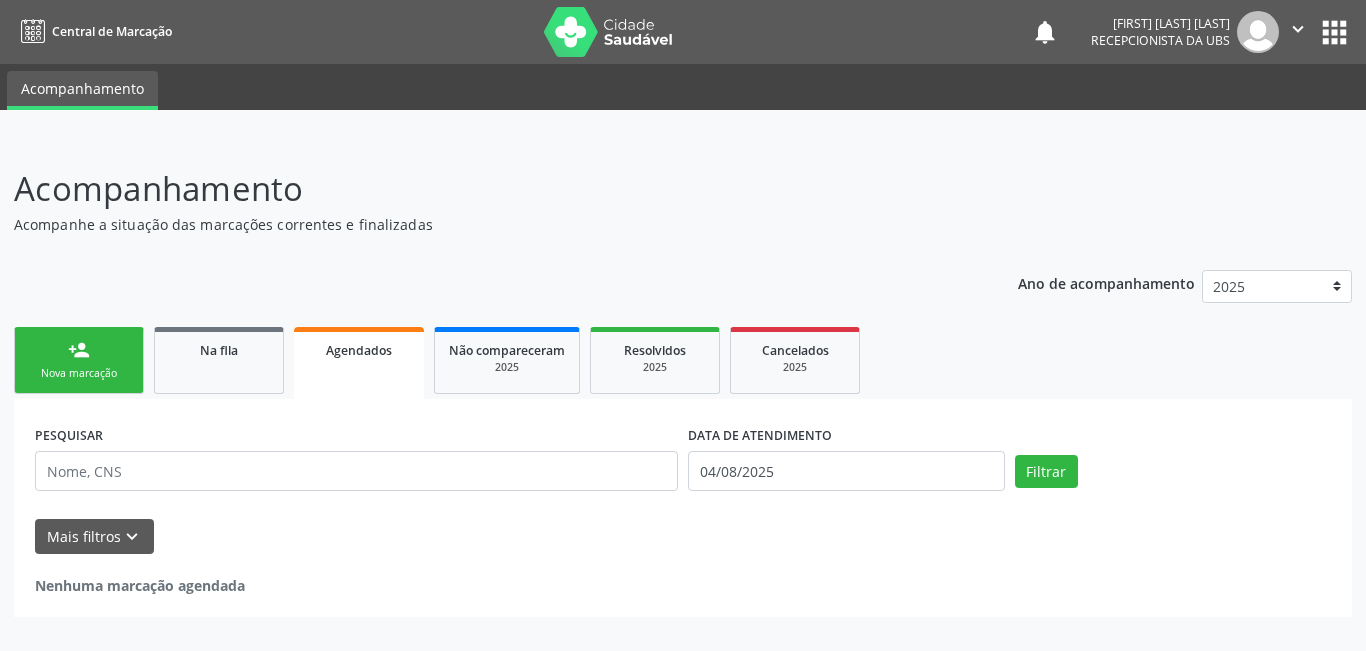 select on "7" 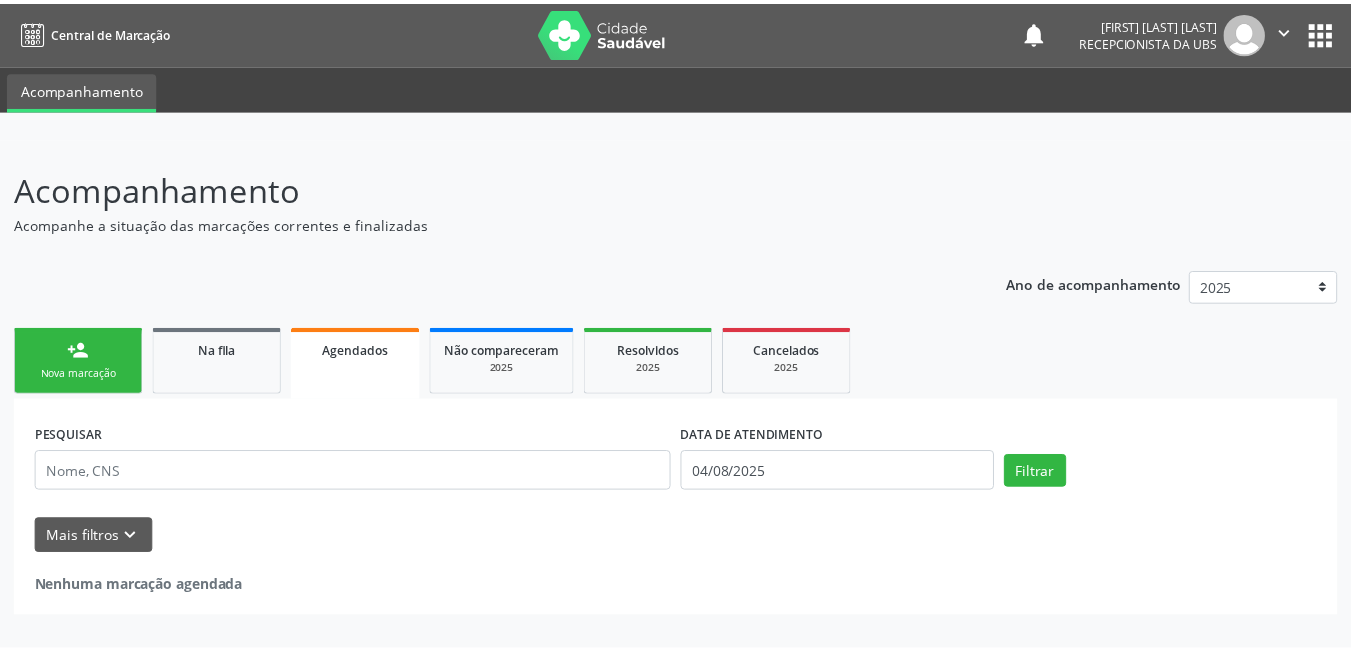 scroll, scrollTop: 0, scrollLeft: 0, axis: both 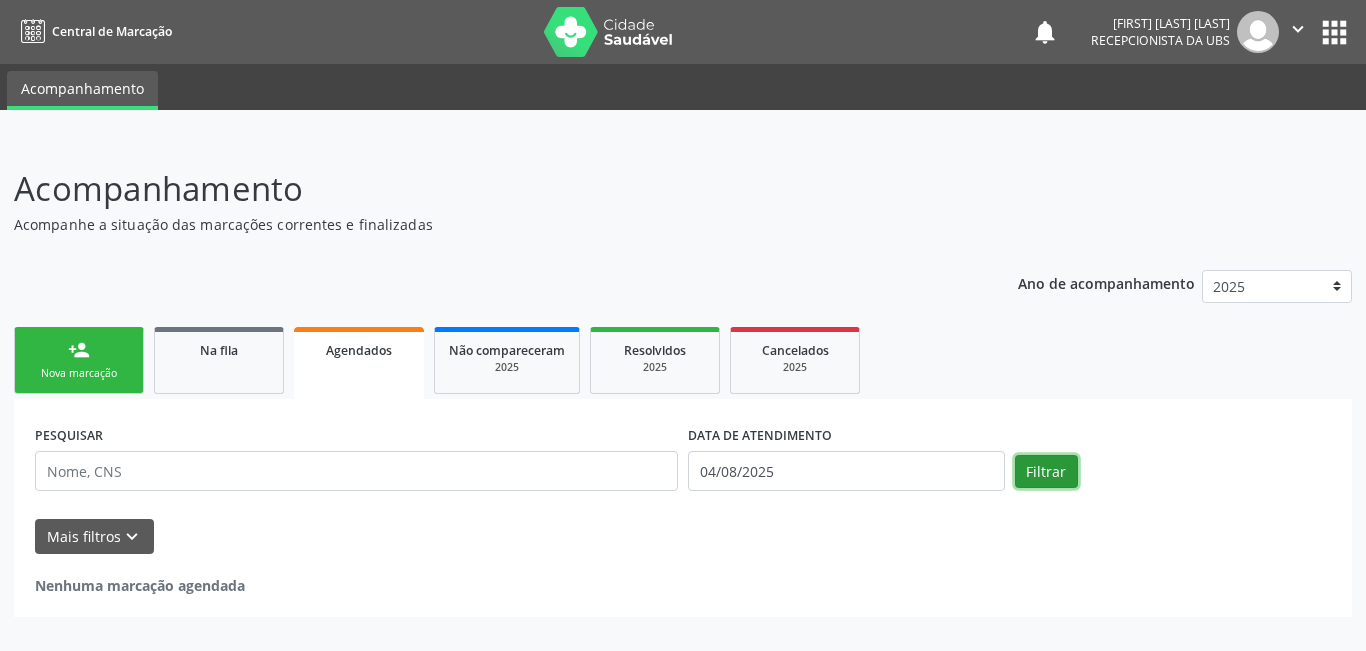 click on "Filtrar" at bounding box center (1046, 472) 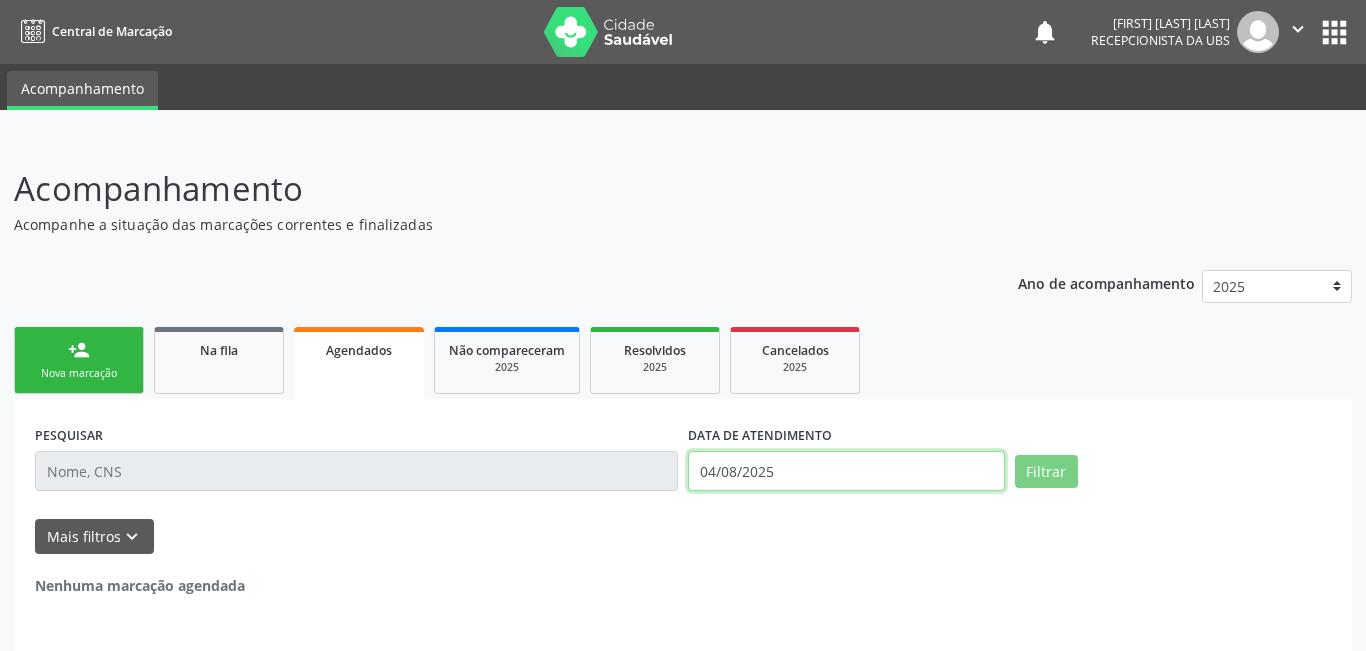 click on "04/08/2025" at bounding box center [846, 471] 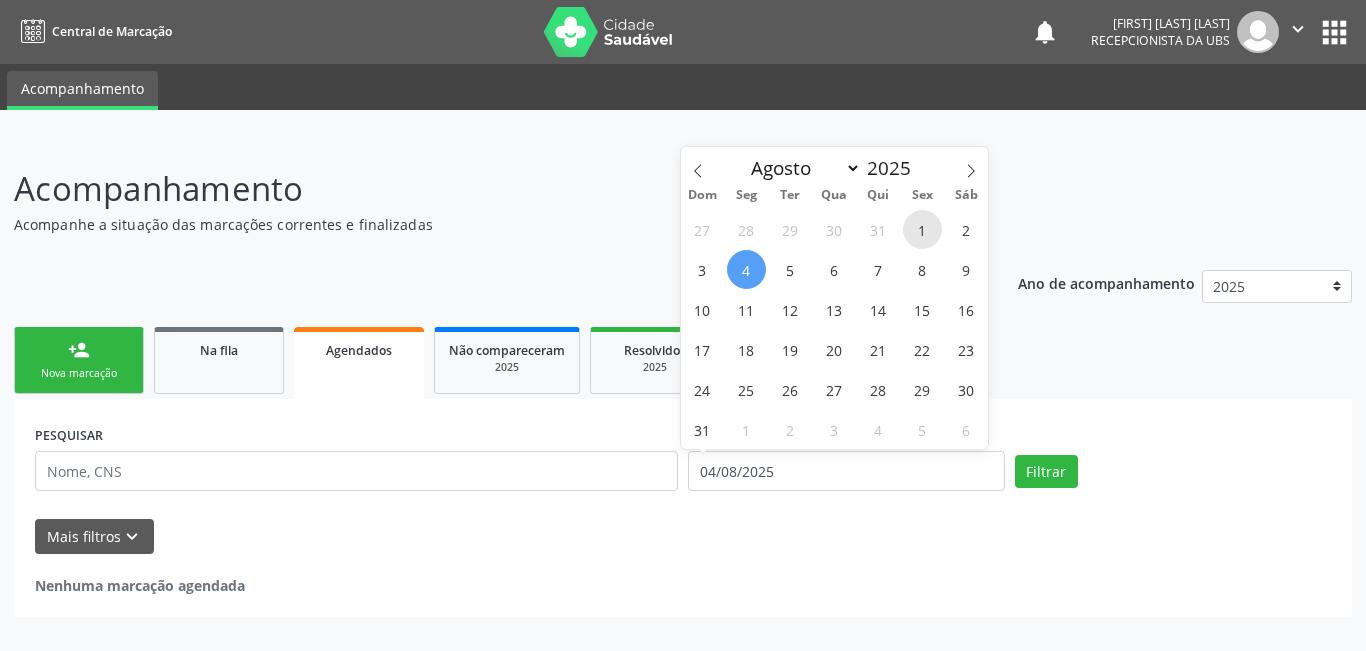 click on "1" at bounding box center [922, 229] 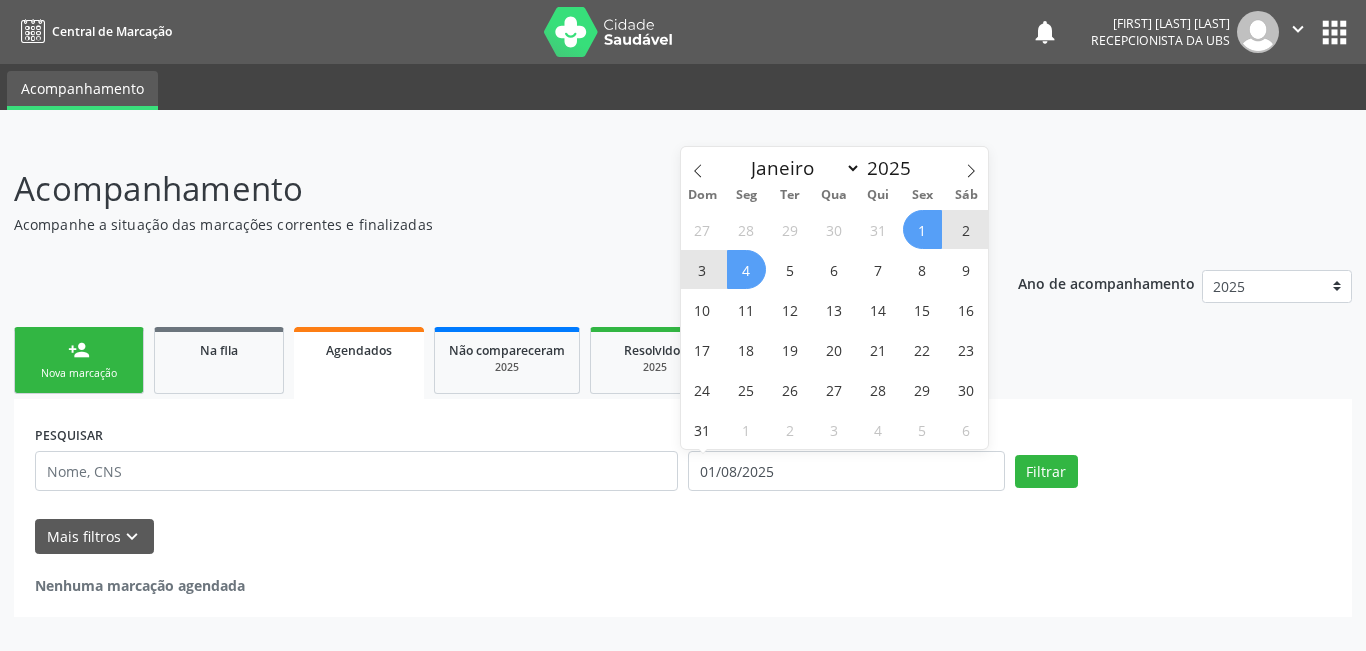 click on "4" at bounding box center [746, 269] 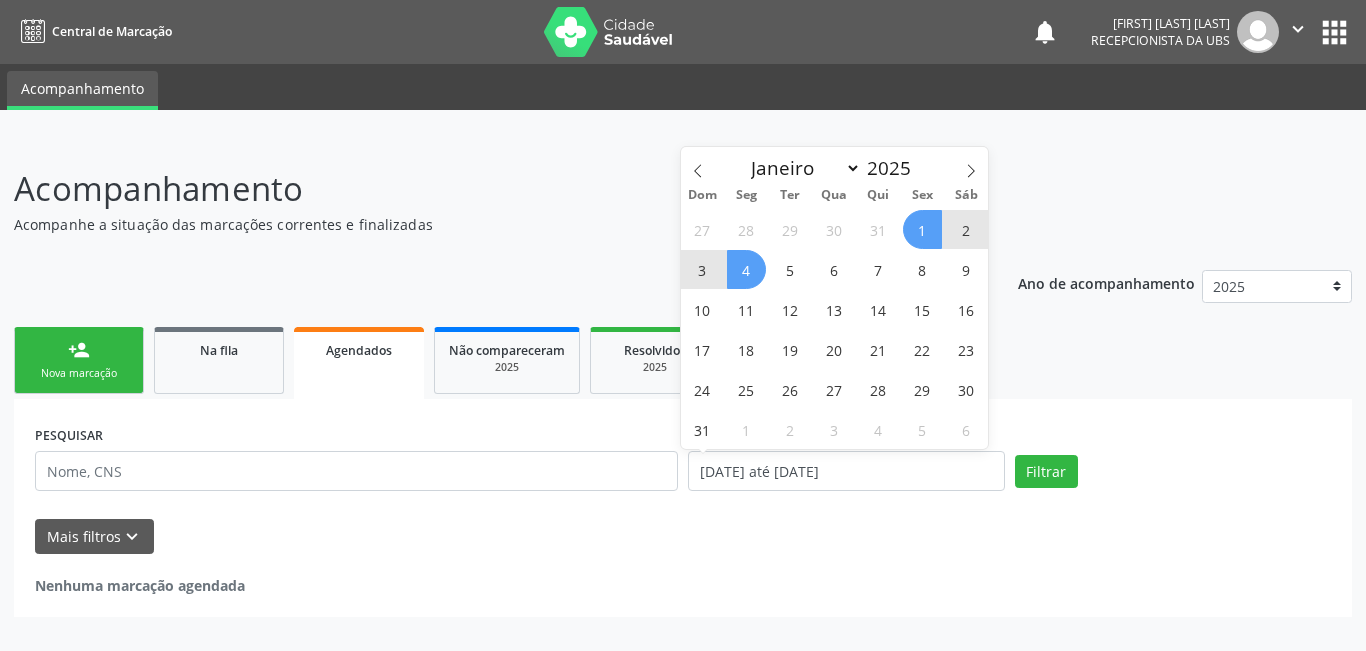click on "PESQUISAR
DATA DE ATENDIMENTO
[DATE] até [DATE]
Filtrar" at bounding box center [683, 462] 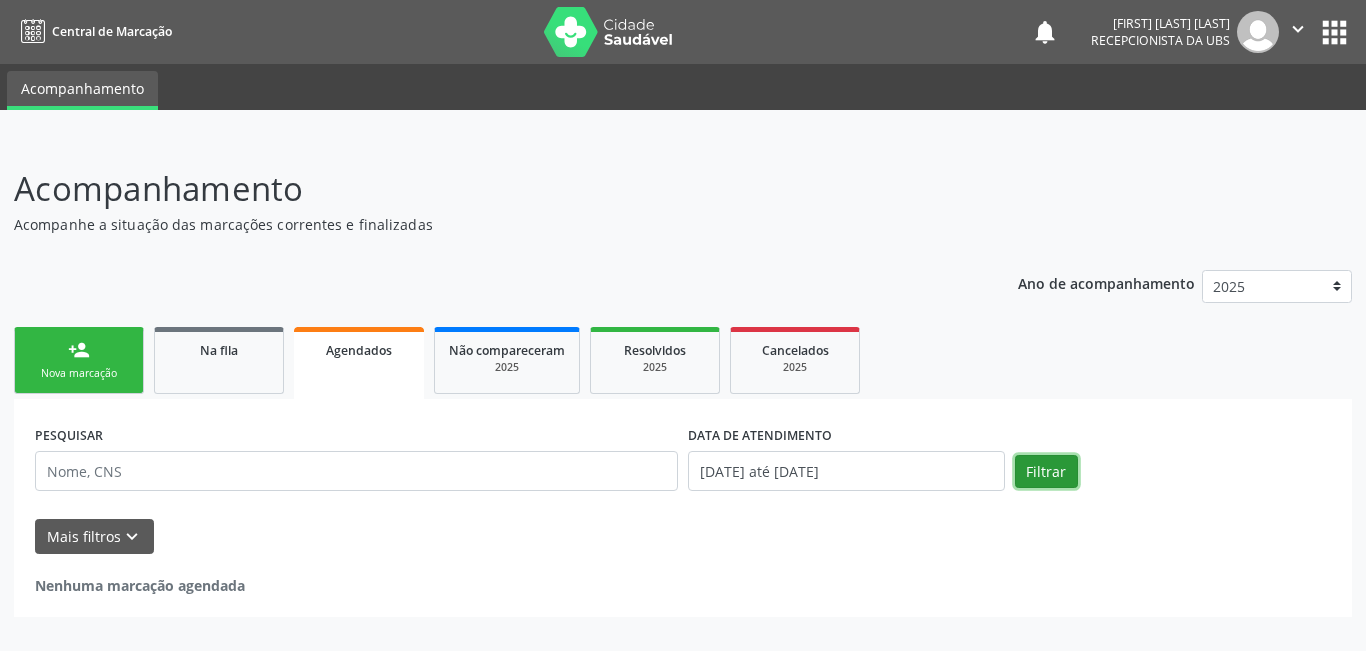 click on "Filtrar" at bounding box center (1046, 472) 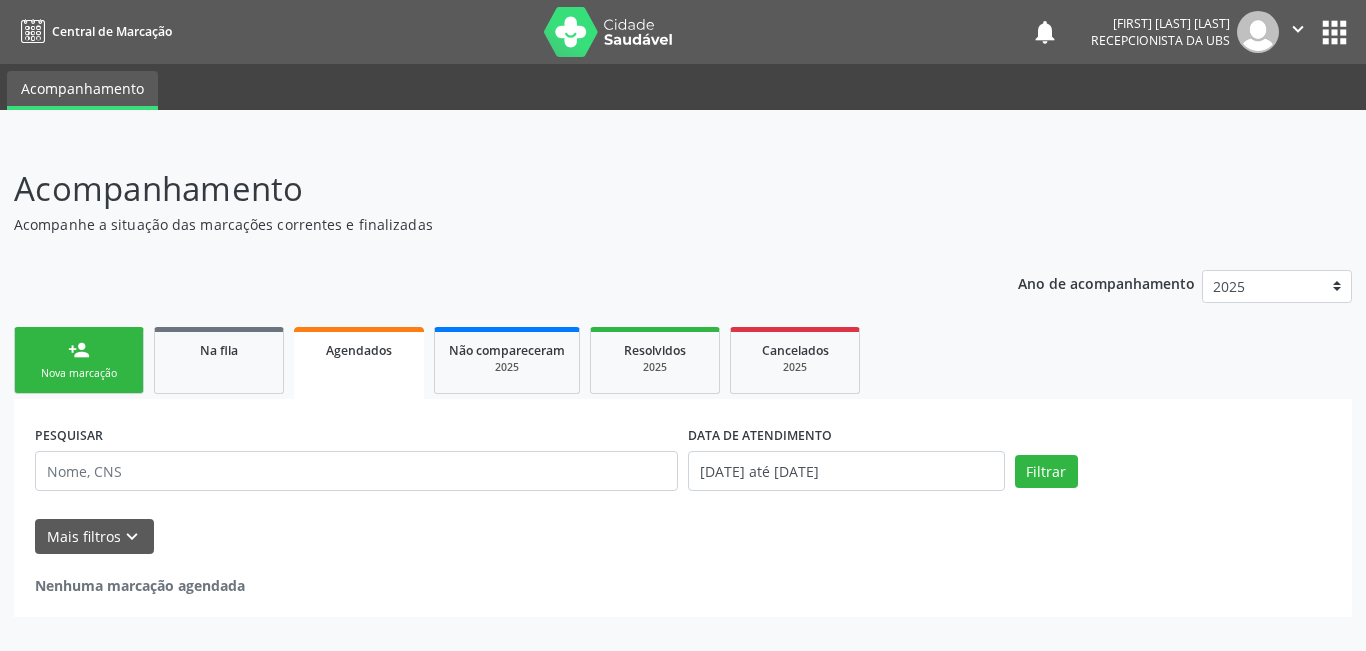 click on "Nova marcação" at bounding box center (79, 373) 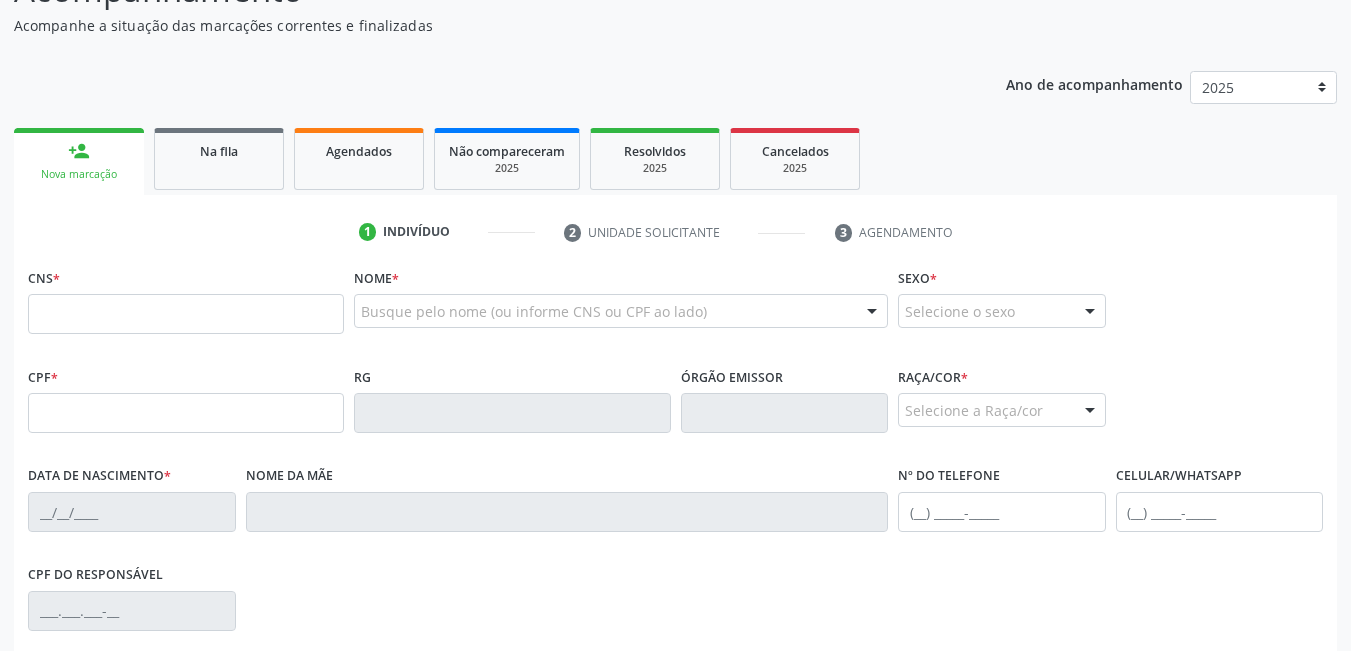 scroll, scrollTop: 200, scrollLeft: 0, axis: vertical 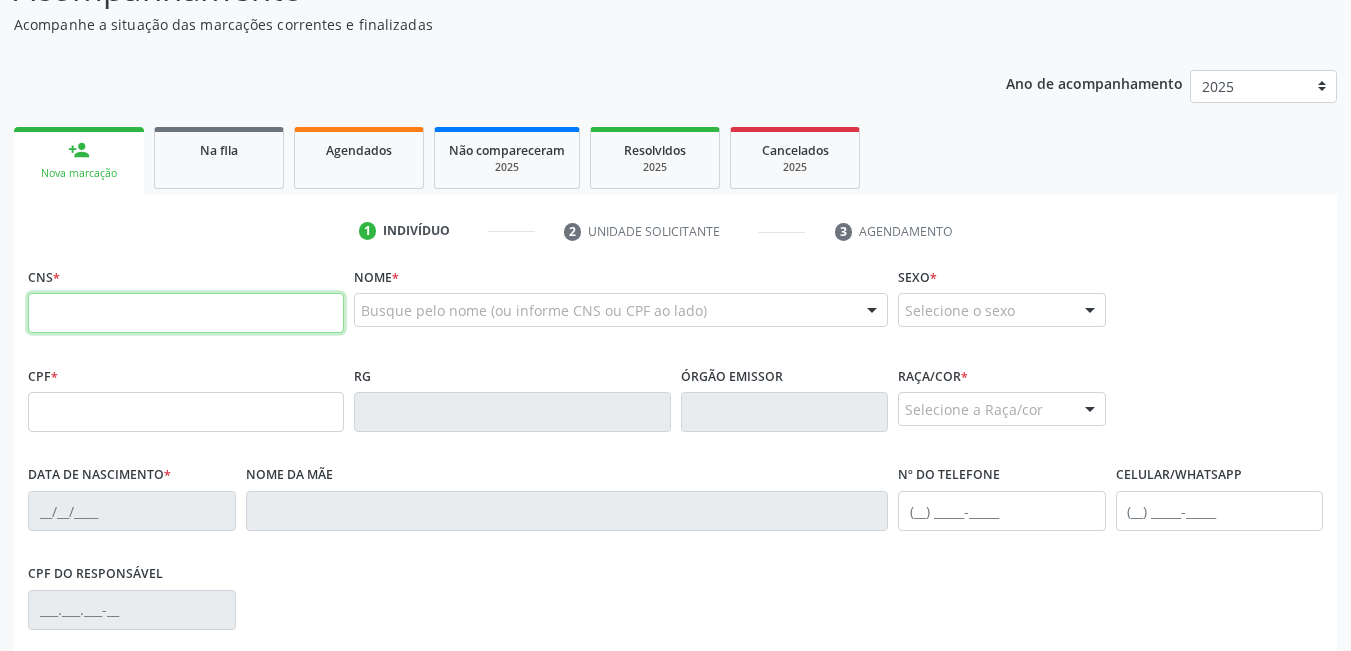 click at bounding box center [186, 313] 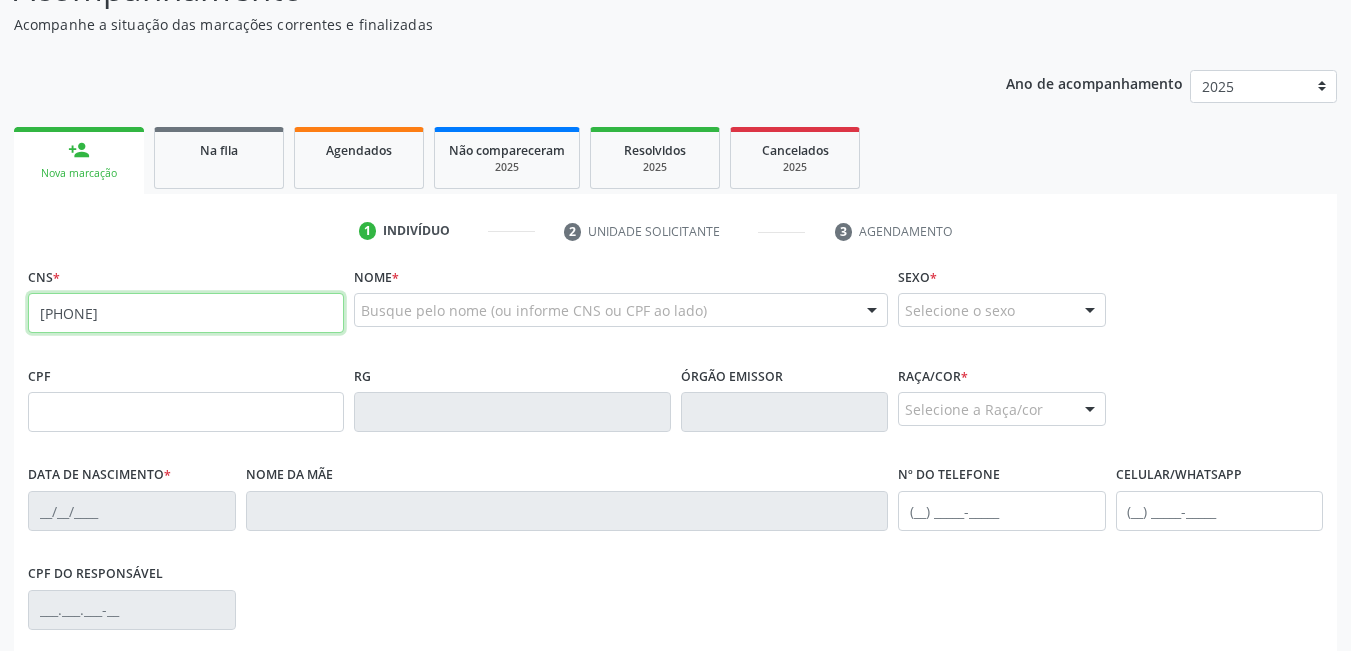 type on "[PHONE]" 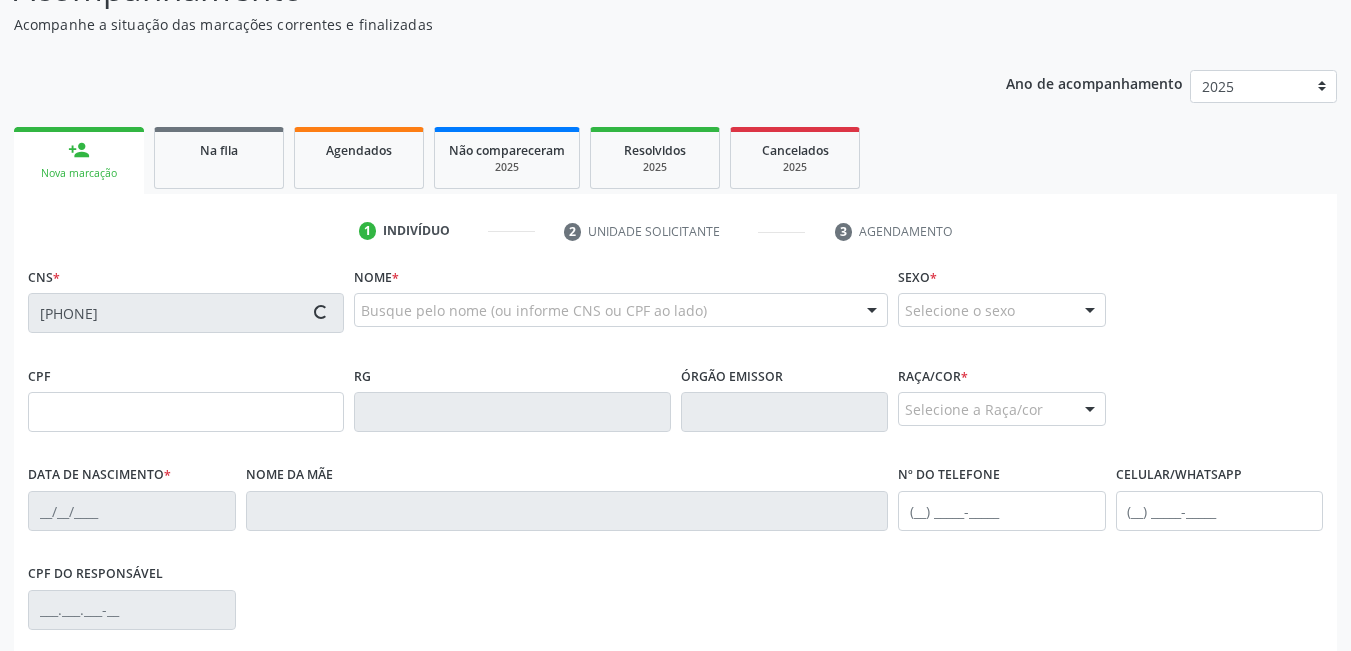 type on "[CPF]" 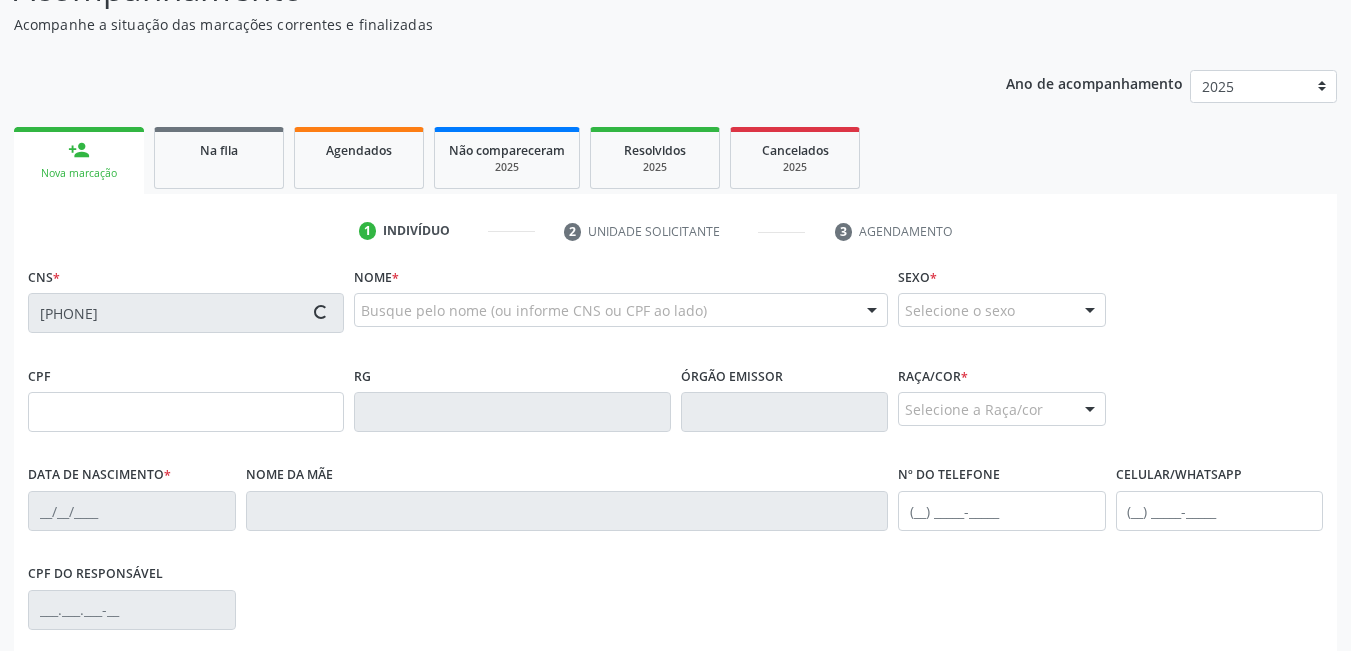 type on "[DATE]" 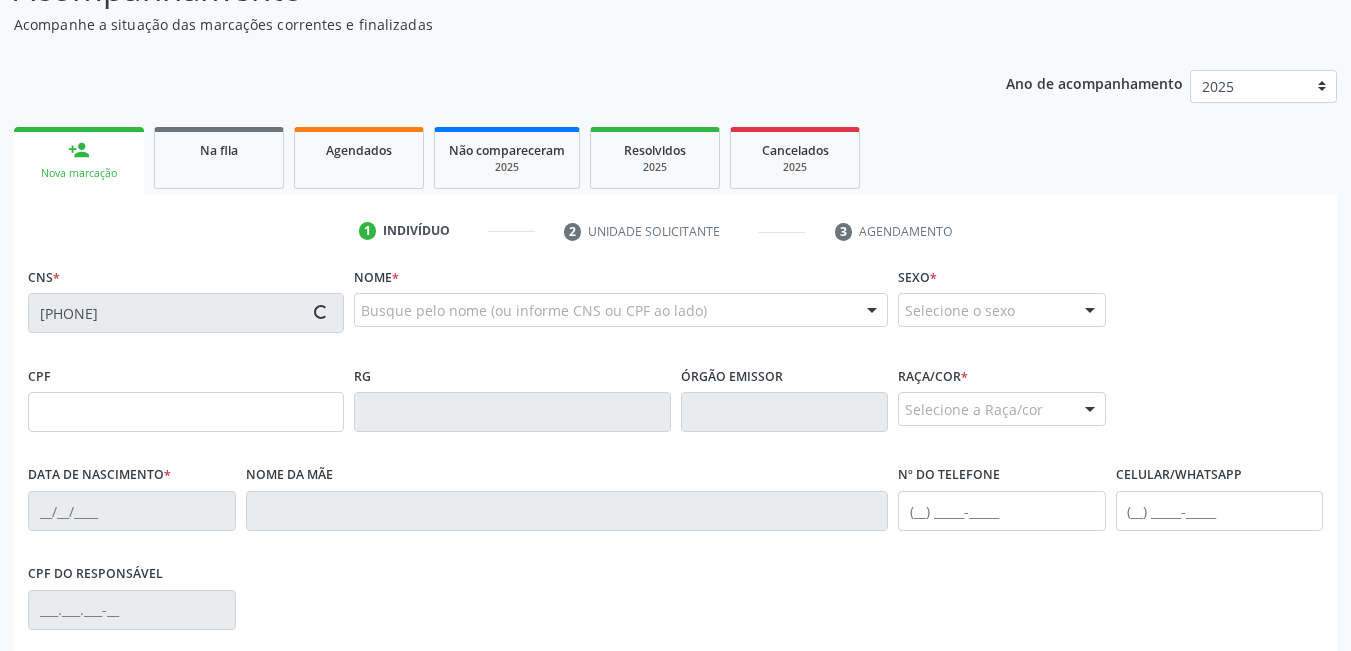 type on "[FIRST] [MIDDLE] [LAST]" 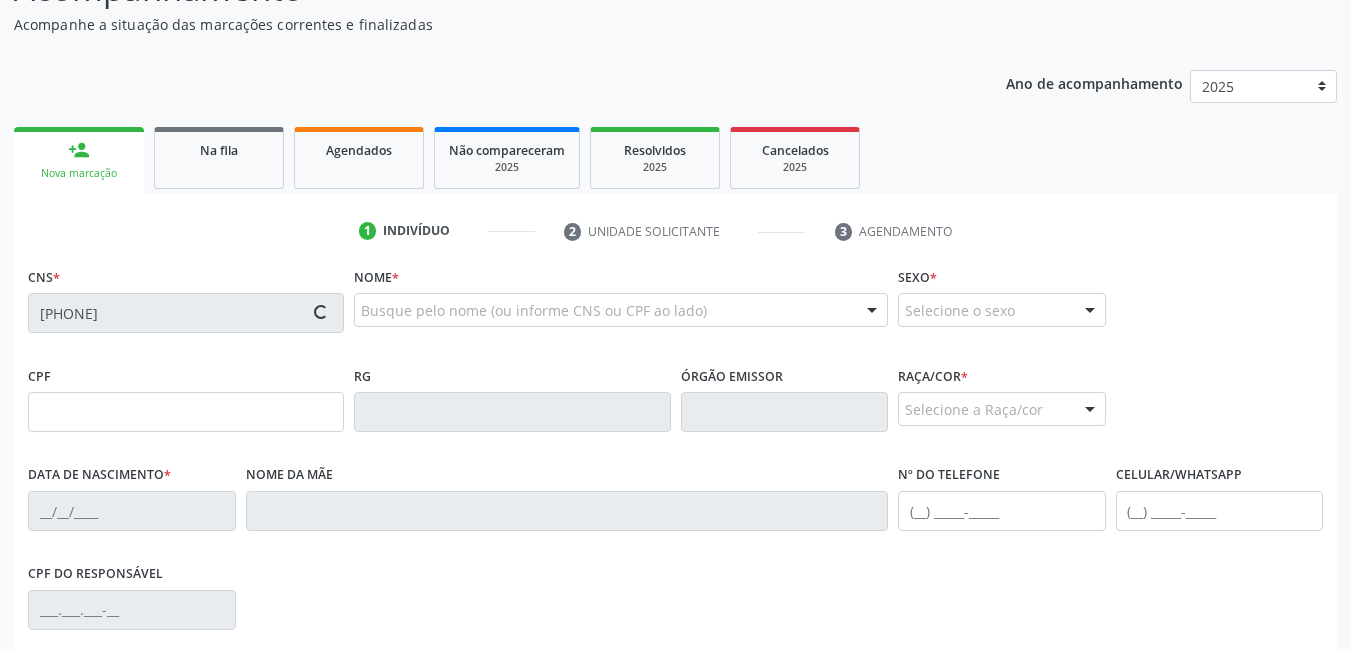 type on "231" 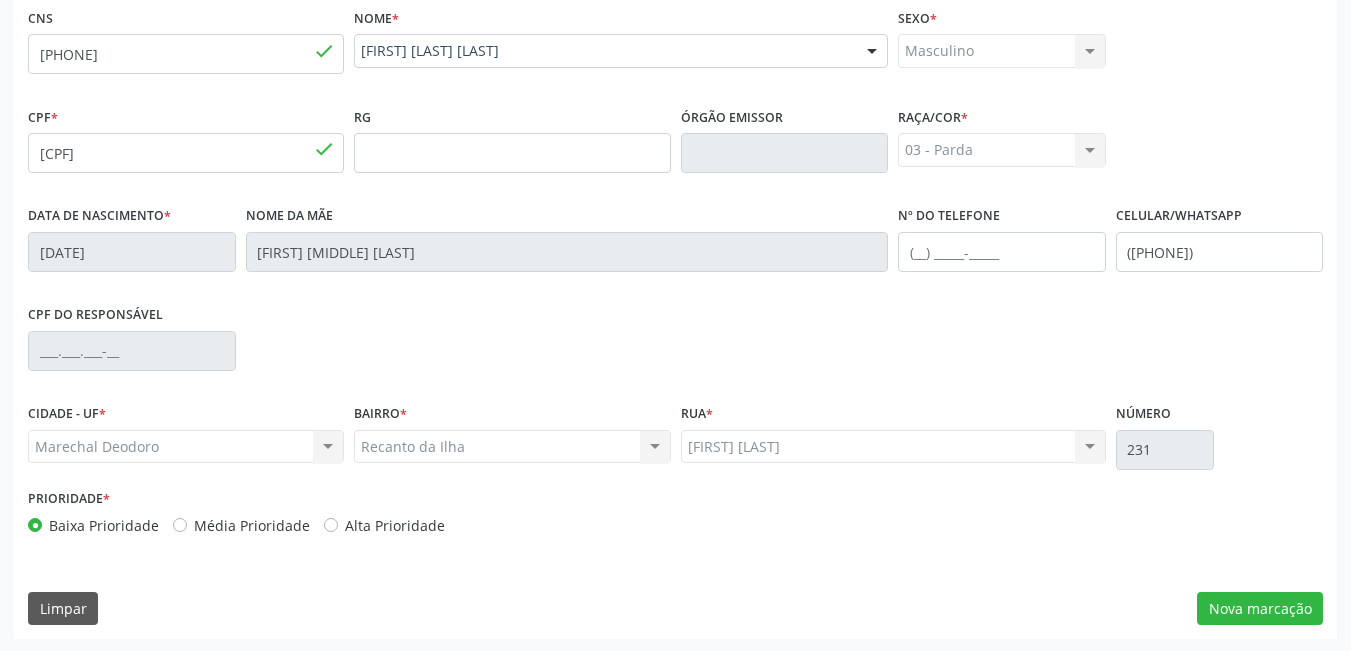 scroll, scrollTop: 461, scrollLeft: 0, axis: vertical 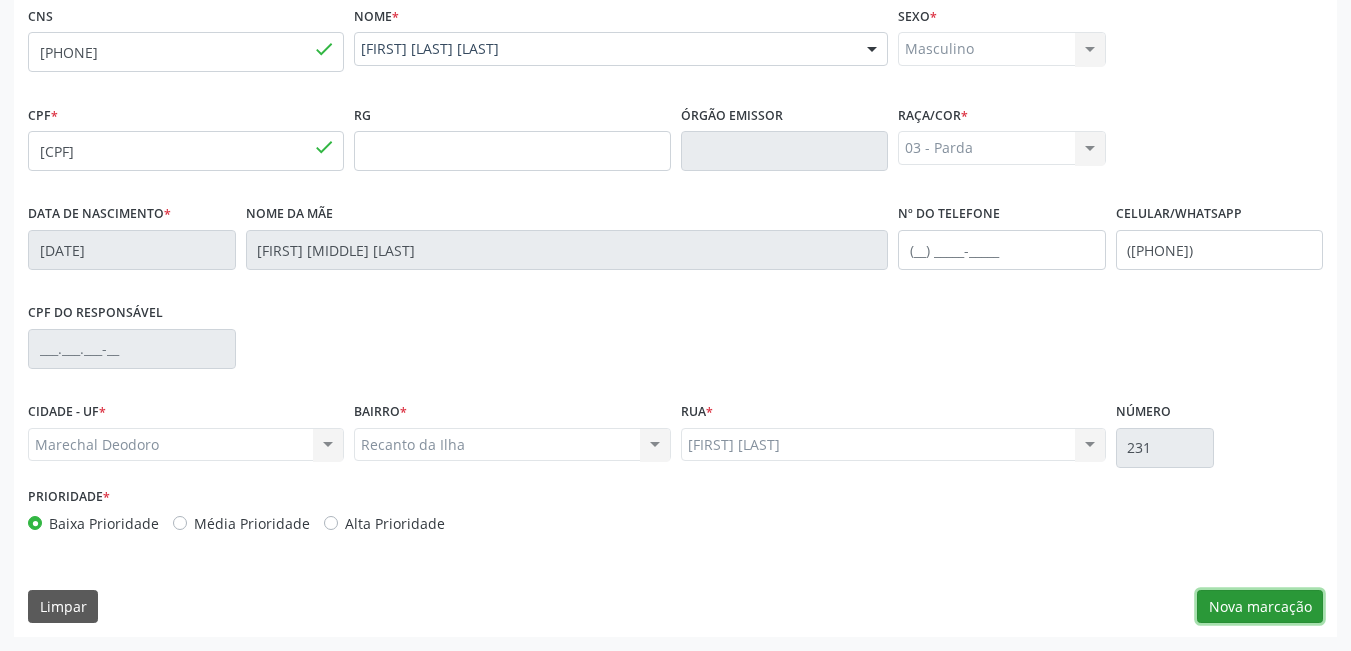click on "Nova marcação" at bounding box center (1260, 607) 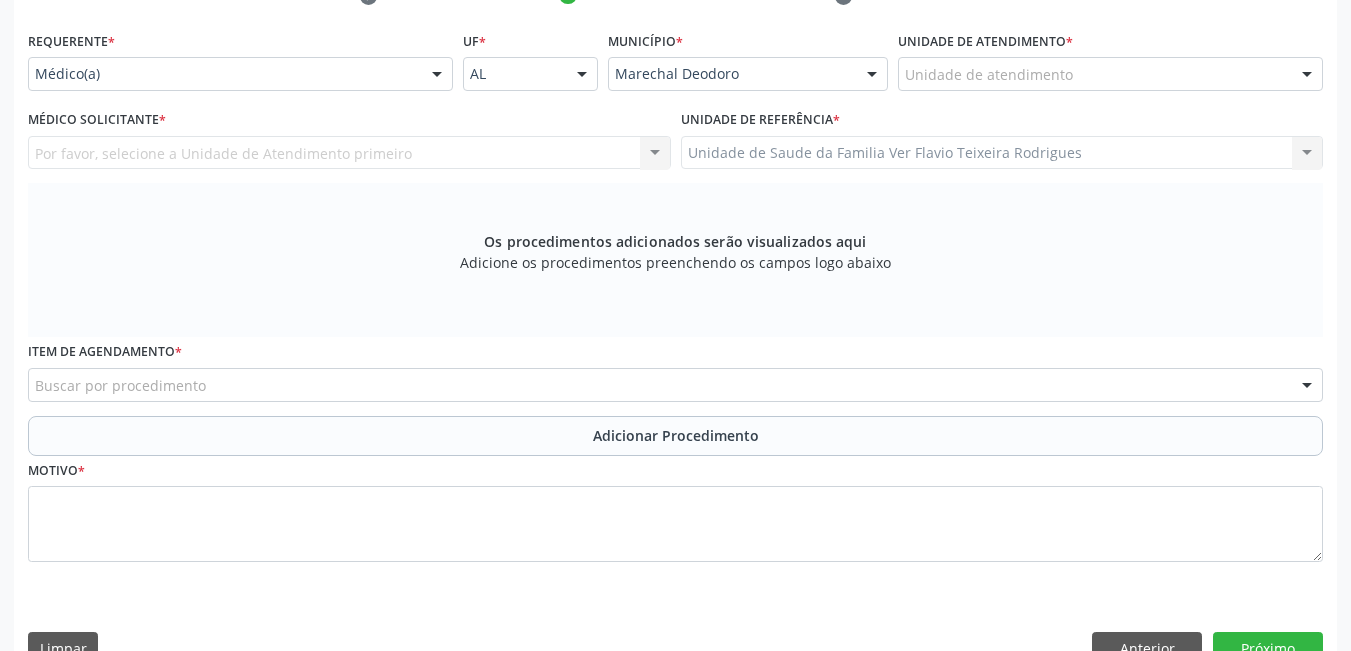 scroll, scrollTop: 261, scrollLeft: 0, axis: vertical 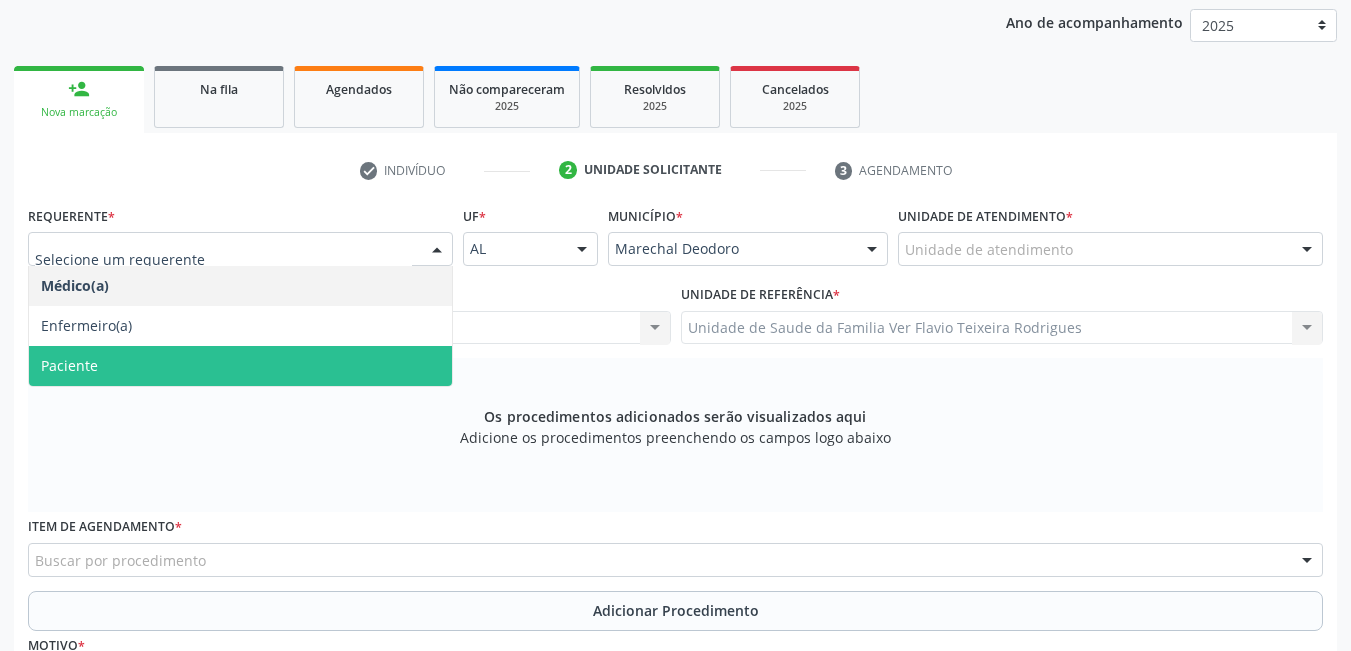 click on "Paciente" at bounding box center (240, 366) 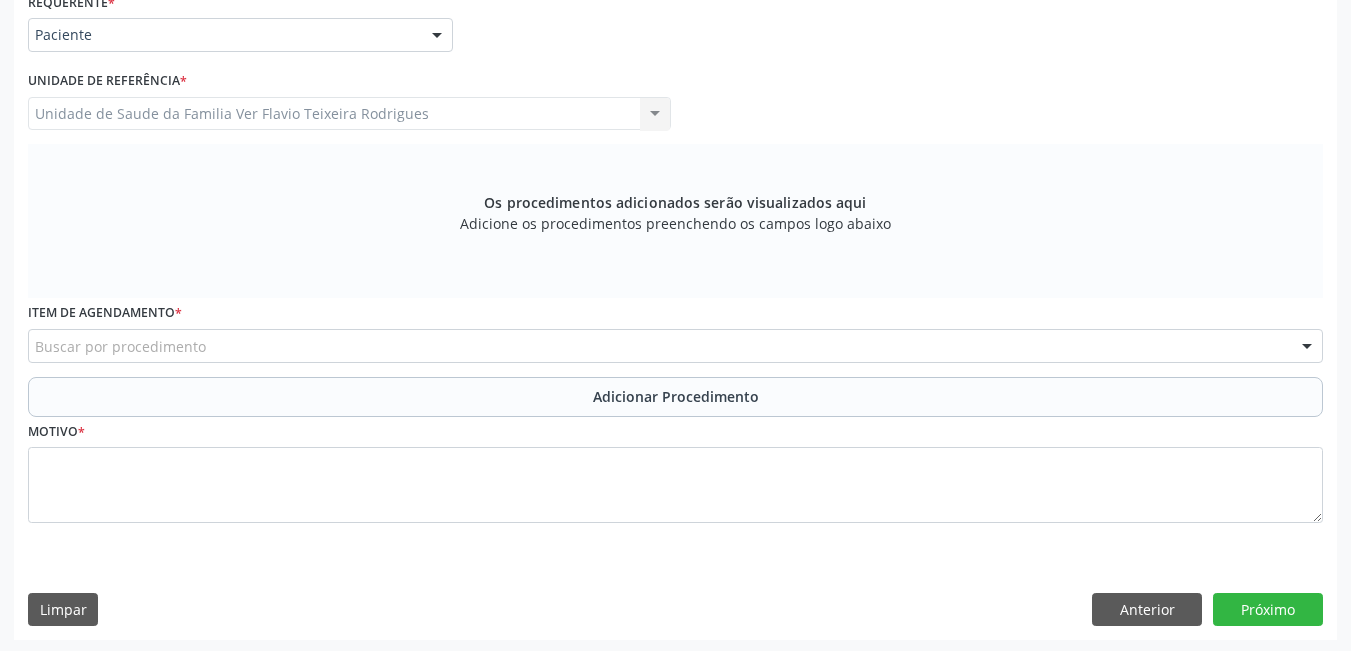 scroll, scrollTop: 478, scrollLeft: 0, axis: vertical 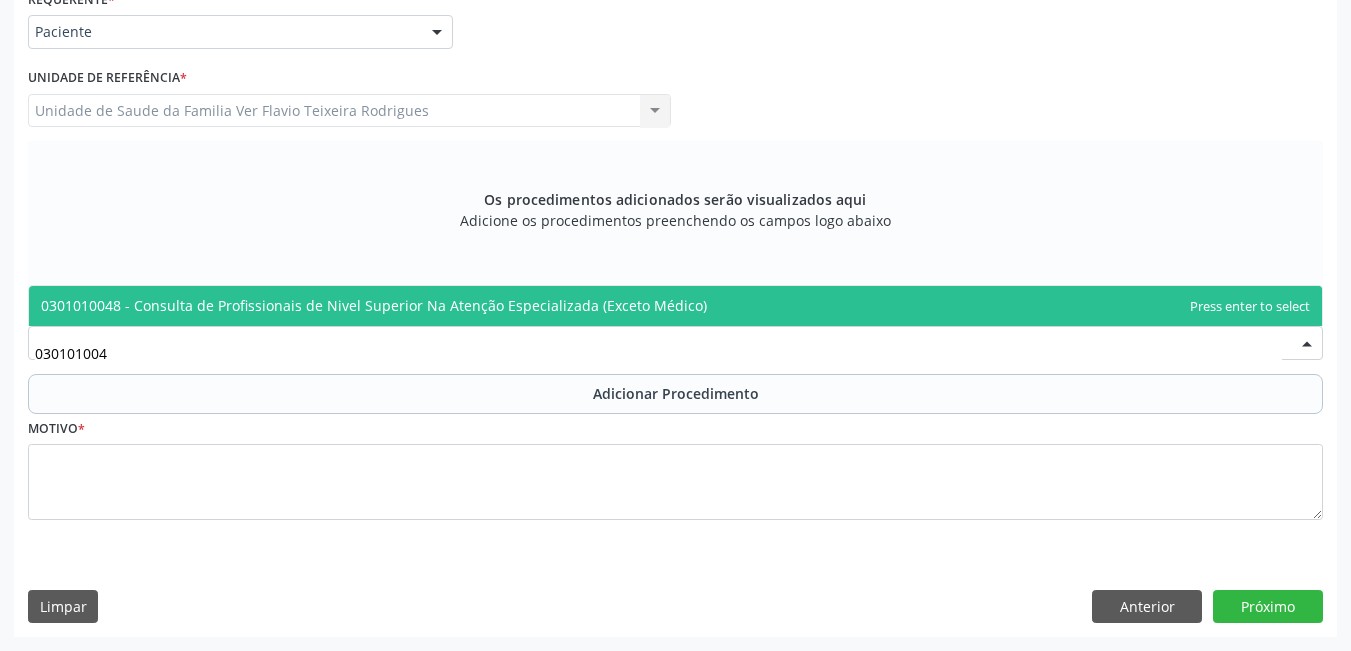 type on "0301010048" 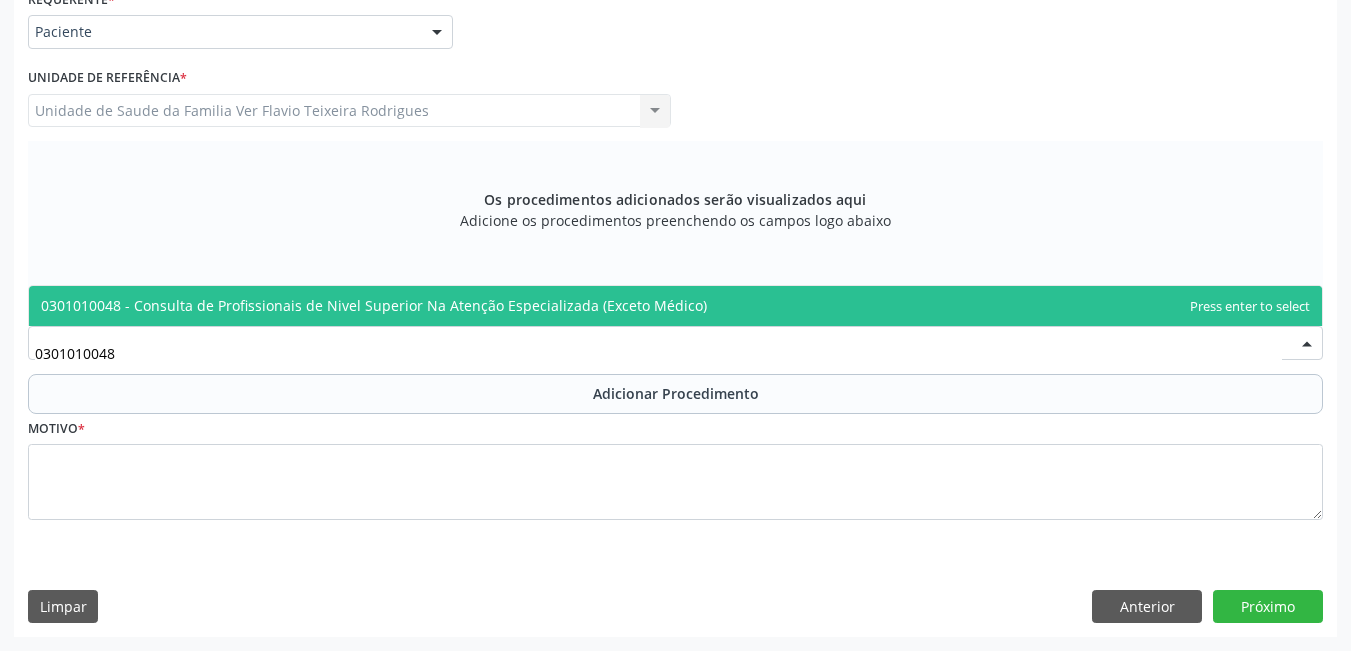 click on "0301010048 - Consulta de Profissionais de Nivel Superior Na Atenção Especializada (Exceto Médico)" at bounding box center (675, 306) 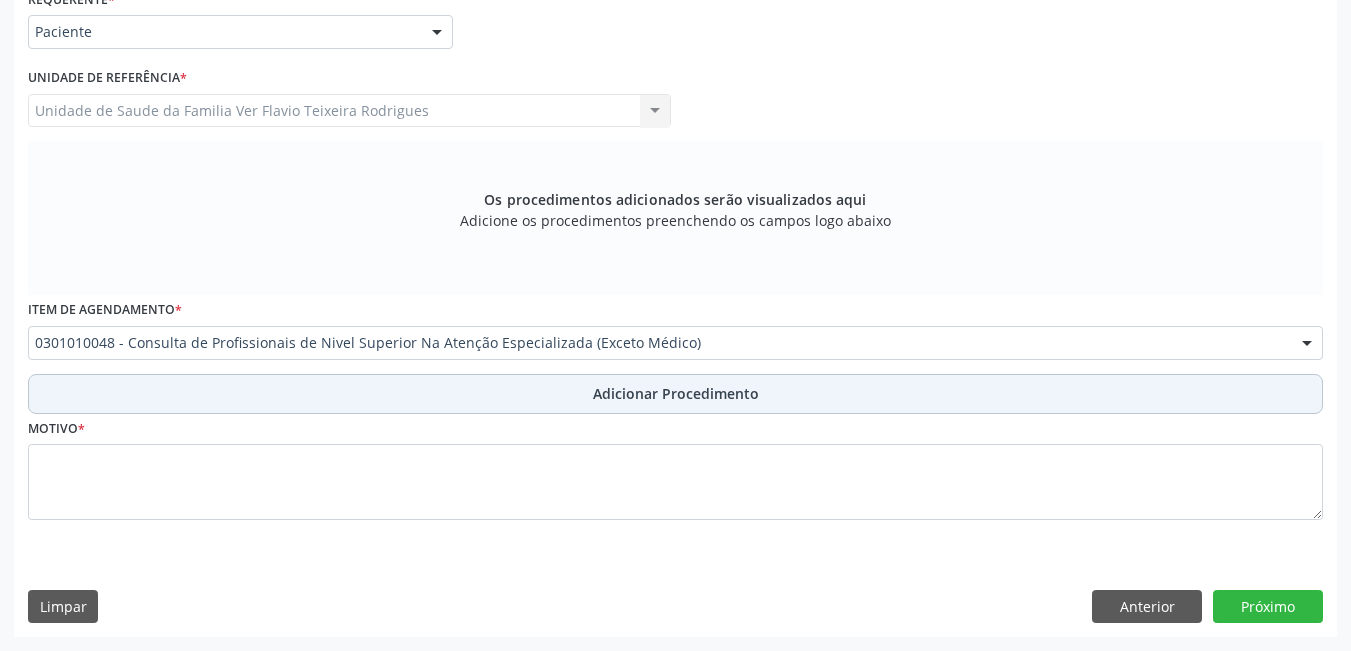 click on "Adicionar Procedimento" at bounding box center [675, 394] 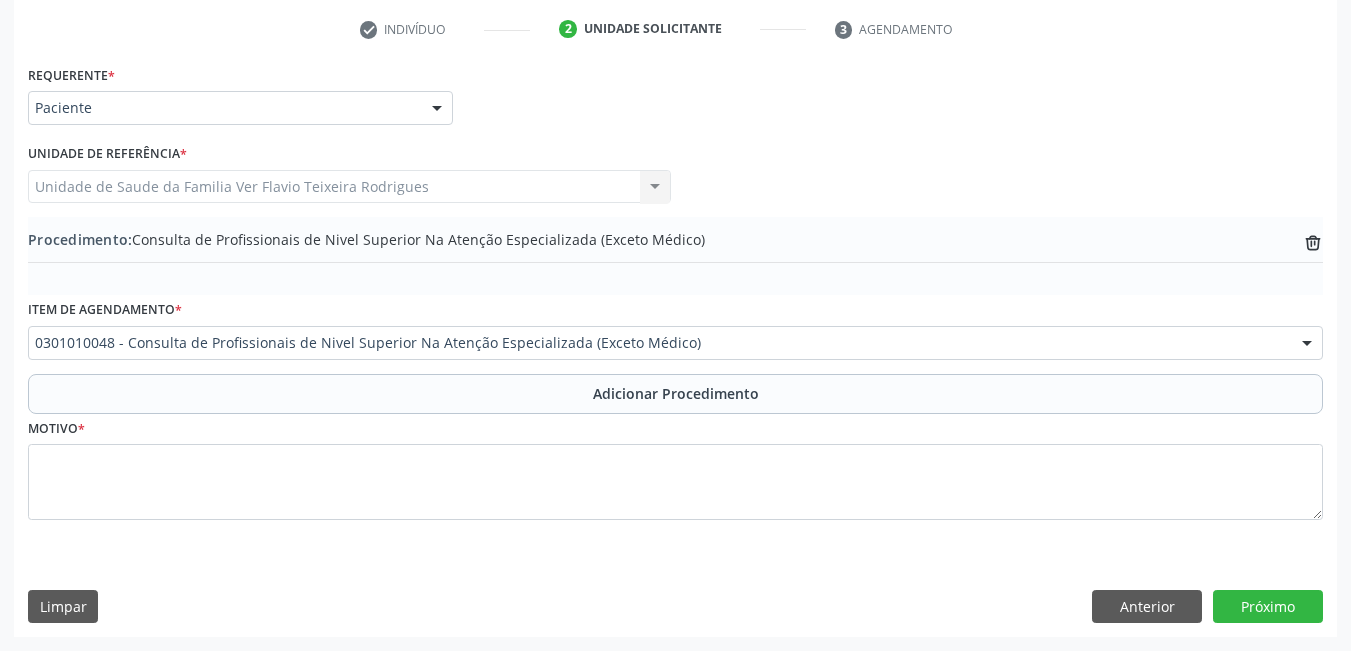 scroll, scrollTop: 402, scrollLeft: 0, axis: vertical 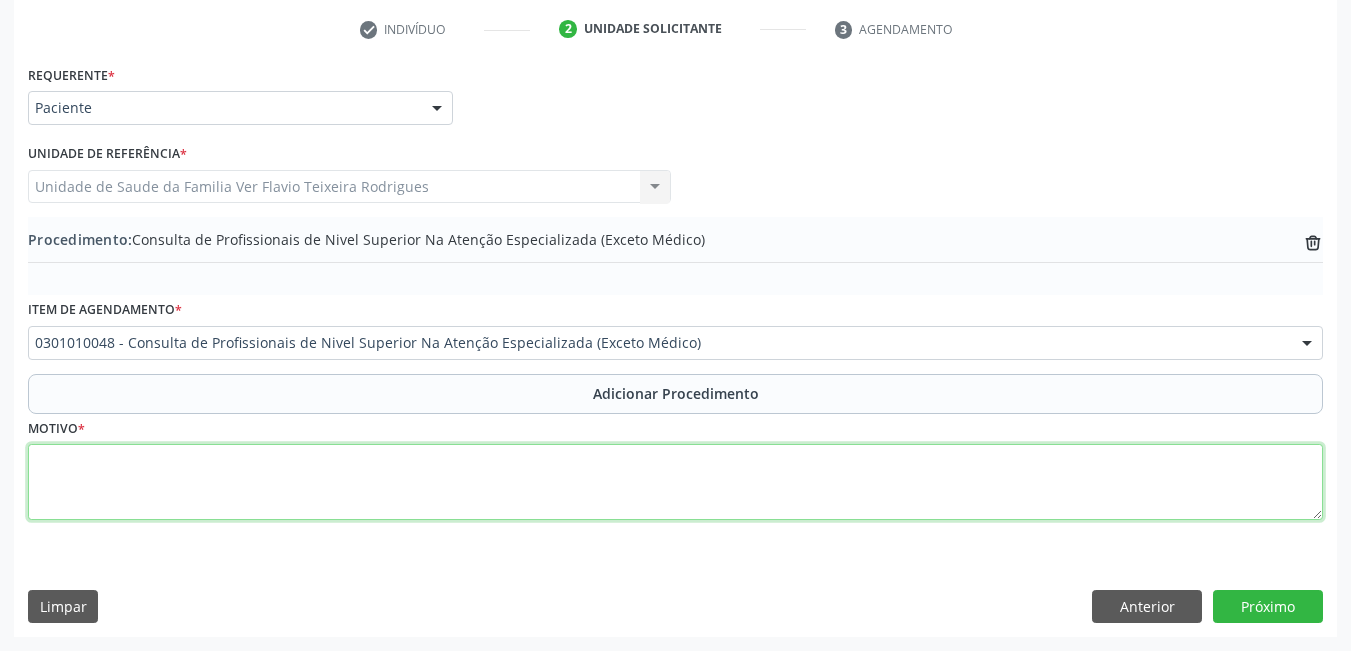 click at bounding box center (675, 482) 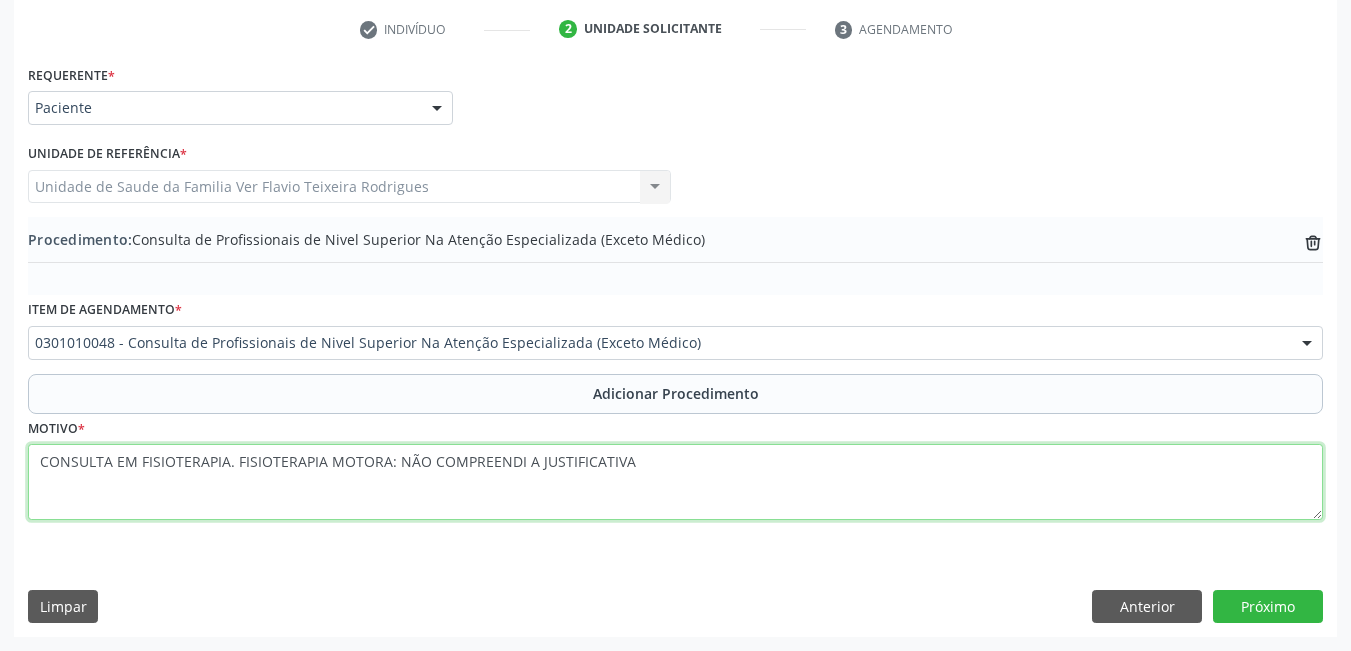 drag, startPoint x: 673, startPoint y: 456, endPoint x: 476, endPoint y: 439, distance: 197.73215 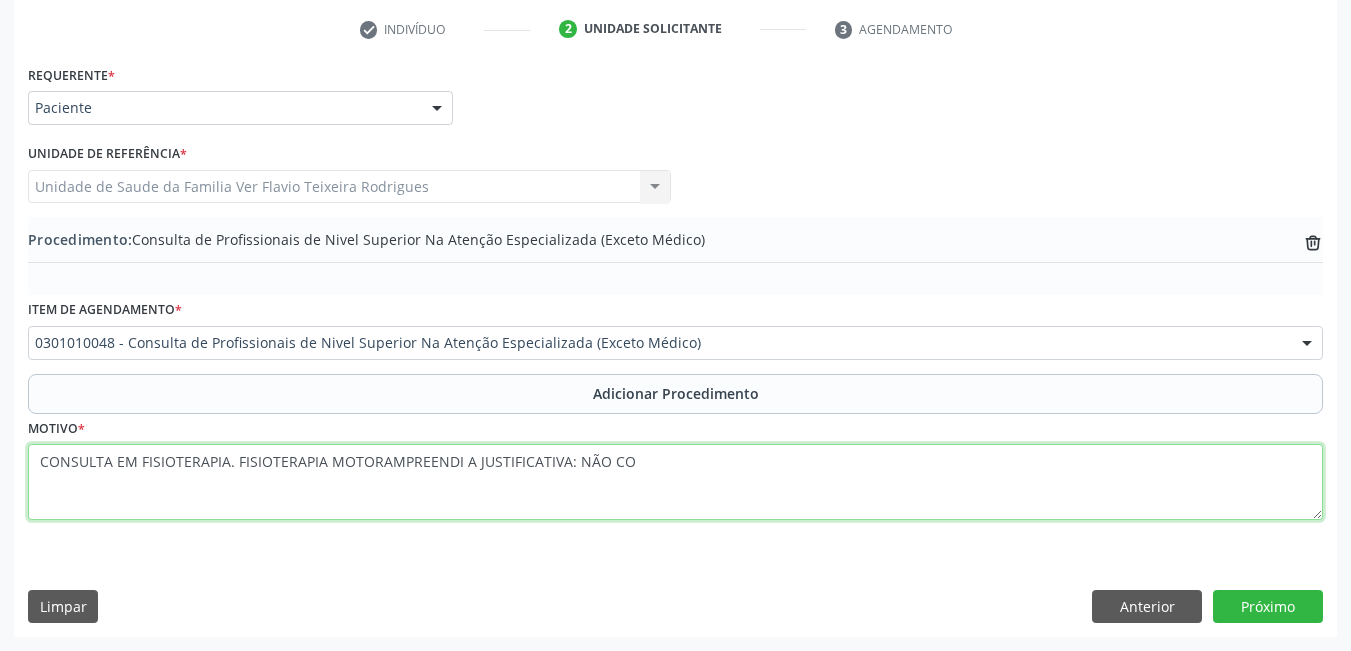 click on "CONSULTA EM FISIOTERAPIA. FISIOTERAPIA MOTORAMPREENDI A JUSTIFICATIVA: NÃO CO" at bounding box center (675, 482) 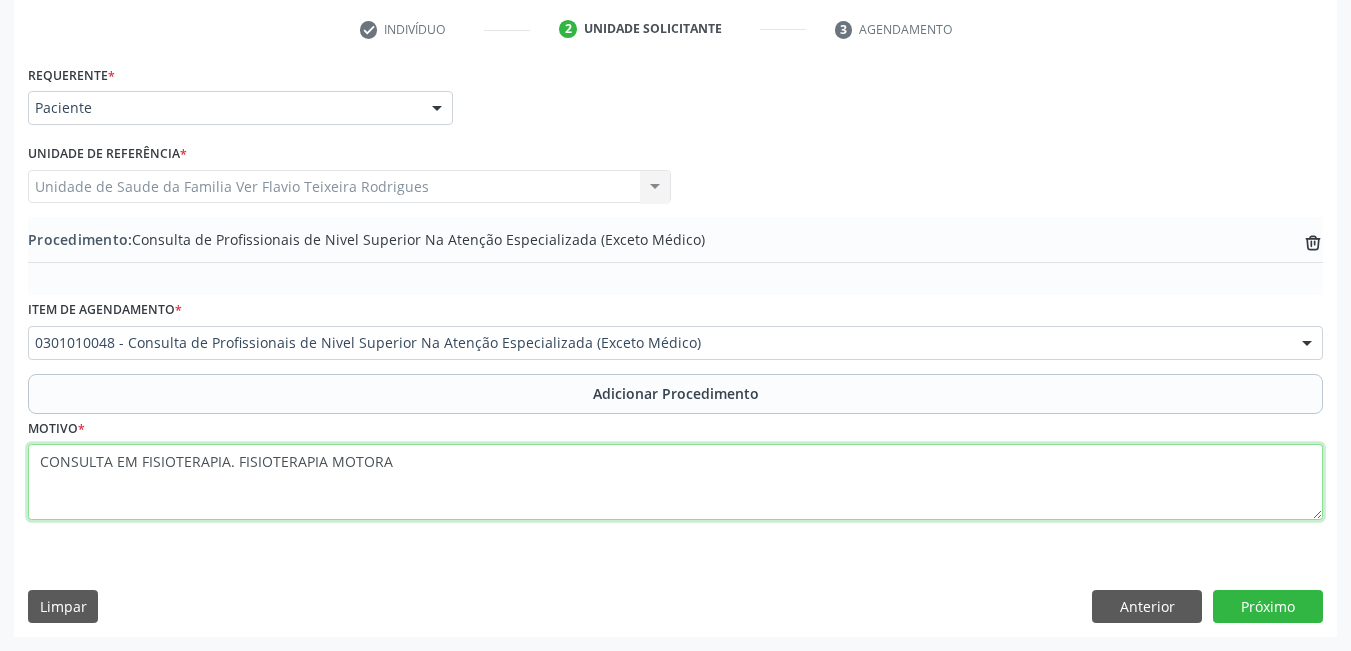 click on "CONSULTA EM FISIOTERAPIA. FISIOTERAPIA MOTORA" at bounding box center [675, 482] 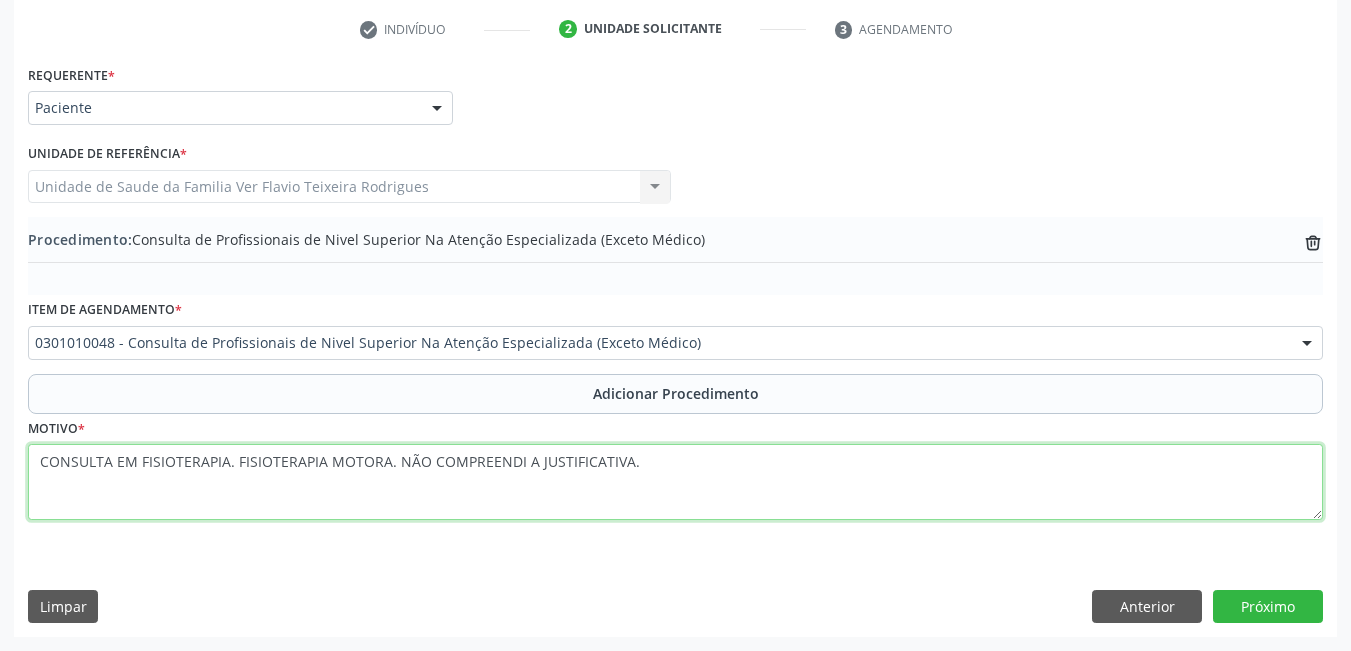 drag, startPoint x: 635, startPoint y: 459, endPoint x: 397, endPoint y: 465, distance: 238.07562 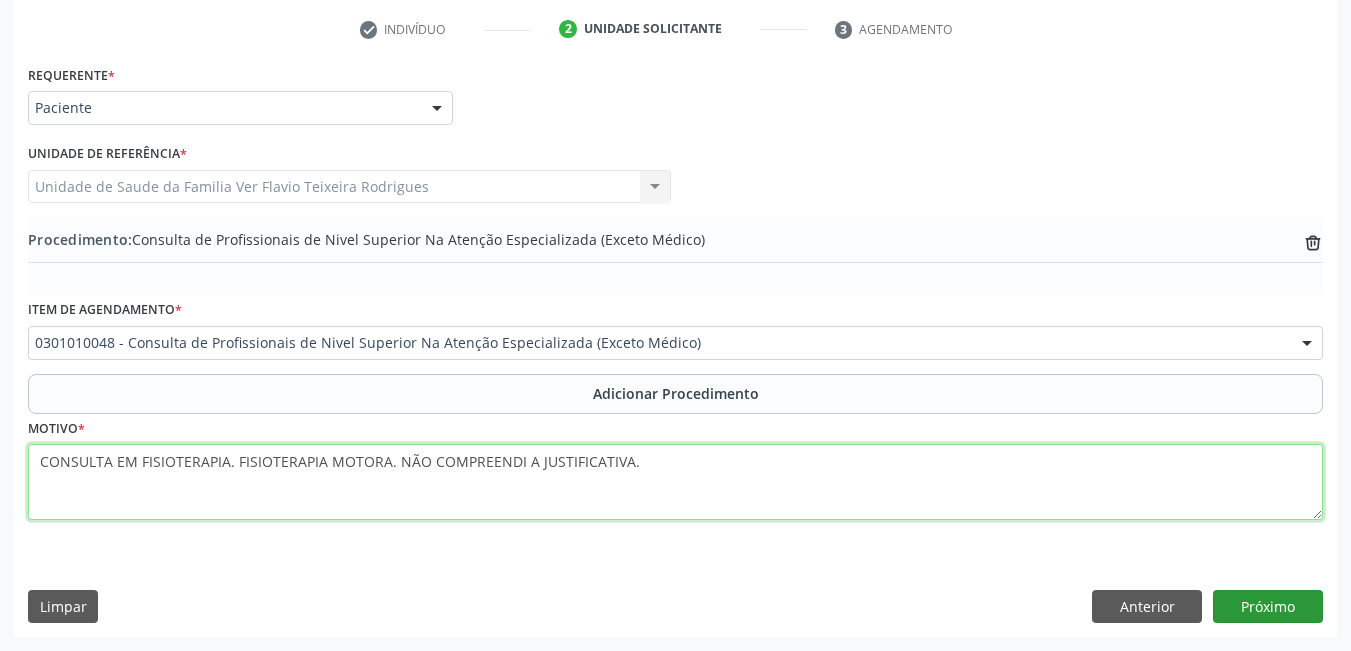 type on "CONSULTA EM FISIOTERAPIA. FISIOTERAPIA MOTORA. NÃO COMPREENDI A JUSTIFICATIVA." 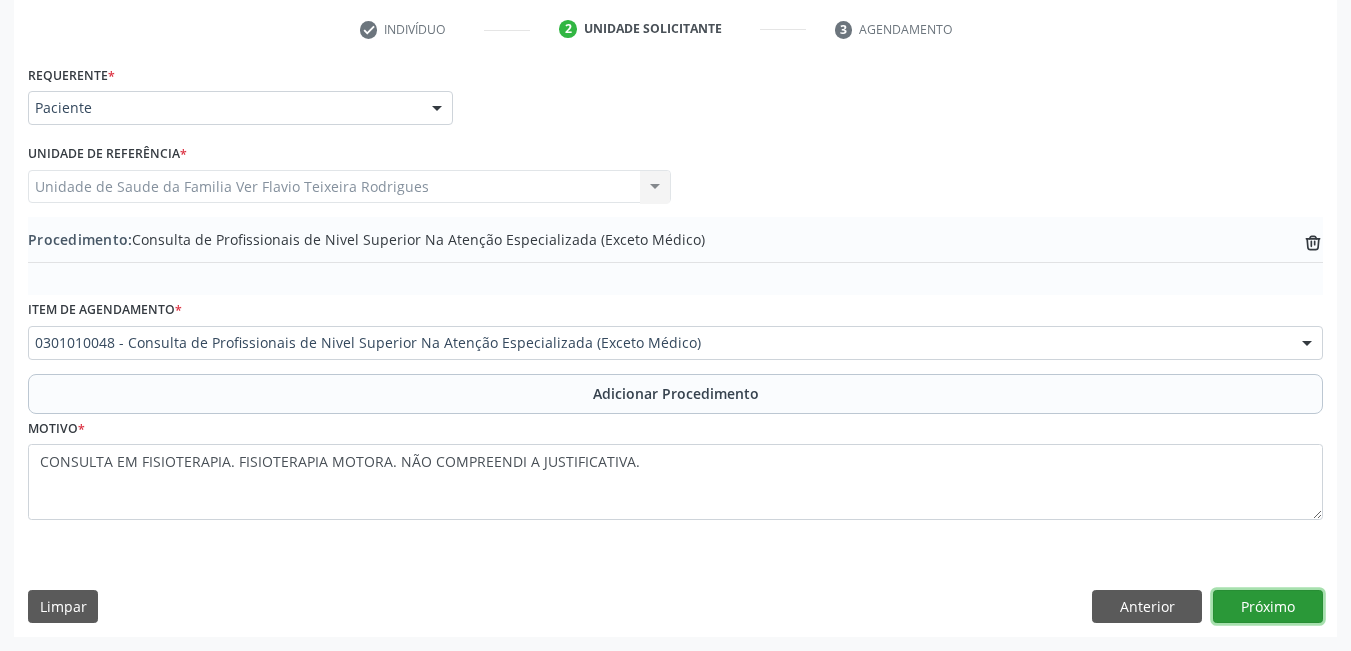 click on "Próximo" at bounding box center [1268, 607] 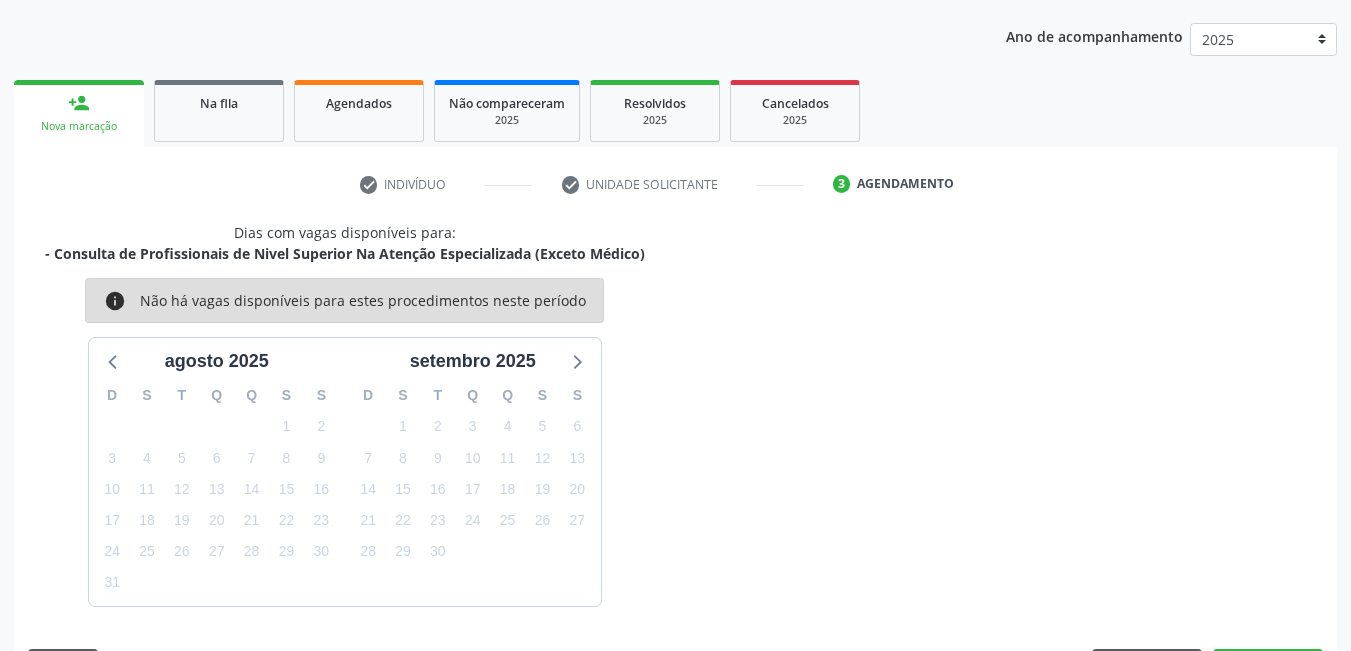 scroll, scrollTop: 306, scrollLeft: 0, axis: vertical 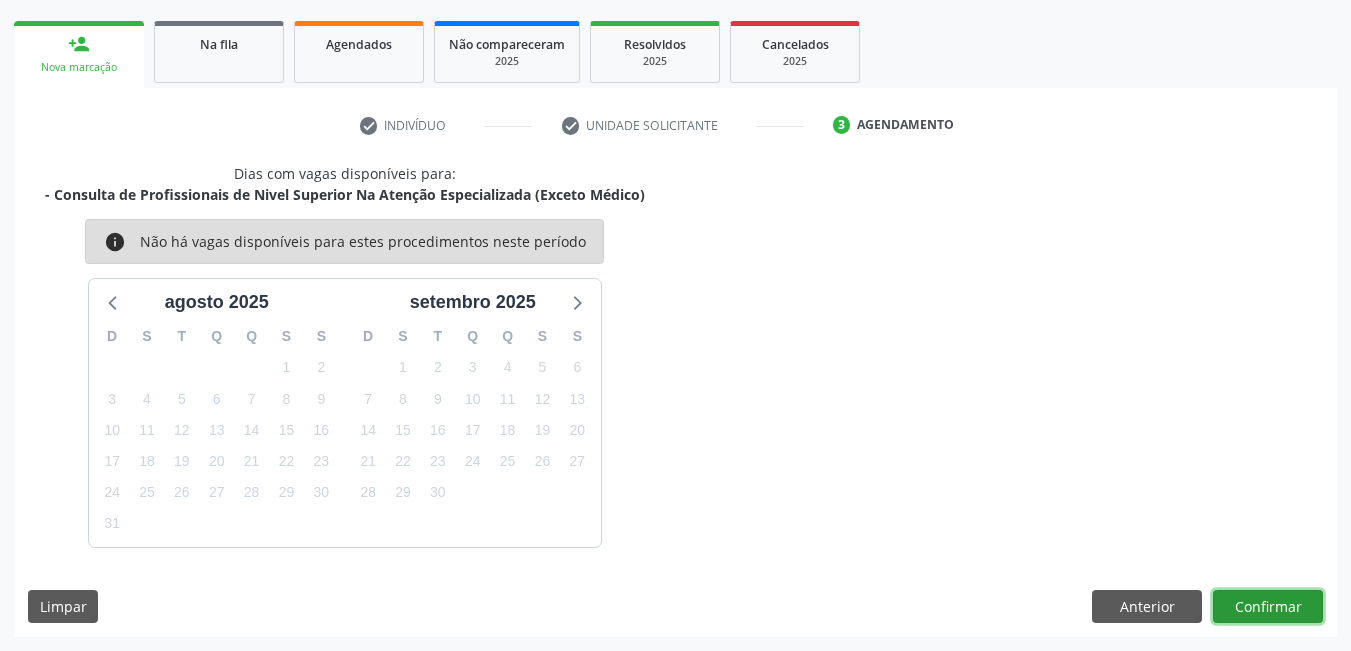 click on "Confirmar" at bounding box center (1268, 607) 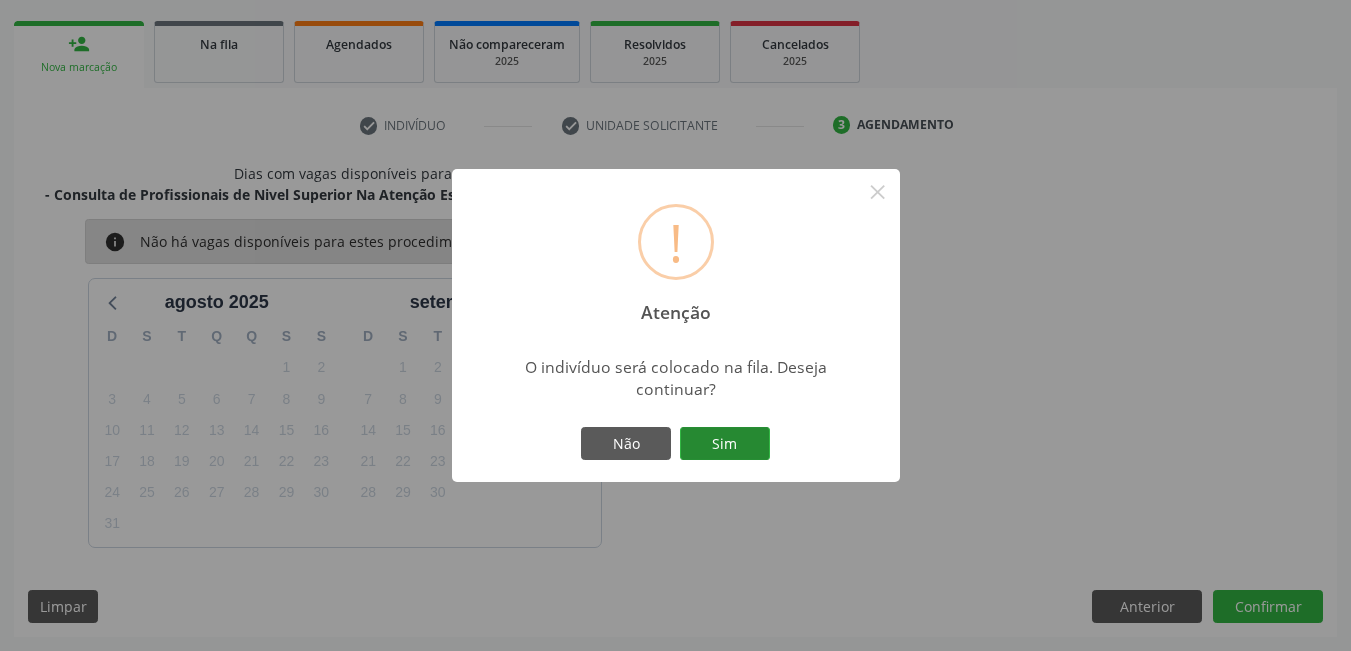 click on "Sim" at bounding box center (725, 444) 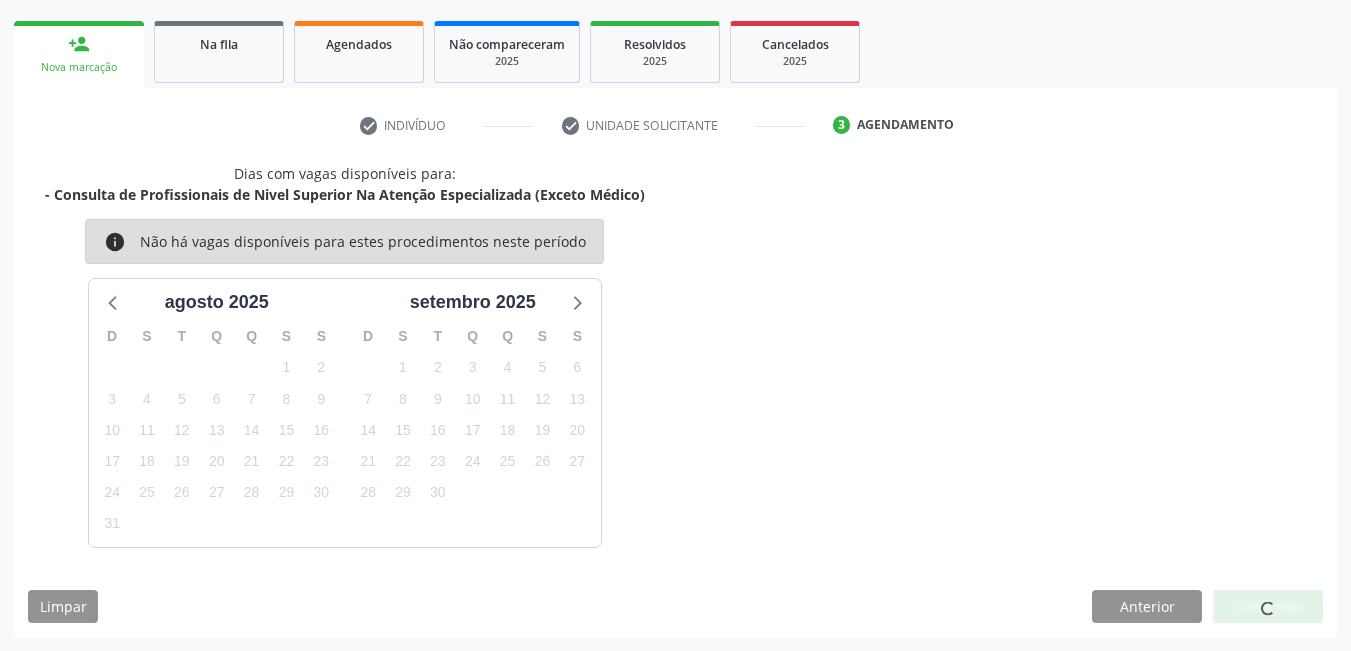scroll, scrollTop: 44, scrollLeft: 0, axis: vertical 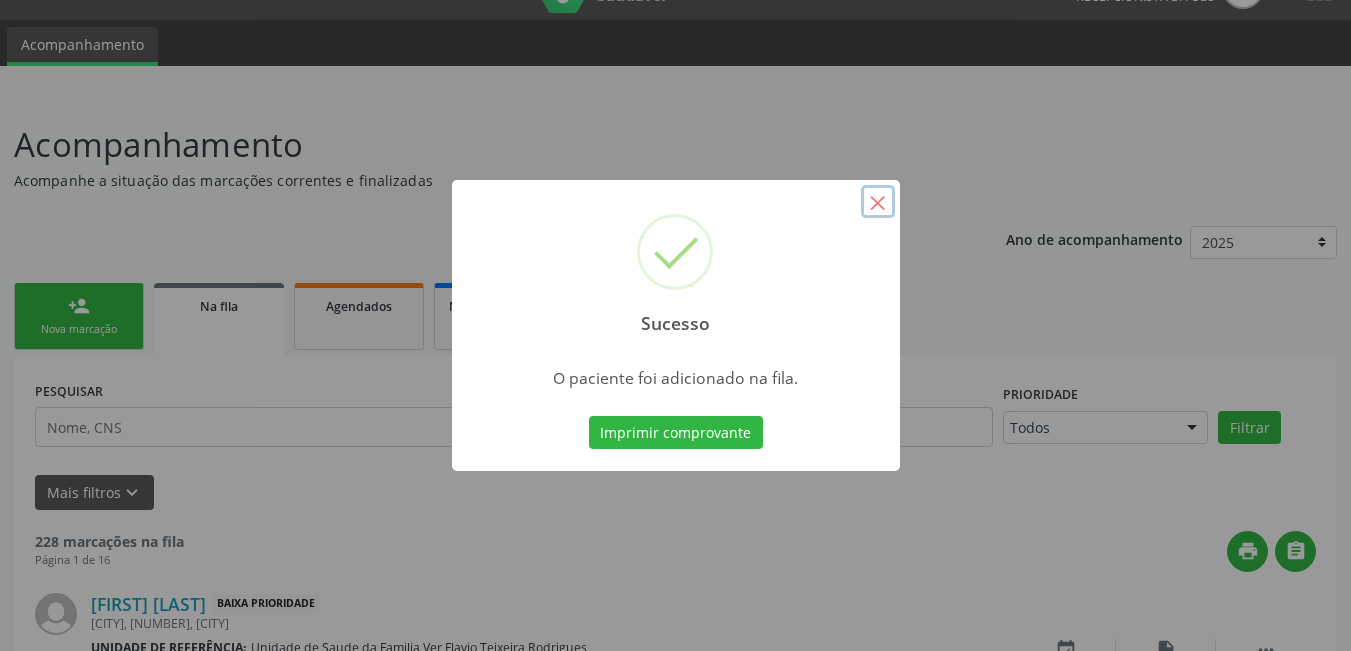 click on "×" at bounding box center (878, 202) 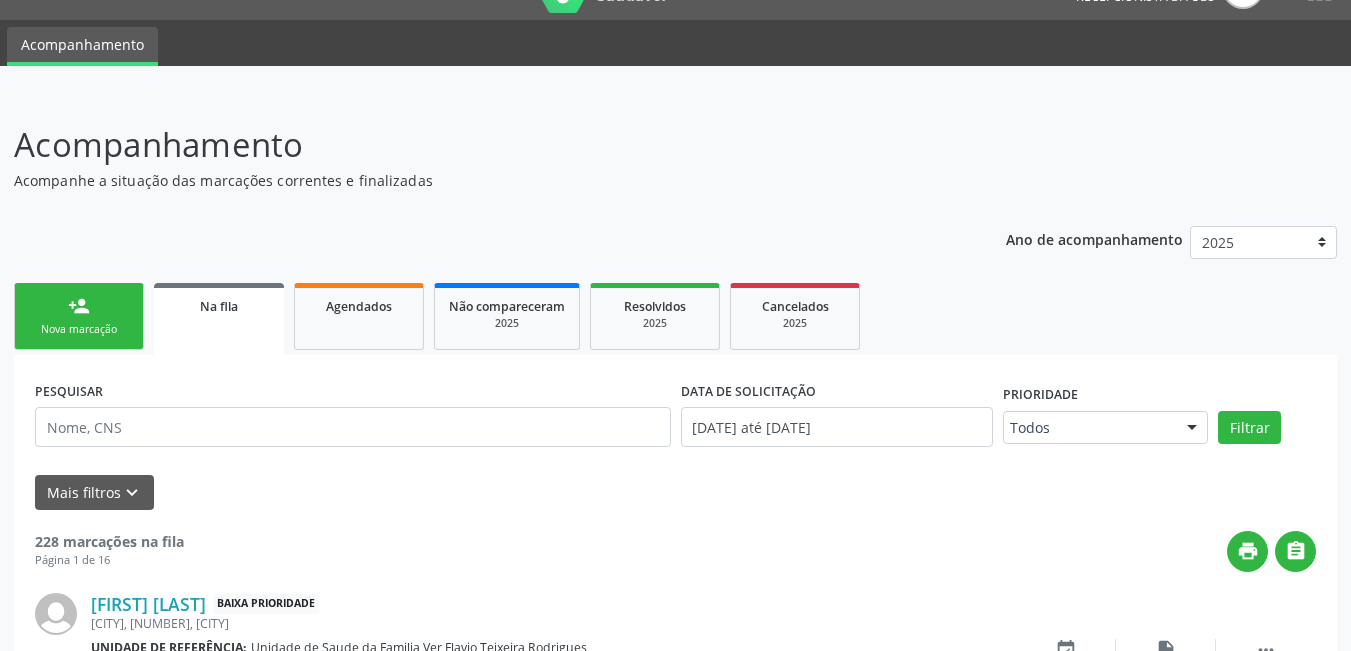 click on "person_add
Nova marcação" at bounding box center [79, 316] 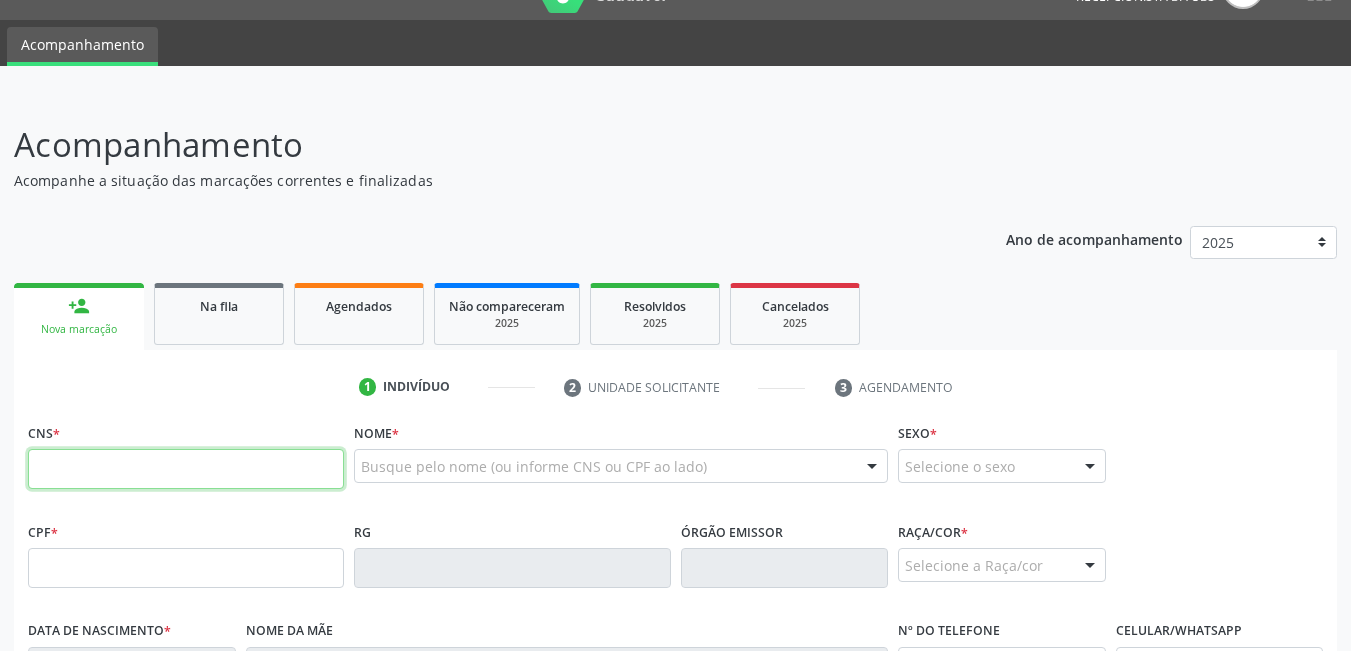 click at bounding box center (186, 469) 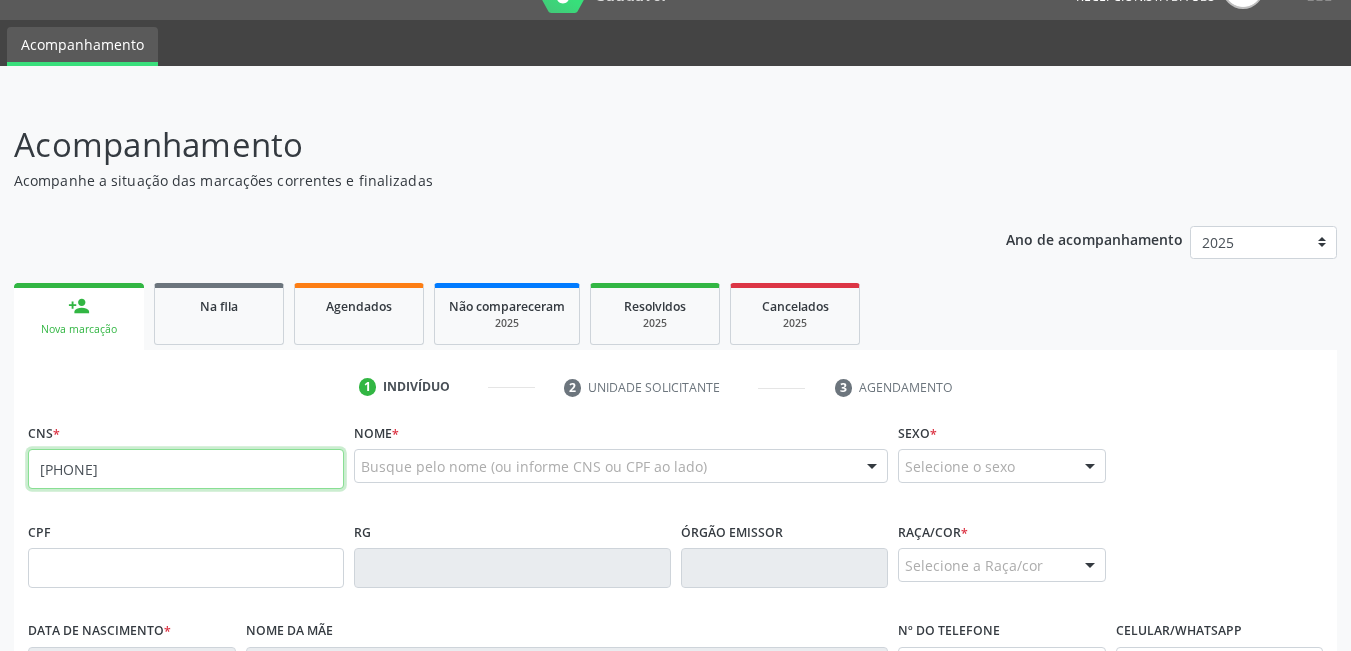 type on "[PHONE]" 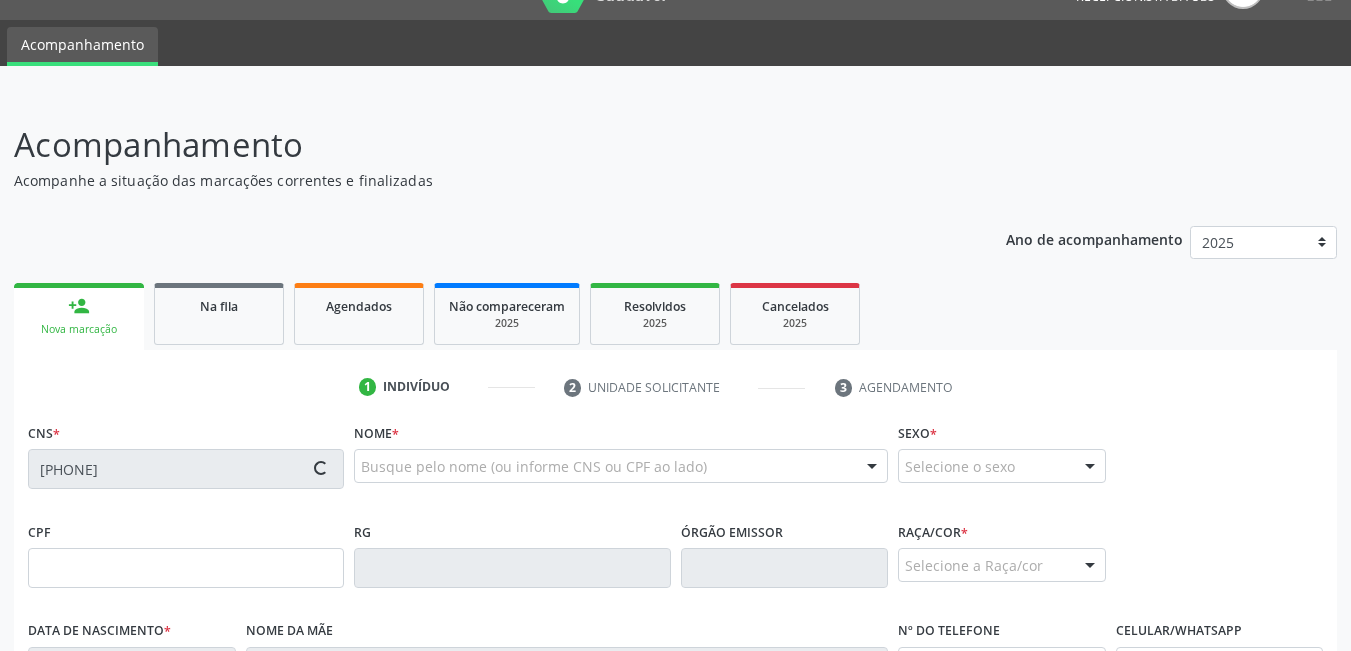 type on "[CPF]" 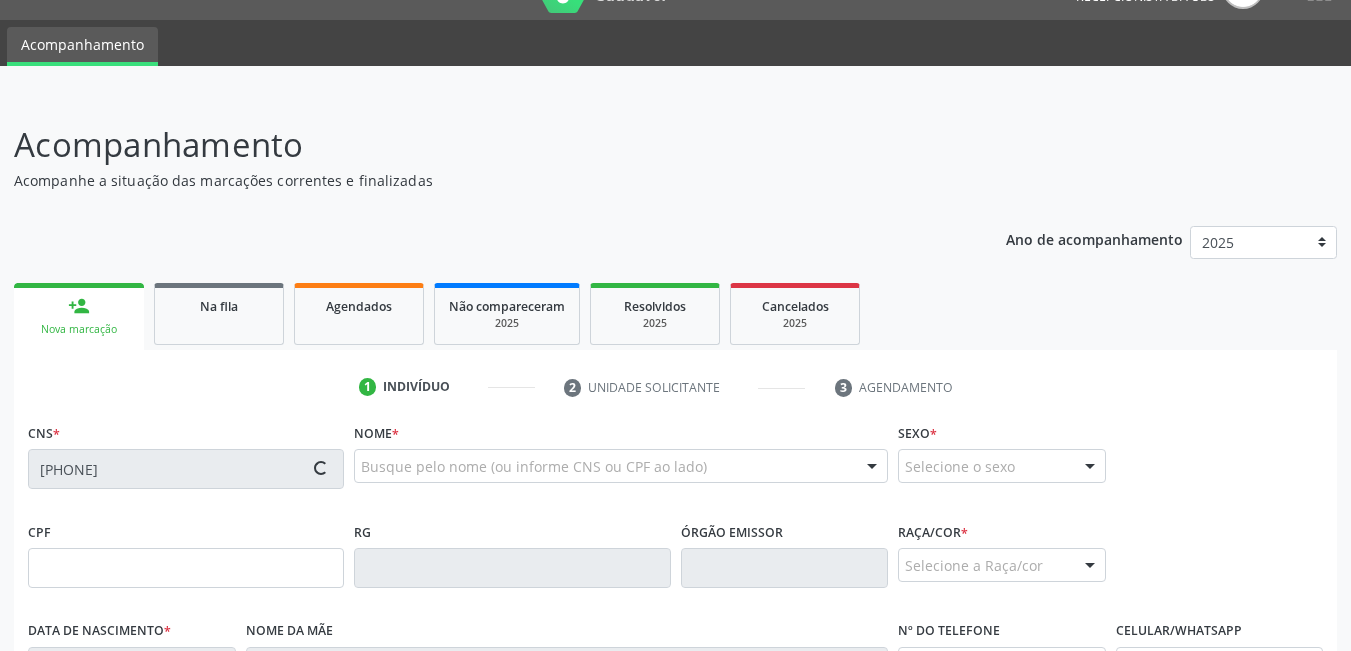 type on "[DATE]" 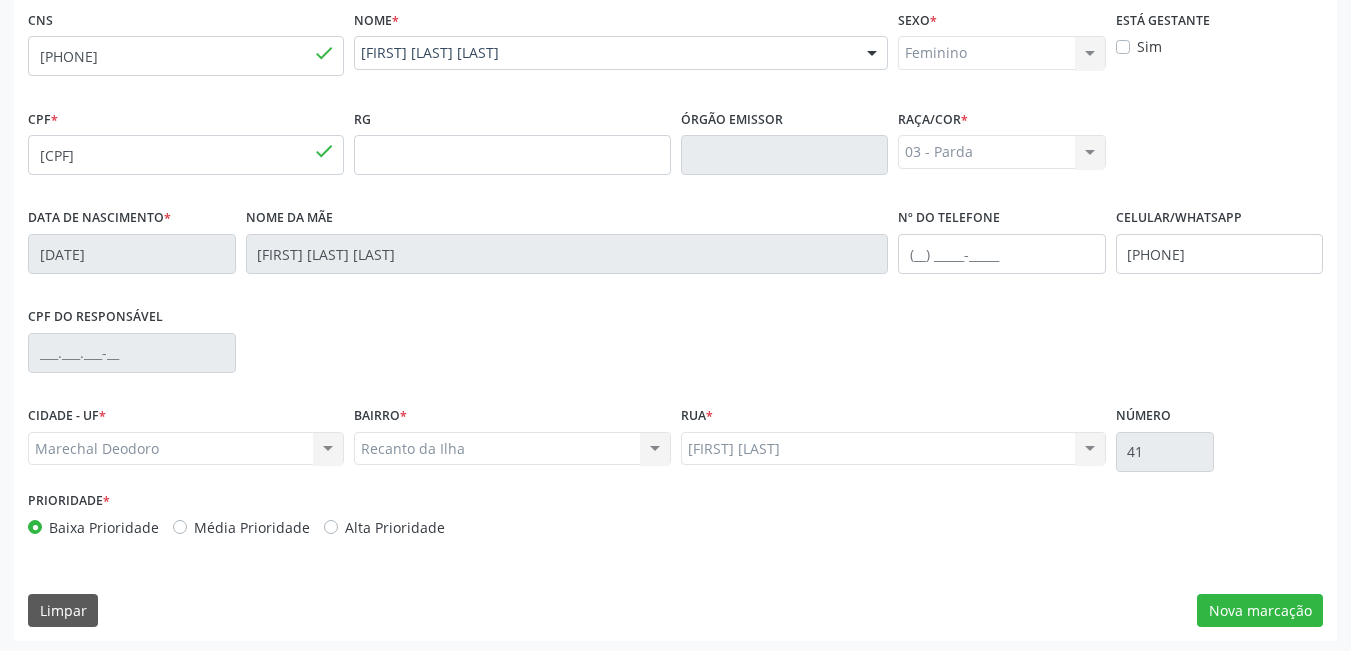 scroll, scrollTop: 461, scrollLeft: 0, axis: vertical 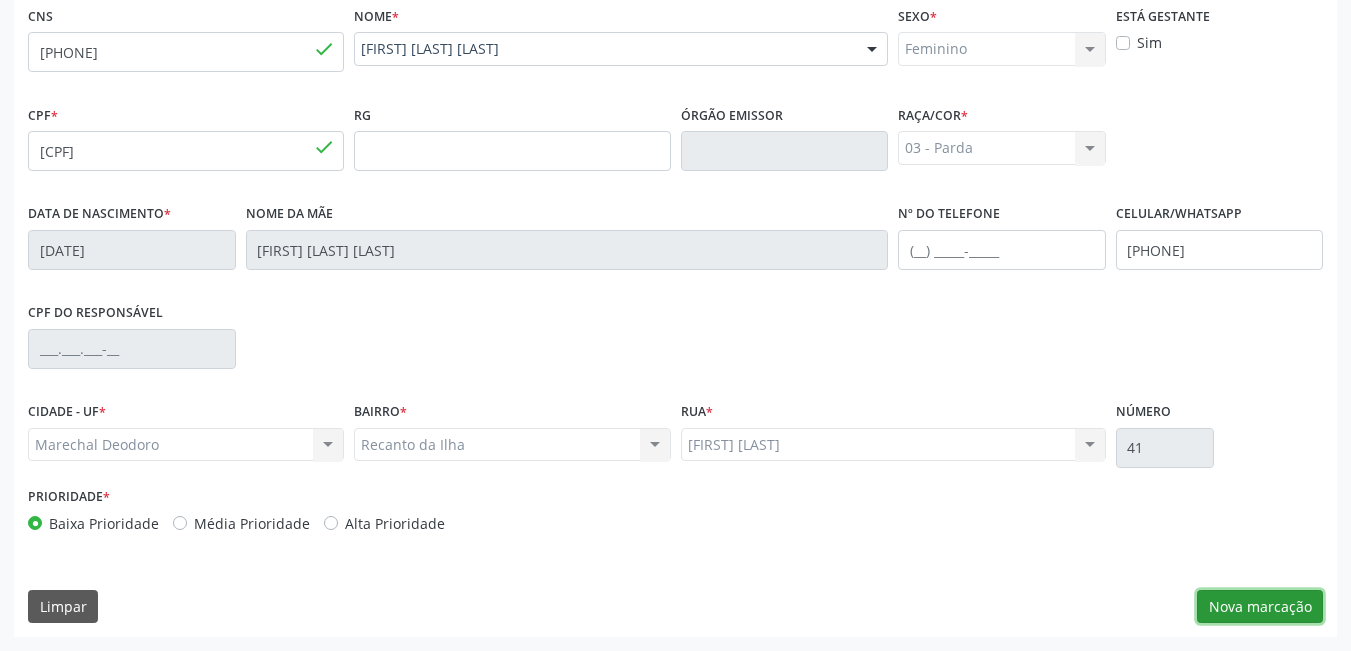 click on "Nova marcação" at bounding box center (1260, 607) 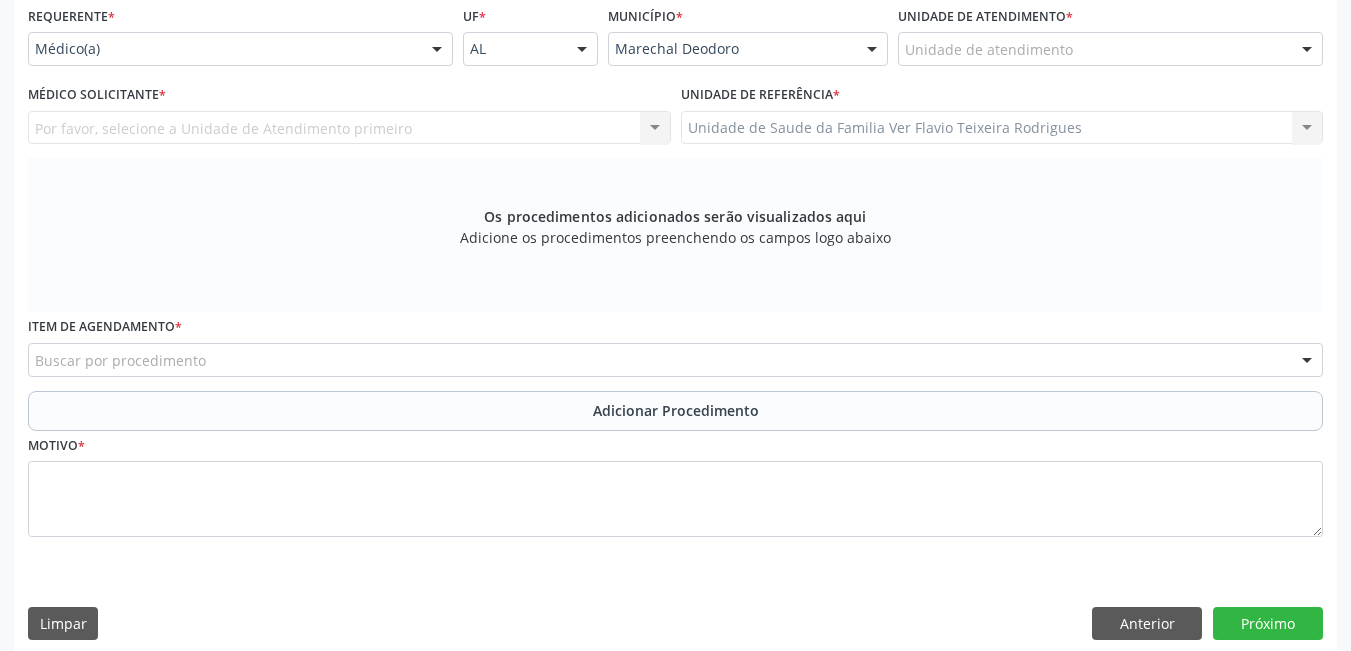 scroll, scrollTop: 361, scrollLeft: 0, axis: vertical 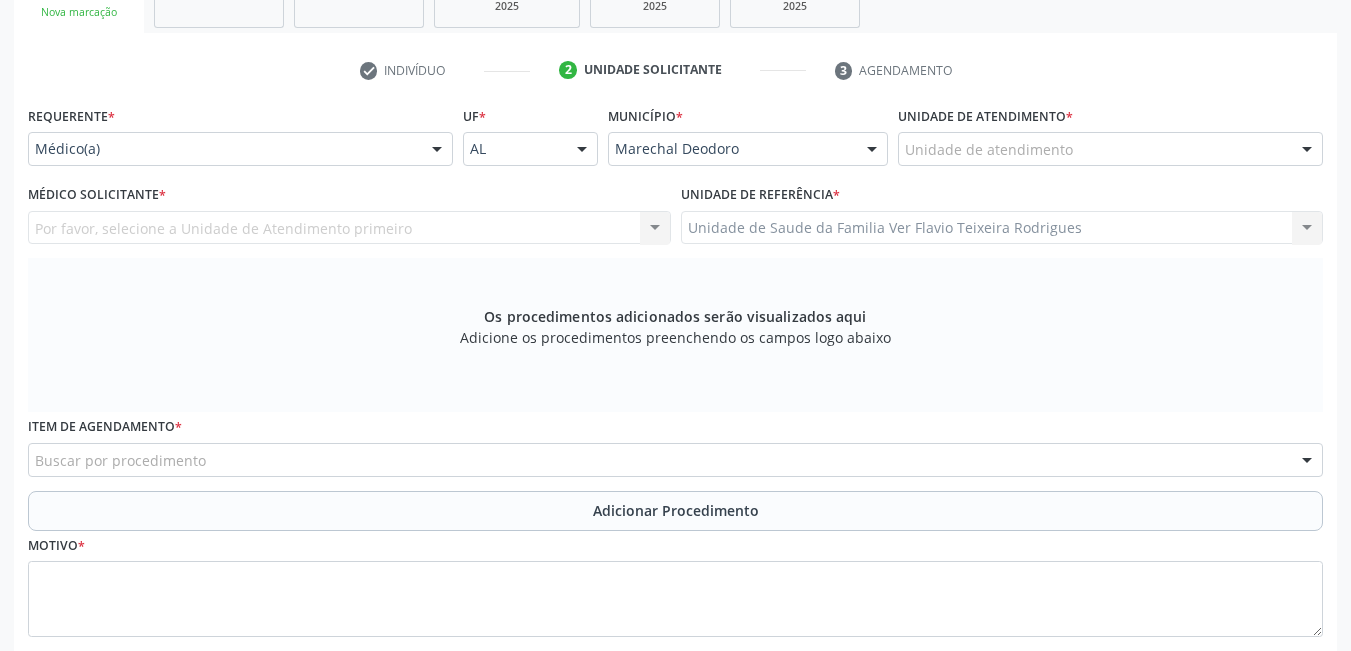 click on "Unidade de atendimento
*
Unidade de atendimento
Aeronave Baron 58   Aeronave Cessna   Associacao Divina Misericordia   Caps Maria Celia de Araujo Sarmento   Central Municipal de Rede de Frio de Marechal Deodoro   Central de Abastecimento Farmaceutico Caf   Centro Municipal de Especialidade Odontologica   Centro de Parto Normal Imaculada Conceicao   Centro de Saude Professor Estacio de Lima   Certea Centro Esp de Ref em Transtorno do Espectro Autista   Clinica Escola de Medicina Veterinaria do Cesmac   Clinica de Reestruturacao Renovar Crer   Consultorio Odontologico Livia Alana Silva Lopes   Crescer Espaco Terapeutico   Espaco Klecia Ribeiro   Fazenda da Esperanca Santa Terezinha   Helicoptero Falcao 5   Labmar   Laboratorio Marechal   Laboratorio Marechal Deodoro   Laboratorio de Protese Dentaria Marechal Deodoro   Melhor em Casa   Posto de Apoio Mucuri   Posto de Saude Saco   Posto de Saude do Riacho Velho   Secretaria Municipal de Saude" at bounding box center (1110, 140) 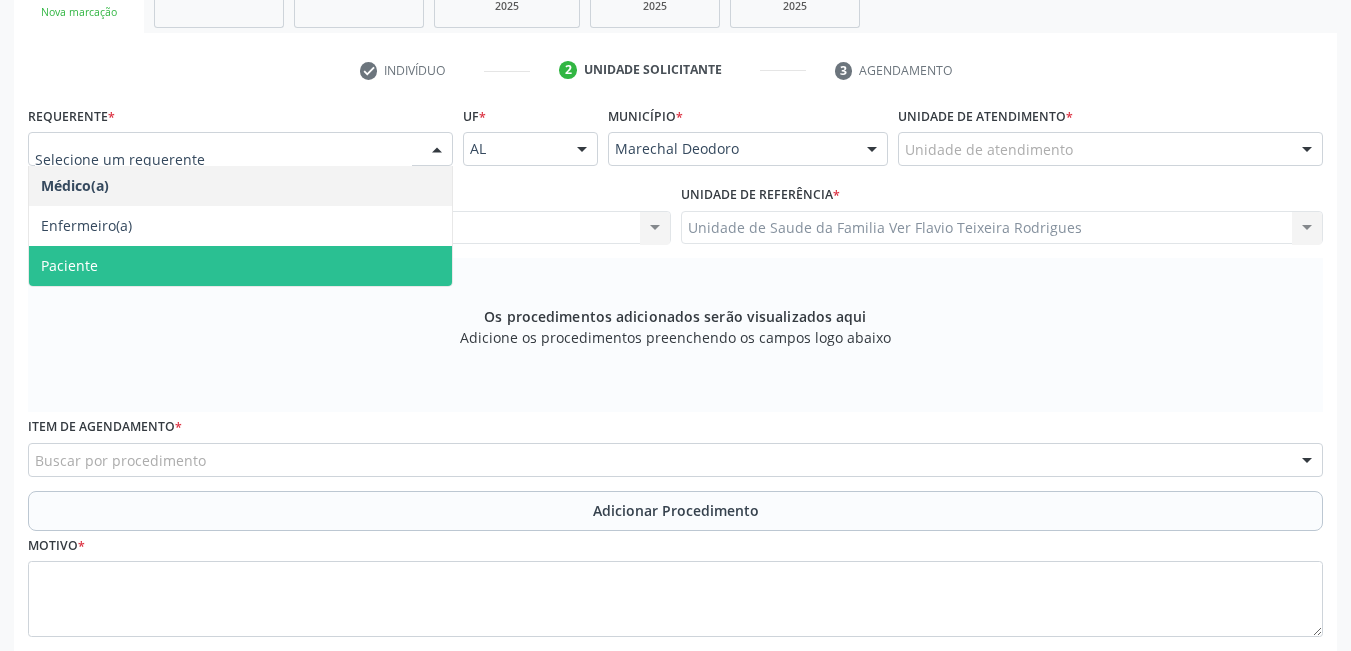 click on "Paciente" at bounding box center (240, 266) 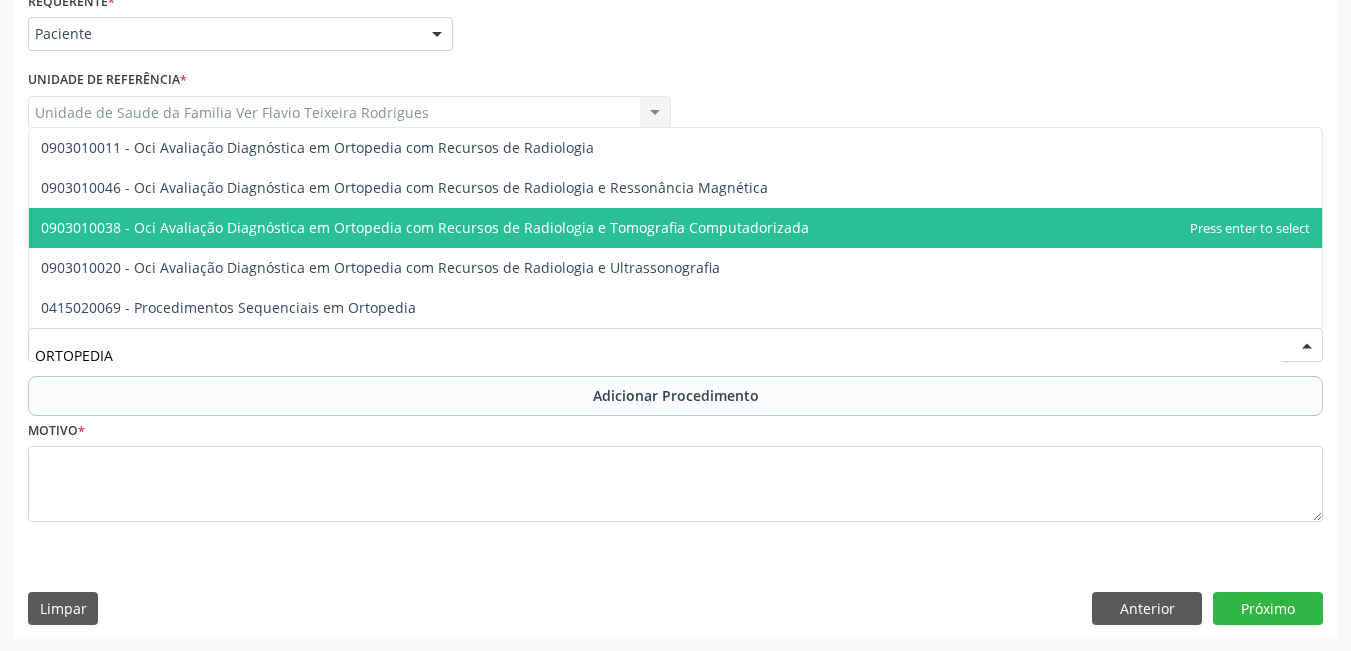 scroll, scrollTop: 478, scrollLeft: 0, axis: vertical 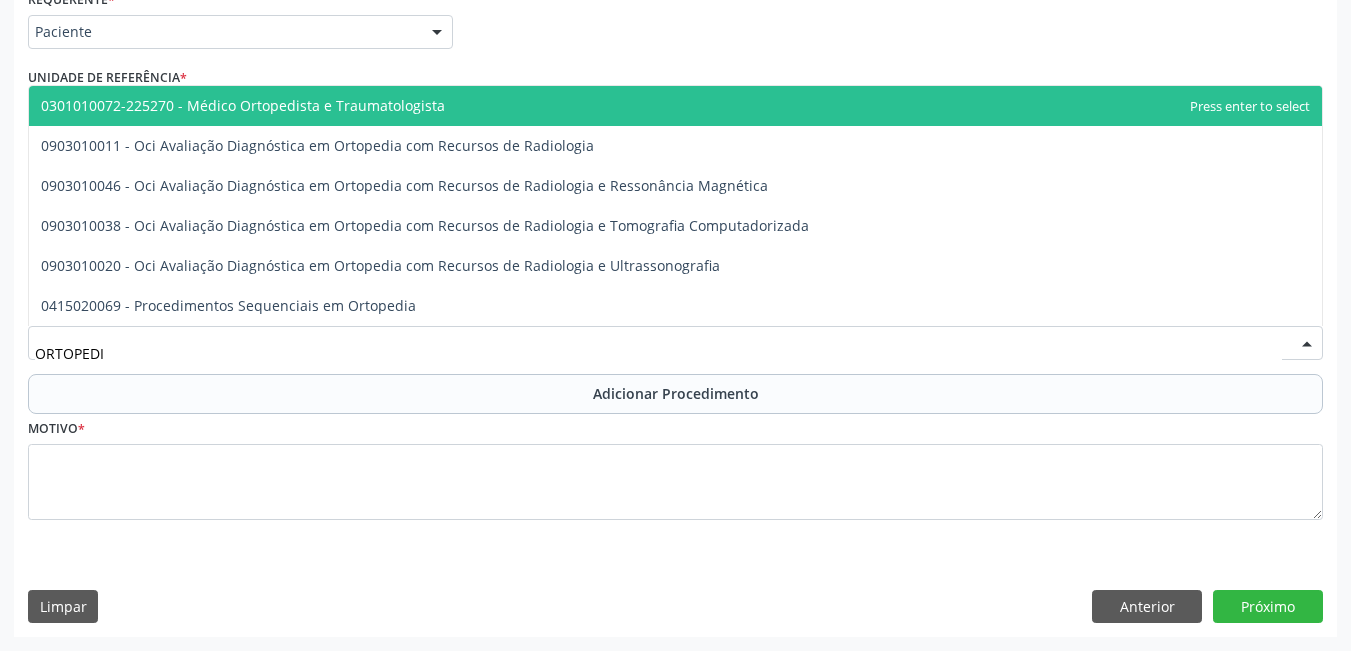 type on "ORTOPED" 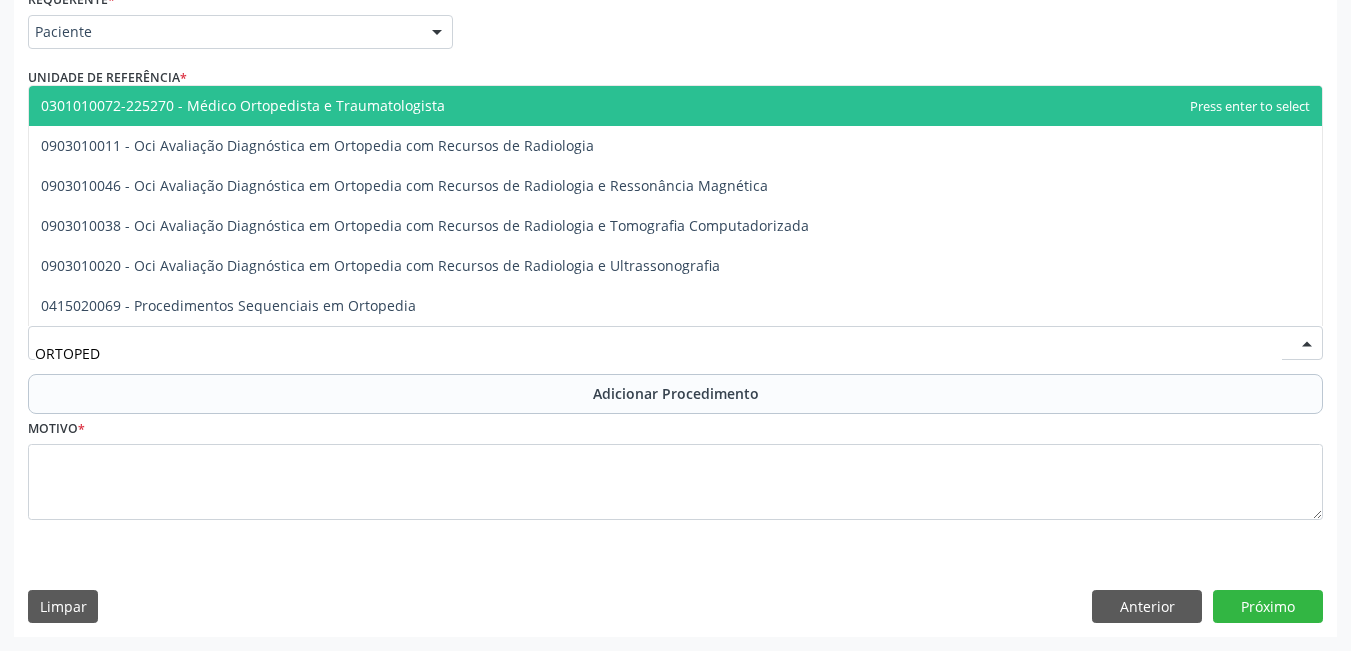 click on "0301010072-225270 - Médico Ortopedista e Traumatologista" at bounding box center (675, 106) 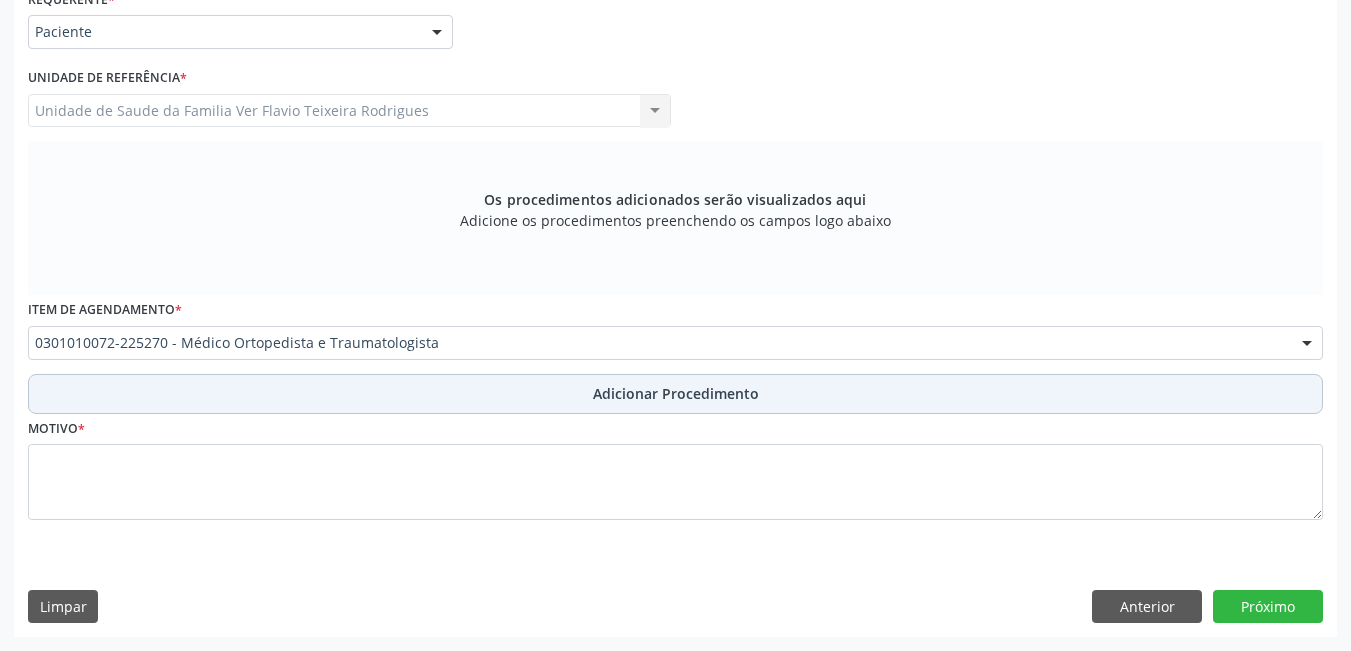click on "Adicionar Procedimento" at bounding box center [676, 393] 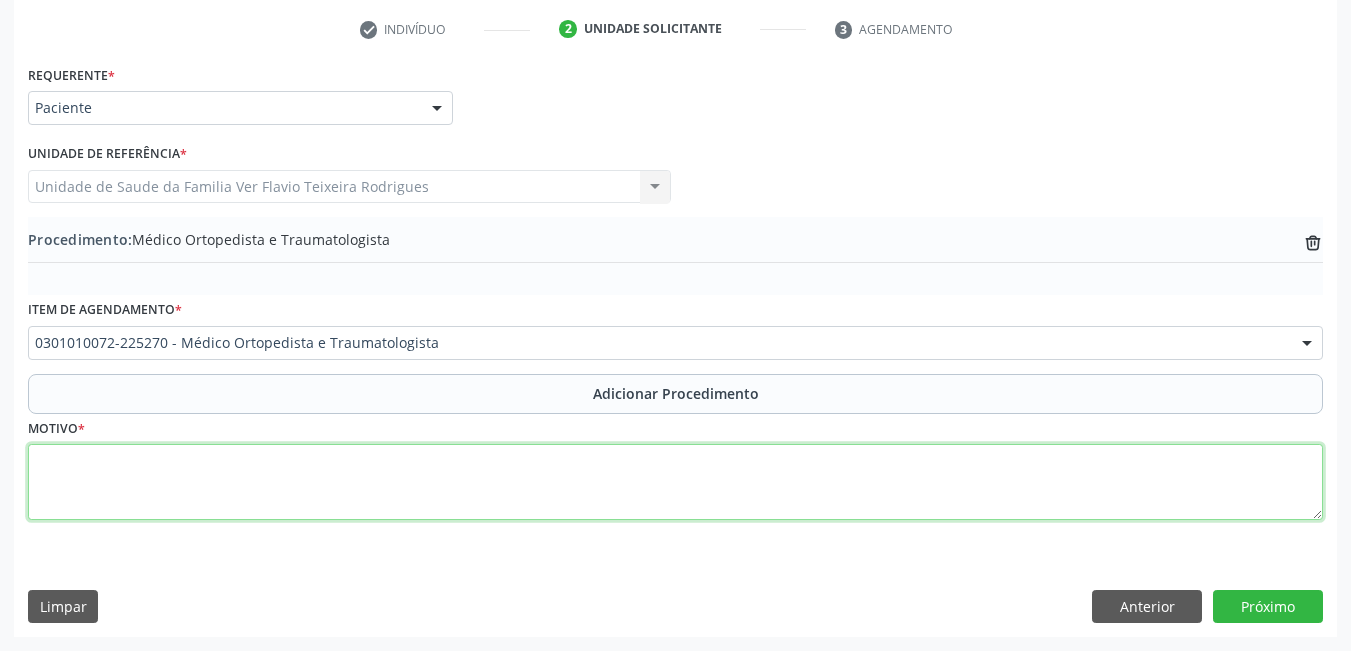 click at bounding box center [675, 482] 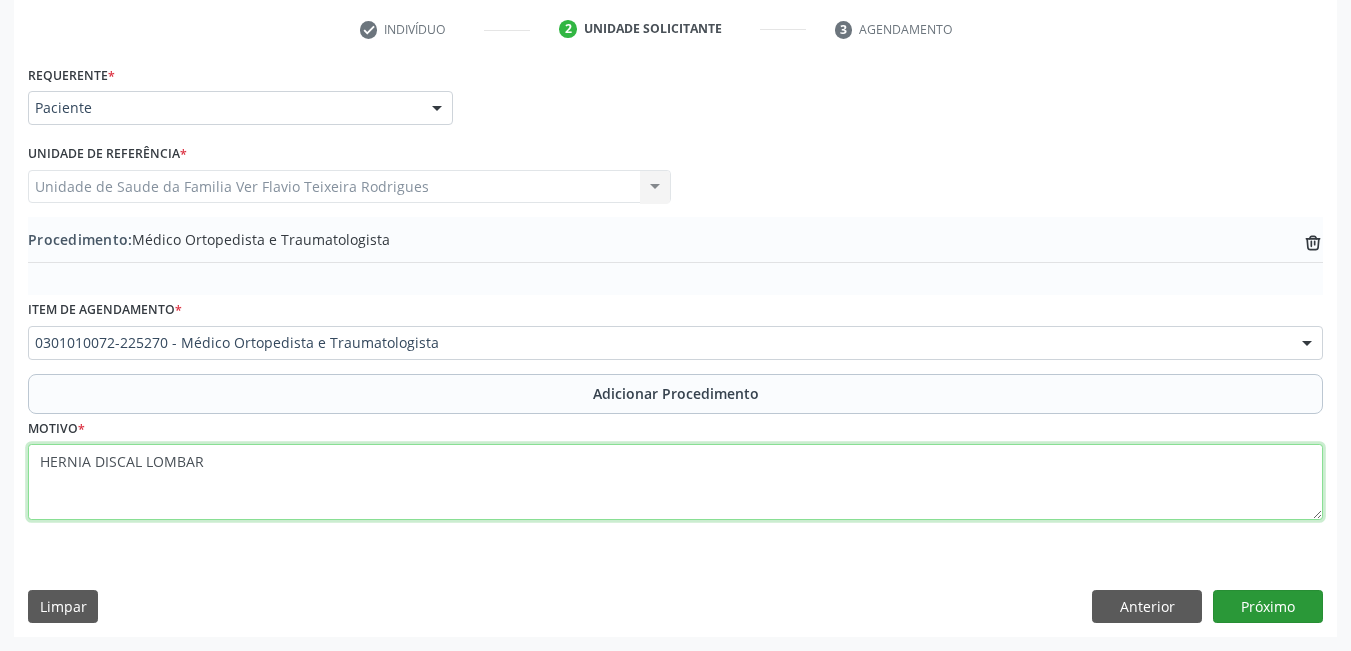 type on "HERNIA DISCAL LOMBAR" 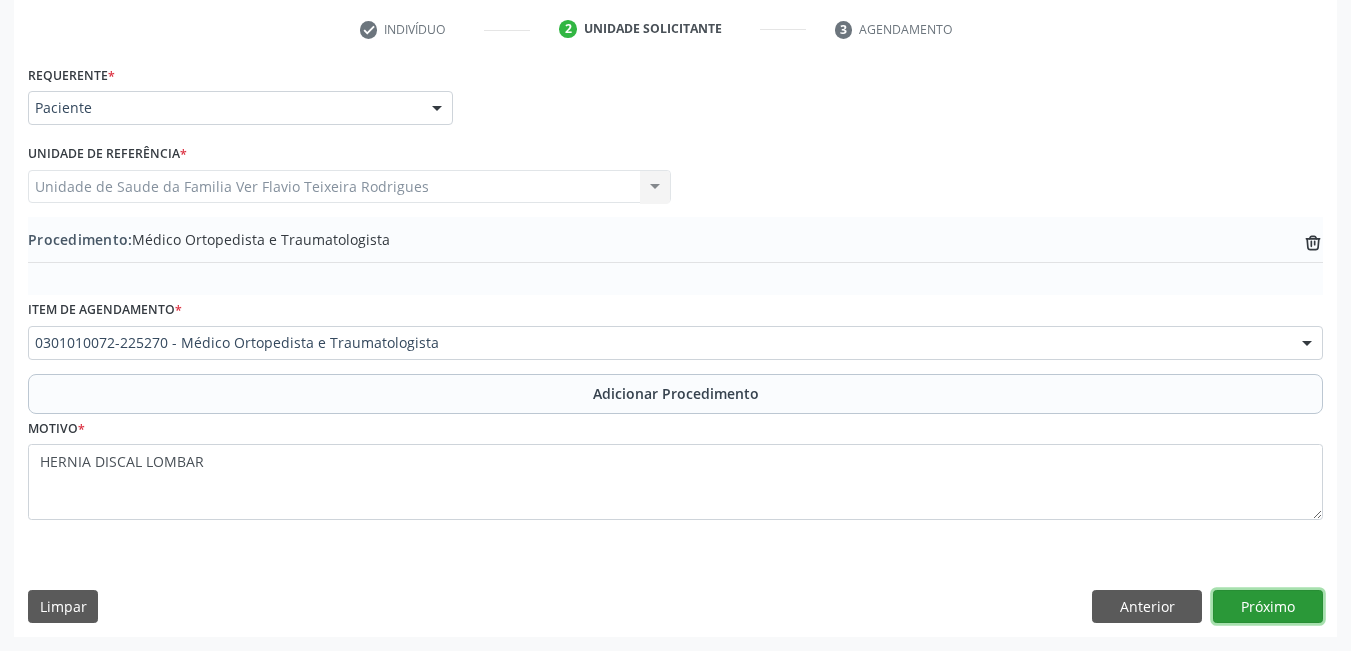 click on "Próximo" at bounding box center [1268, 607] 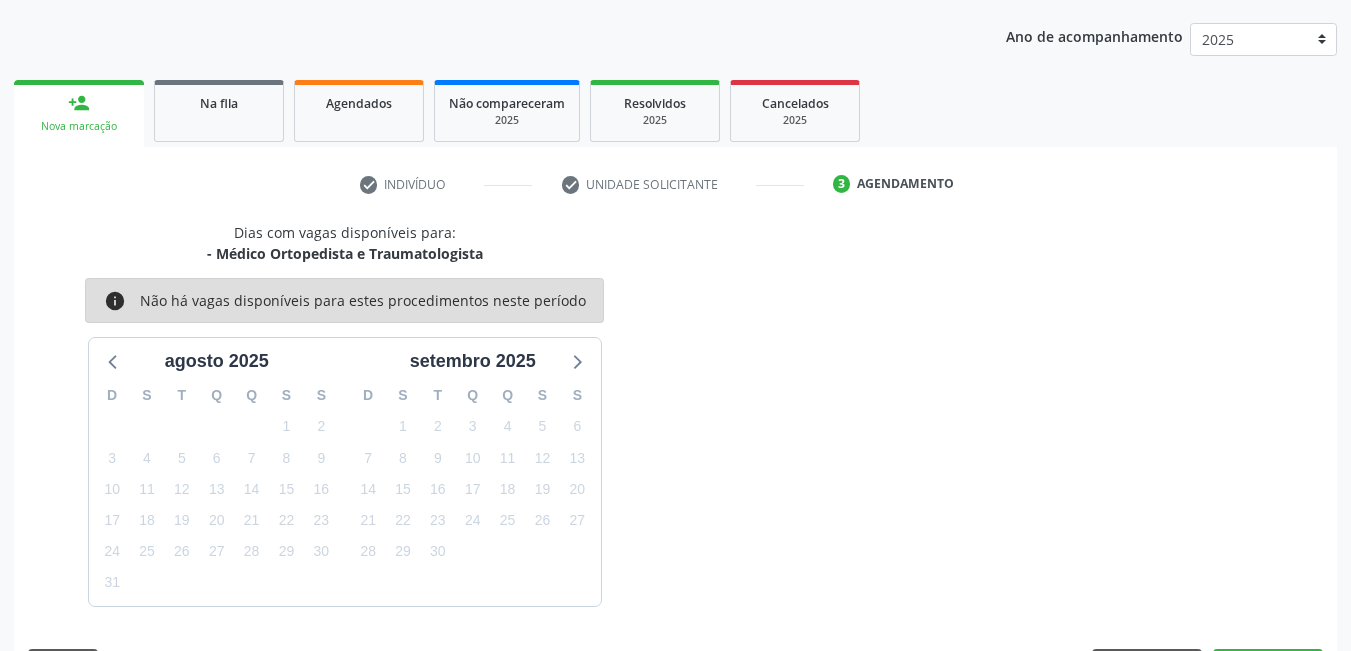 scroll, scrollTop: 306, scrollLeft: 0, axis: vertical 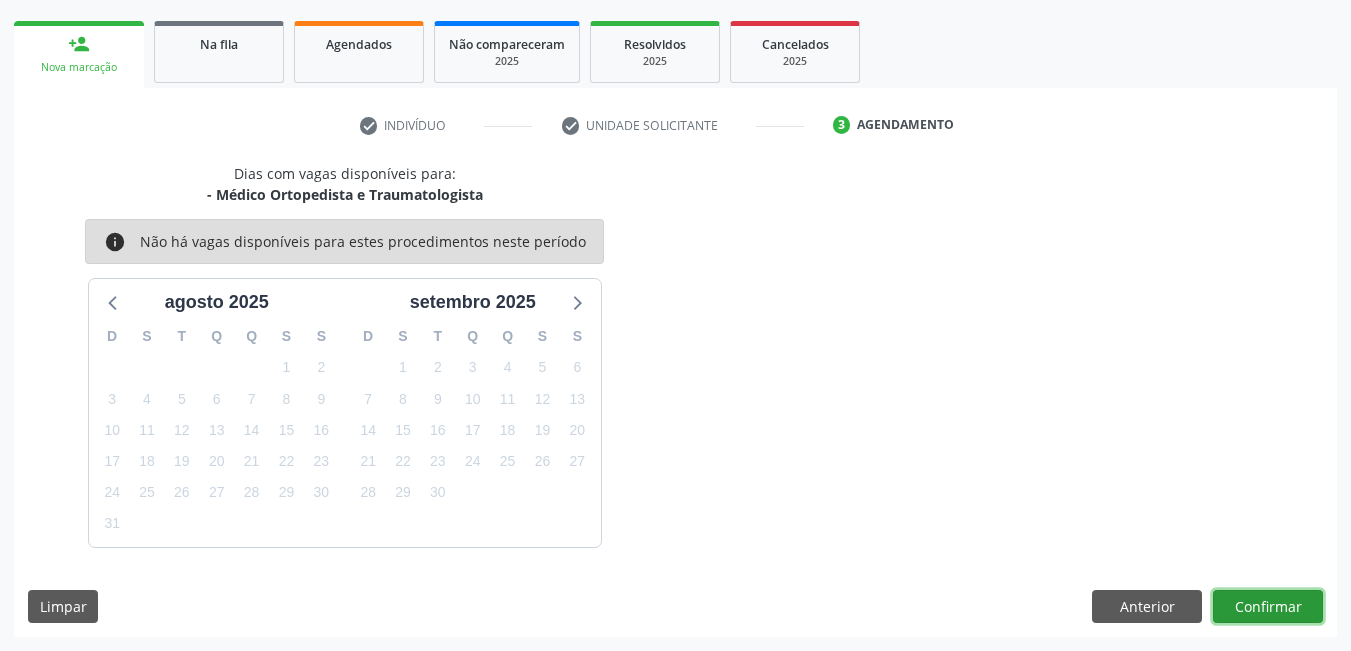 click on "Confirmar" at bounding box center [1268, 607] 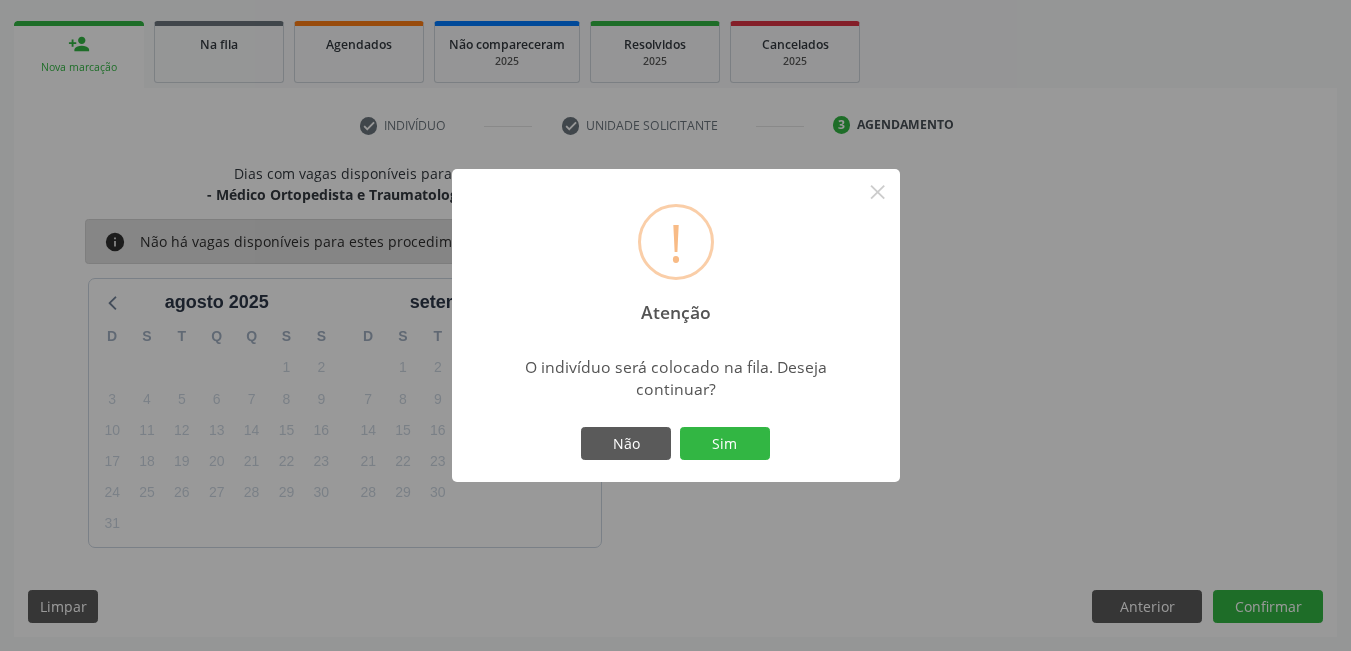 click on "Não Sim" at bounding box center (676, 444) 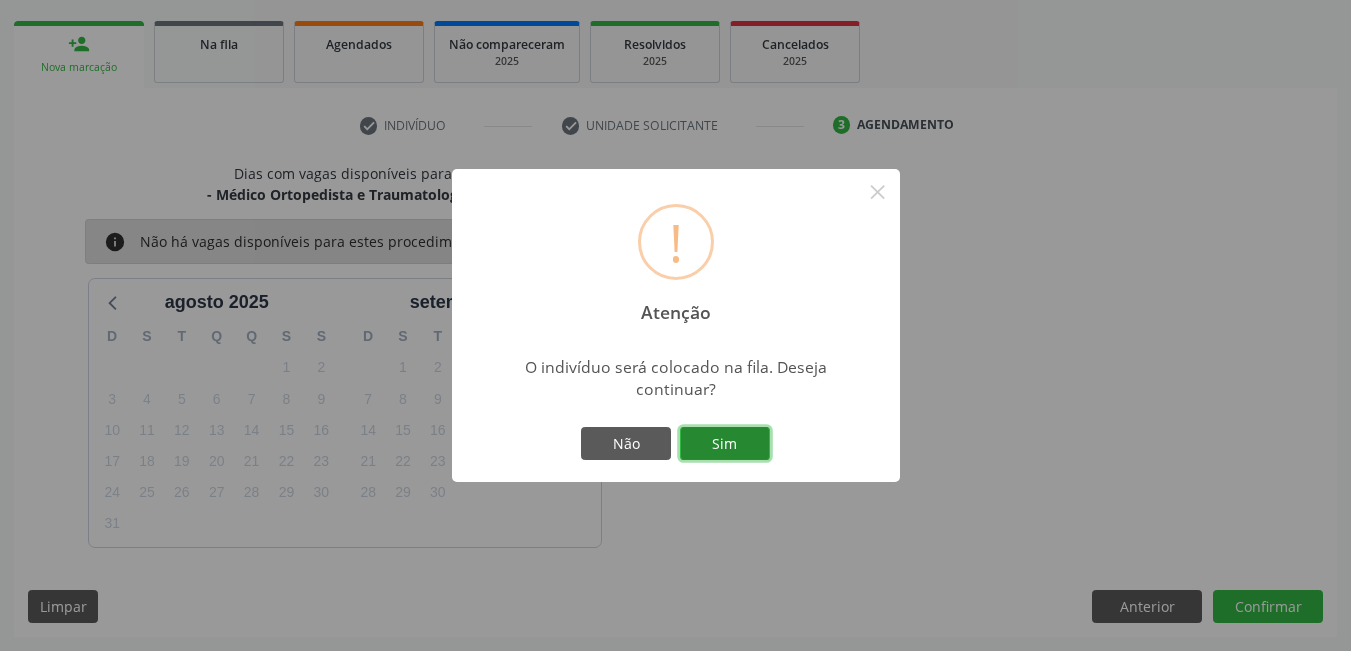 click on "Sim" at bounding box center [725, 444] 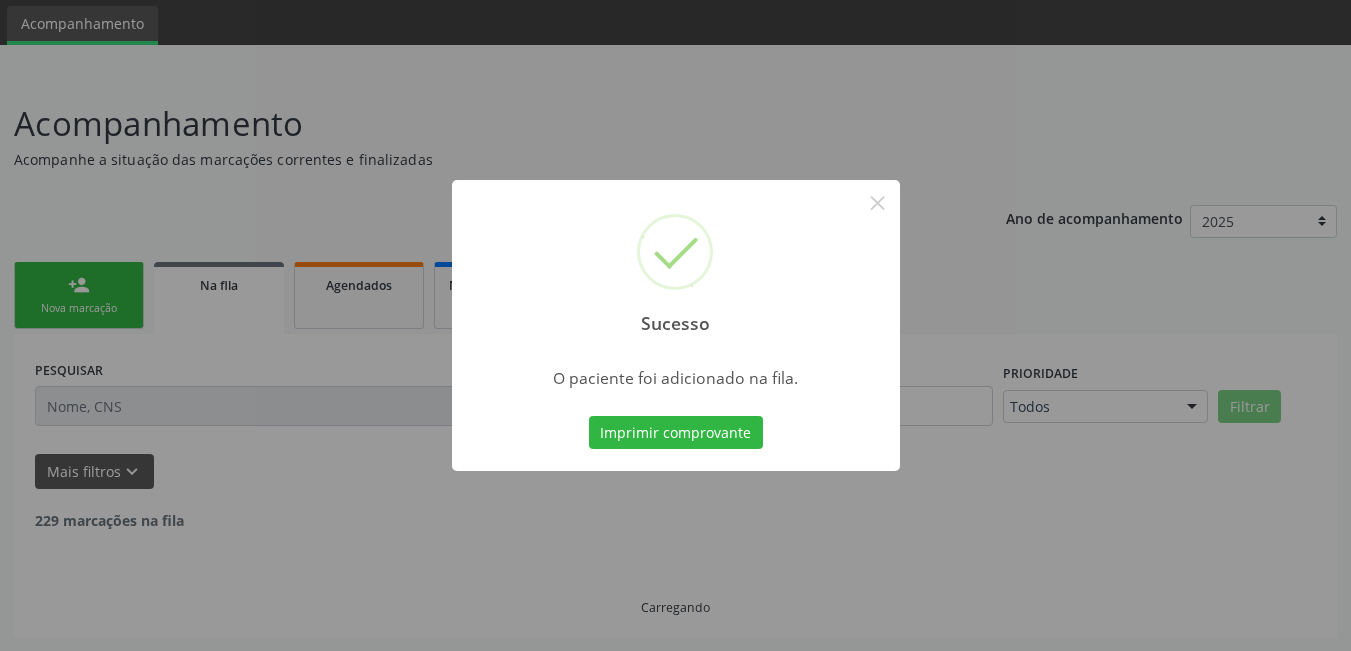 scroll, scrollTop: 44, scrollLeft: 0, axis: vertical 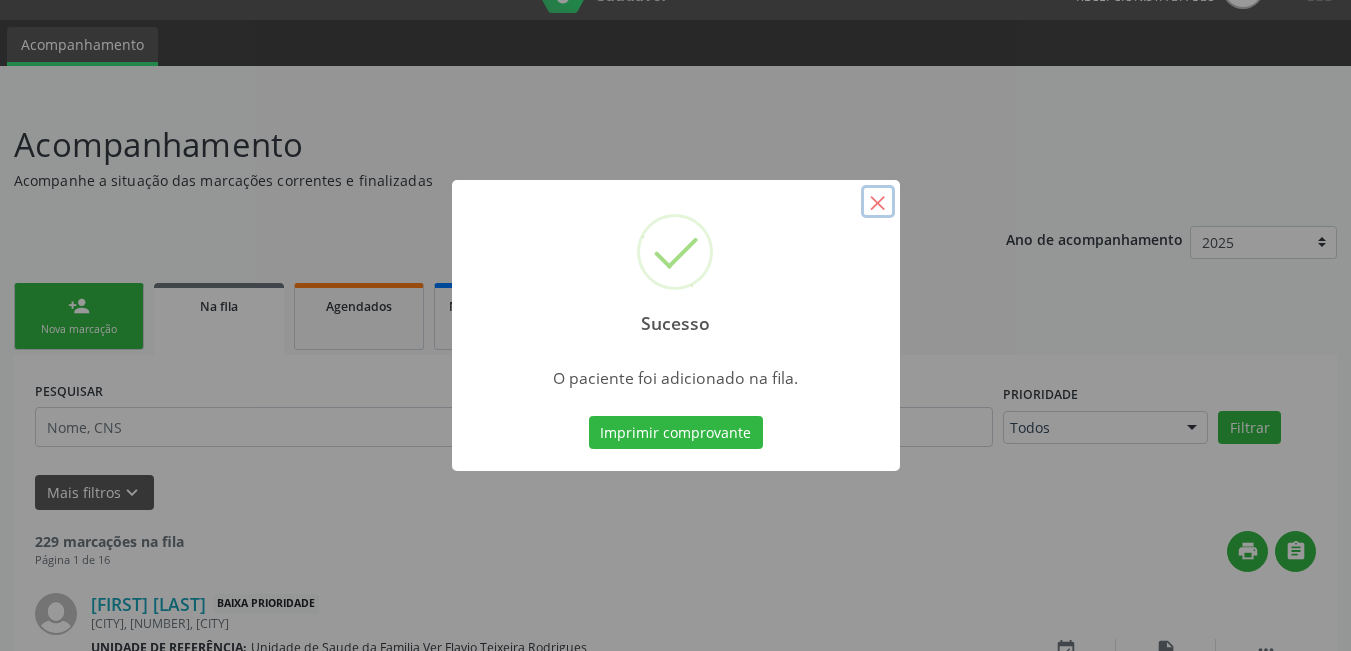 click on "×" at bounding box center (878, 202) 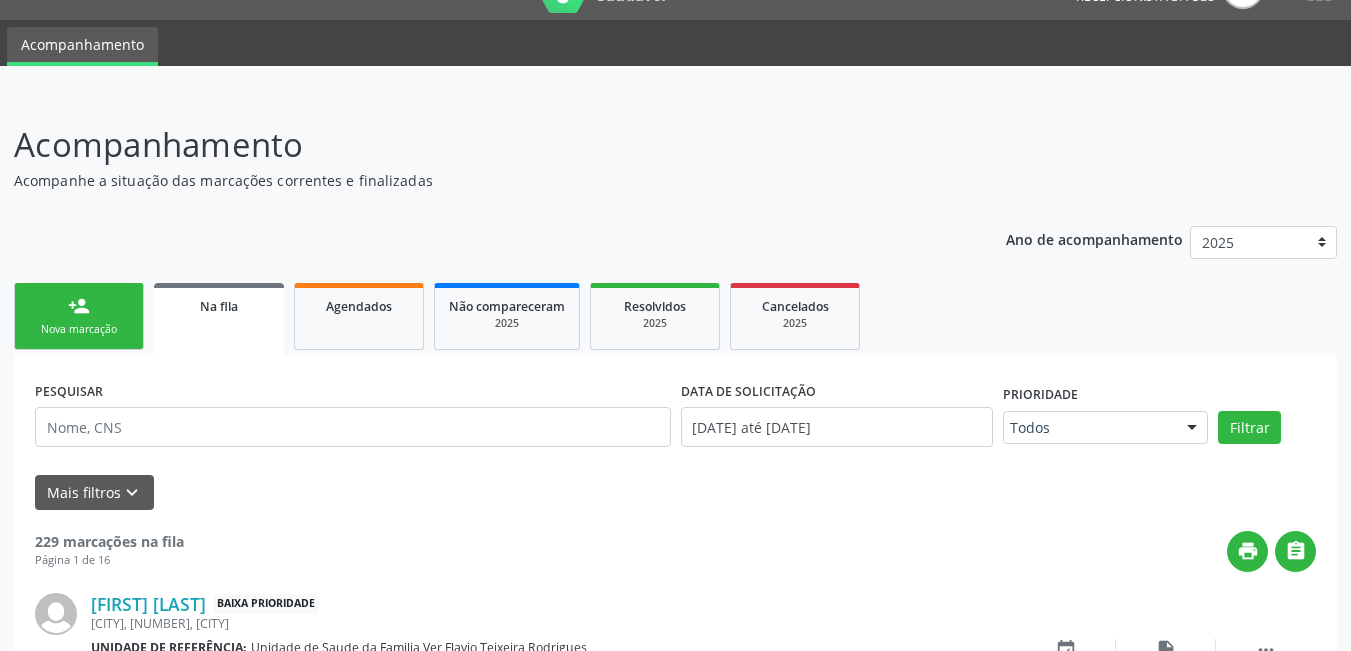 click on "person_add
Nova marcação" at bounding box center [79, 316] 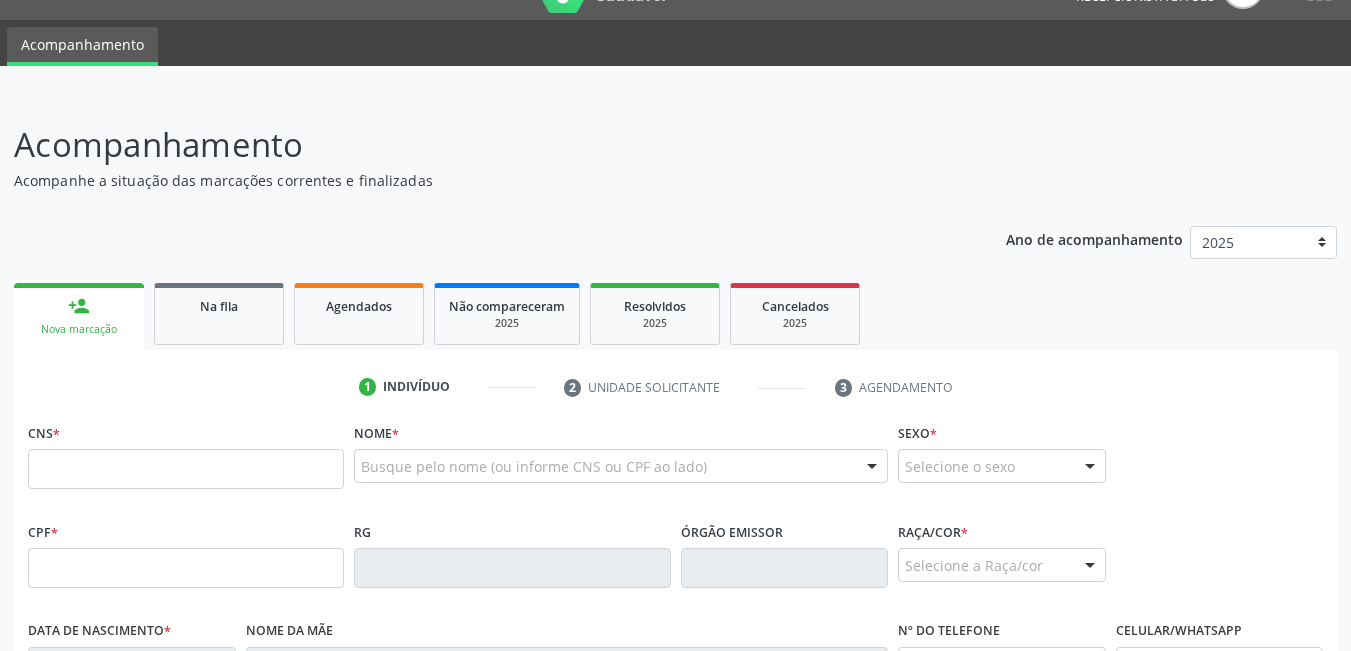 click on "CNS
*" at bounding box center [186, 460] 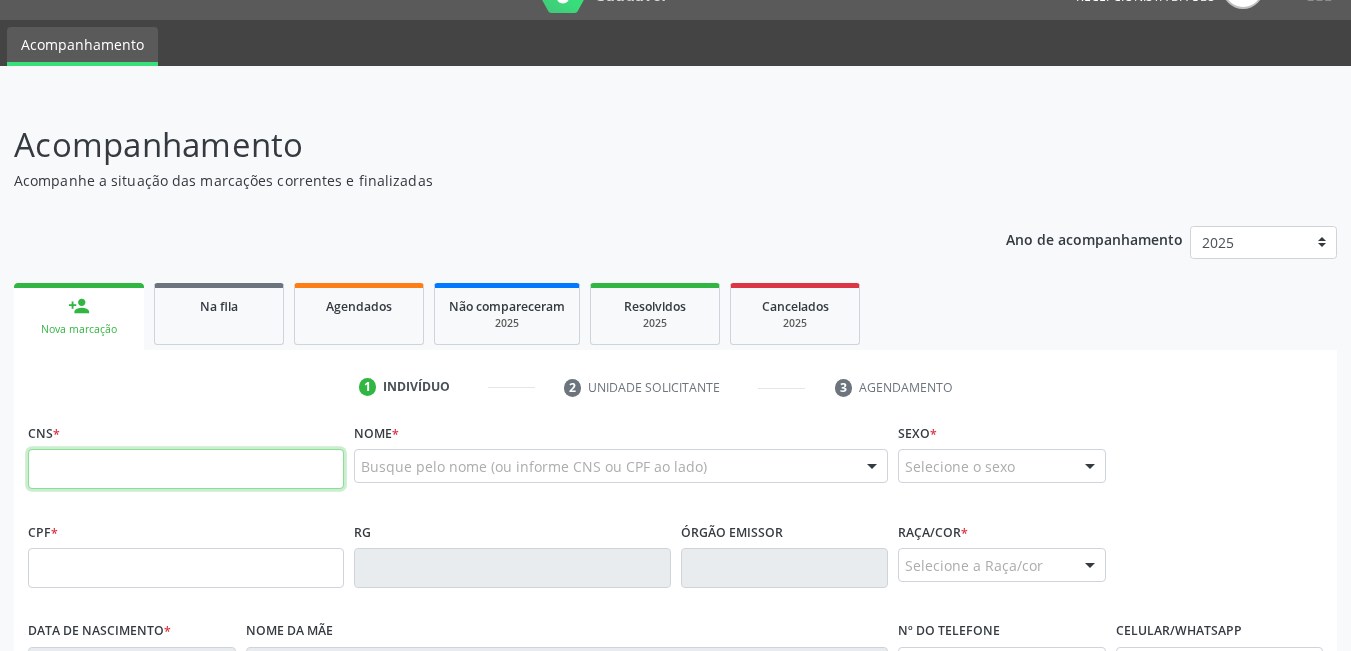 click at bounding box center [186, 469] 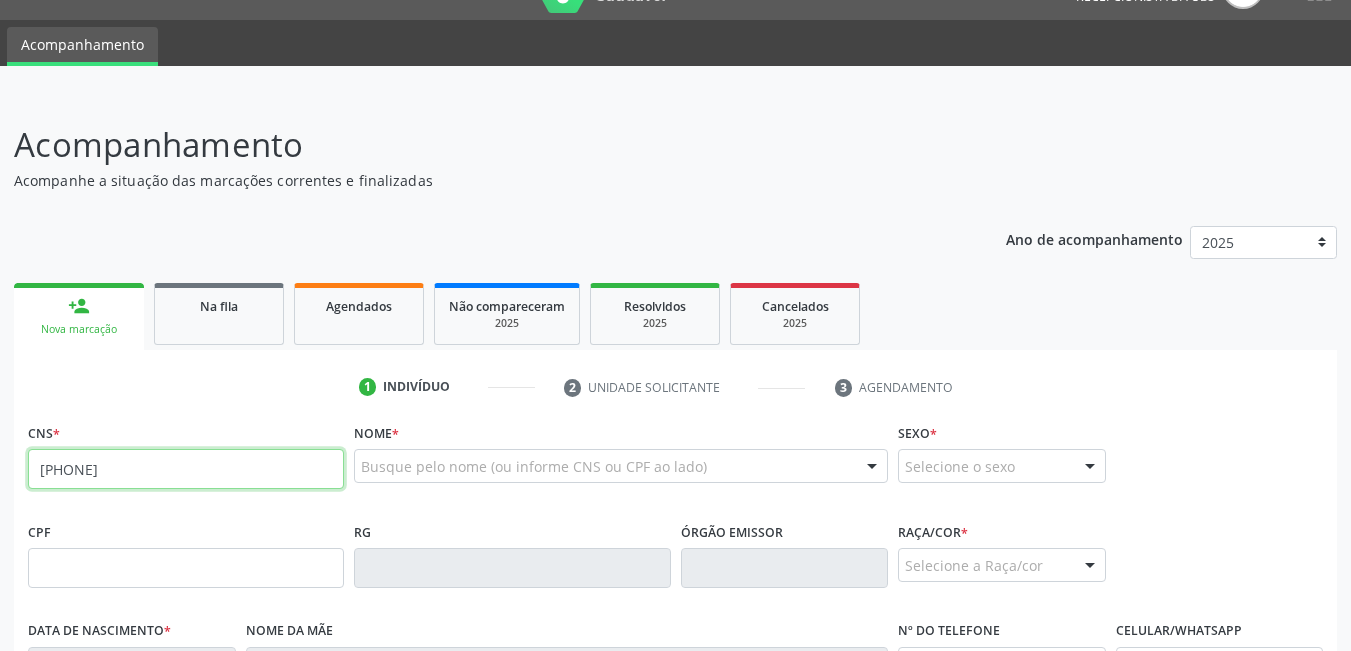 type on "[PHONE]" 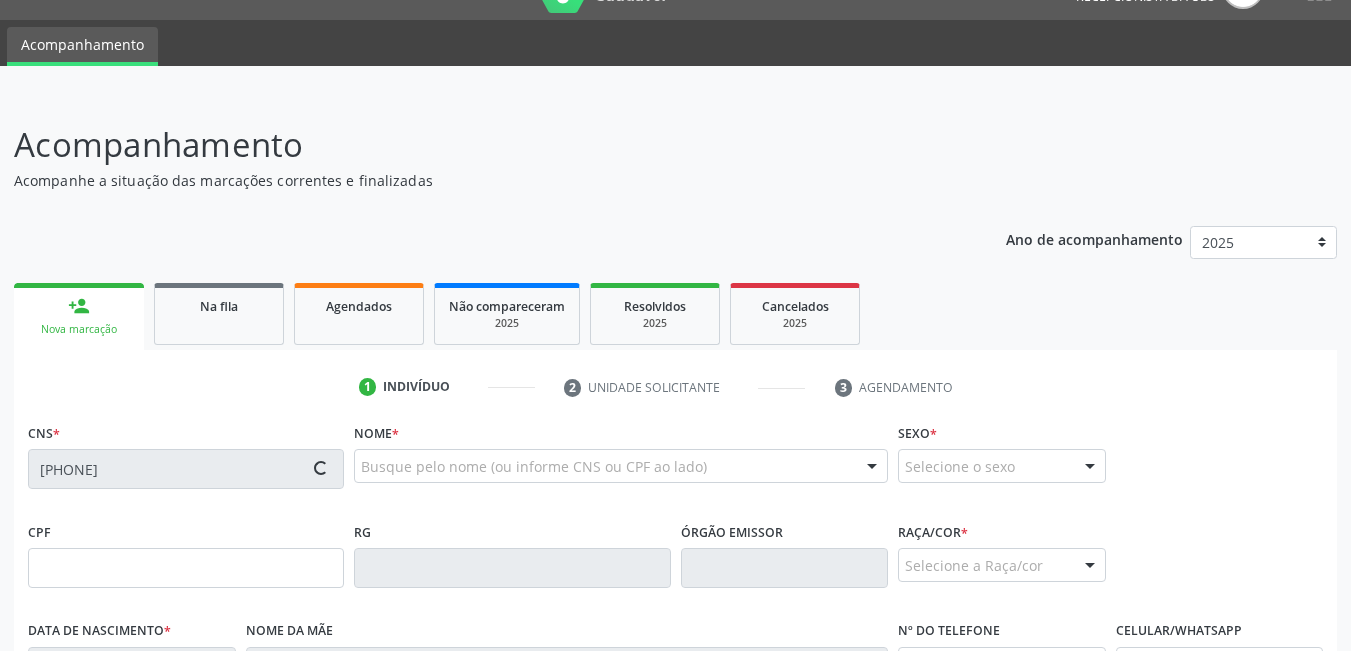 type on "[CPF]" 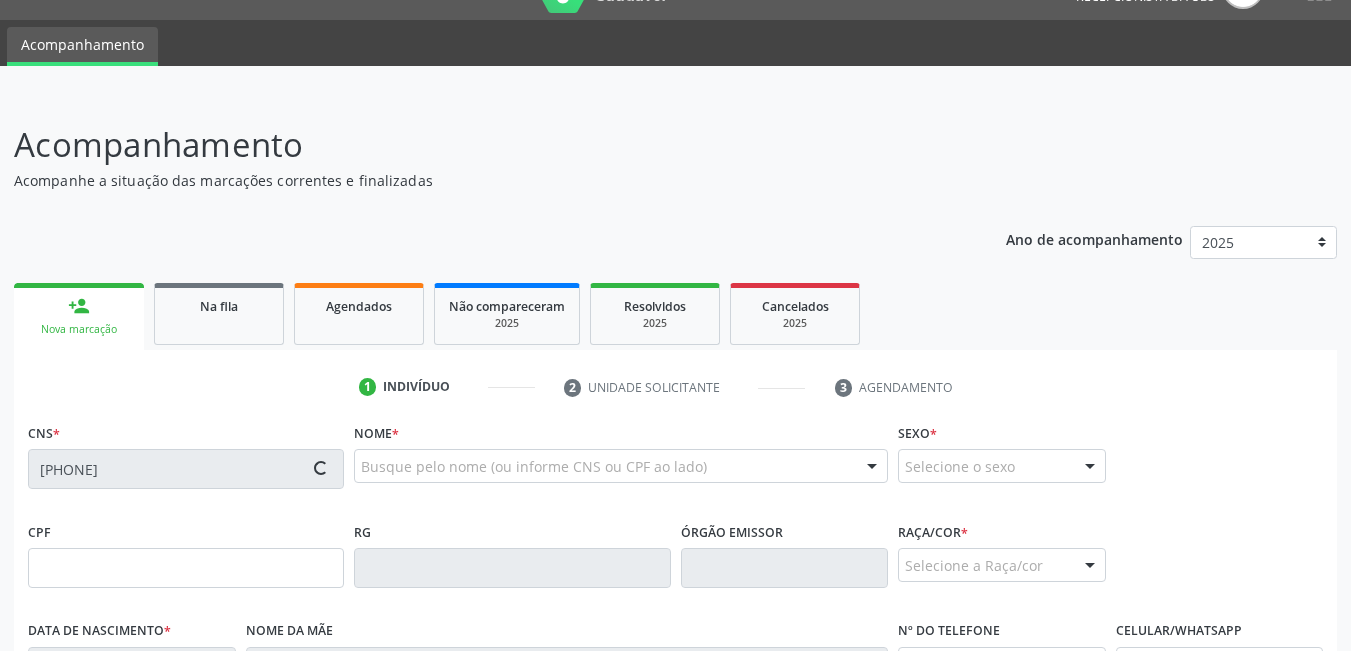 type on "[DATE]" 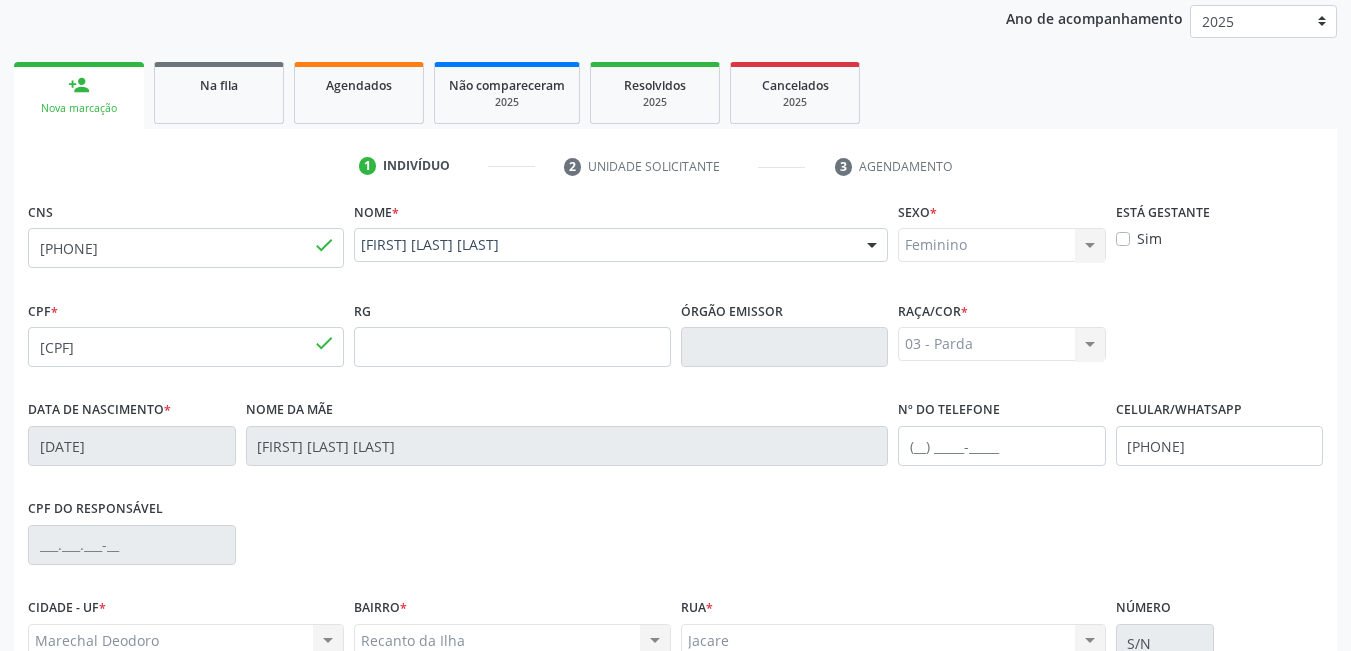 scroll, scrollTop: 461, scrollLeft: 0, axis: vertical 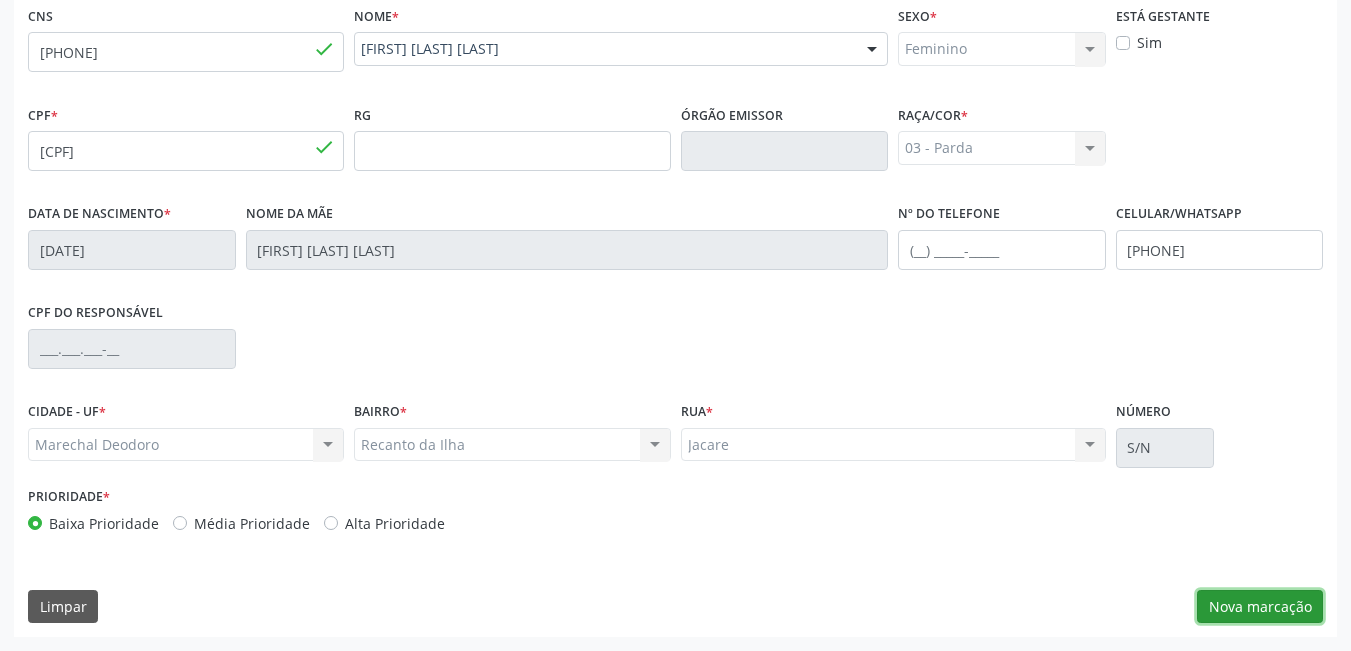 click on "Nova marcação" at bounding box center (1260, 607) 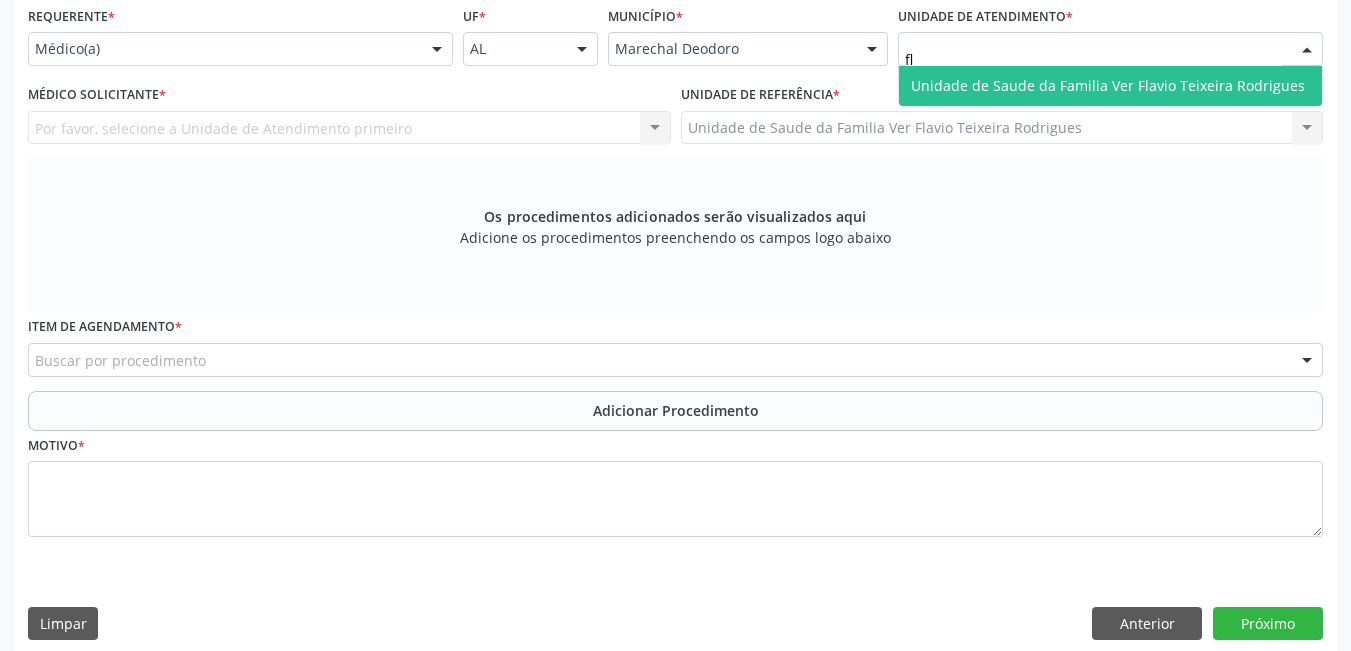 type on "fla" 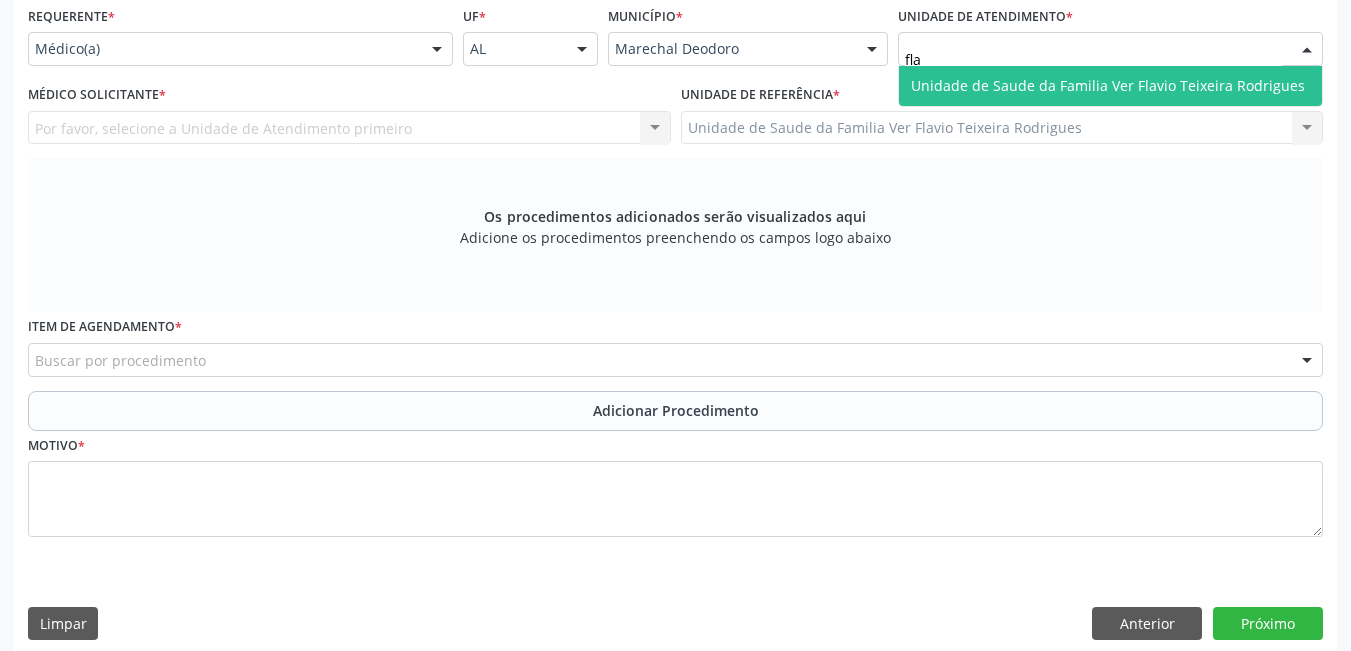 click on "Unidade de Saude da Familia Ver Flavio Teixeira Rodrigues" at bounding box center (1110, 86) 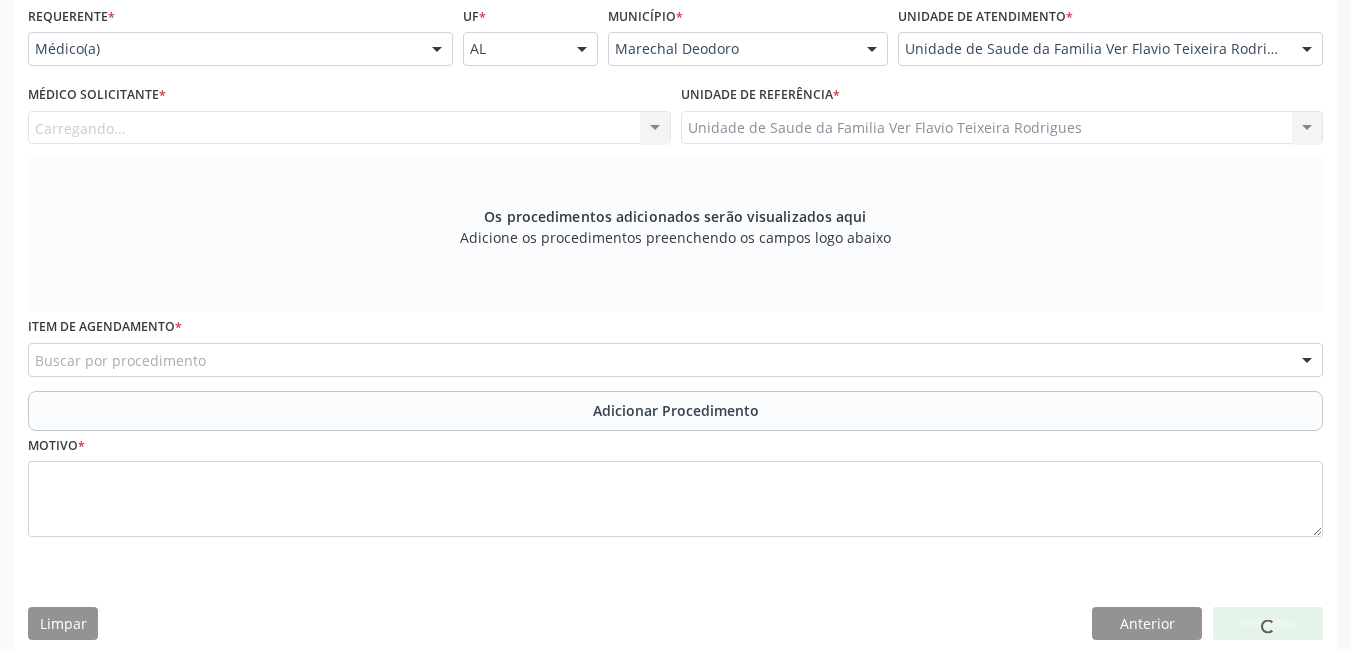 click on "Buscar por procedimento" at bounding box center (675, 360) 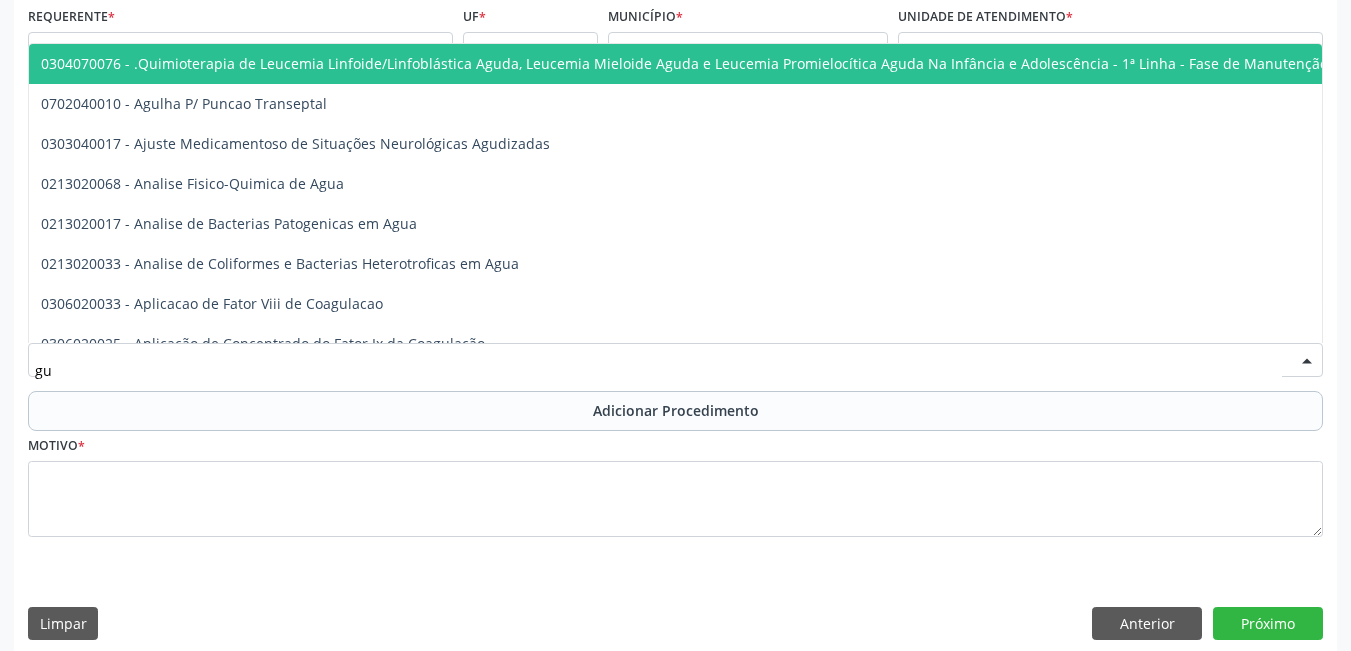 type on "gus" 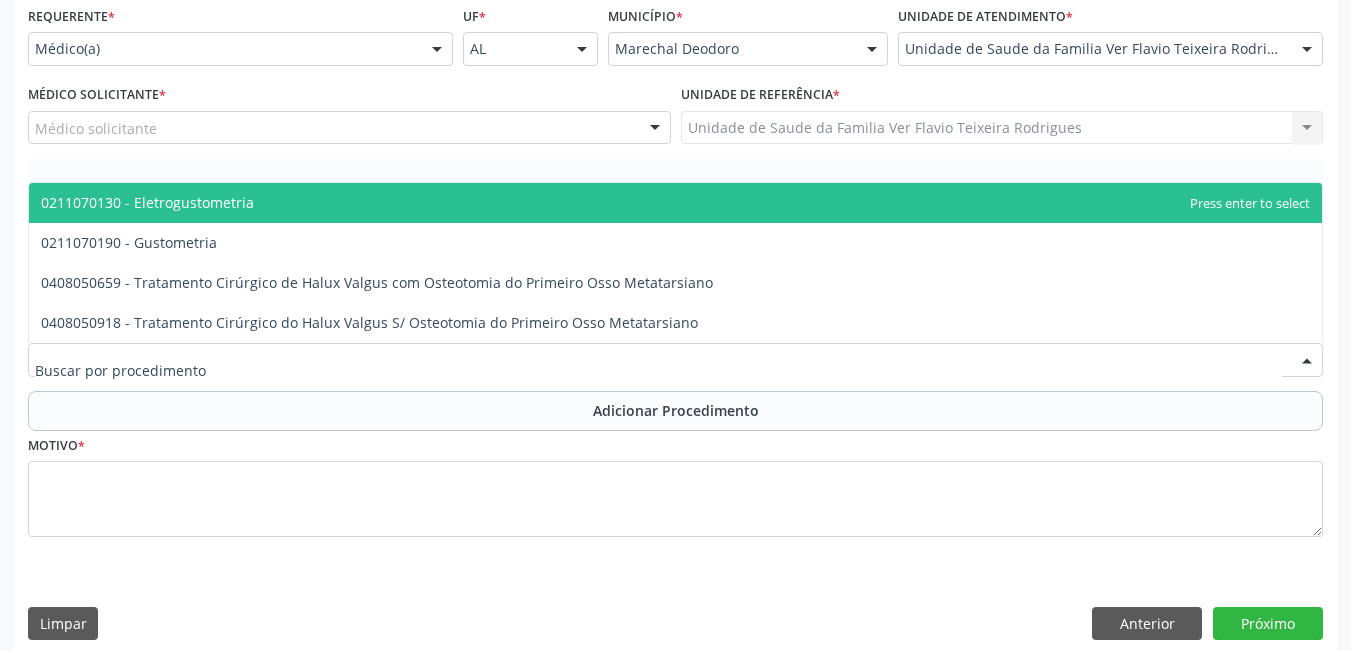click on "Requerente
*
Médico(a)         Médico(a)   Enfermeiro(a)   Paciente
Nenhum resultado encontrado para: "   "
Não há nenhuma opção para ser exibida.
UF
*
AL         AL
Nenhum resultado encontrado para: "   "
Não há nenhuma opção para ser exibida.
Município
*
Marechal Deodoro         Marechal Deodoro
Nenhum resultado encontrado para: "   "
Não há nenhuma opção para ser exibida.
Unidade de atendimento
*
Unidade de Saude da Familia Ver Flavio Teixeira Rodrigues         Aeronave Baron 58   Aeronave Cessna   Associacao Divina Misericordia   Caps Maria Celia de Araujo Sarmento   Central Municipal de Rede de Frio de Marechal Deodoro   Central de Abastecimento Farmaceutico Caf   Centro Municipal de Especialidade Odontologica   Centro de Parto Normal Imaculada Conceicao   Centro de Saude Professor Estacio de Lima" at bounding box center [675, 283] 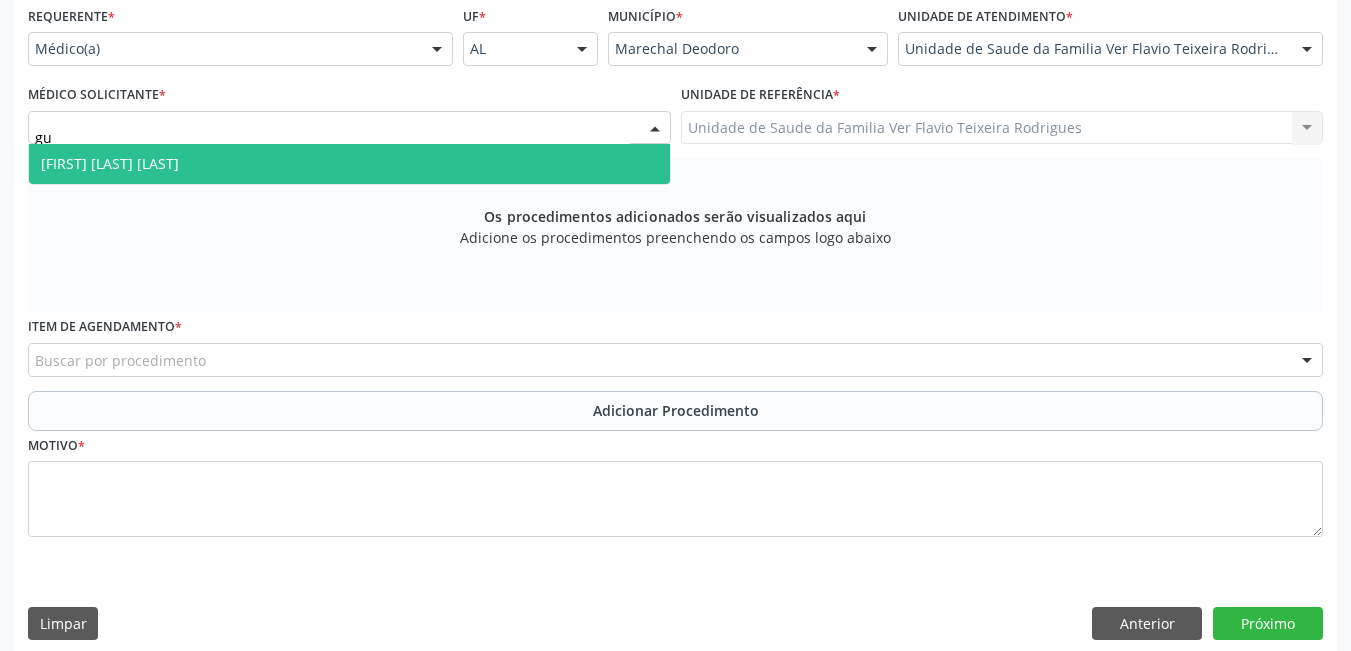 type on "gus" 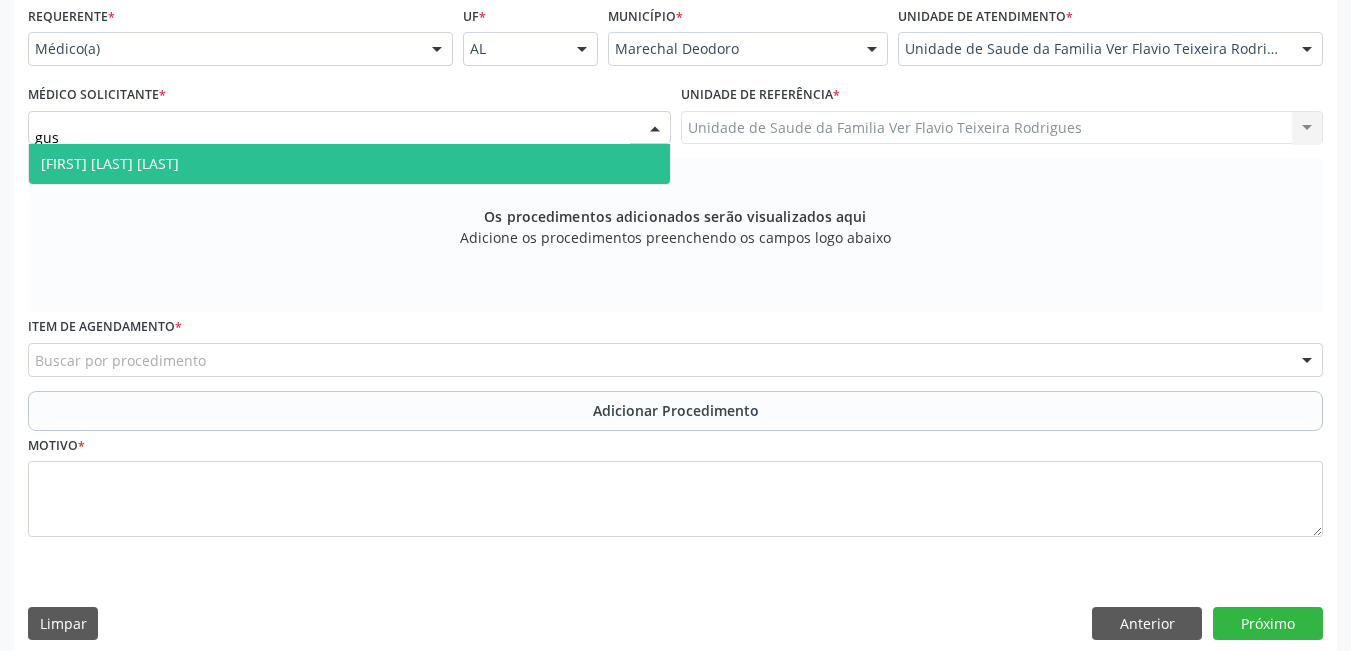 click on "[FIRST] [LAST] [LAST]" at bounding box center (349, 164) 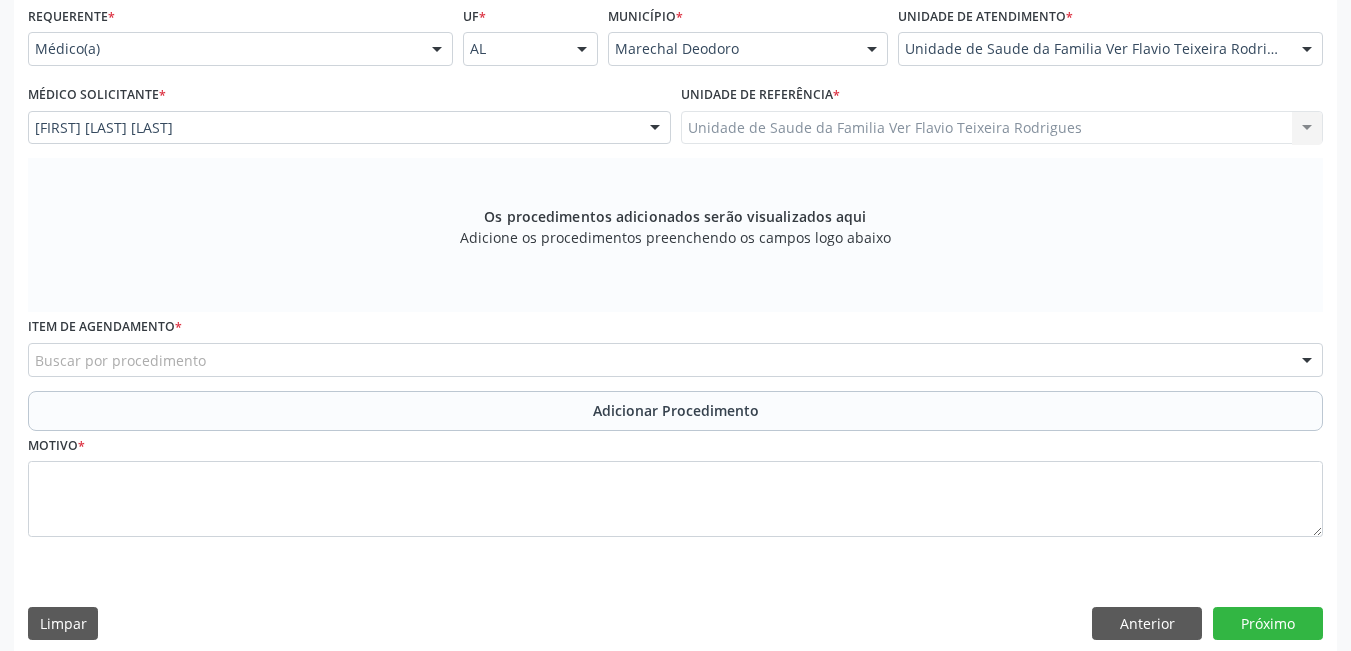 click on "Item de agendamento
*
Buscar por procedimento
0304070076 - .Quimioterapia de Leucemia Linfoide/Linfoblástica Aguda, Leucemia Mieloide Aguda e Leucemia Promielocítica Aguda Na Infância e Adolescência - 1ª Linha - Fase de Manutenção   0604320140 - Abatacepte 125 Mg Injetável (Por Seringa Preenchida)   0604320124 - Abatacepte 250 Mg Injetável (Por Frasco Ampola).   0603050018 - Abciximabe   0406010013 - Abertura de Comunicação Inter-Atrial   0406010021 - Abertura de Estenose Aortica Valvar   0406011265 - Abertura de Estenose Aortica Valvar (Criança e Adolescente)   0406010030 - Abertura de Estenose Pulmonar Valvar   0406011273 - Abertura de Estenose Pulmonar Valvar (Criança e Adolescente)   0301080011 - Abordagem Cognitiva Comportamental do Fumante (Por Atendimento / Paciente)   0307020010 - Acesso A Polpa Dentaria e Medicacao (Por Dente)   0604660030 - Acetazolamida 250 Mg (Por Comprimido)     0604600011 - Acitretina 10 Mg (Por Capsula)" at bounding box center (675, 344) 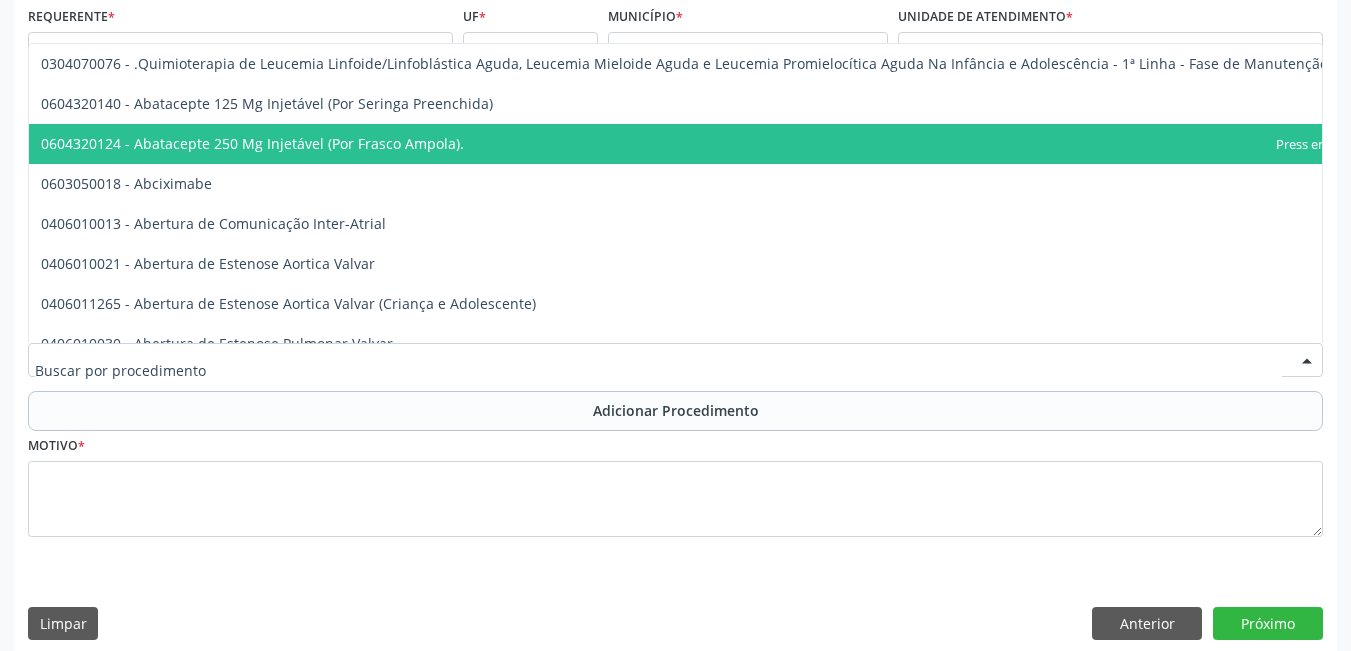 click at bounding box center (675, 360) 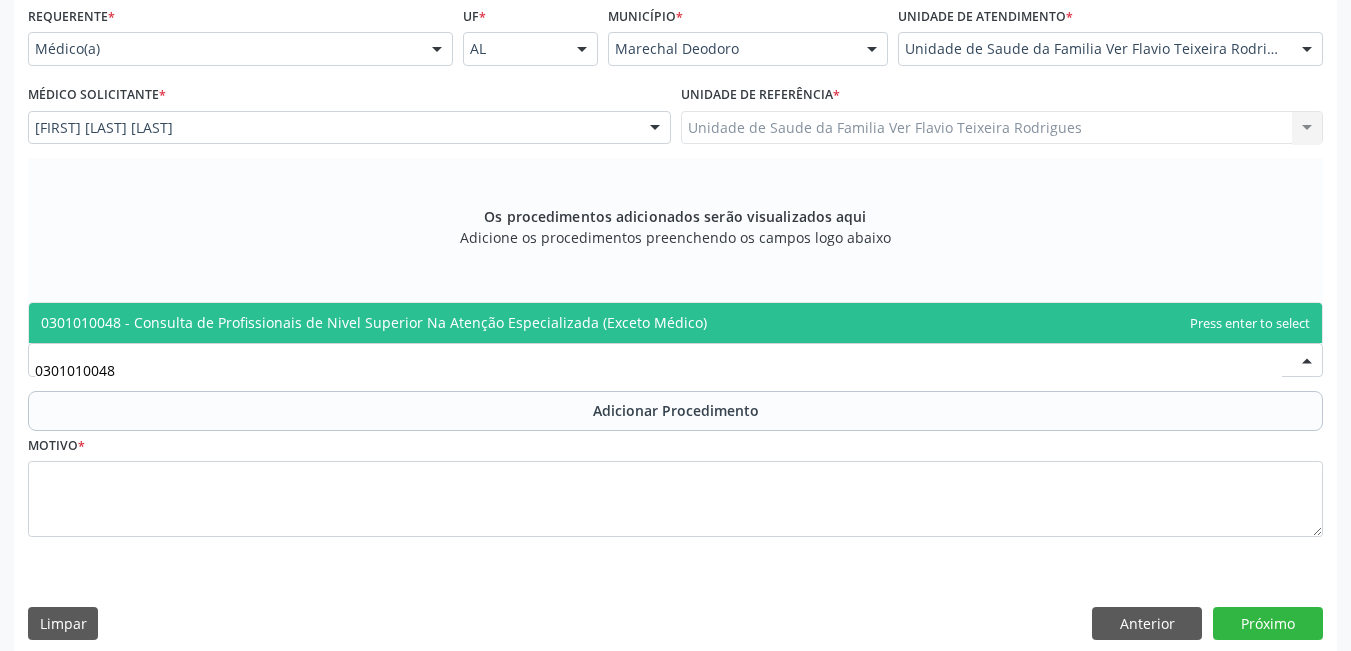 click on "0301010048" at bounding box center [658, 370] 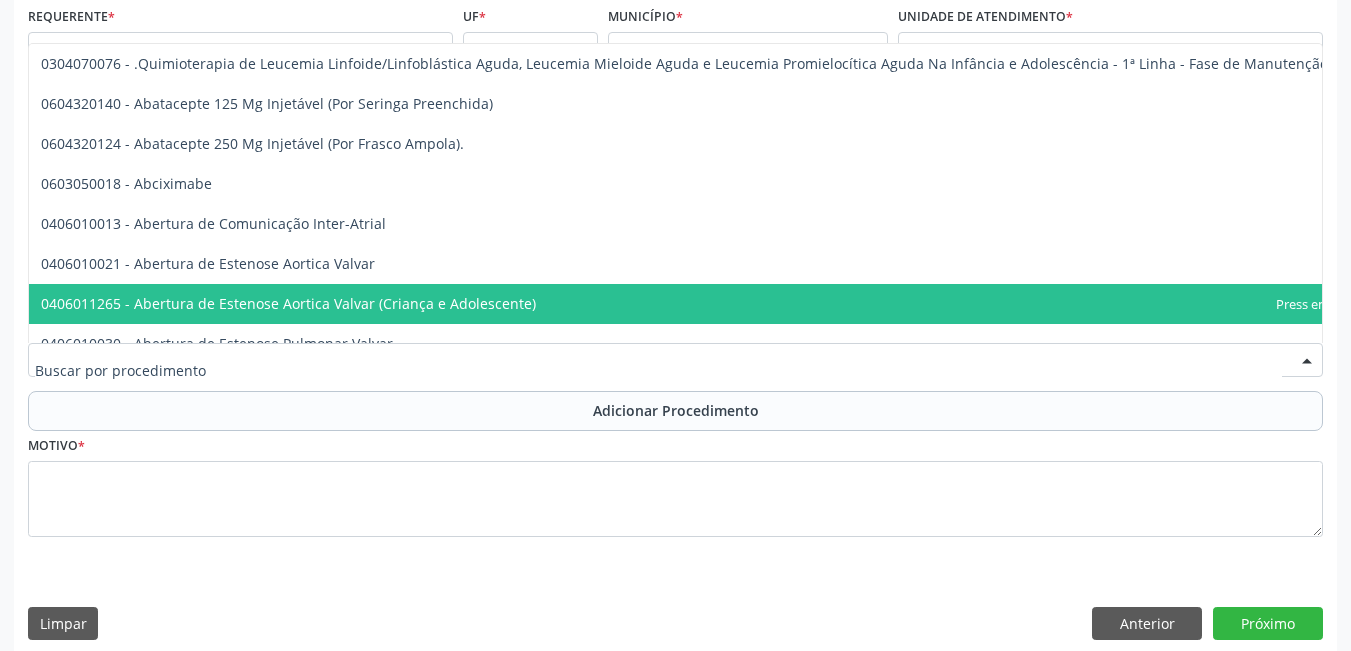click on "0406011265 - Abertura de Estenose Aortica Valvar (Criança e Adolescente)" at bounding box center (718, 304) 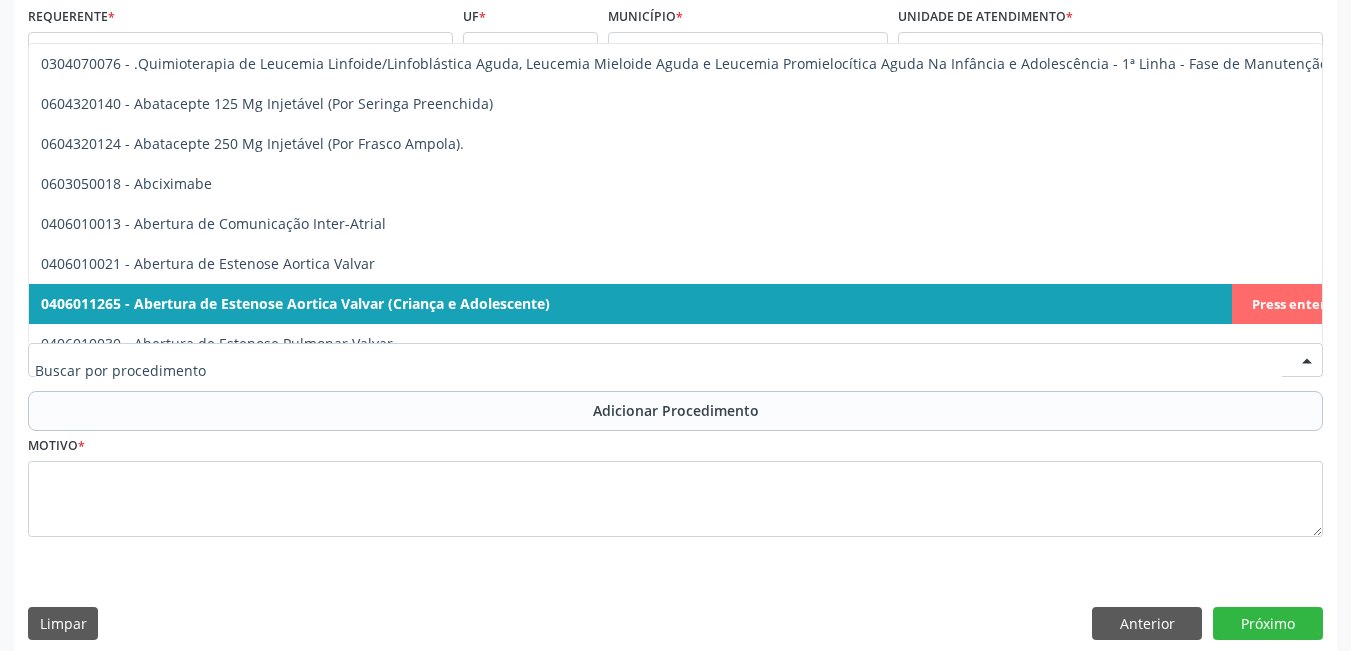 drag, startPoint x: 579, startPoint y: 356, endPoint x: 315, endPoint y: 356, distance: 264 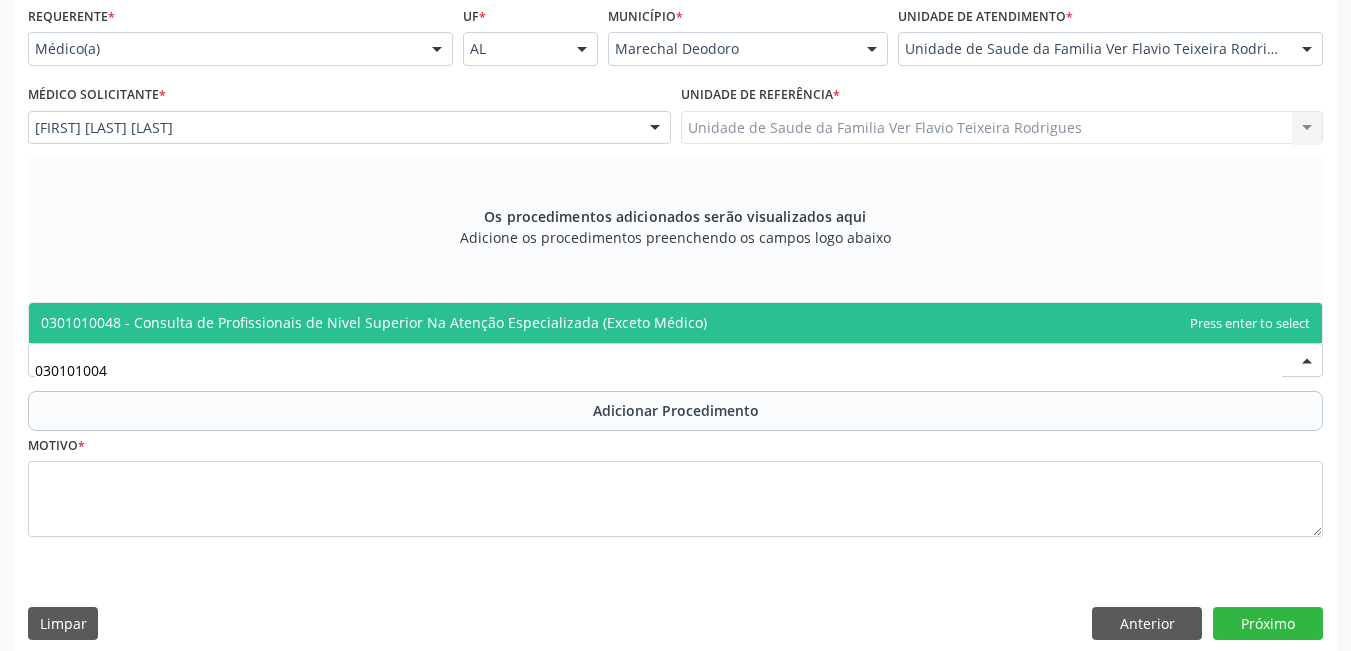 type on "0301010048" 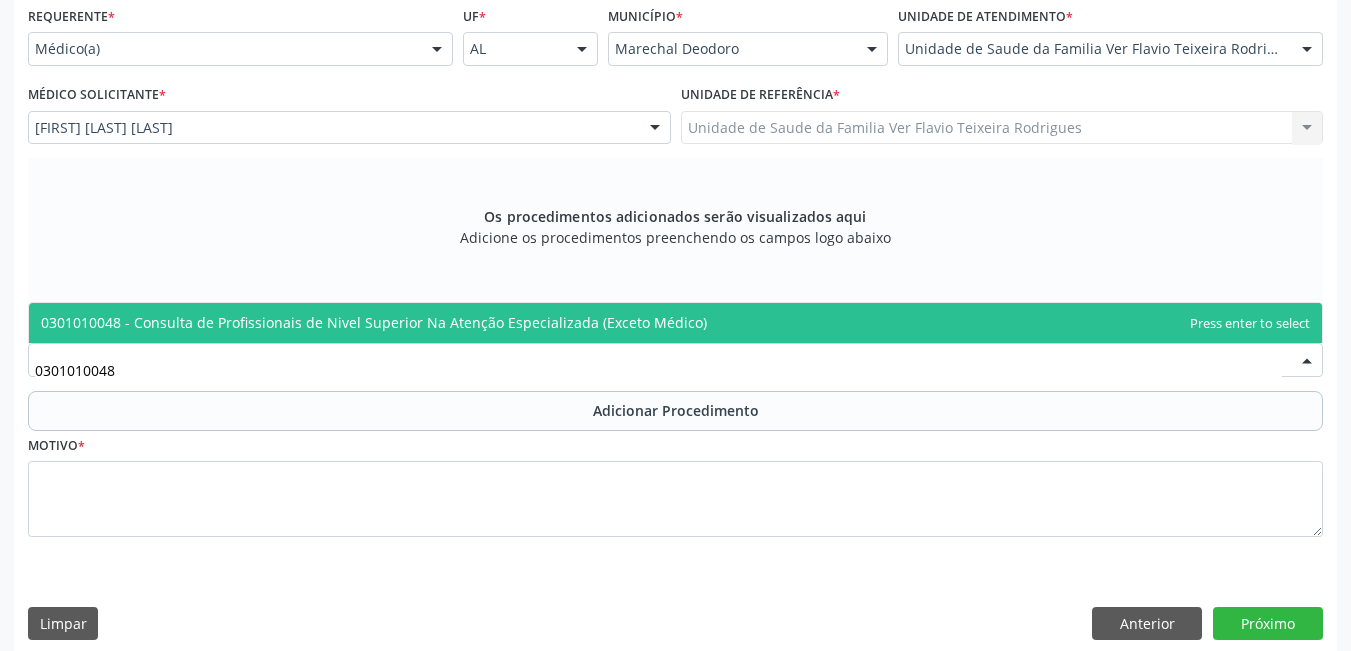 click on "0301010048 - Consulta de Profissionais de Nivel Superior Na Atenção Especializada (Exceto Médico)" at bounding box center [675, 323] 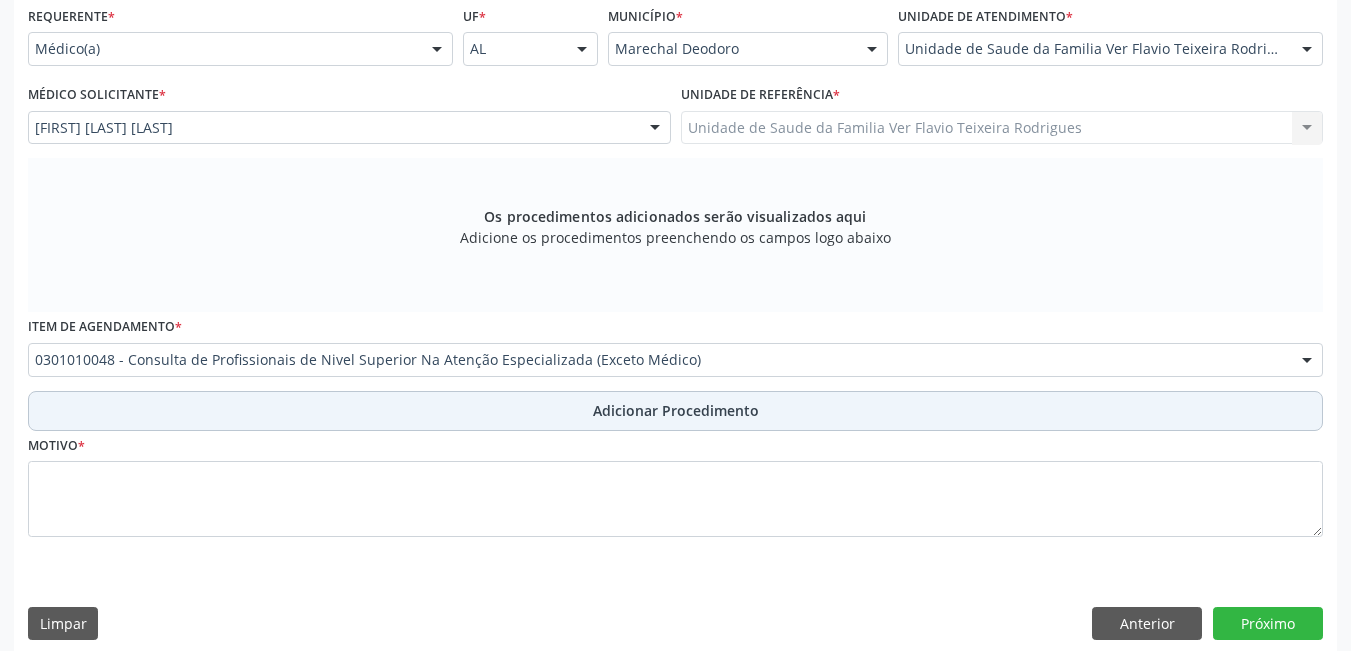click on "Adicionar Procedimento" at bounding box center (676, 410) 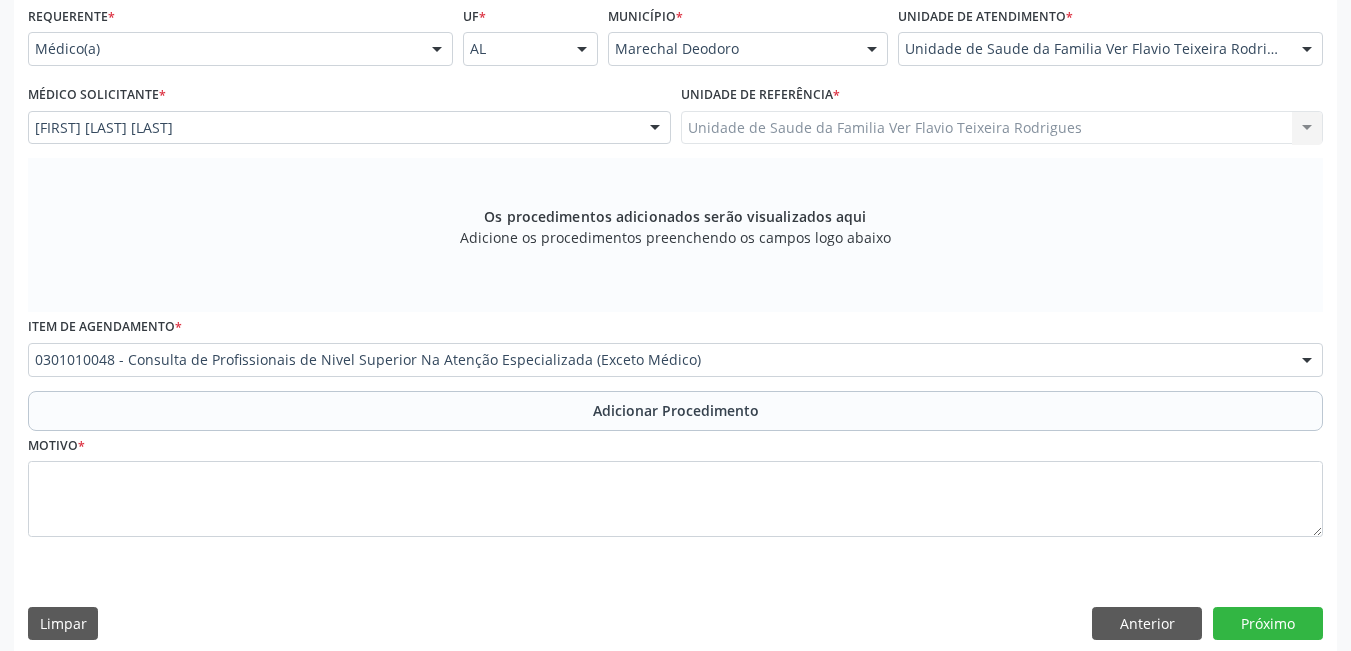 scroll, scrollTop: 402, scrollLeft: 0, axis: vertical 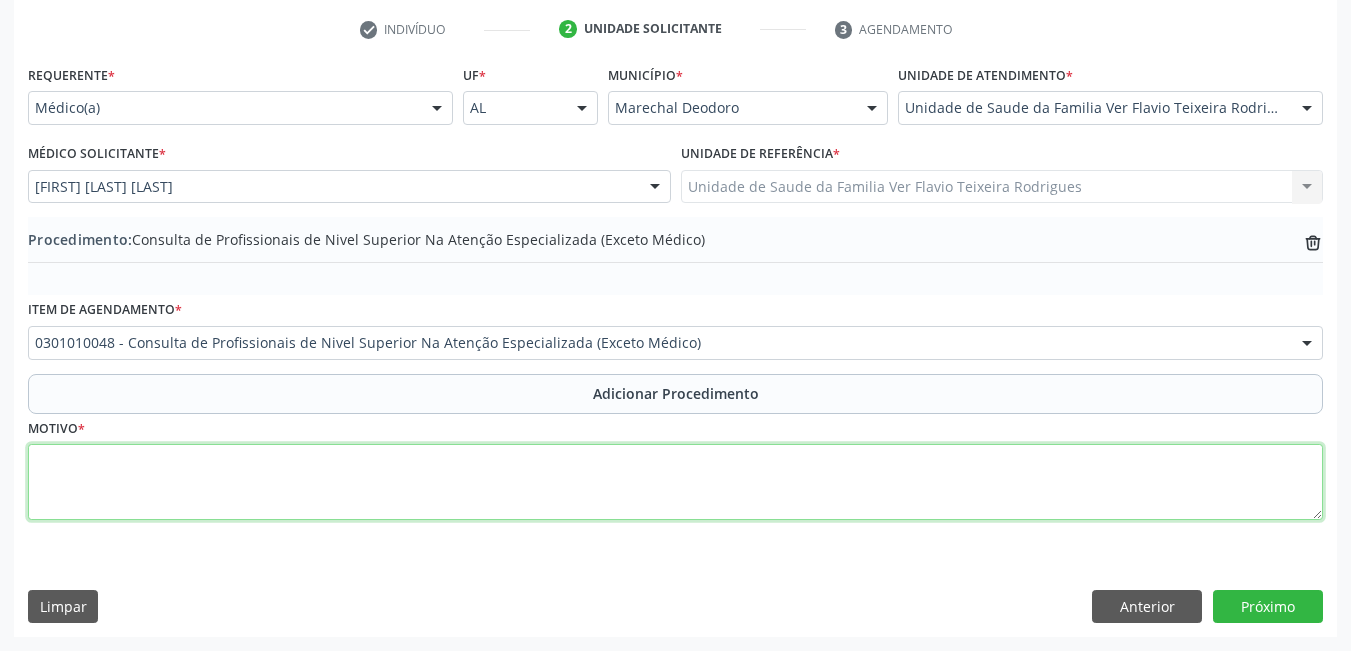 click at bounding box center (675, 482) 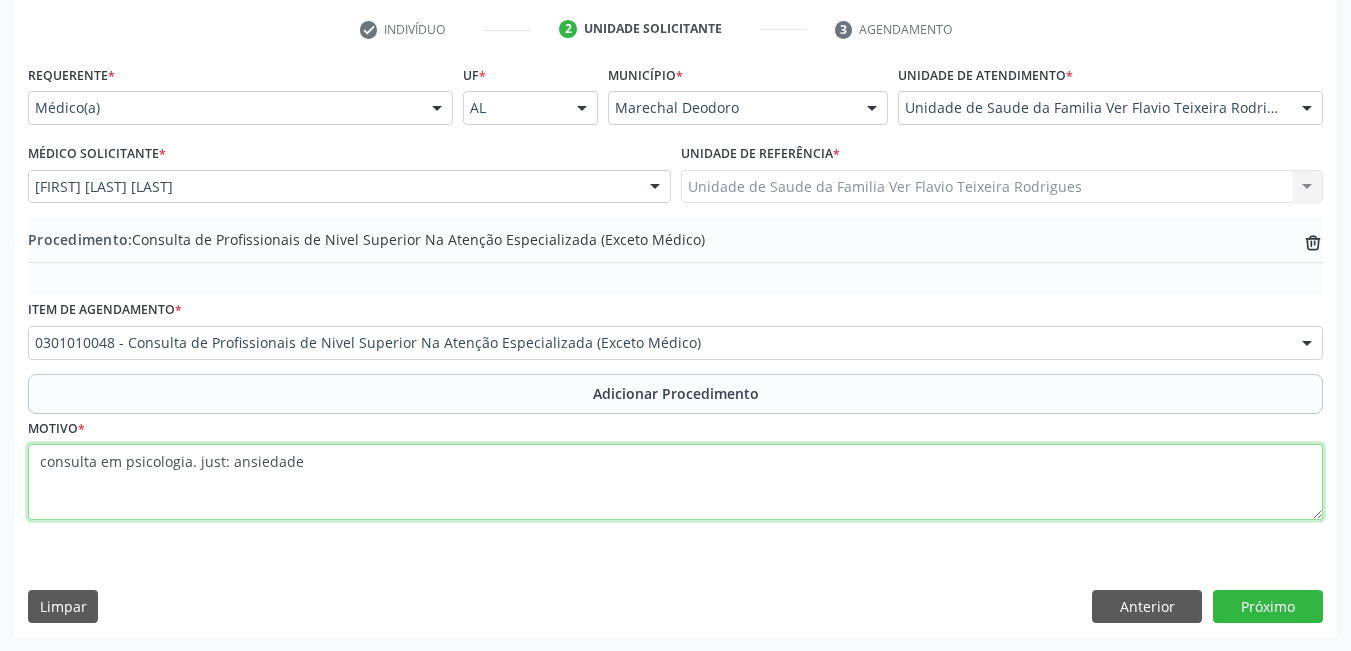 type on "consulta em psicologia. just: ansiedade" 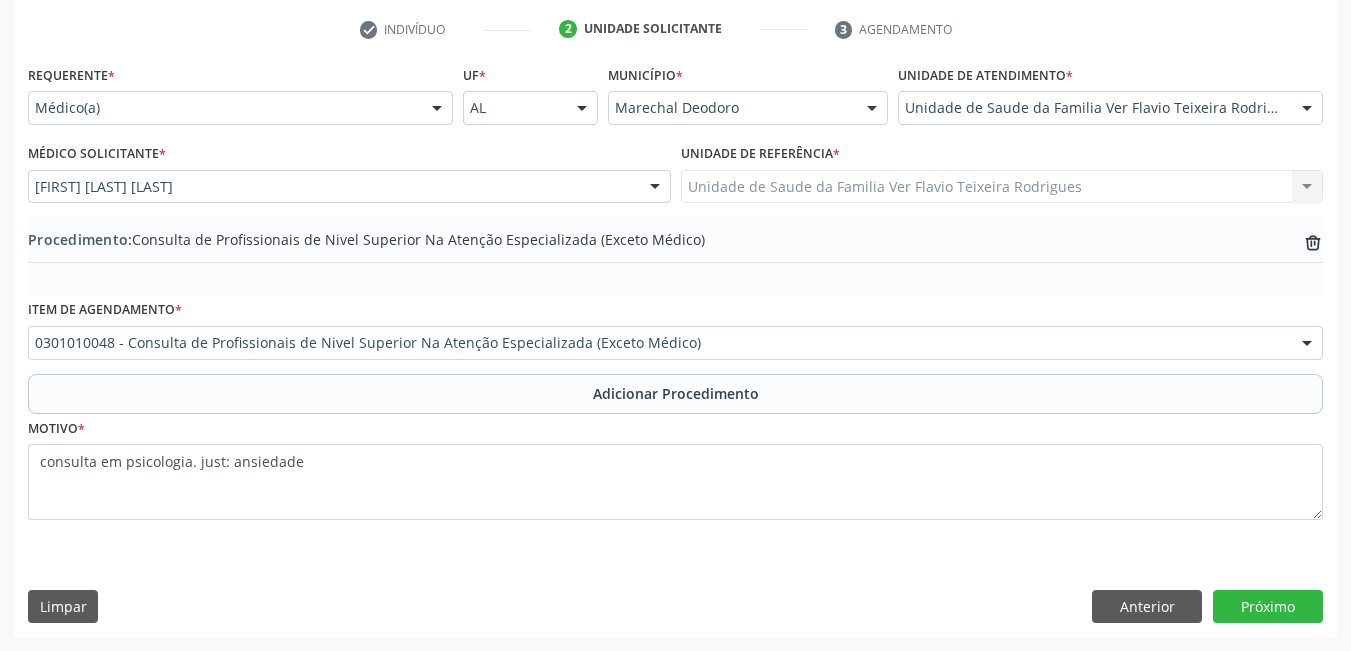 click on "Requerente
*
Médico(a)         Médico(a)   Enfermeiro(a)   Paciente
Nenhum resultado encontrado para: "   "
Não há nenhuma opção para ser exibida.
UF
*
AL         AL
Nenhum resultado encontrado para: "   "
Não há nenhuma opção para ser exibida.
Município
*
Marechal Deodoro         Marechal Deodoro
Nenhum resultado encontrado para: "   "
Não há nenhuma opção para ser exibida.
Unidade de atendimento
*
Unidade de Saude da Familia Ver Flavio Teixeira Rodrigues         Aeronave Baron 58   Aeronave Cessna   Associacao Divina Misericordia   Caps Maria Celia de Araujo Sarmento   Central Municipal de Rede de Frio de Marechal Deodoro   Central de Abastecimento Farmaceutico Caf   Centro Municipal de Especialidade Odontologica   Centro de Parto Normal Imaculada Conceicao   Centro de Saude Professor Estacio de Lima" at bounding box center [675, 348] 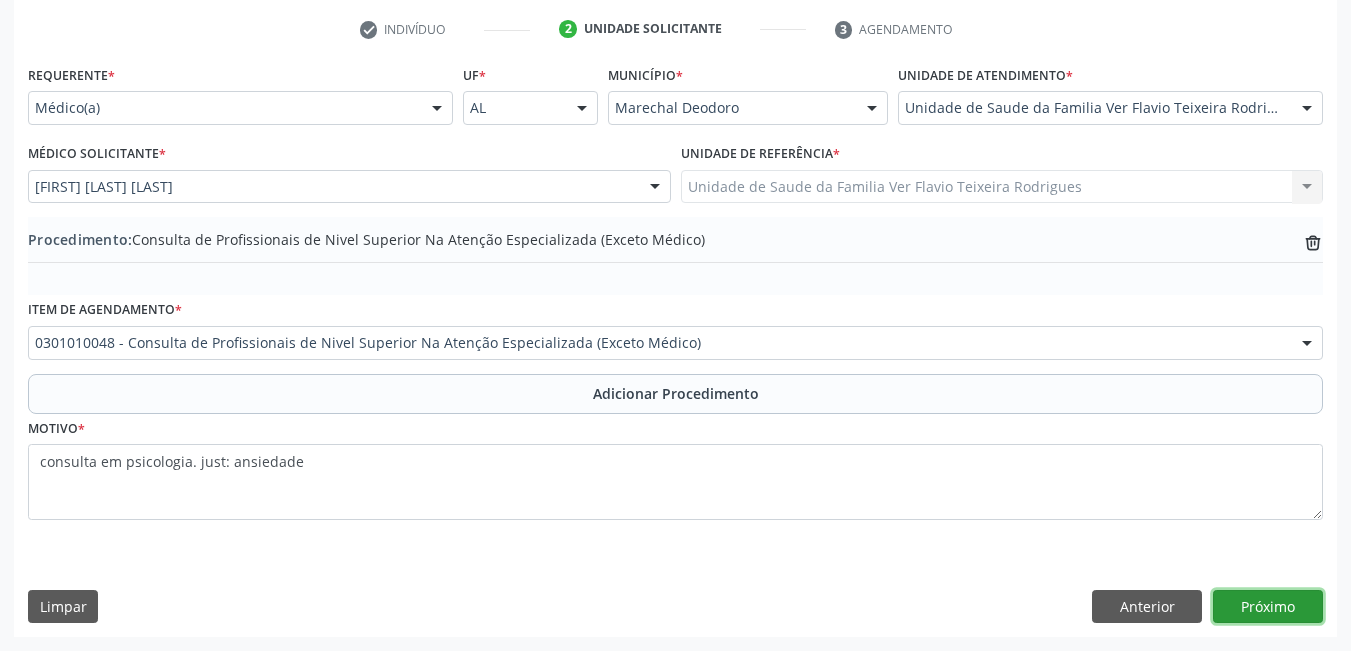 click on "Próximo" at bounding box center (1268, 607) 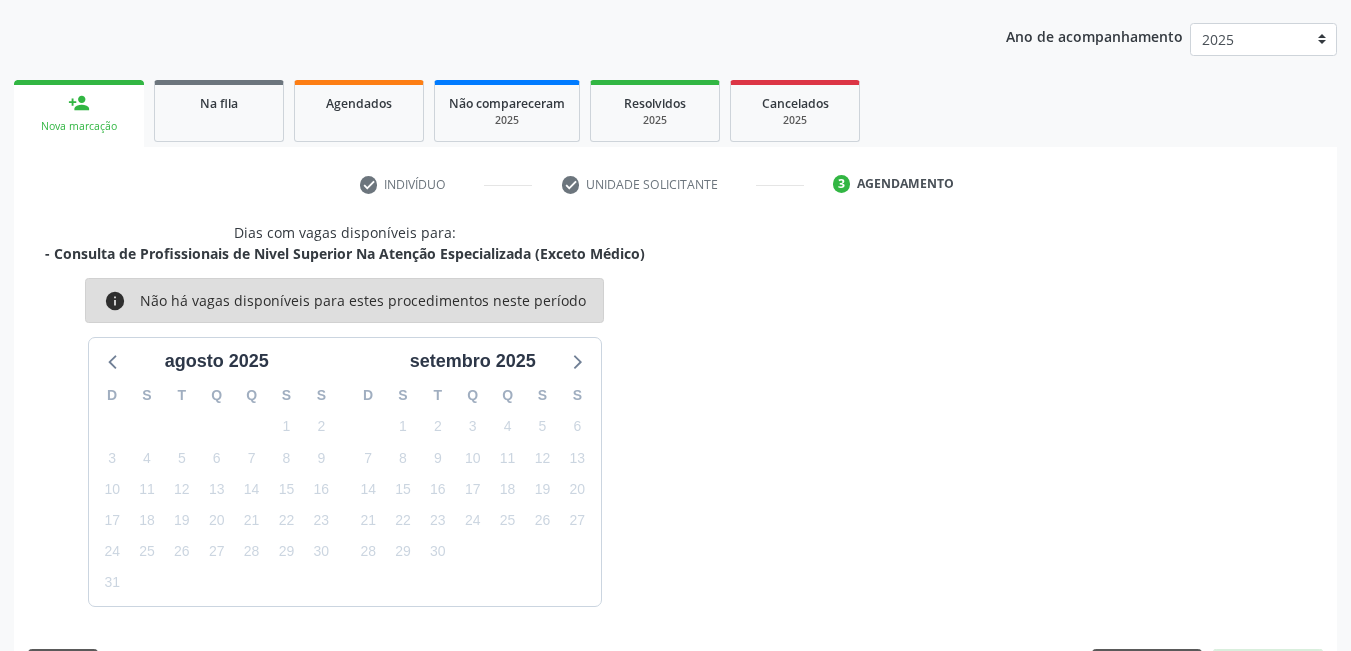 scroll, scrollTop: 306, scrollLeft: 0, axis: vertical 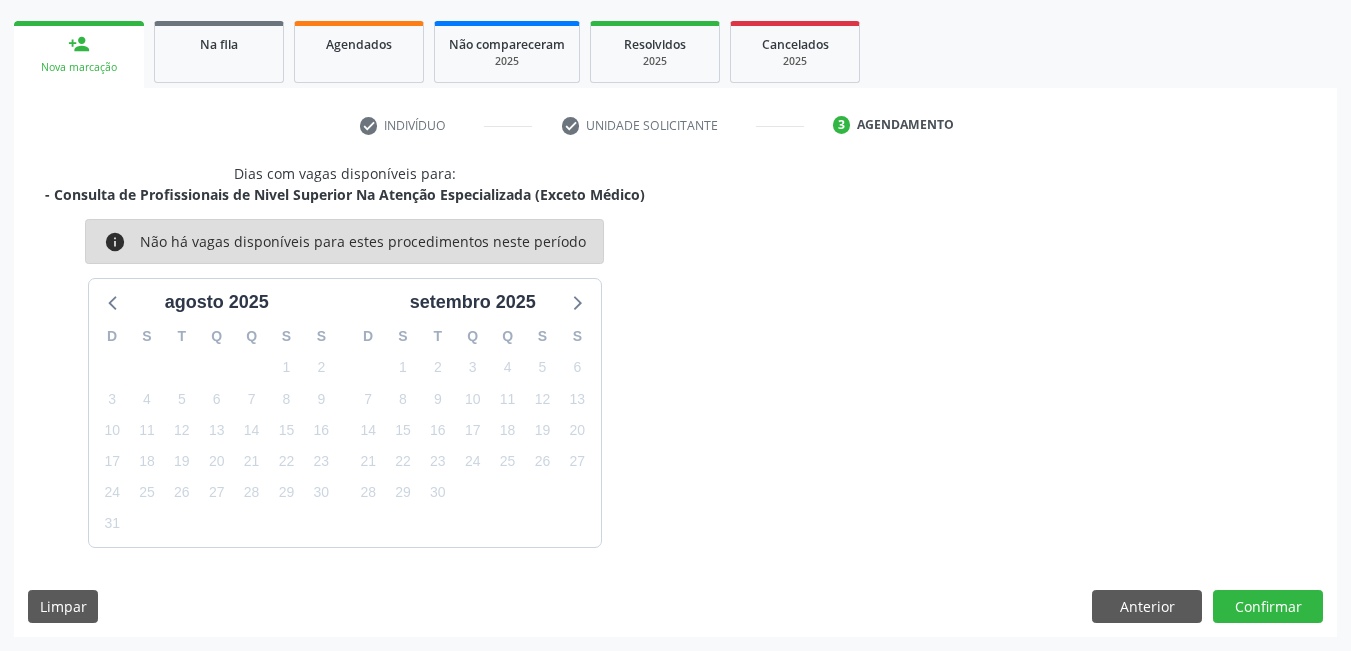 click on "Dias com vagas disponíveis para:
- Consulta de Profissionais de Nivel Superior Na Atenção Especializada (Exceto Médico)
info
Não há vagas disponíveis para estes procedimentos neste período
agosto 2025 D S T Q Q S S 27 28 29 30 31 1 2 3 4 5 6 7 8 9 10 11 12 13 14 15 16 17 18 19 20 21 22 23 24 25 26 27 28 29 30 31 1 2 3 4 5 6 setembro 2025 D S T Q Q S S 31 1 2 3 4 5 6 7 8 9 10 11 12 13 14 15 16 17 18 19 20 21 22 23 24 25 26 27 28 29 30 1 2 3 4 5 6 7 8 9 10 11
Limpar
Anterior
Confirmar" at bounding box center (675, 400) 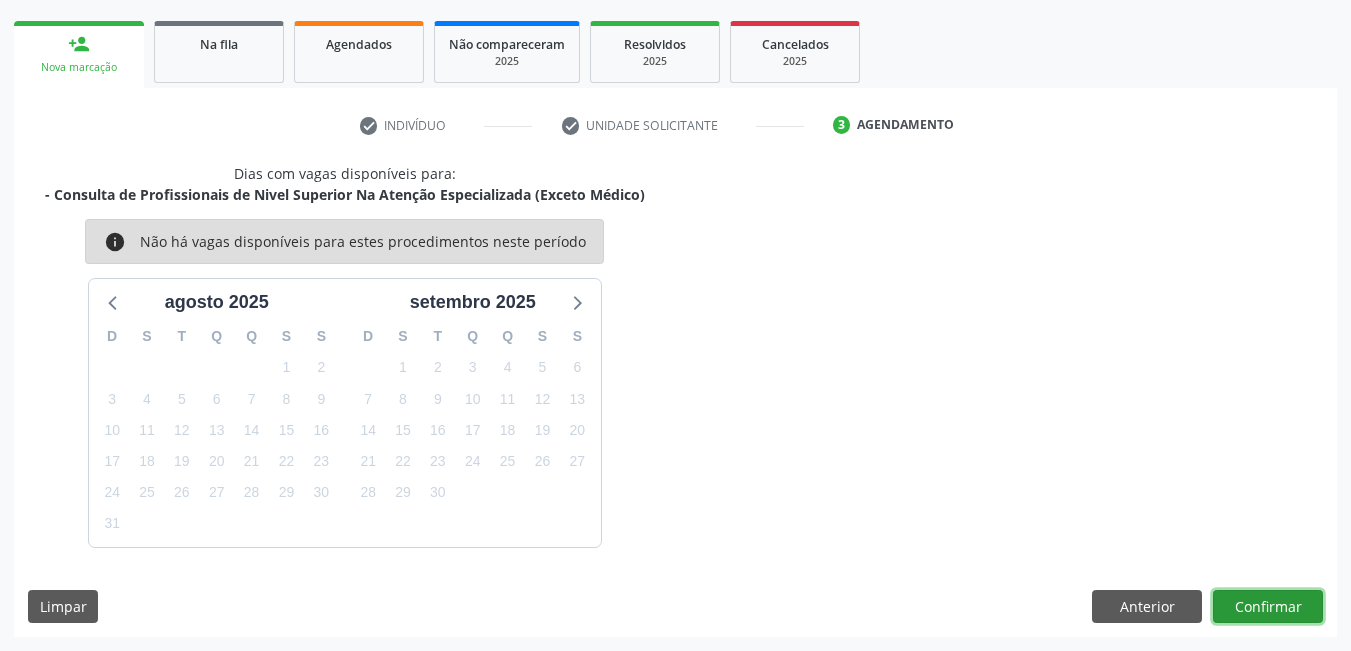 click on "Confirmar" at bounding box center [1268, 607] 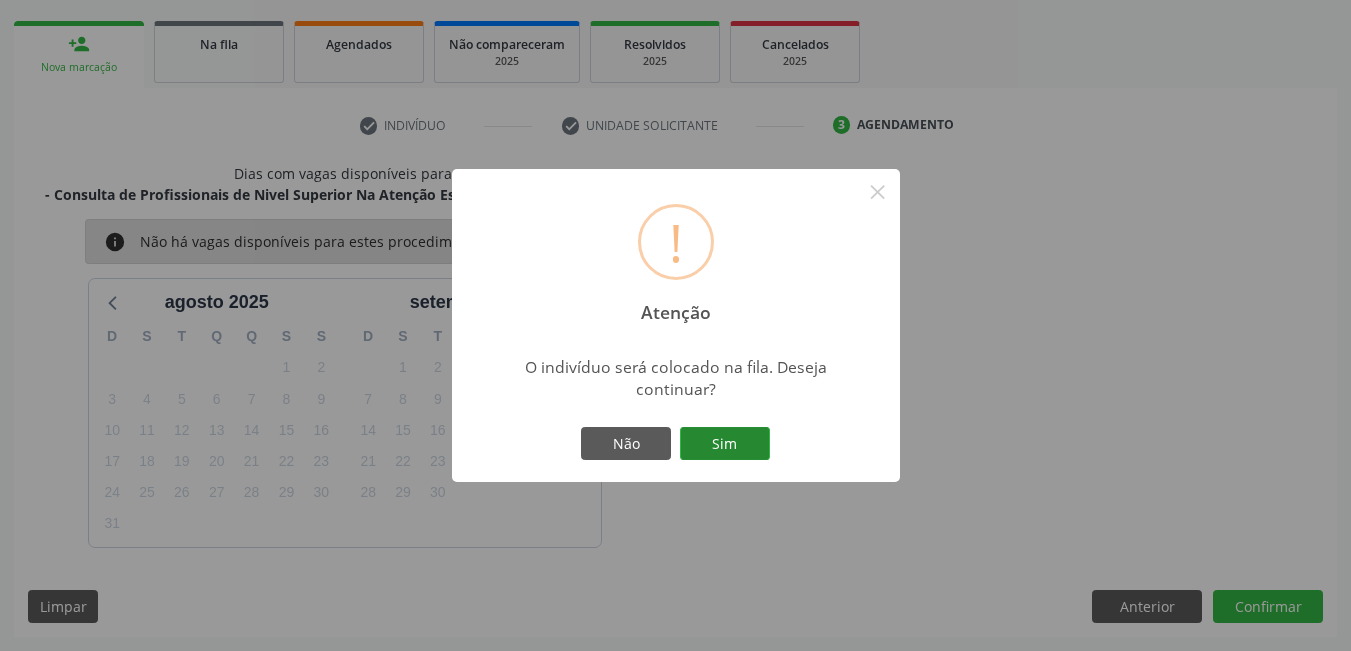 click on "Sim" at bounding box center [725, 444] 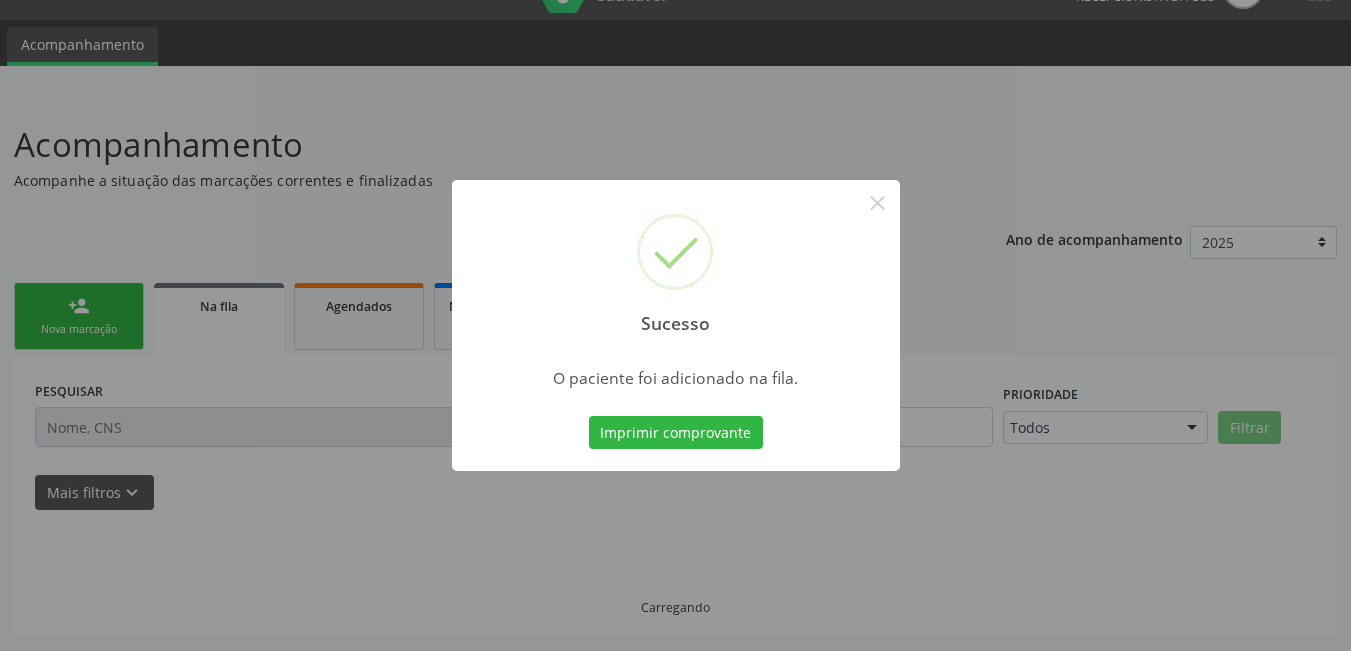 scroll, scrollTop: 44, scrollLeft: 0, axis: vertical 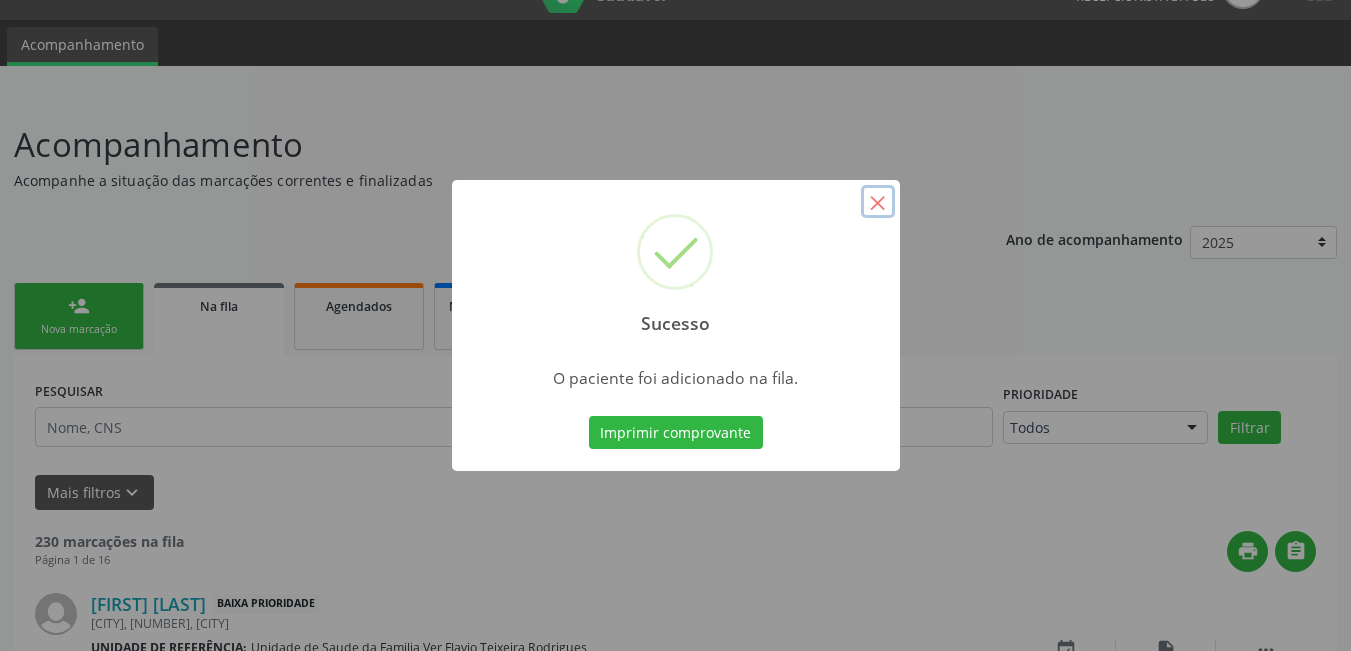 click on "×" at bounding box center (878, 202) 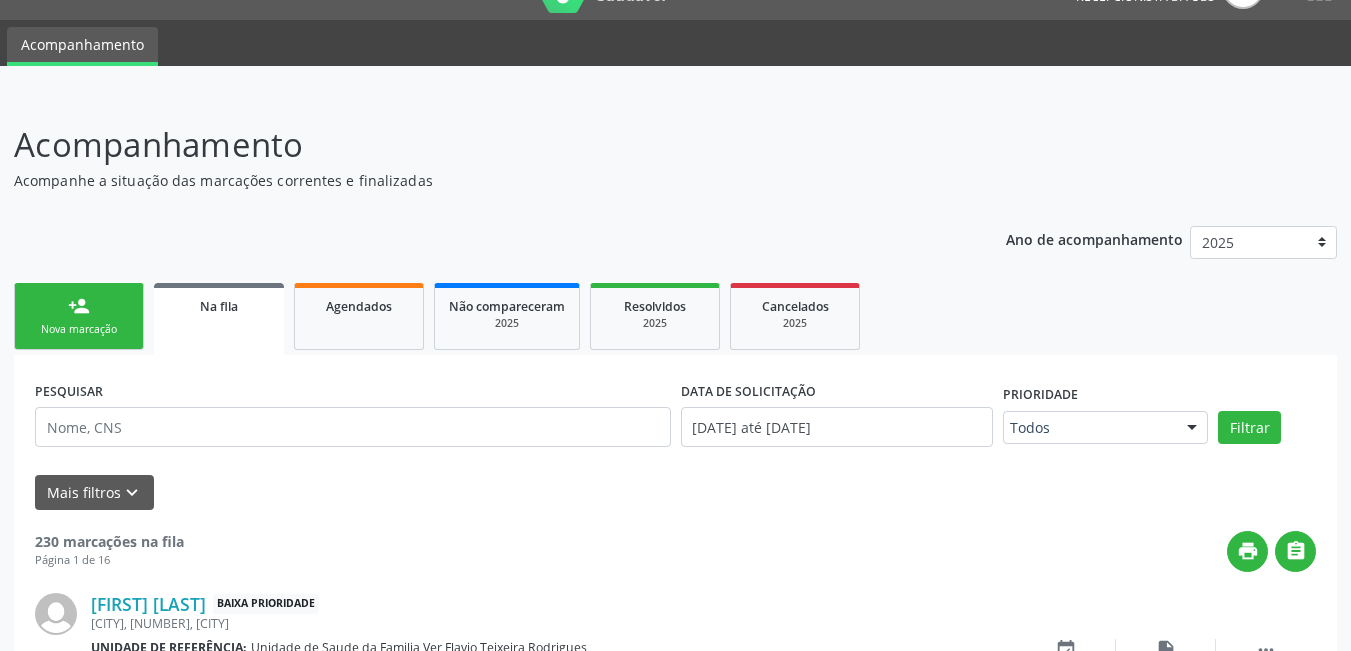 click on "person_add
Nova marcação" at bounding box center (79, 316) 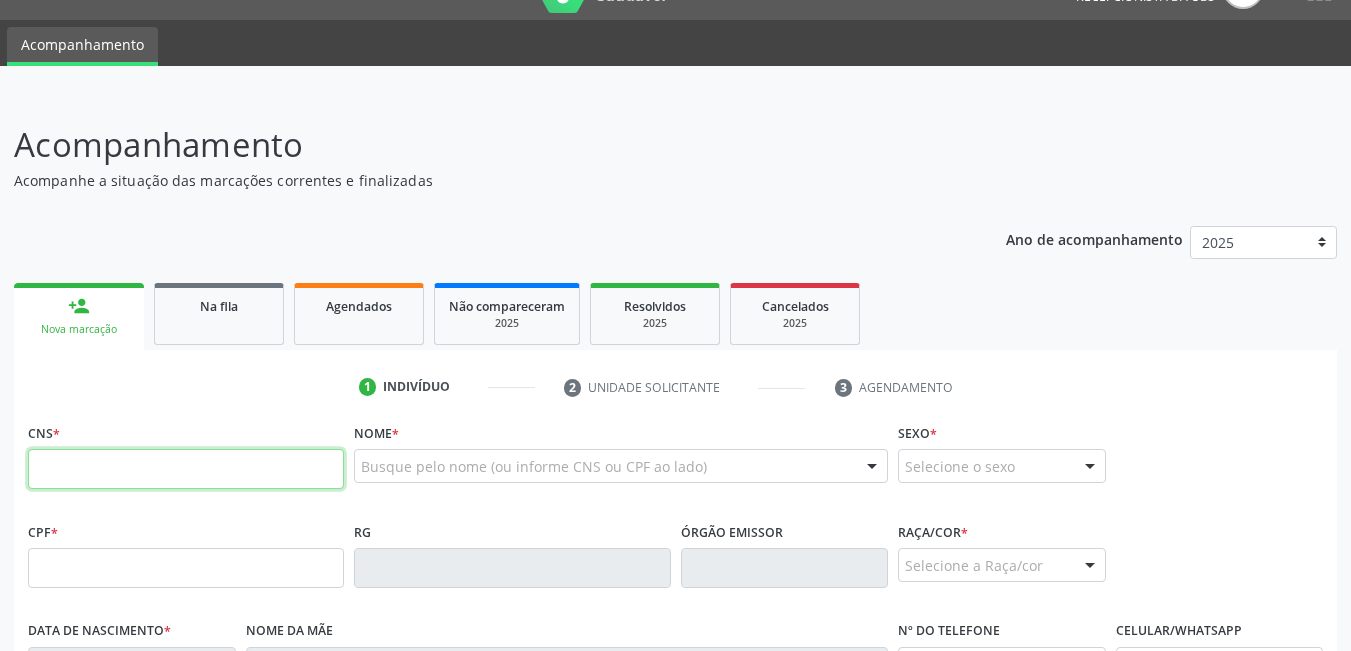 click at bounding box center (186, 469) 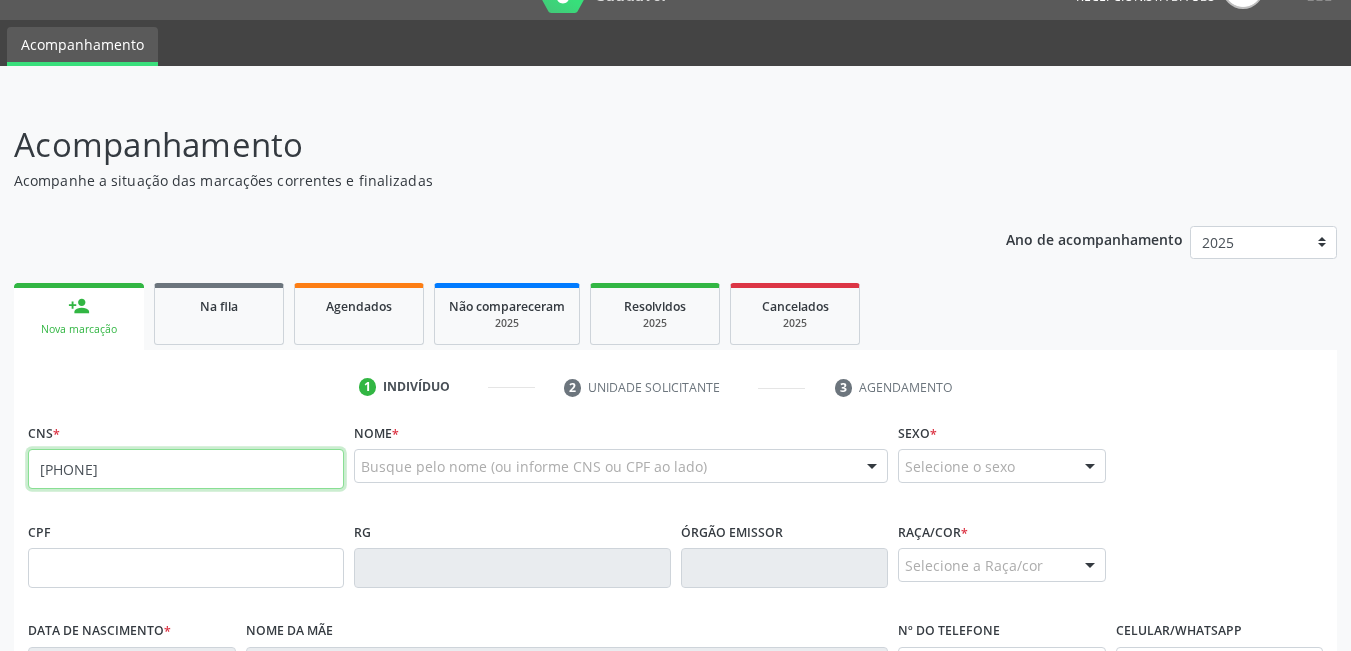 type on "[PHONE]" 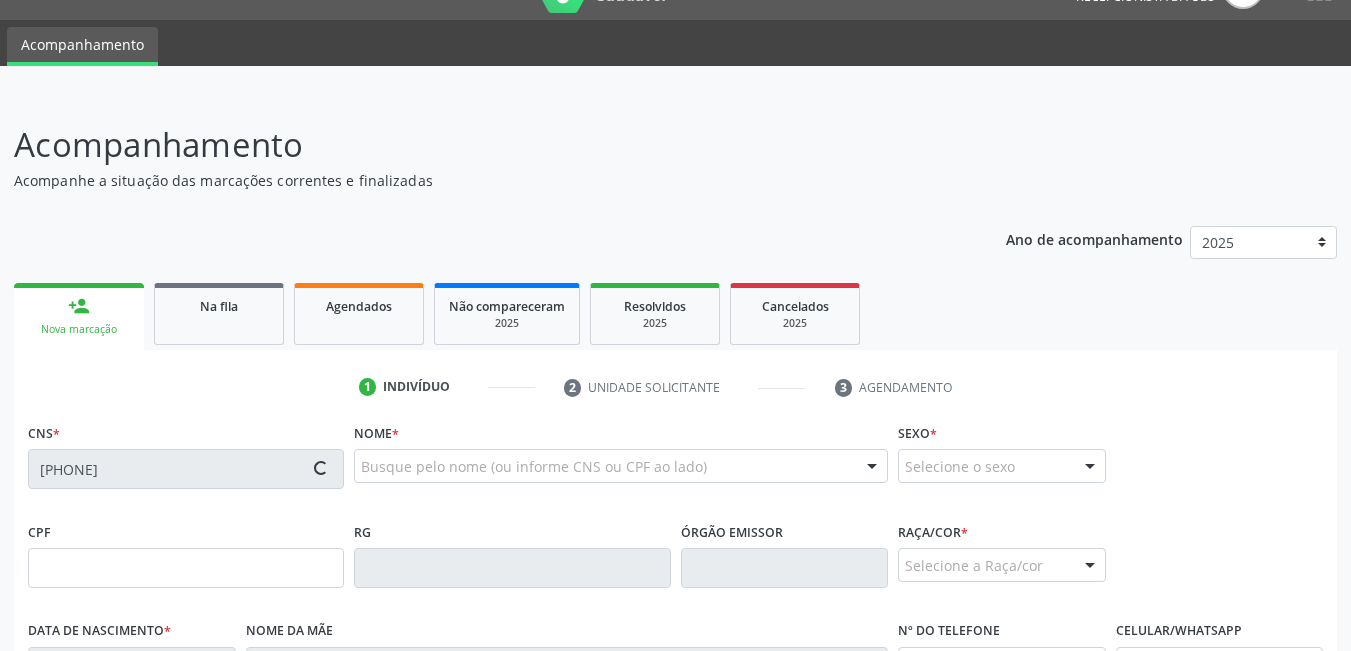 type on "[DATE]" 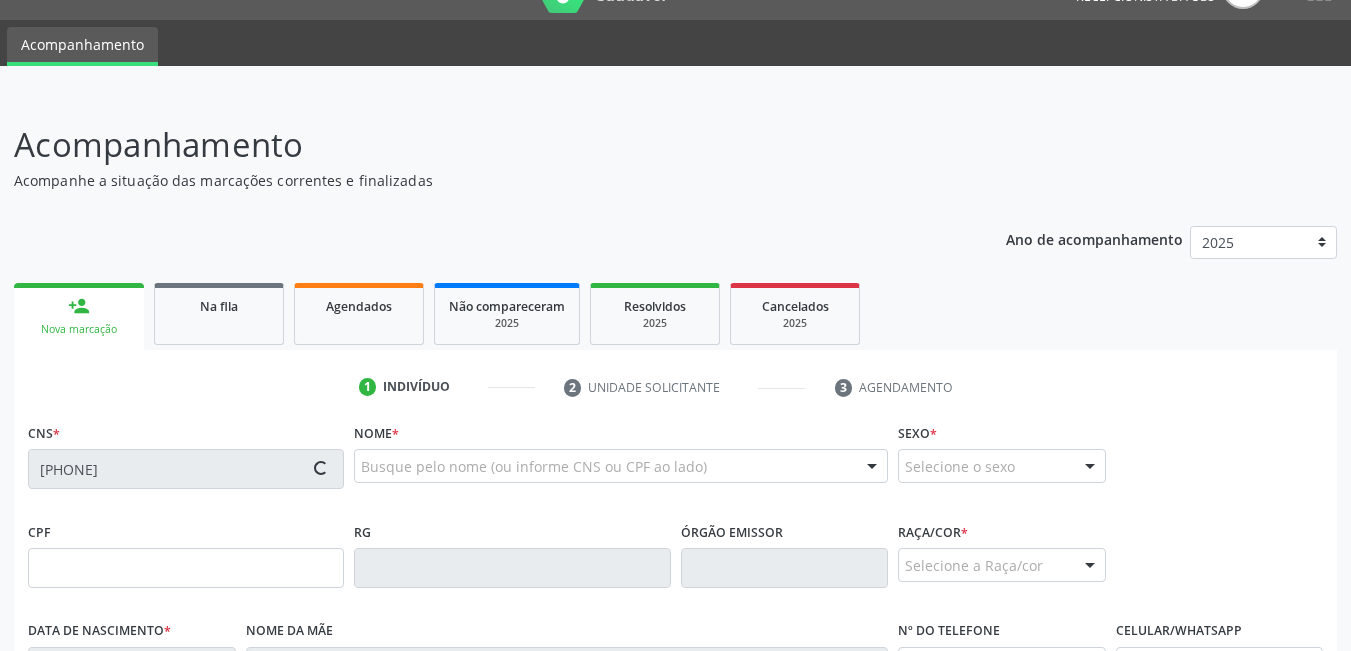 type on "[FIRST] [LAST]" 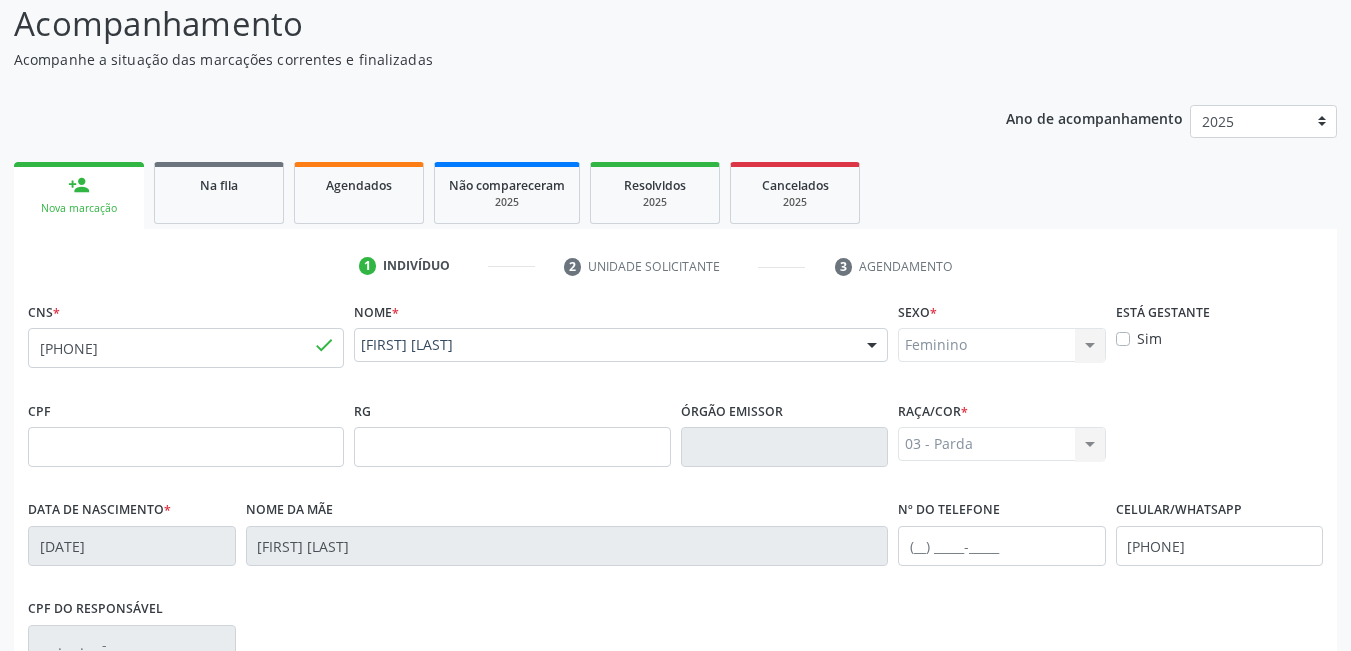 scroll, scrollTop: 461, scrollLeft: 0, axis: vertical 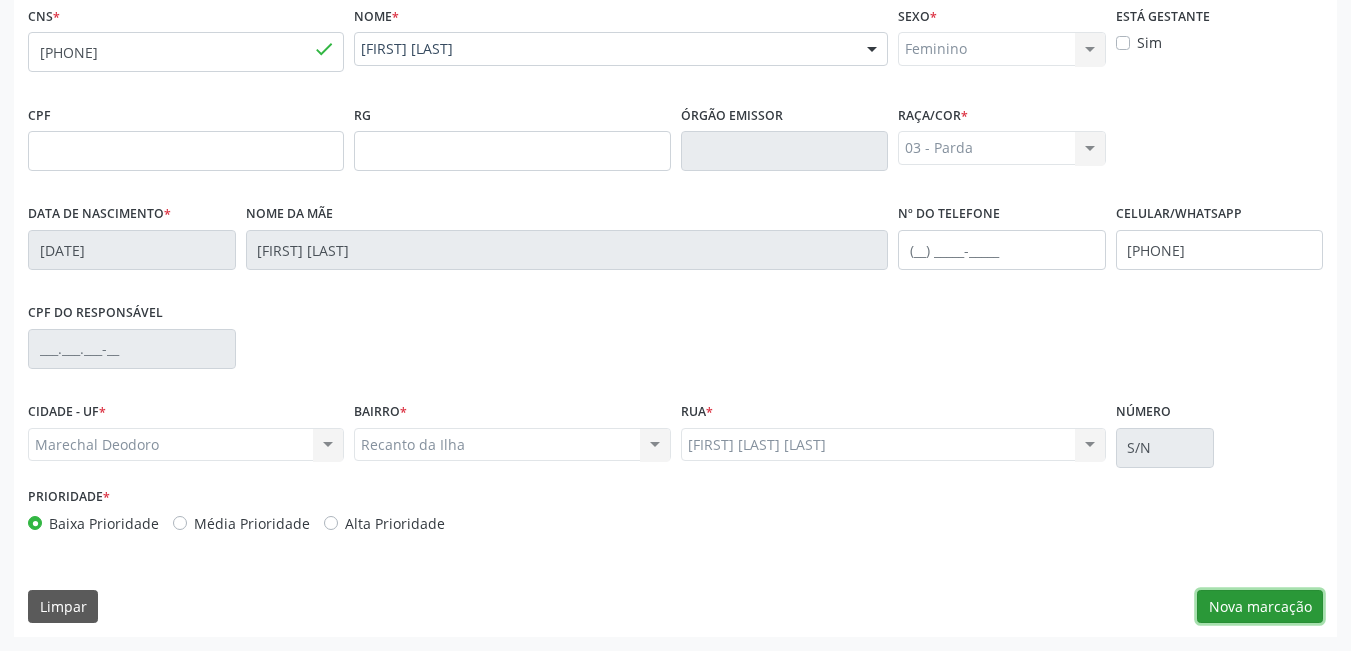 click on "Nova marcação" at bounding box center [1260, 607] 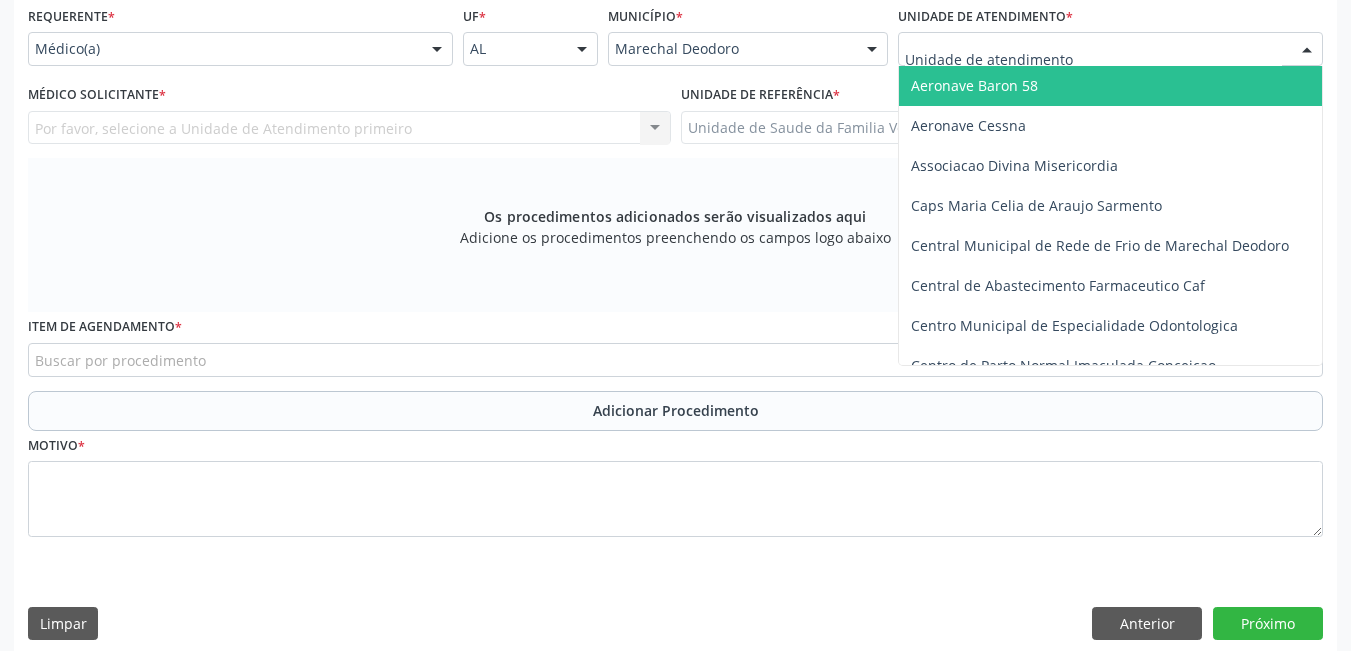 click at bounding box center (1110, 49) 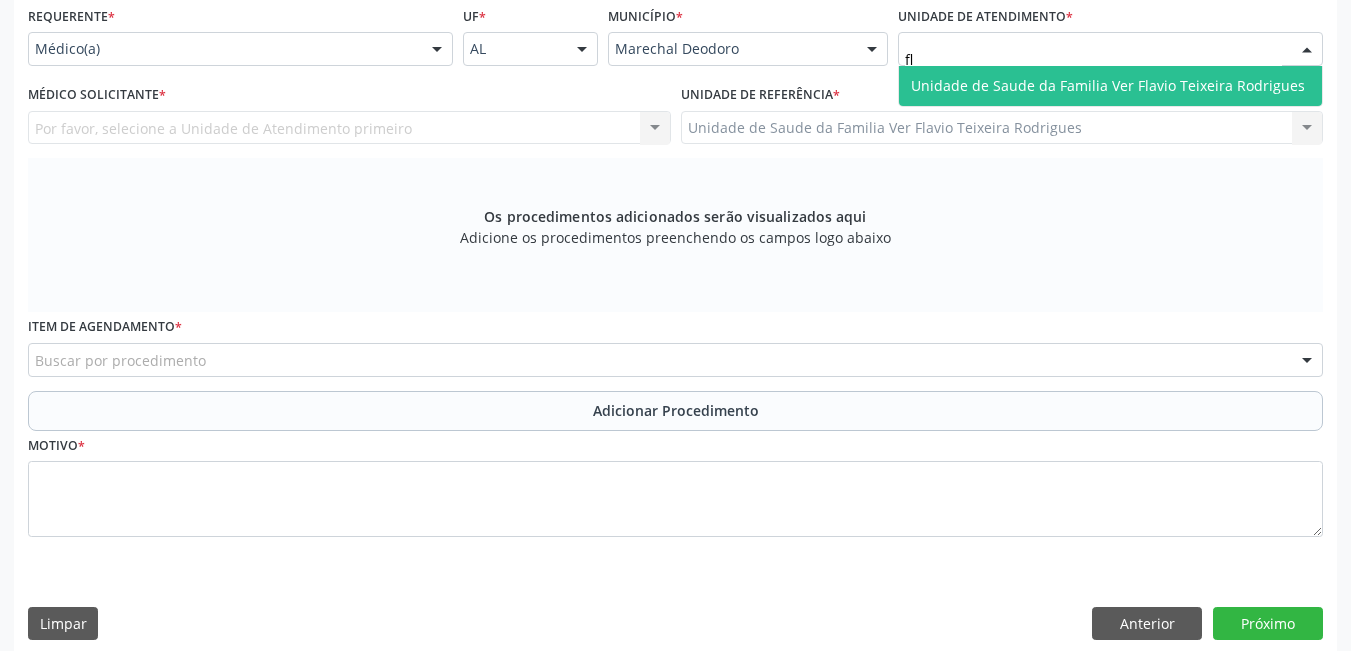 type on "fla" 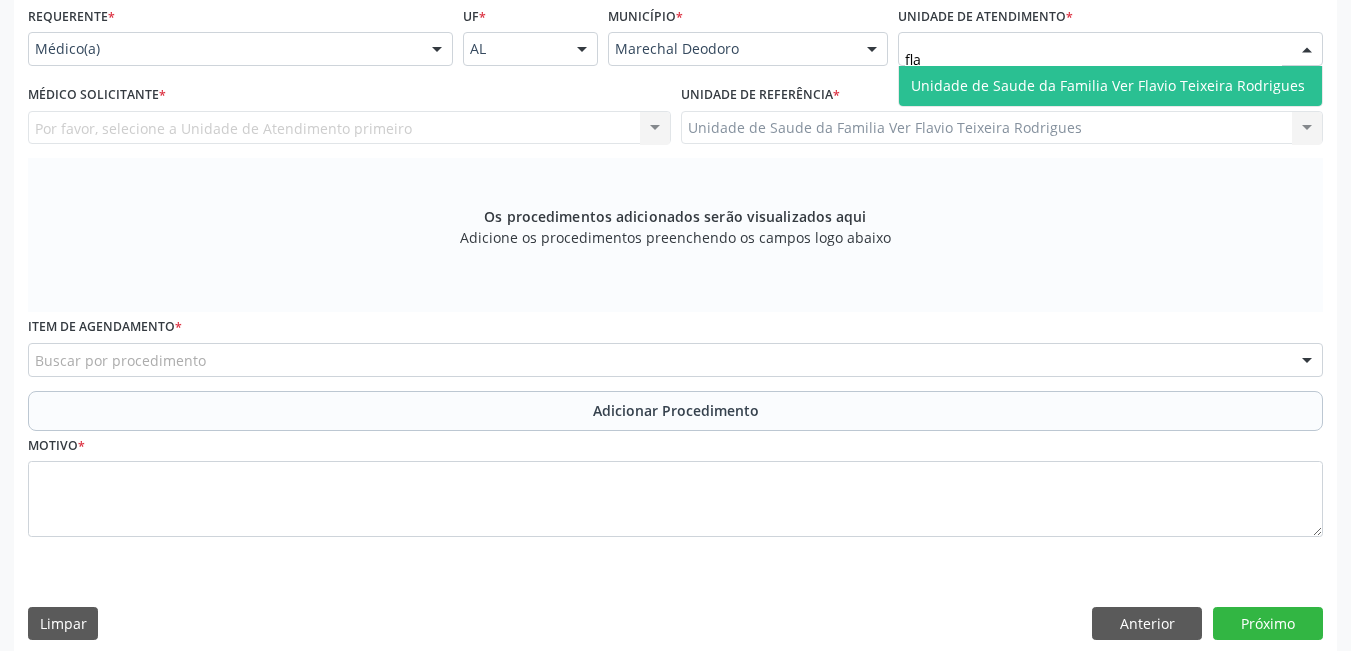click on "Unidade de Saude da Familia Ver Flavio Teixeira Rodrigues" at bounding box center [1110, 86] 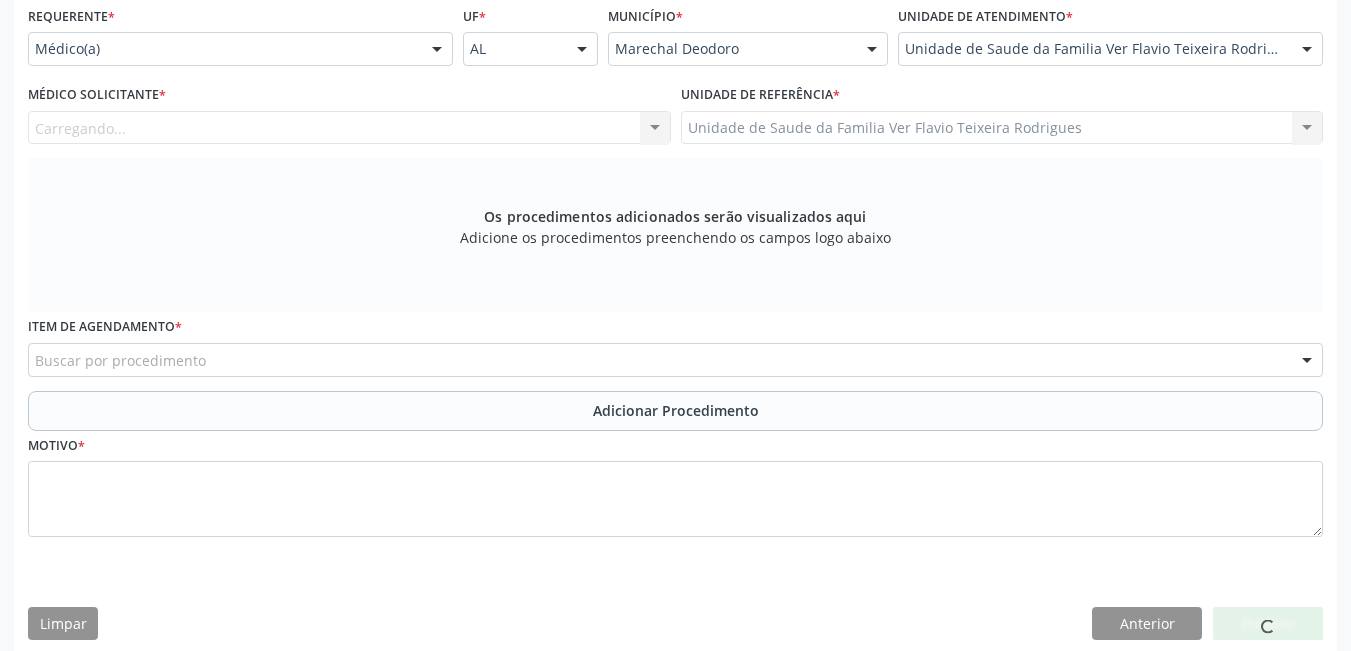 click on "Carregando...
Nenhum resultado encontrado para: "   "
Não há nenhuma opção para ser exibida." at bounding box center (349, 128) 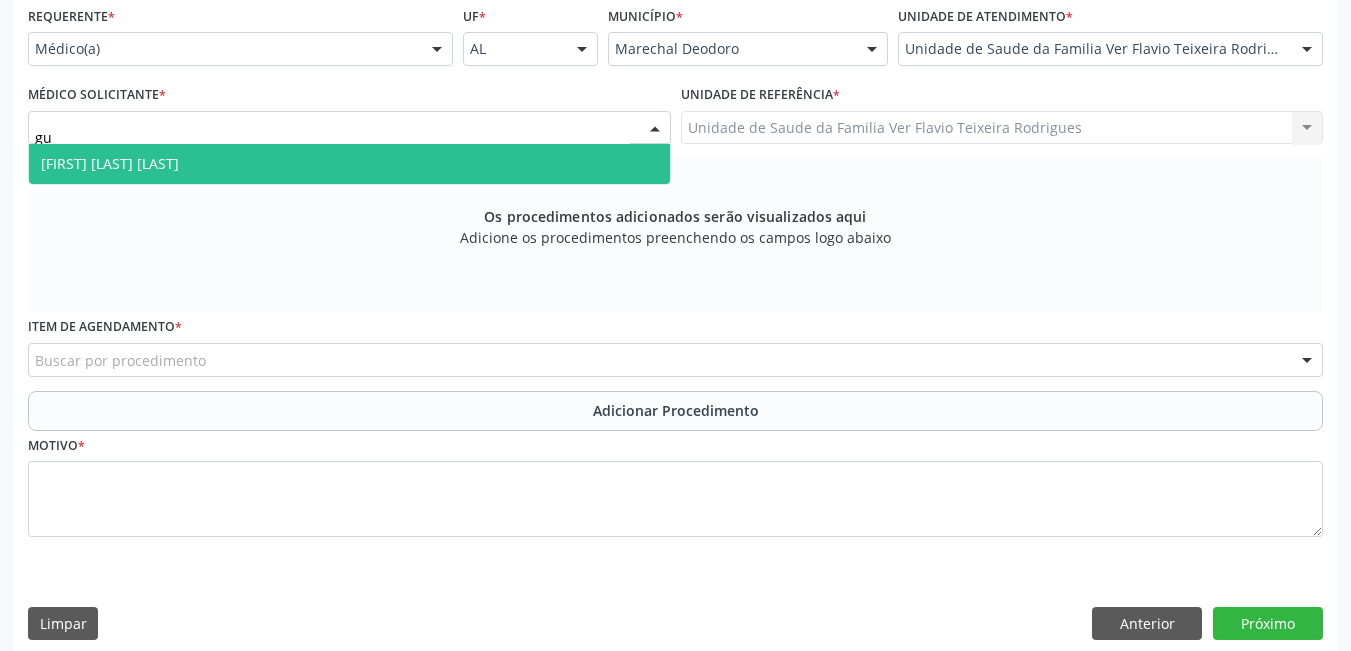 type on "gus" 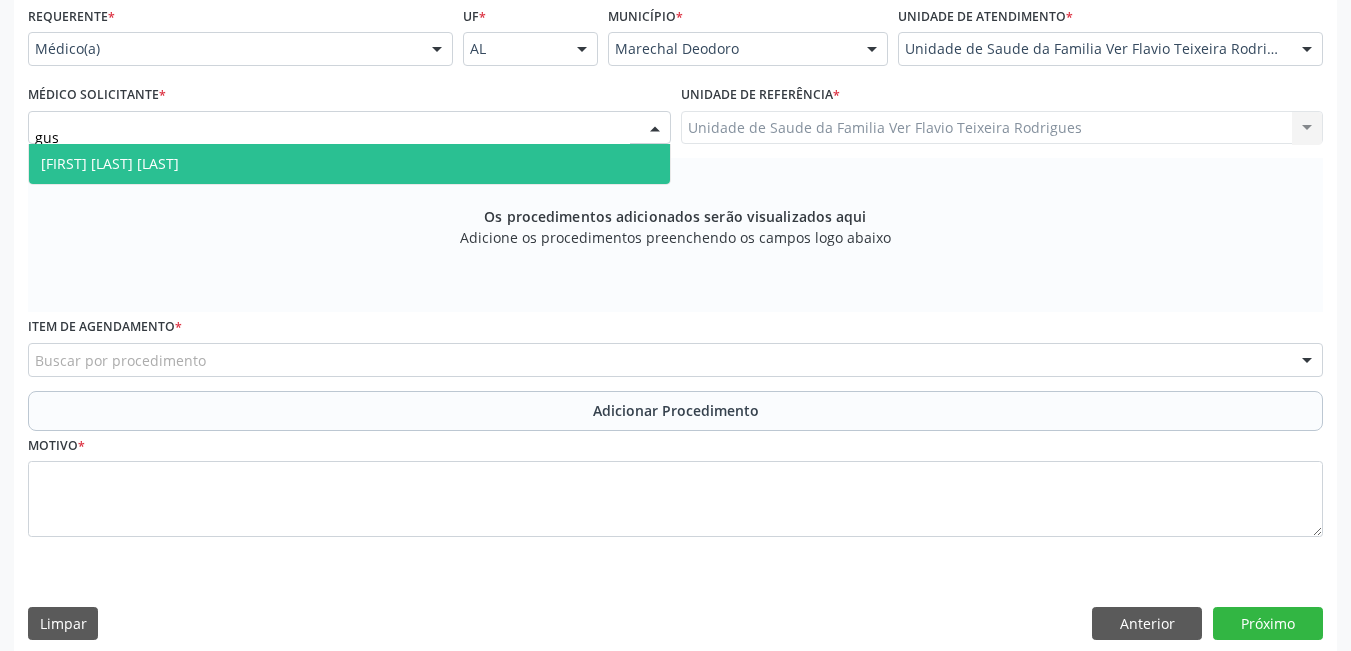 click on "[FIRST] [LAST] [LAST]" at bounding box center (110, 163) 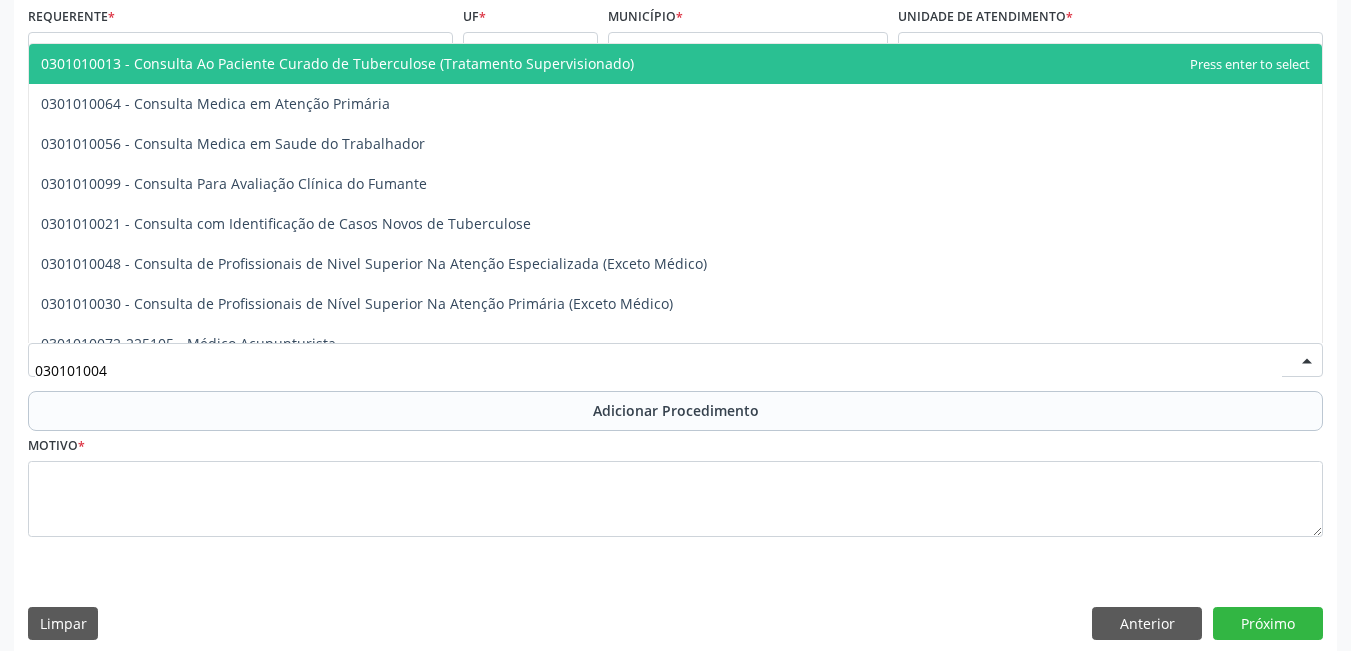 type on "0301010048" 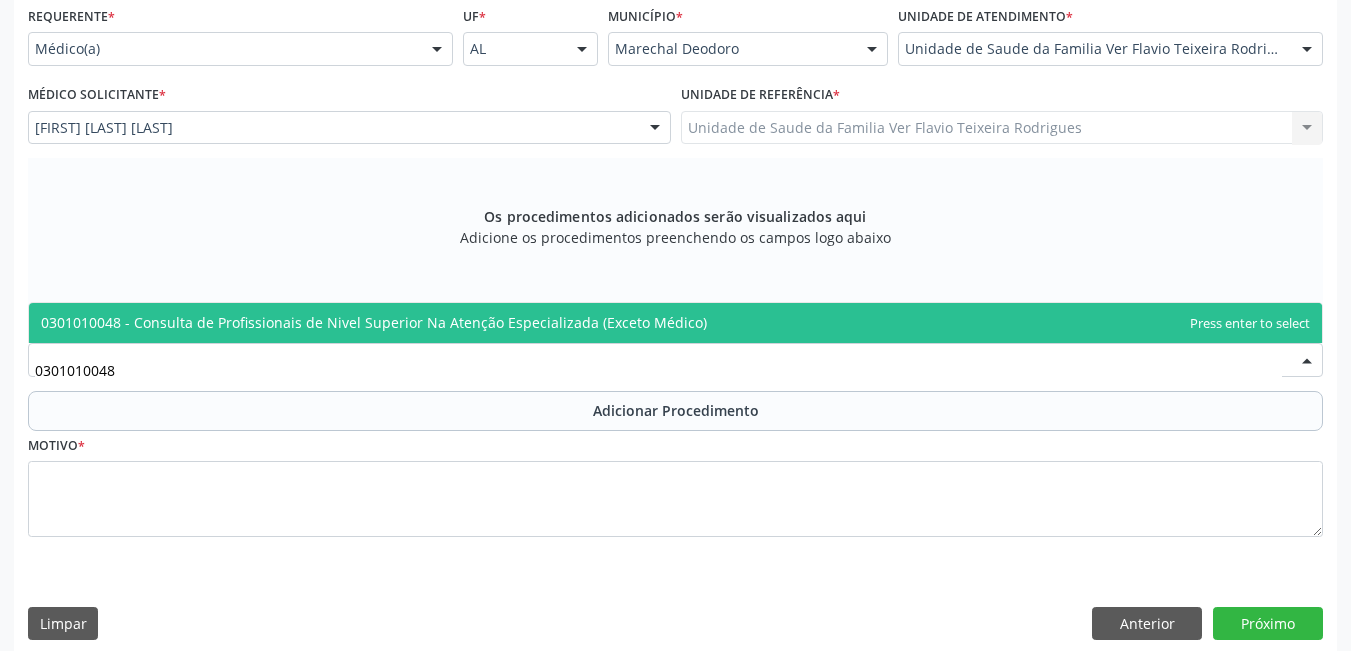 click on "0301010048 - Consulta de Profissionais de Nivel Superior Na Atenção Especializada (Exceto Médico)" at bounding box center [675, 323] 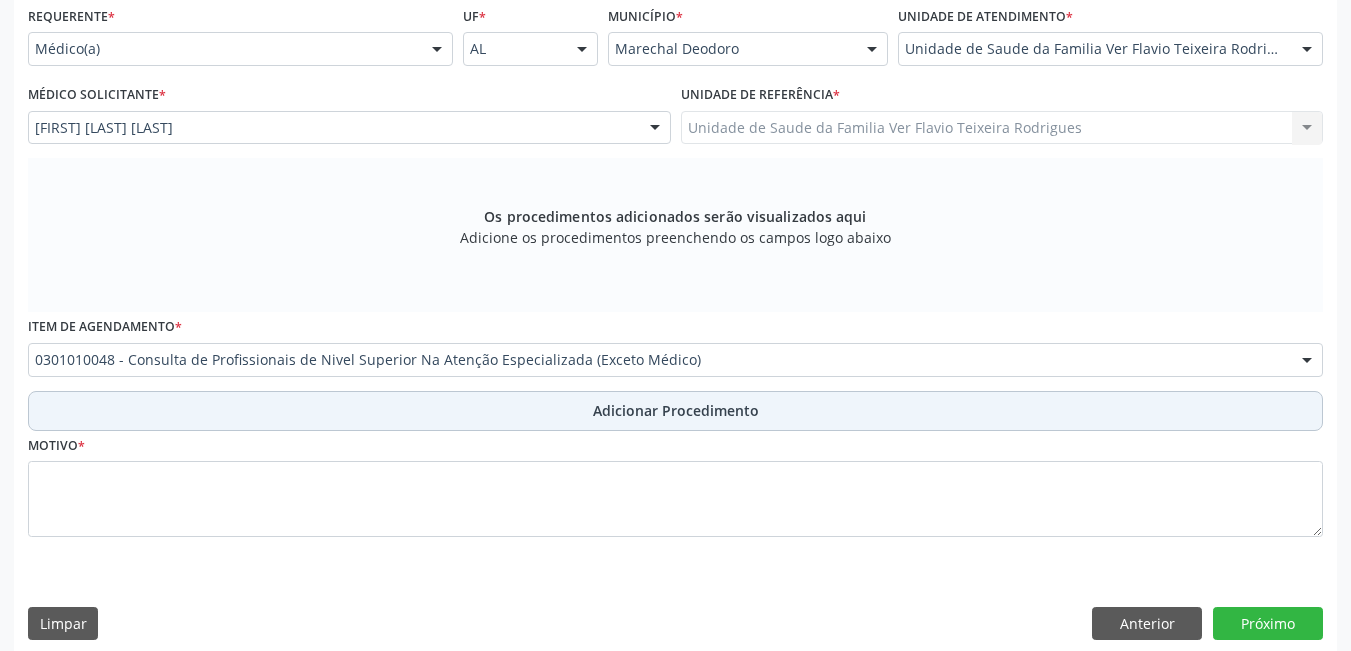 click on "Adicionar Procedimento" at bounding box center (675, 411) 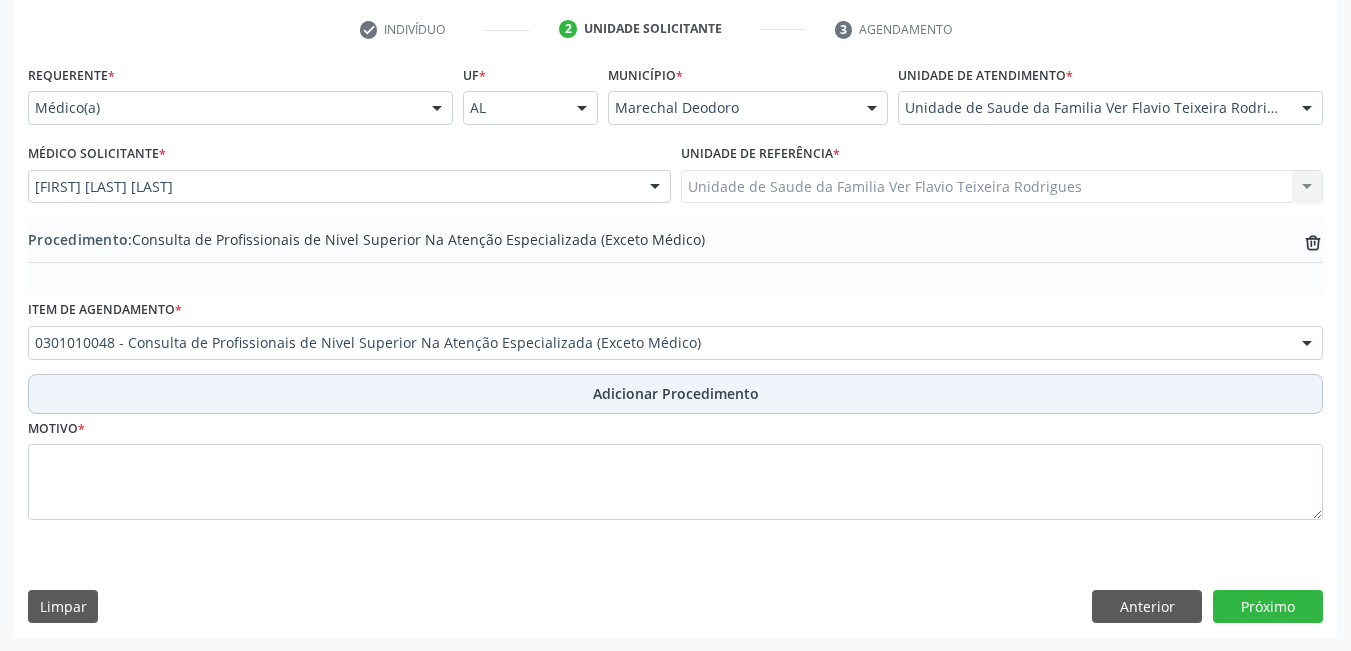scroll, scrollTop: 402, scrollLeft: 0, axis: vertical 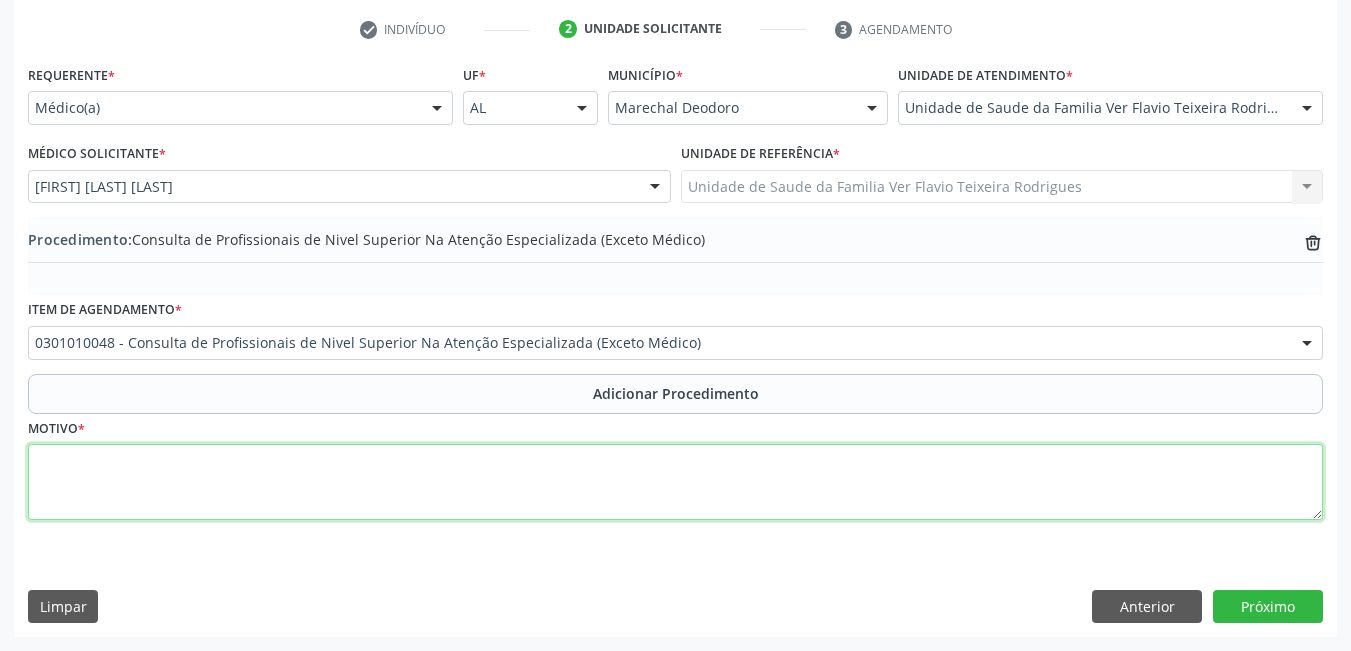 click at bounding box center (675, 482) 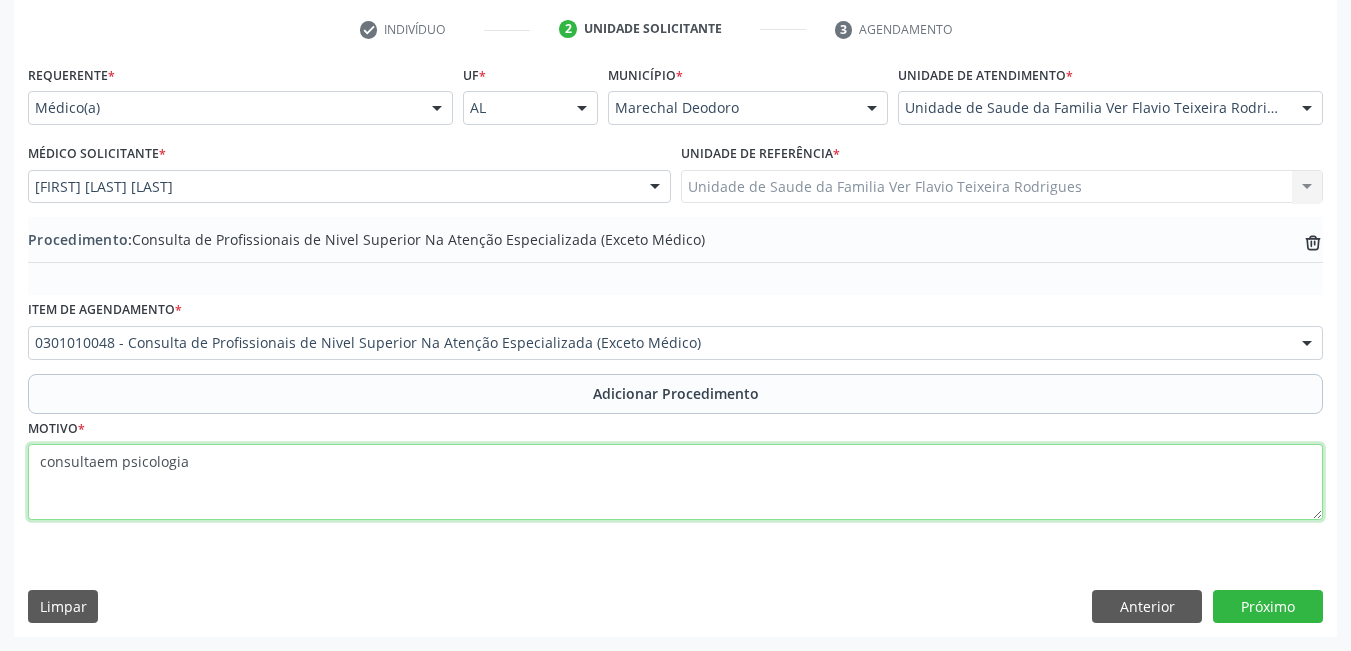 click on "consultaem psicologia" at bounding box center (675, 482) 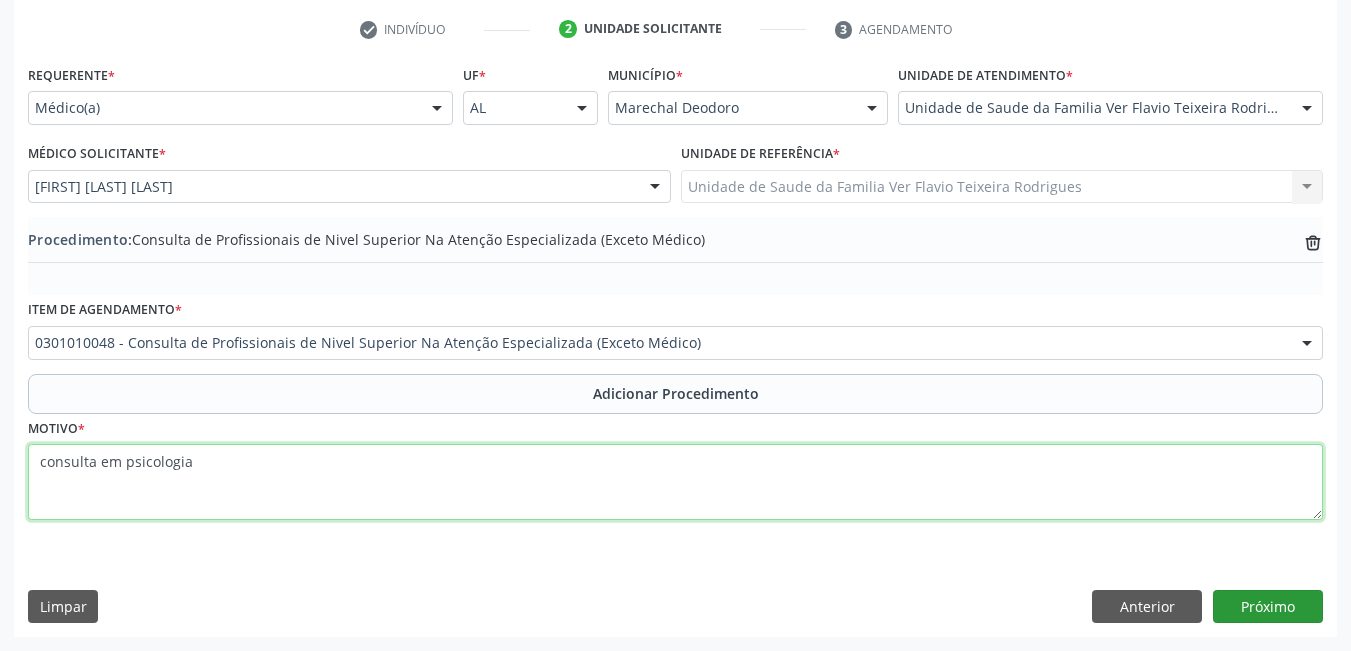 type on "consulta em psicologia" 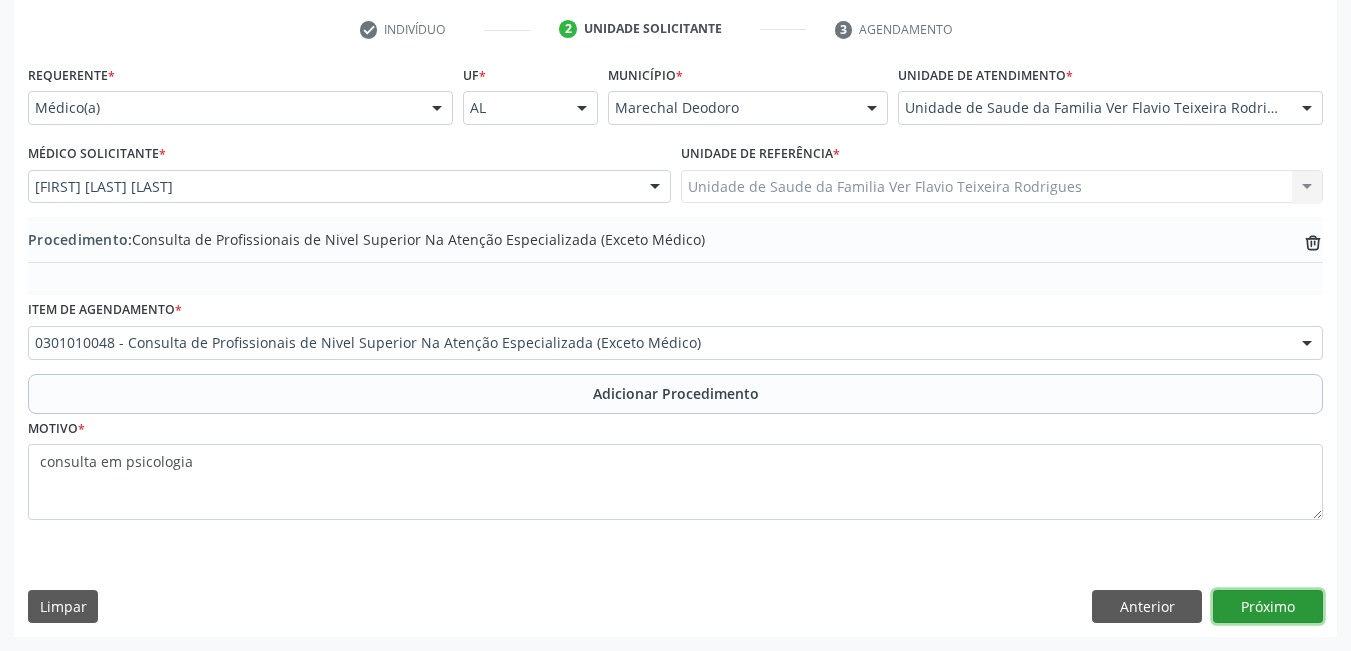 click on "Próximo" at bounding box center [1268, 607] 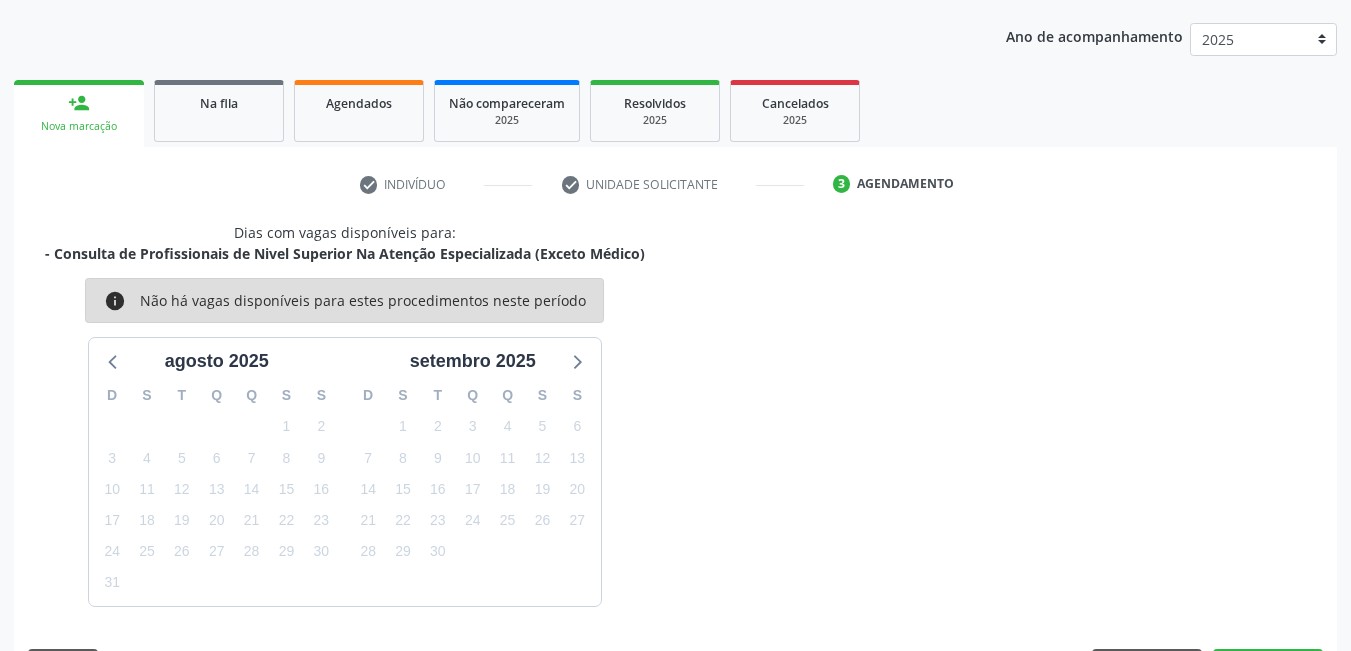 scroll, scrollTop: 306, scrollLeft: 0, axis: vertical 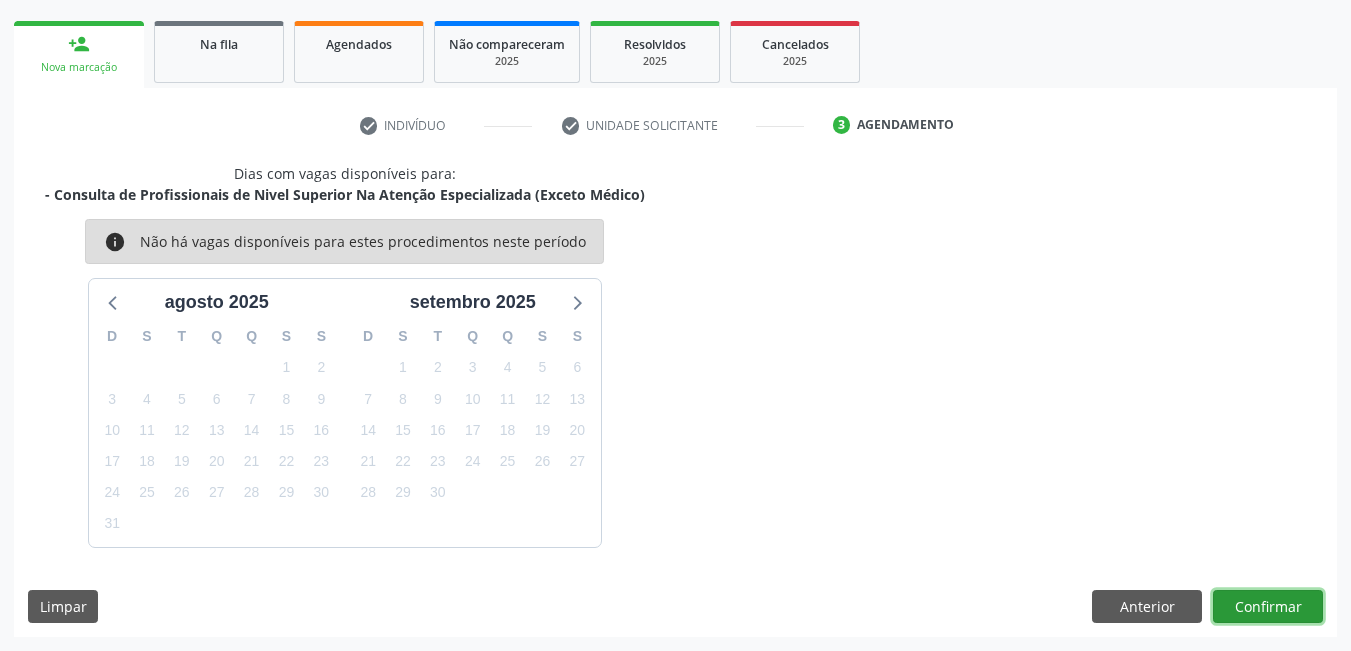click on "Confirmar" at bounding box center (1268, 607) 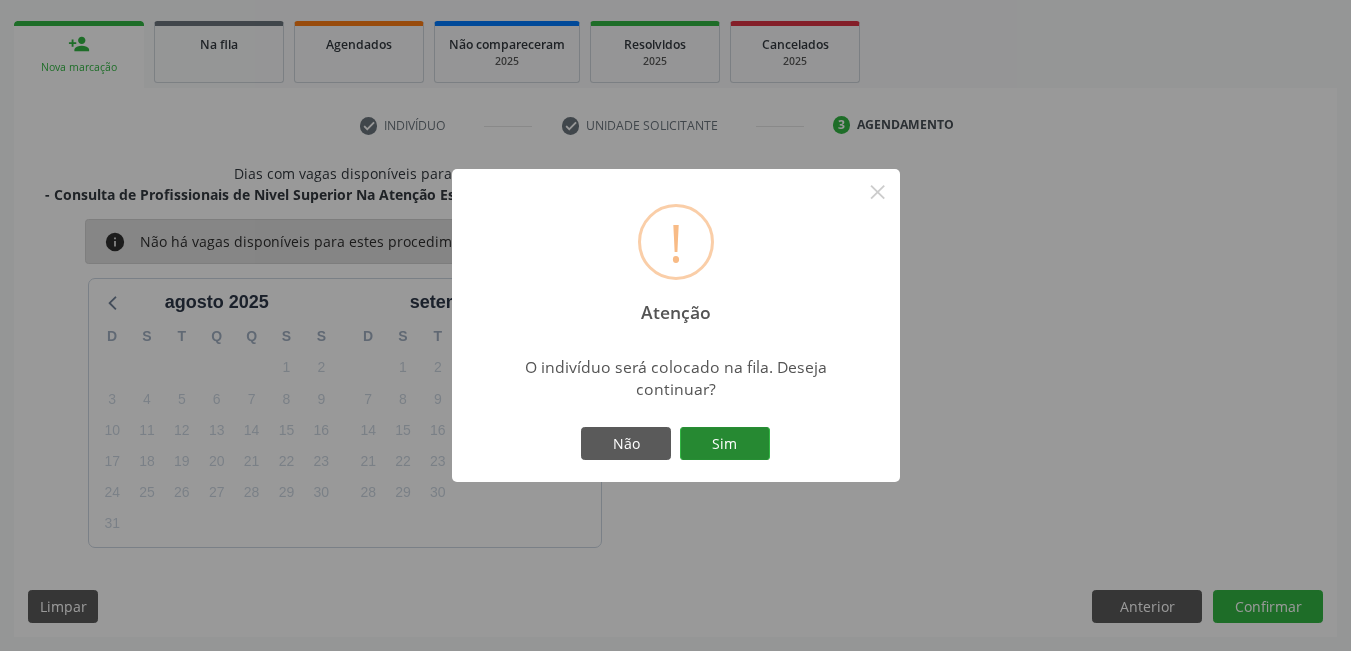 click on "Sim" at bounding box center [725, 444] 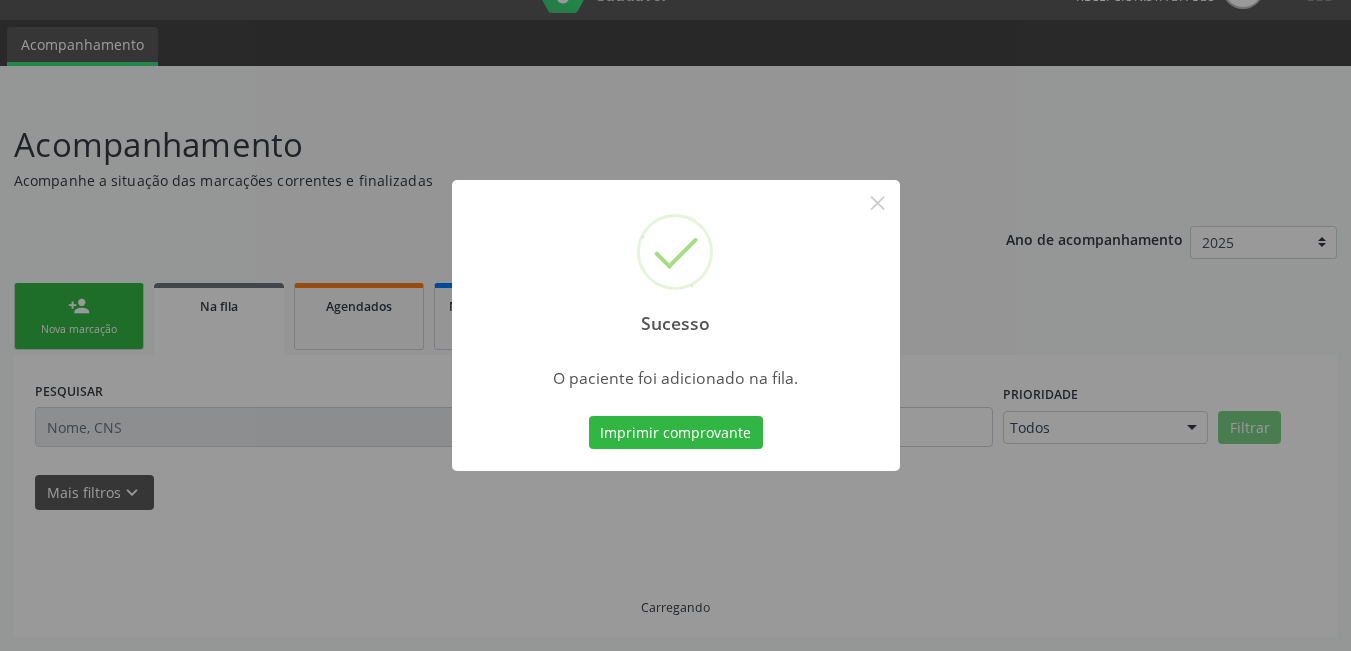 scroll, scrollTop: 44, scrollLeft: 0, axis: vertical 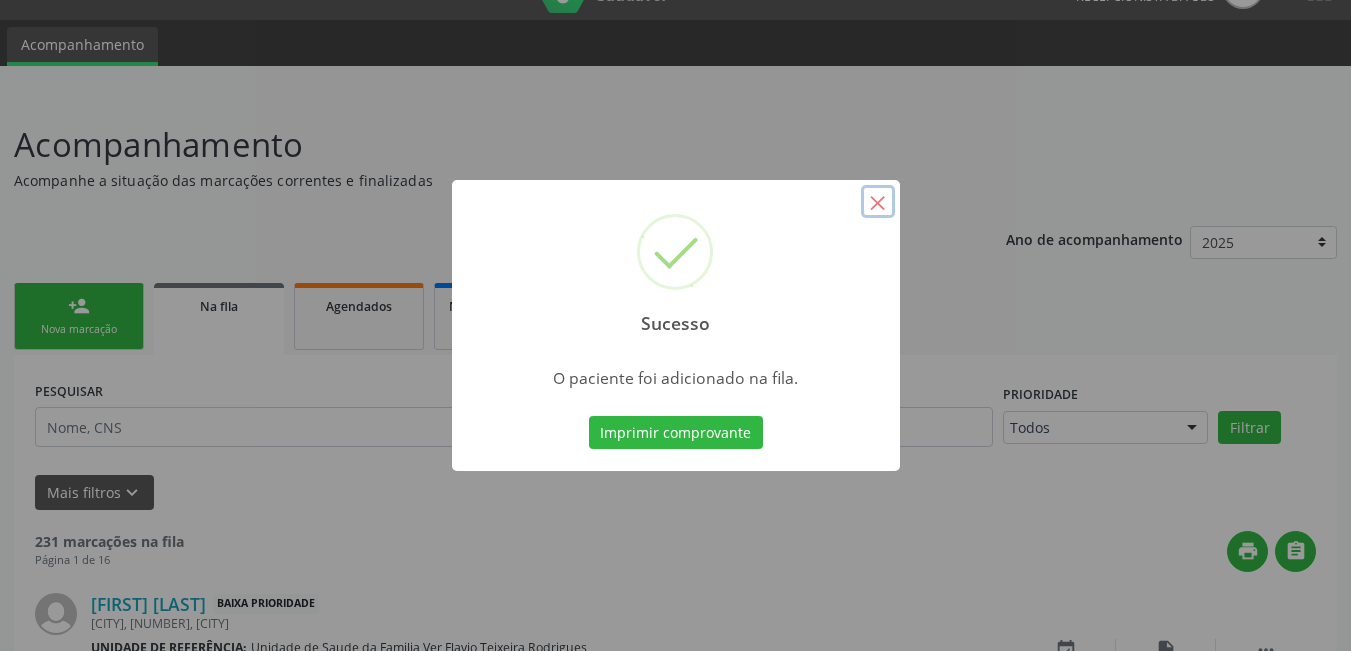 click on "×" at bounding box center (878, 202) 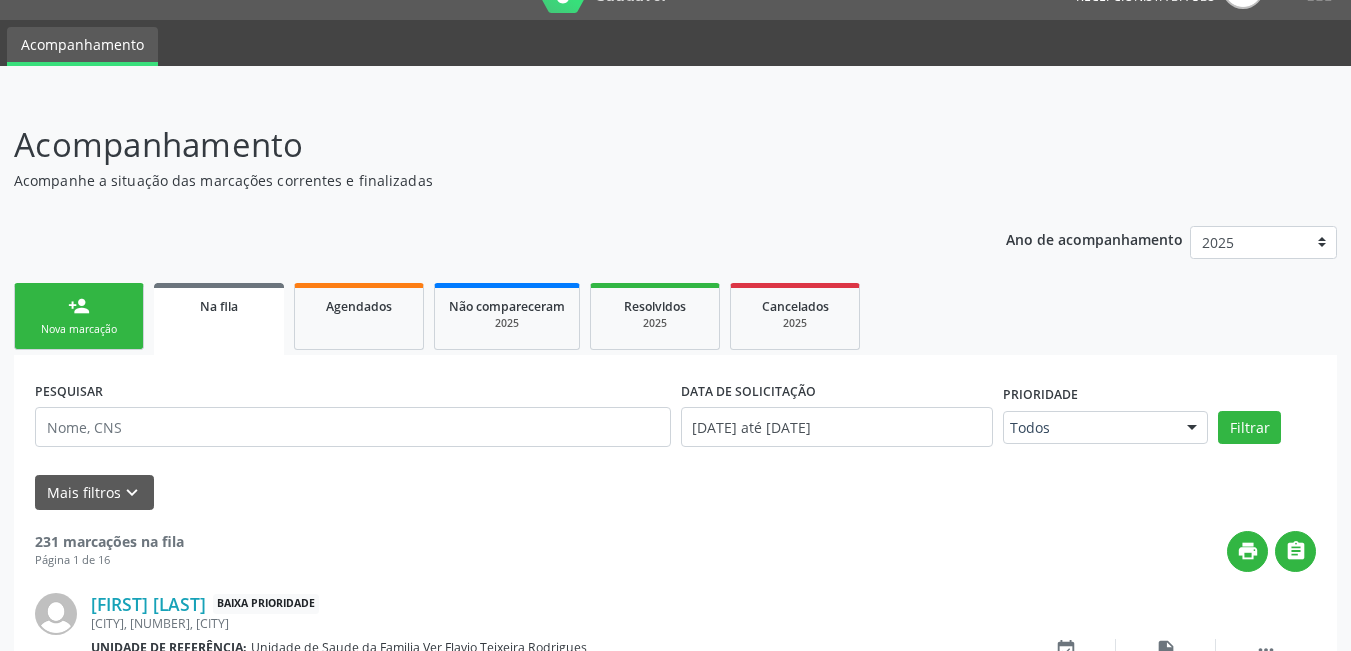 click on "Nova marcação" at bounding box center (79, 329) 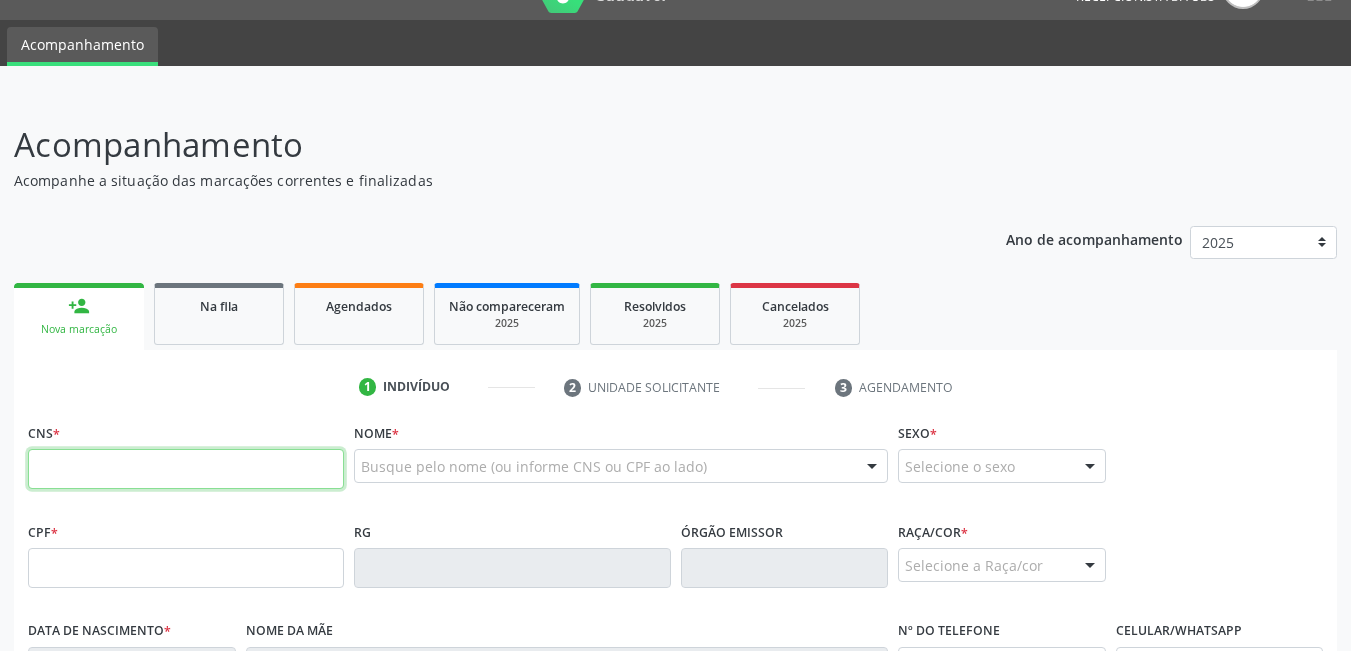 click at bounding box center (186, 469) 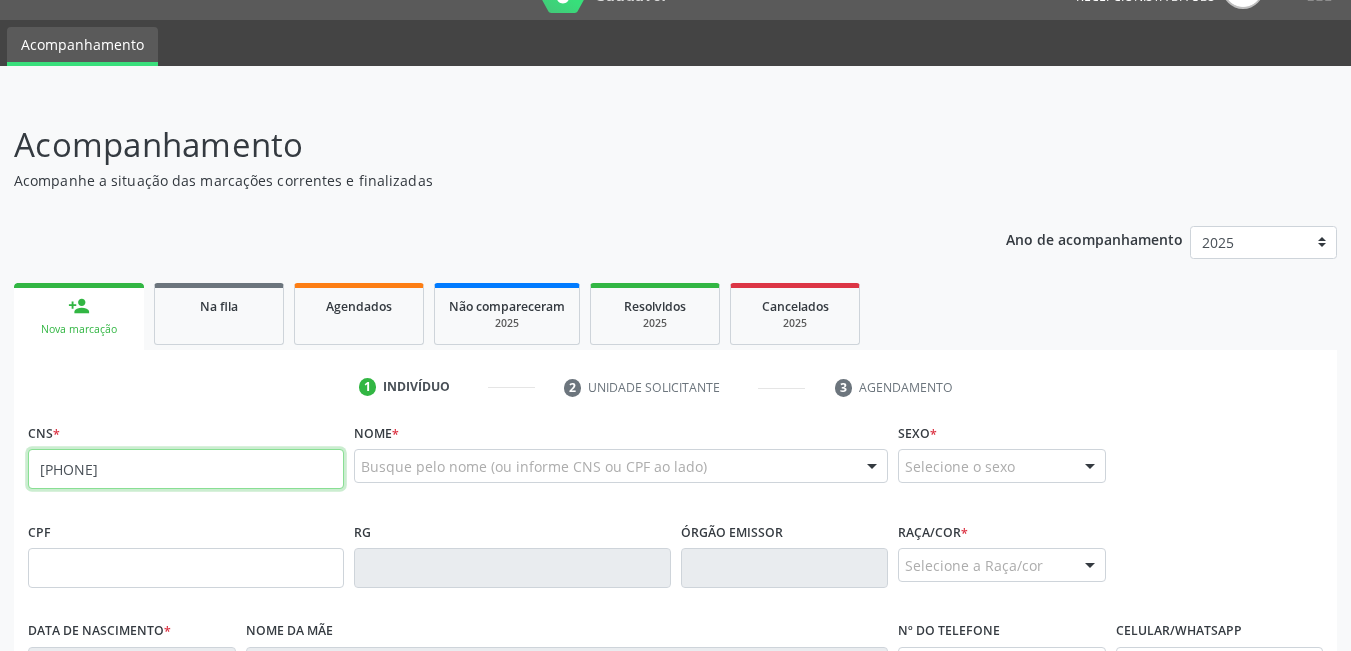type on "[PHONE]" 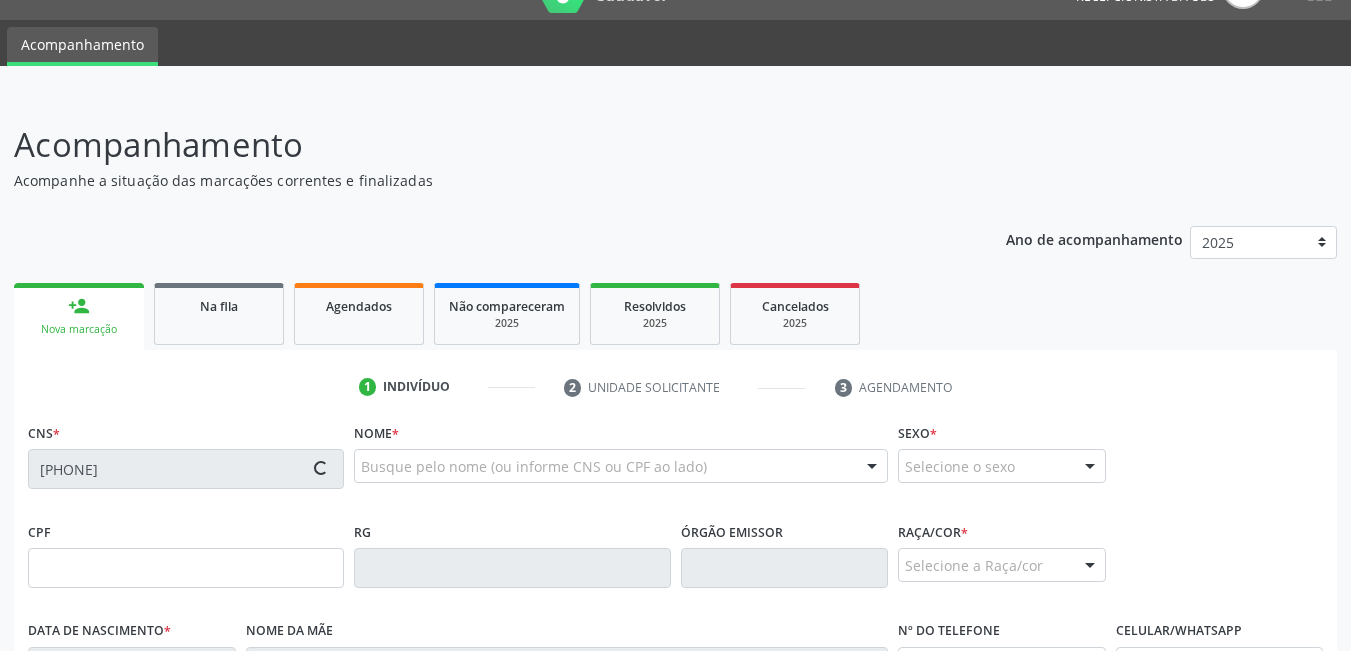 type on "[CPF]" 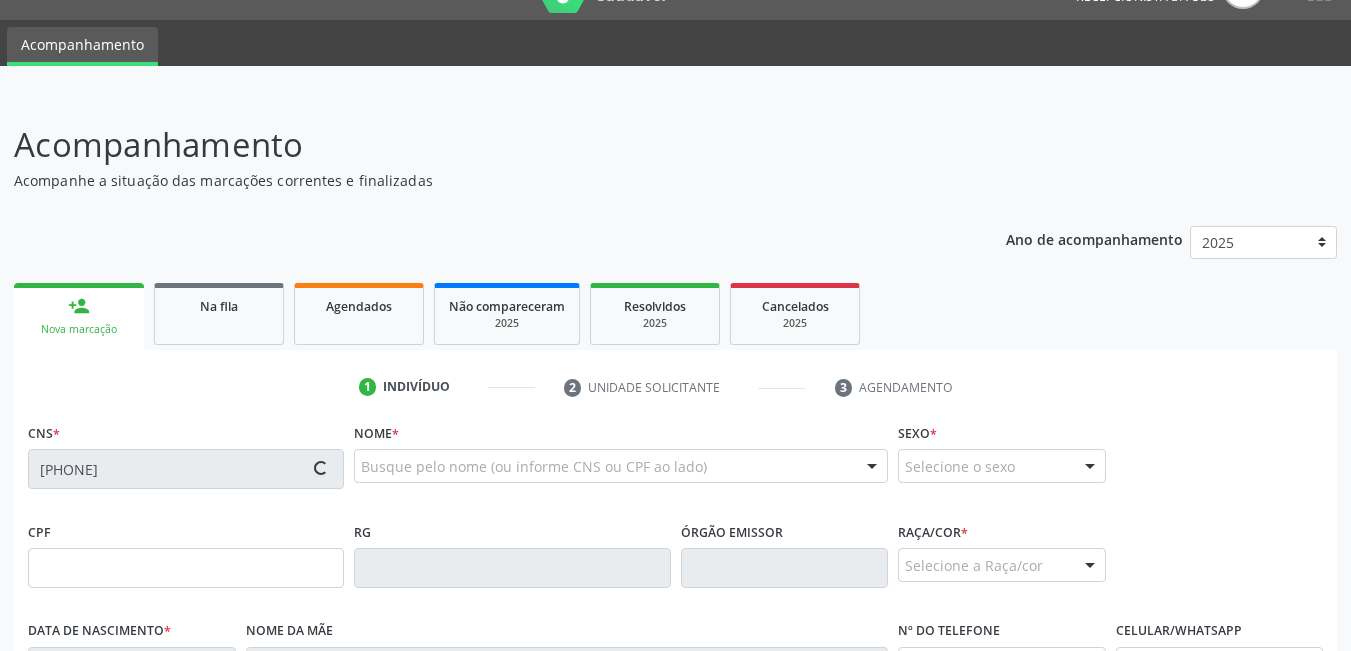 type on "[DATE]" 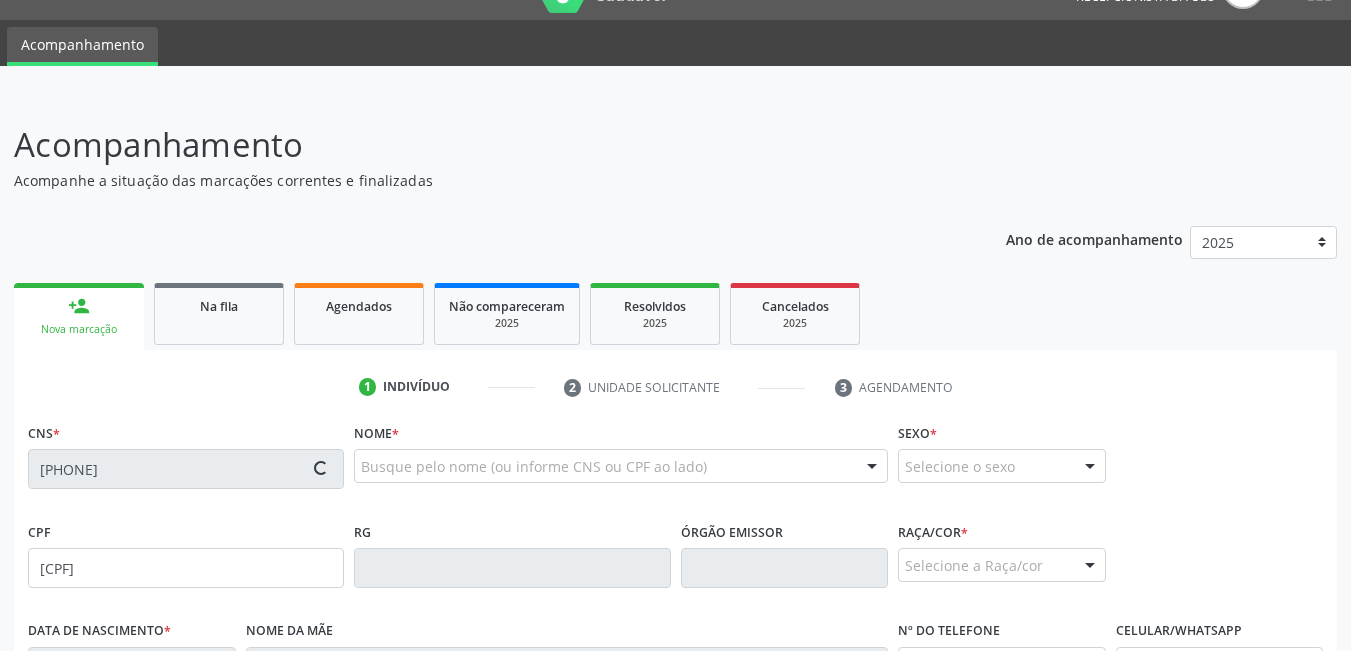 type on "[FIRST] [LAST]" 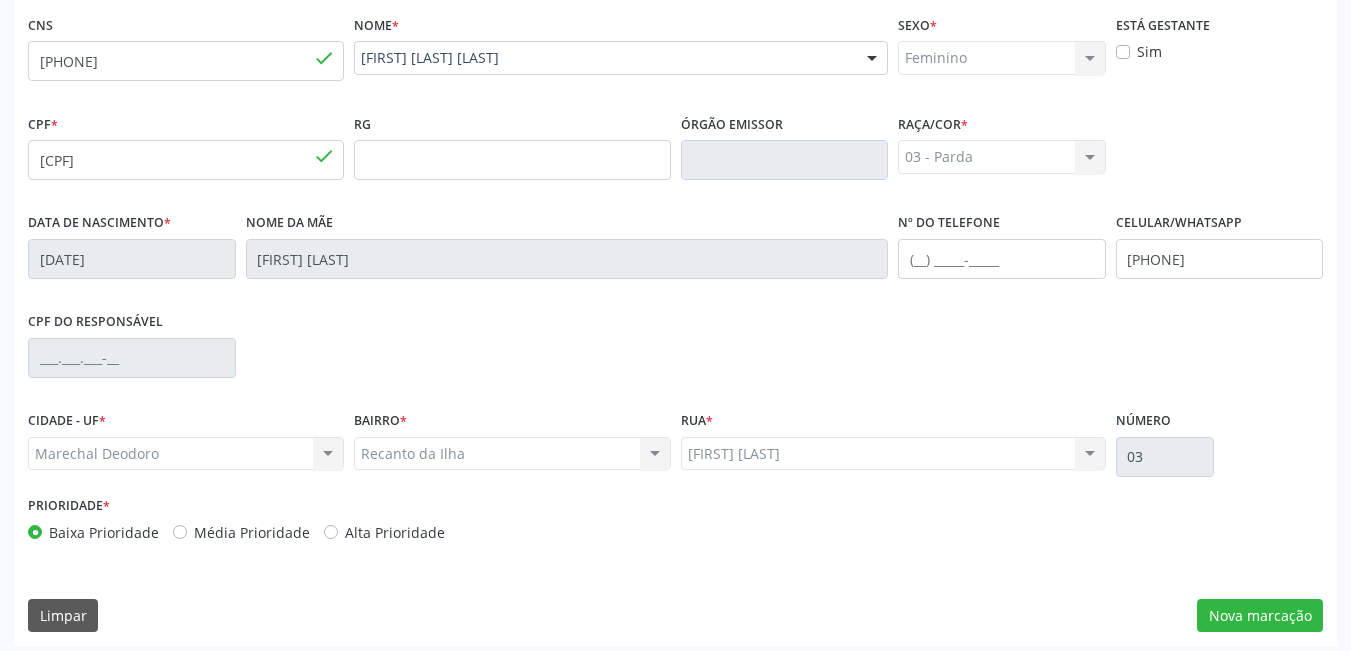 scroll, scrollTop: 461, scrollLeft: 0, axis: vertical 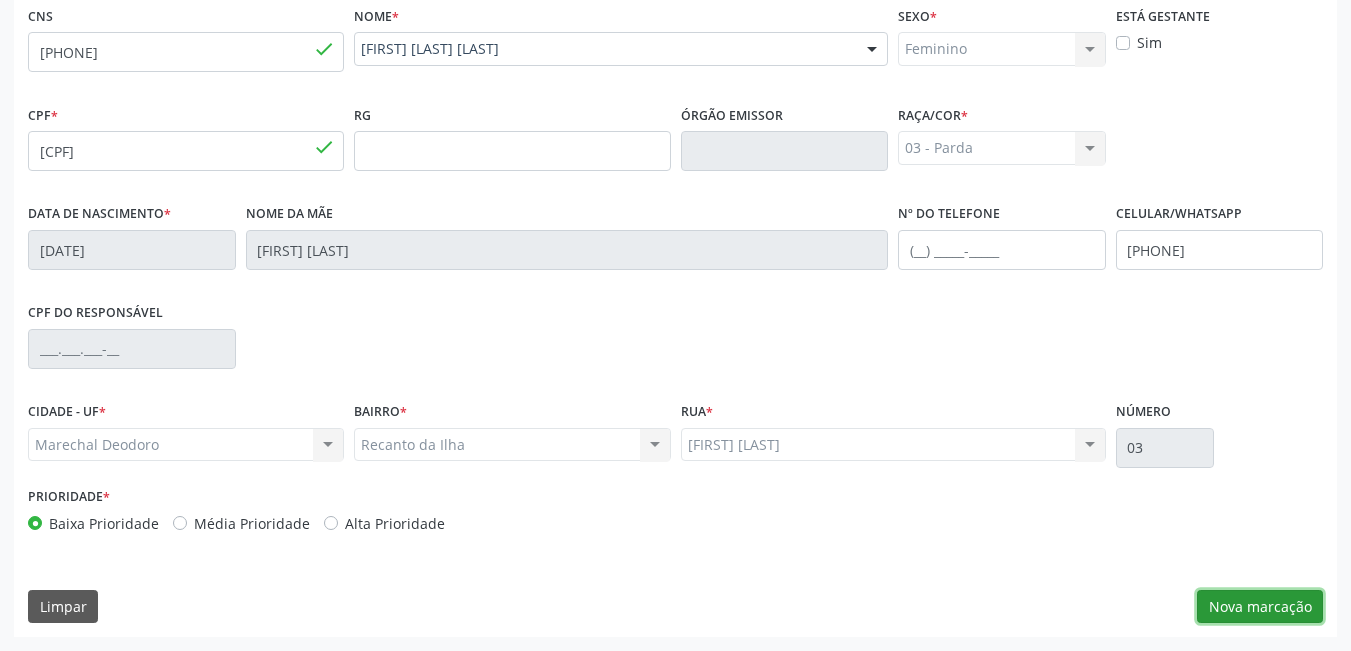 click on "Nova marcação" at bounding box center (1260, 607) 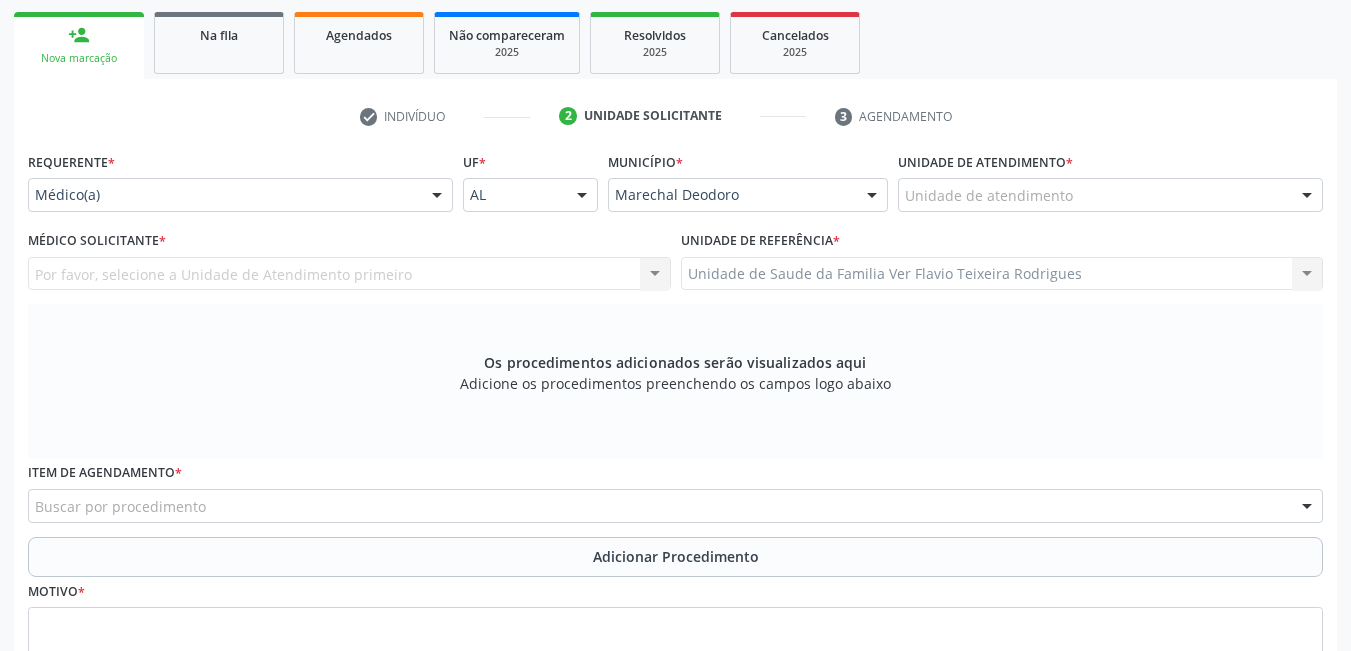 scroll, scrollTop: 161, scrollLeft: 0, axis: vertical 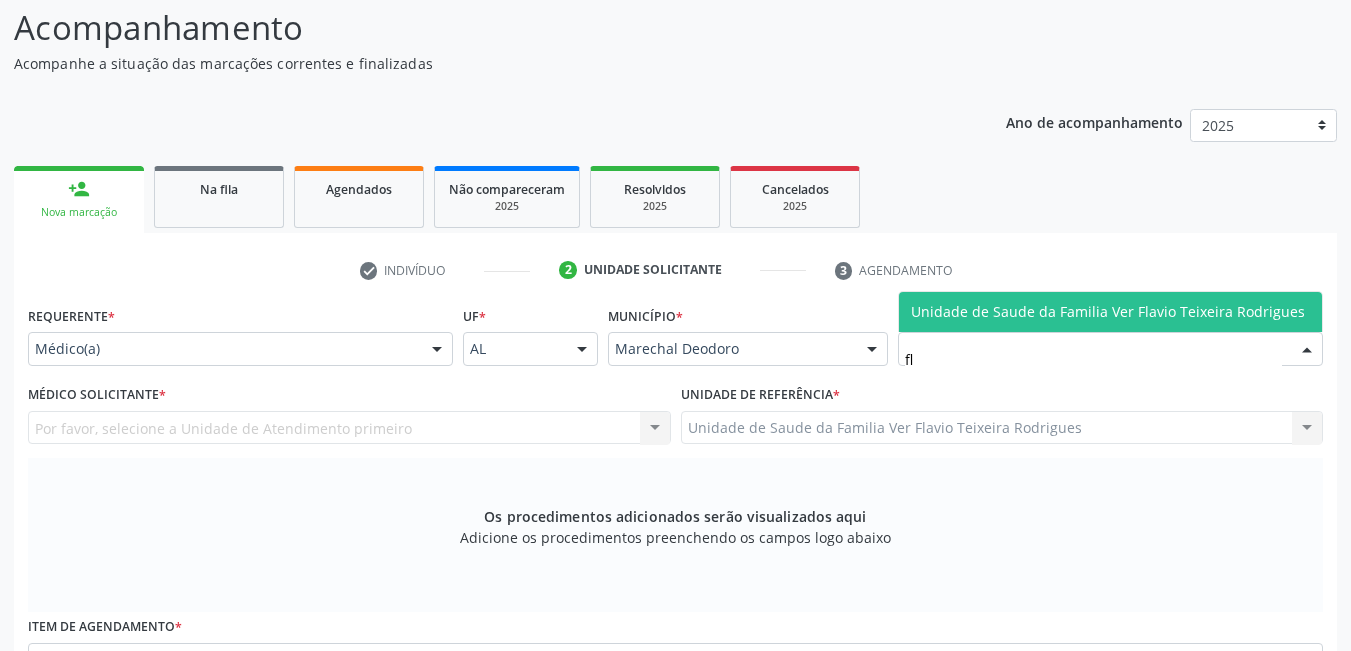type on "fla" 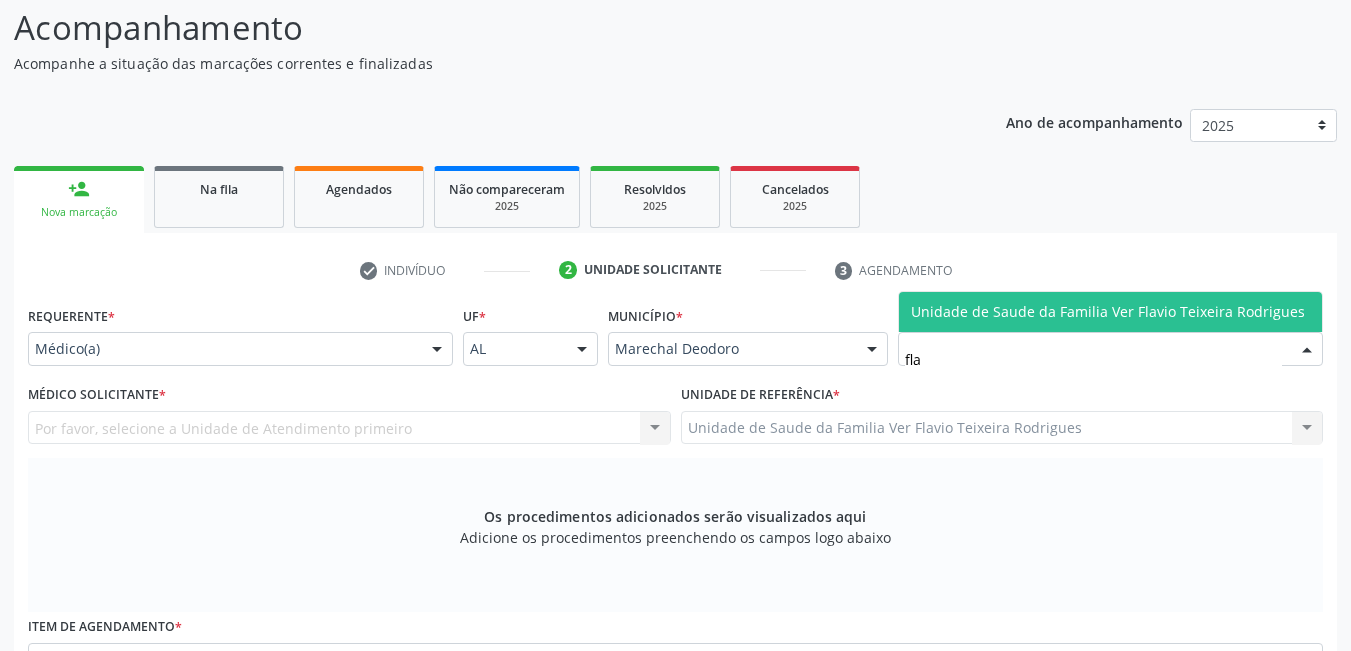 click on "Unidade de Saude da Familia Ver Flavio Teixeira Rodrigues" at bounding box center (1108, 311) 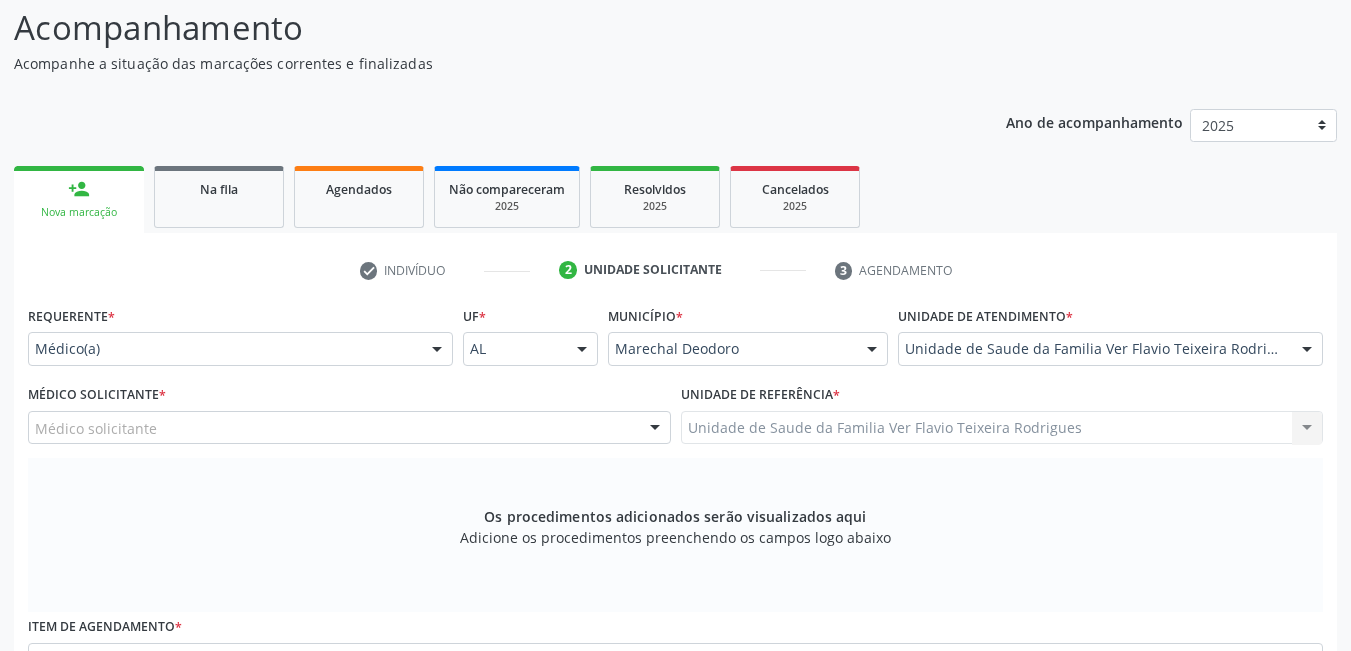 click on "Médico Solicitante
*
Médico solicitante
[FIRST] [LAST]   [FIRST] [LAST]   [FIRST] [LAST]   [FIRST] [MIDDLE] [LAST]   [FIRST] [LAST] [LAST]   [FIRST] [LAST] [LAST]   [FIRST] [LAST] [LAST]   [FIRST] [MIDDLE] [LAST] [LAST]   [FIRST] [MIDDLE] [LAST] [LAST]   [FIRST] [MIDDLE] [LAST] [LAST]   [FIRST] [LAST] [LAST]   [FIRST] [MIDDLE] [LAST] [LAST]   [FIRST] [MIDDLE] [LAST] [LAST]   [FIRST] [LAST] [LAST]   [FIRST] [LAST] [LAST]   [FIRST] [LAST] [LAST]   [FIRST] [LAST] [LAST]   [FIRST] [MIDDLE] [LAST] [LAST]   [FIRST] [MIDDLE] [LAST] [LAST]   [FIRST] [MIDDLE] [LAST] [LAST]
Nenhum resultado encontrado para: "   "
Não há nenhuma opção para ser exibida." at bounding box center [349, 419] 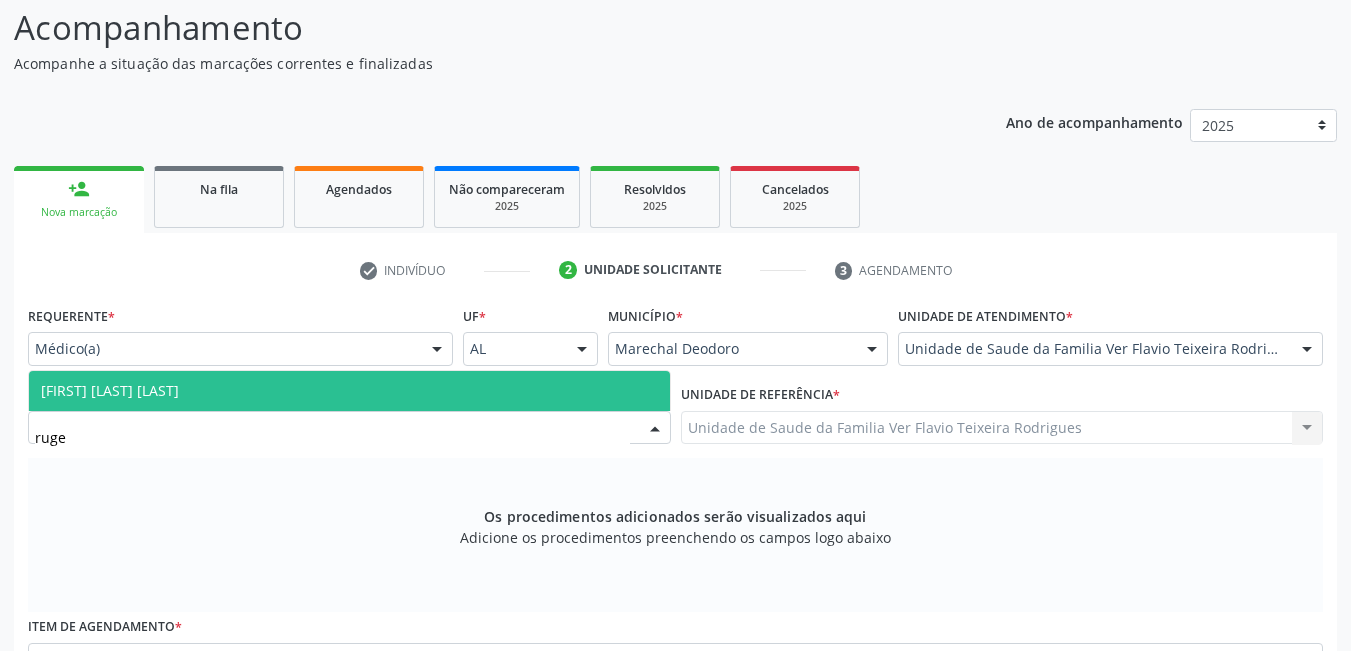 type on "ruger" 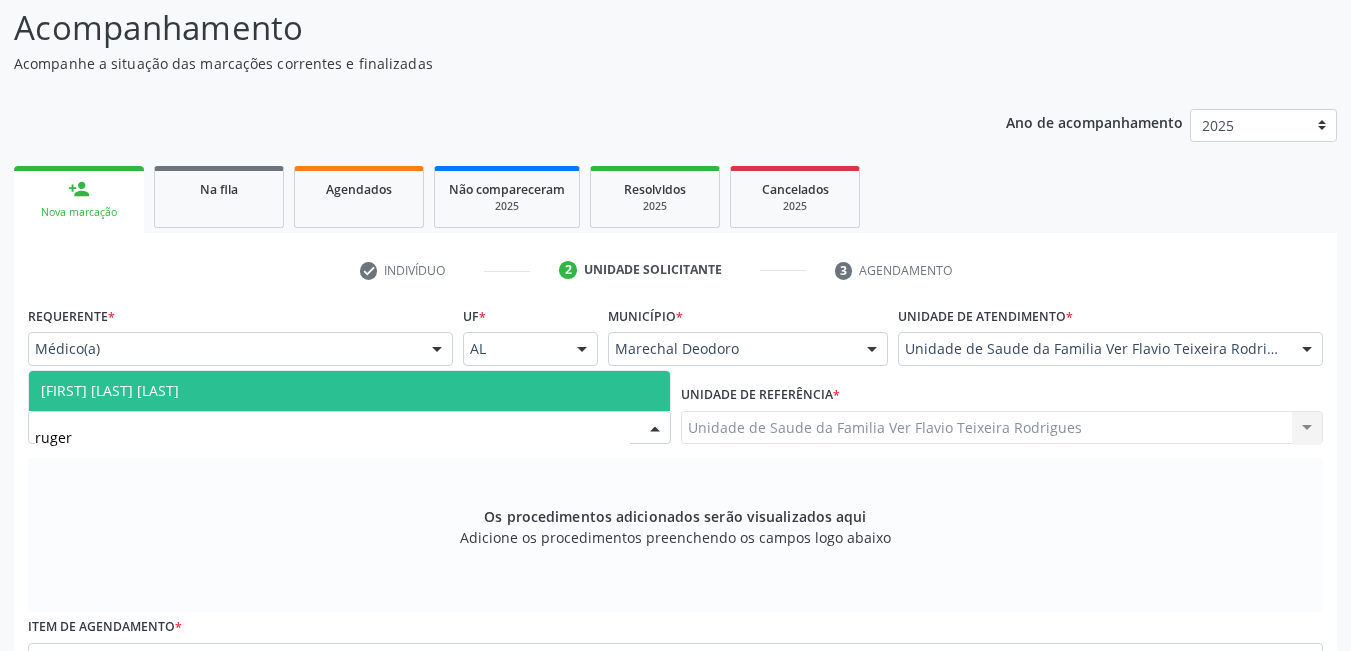click on "[FIRST] [LAST] [LAST]" at bounding box center (349, 391) 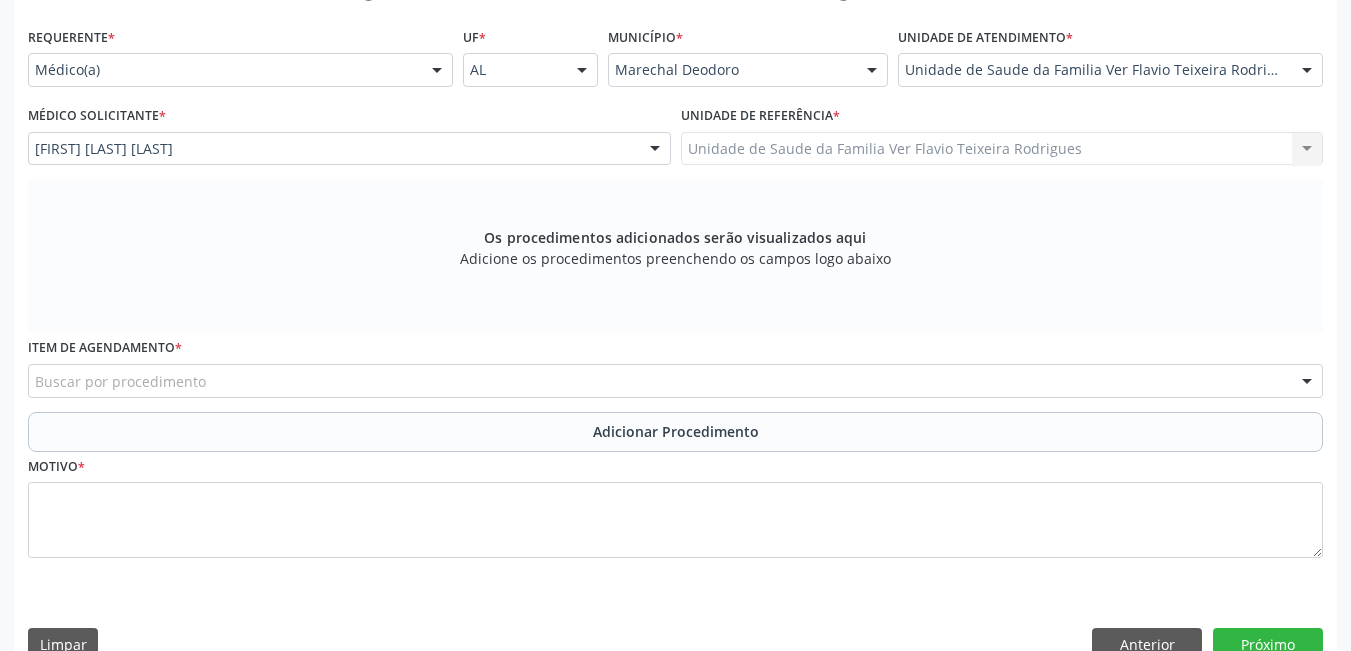 scroll, scrollTop: 461, scrollLeft: 0, axis: vertical 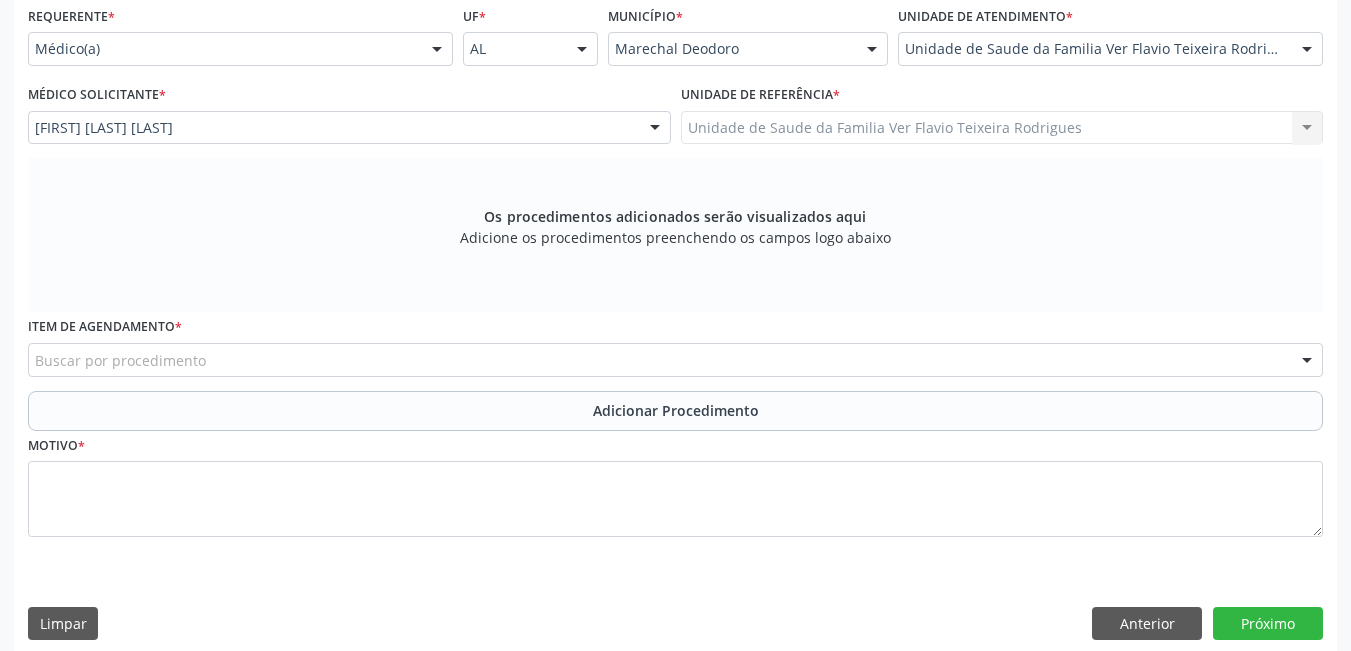 click on "Buscar por procedimento" at bounding box center (675, 360) 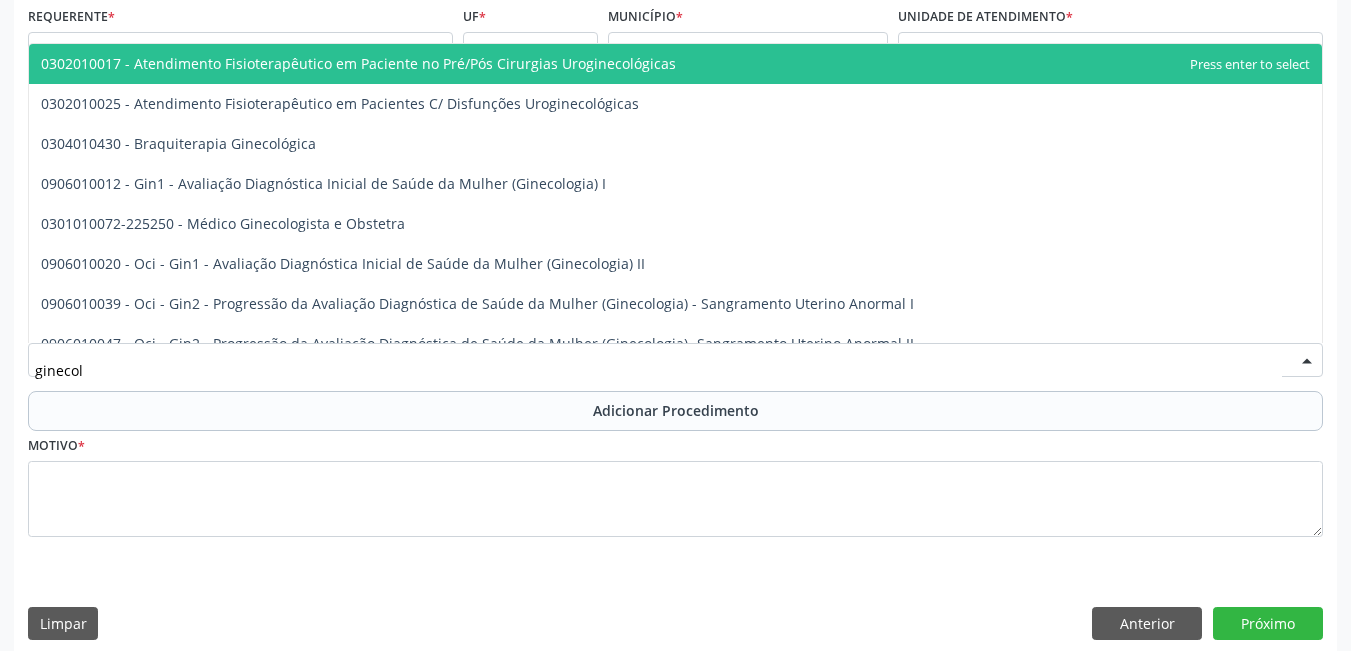 type on "ginecolo" 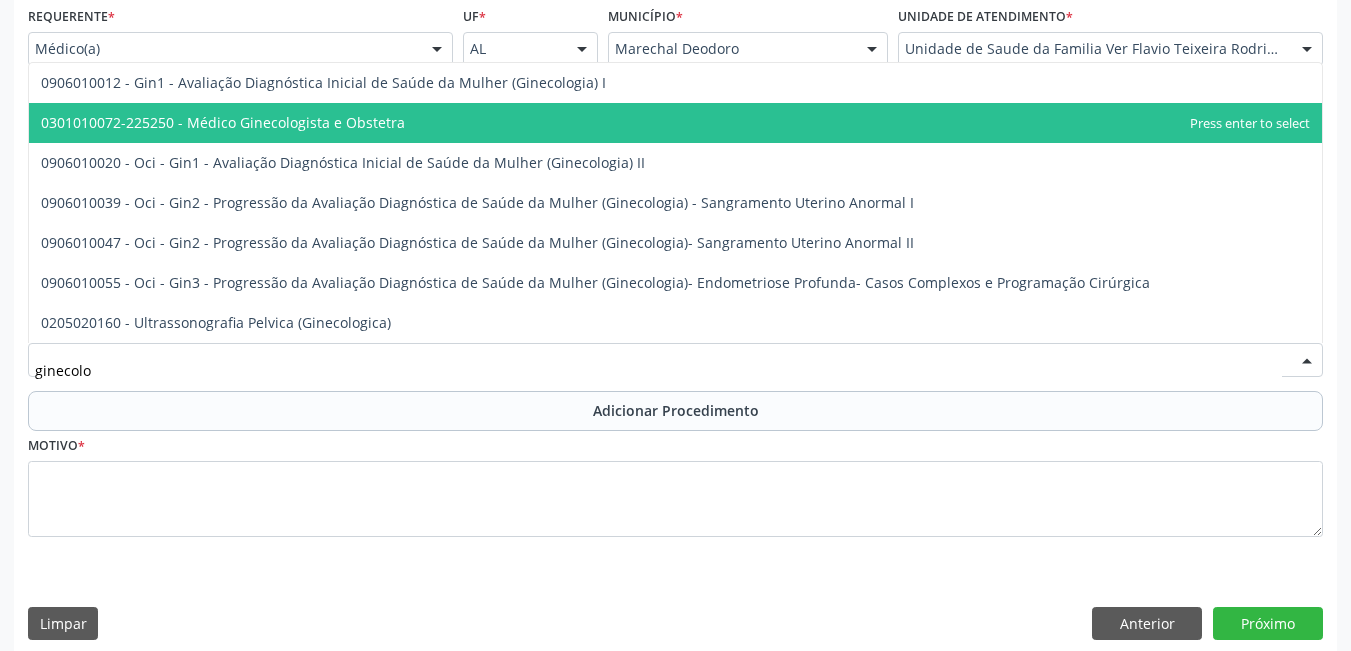 click on "0301010072-225250 - Médico Ginecologista e Obstetra" at bounding box center (223, 122) 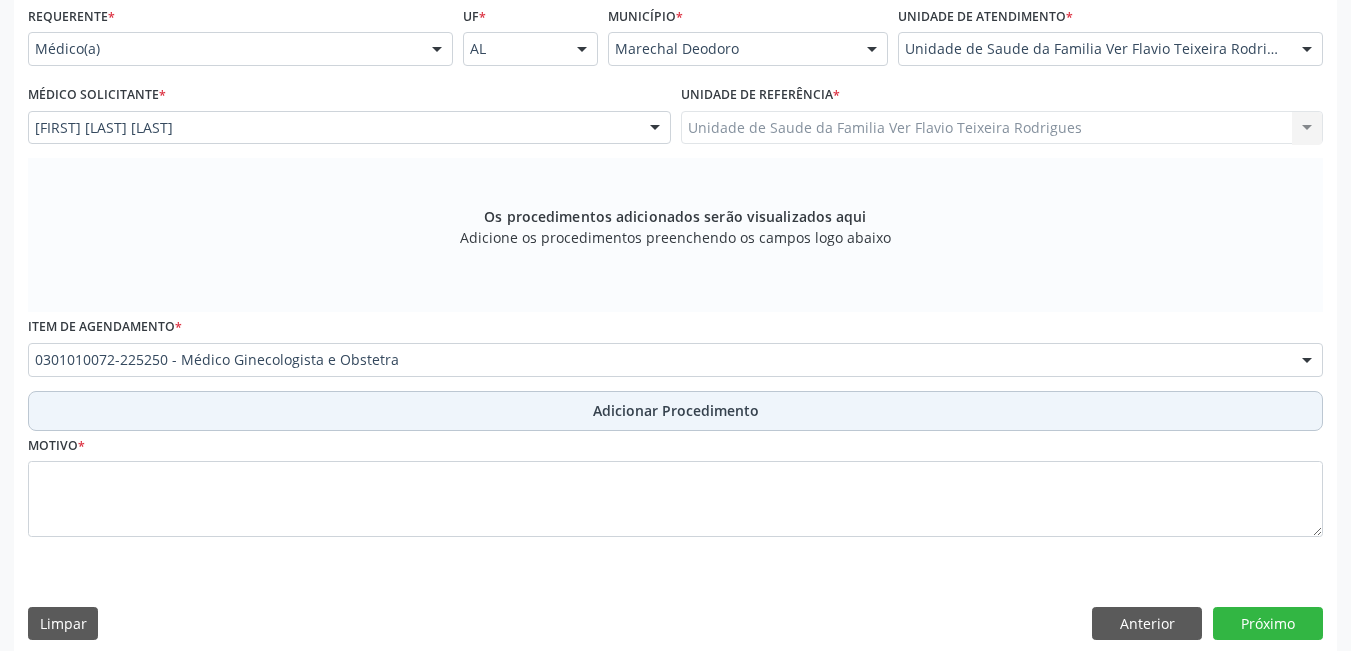 click on "Adicionar Procedimento" at bounding box center (675, 411) 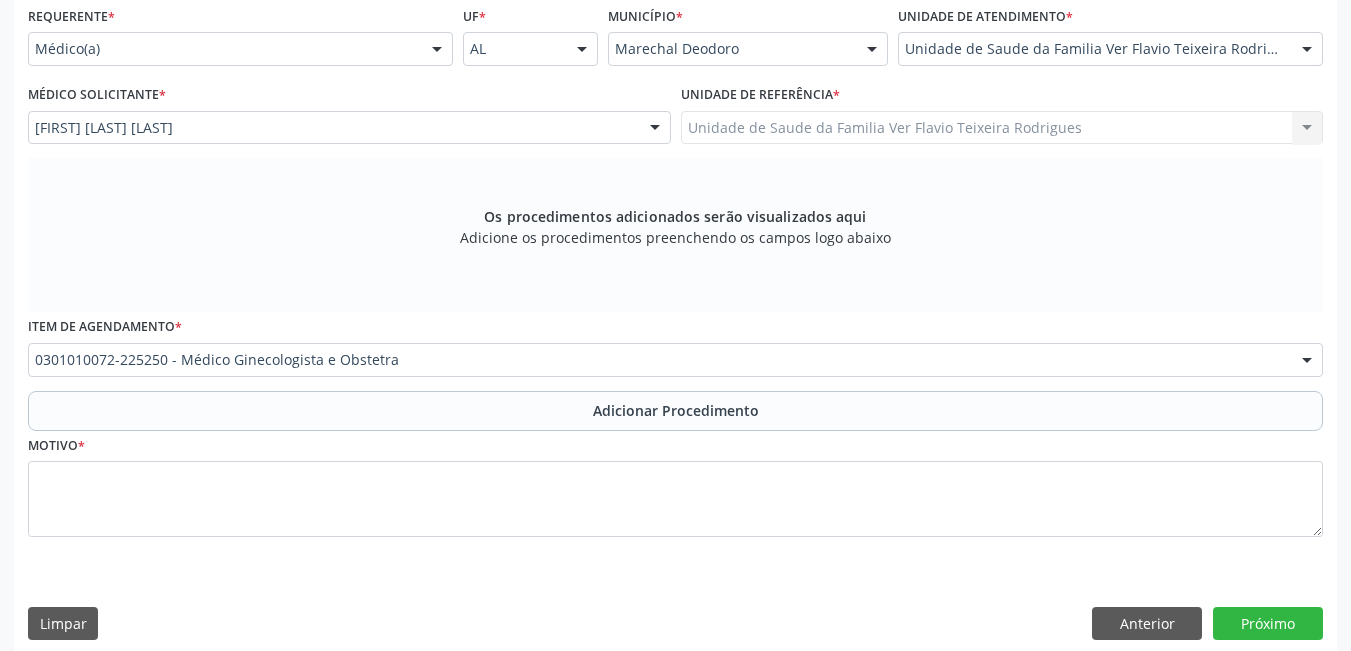 scroll, scrollTop: 402, scrollLeft: 0, axis: vertical 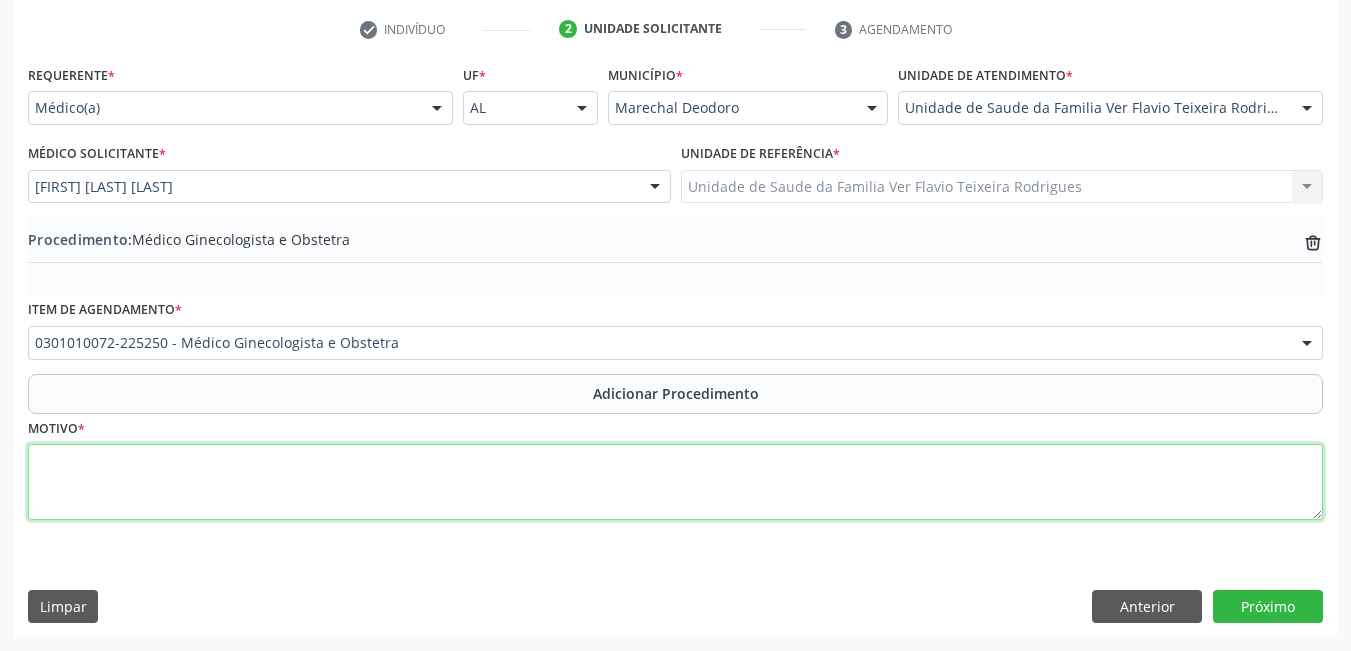 click at bounding box center (675, 482) 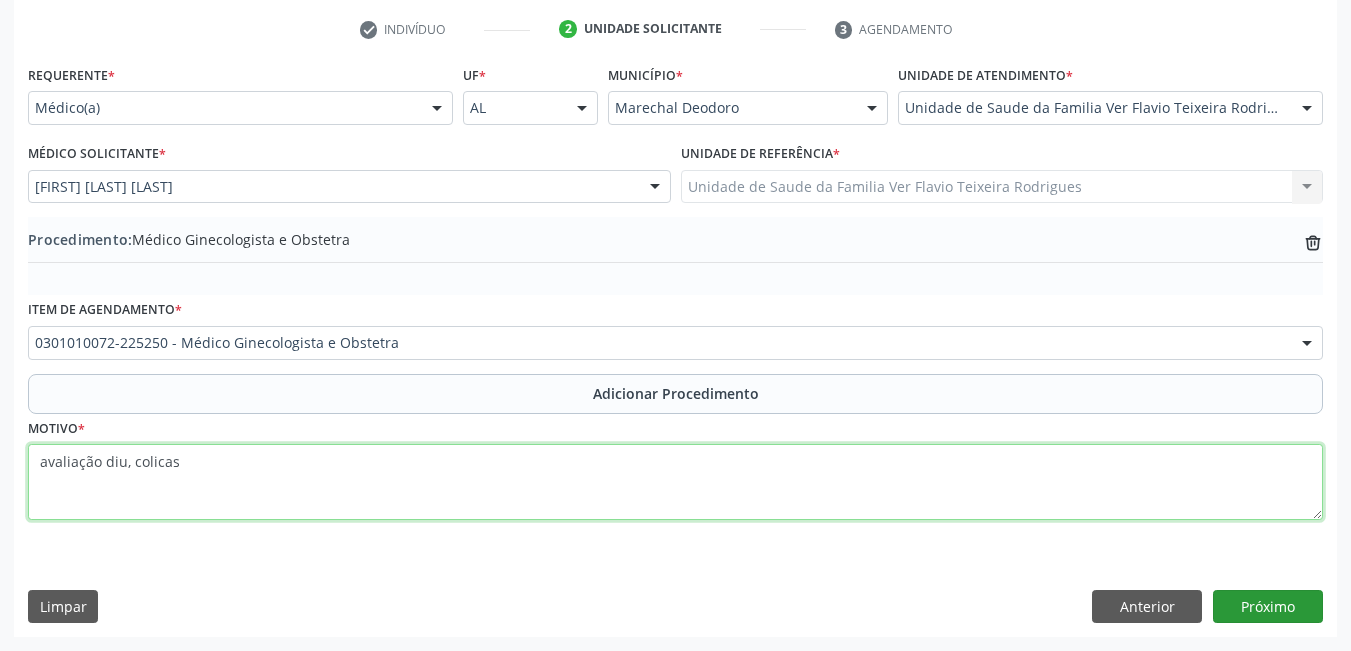 type on "avaliação diu, colicas" 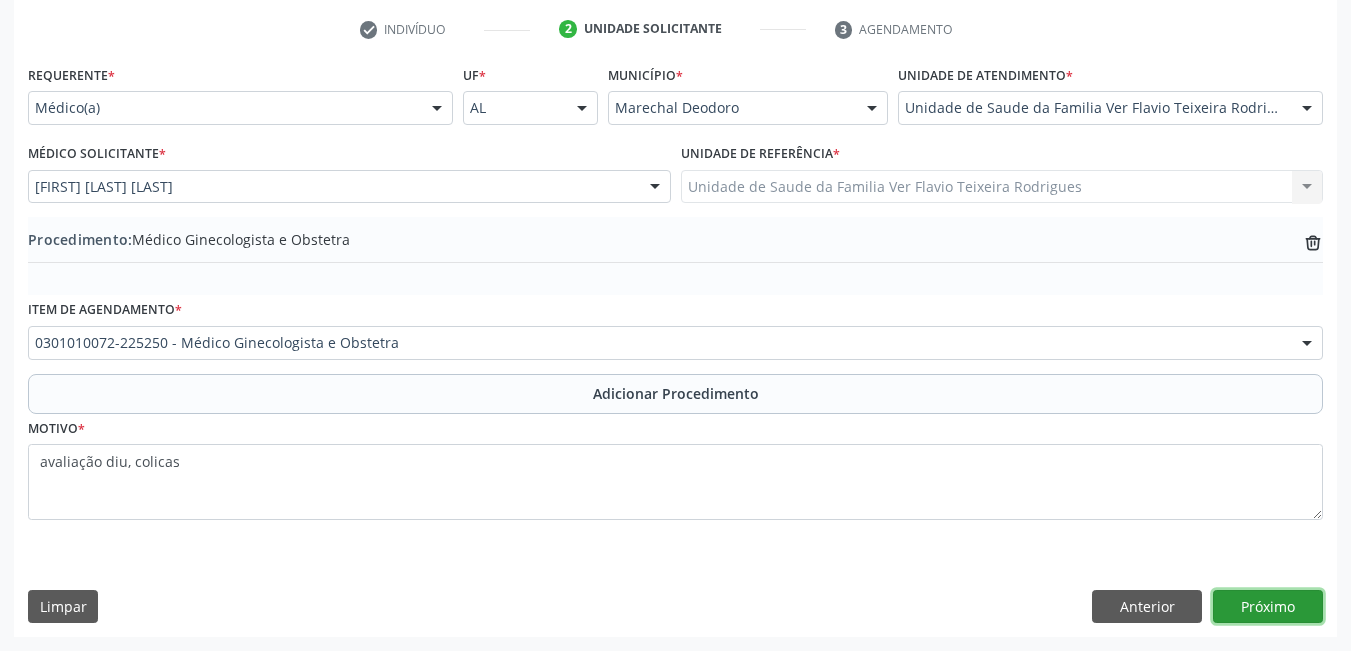 click on "Próximo" at bounding box center [1268, 607] 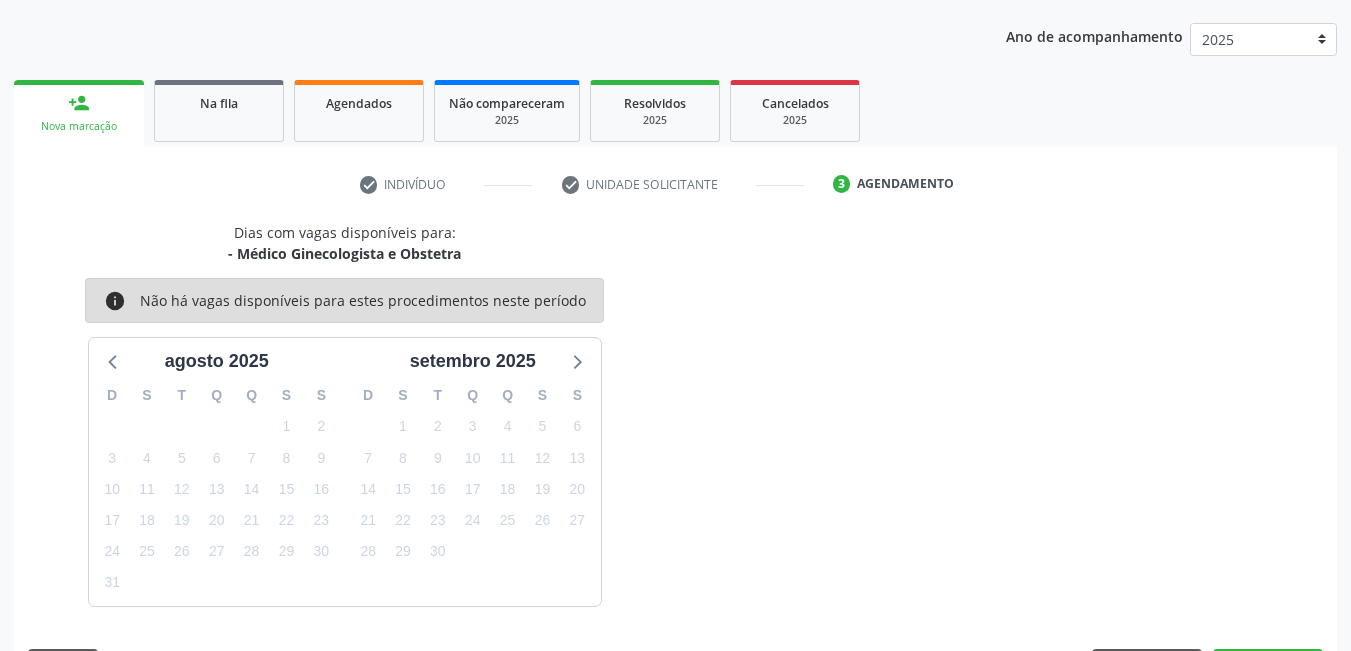 scroll, scrollTop: 306, scrollLeft: 0, axis: vertical 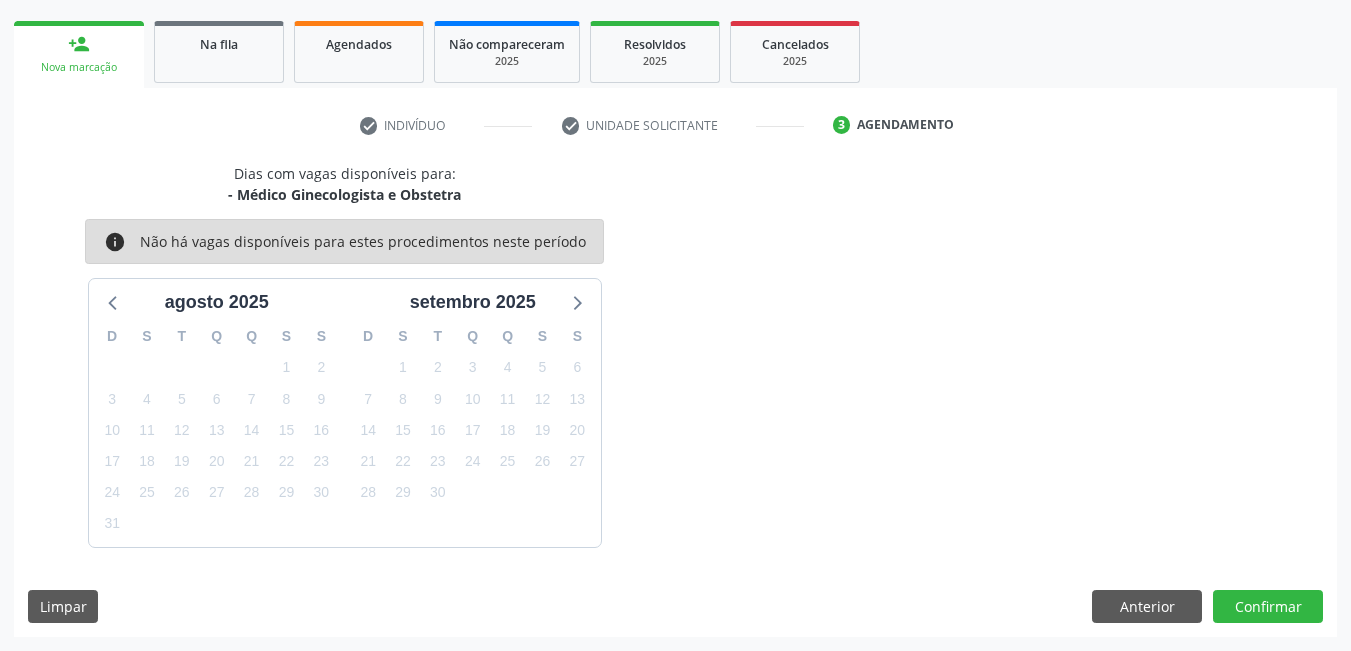 click on "Dias com vagas disponíveis para:
- Médico Ginecologista e Obstetra
info
Não há vagas disponíveis para estes procedimentos neste período
[MONTH] [YEAR] D S T Q Q S S 27 28 29 30 31 1 2 3 4 5 6 7 8 9 10 11 12 13 14 15 16 17 18 19 20 21 22 23 24 25 26 27 28 29 30 31 1 2 3 4 5 6 [MONTH] [YEAR] D S T Q Q S S 31 1 2 3 4 5 6 7 8 9 10 11 12 13 14 15 16 17 18 19 20 21 22 23 24 25 26 27 28 29 30 1 2 3 4 5 6 7 8 9 10 11
Limpar
Anterior
Confirmar" at bounding box center [675, 400] 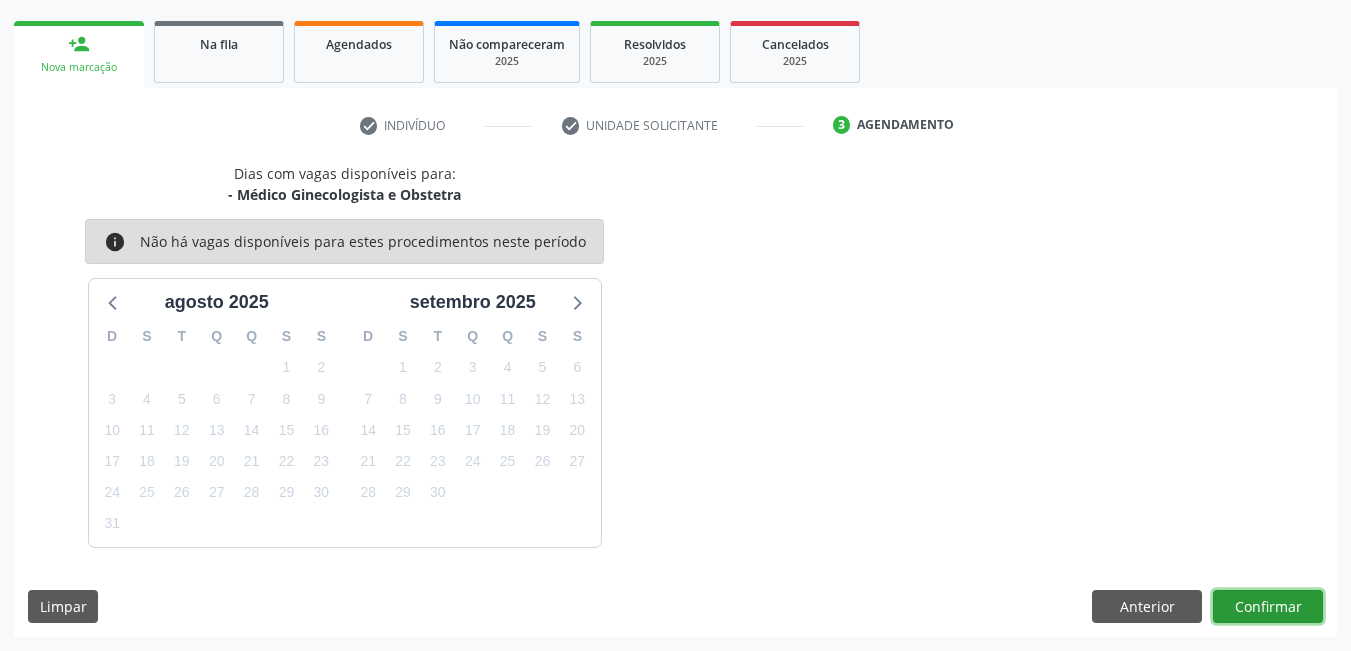 click on "Confirmar" at bounding box center (1268, 607) 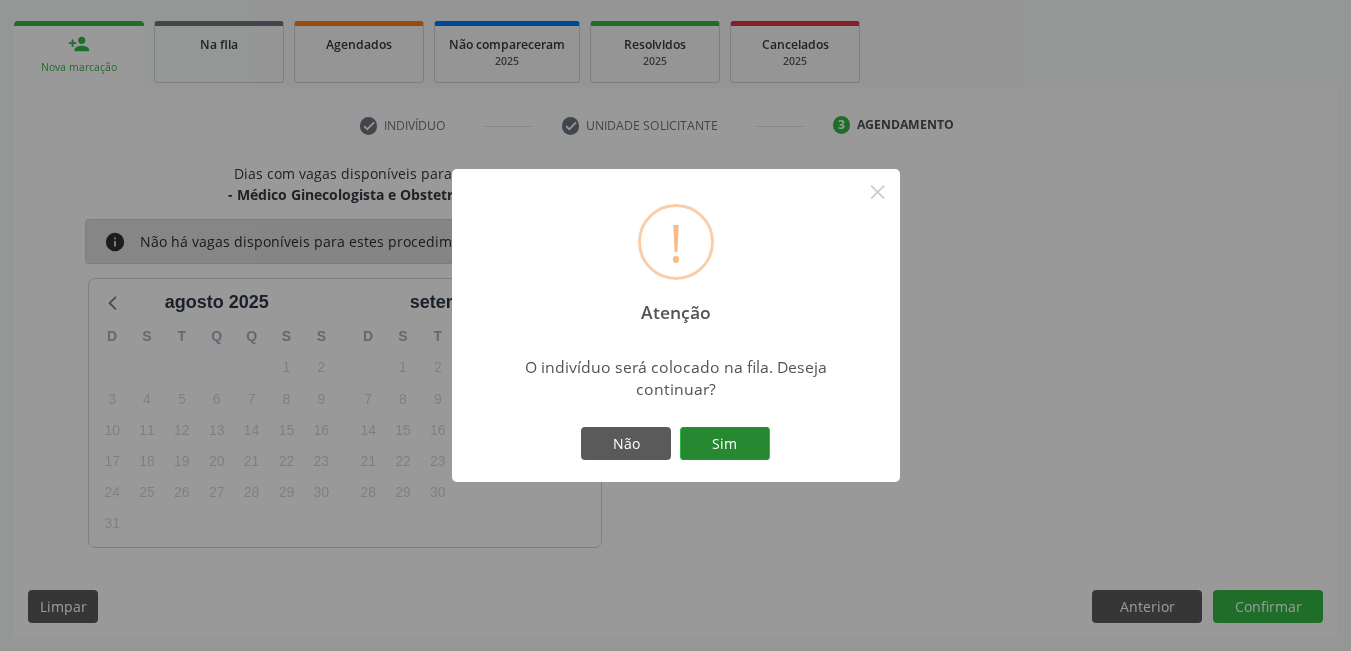 click on "Sim" at bounding box center [725, 444] 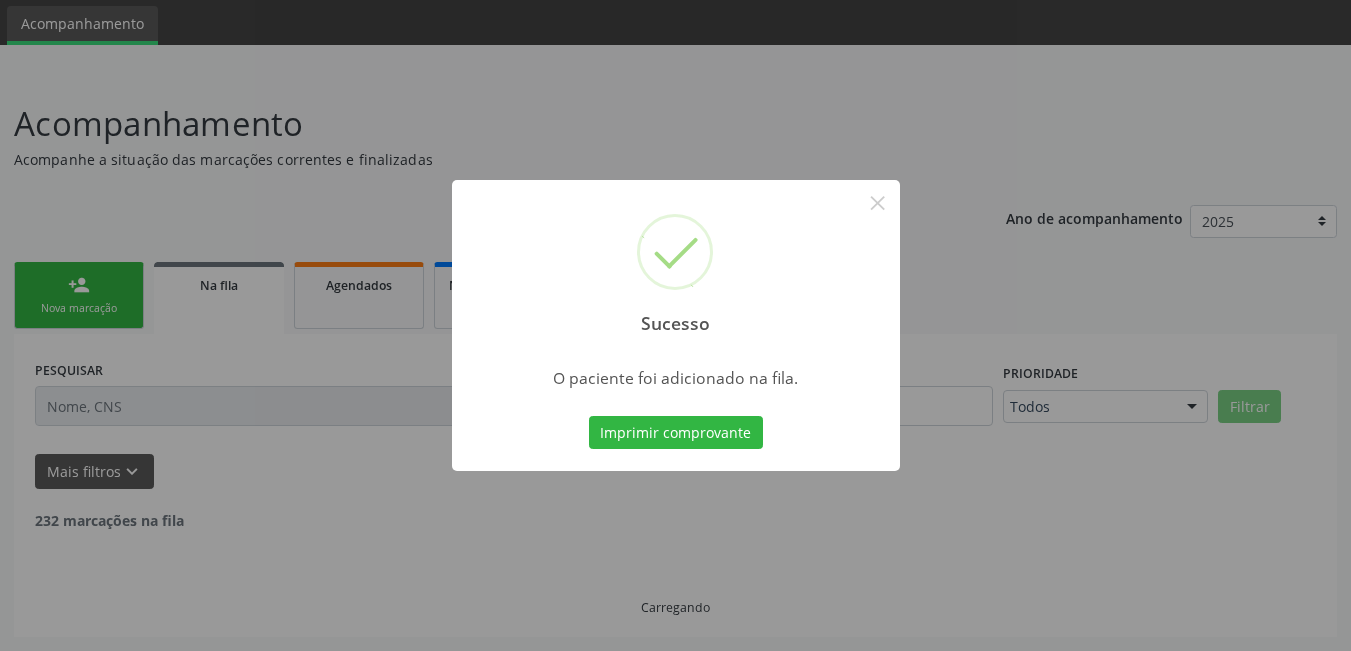 scroll, scrollTop: 44, scrollLeft: 0, axis: vertical 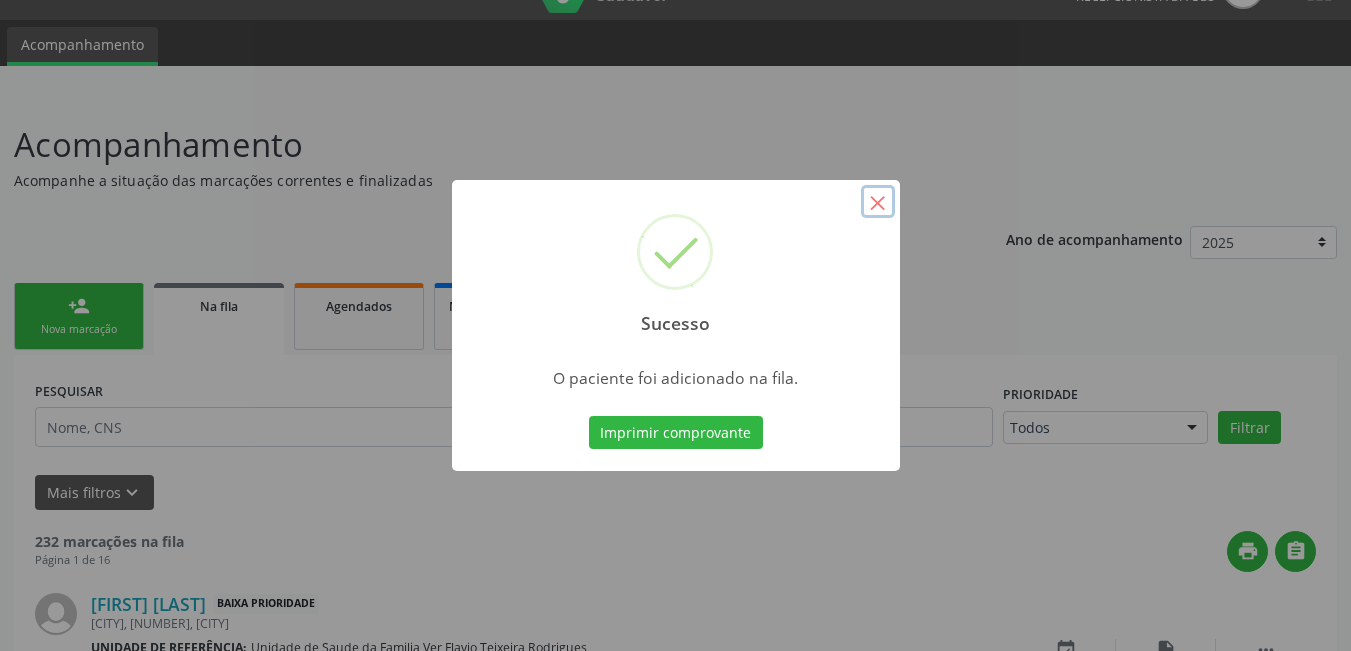 click on "×" at bounding box center (878, 202) 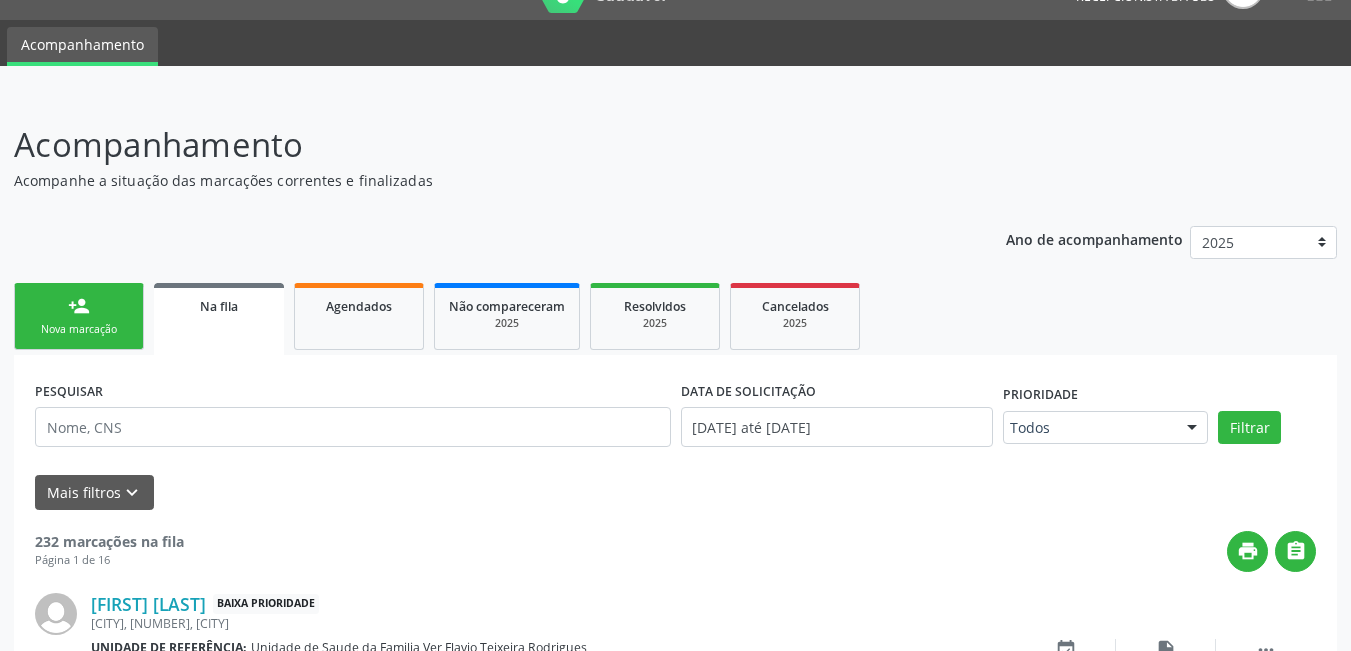 click on "Acompanhamento
Acompanhe a situação das marcação correntes e finalizadas
Relatórios
Ano de acompanhamento
2025
person_add
Nova marcação
Na fila   Agendados   Não compareceram
2025
Resolvidos
2025
Cancelados
2025
PESQUISAR
DATA DE SOLICITAÇÃO
[DATE] até [DATE]
Prioridade
Todos         Todos   Baixa Prioridade   Média Prioridade   Alta Prioridade
Nenhum resultado encontrado para: "   "
Não há nenhuma opção para ser exibida.
Filtrar
Grupo/Subgrupo
Selecione um grupo ou subgrupo
Todos os grupos e subgrupos
01 - Ações de promoção e prevenção em saúde
01.01 - Ações coletivas/individuais em saúde
01.02 - Vigilância em saúde" at bounding box center [675, 1748] 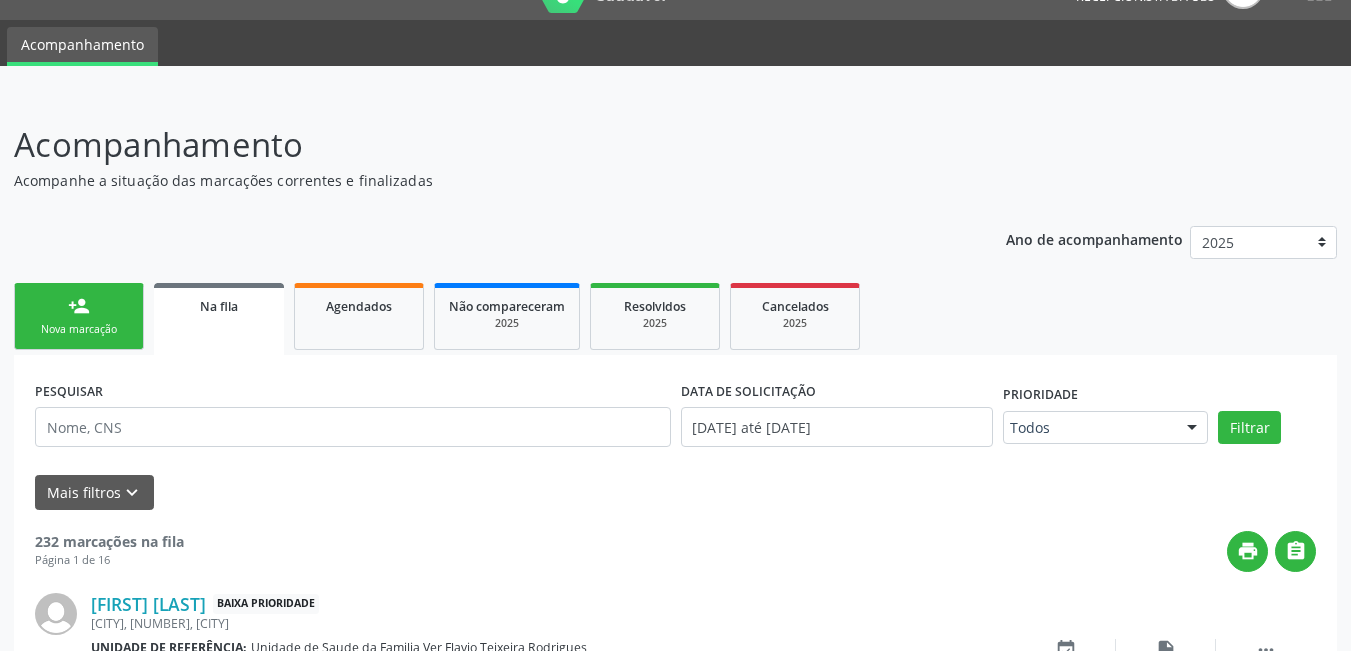 click on "Nova marcação" at bounding box center [79, 329] 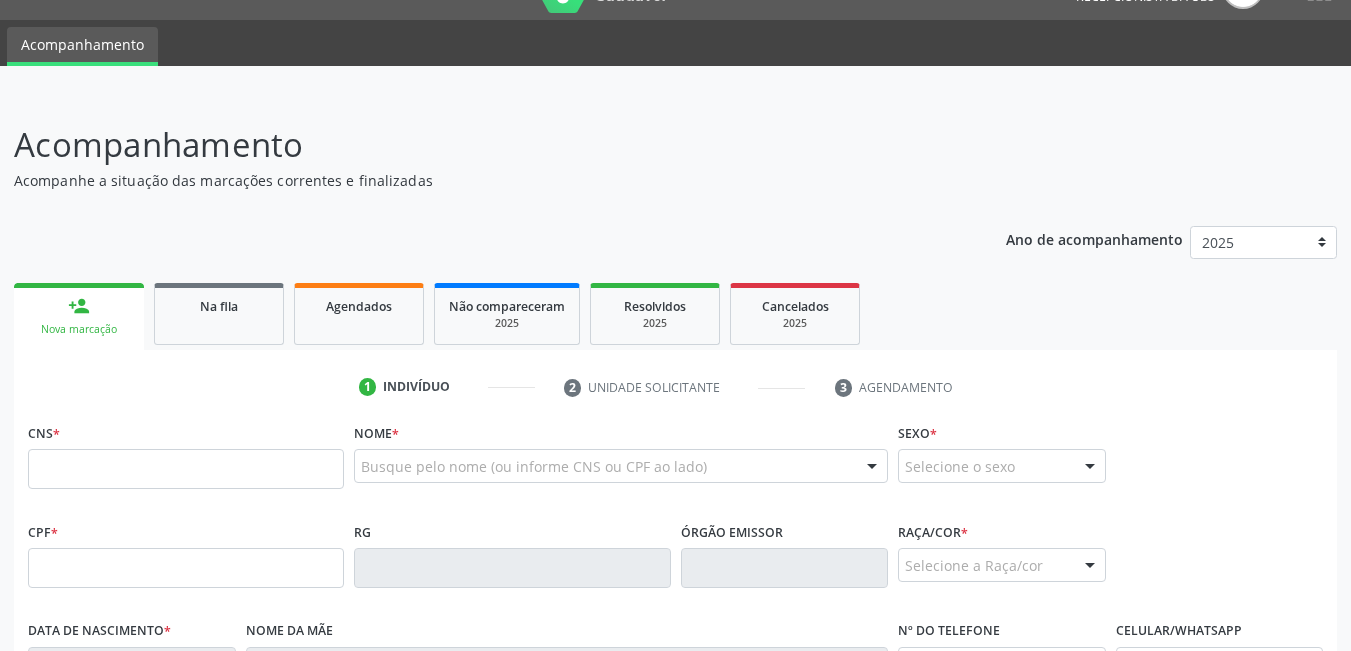 click on "CNS
*" at bounding box center (186, 460) 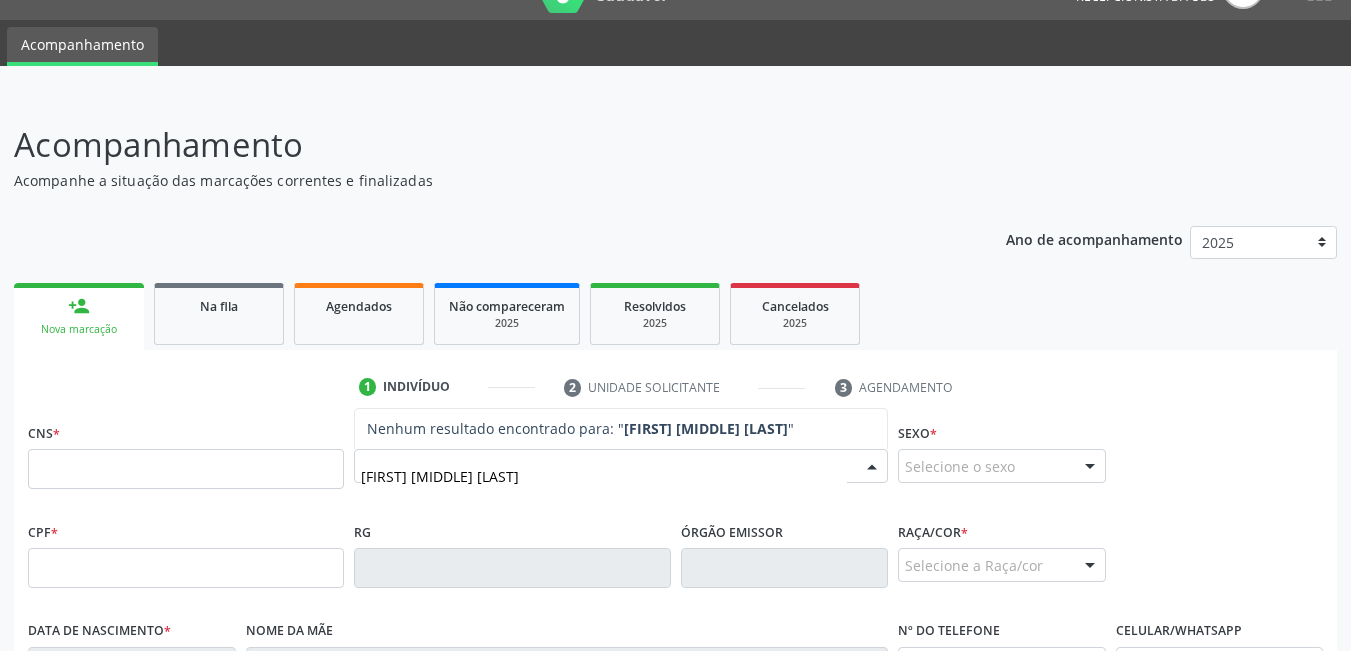 type on "[FIRST] [LAST] [LAST]" 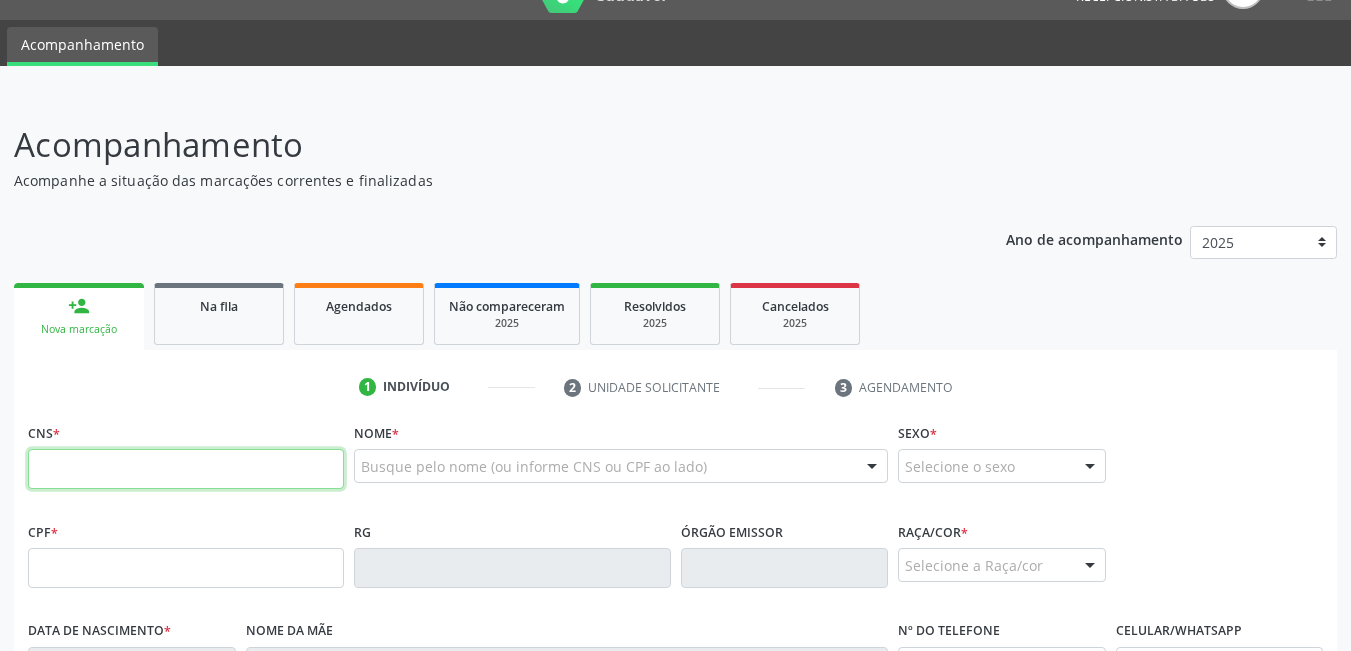 click at bounding box center [186, 469] 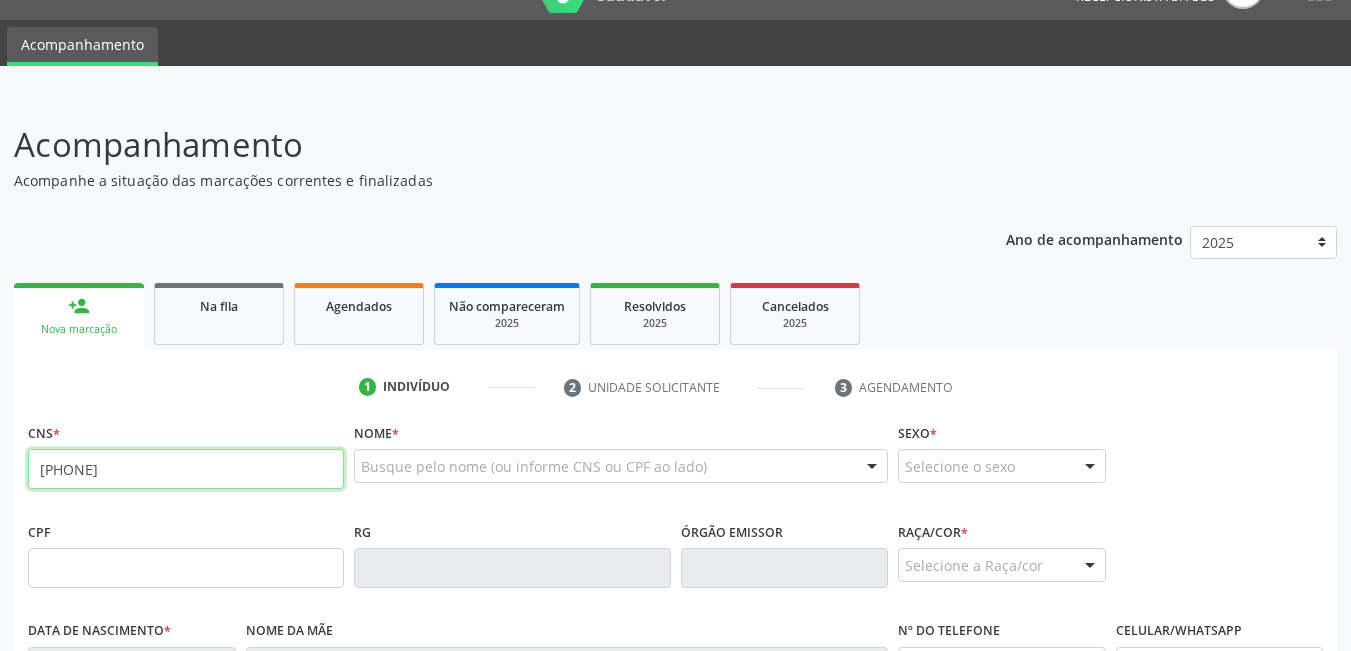 type on "[PHONE]" 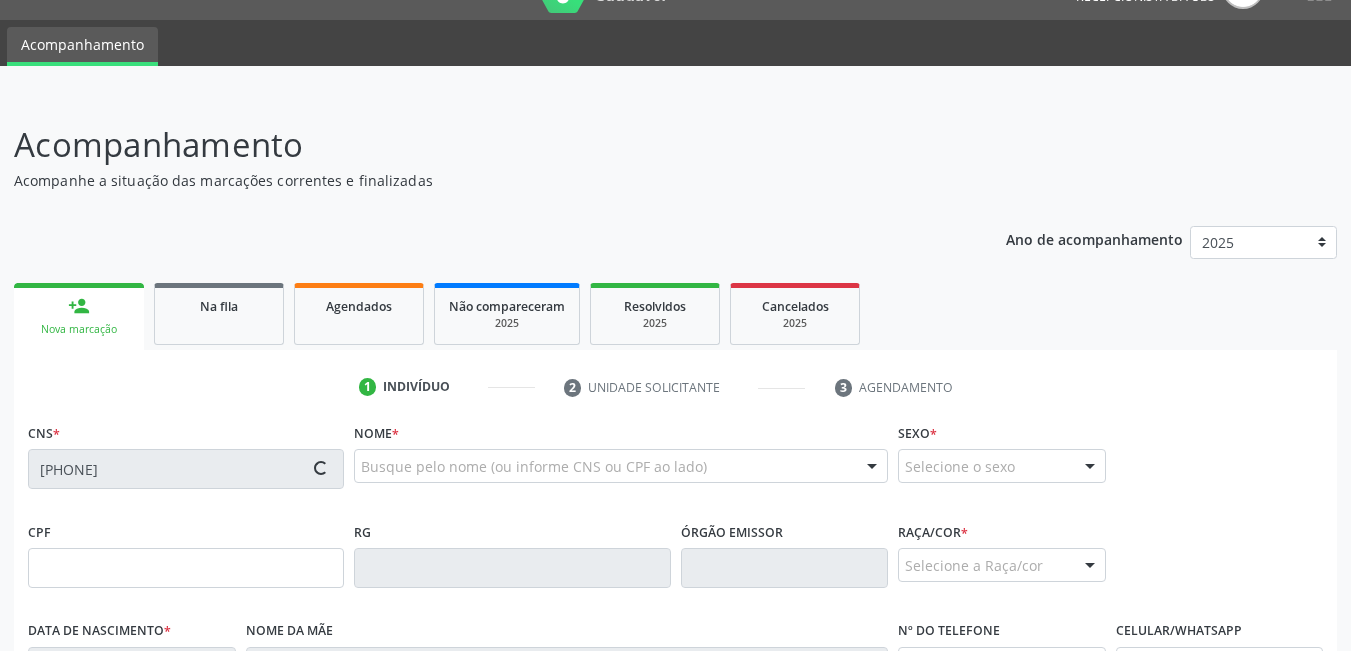 type on "[NUMBER]" 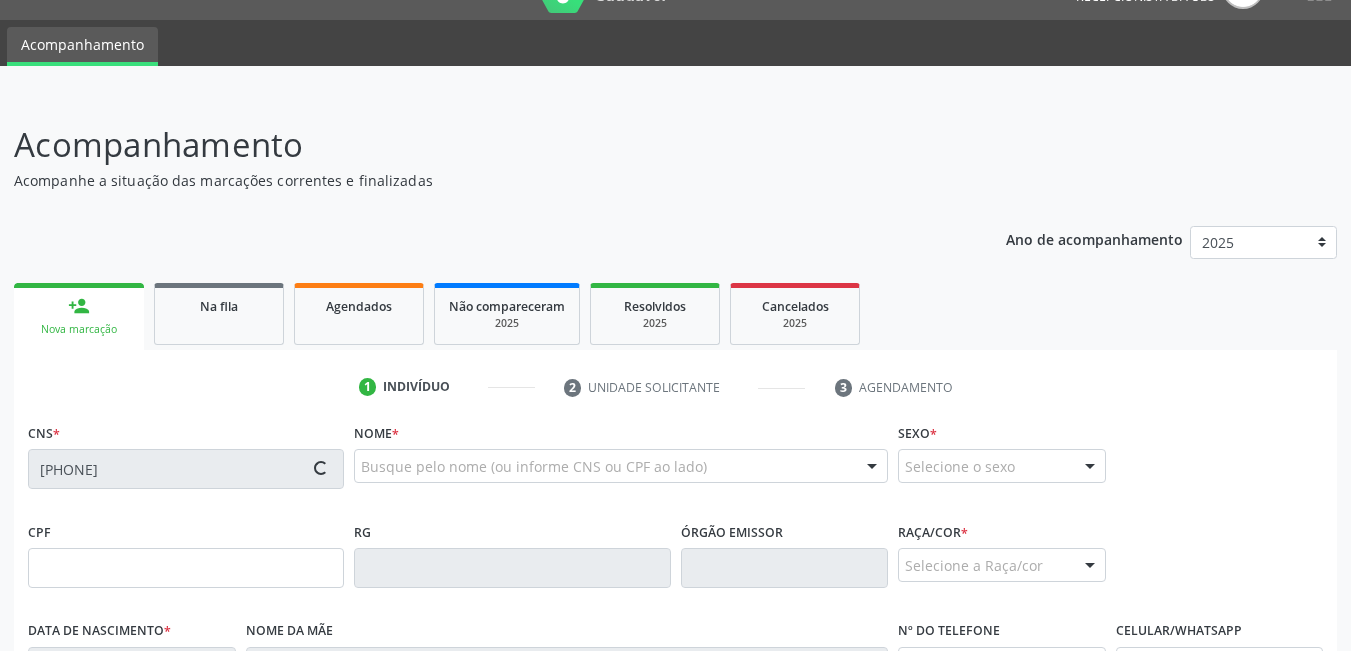 type on "[DATE]" 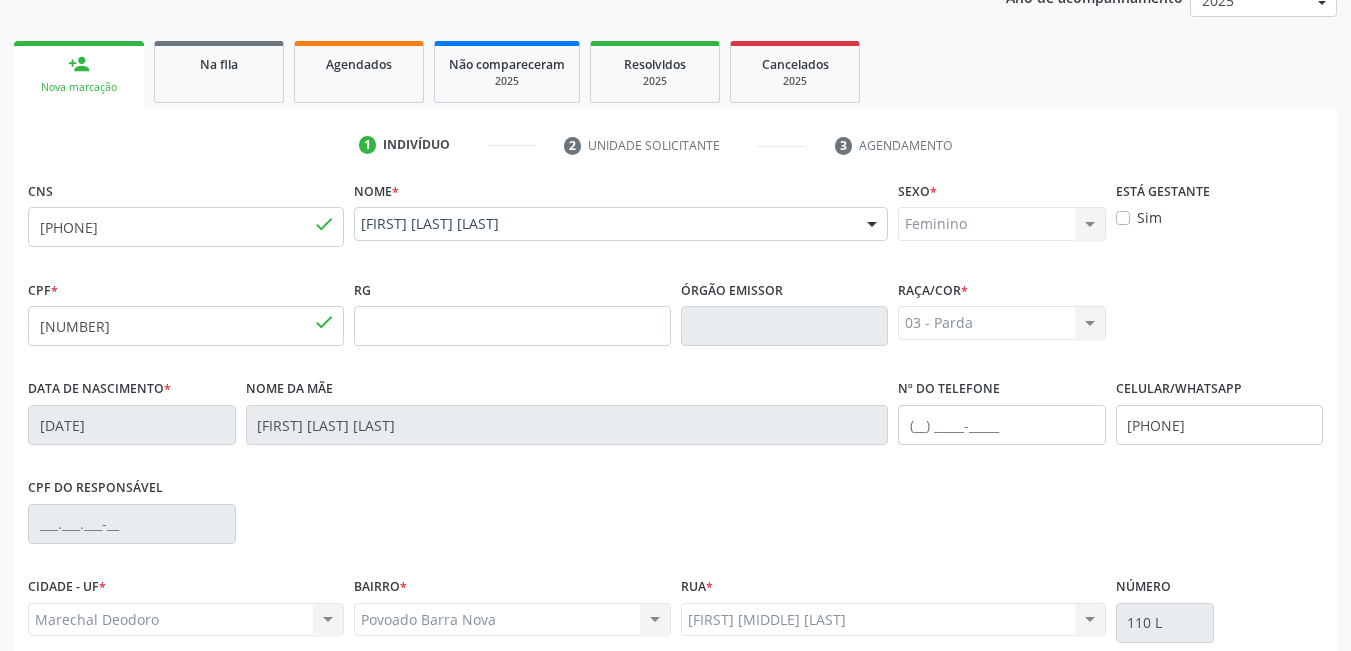 scroll, scrollTop: 461, scrollLeft: 0, axis: vertical 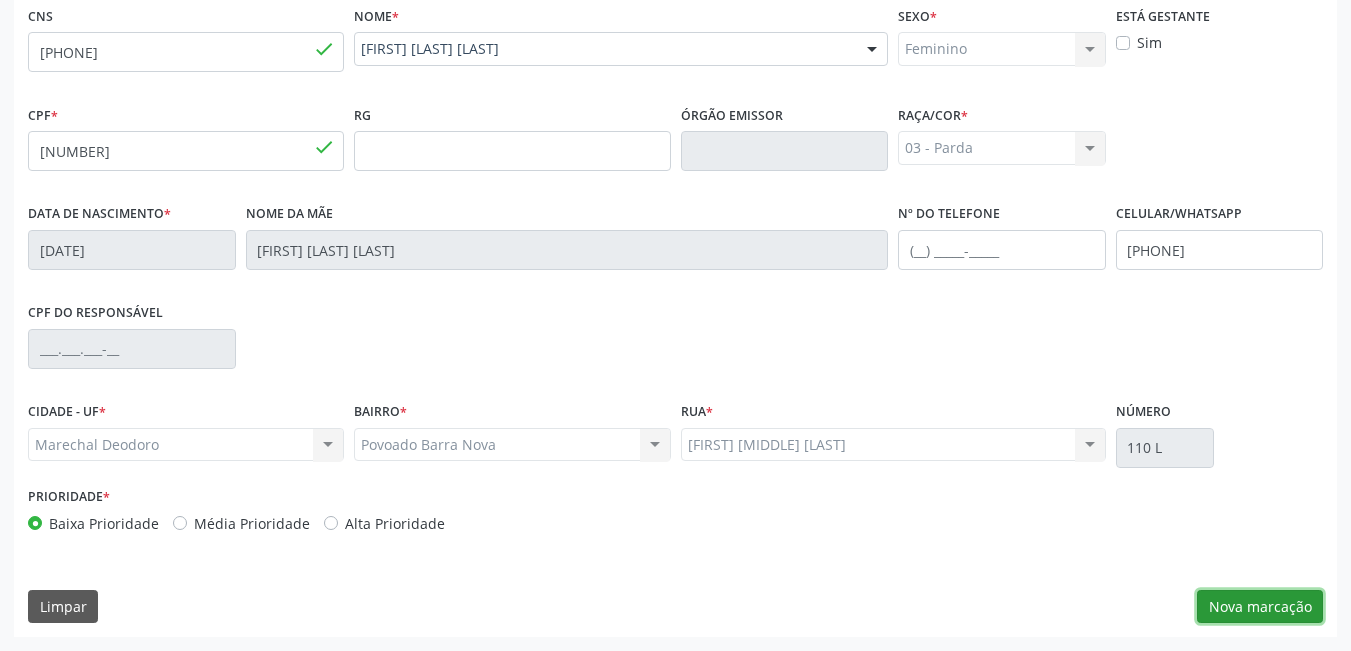 click on "Nova marcação" at bounding box center (1260, 607) 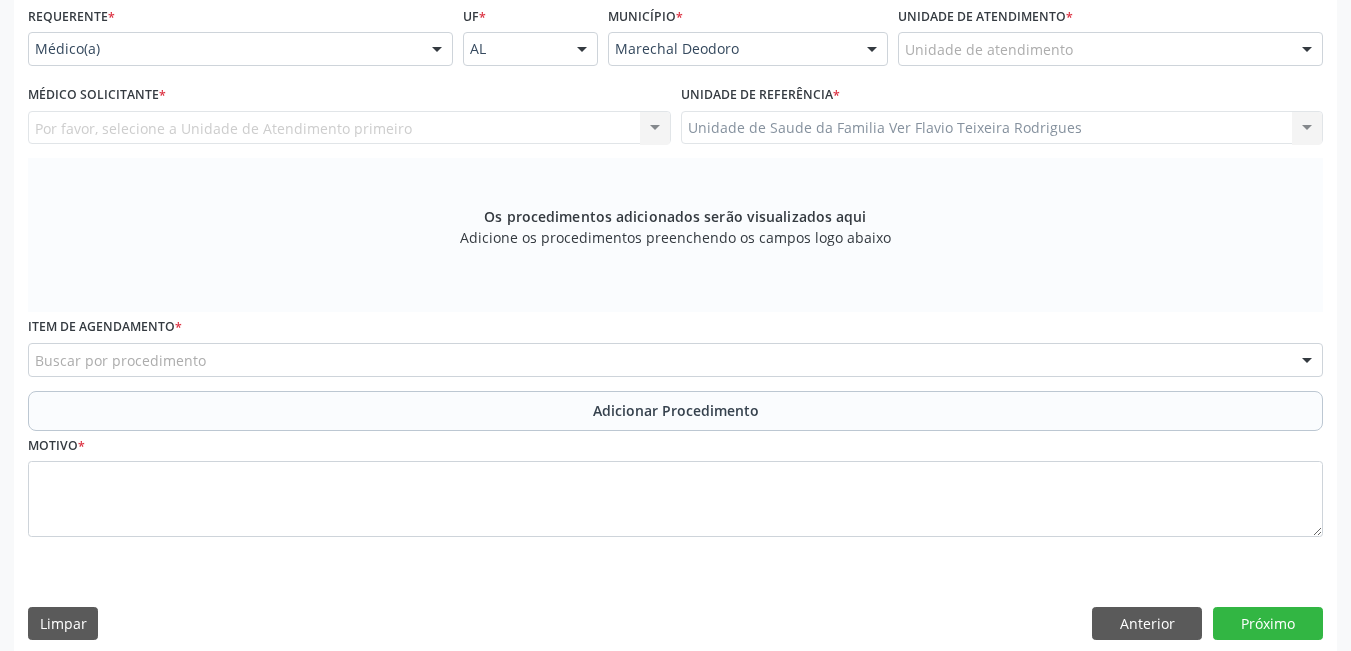 scroll, scrollTop: 361, scrollLeft: 0, axis: vertical 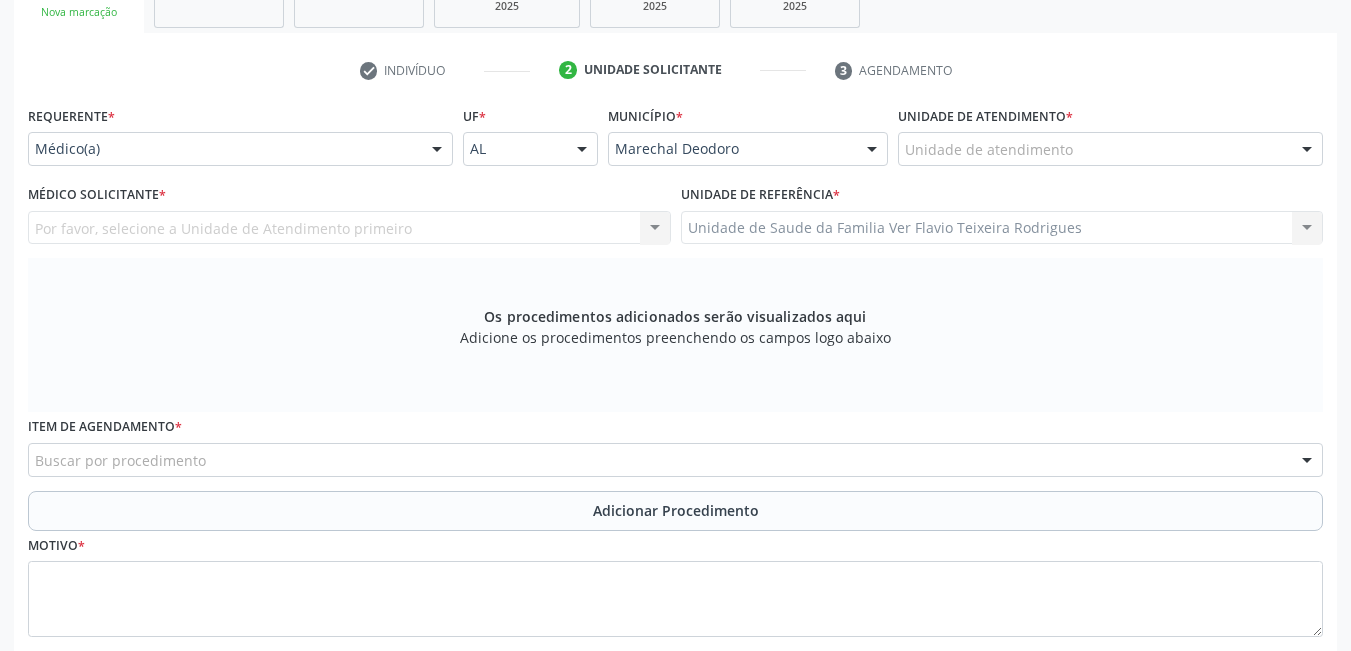 click on "Unidade de atendimento
*" at bounding box center (985, 116) 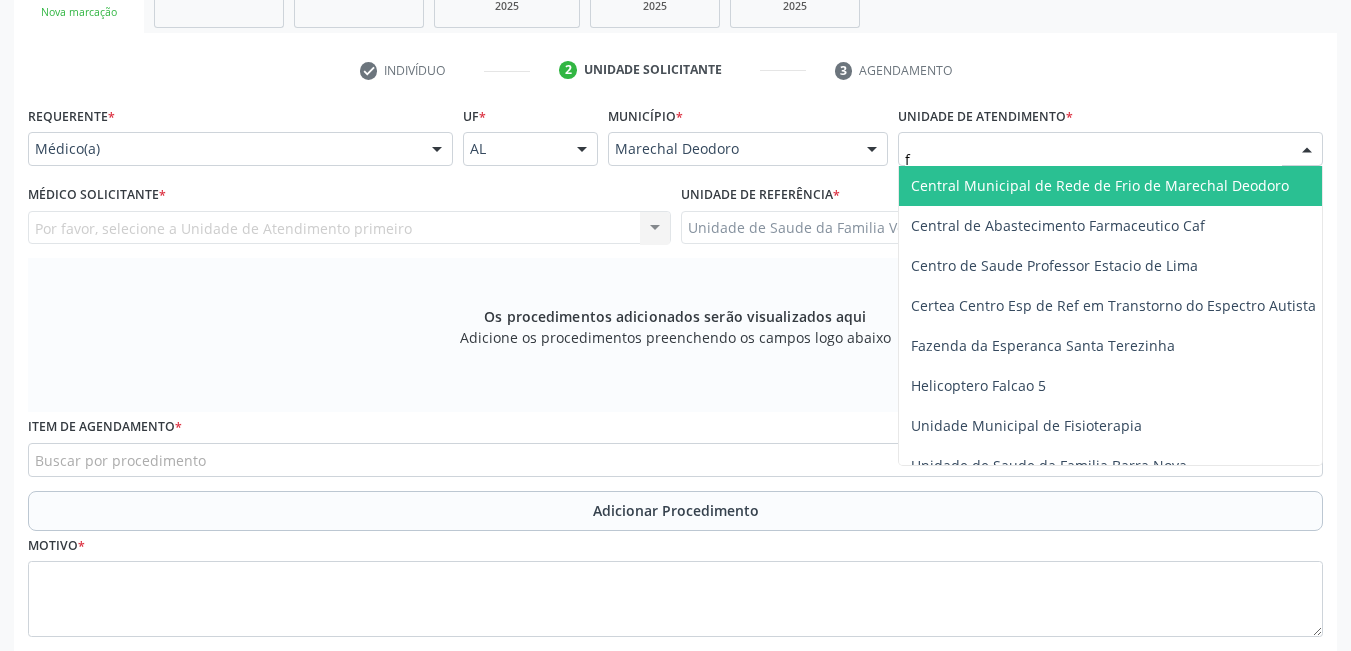 type on "fl" 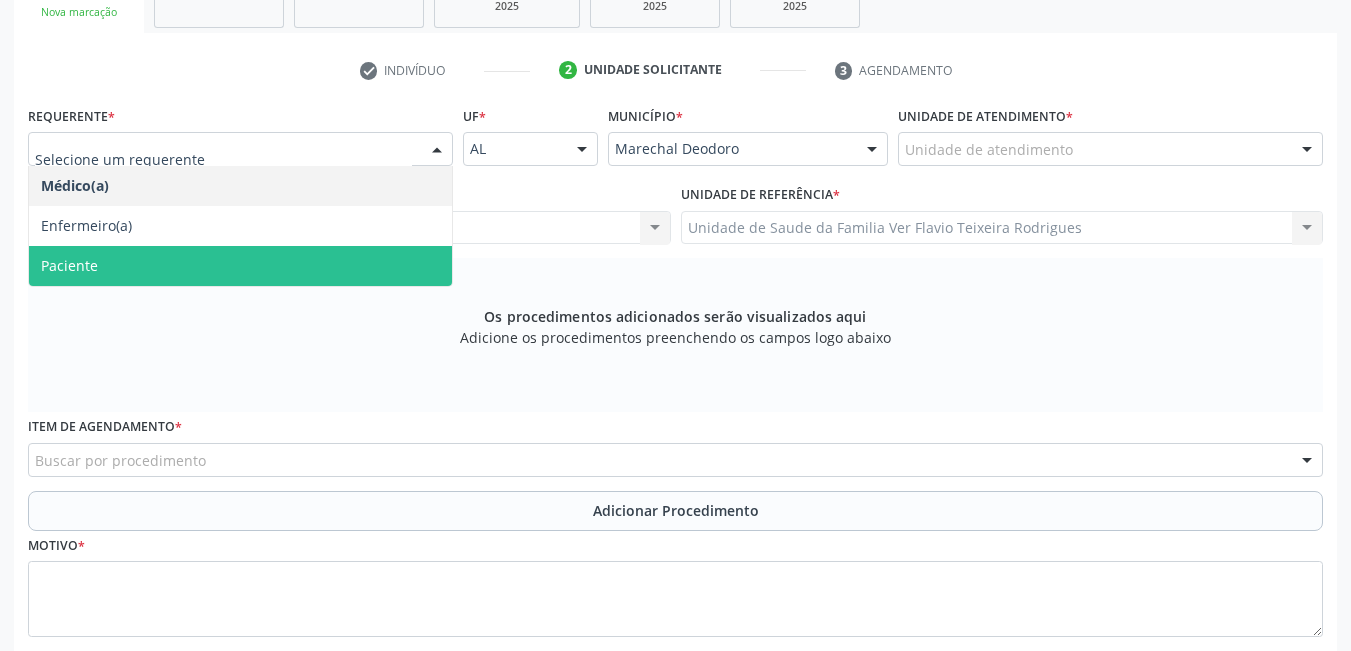 click on "Paciente" at bounding box center (240, 266) 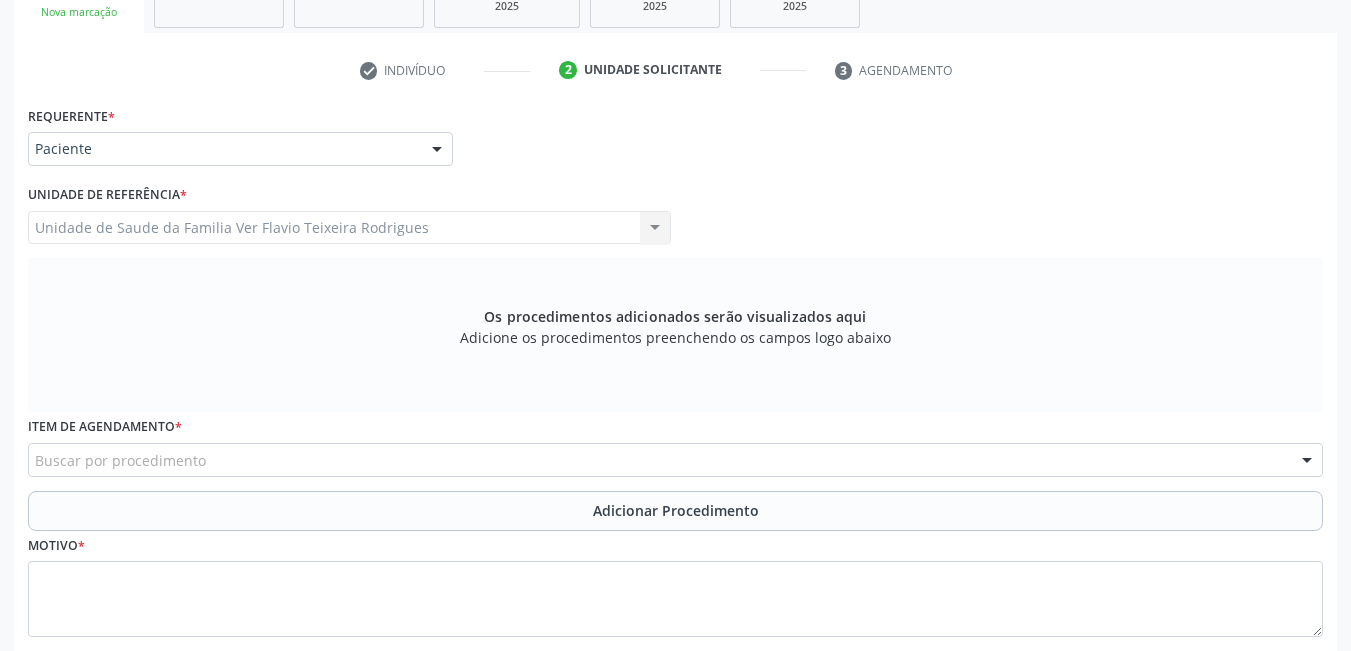 click on "Buscar por procedimento" at bounding box center (675, 460) 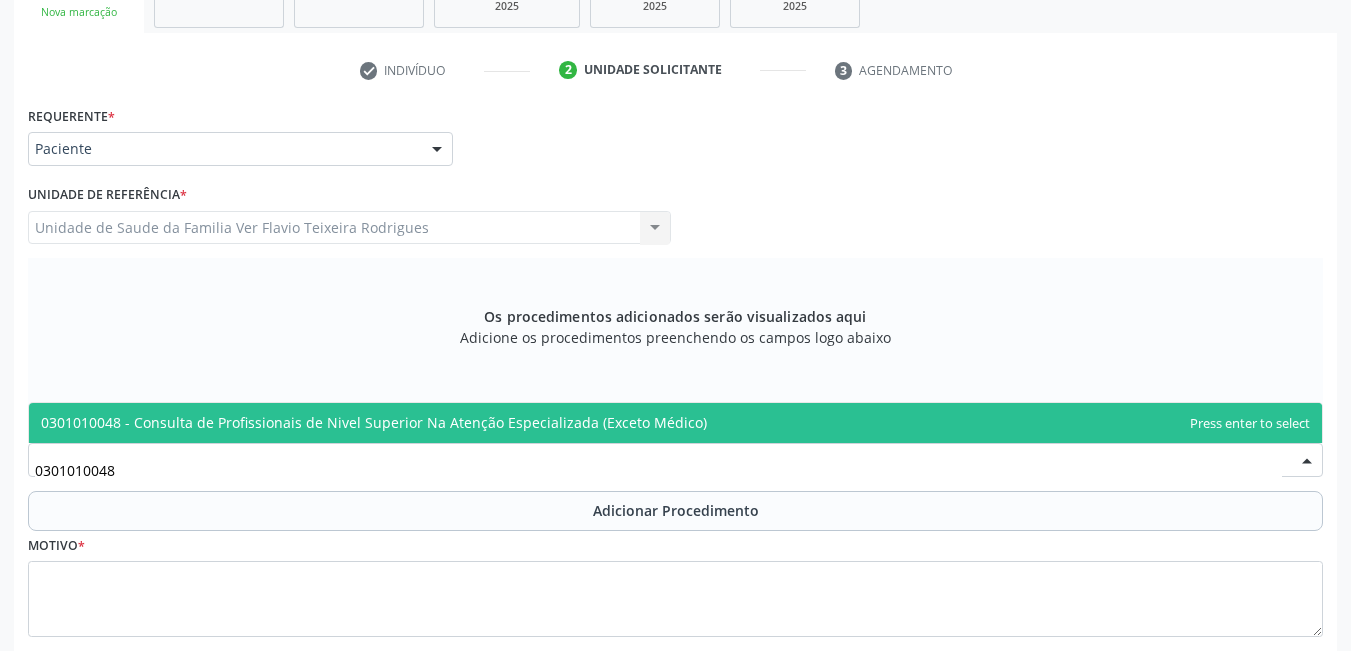 type on "0301010048" 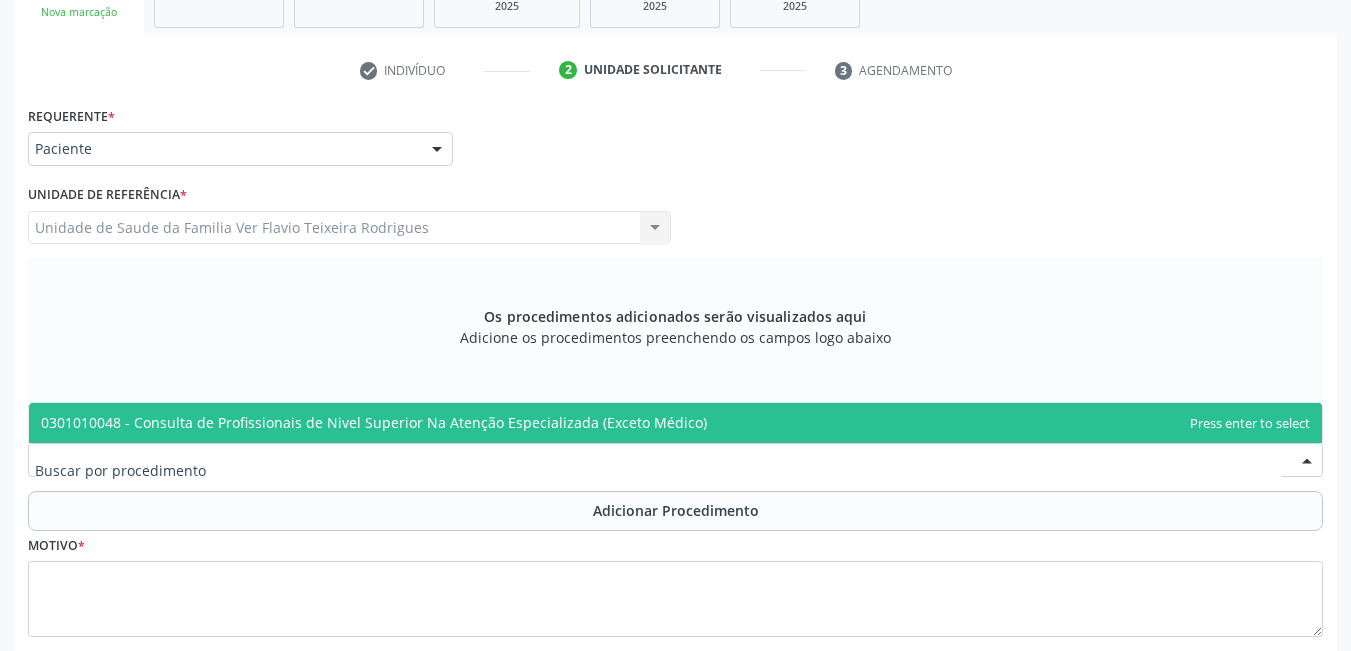 click at bounding box center (675, 460) 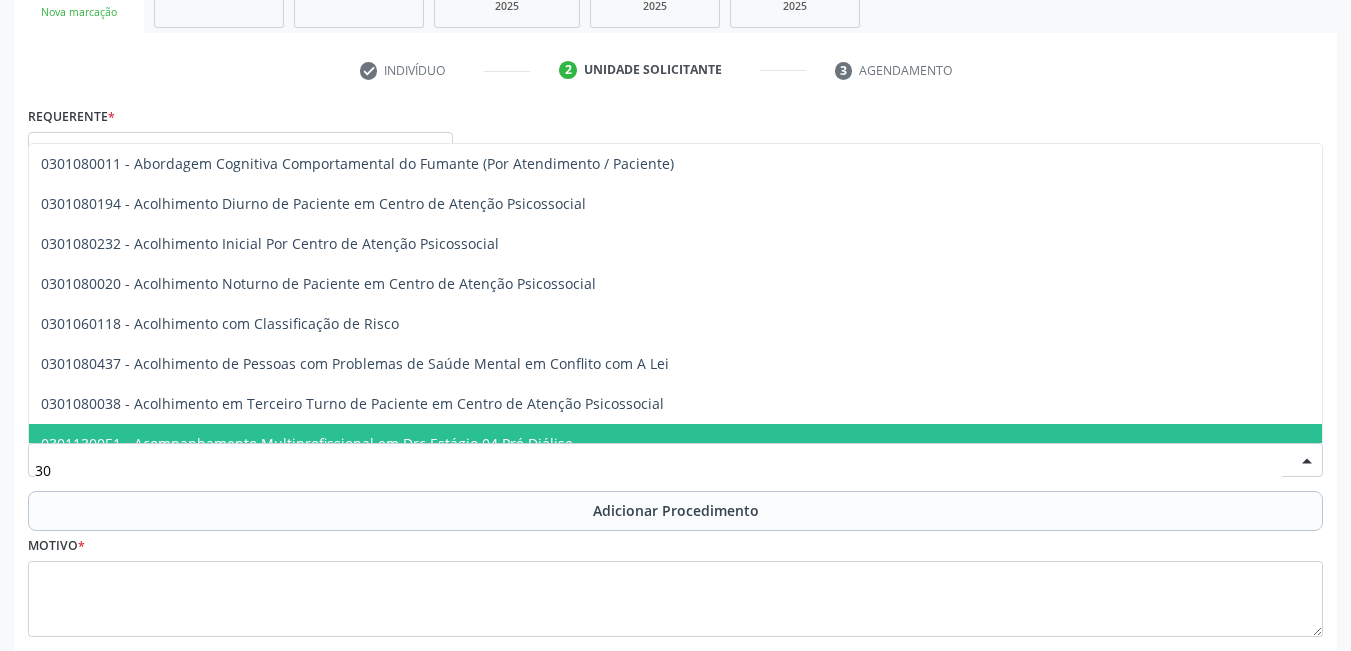 type on "3" 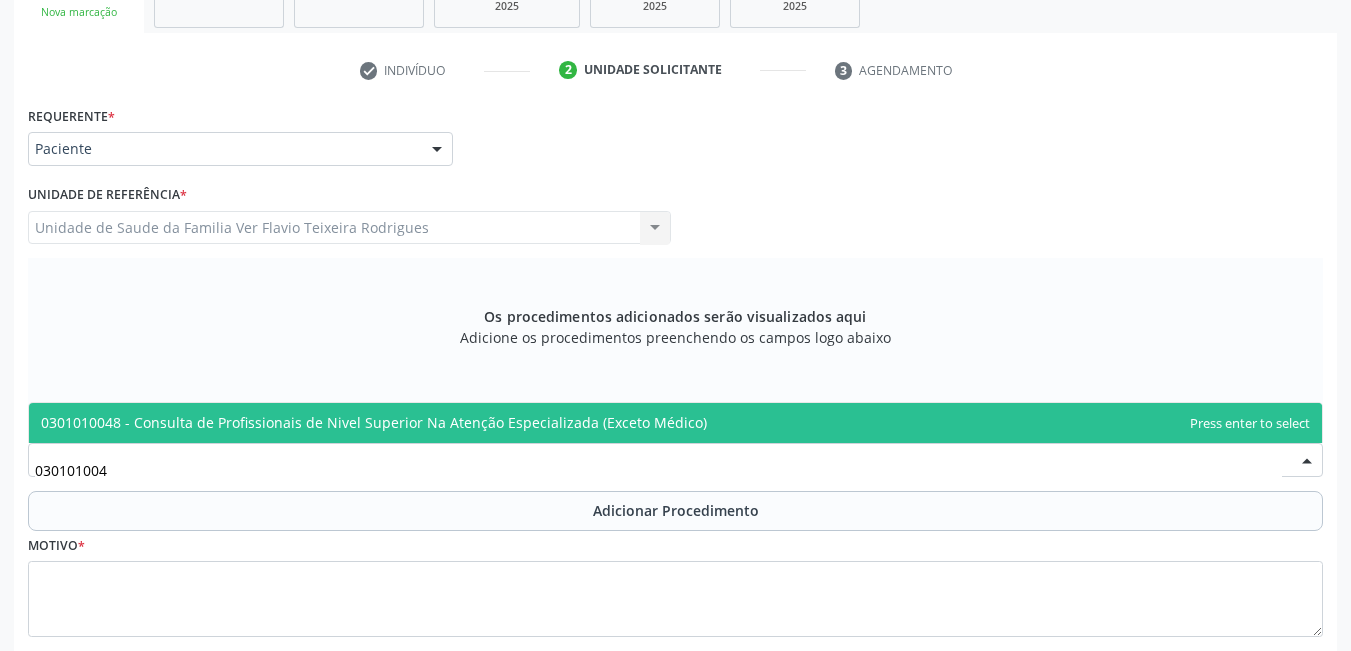 type on "0301010048" 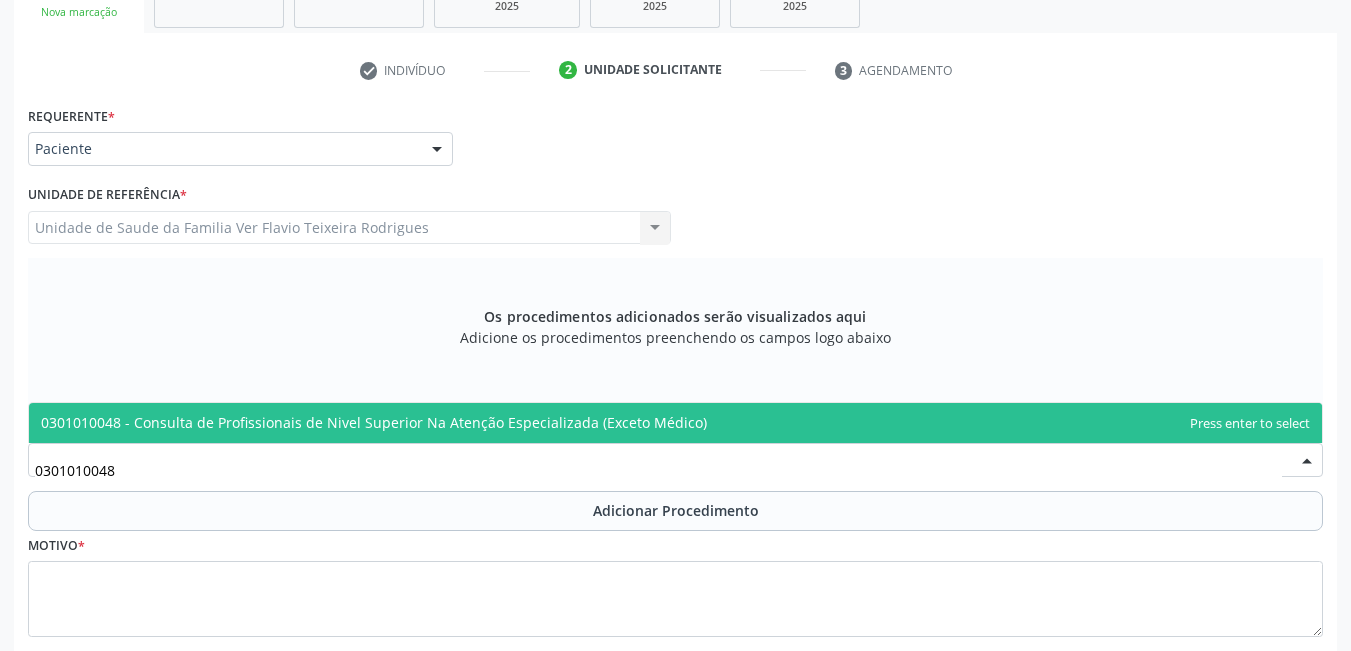 click on "0301010048 - Consulta de Profissionais de Nivel Superior Na Atenção Especializada (Exceto Médico)" at bounding box center (374, 422) 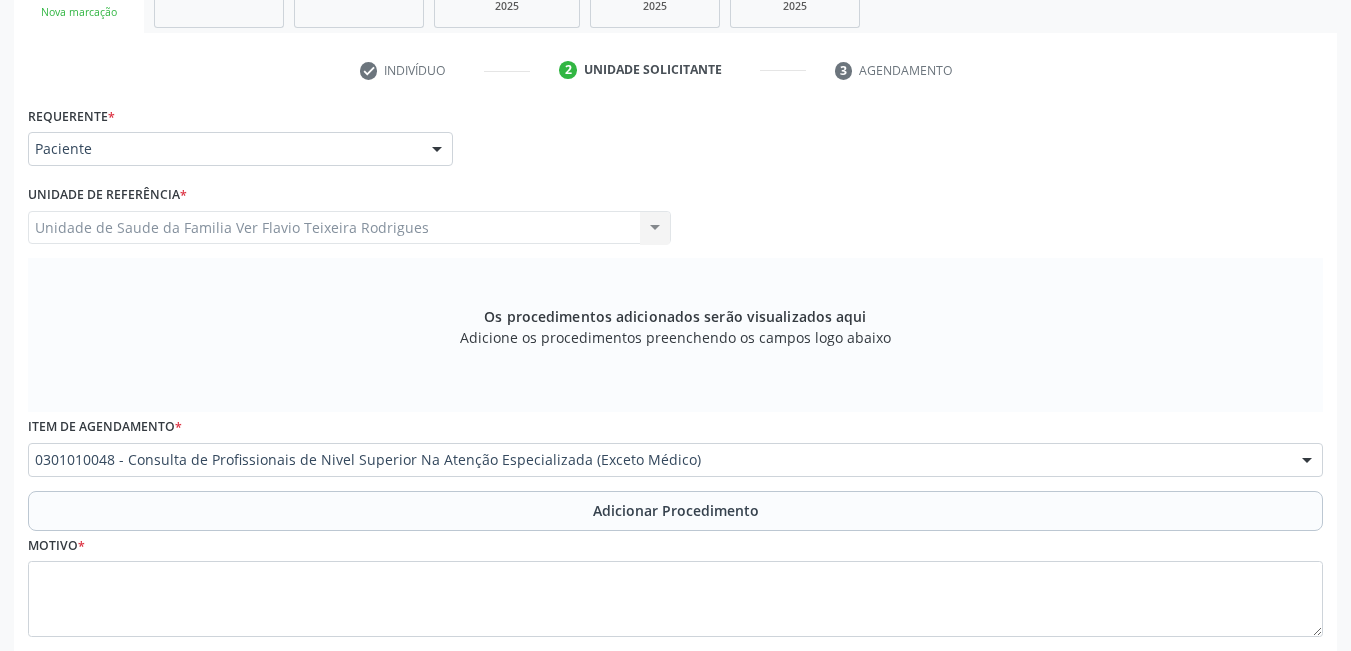 click on "Item de agendamento
*
0301010048 - Consulta de Profissionais de Nivel Superior Na Atenção Especializada (Exceto Médico)         0304070076 - .Quimioterapia de Leucemia Linfoide/Linfoblástica Aguda, Leucemia Mieloide Aguda e Leucemia Promielocítica Aguda Na Infância e Adolescência - 1ª Linha - Fase de Manutenção   0604320140 - Abatacepte 125 Mg Injetável (Por Seringa Preenchida)   0604320124 - Abatacepte 250 Mg Injetável (Por Frasco Ampola).   0603050018 - Abciximabe   0406010013 - Abertura de Comunicação Inter-Atrial   0406010021 - Abertura de Estenose Aortica Valvar   0406011265 - Abertura de Estenose Aortica Valvar (Criança e Adolescente)   0406010030 - Abertura de Estenose Pulmonar Valvar   0406011273 - Abertura de Estenose Pulmonar Valvar (Criança e Adolescente)   0301080011 - Abordagem Cognitiva Comportamental do Fumante (Por Atendimento / Paciente)   0307020010 - Acesso A Polpa Dentaria e Medicacao (Por Dente)" at bounding box center [675, 451] 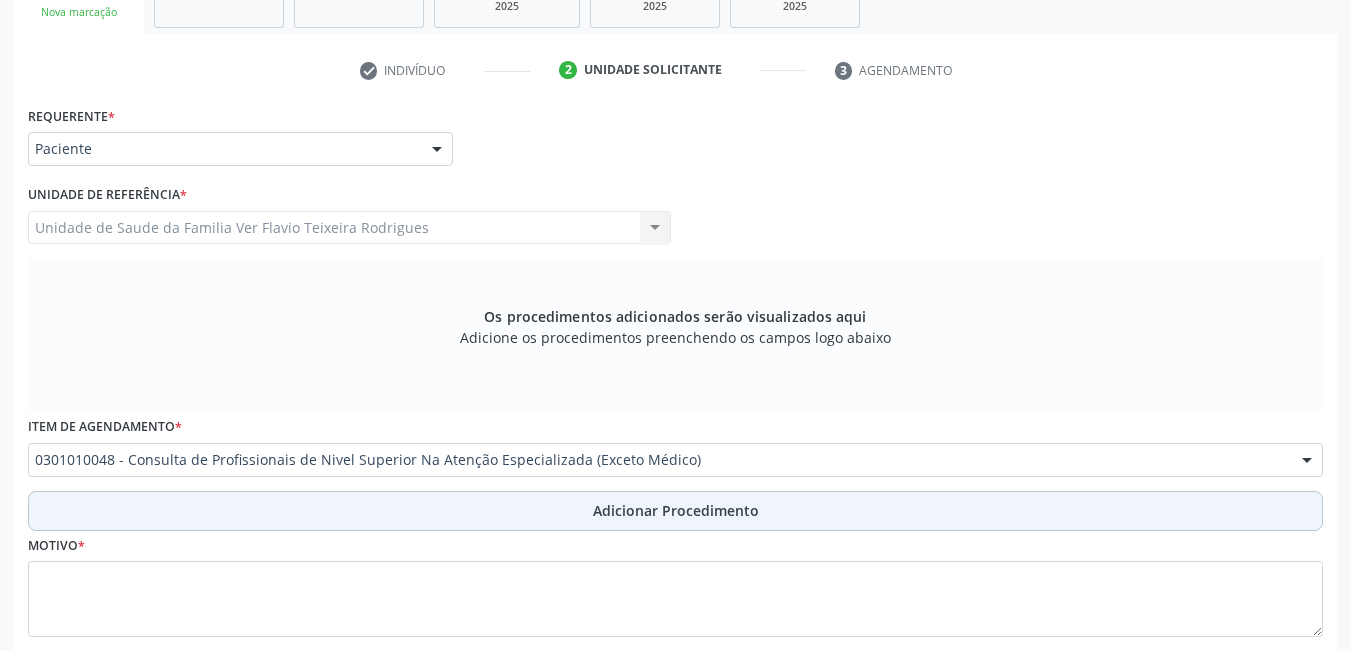 click on "Adicionar Procedimento" at bounding box center (675, 511) 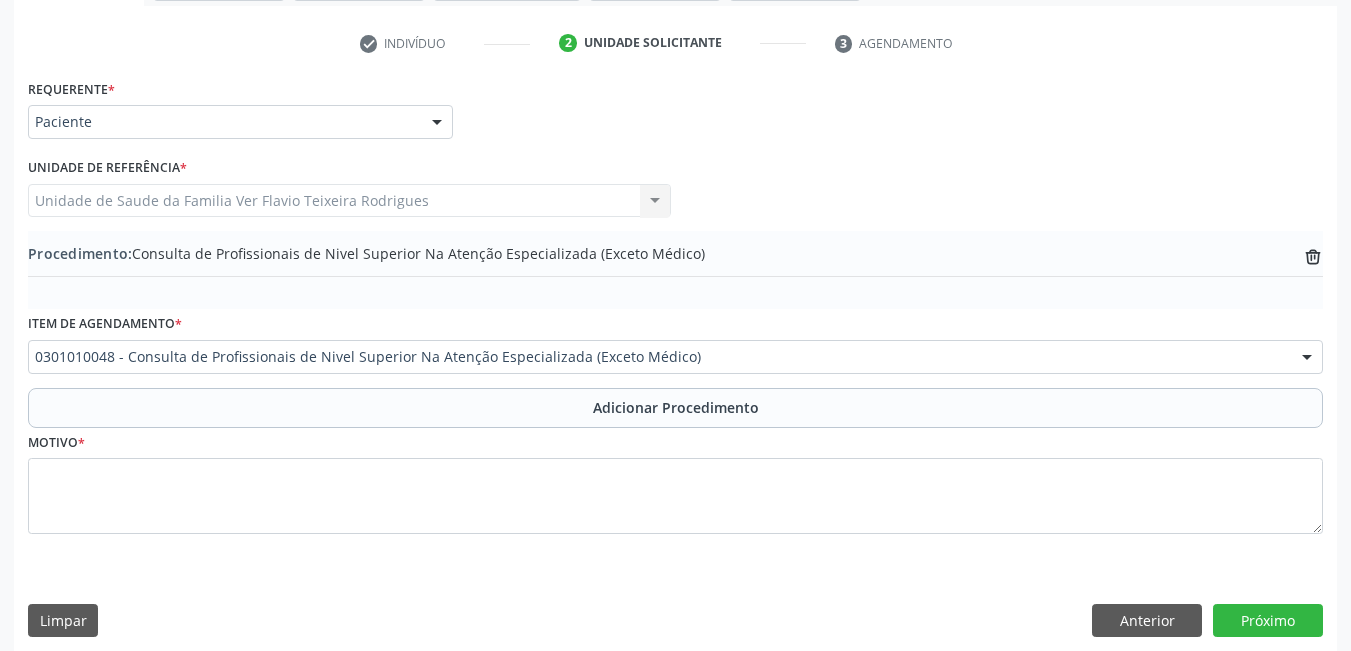 scroll, scrollTop: 402, scrollLeft: 0, axis: vertical 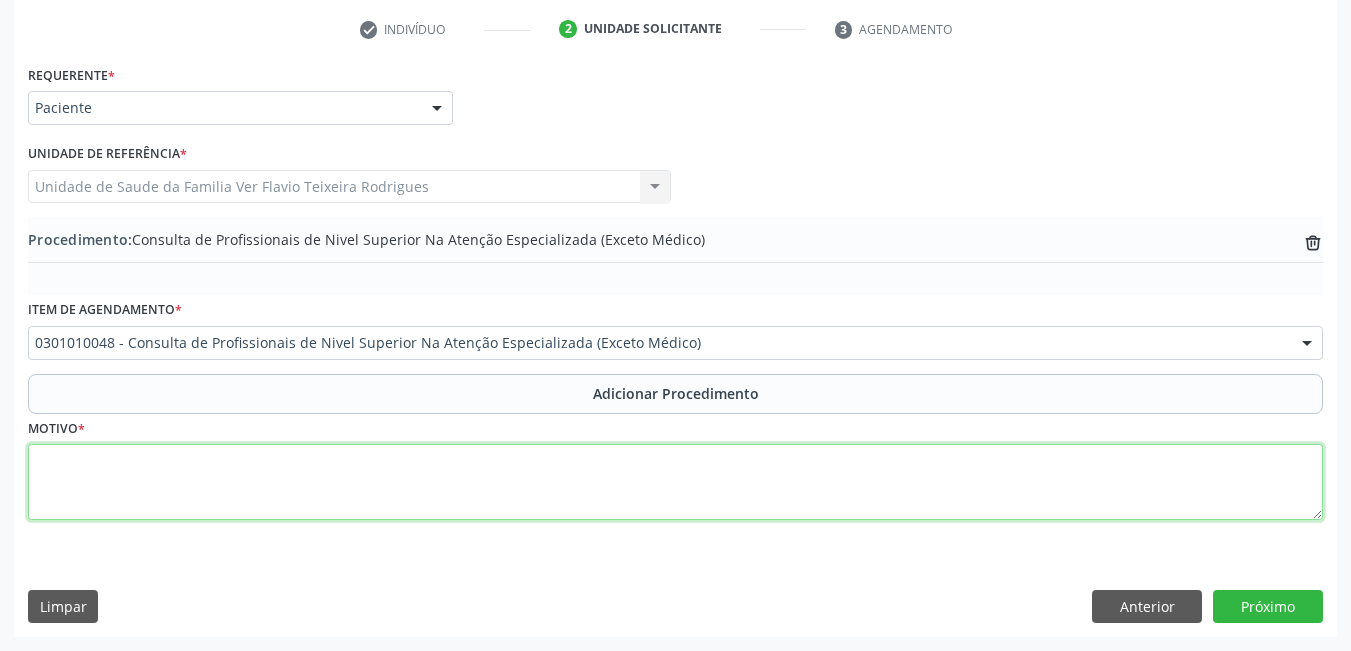 click at bounding box center (675, 482) 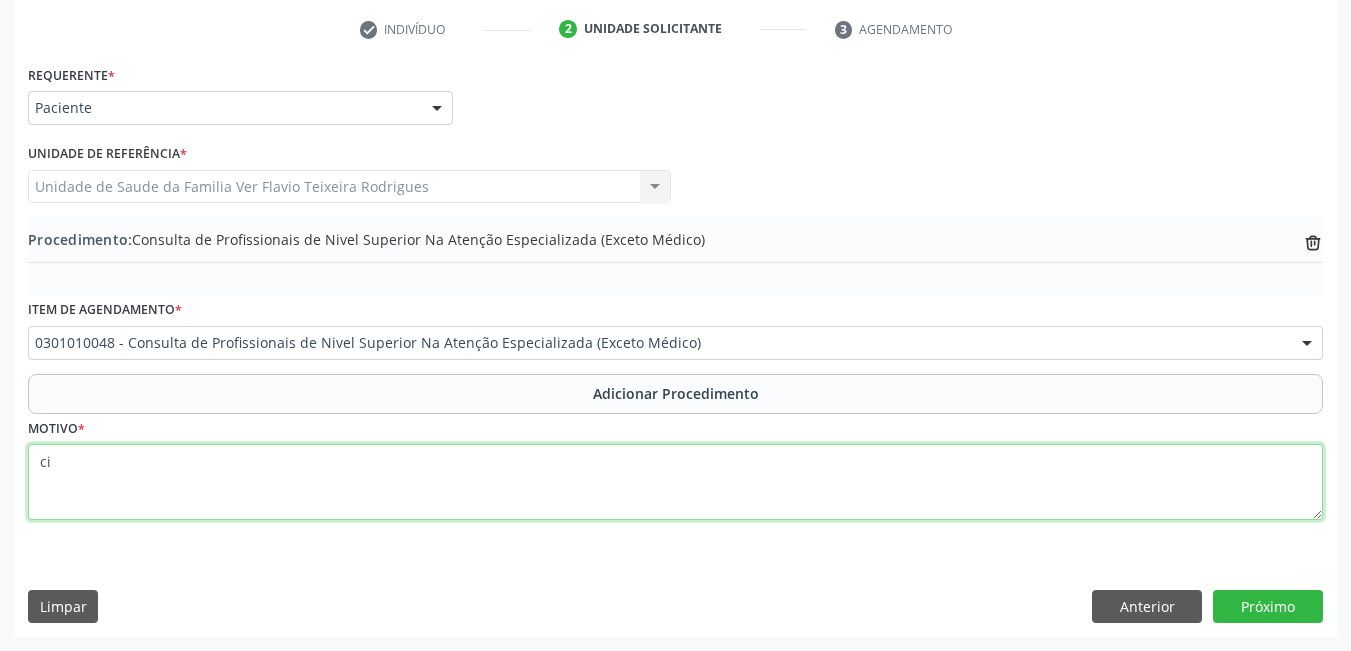 type on "c" 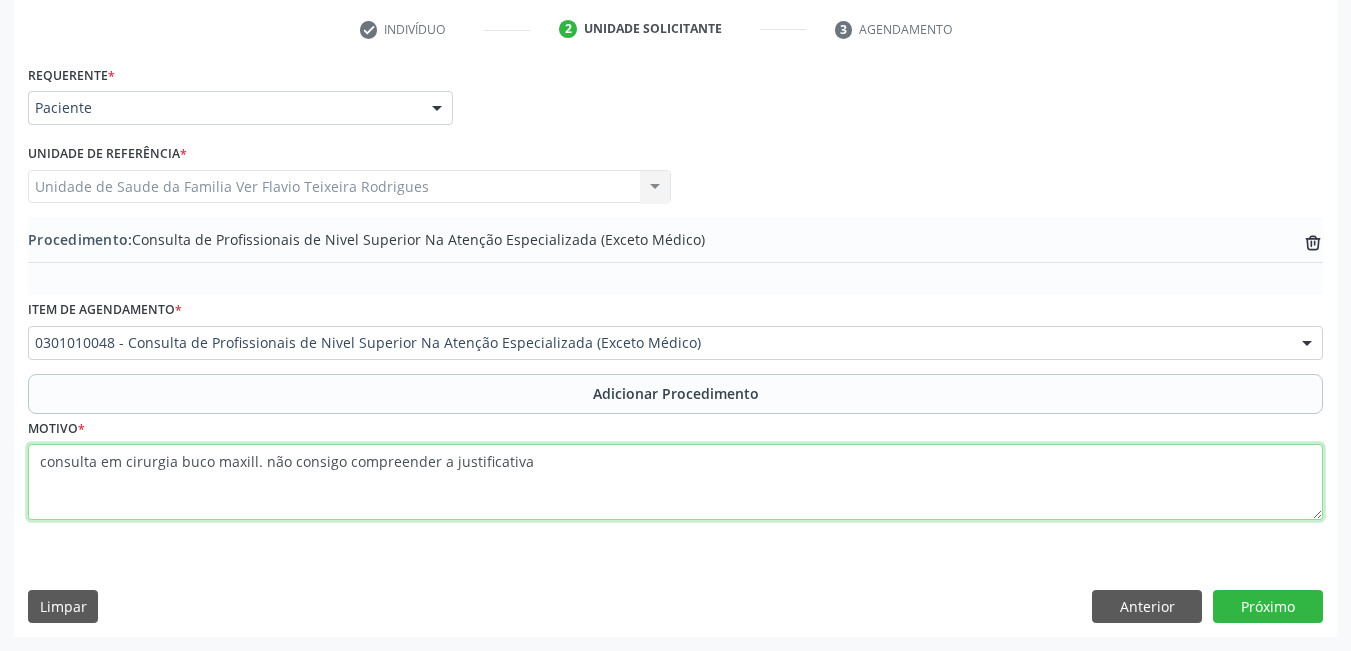 drag, startPoint x: 539, startPoint y: 467, endPoint x: 261, endPoint y: 468, distance: 278.0018 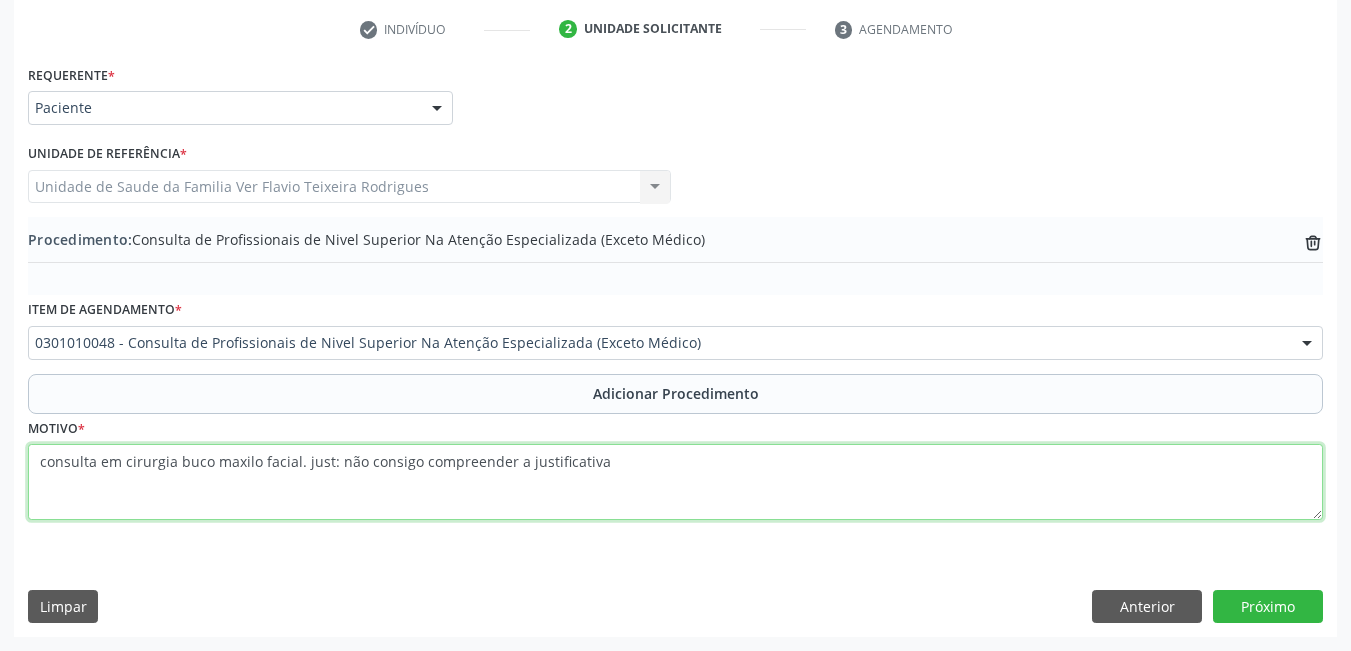 type on "consulta em cirurgia buco maxilo facial. just: não consigo compreender a justificativa" 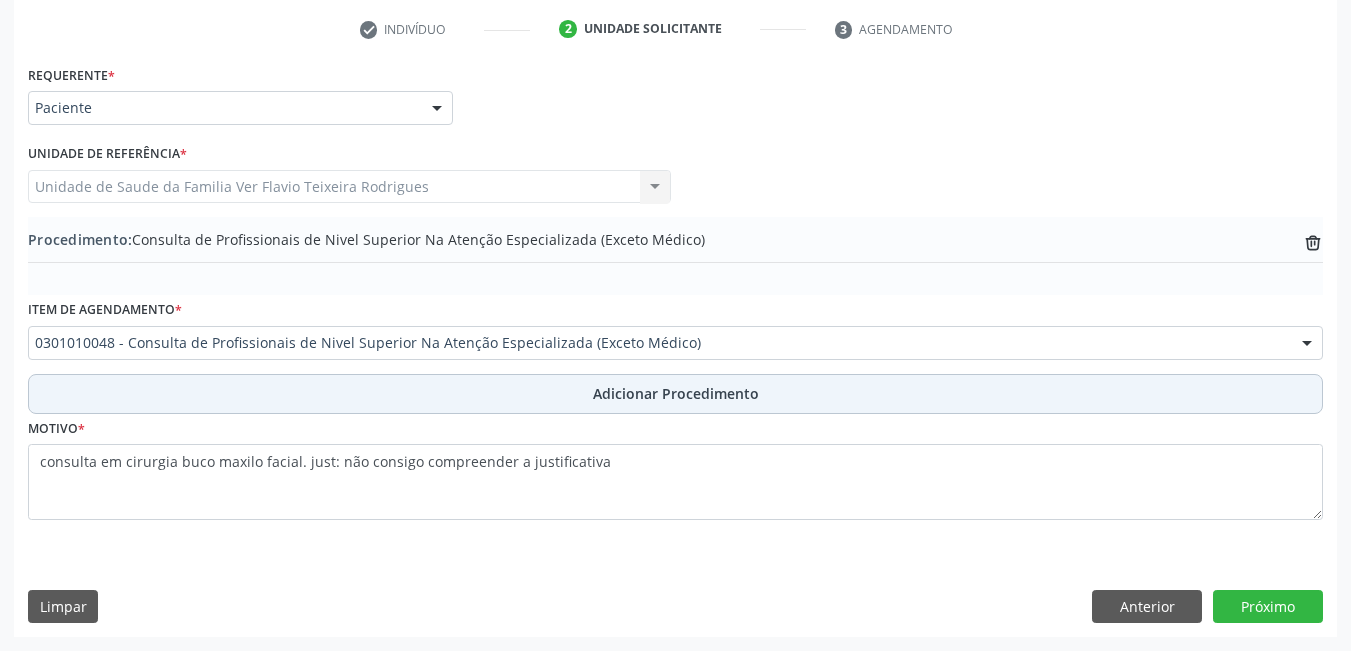 drag, startPoint x: 225, startPoint y: 468, endPoint x: 1062, endPoint y: 398, distance: 839.922 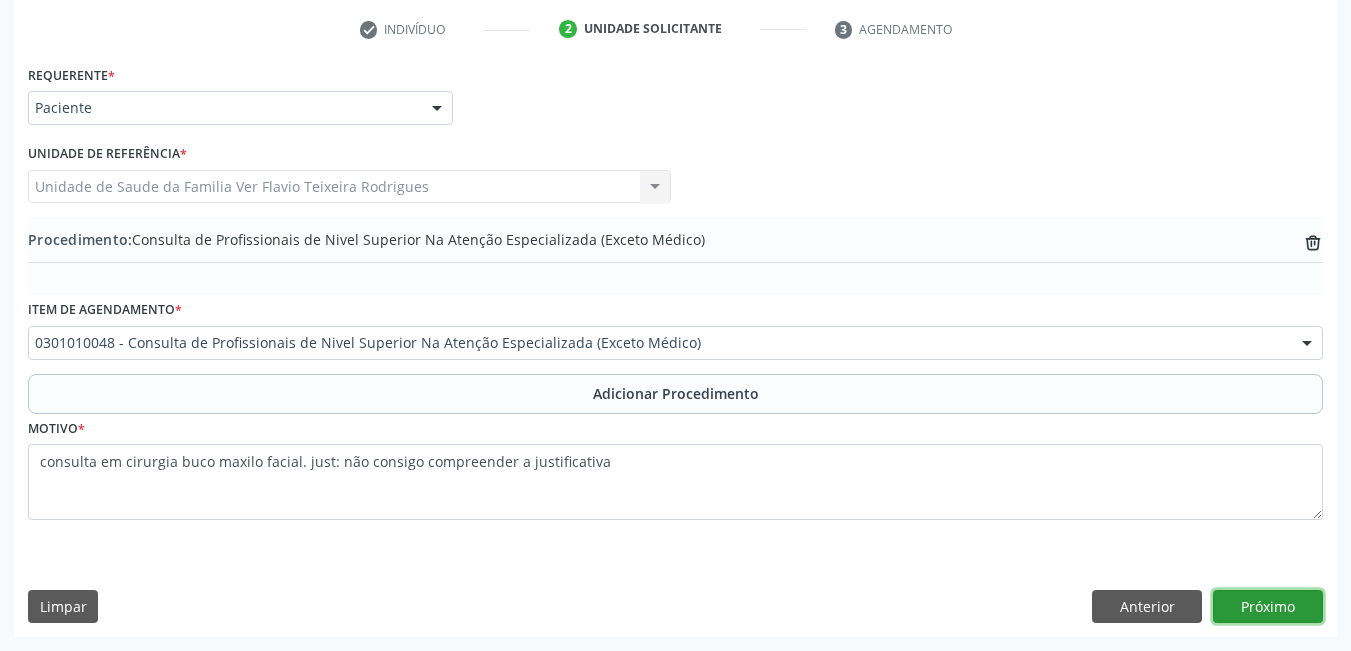 click on "Próximo" at bounding box center [1268, 607] 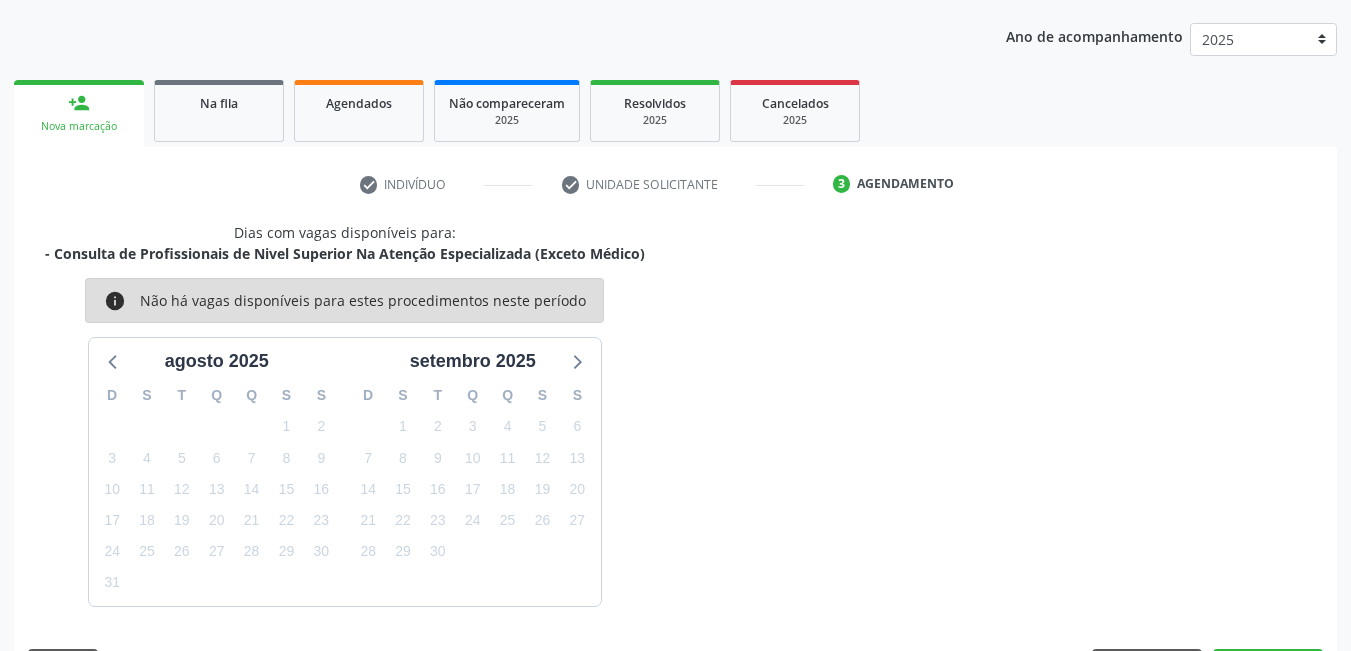 scroll, scrollTop: 306, scrollLeft: 0, axis: vertical 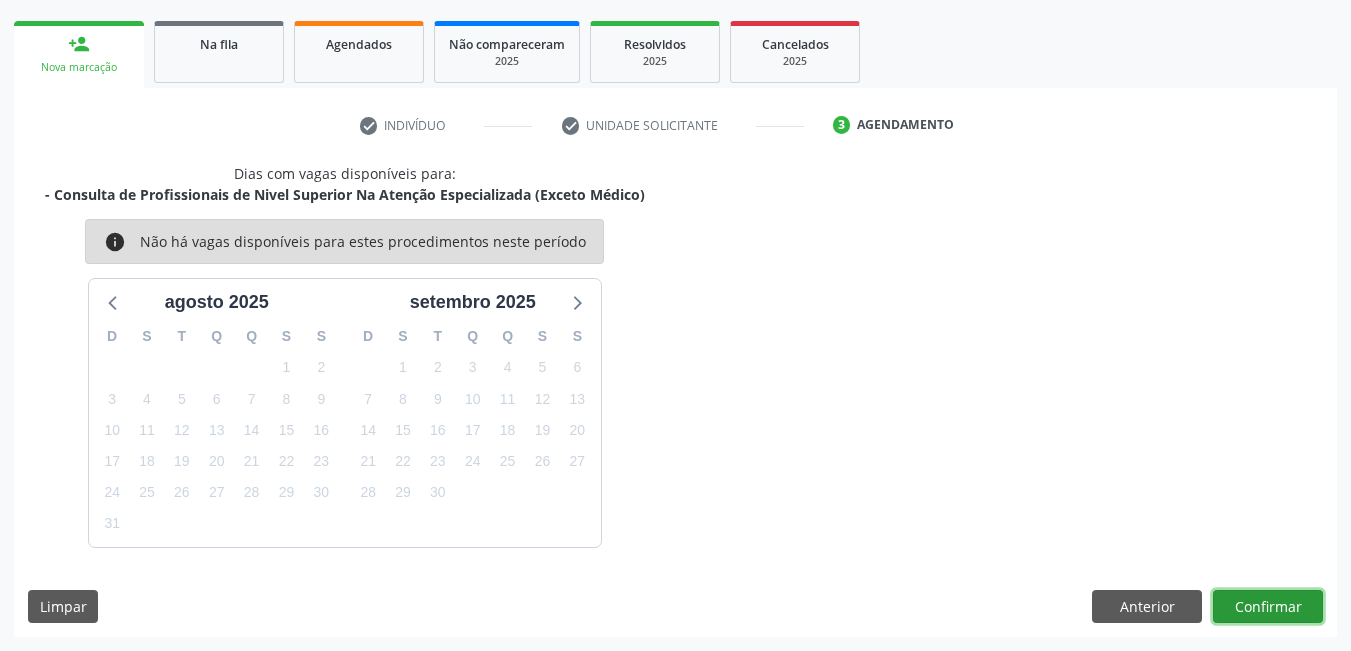 click on "Confirmar" at bounding box center (1268, 607) 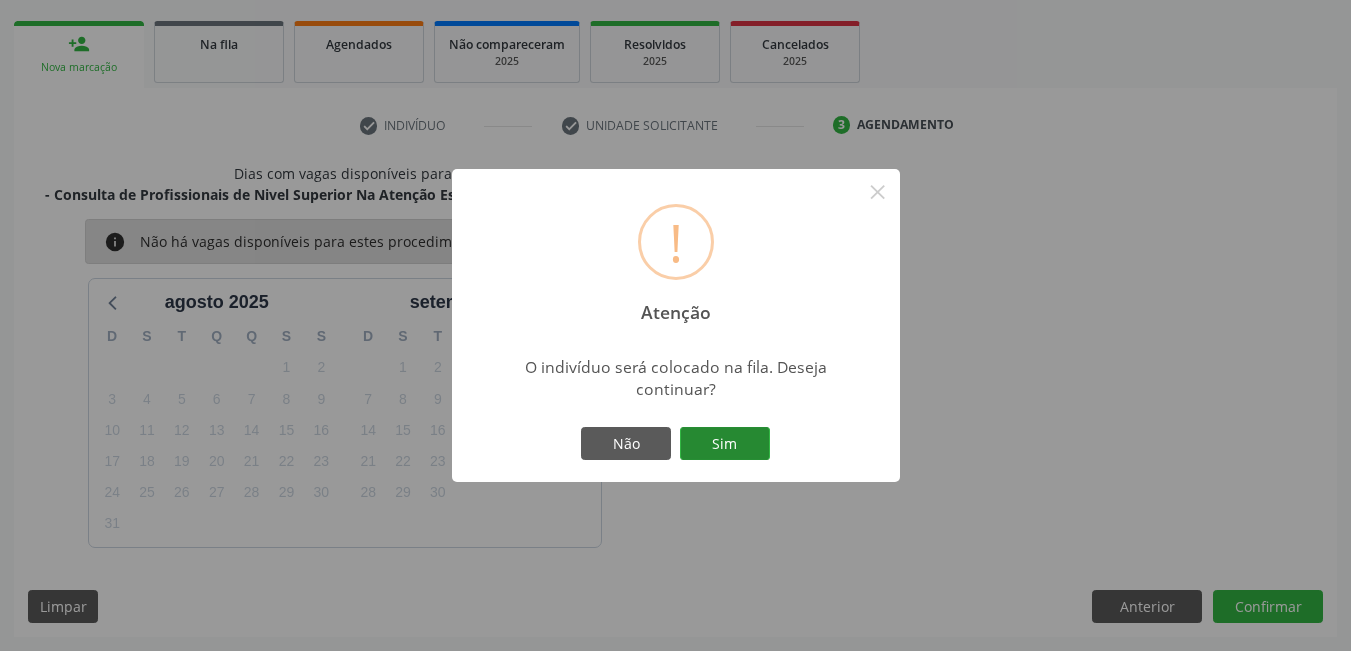click on "Sim" at bounding box center (725, 444) 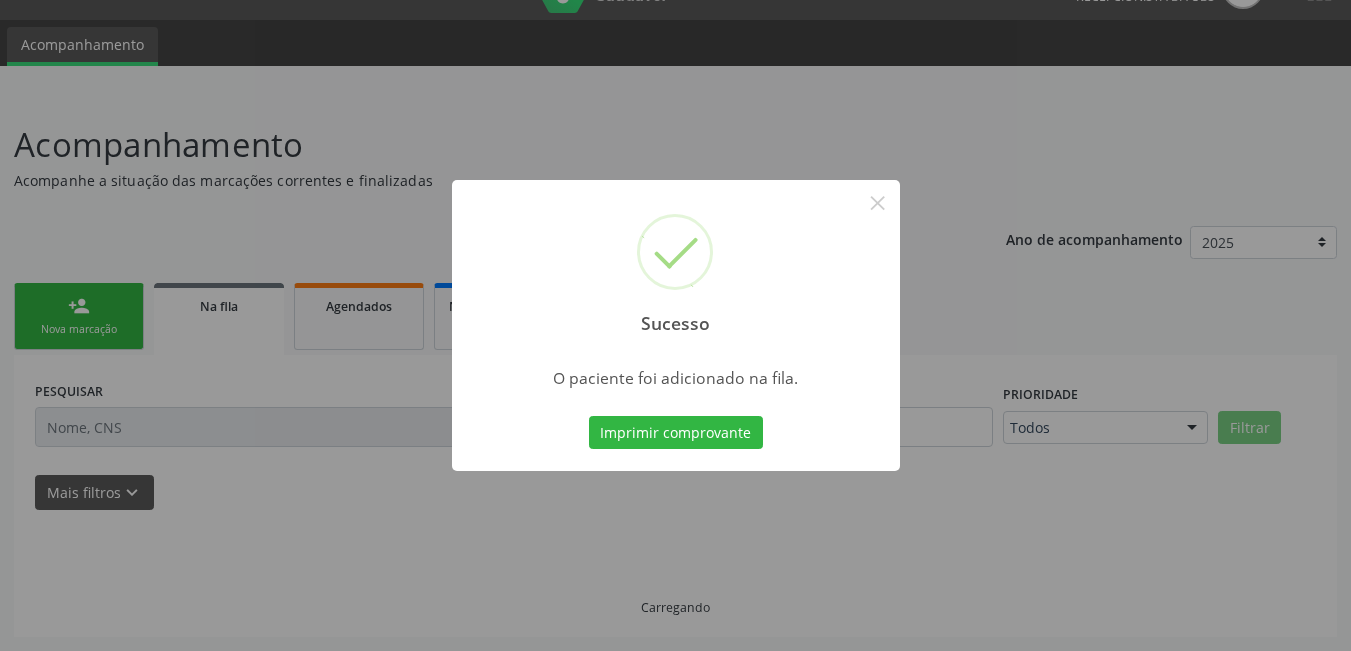 scroll, scrollTop: 44, scrollLeft: 0, axis: vertical 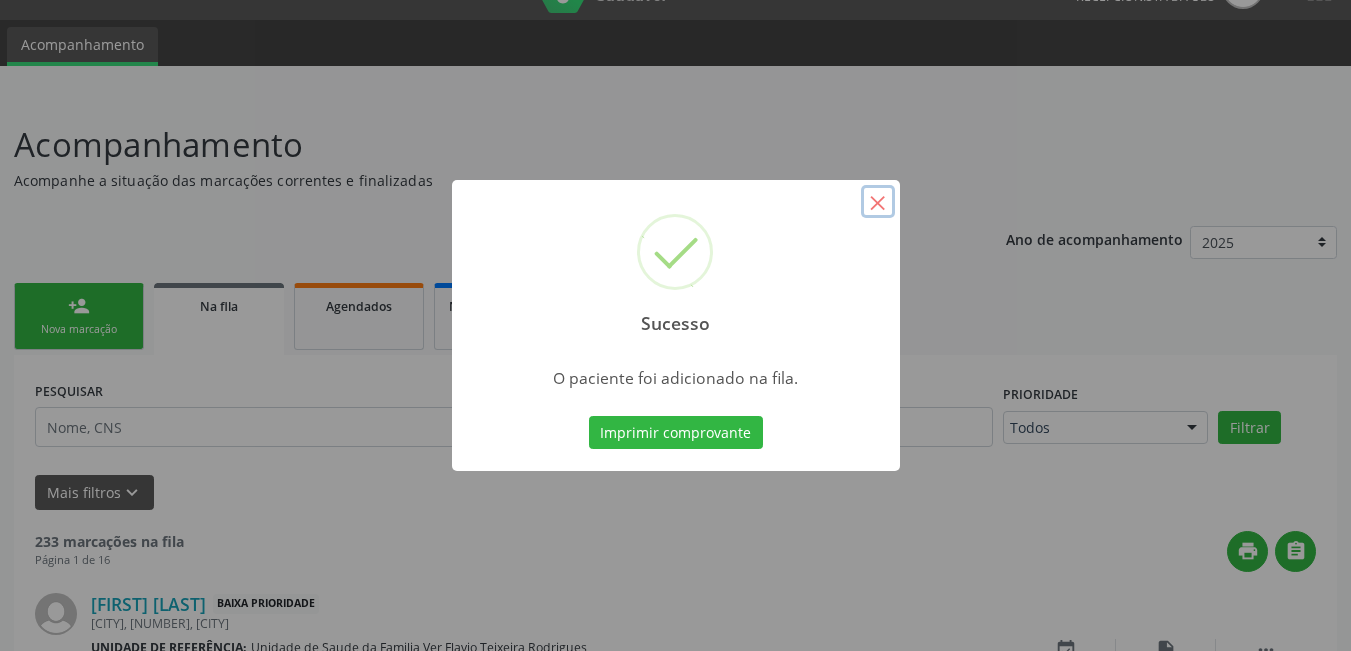 click on "×" at bounding box center [878, 202] 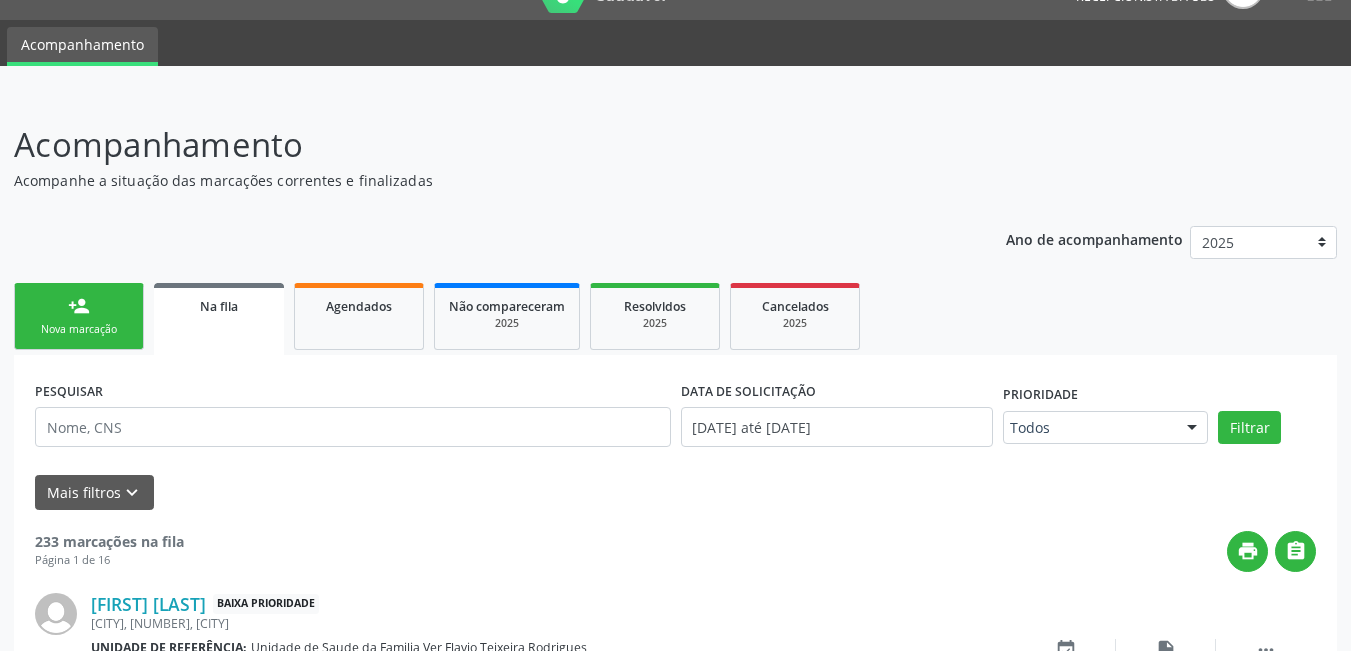 click on "person_add
Nova marcação" at bounding box center [79, 316] 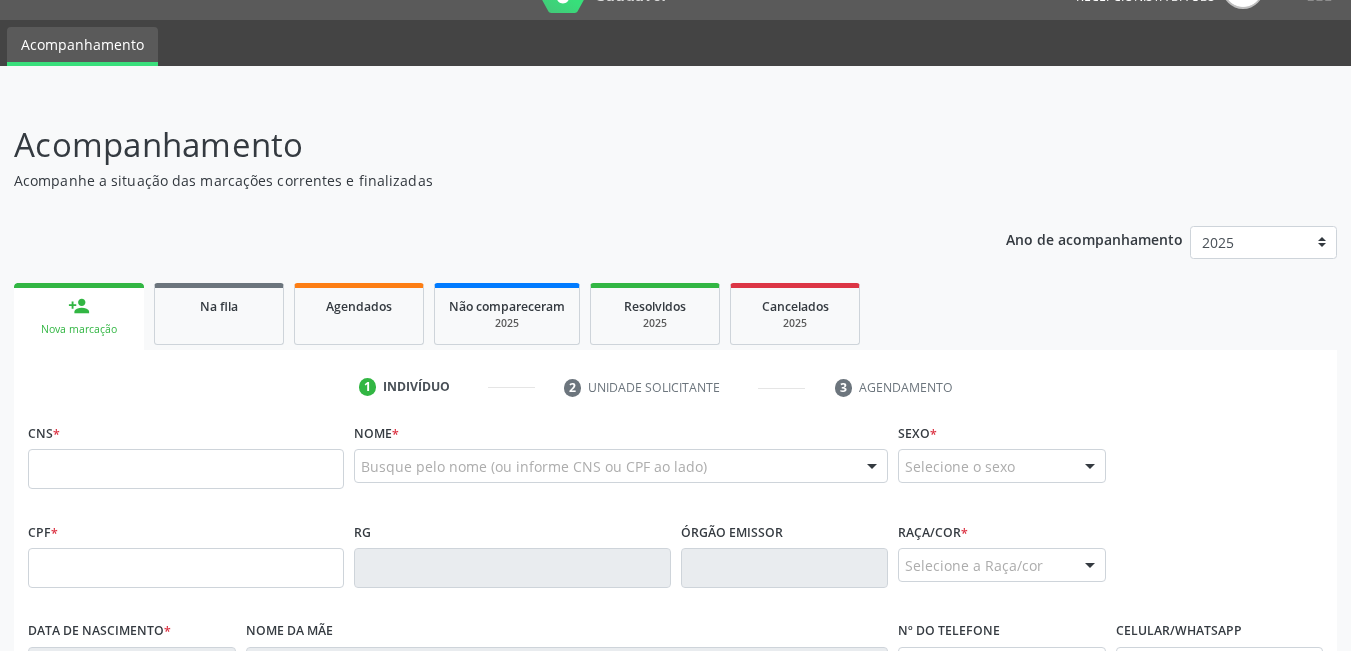 click on "CNS
*" at bounding box center (186, 460) 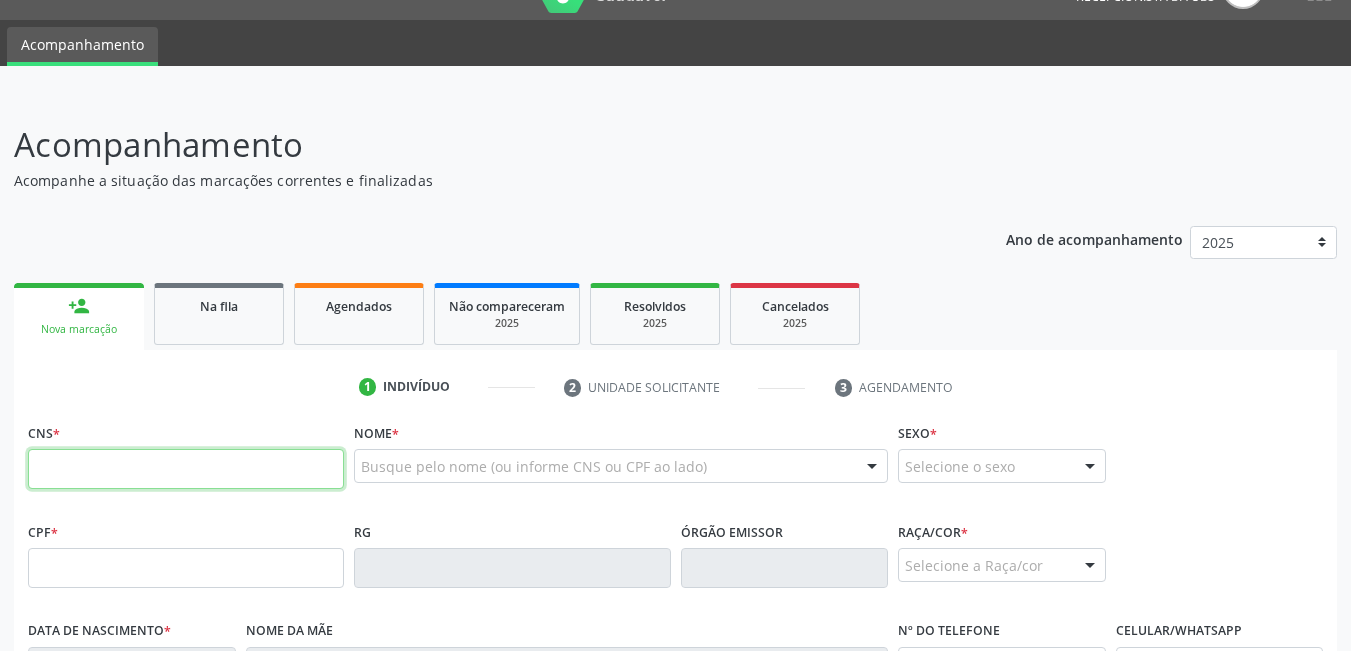 click at bounding box center [186, 469] 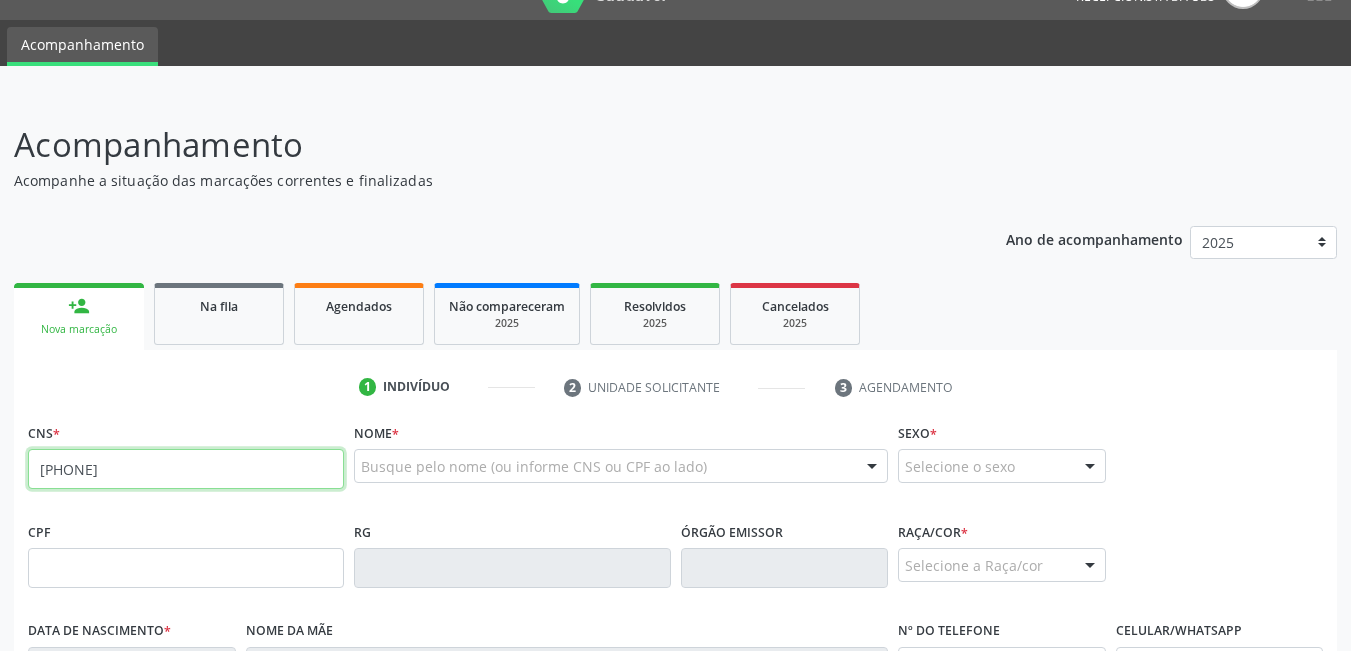 type on "[PHONE]" 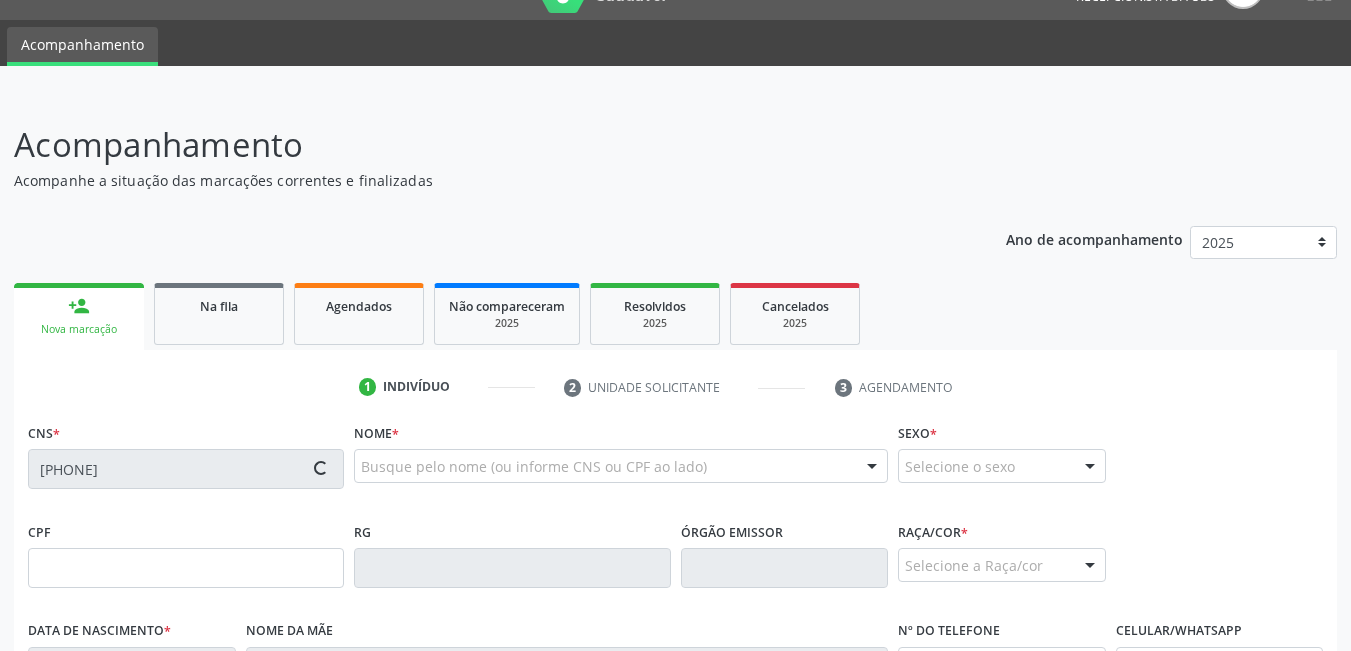 type on "[NUMBER]" 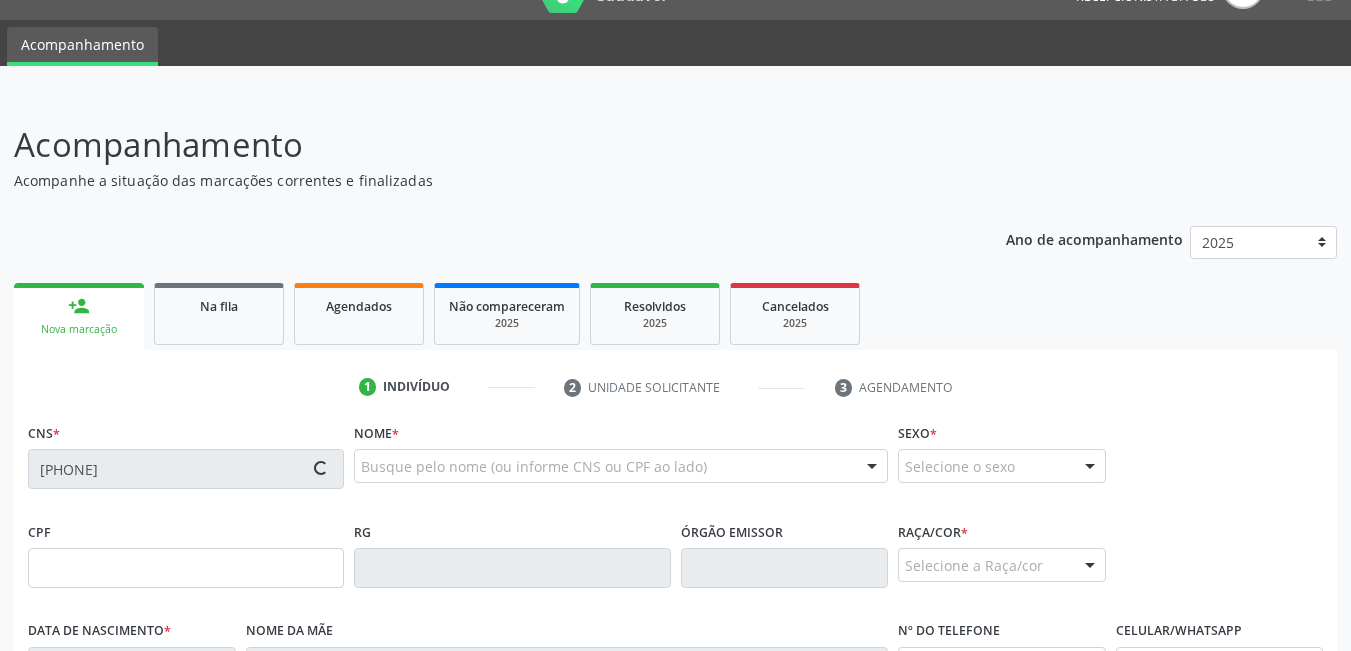 type on "[DATE]" 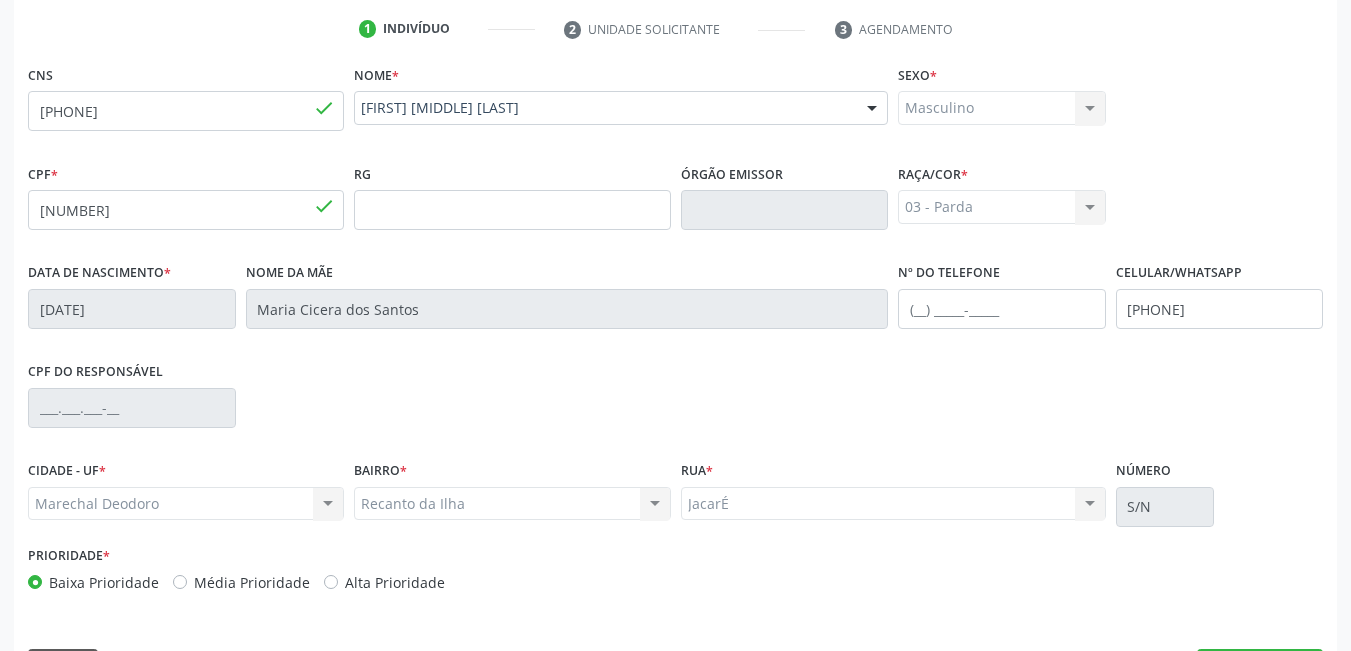 scroll, scrollTop: 461, scrollLeft: 0, axis: vertical 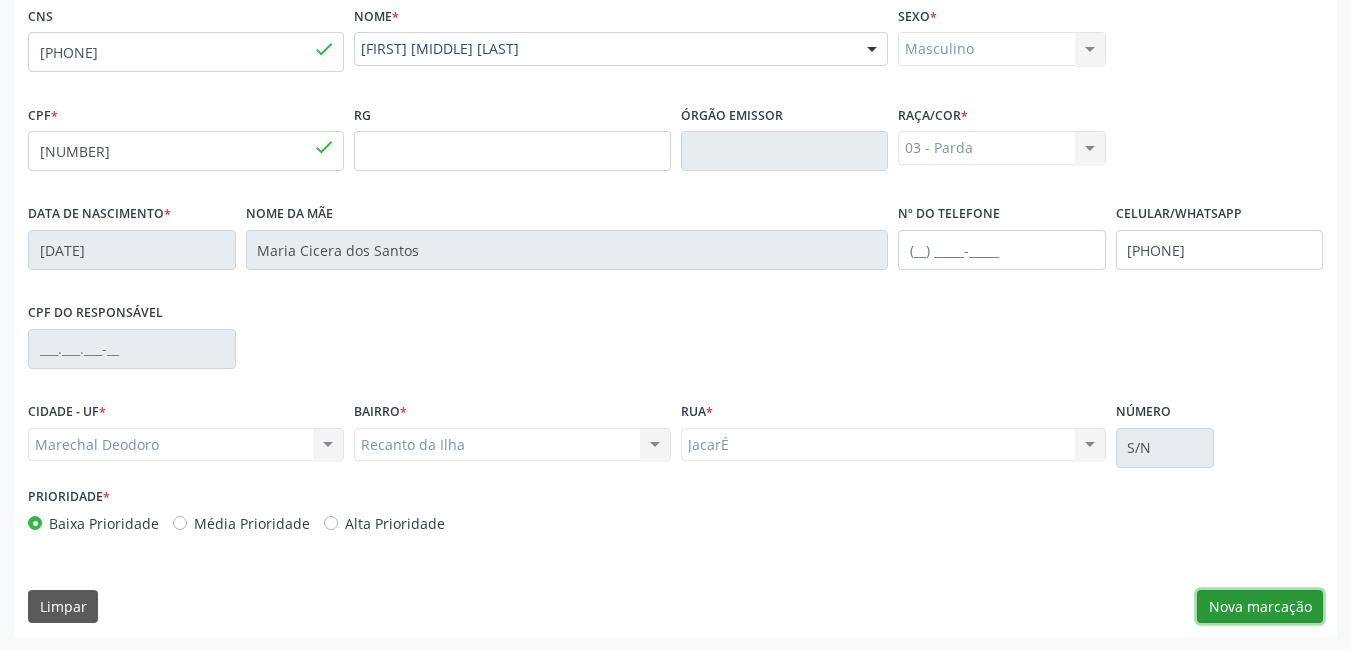 click on "Nova marcação" at bounding box center (1260, 607) 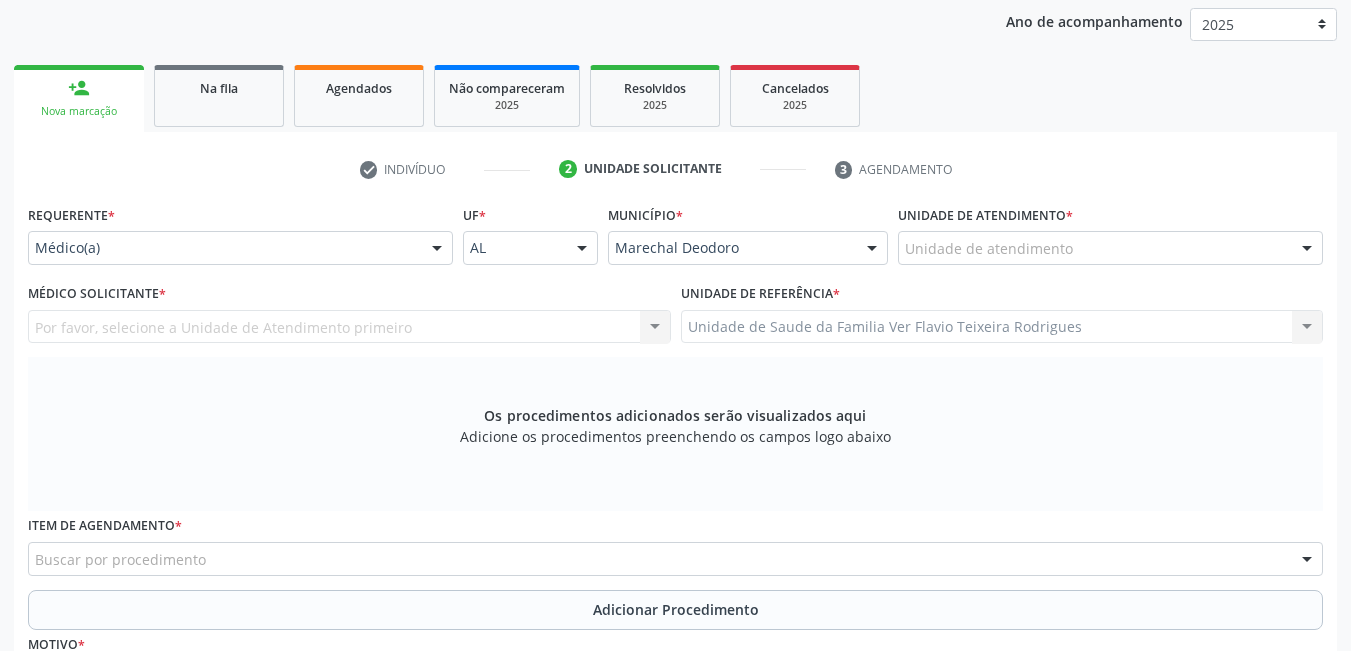 scroll, scrollTop: 261, scrollLeft: 0, axis: vertical 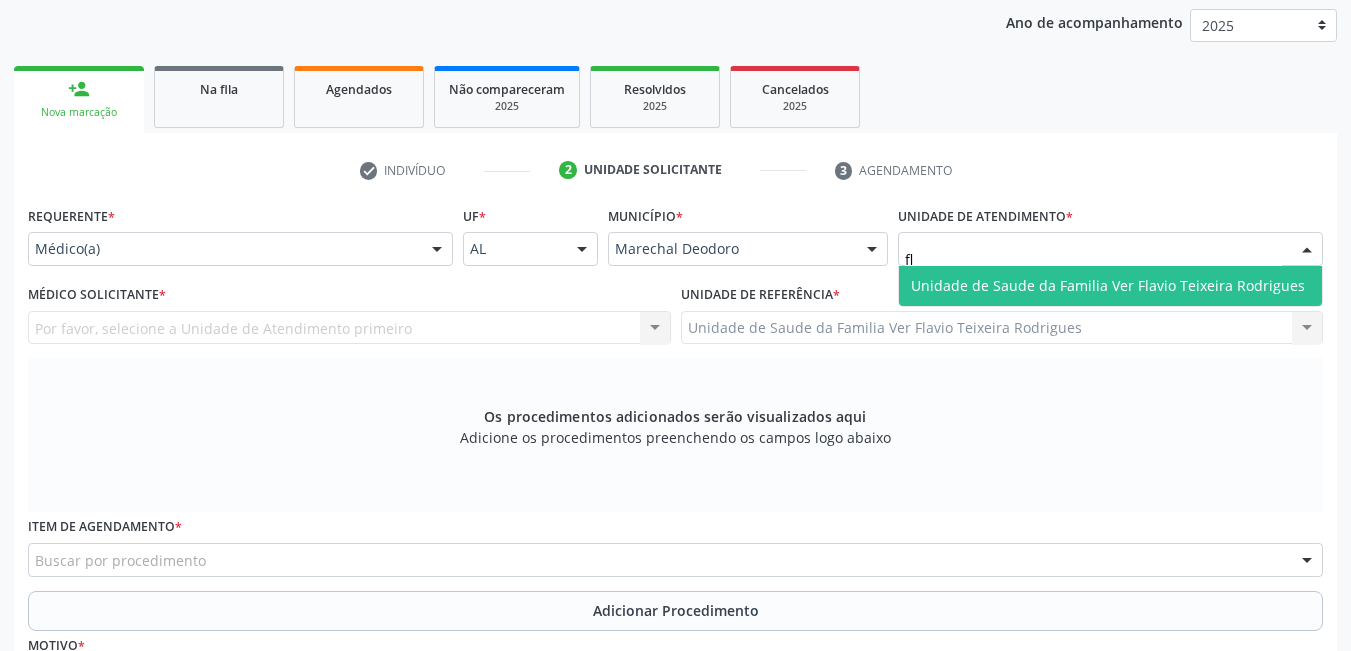 type on "fla" 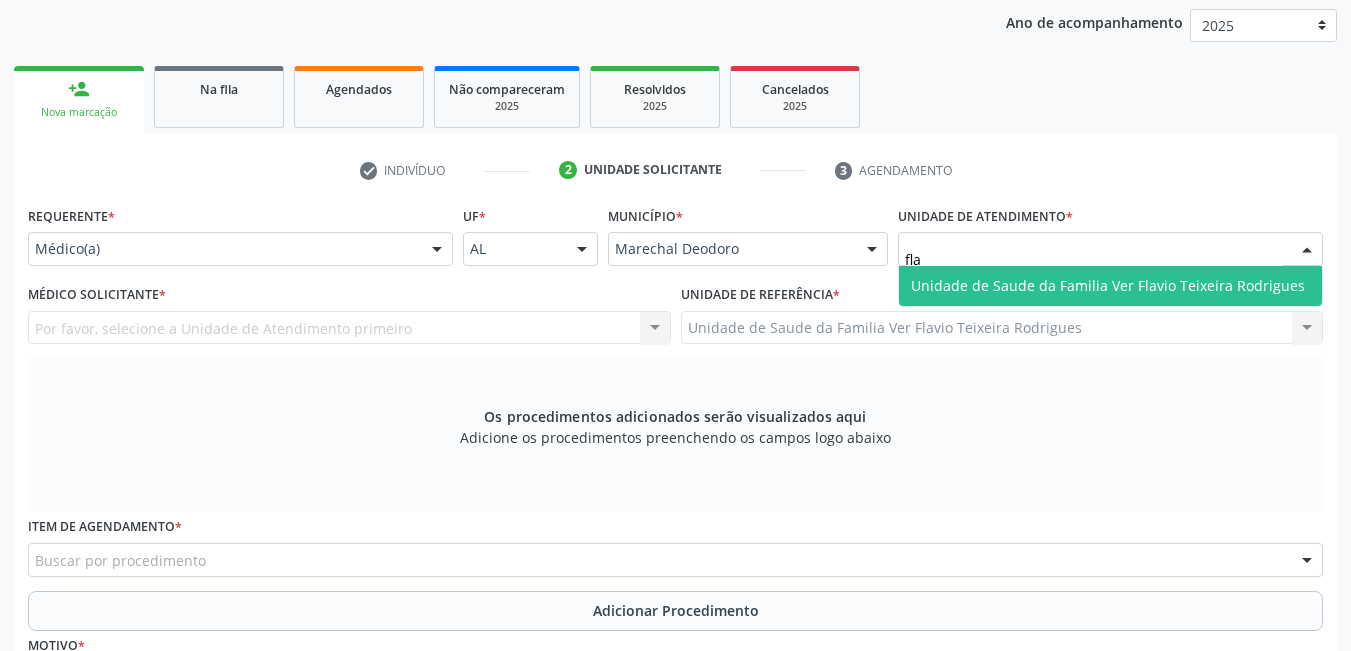 click on "Unidade de Saude da Familia Ver Flavio Teixeira Rodrigues" at bounding box center [1110, 286] 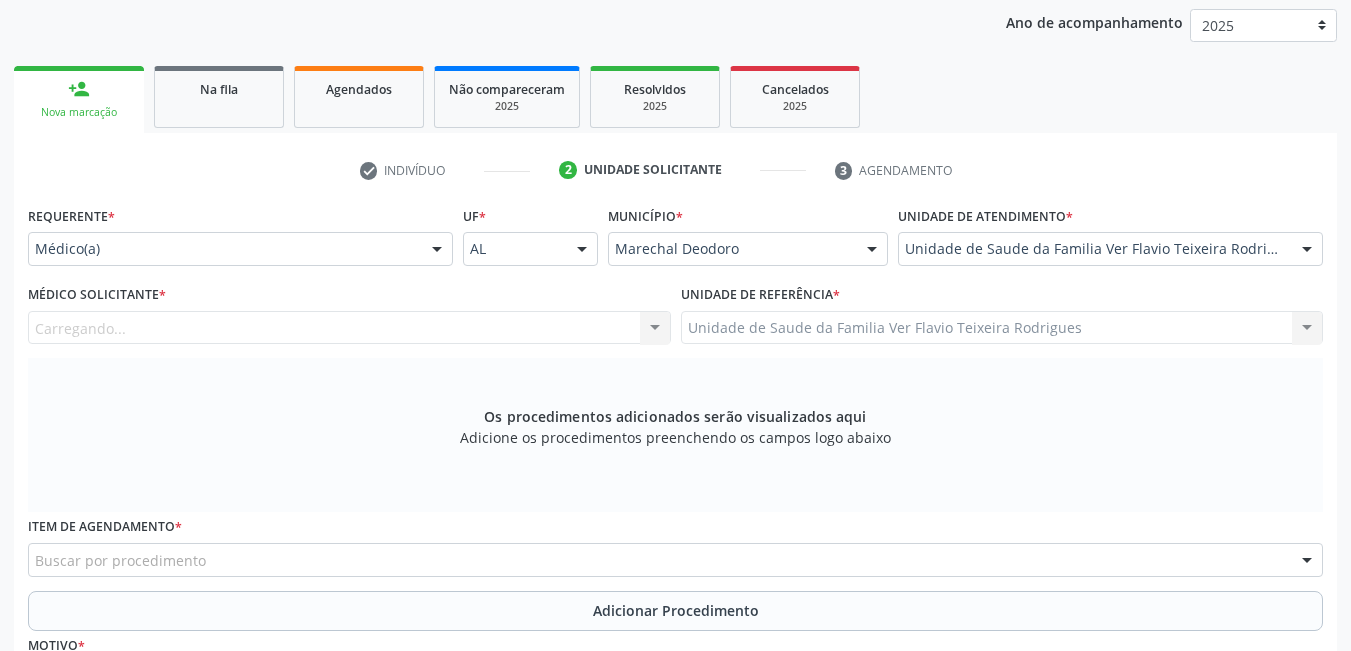 click on "Carregando...
Nenhum resultado encontrado para: "   "
Não há nenhuma opção para ser exibida." at bounding box center (349, 328) 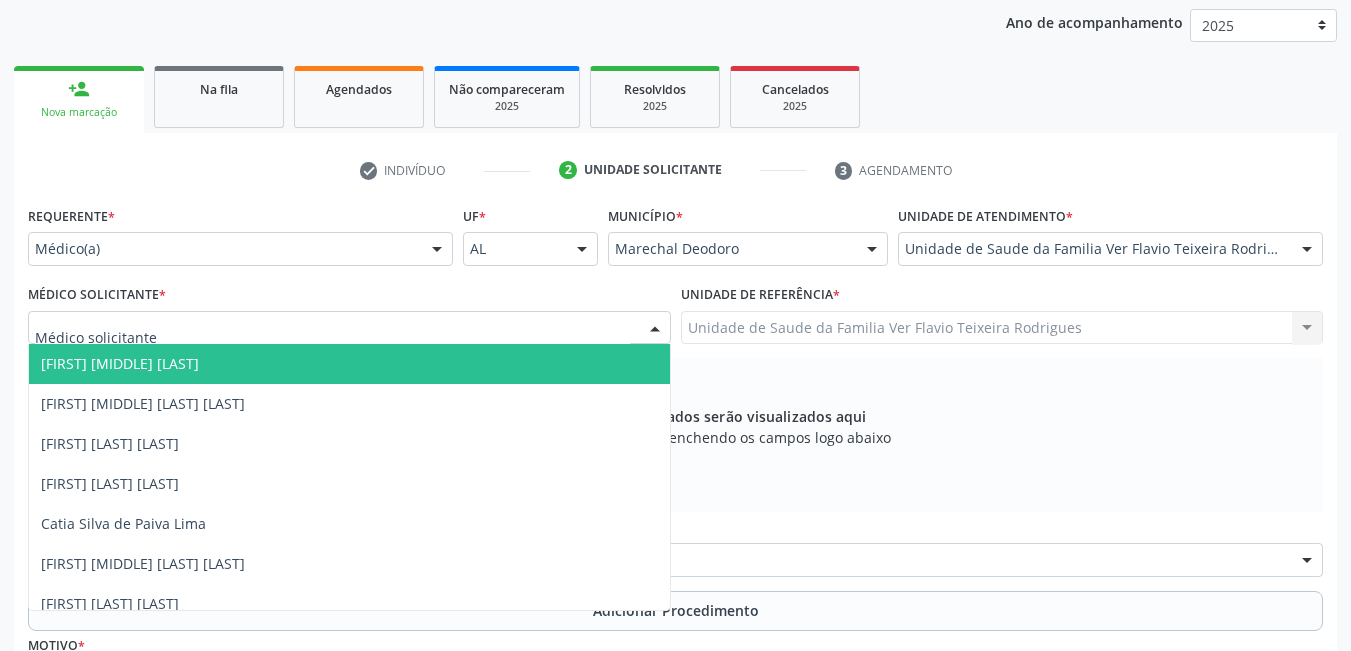 click at bounding box center [349, 328] 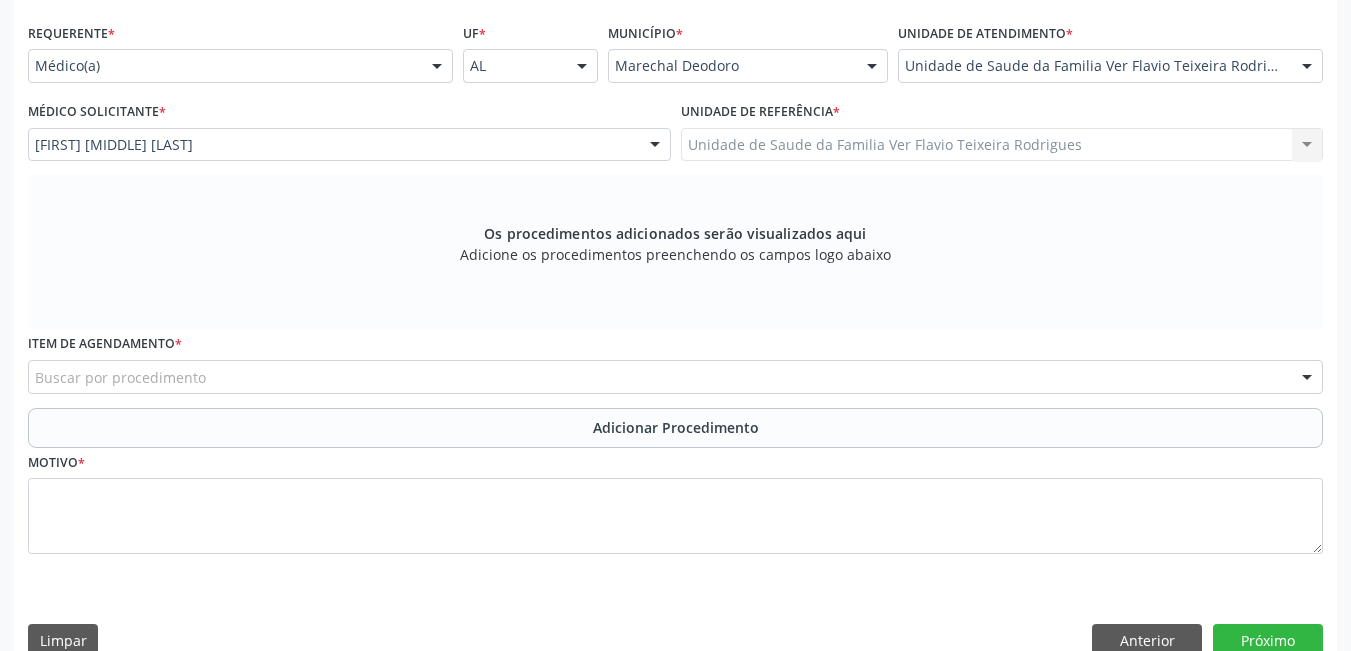scroll, scrollTop: 461, scrollLeft: 0, axis: vertical 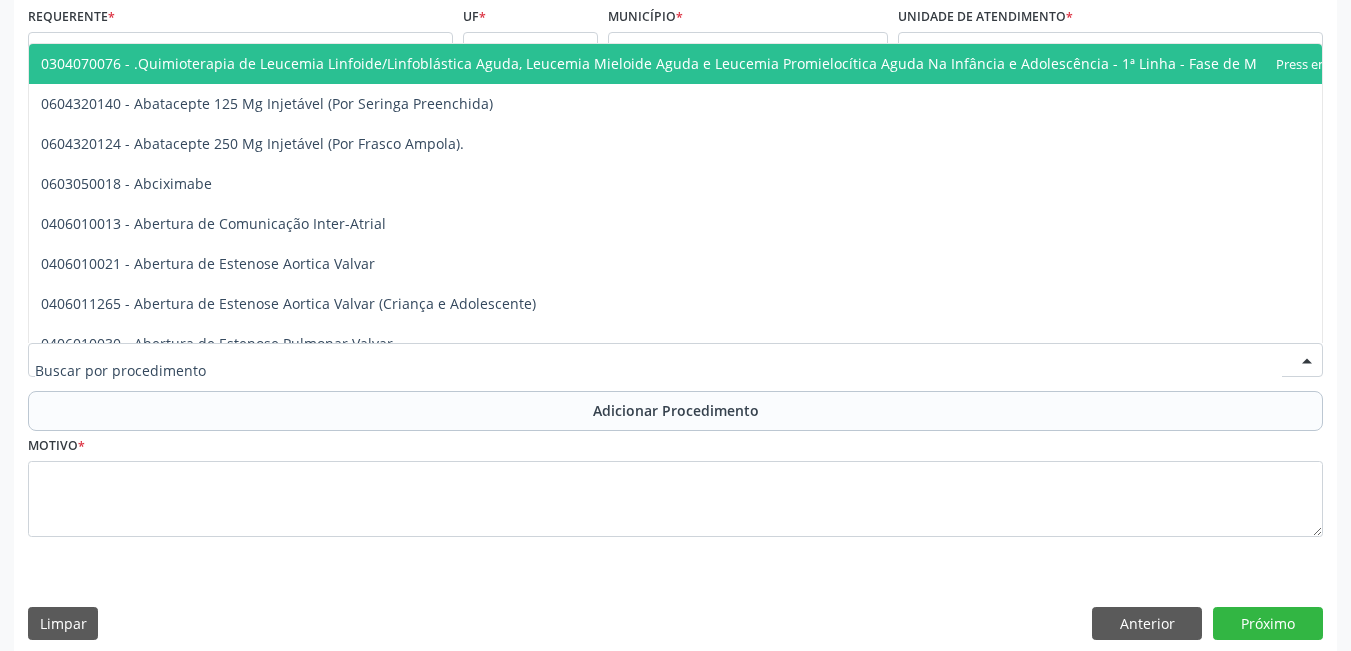 click at bounding box center [675, 360] 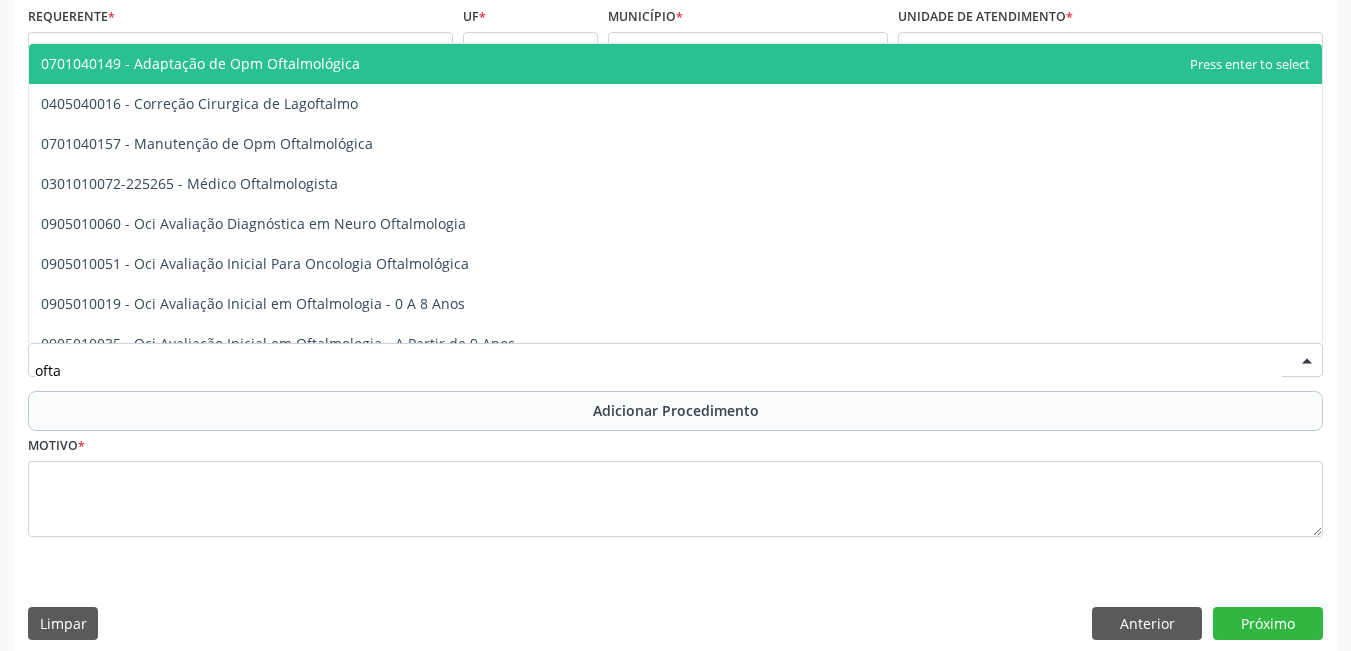 type on "oftal" 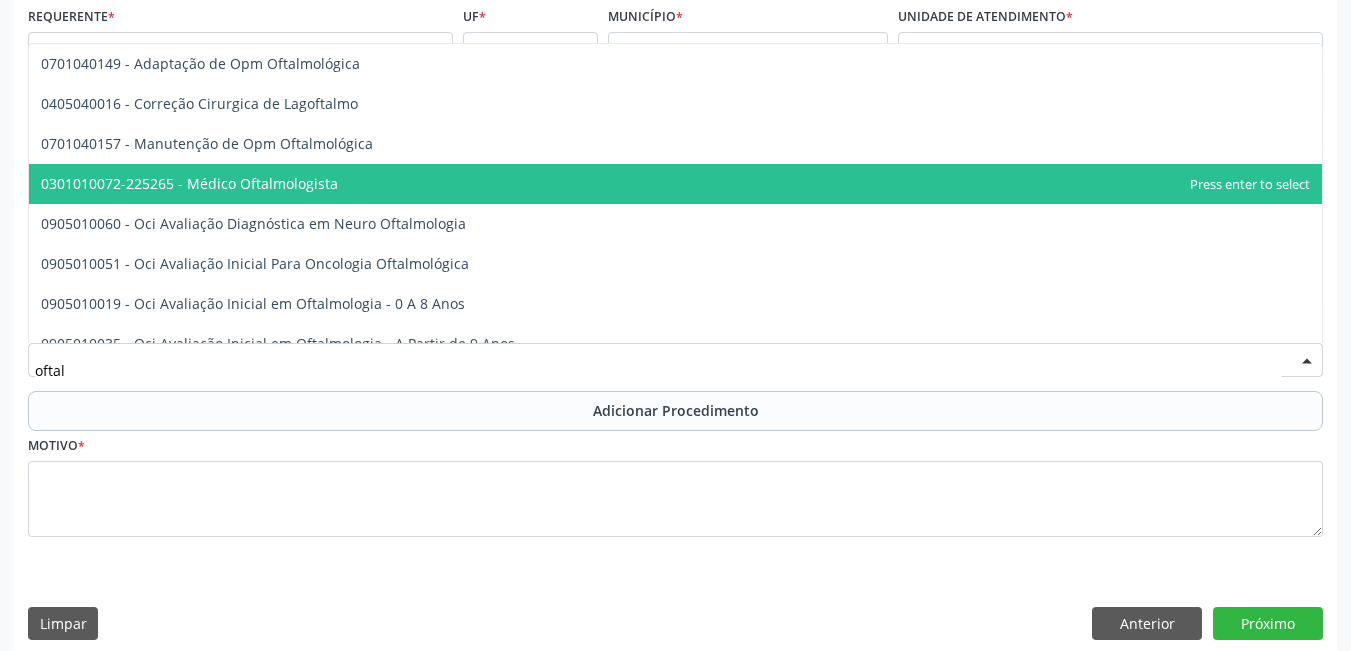 click on "0301010072-225265 - Médico Oftalmologista" at bounding box center [189, 183] 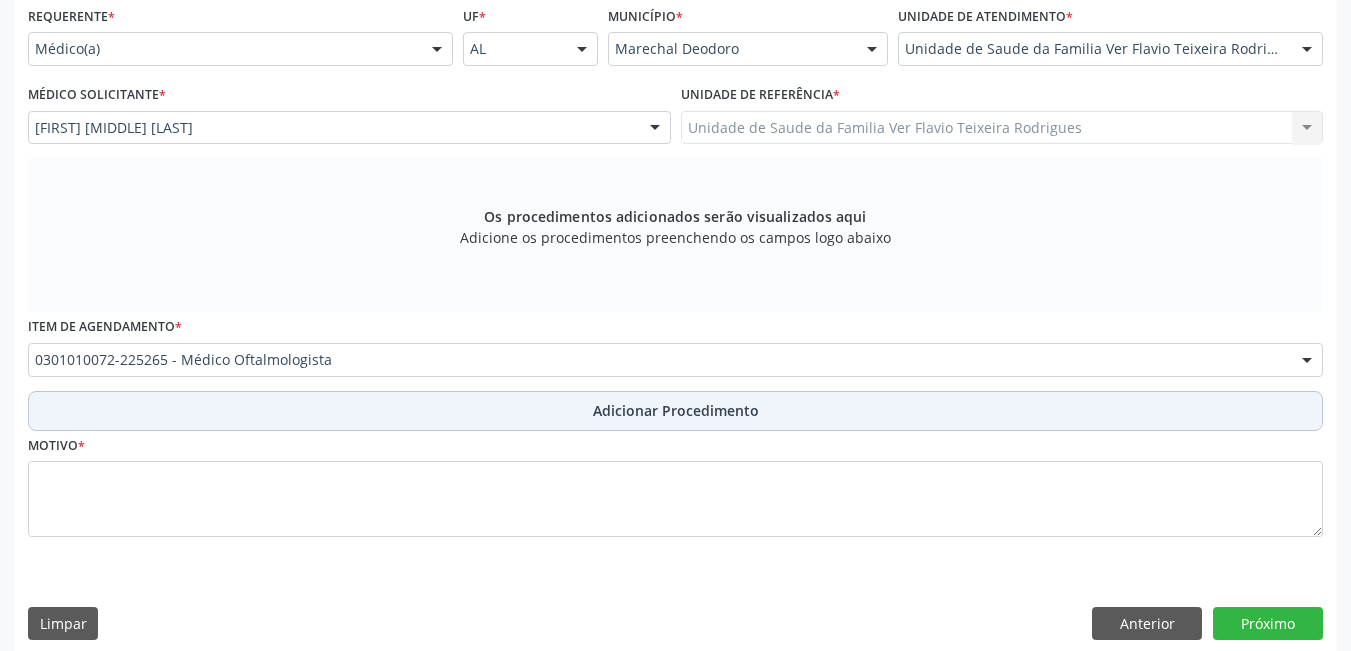 click on "Adicionar Procedimento" at bounding box center (676, 410) 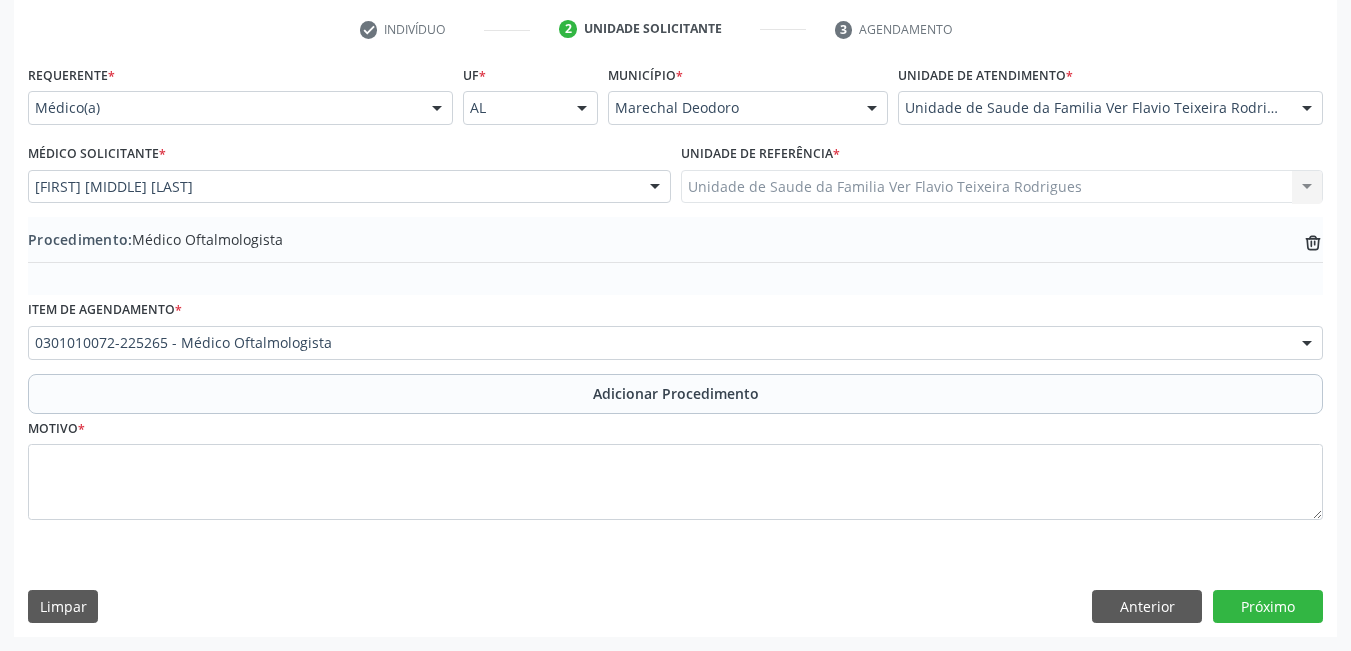 scroll, scrollTop: 402, scrollLeft: 0, axis: vertical 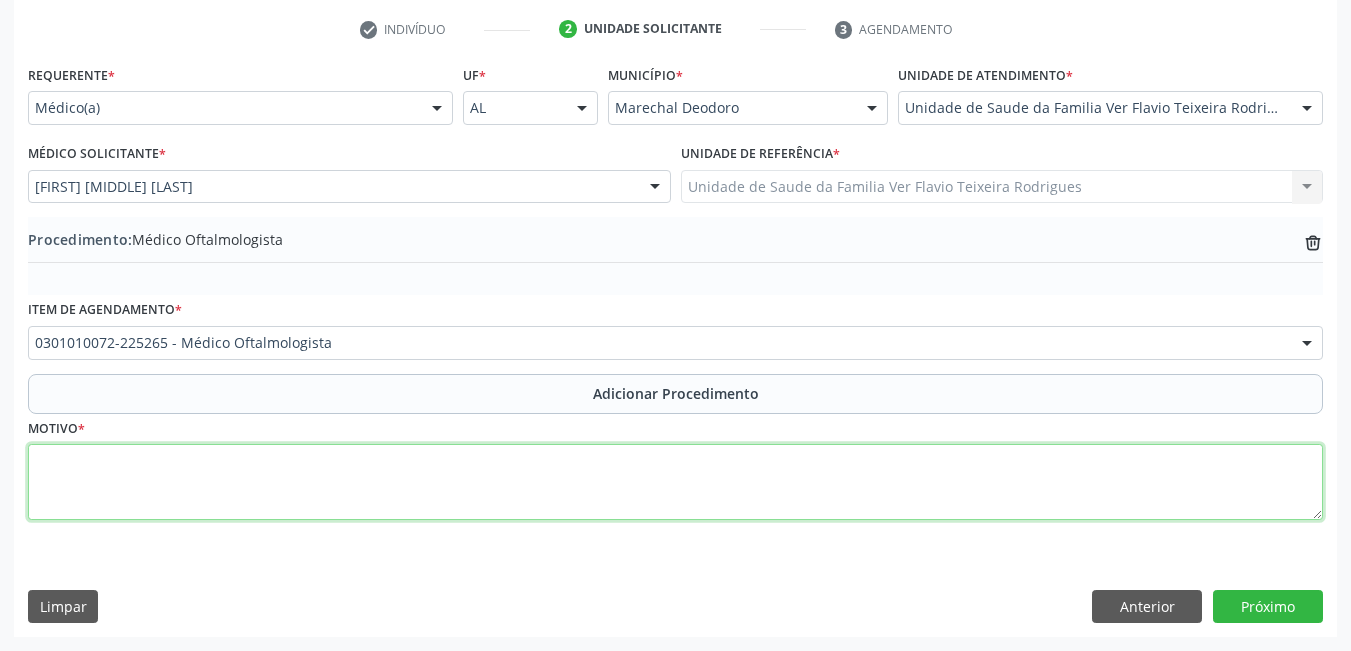click at bounding box center (675, 482) 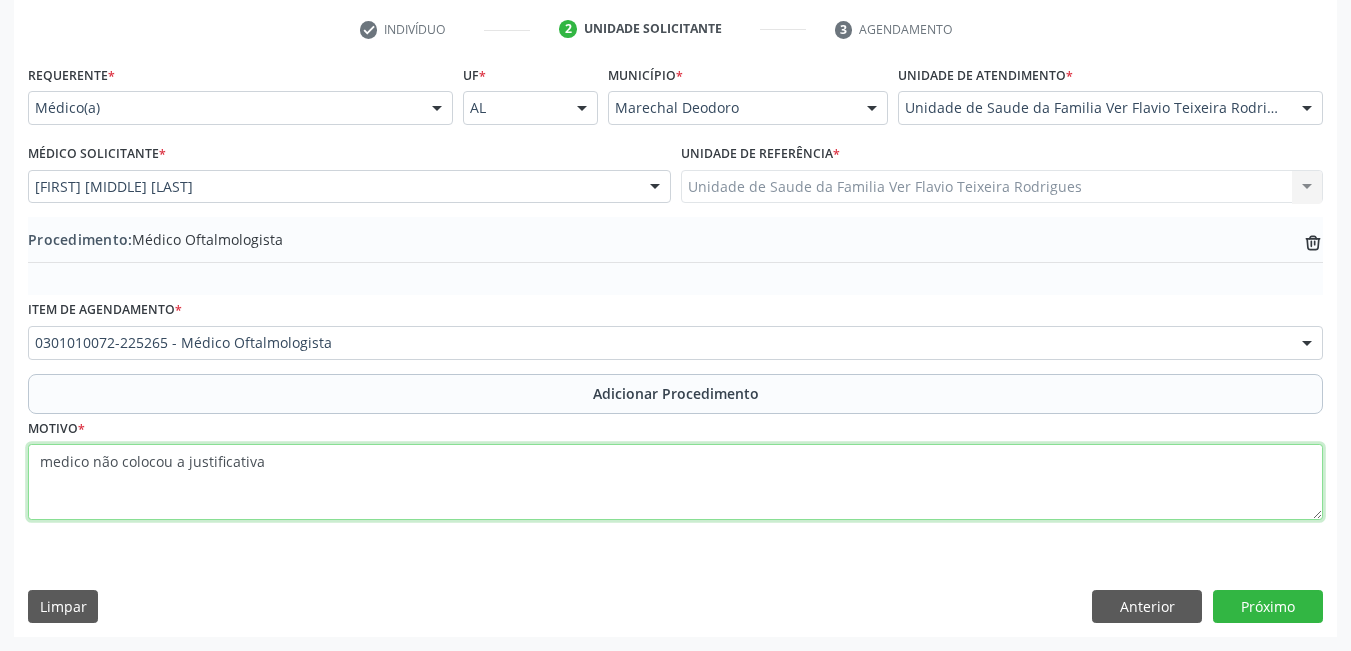 drag, startPoint x: 268, startPoint y: 467, endPoint x: 22, endPoint y: 464, distance: 246.0183 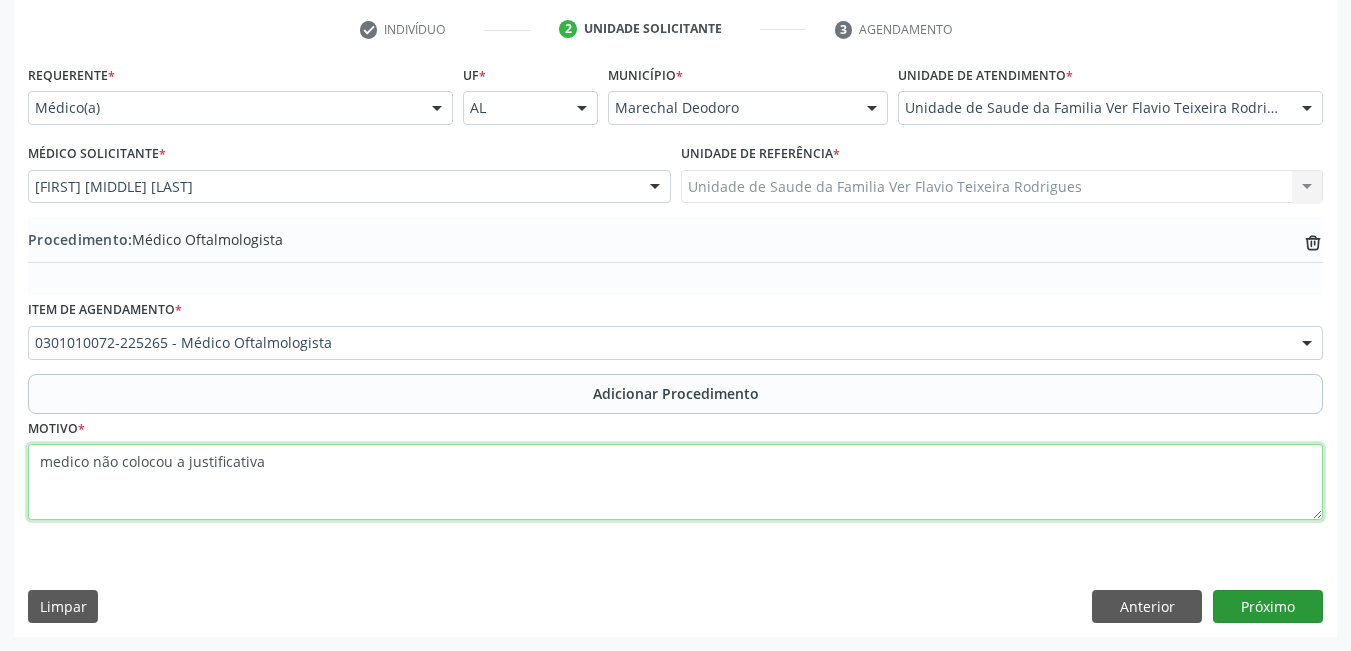 type on "medico não colocou a justificativa" 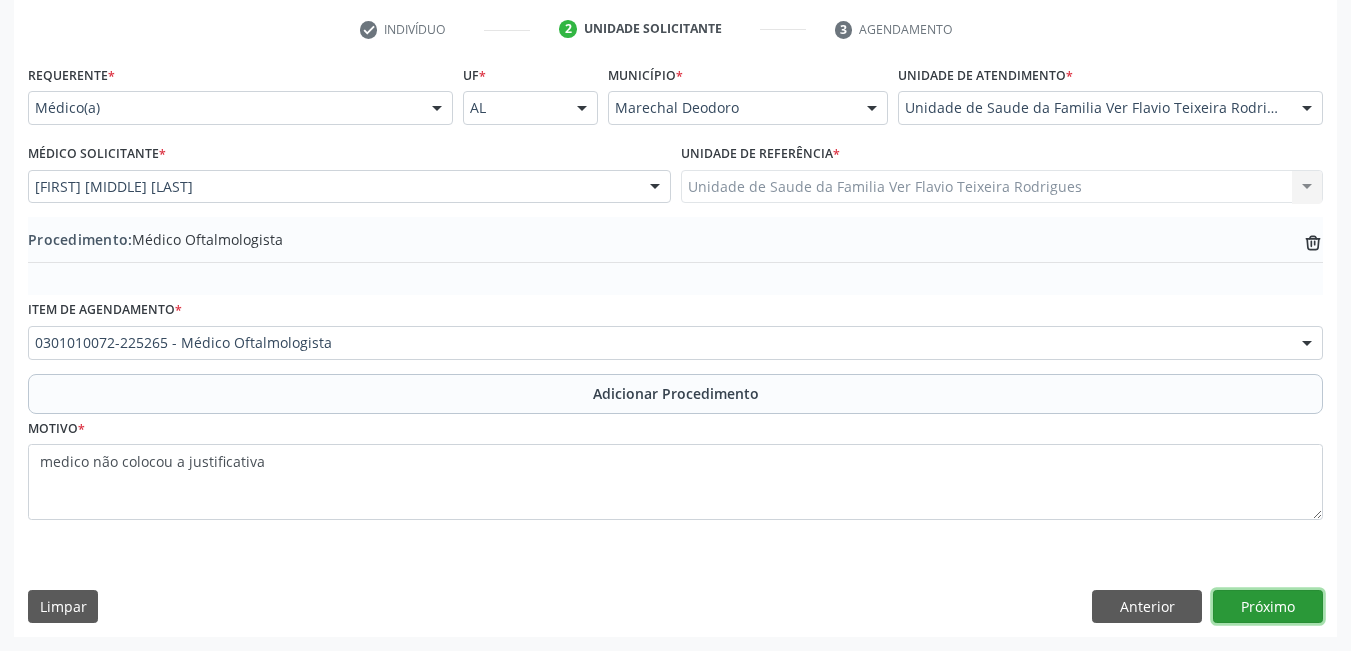 click on "Próximo" at bounding box center [1268, 607] 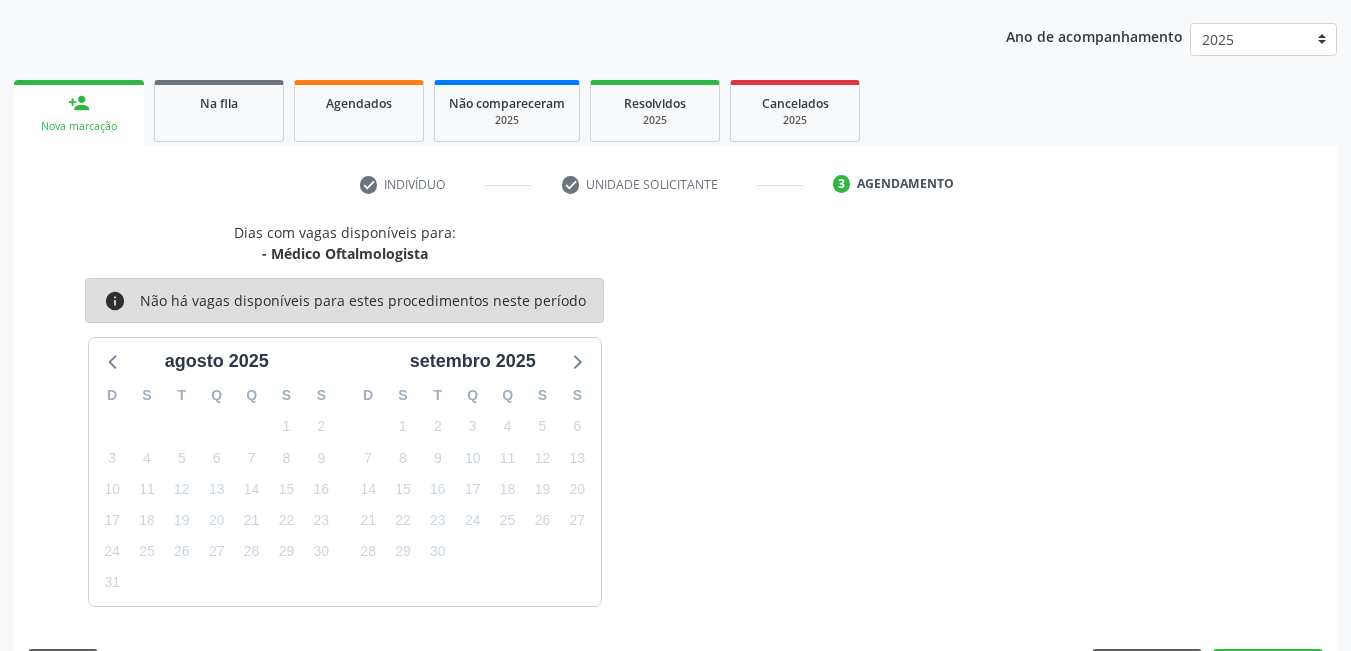 scroll, scrollTop: 306, scrollLeft: 0, axis: vertical 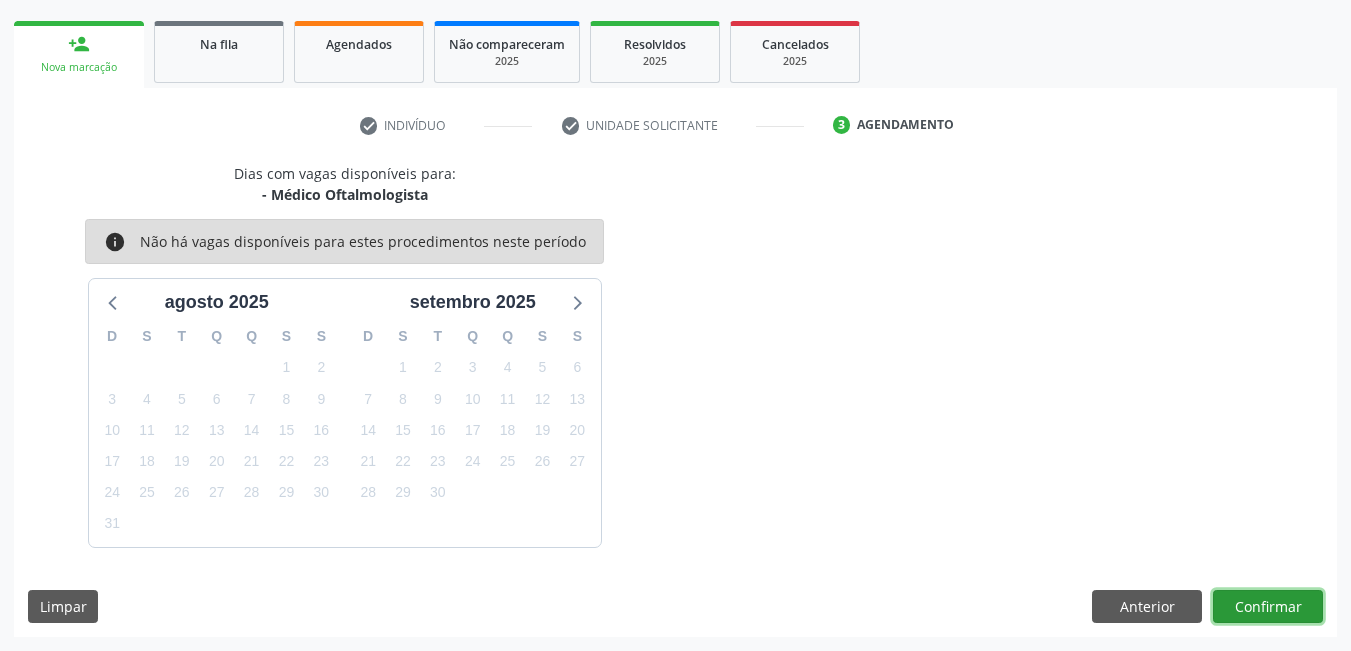 click on "Confirmar" at bounding box center (1268, 607) 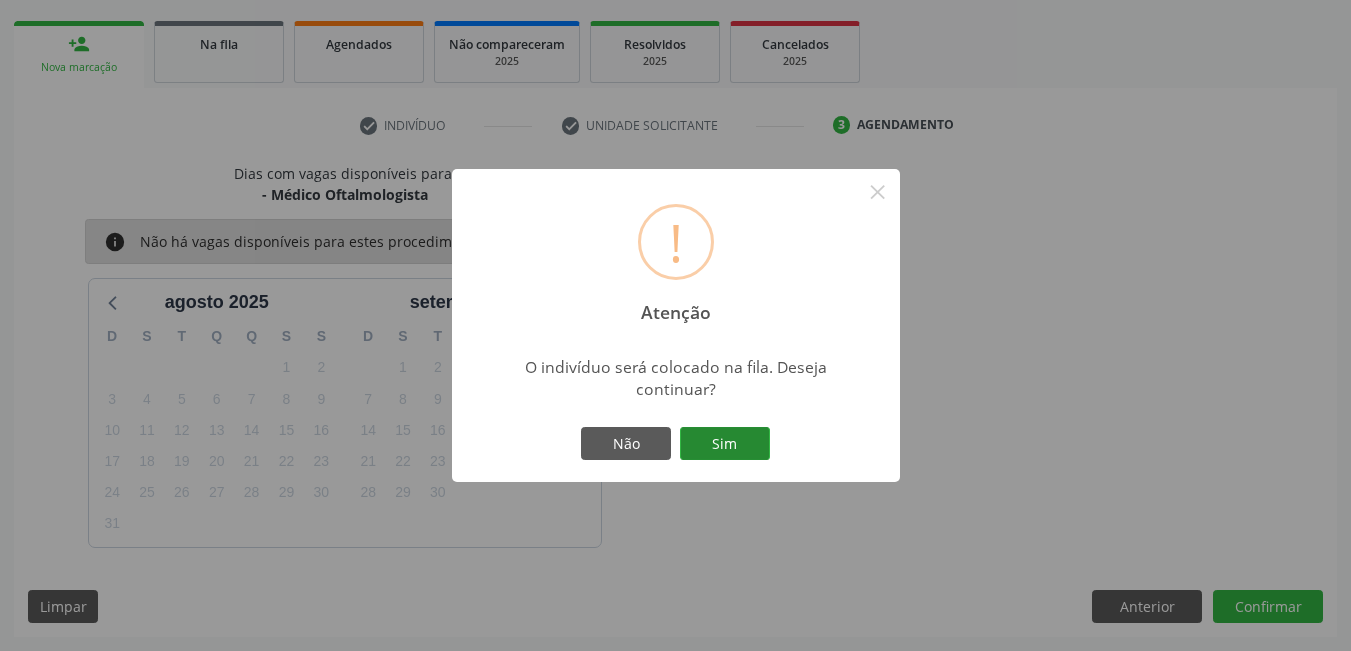 click on "Sim" at bounding box center [725, 444] 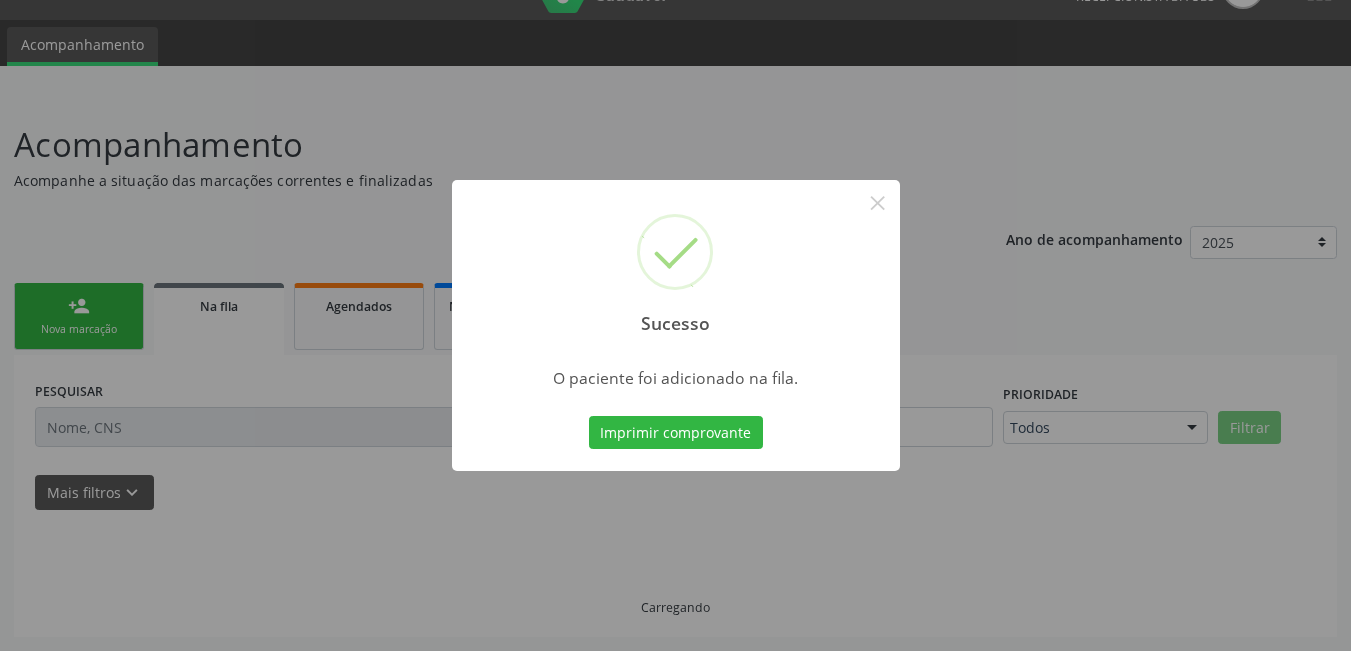 scroll, scrollTop: 44, scrollLeft: 0, axis: vertical 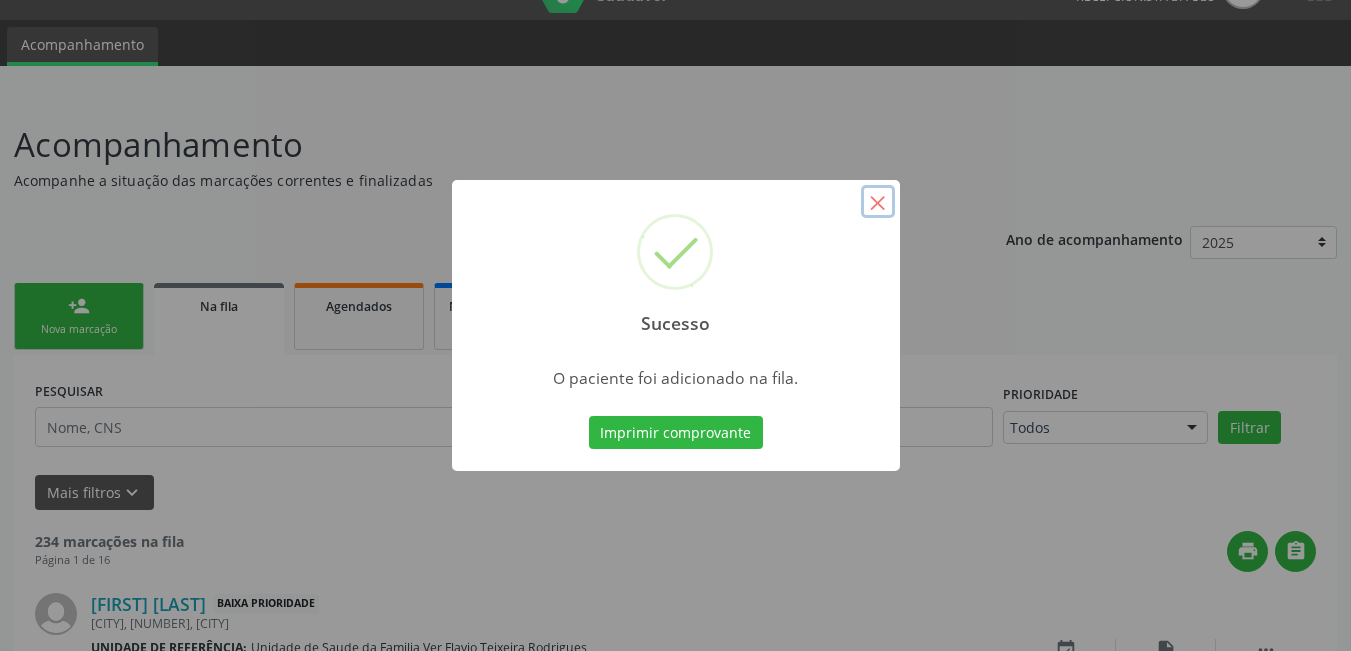 click on "×" at bounding box center [878, 202] 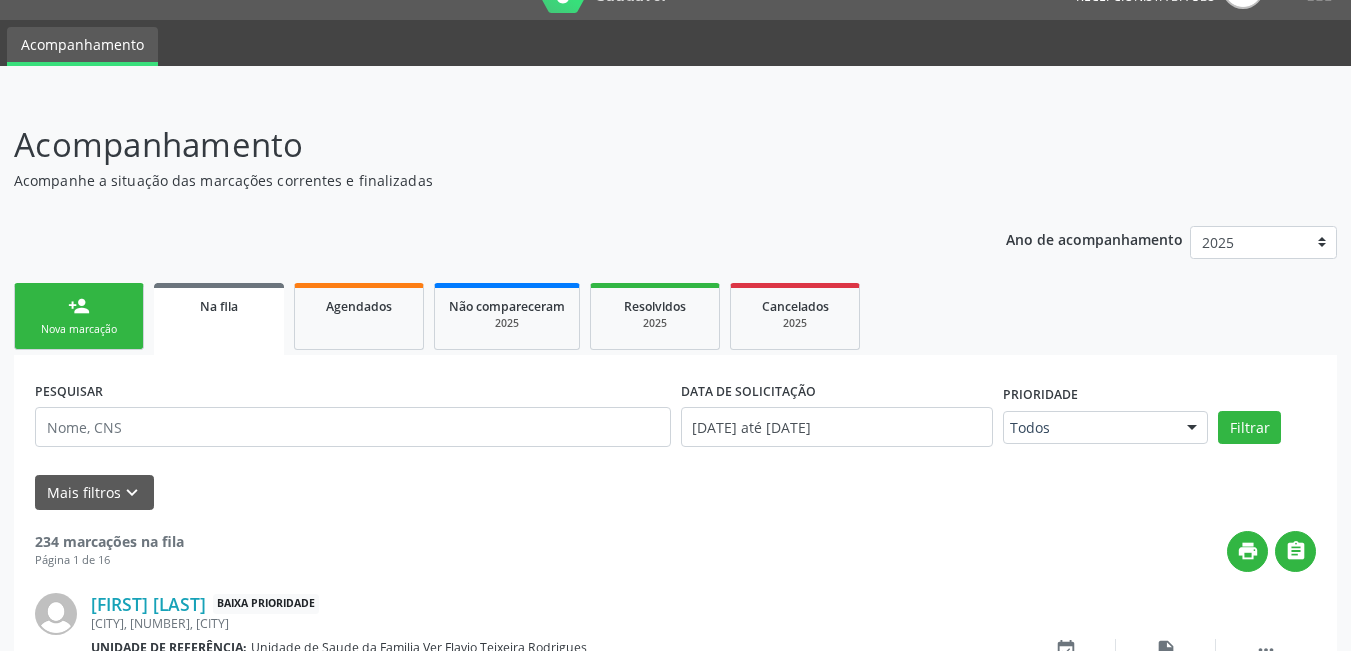 click on "Nova marcação" at bounding box center [79, 329] 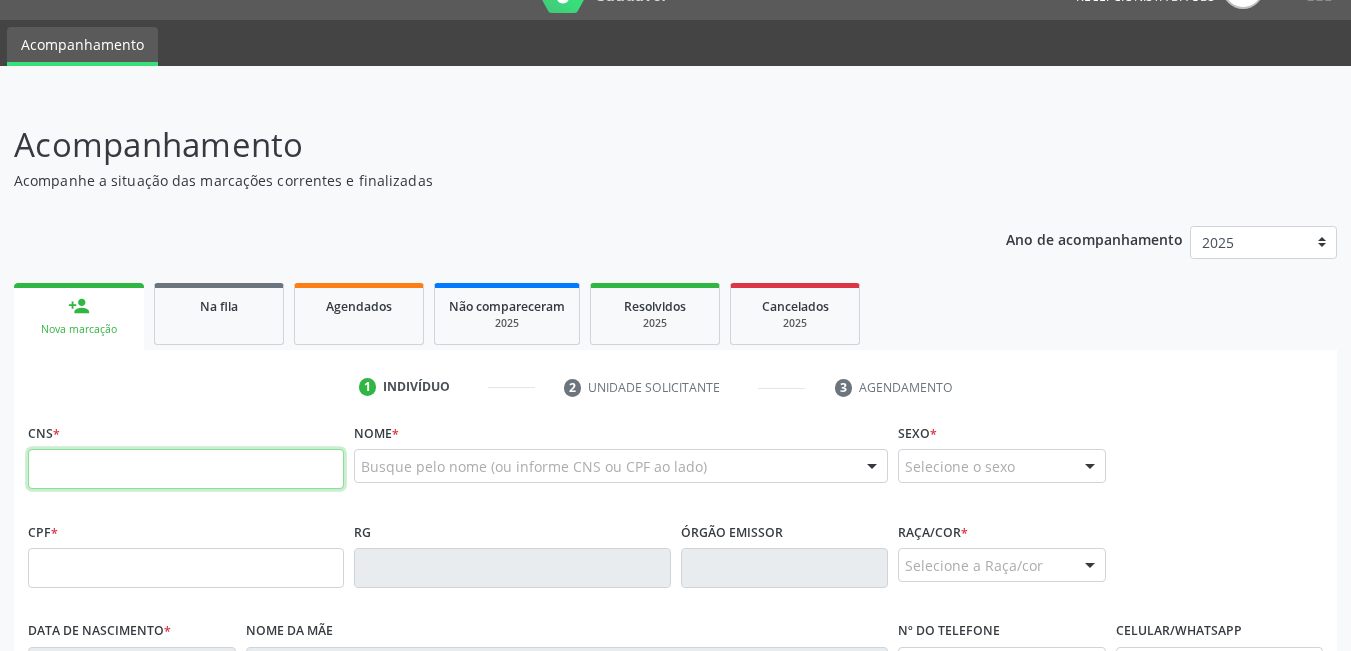 click at bounding box center (186, 469) 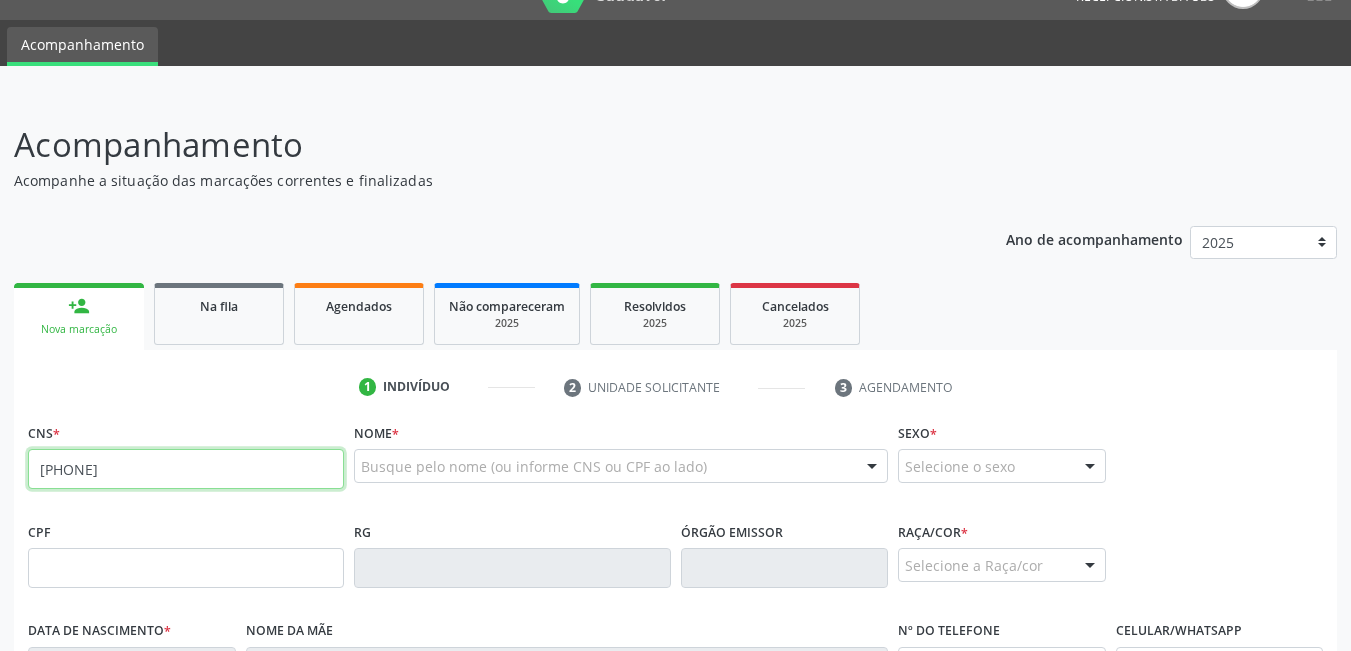 type on "[PHONE]" 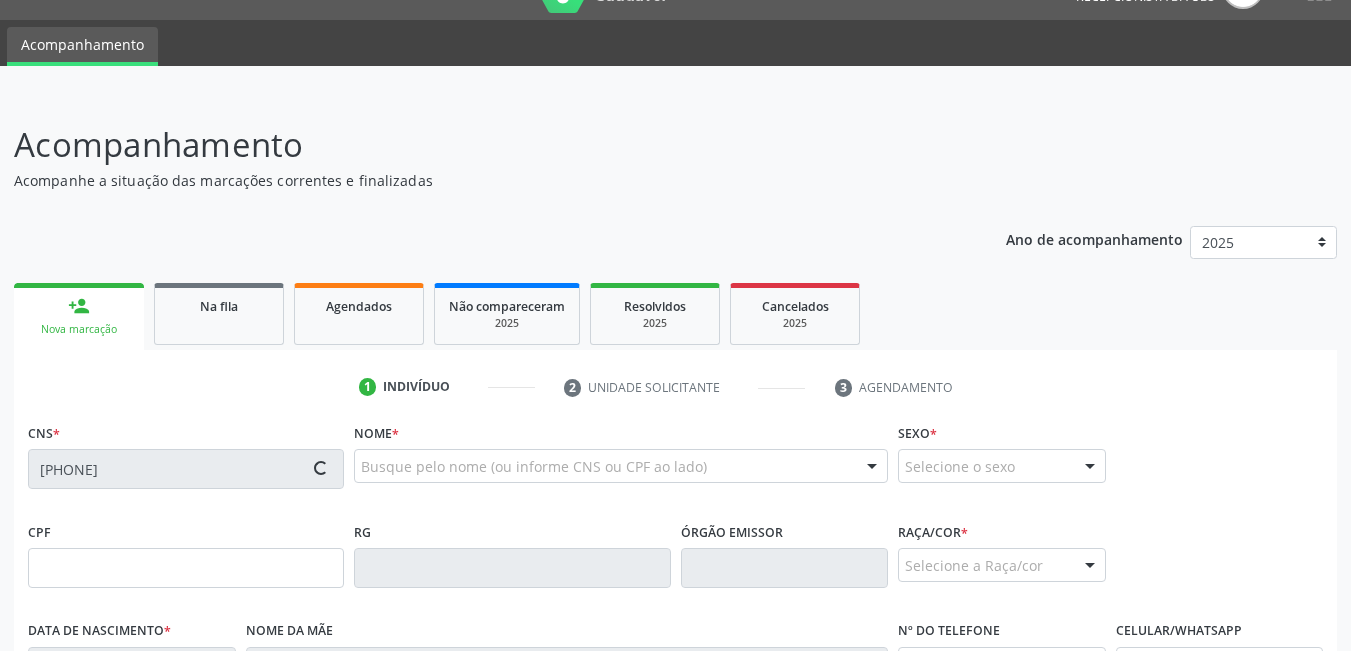 type on "[NUMBER]" 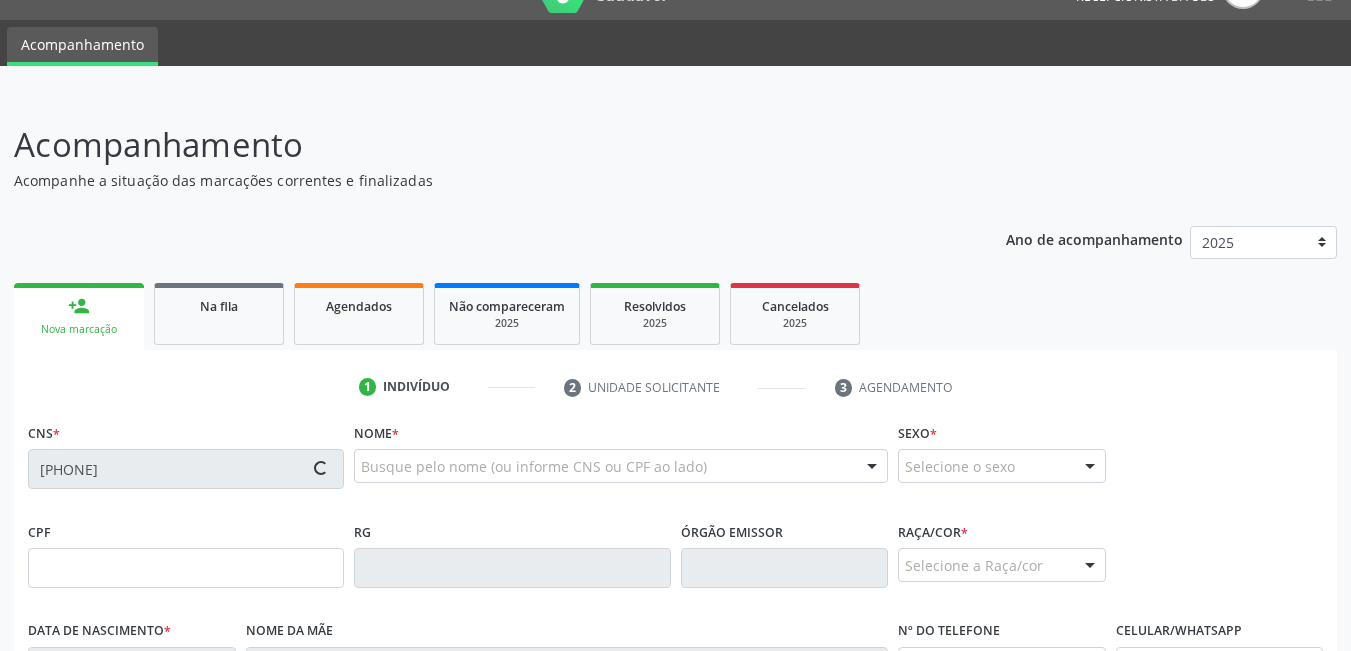 type on "[DATE]" 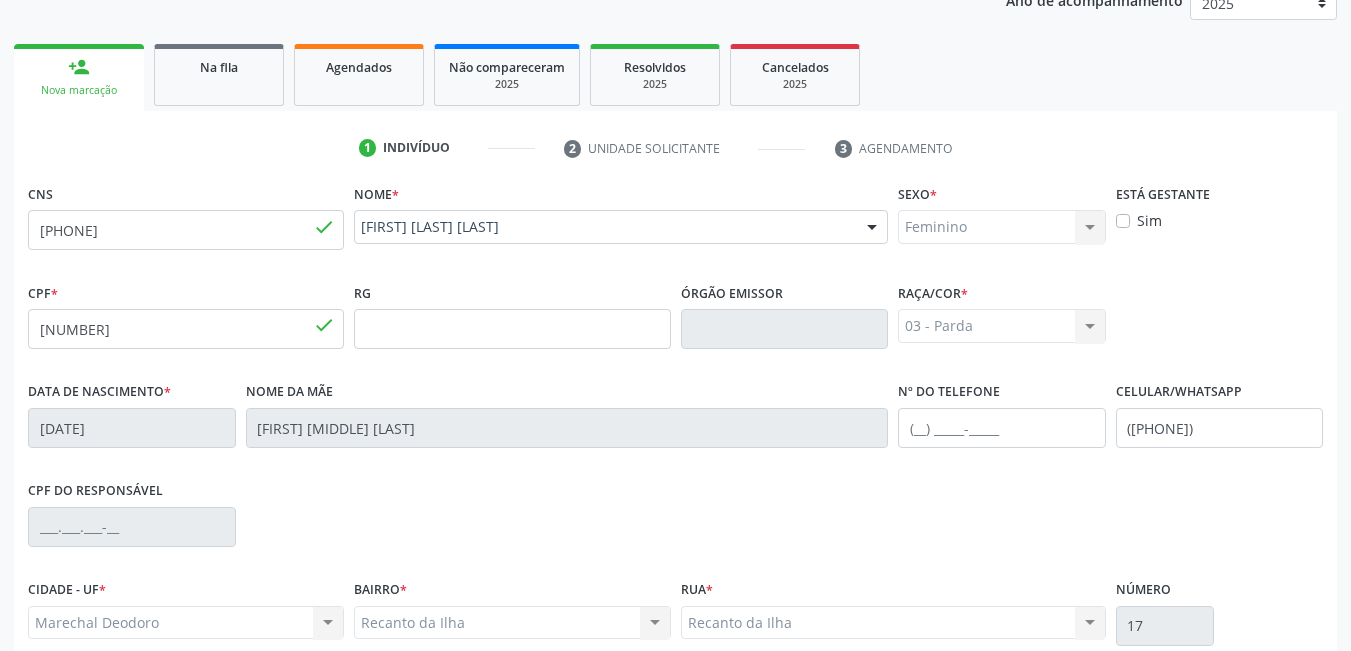 scroll, scrollTop: 444, scrollLeft: 0, axis: vertical 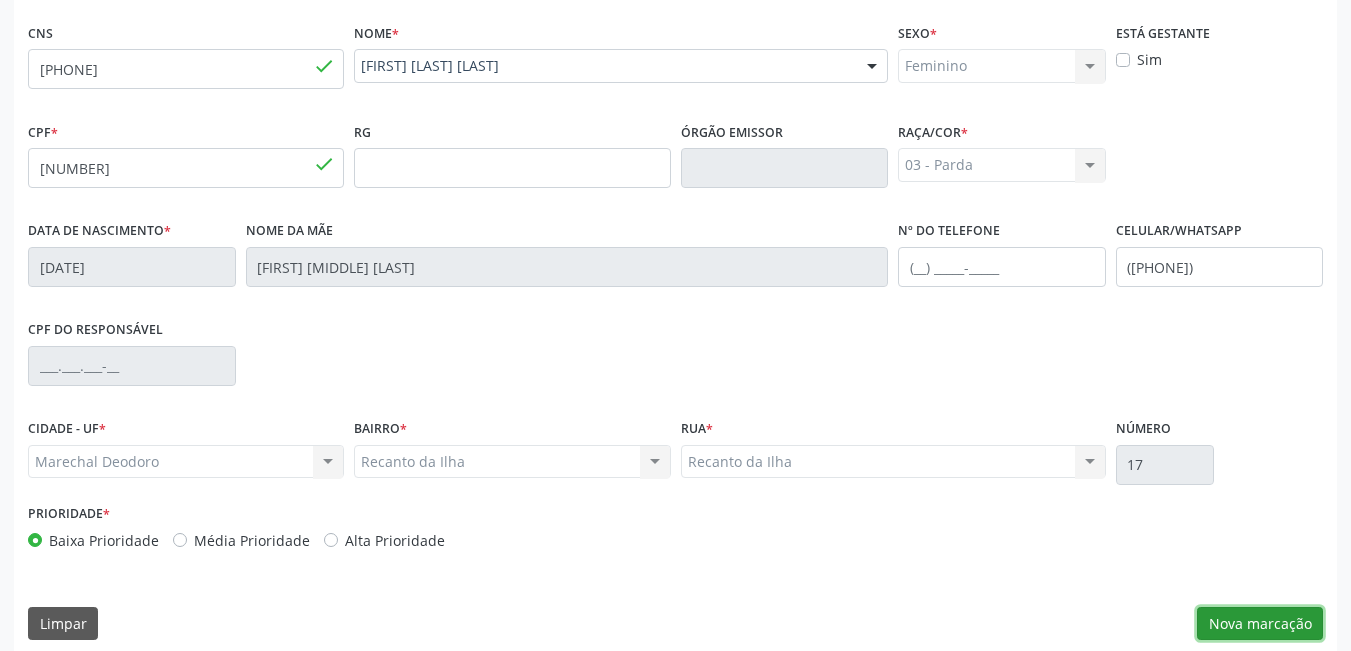 click on "Nova marcação" at bounding box center (1260, 624) 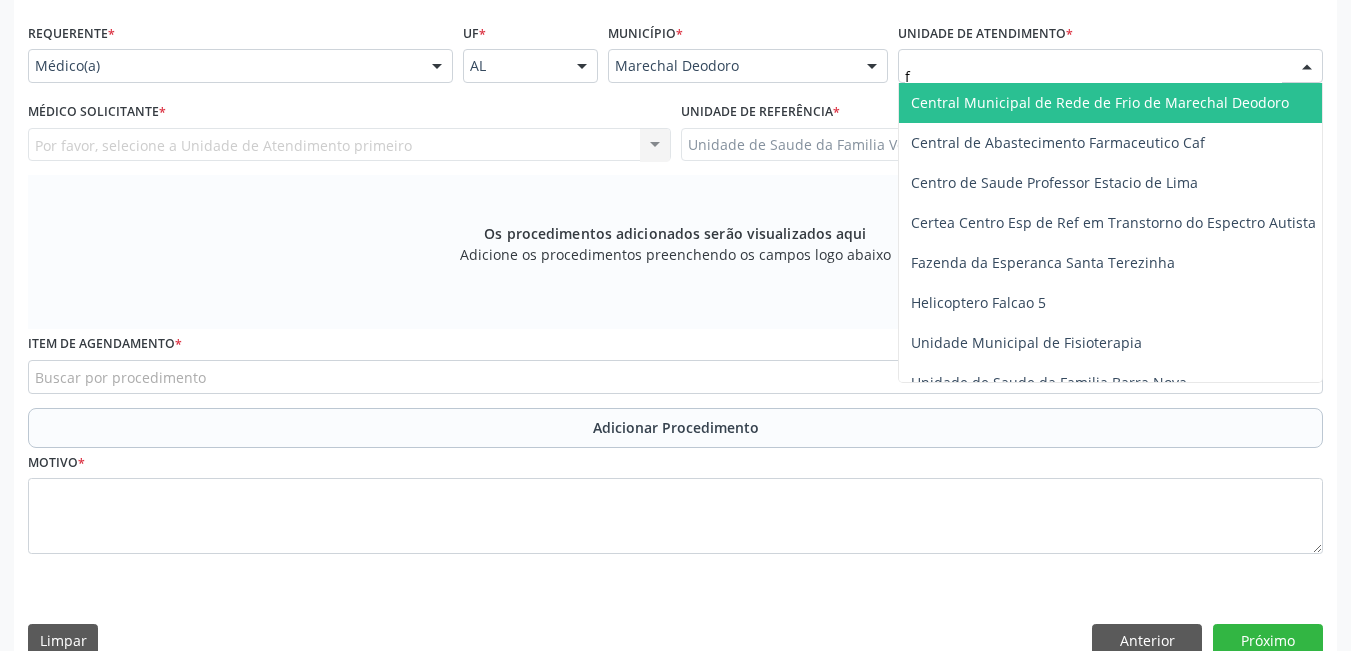 type on "fl" 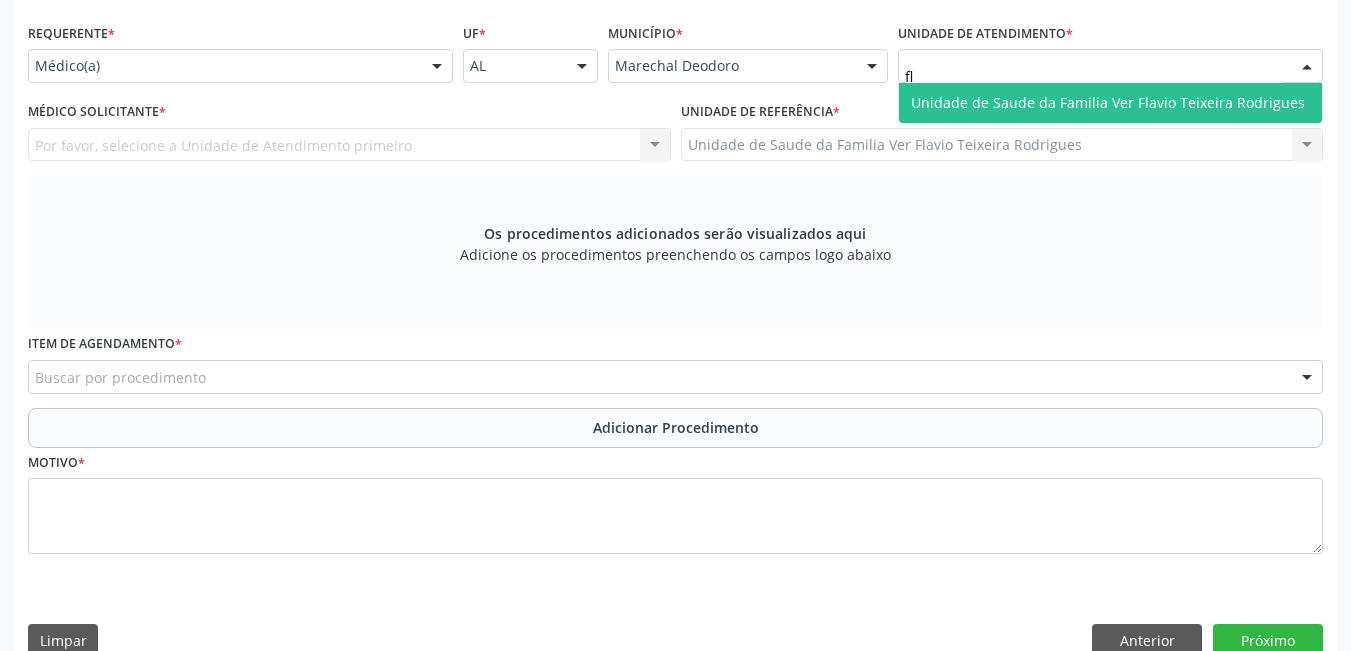 click on "Unidade de Saude da Familia Ver Flavio Teixeira Rodrigues" at bounding box center (1108, 102) 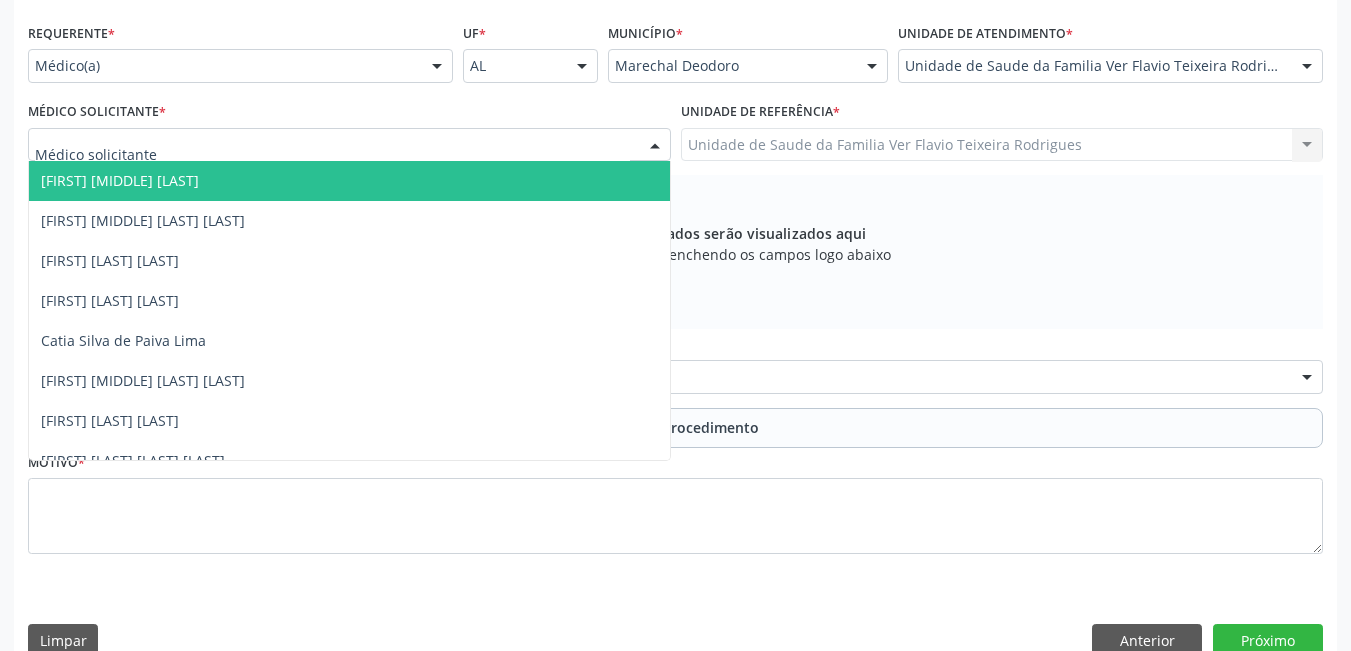 click on "[FIRST] [MIDDLE] [LAST]" at bounding box center [120, 180] 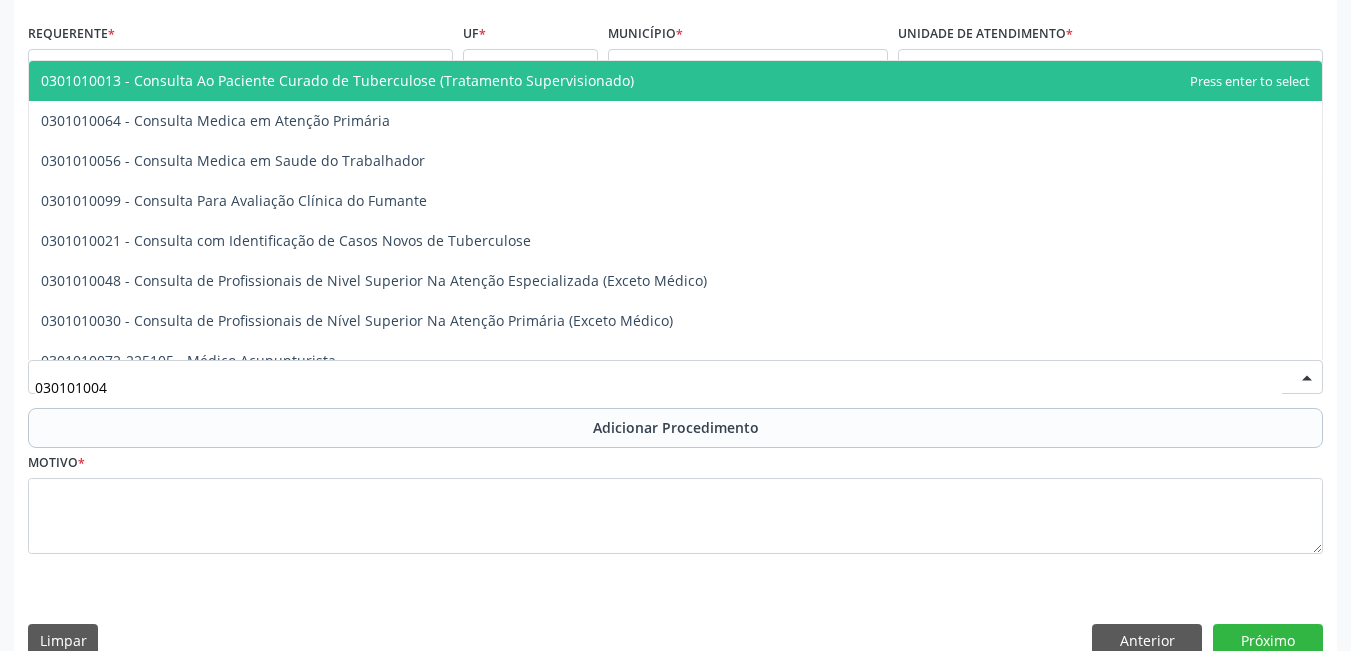 type on "0301010048" 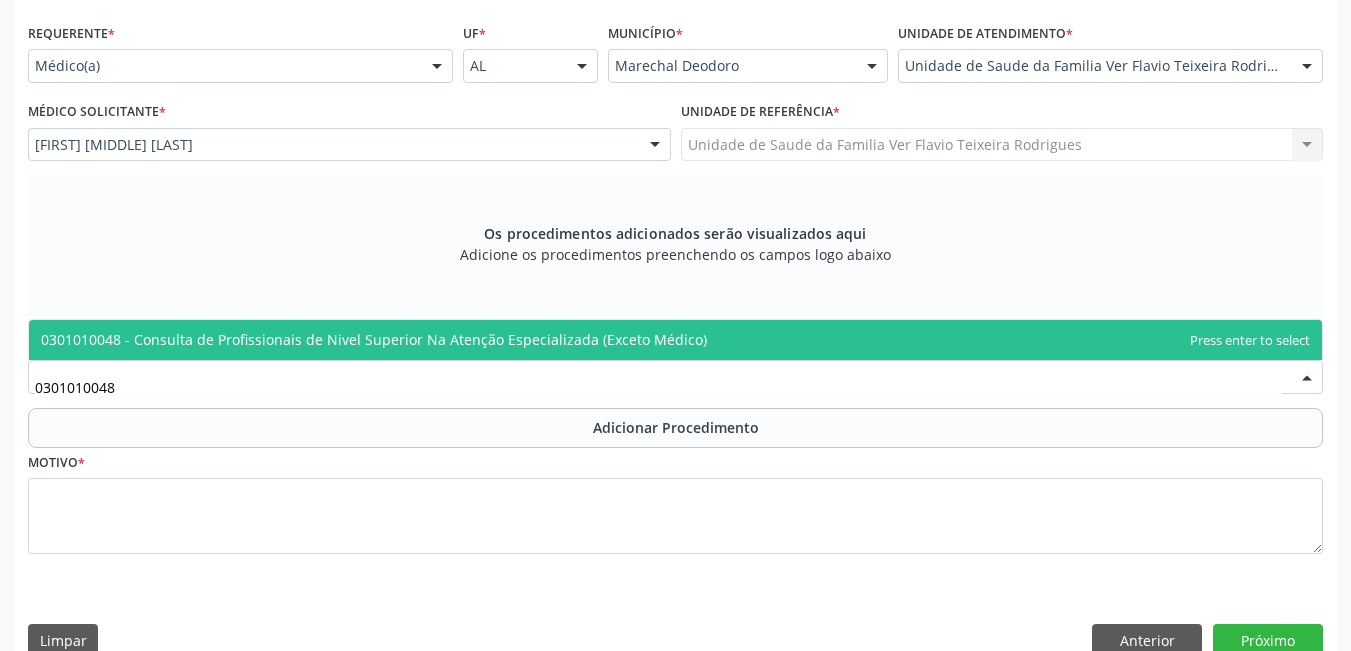 click on "0301010048 - Consulta de Profissionais de Nivel Superior Na Atenção Especializada (Exceto Médico)" at bounding box center [374, 339] 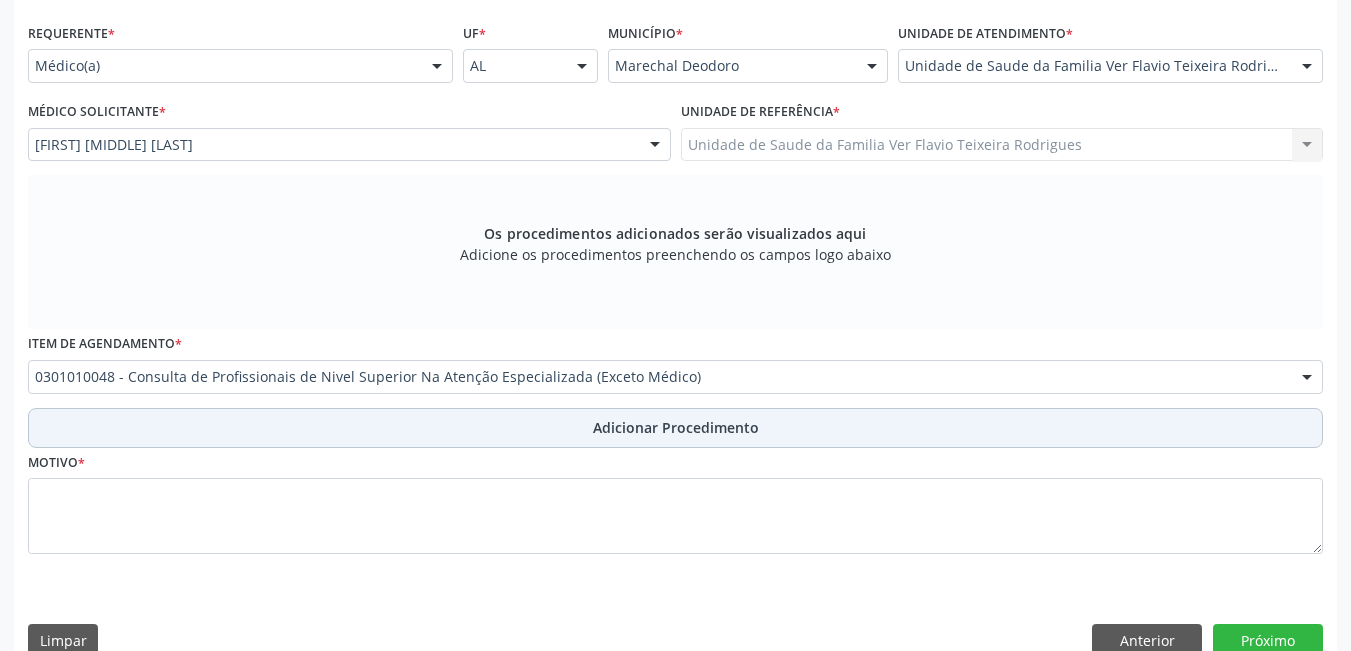 click on "Adicionar Procedimento" at bounding box center [675, 428] 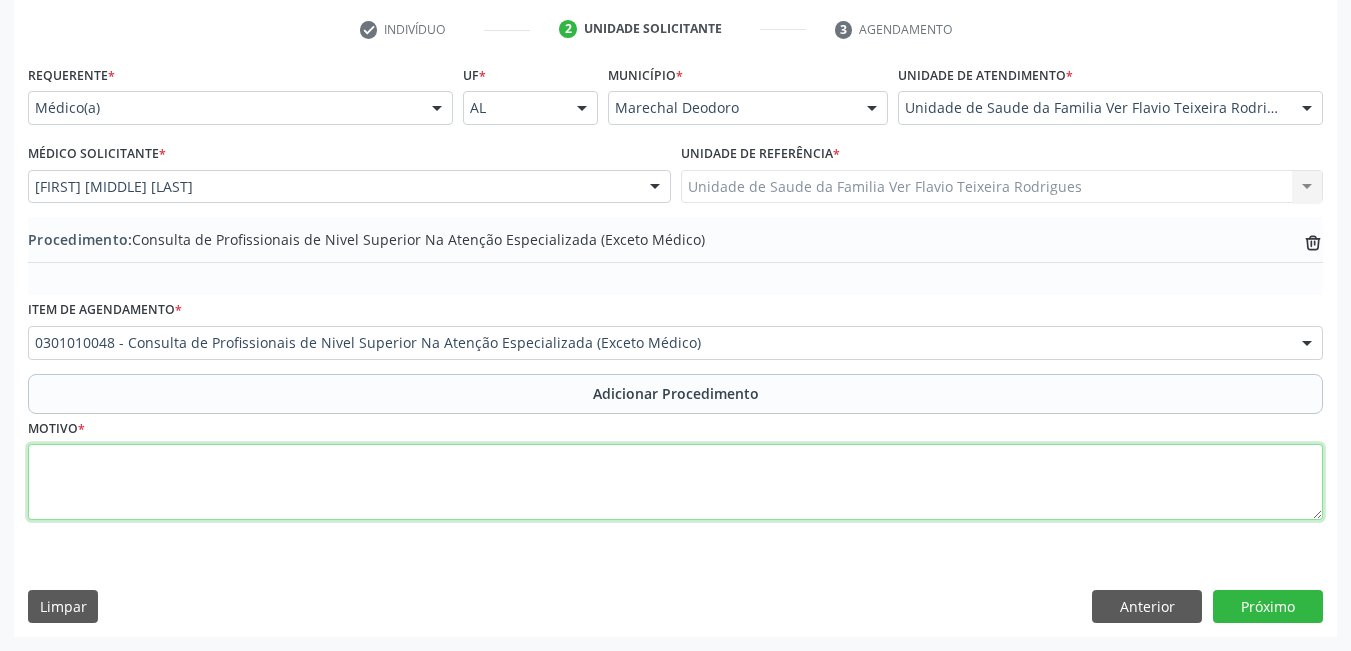 click at bounding box center [675, 482] 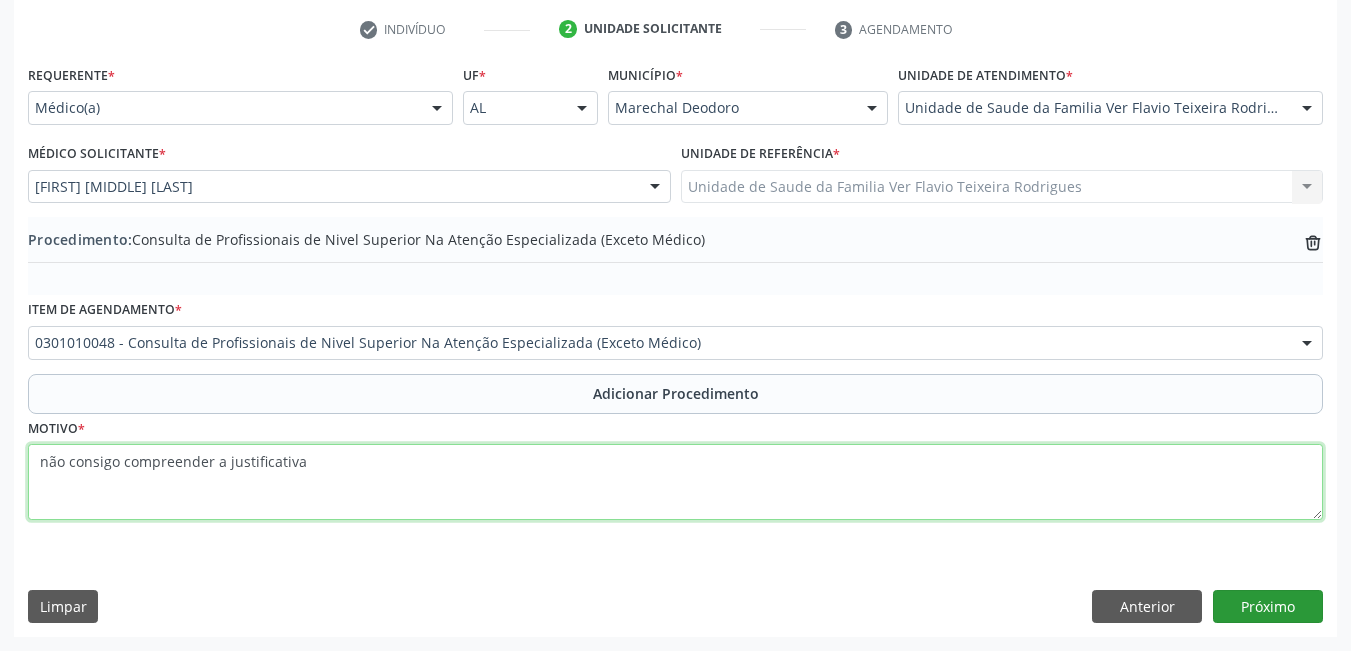 type on "não consigo compreender a justificativa" 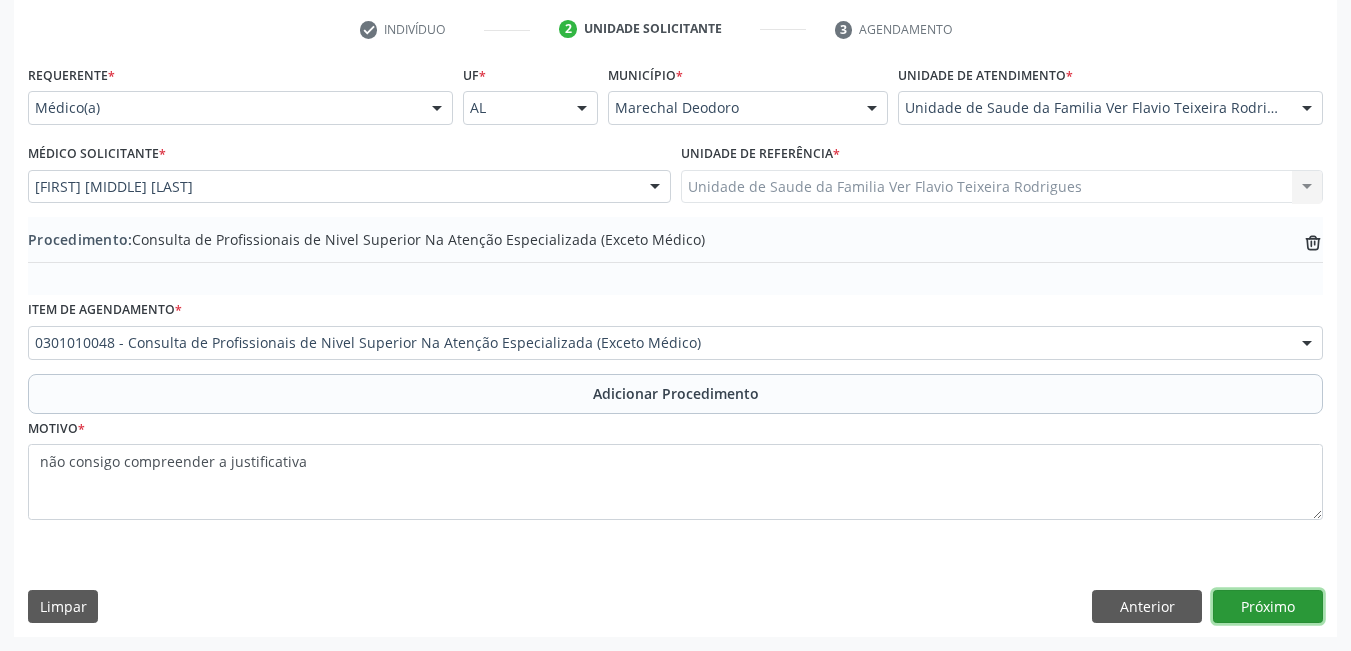 click on "Próximo" at bounding box center [1268, 607] 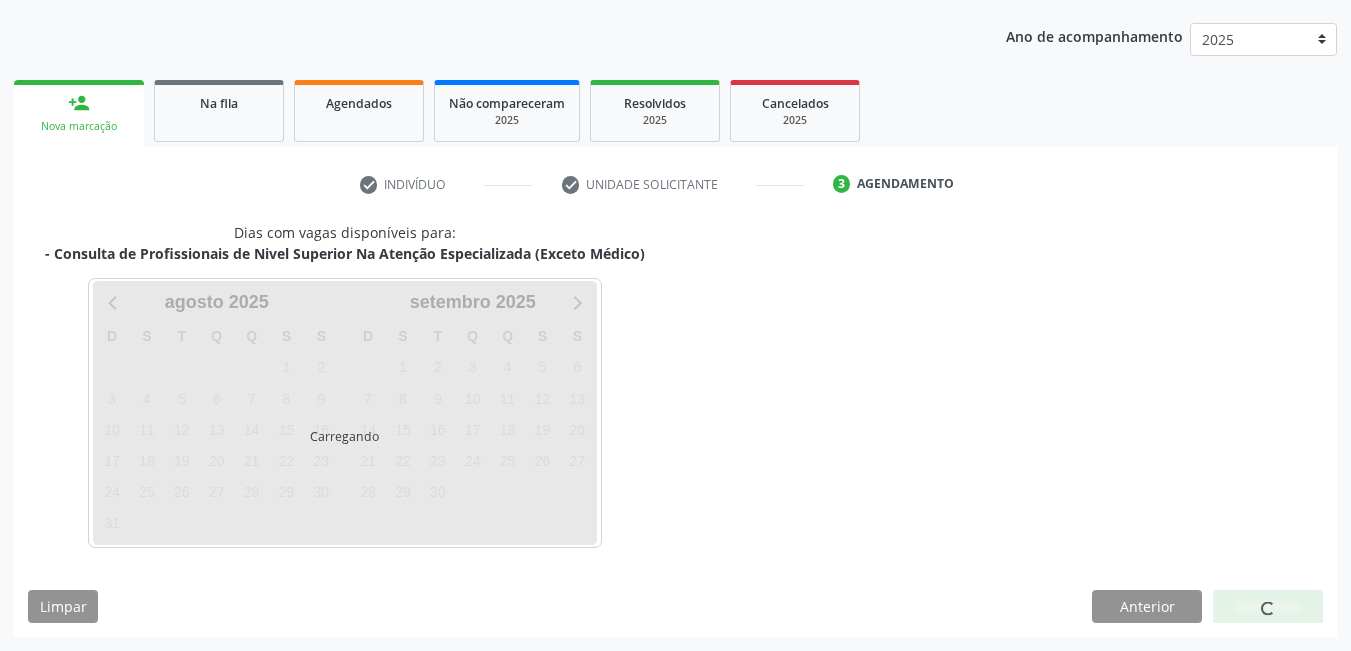 scroll, scrollTop: 306, scrollLeft: 0, axis: vertical 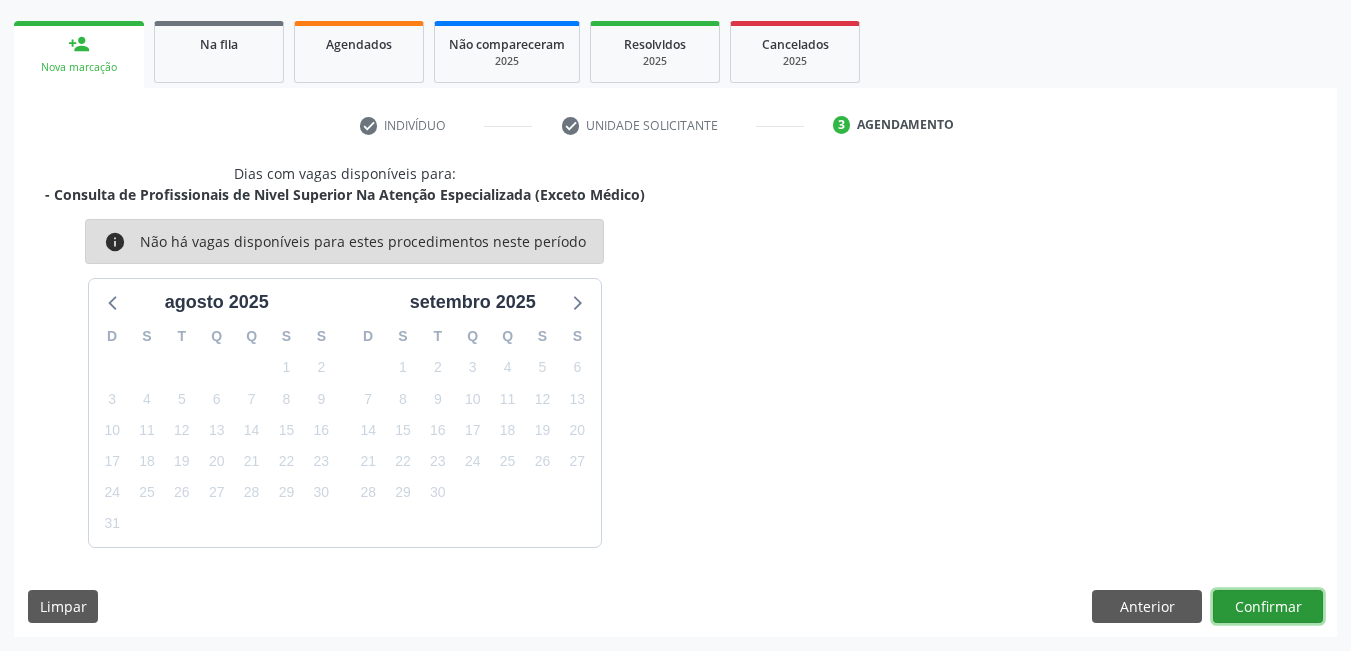 click on "Confirmar" at bounding box center [1268, 607] 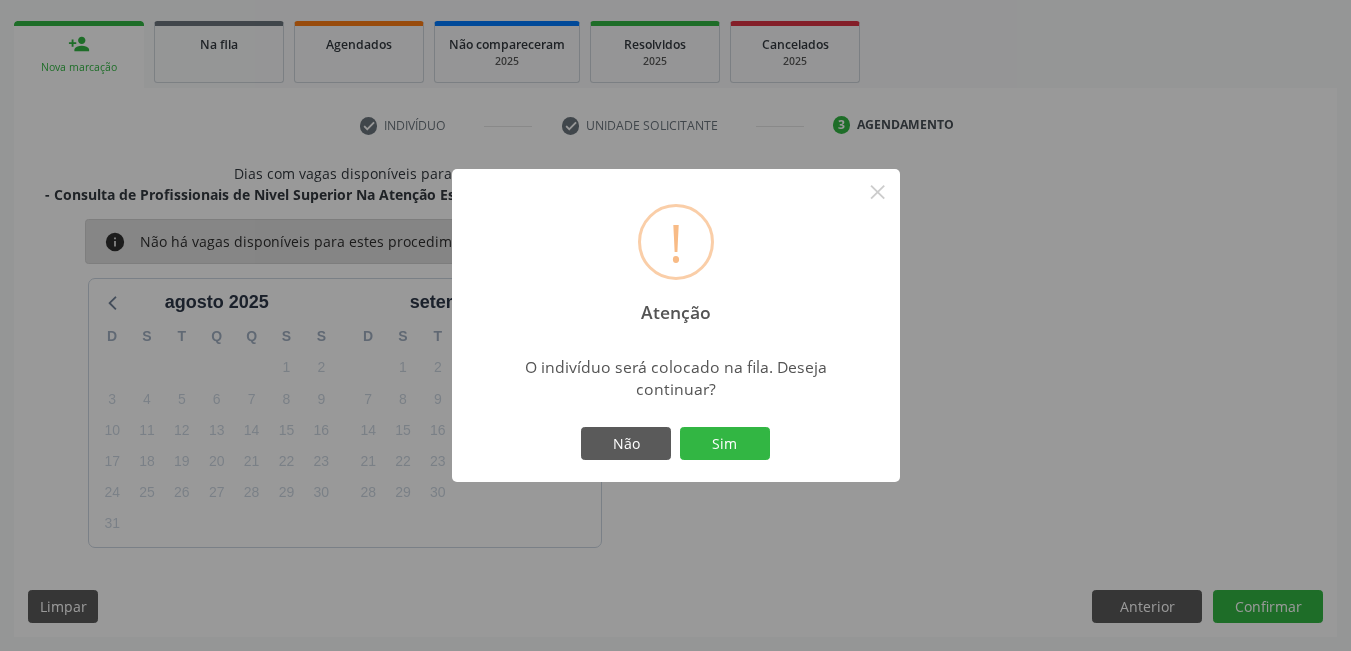 click on "Não Sim" at bounding box center (676, 444) 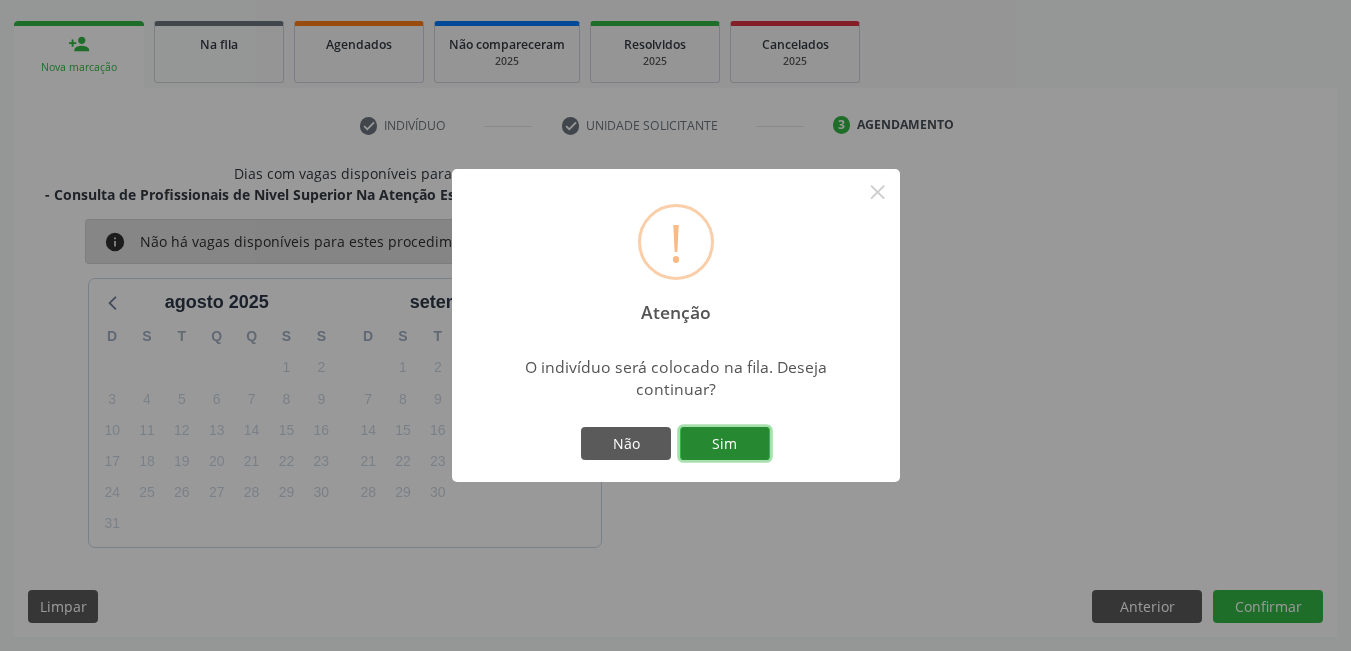 click on "Sim" at bounding box center (725, 444) 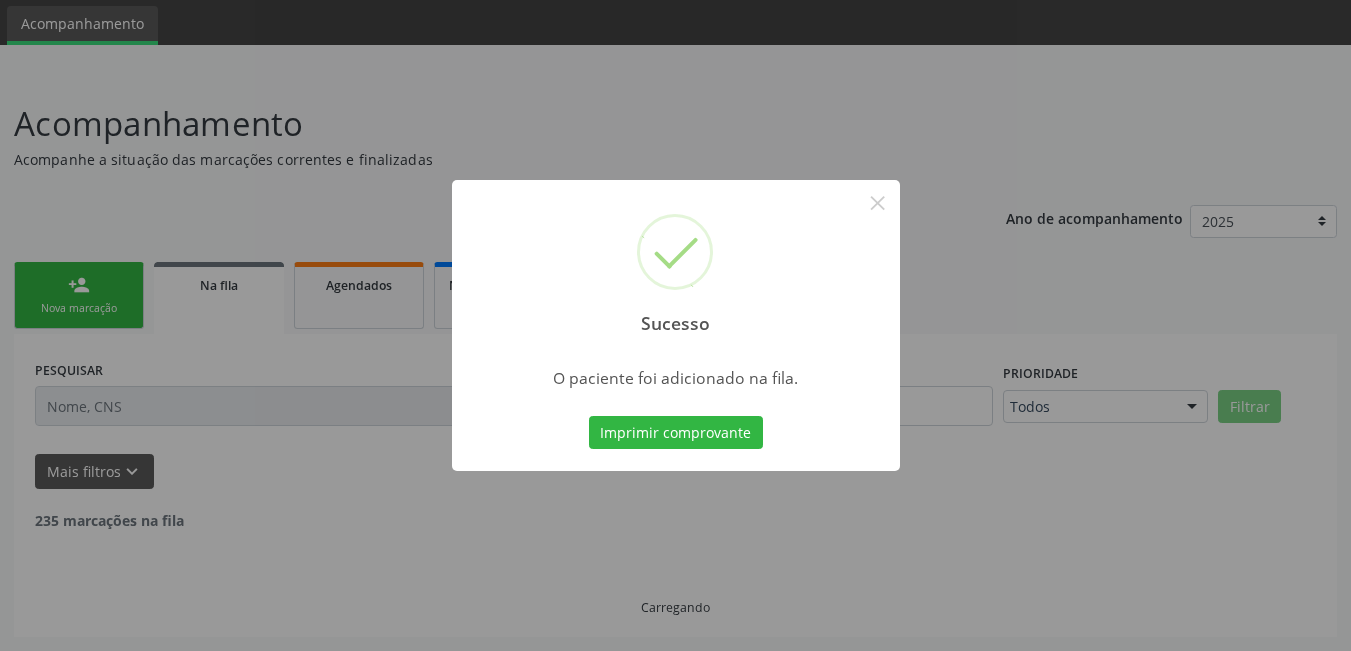 scroll, scrollTop: 44, scrollLeft: 0, axis: vertical 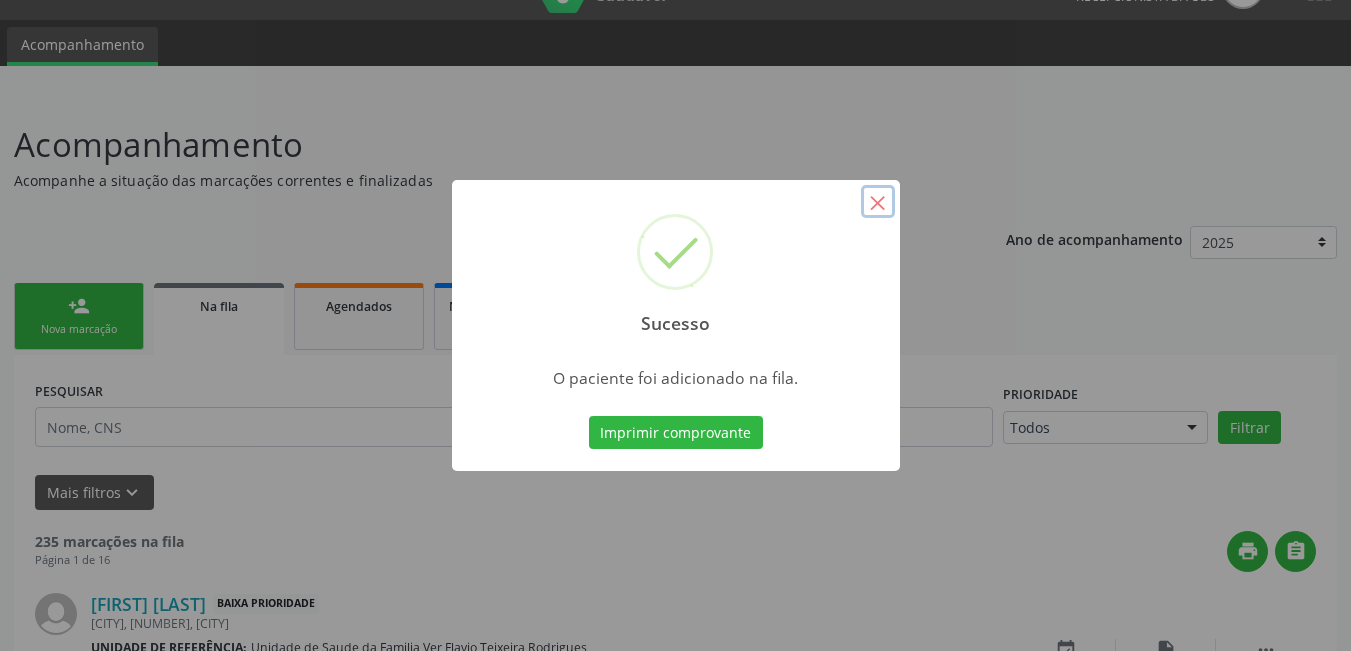 click on "×" at bounding box center [878, 202] 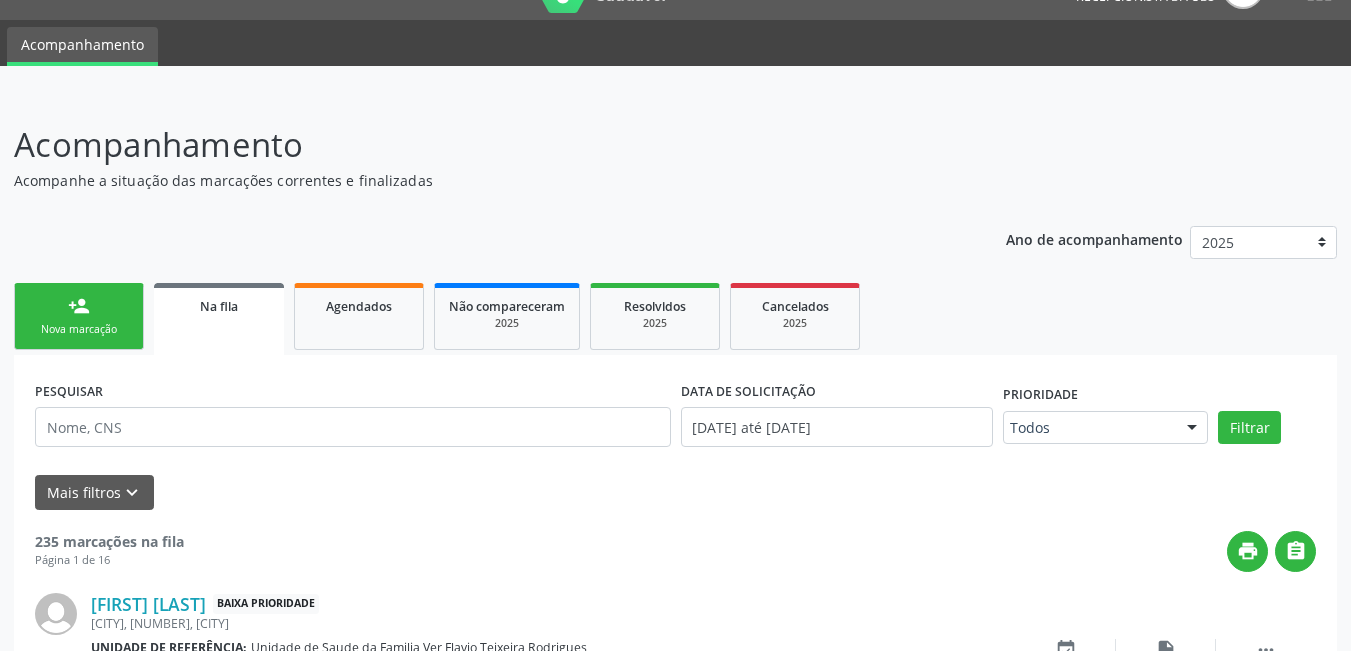 click on "Nova marcação" at bounding box center (79, 329) 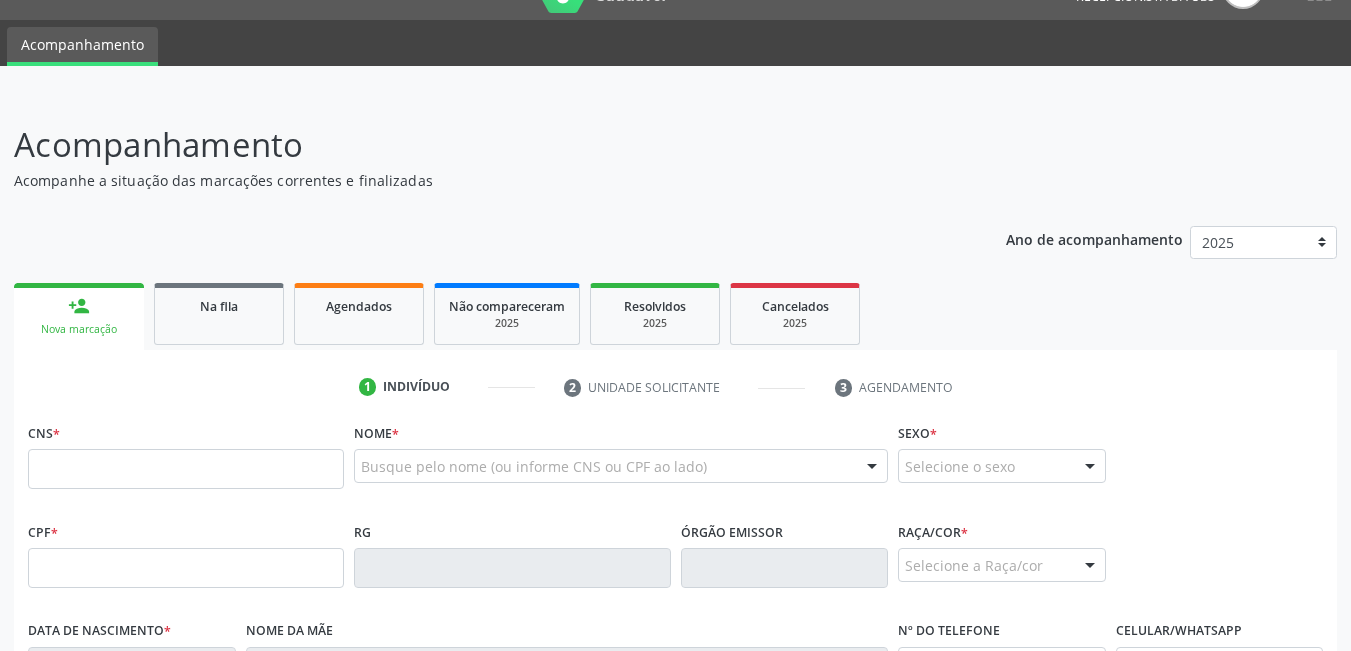 drag, startPoint x: 121, startPoint y: 426, endPoint x: 121, endPoint y: 464, distance: 38 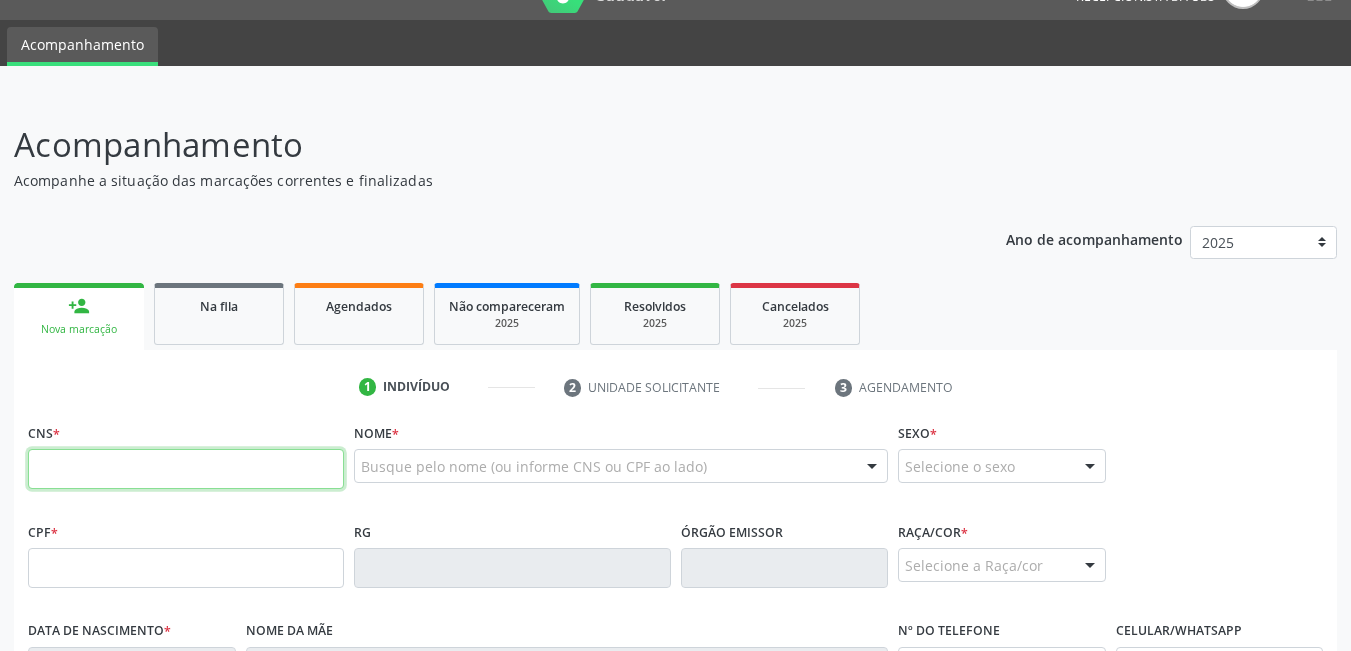 click at bounding box center (186, 469) 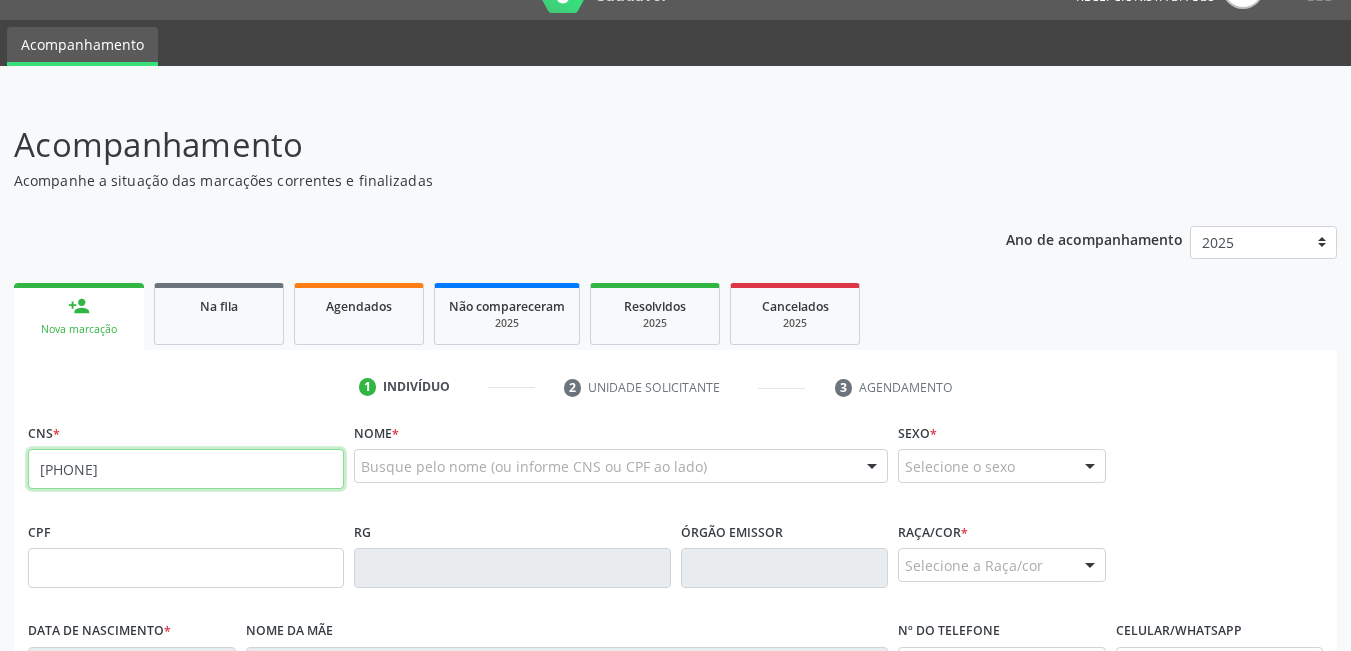 type on "[PHONE]" 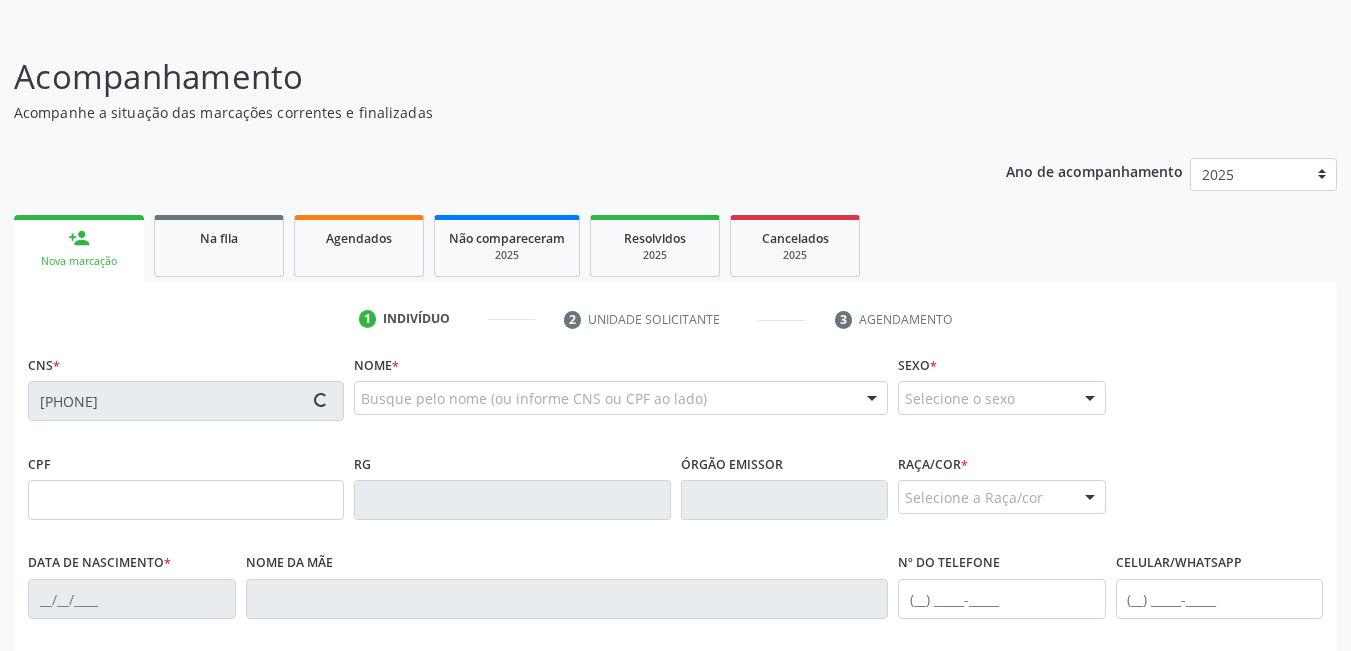 scroll, scrollTop: 344, scrollLeft: 0, axis: vertical 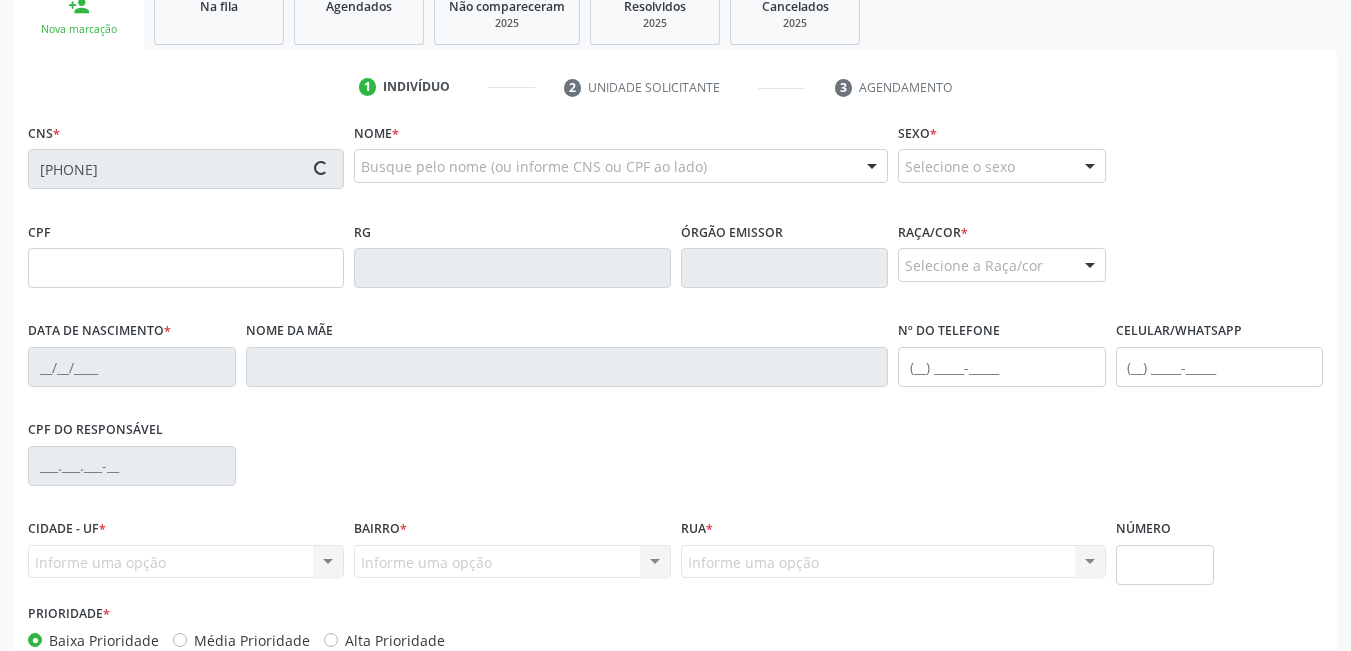 type on "[CPF]" 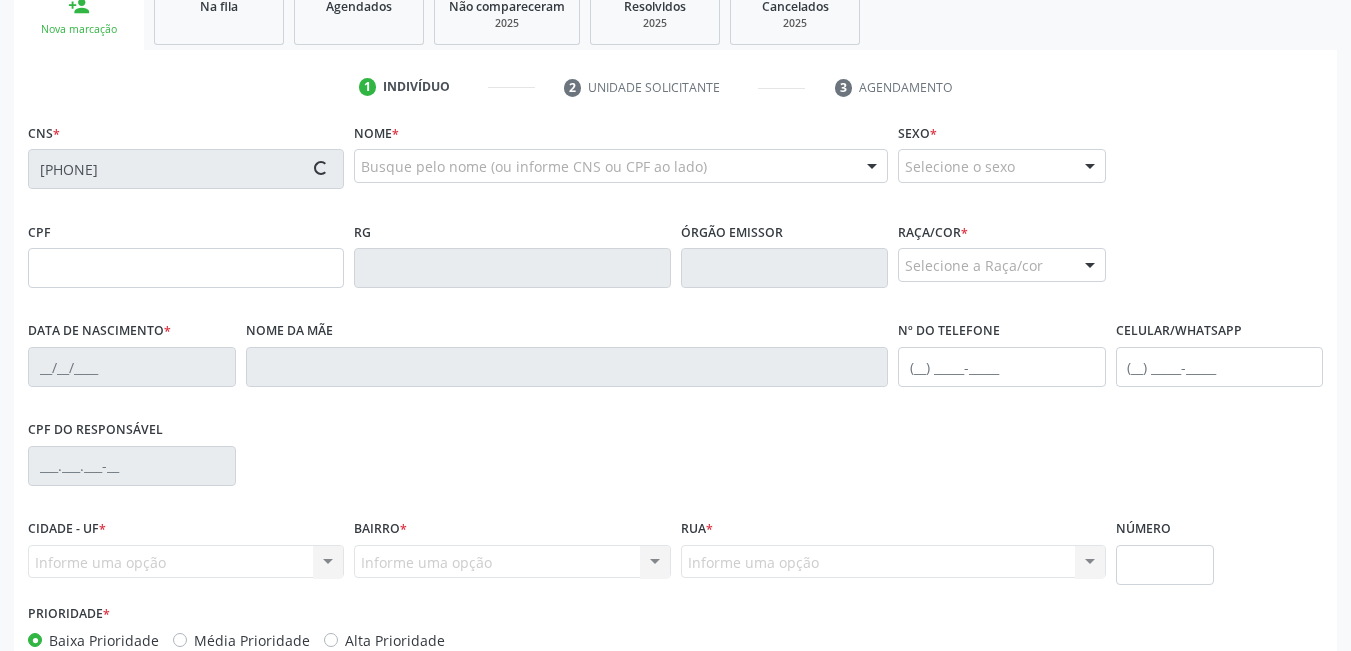 type on "[DATE]" 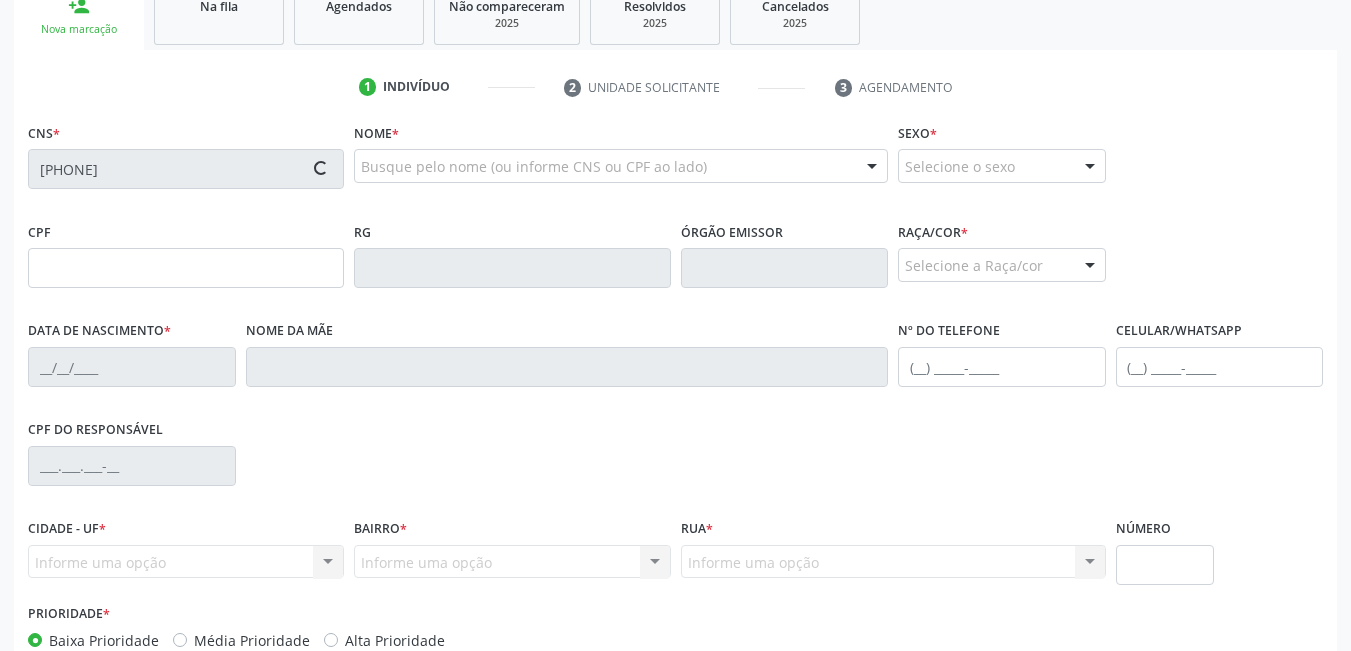 type on "[PHONE]" 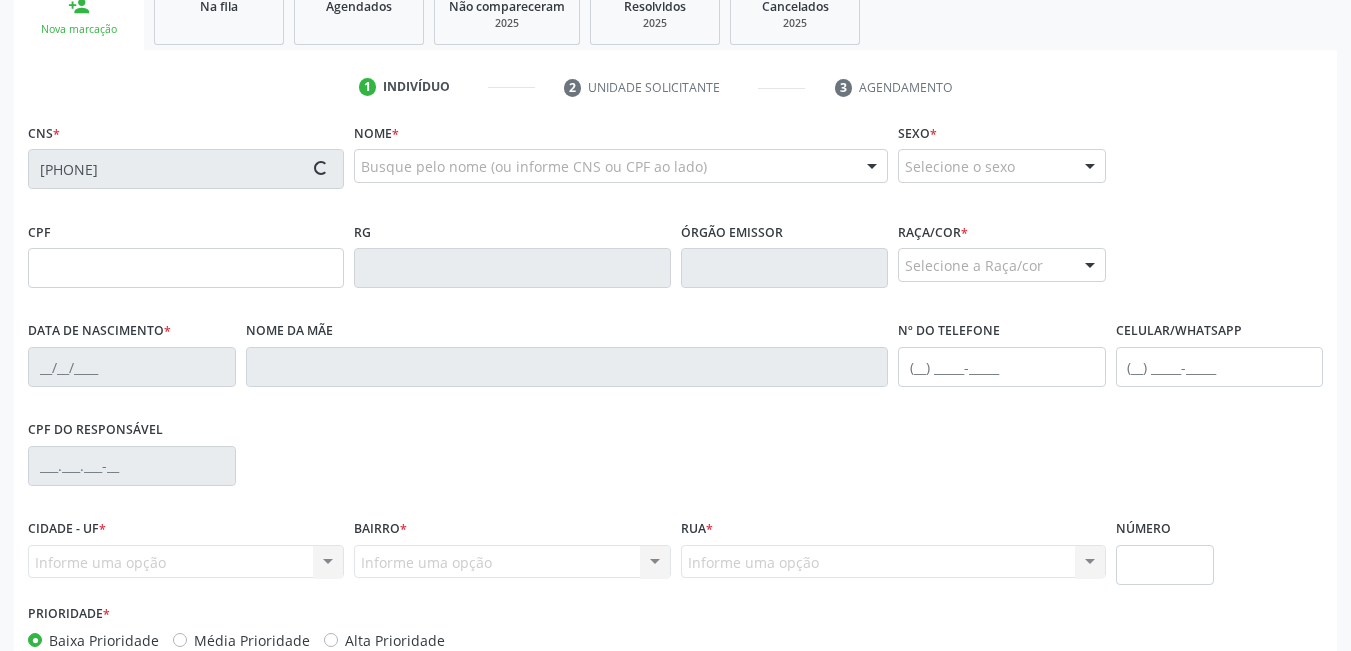 type on "S/N" 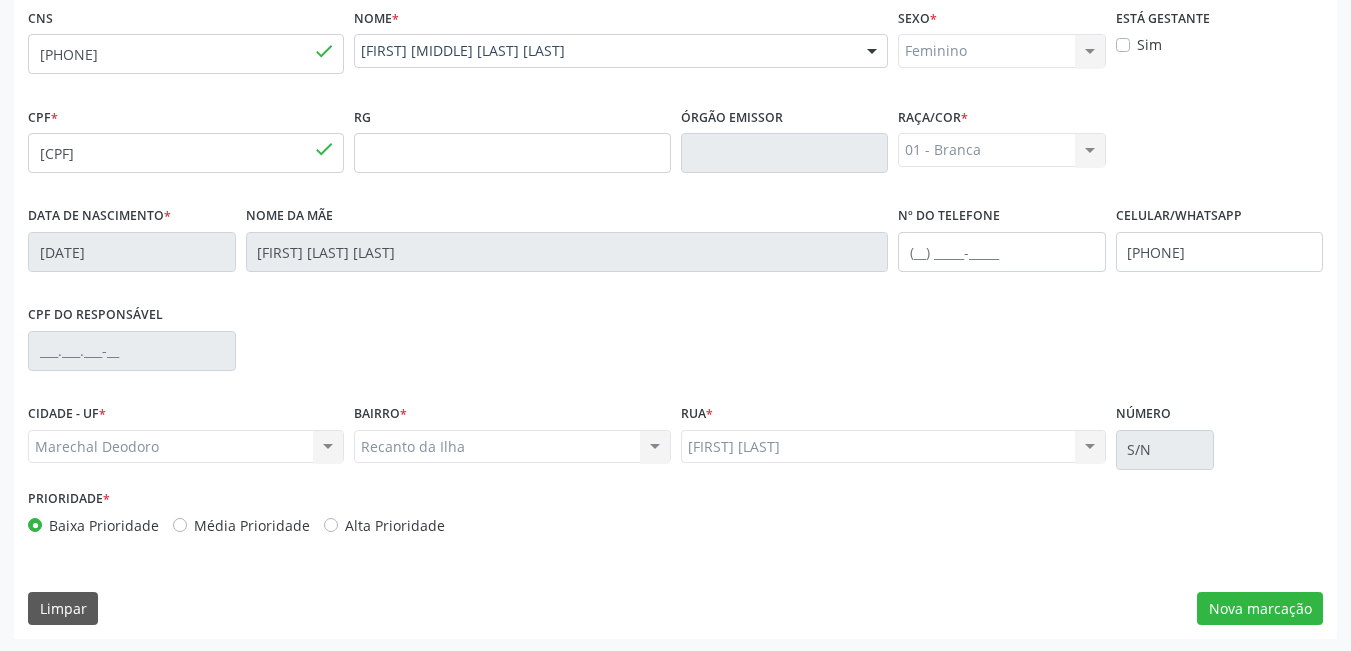 scroll, scrollTop: 461, scrollLeft: 0, axis: vertical 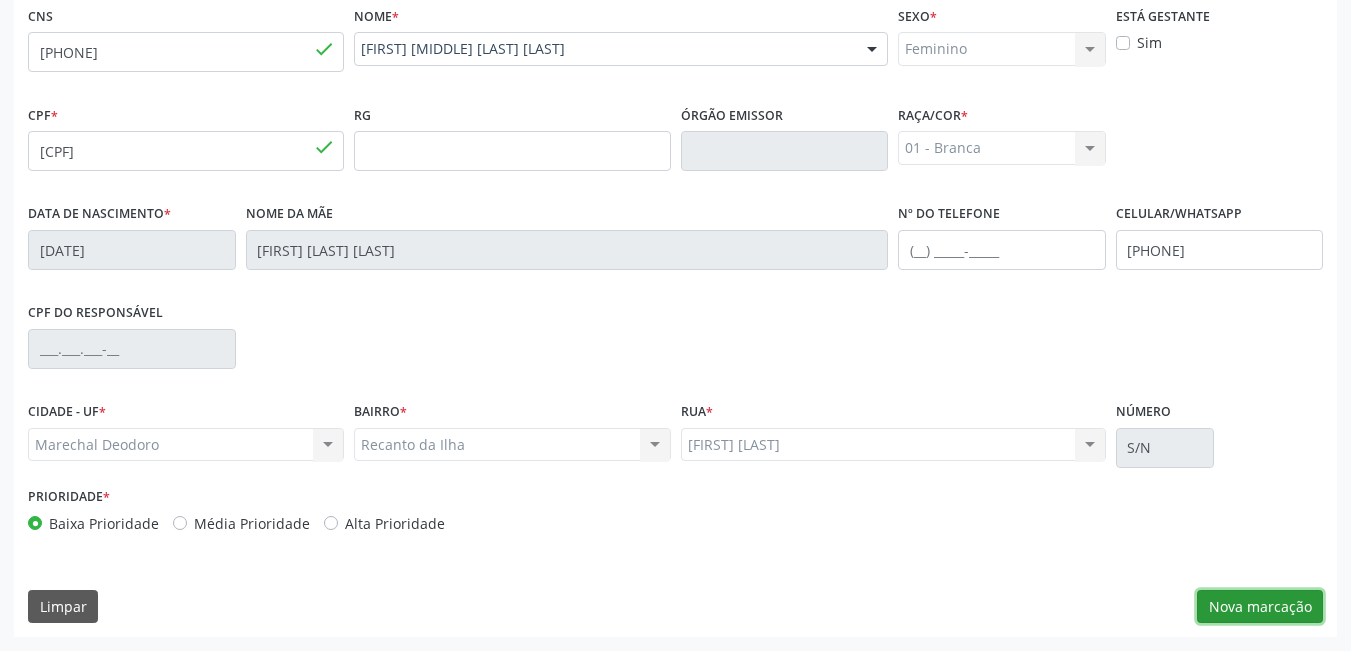 click on "Nova marcação" at bounding box center (1260, 607) 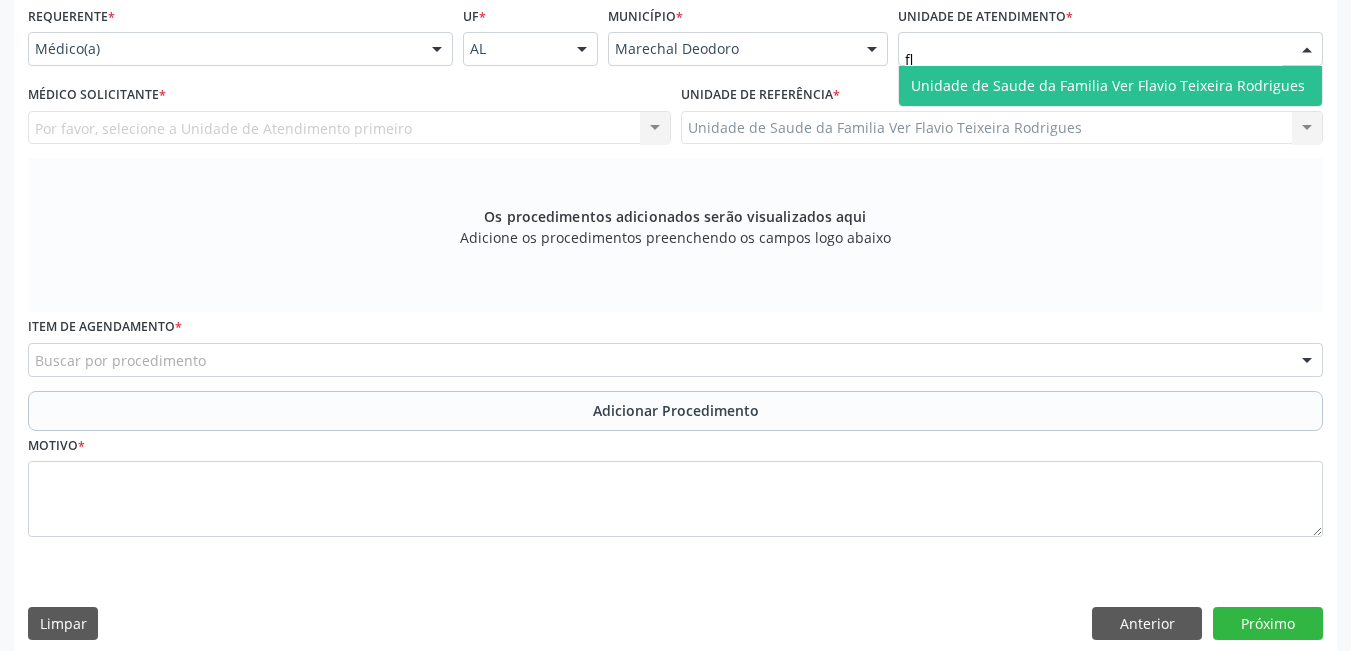 type on "fla" 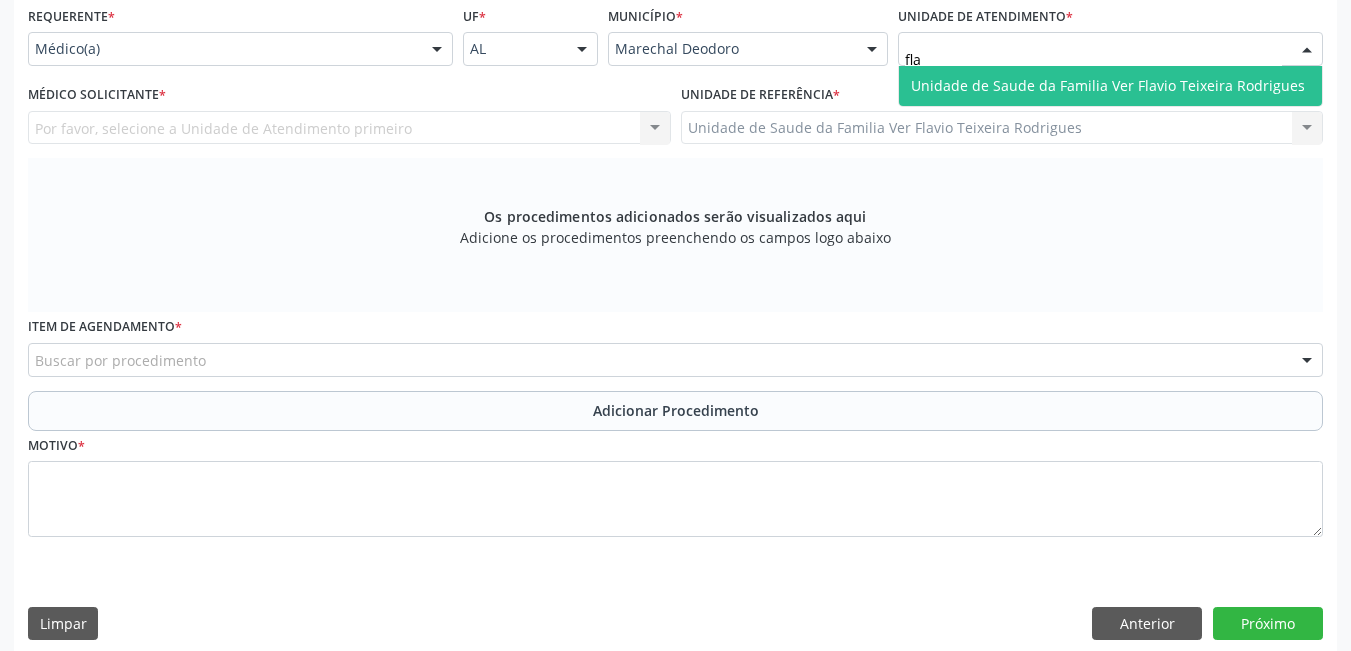 click on "Unidade de Saude da Familia Ver Flavio Teixeira Rodrigues" at bounding box center (1110, 86) 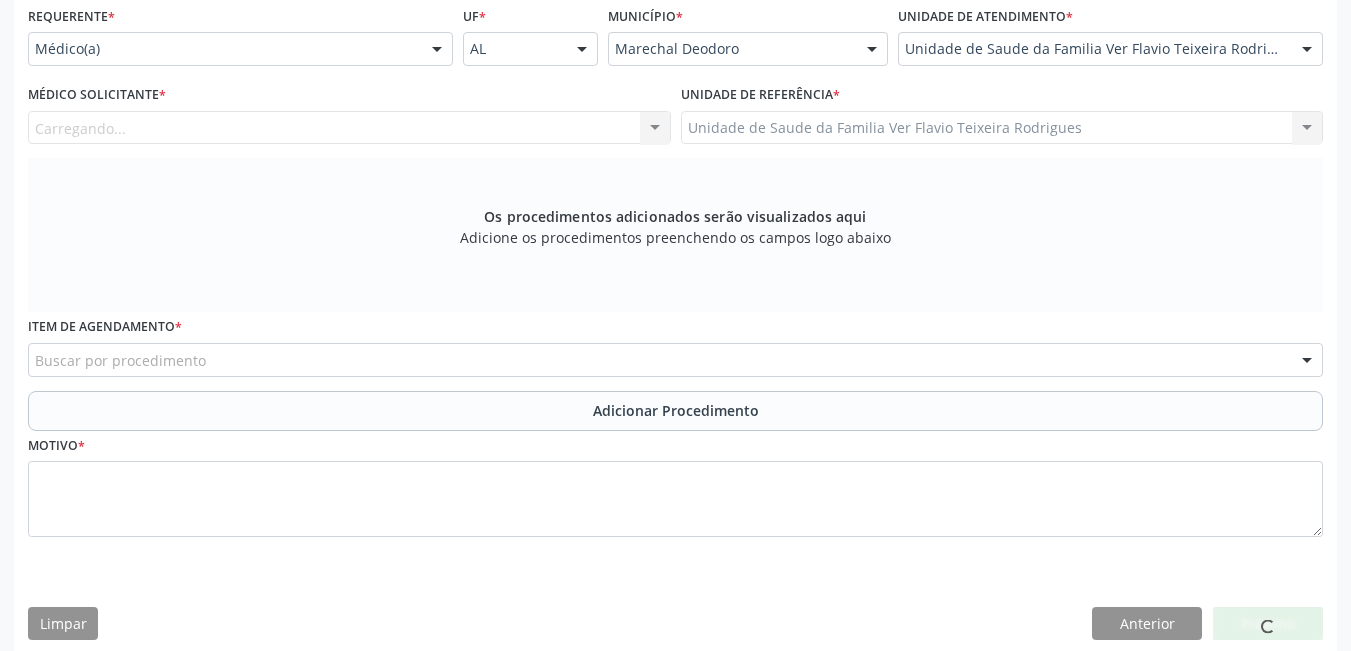 click on "Médico Solicitante
*" at bounding box center [97, 95] 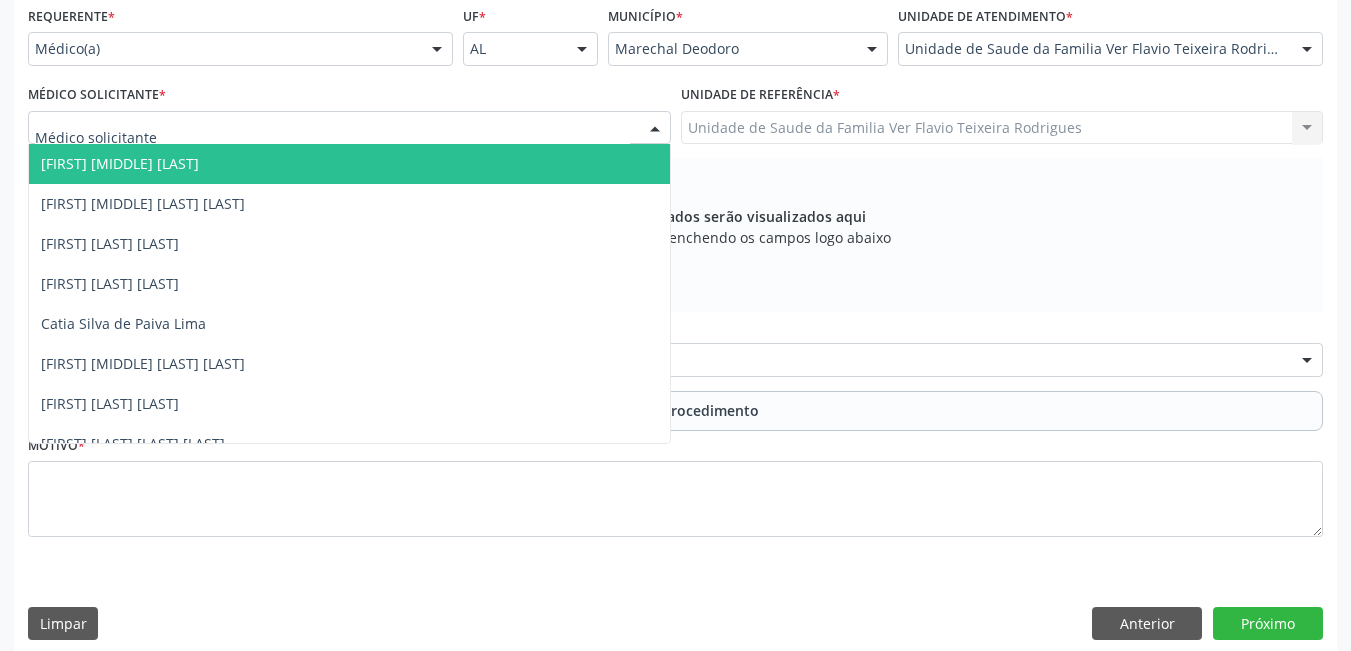 click on "[FIRST] [MIDDLE] [LAST]" at bounding box center (349, 164) 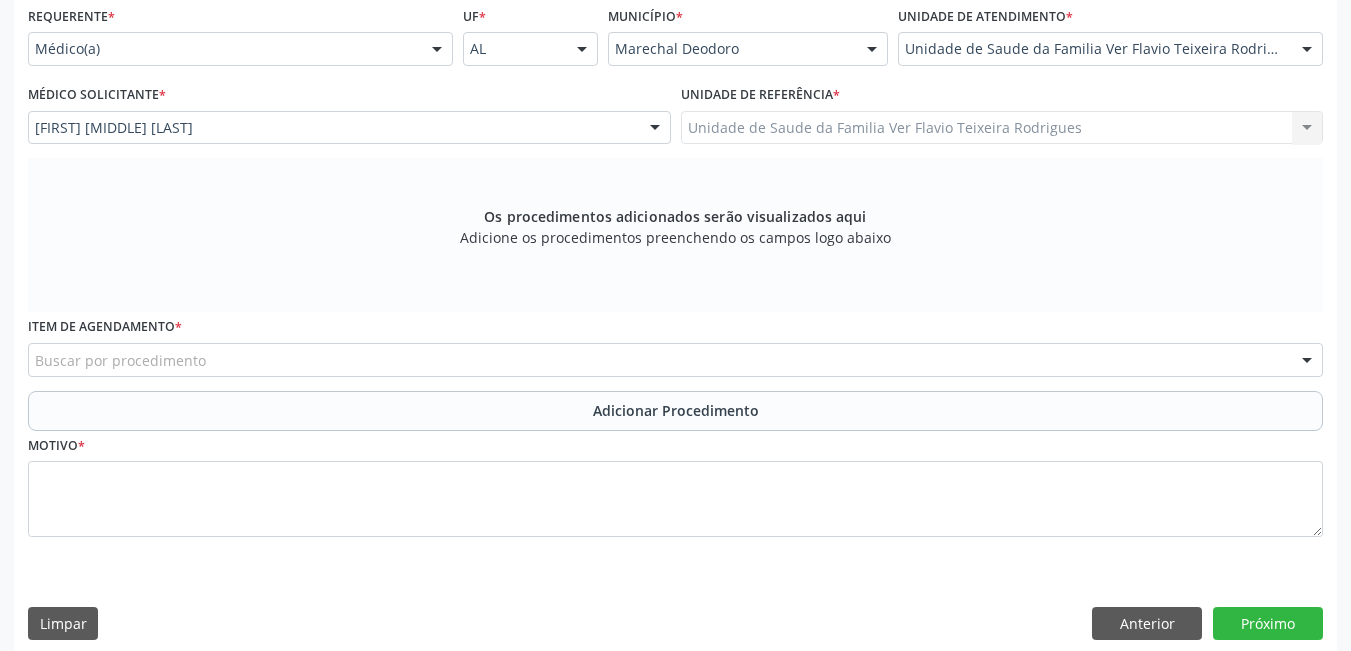 click on "Buscar por procedimento" at bounding box center [675, 360] 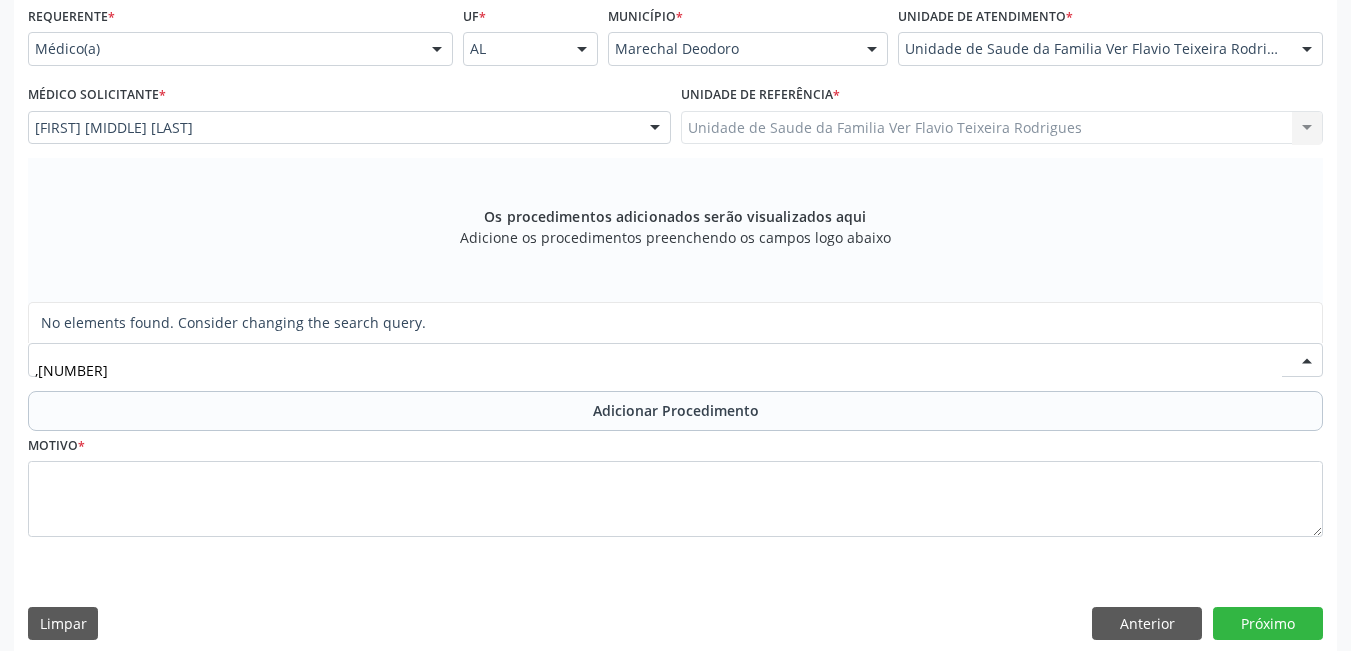 type on "," 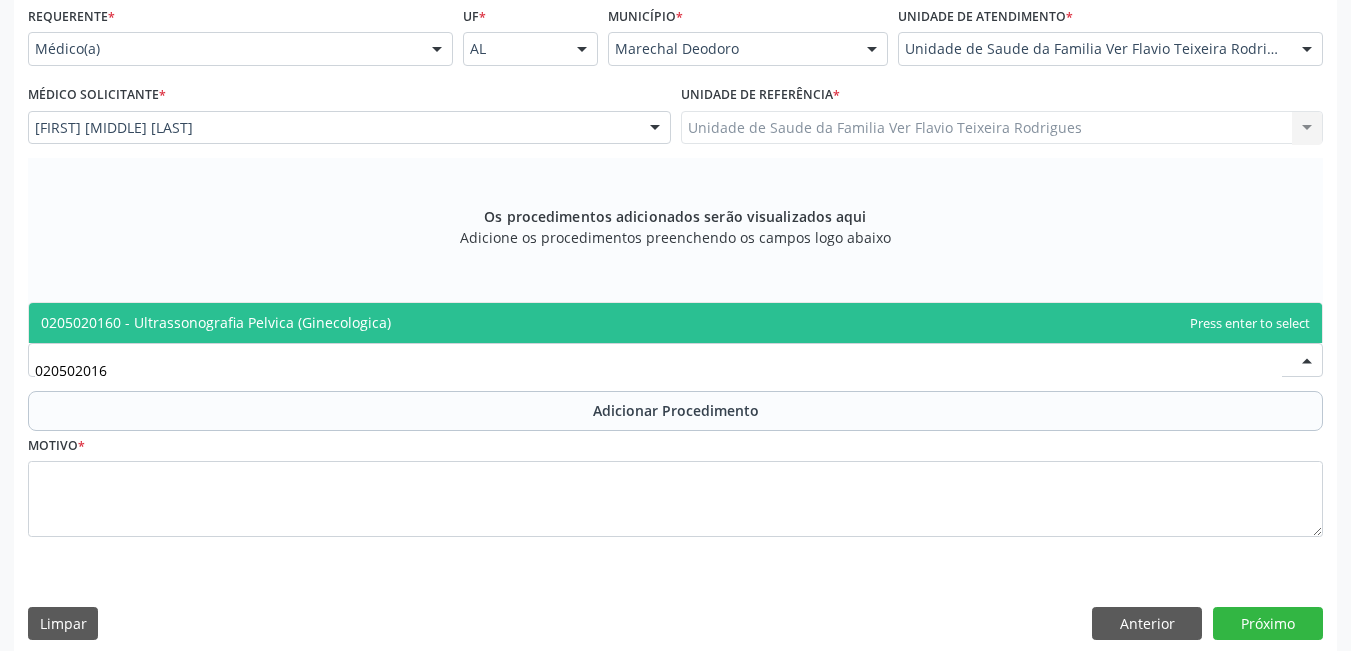 type on "0205020160" 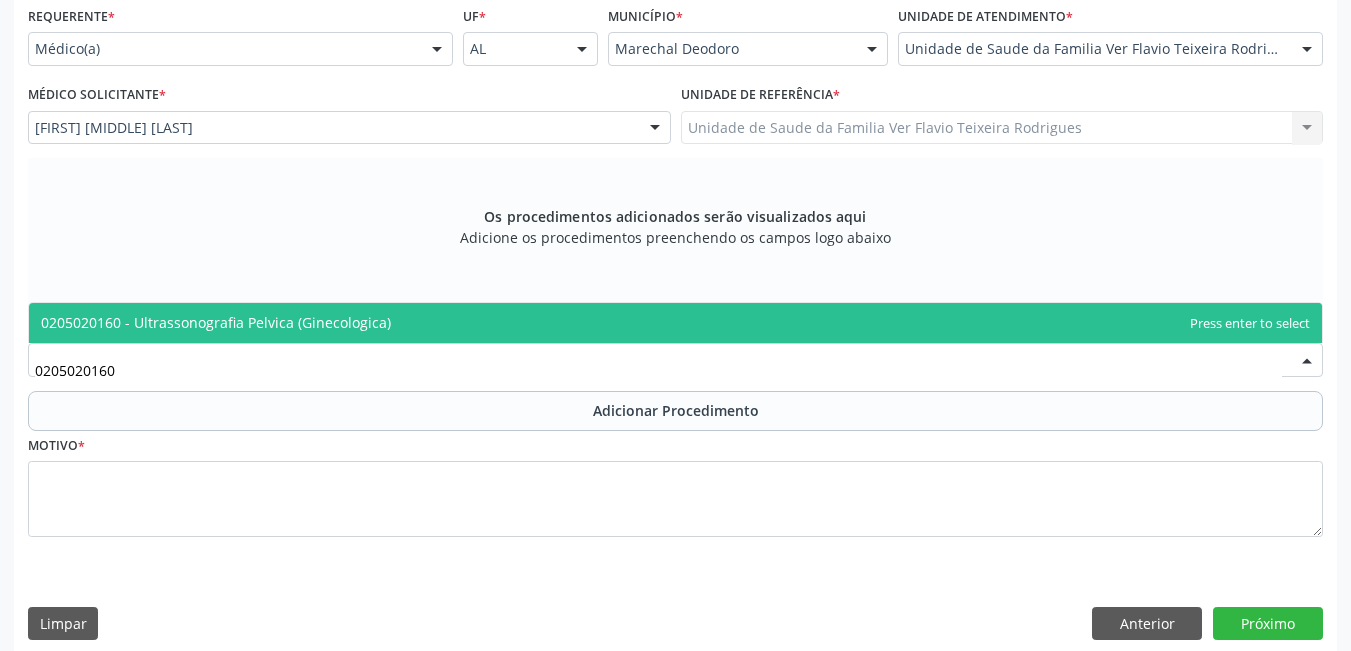 click on "0205020160 - Ultrassonografia Pelvica (Ginecologica)" at bounding box center [216, 322] 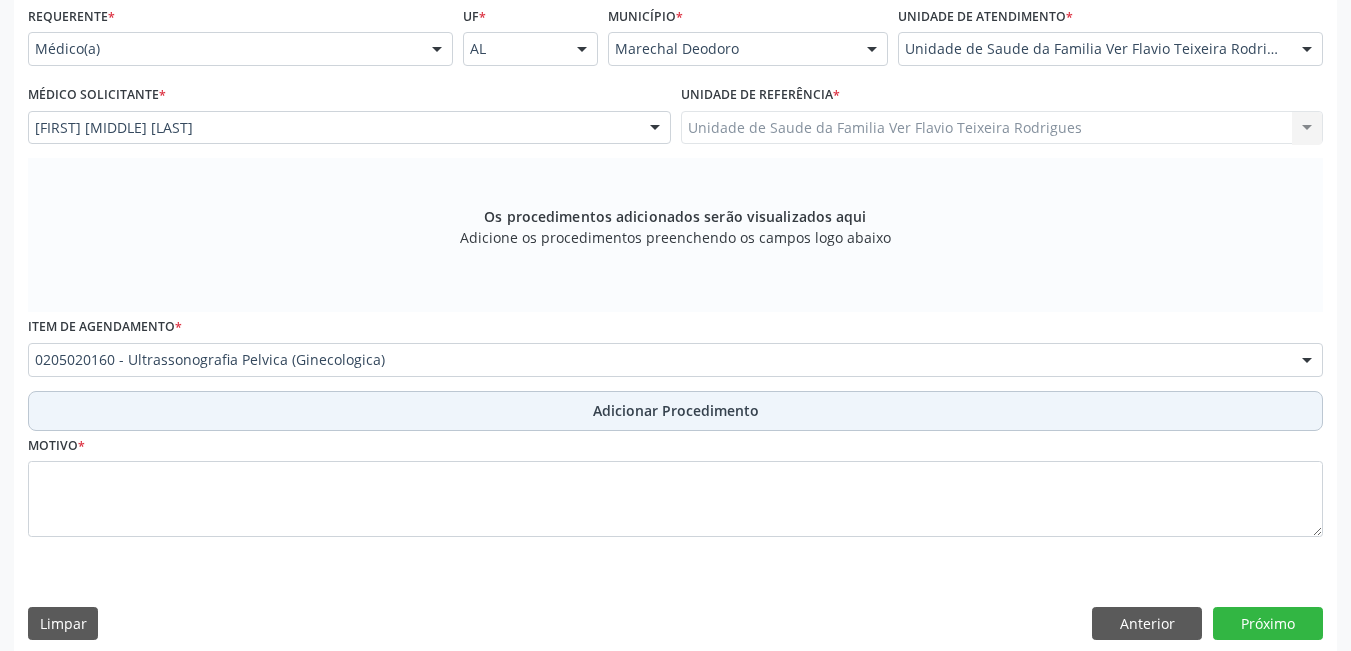 click on "Adicionar Procedimento" at bounding box center (675, 411) 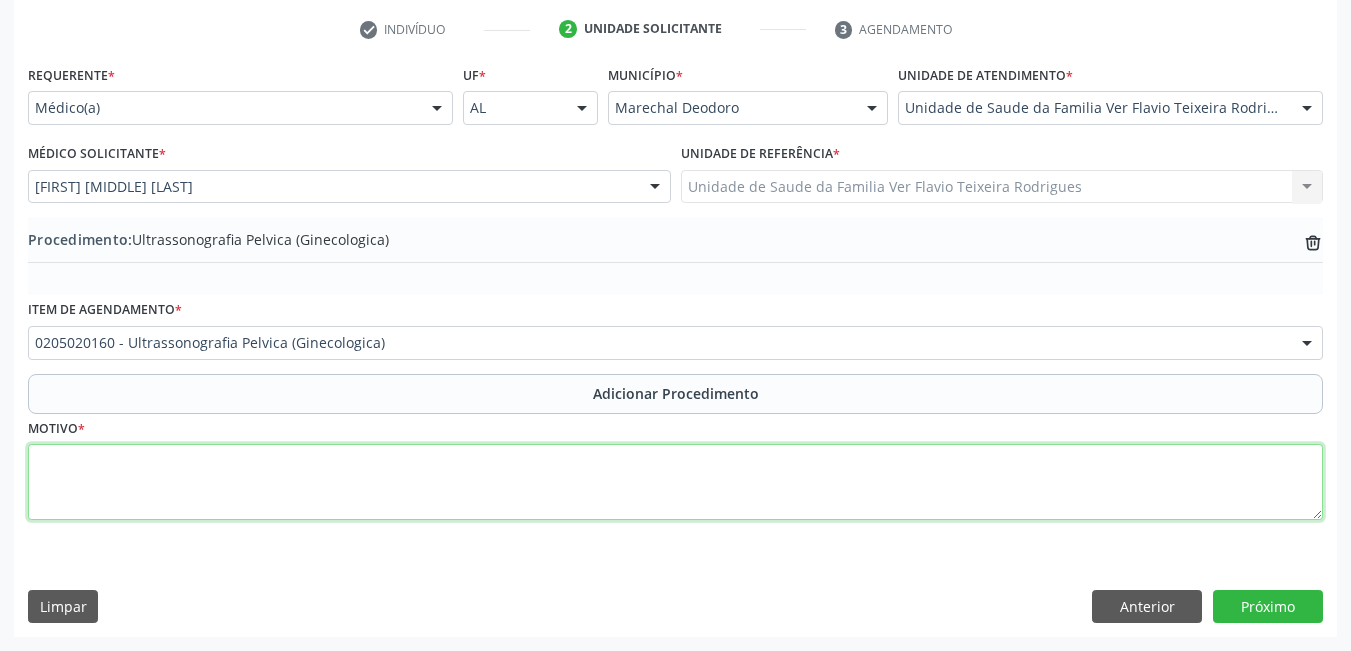 click at bounding box center [675, 482] 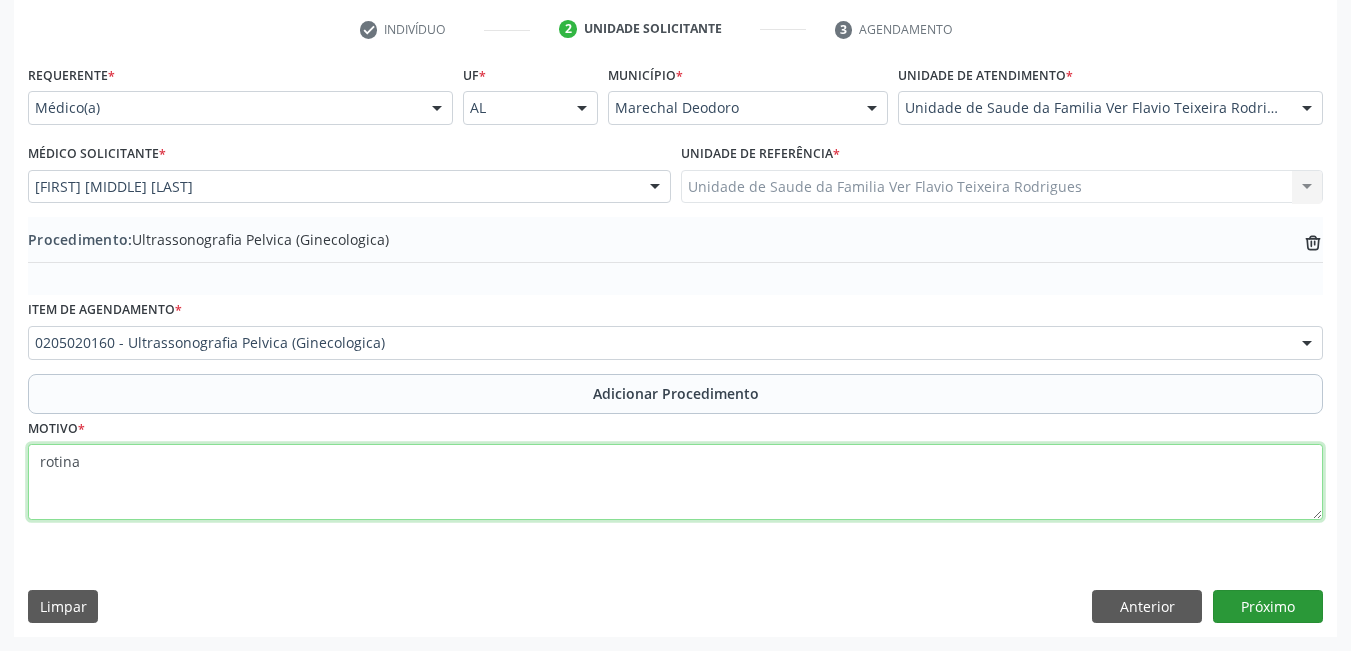 type on "rotina" 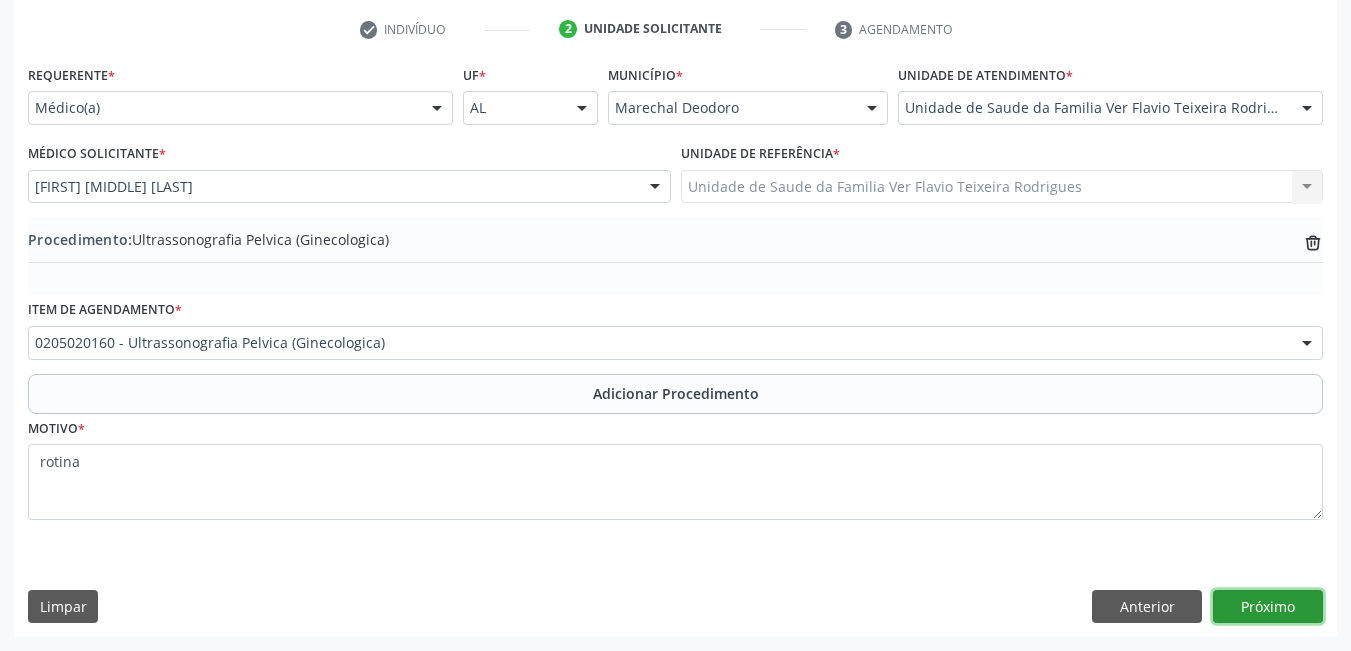 click on "Próximo" at bounding box center [1268, 607] 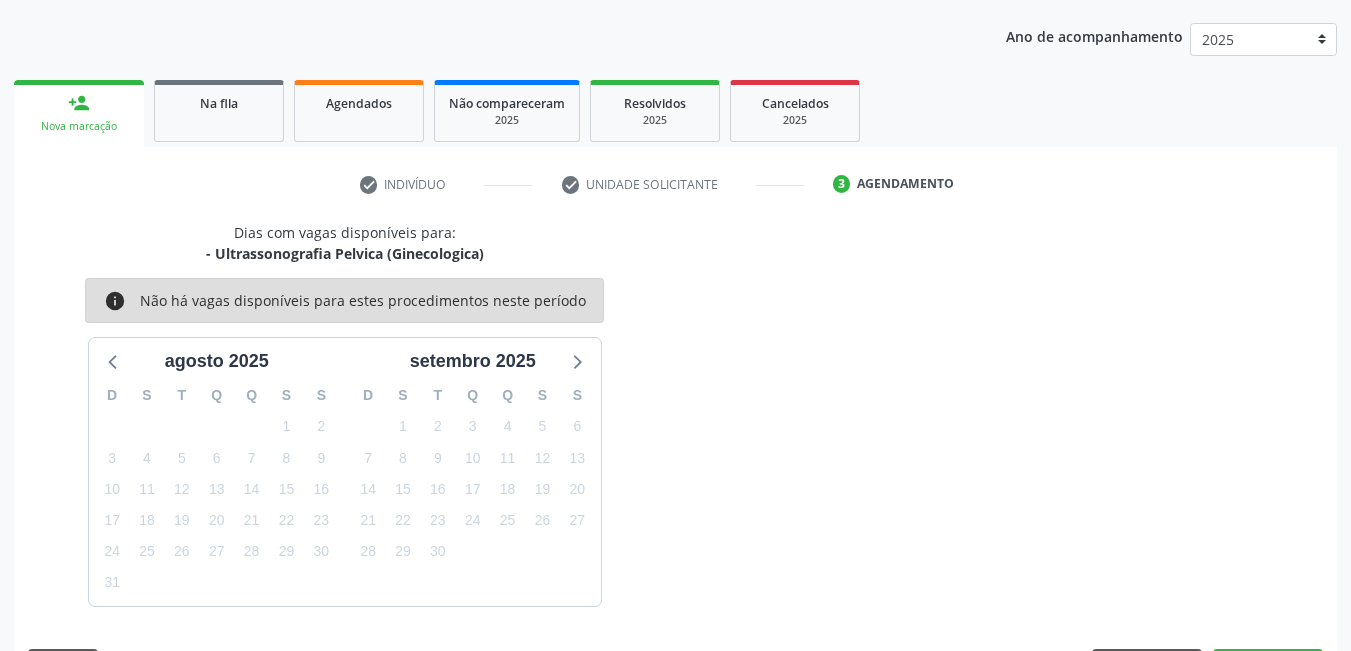 scroll, scrollTop: 306, scrollLeft: 0, axis: vertical 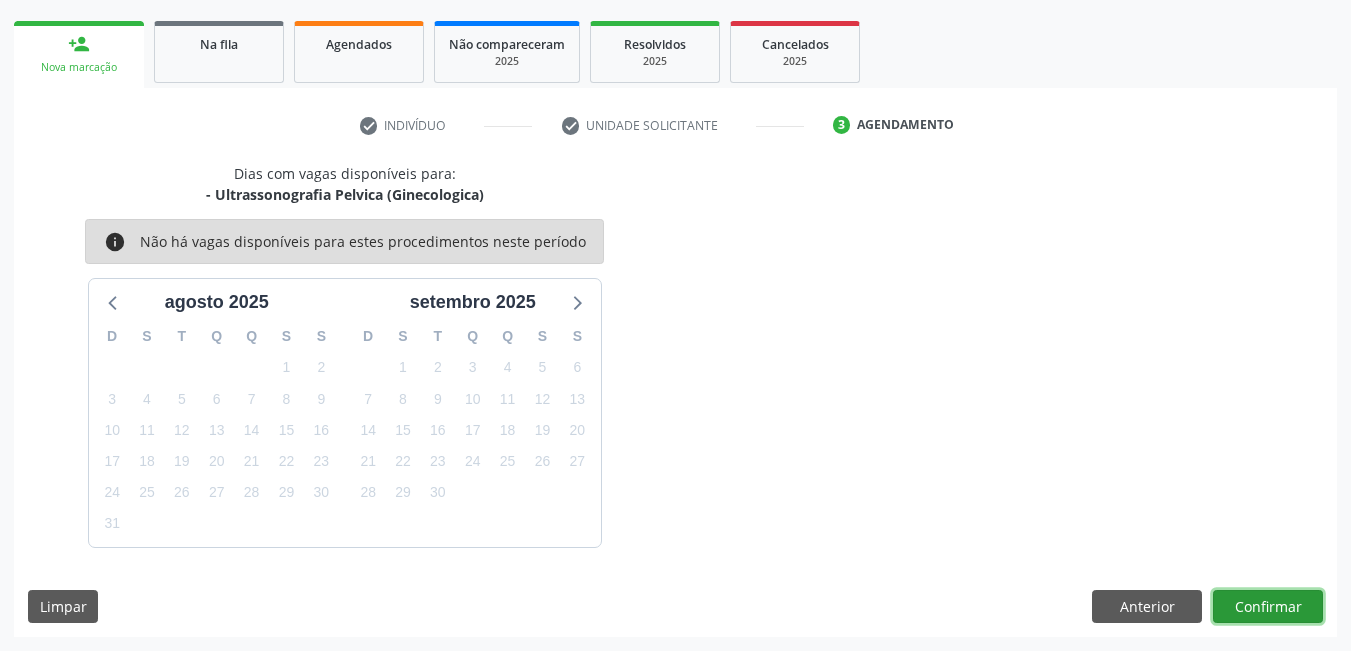click on "Confirmar" at bounding box center (1268, 607) 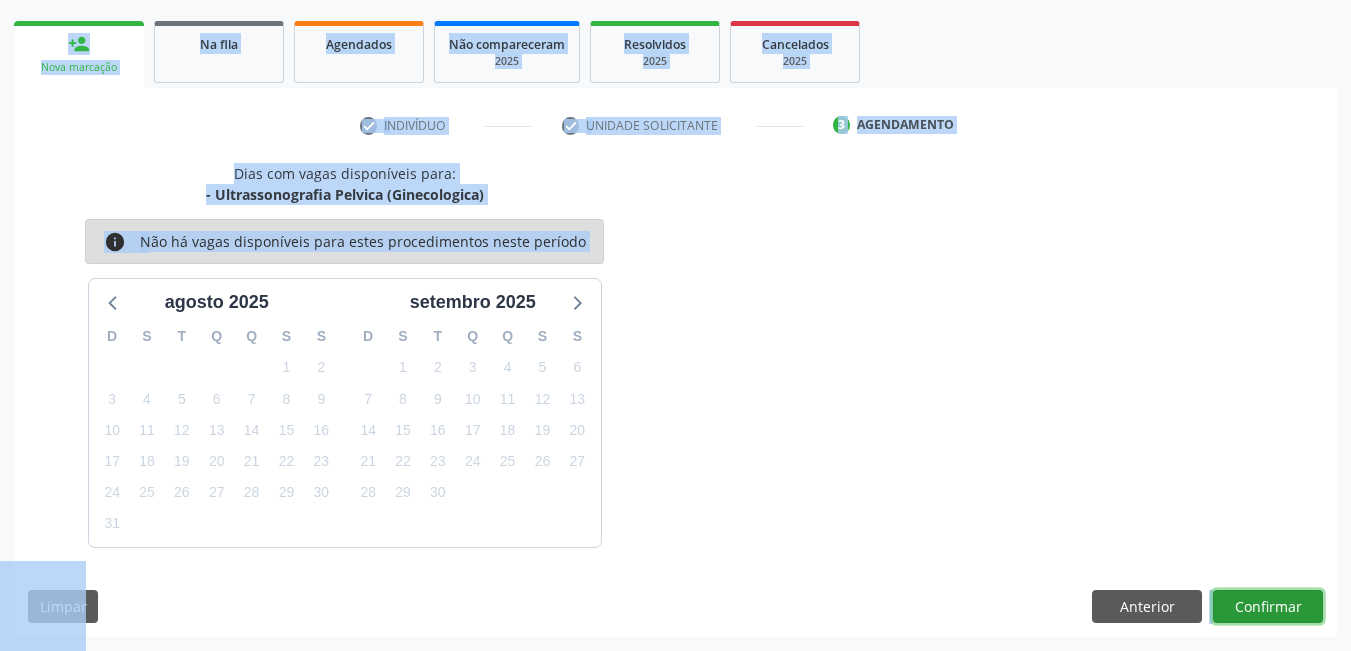 click on "Confirmar" at bounding box center (1268, 607) 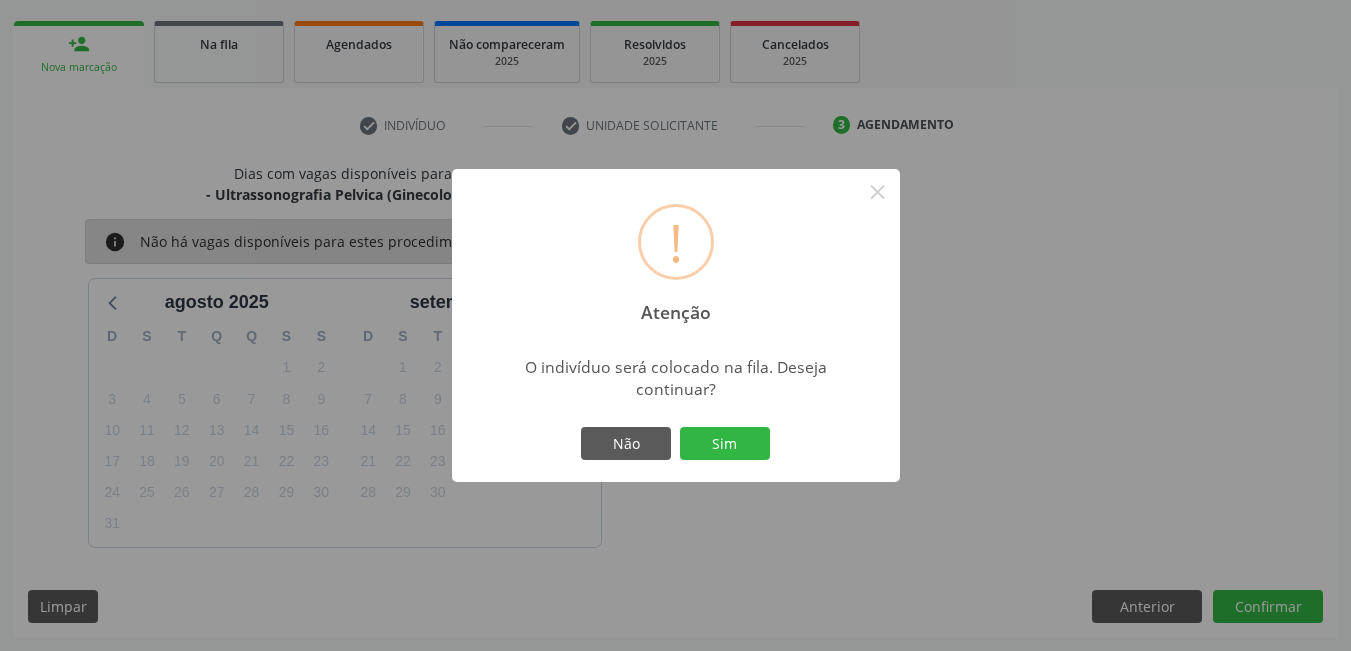 click on "! Atenção × O indivíduo será colocado na fila. Deseja continuar? Não Sim" at bounding box center [676, 326] 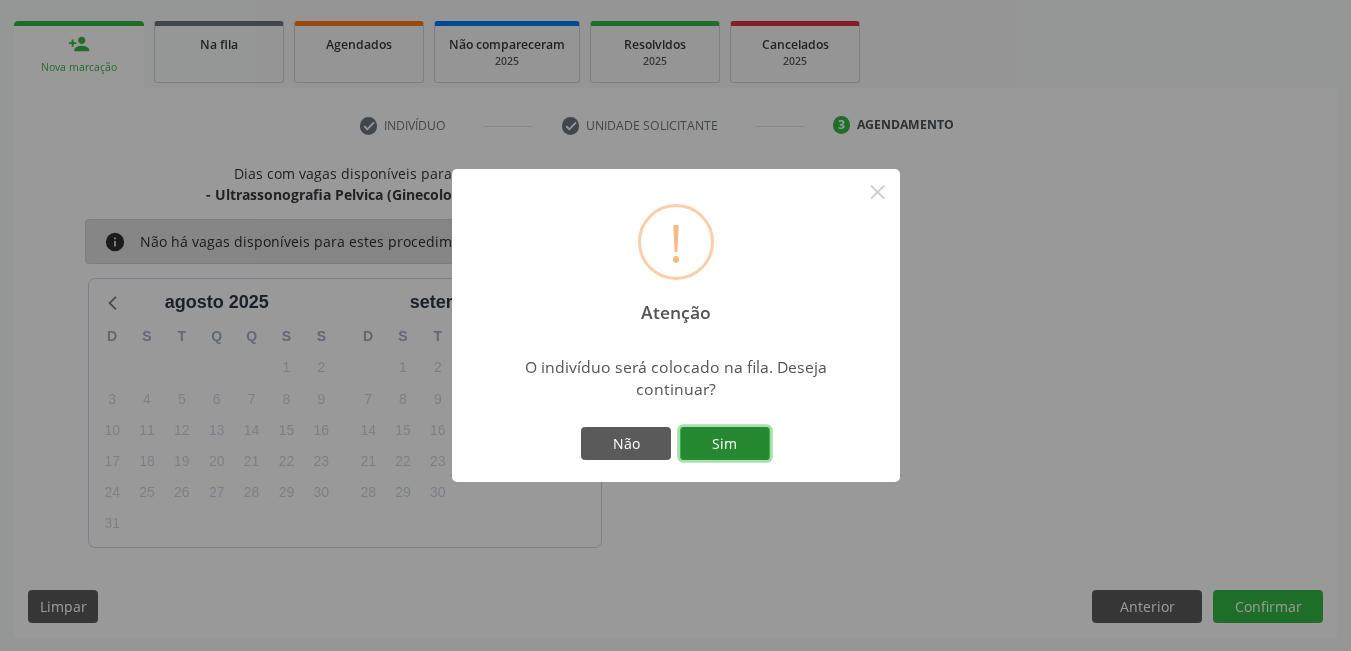 click on "Sim" at bounding box center [725, 444] 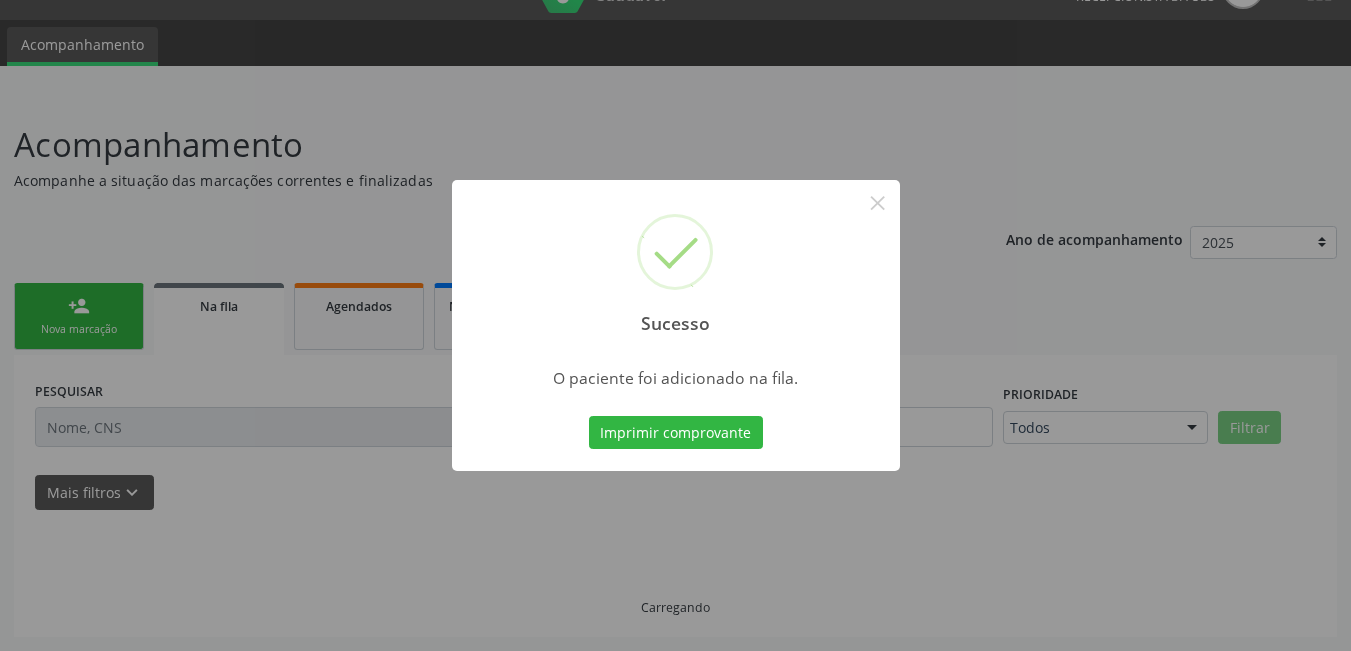 scroll, scrollTop: 44, scrollLeft: 0, axis: vertical 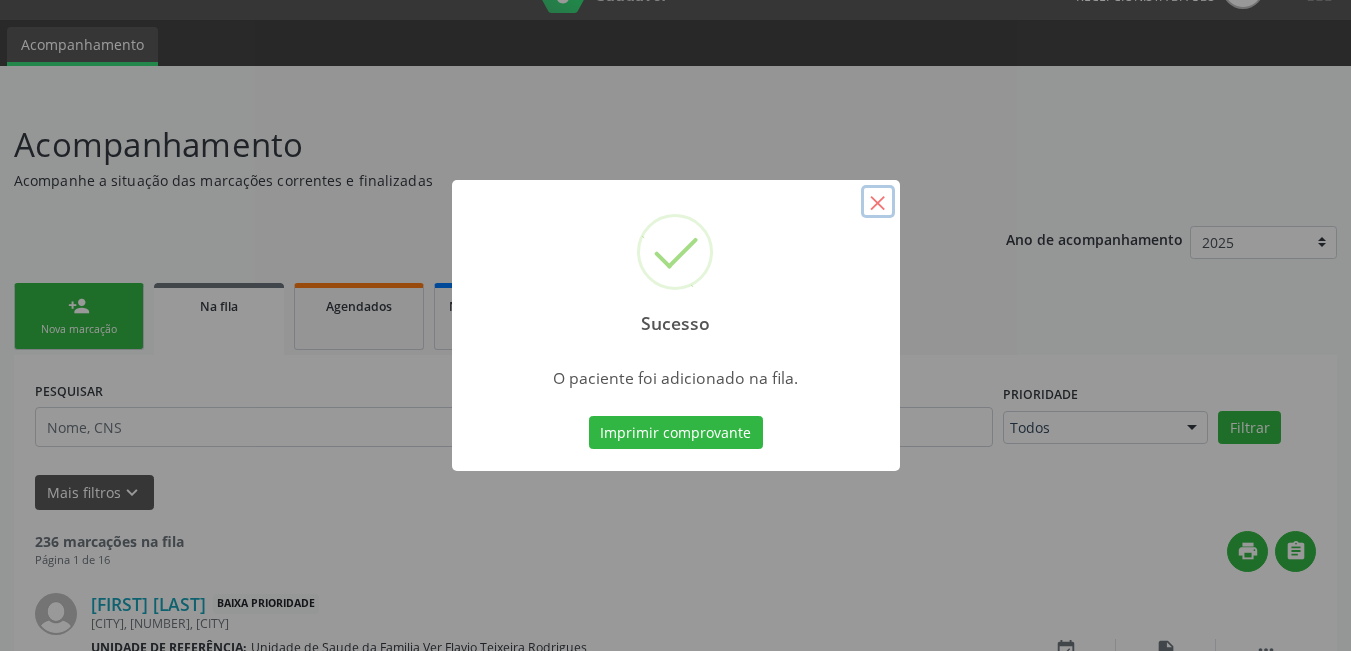 click on "×" at bounding box center [878, 202] 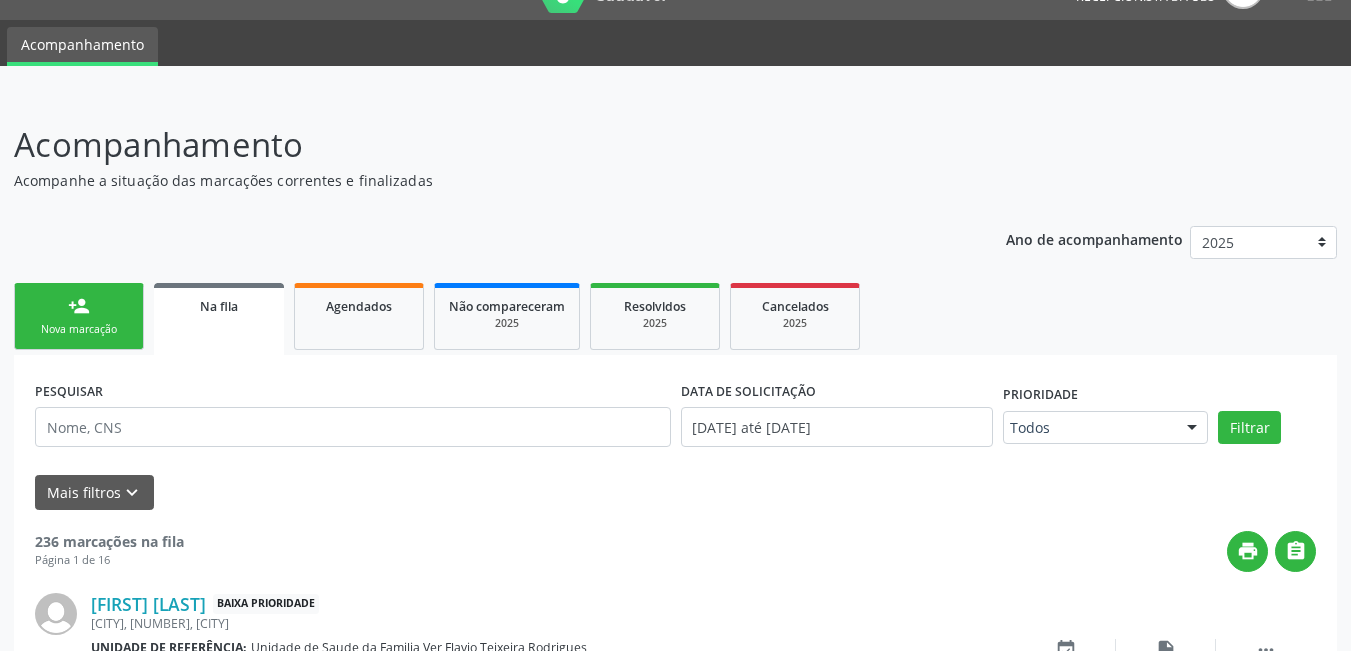 click on "person_add
Nova marcação" at bounding box center [79, 316] 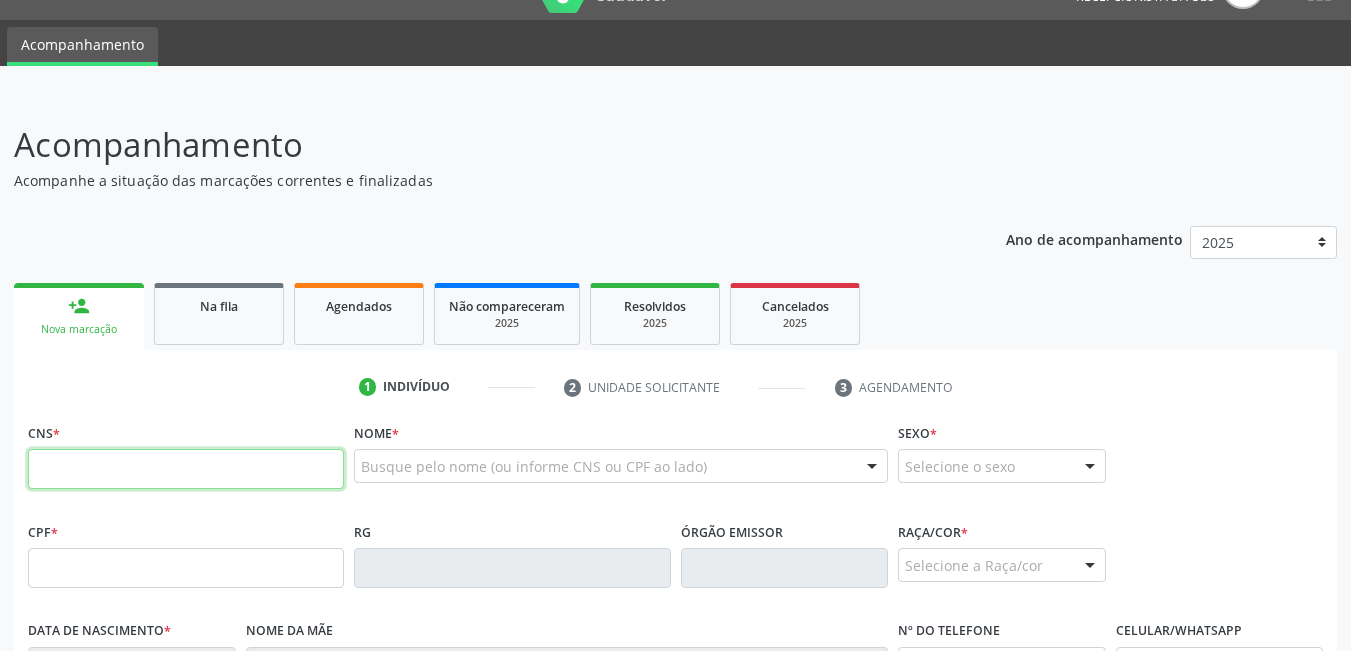 click at bounding box center (186, 469) 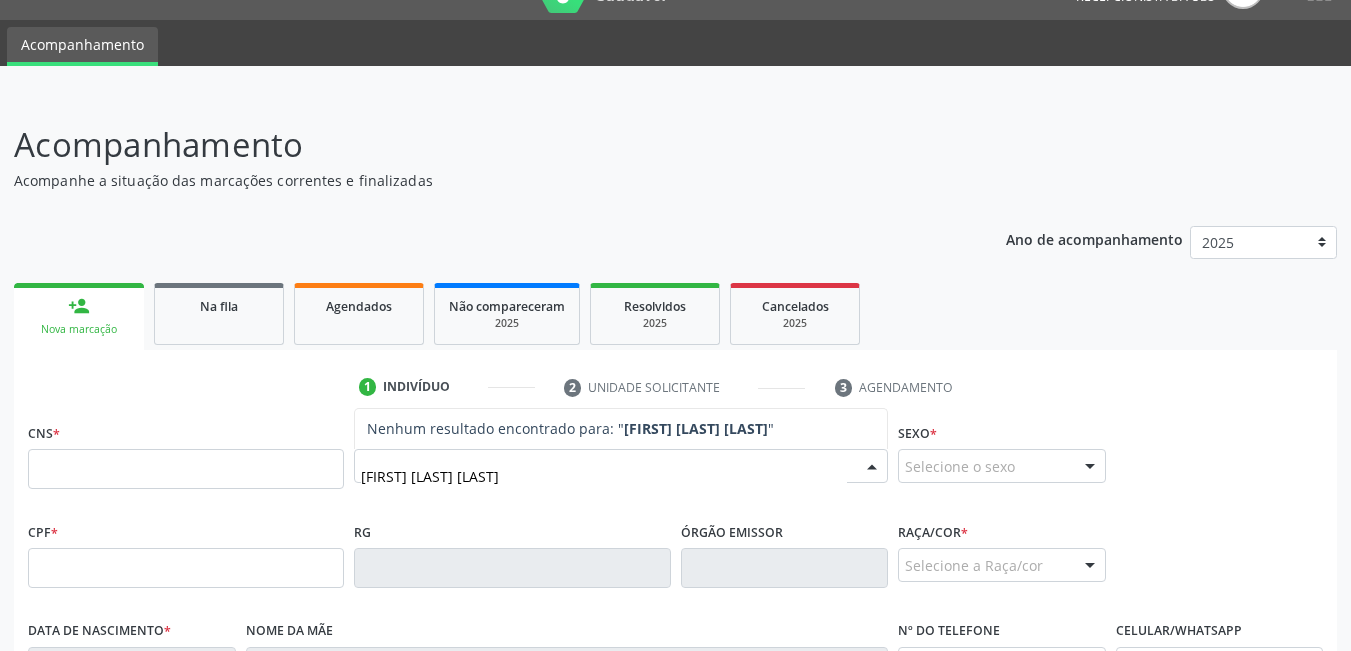 type on "[FIRST] [LAST] [LAST]" 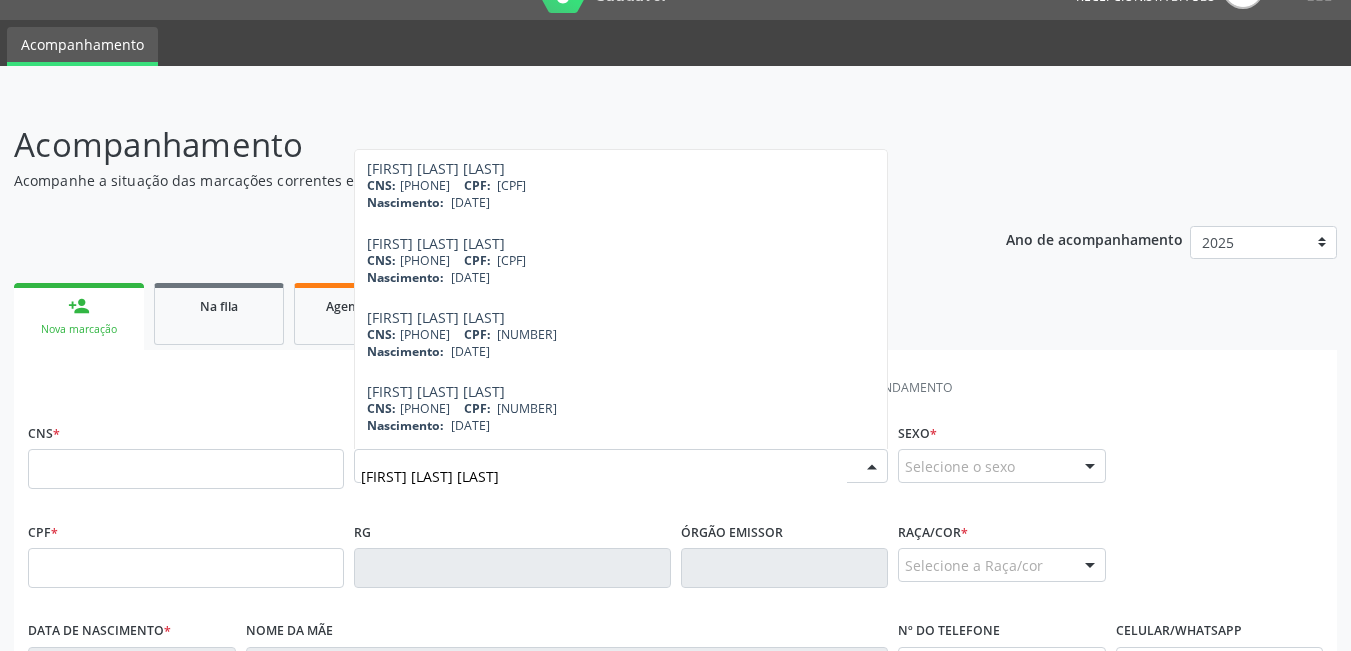 scroll, scrollTop: 0, scrollLeft: 0, axis: both 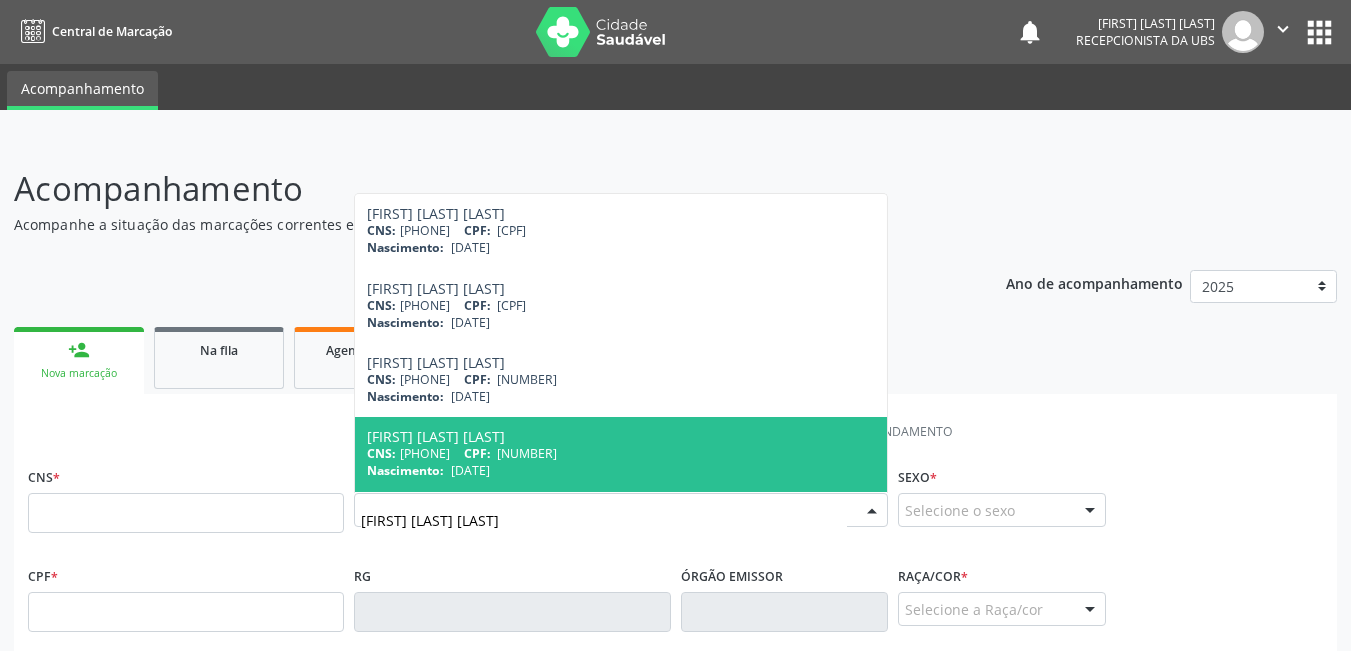 drag, startPoint x: 555, startPoint y: 533, endPoint x: 266, endPoint y: 543, distance: 289.17297 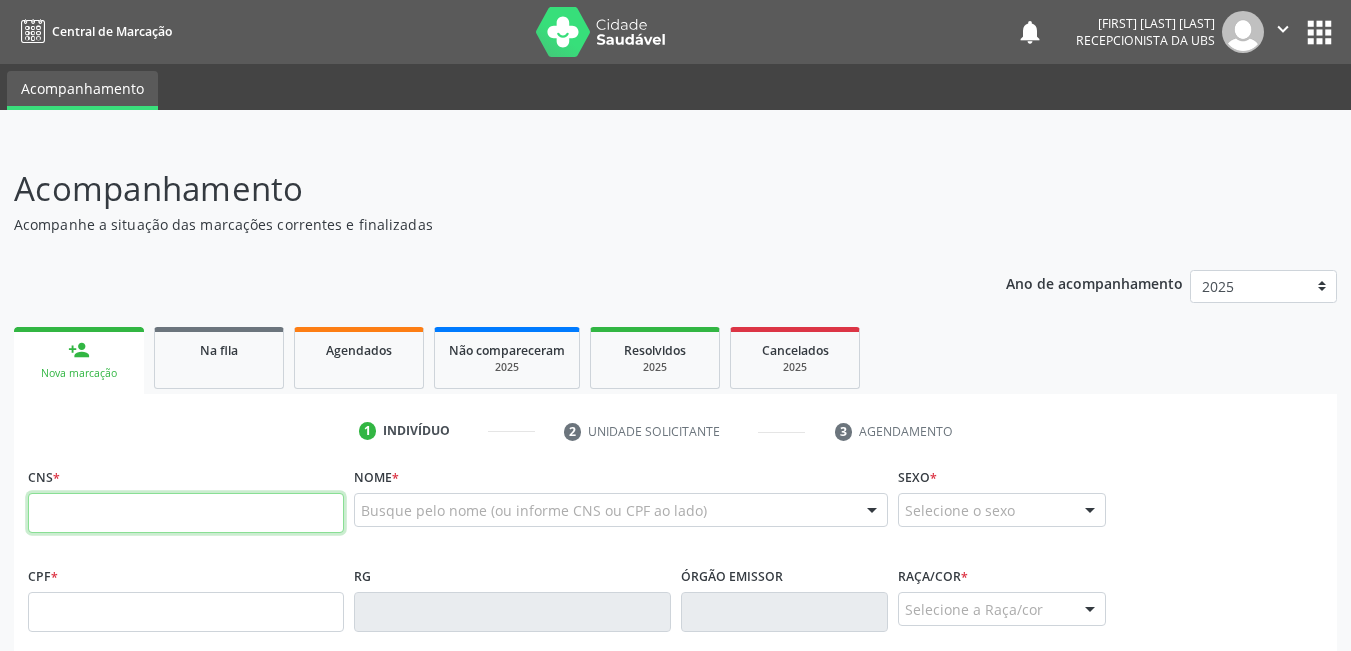 paste on "[PHONE]" 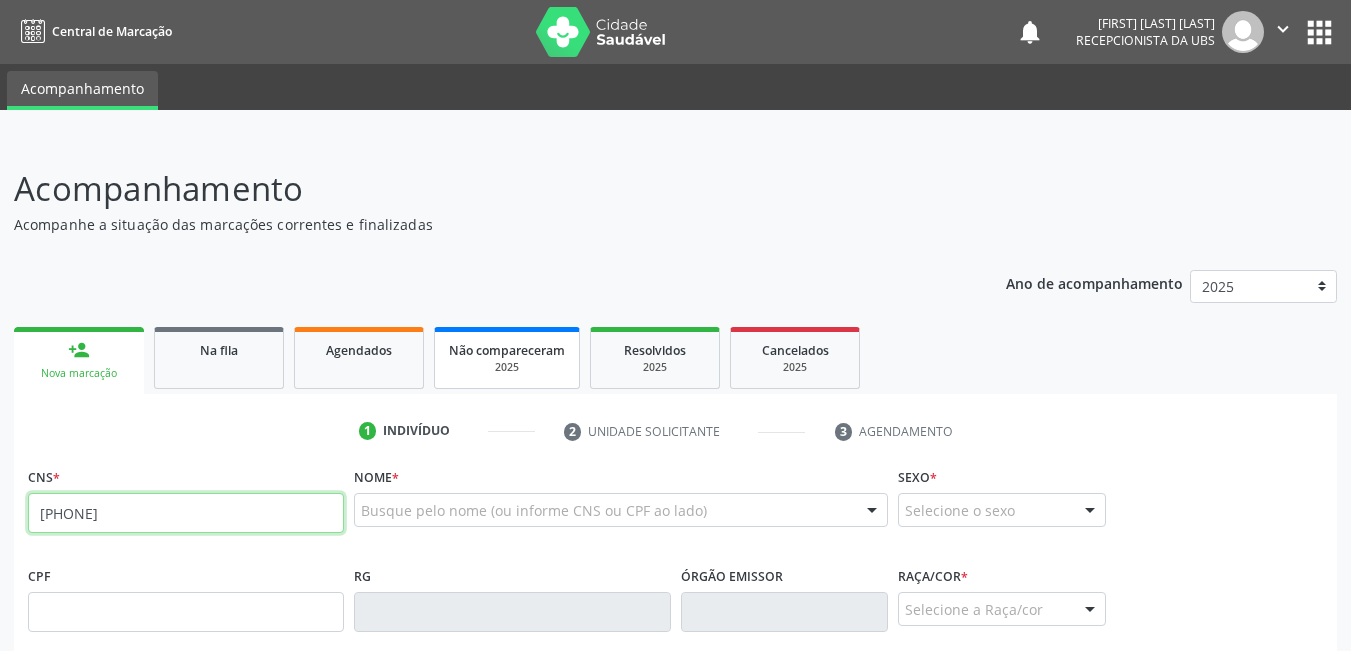 type on "[PHONE]" 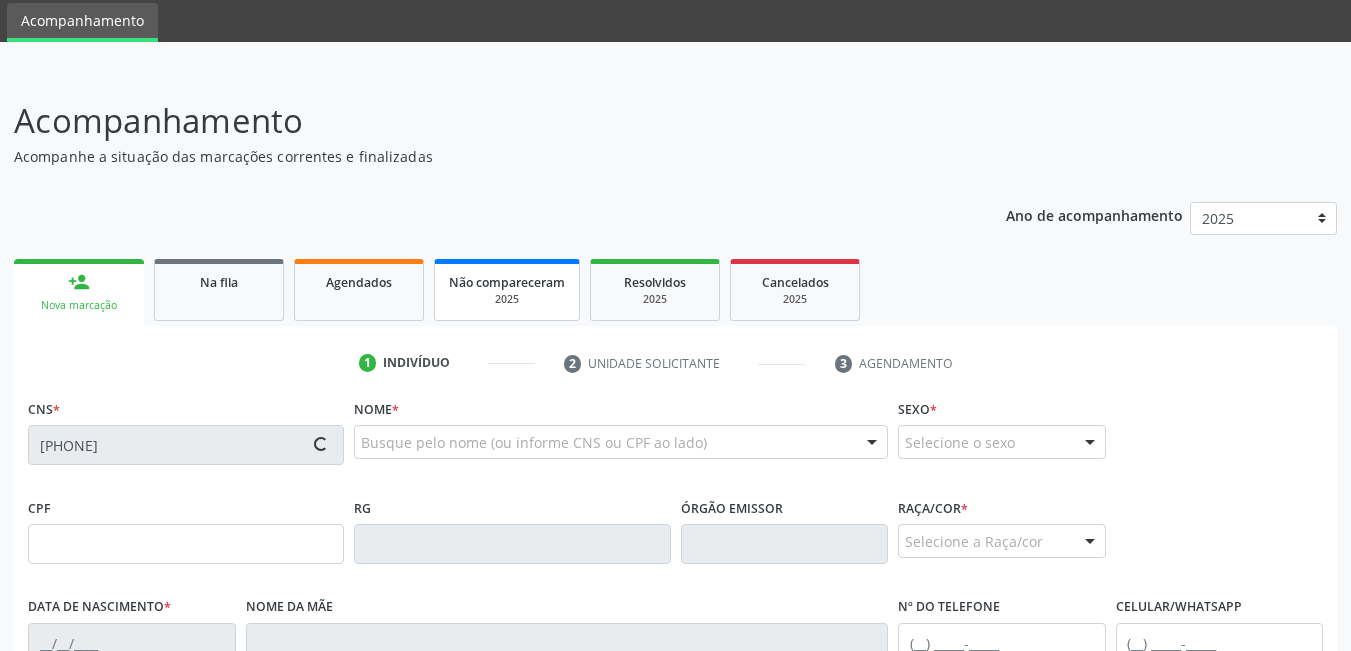 scroll, scrollTop: 300, scrollLeft: 0, axis: vertical 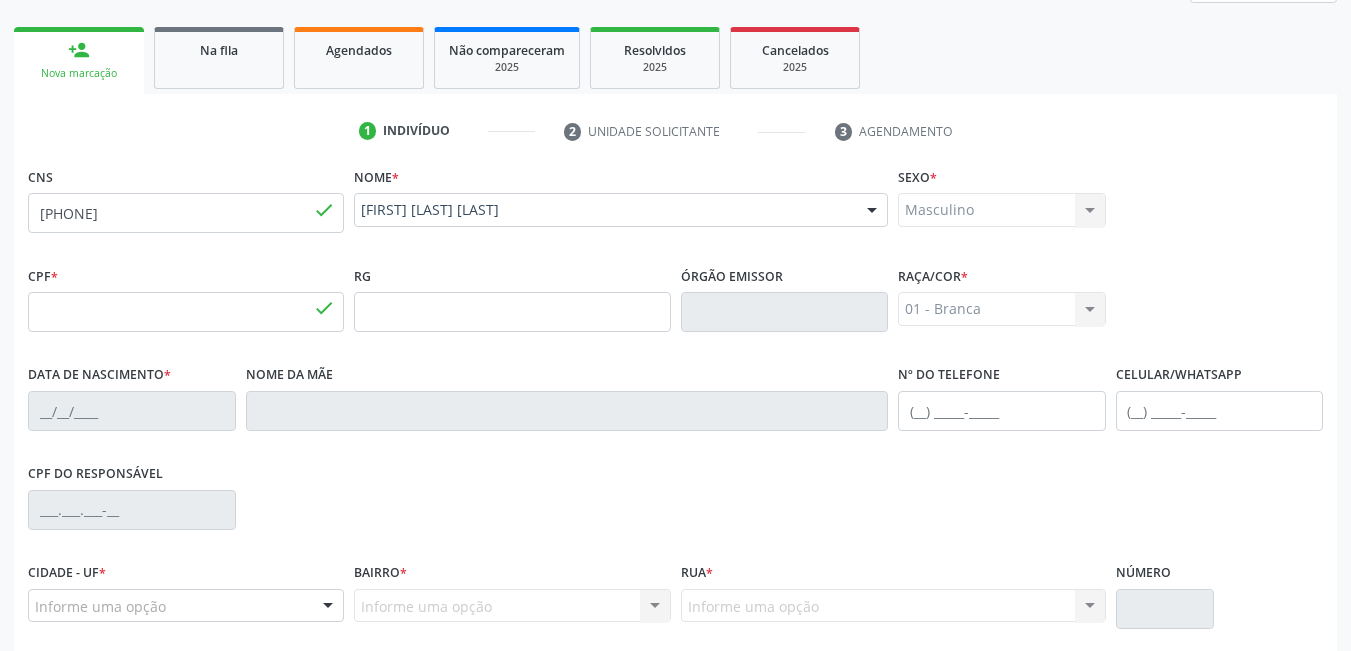 type on "[CPF]" 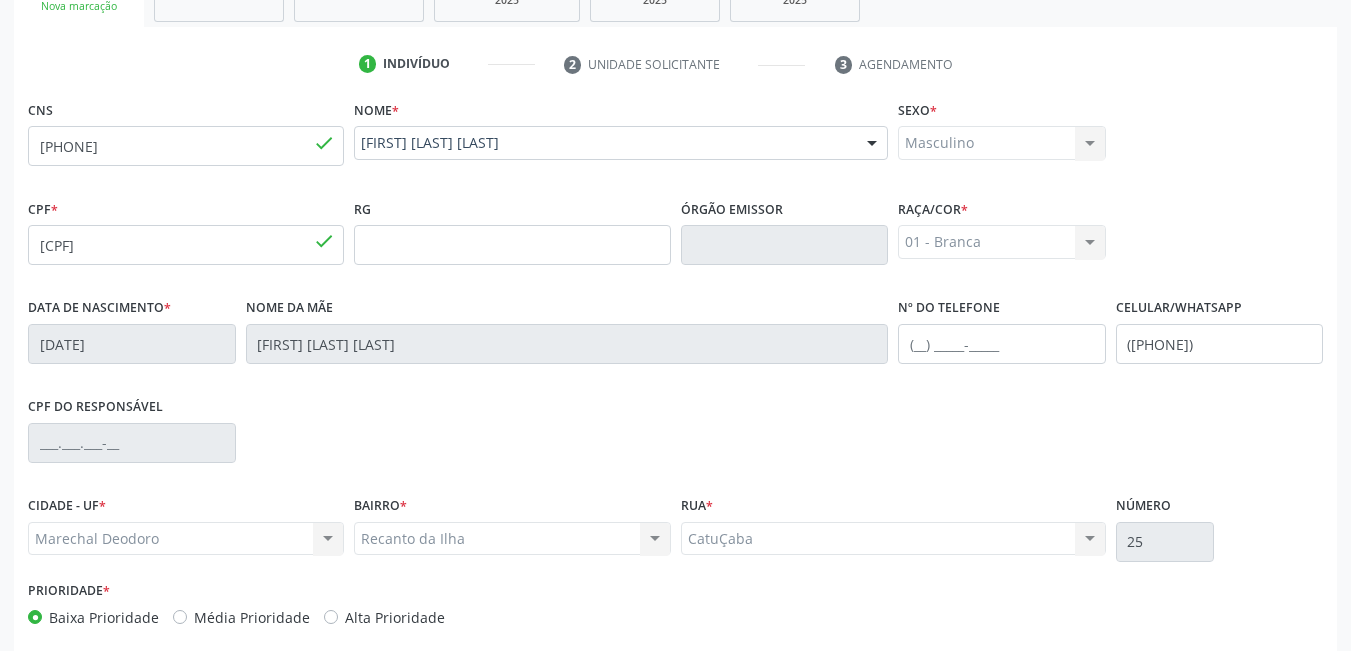scroll, scrollTop: 461, scrollLeft: 0, axis: vertical 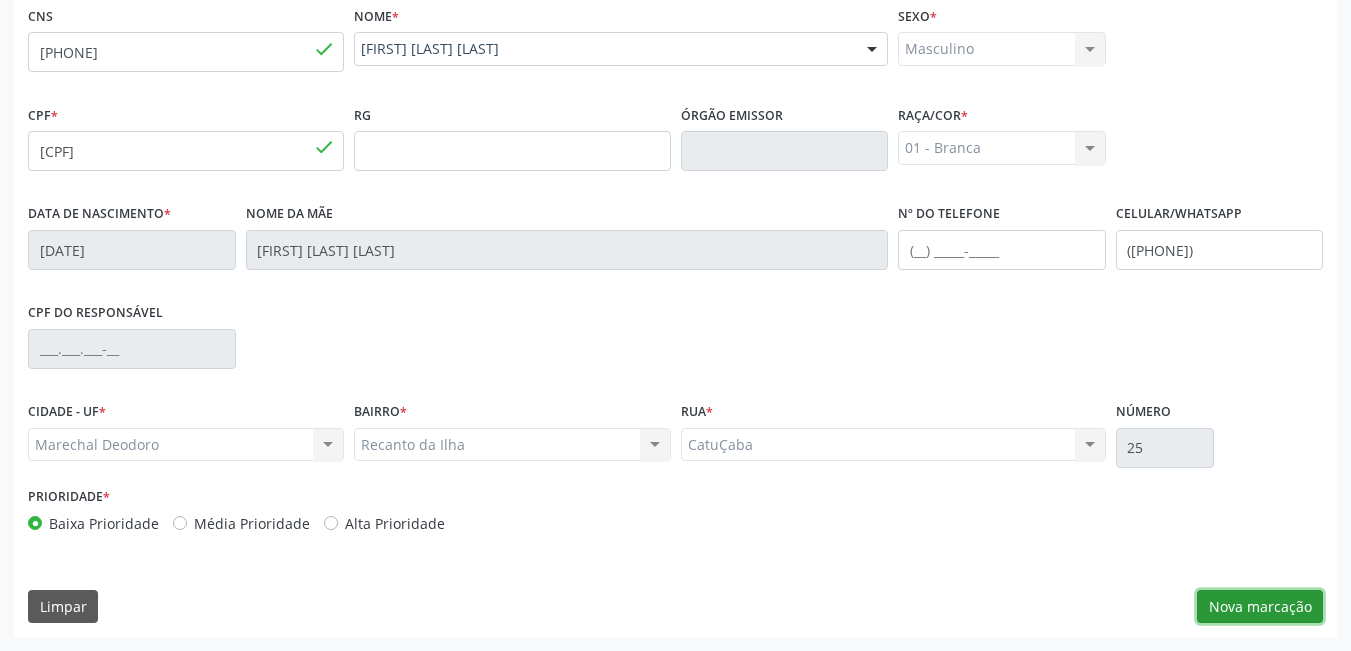 click on "Nova marcação" at bounding box center (1260, 607) 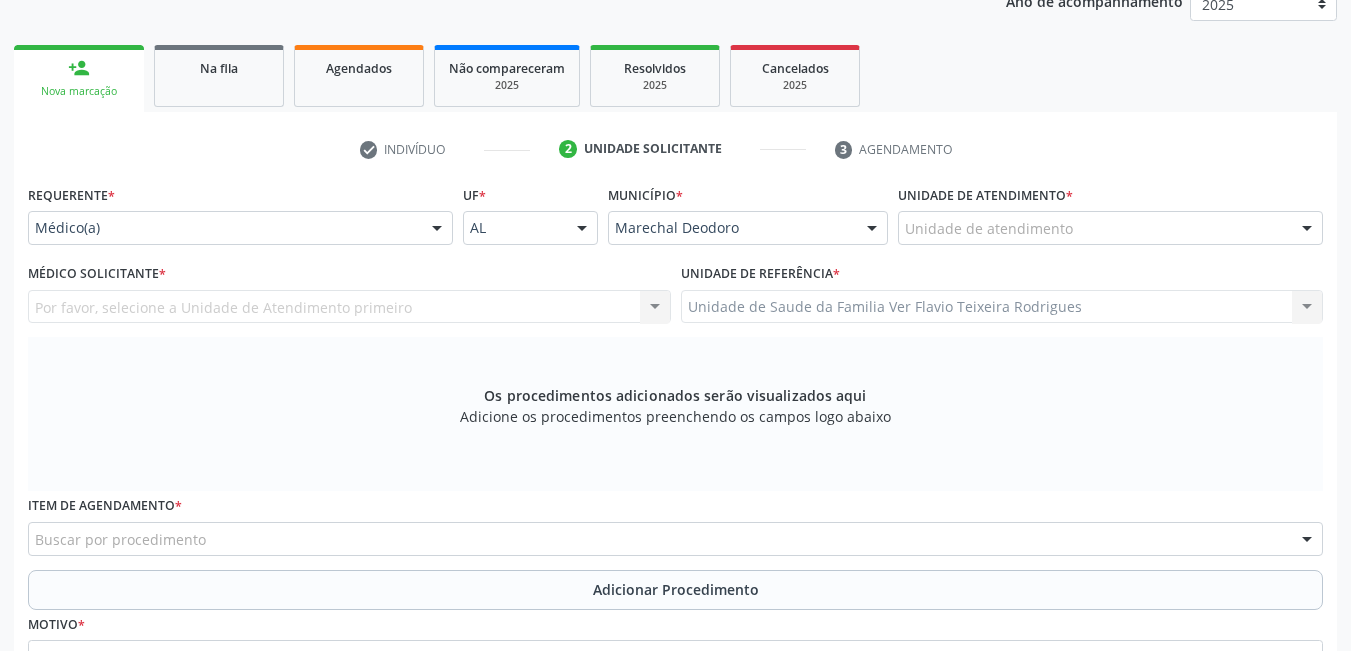 scroll, scrollTop: 261, scrollLeft: 0, axis: vertical 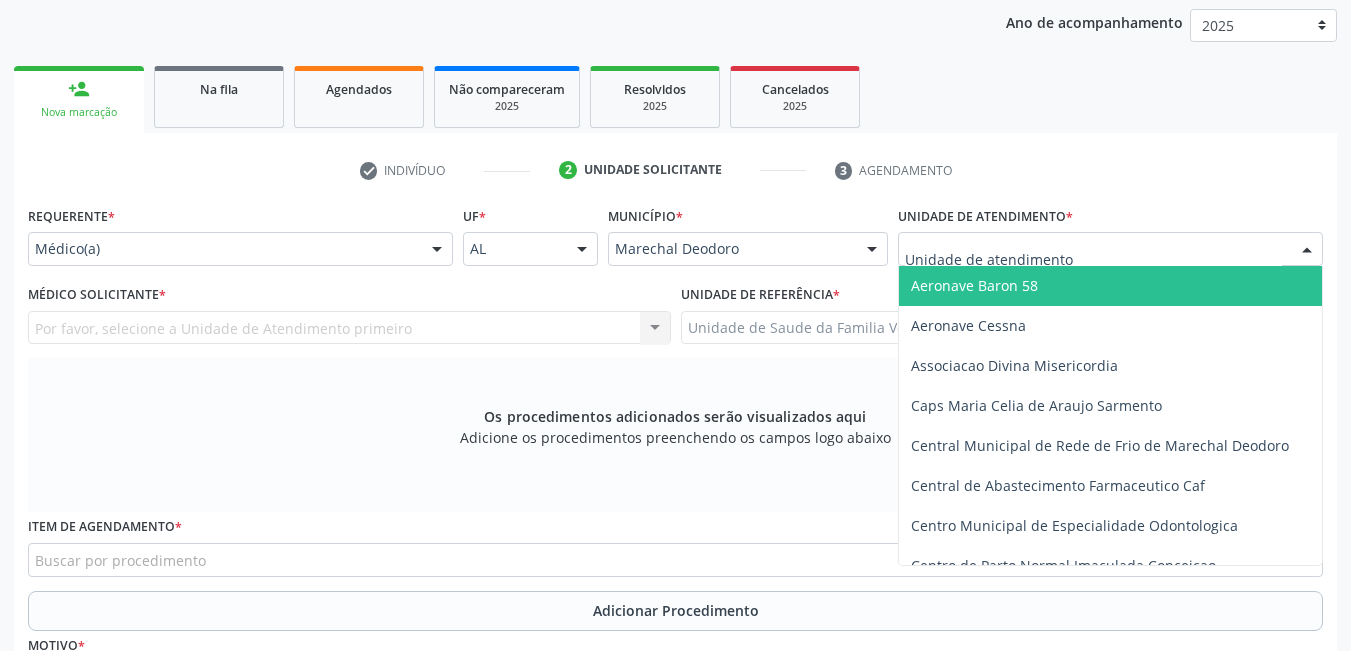 click at bounding box center (1110, 249) 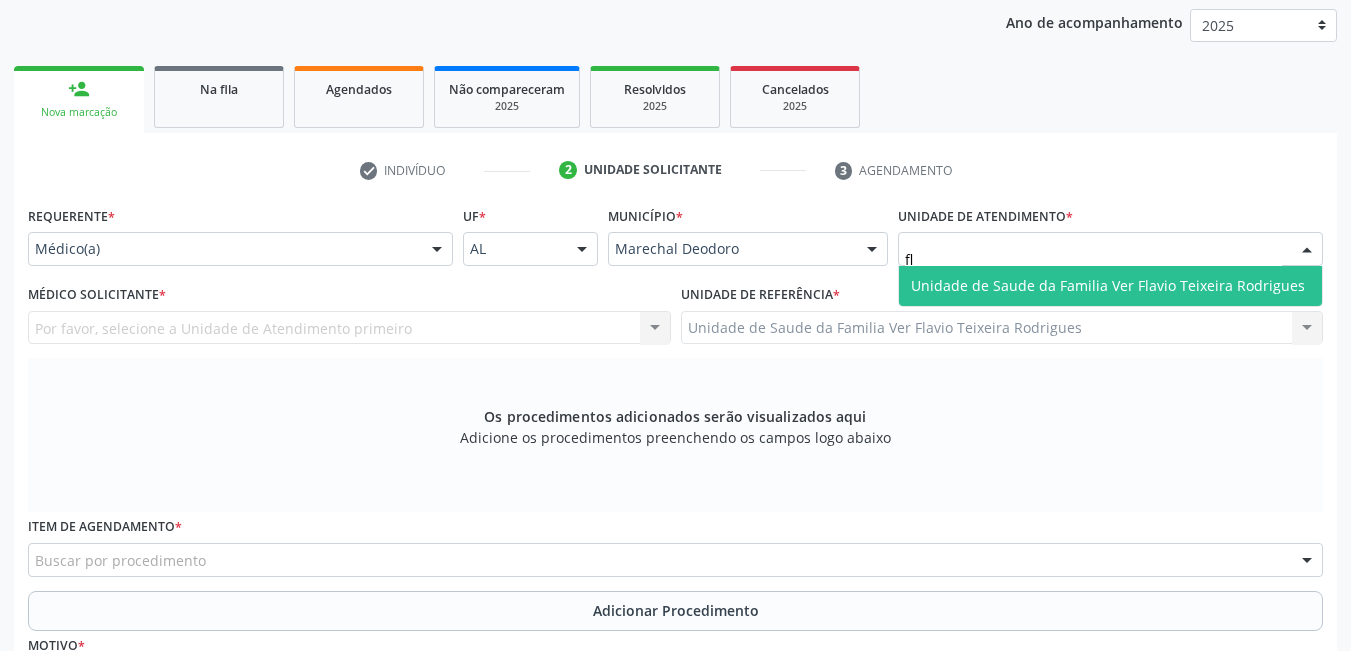 type on "fla" 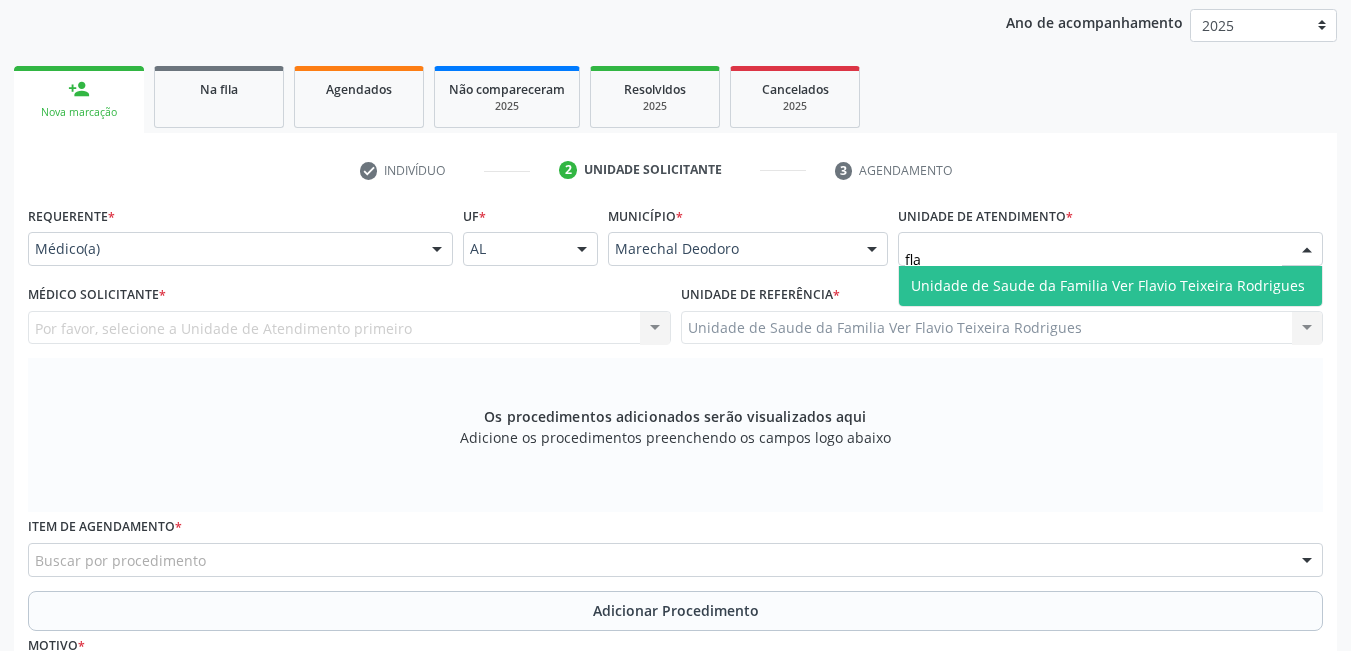 click on "Unidade de Saude da Familia Ver Flavio Teixeira Rodrigues" at bounding box center (1108, 285) 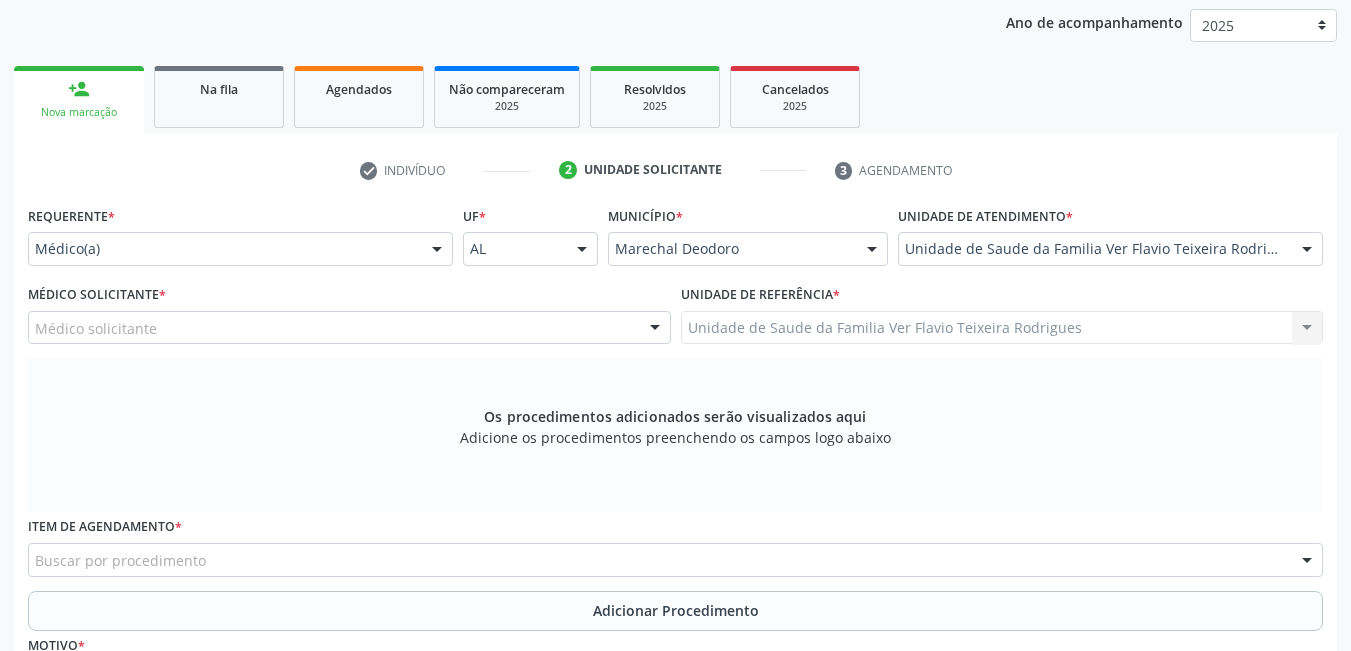 click on "Médico solicitante" at bounding box center (349, 328) 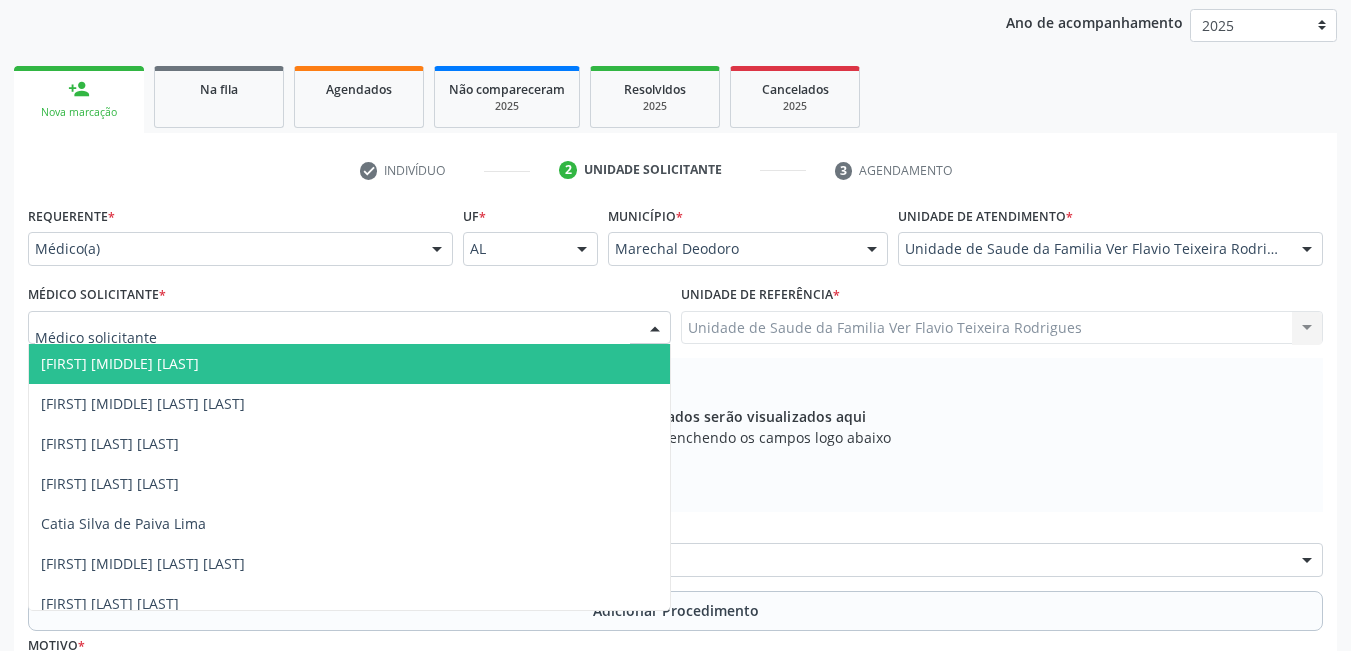 click on "[FIRST] [MIDDLE] [LAST]" at bounding box center [349, 364] 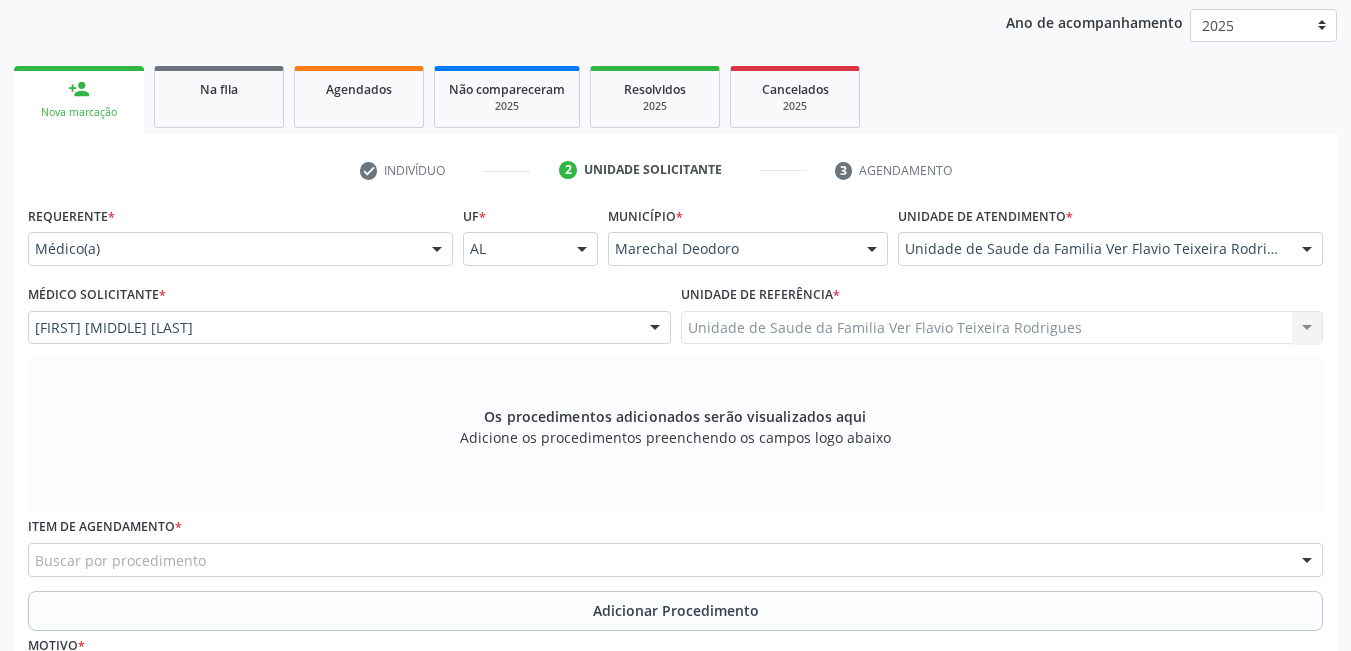 click on "Item de agendamento
*
Buscar por procedimento
0304070076 - .Quimioterapia de Leucemia Linfoide/Linfoblástica Aguda, Leucemia Mieloide Aguda e Leucemia Promielocítica Aguda Na Infância e Adolescência - 1ª Linha - Fase de Manutenção   0604320140 - Abatacepte 125 Mg Injetável (Por Seringa Preenchida)   0604320124 - Abatacepte 250 Mg Injetável (Por Frasco Ampola).   0603050018 - Abciximabe   0406010013 - Abertura de Comunicação Inter-Atrial   0406010021 - Abertura de Estenose Aortica Valvar   0406011265 - Abertura de Estenose Aortica Valvar (Criança e Adolescente)   0406010030 - Abertura de Estenose Pulmonar Valvar   0406011273 - Abertura de Estenose Pulmonar Valvar (Criança e Adolescente)   0301080011 - Abordagem Cognitiva Comportamental do Fumante (Por Atendimento / Paciente)   0307020010 - Acesso A Polpa Dentaria e Medicacao (Por Dente)   0604660030 - Acetazolamida 250 Mg (Por Comprimido)     0604600011 - Acitretina 10 Mg (Por Capsula)" at bounding box center (675, 551) 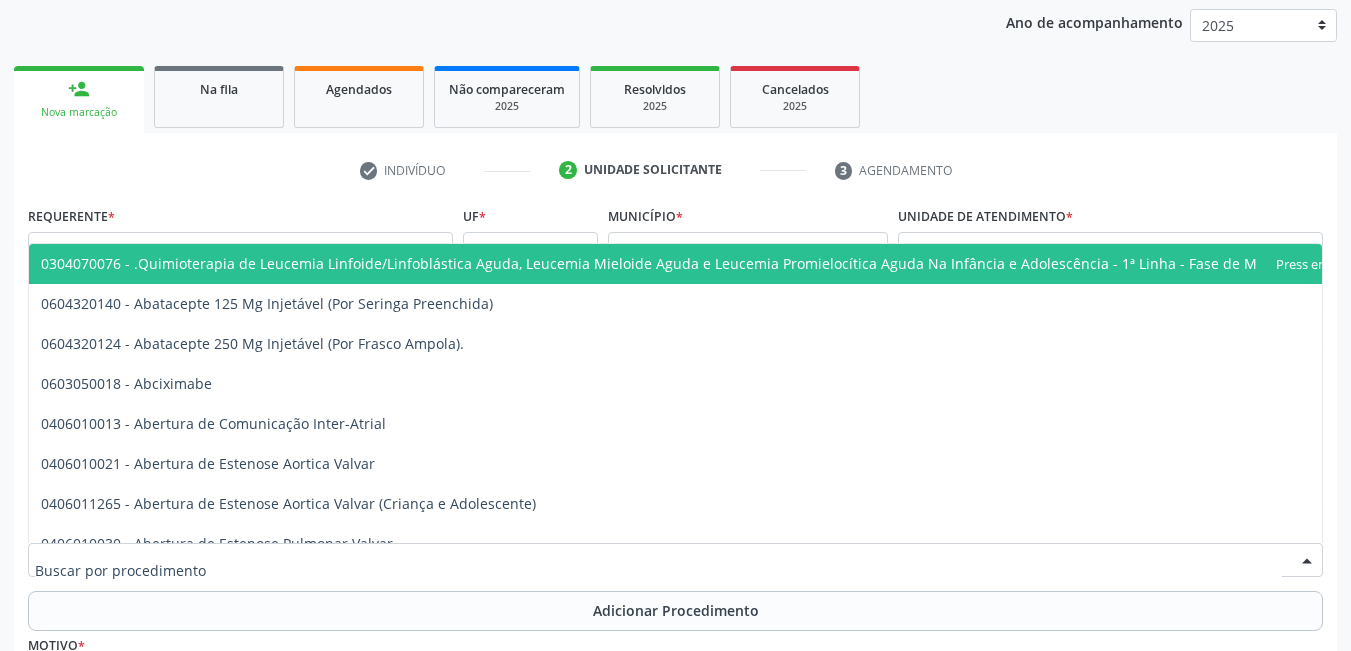 click at bounding box center [675, 560] 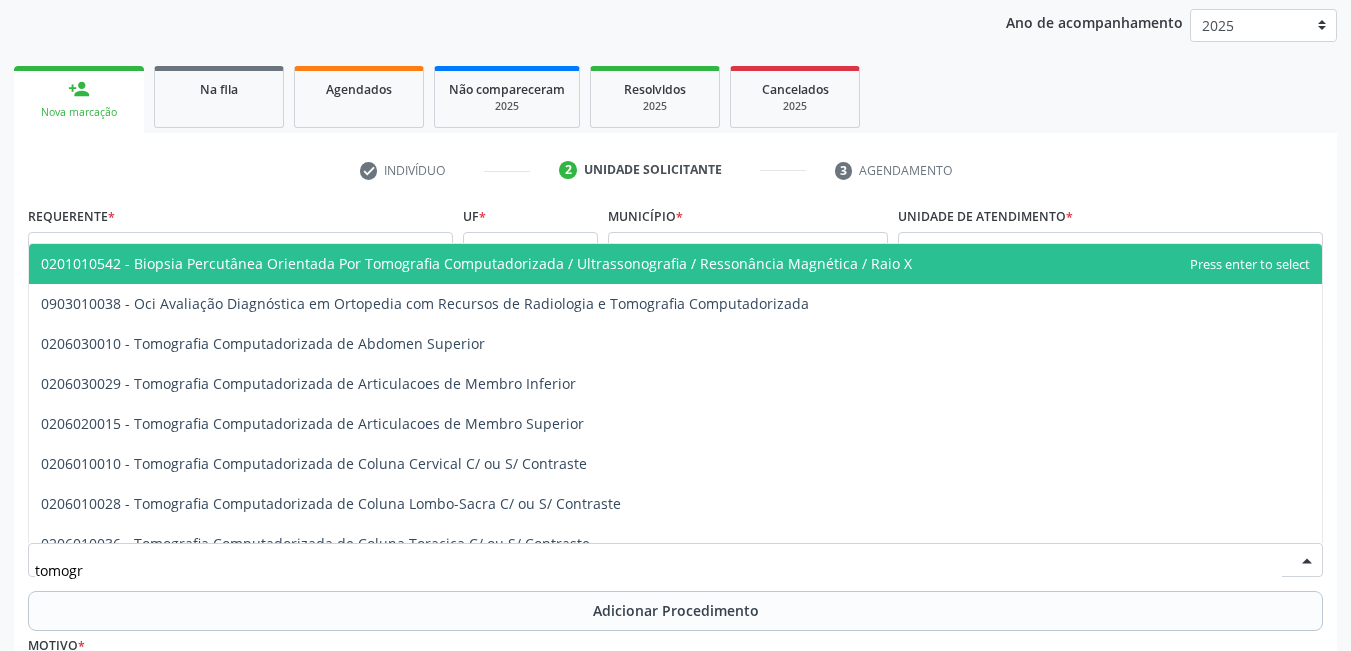 type on "tomogra" 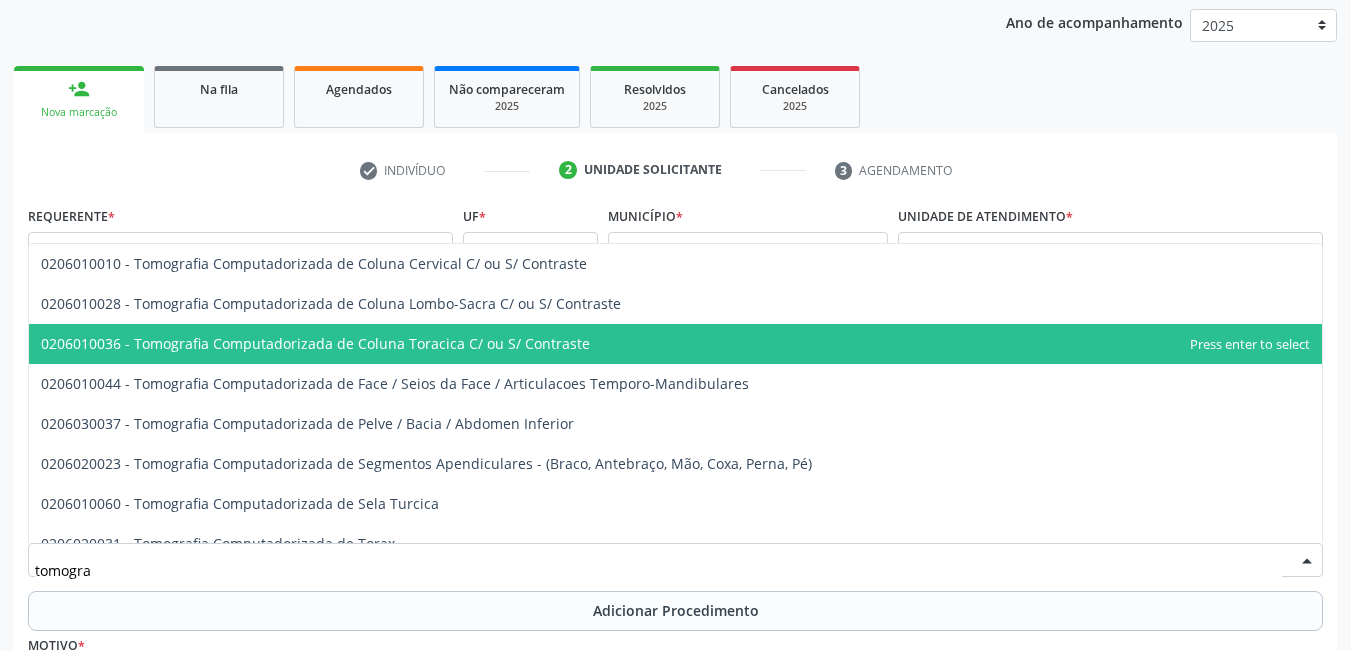 scroll, scrollTop: 100, scrollLeft: 0, axis: vertical 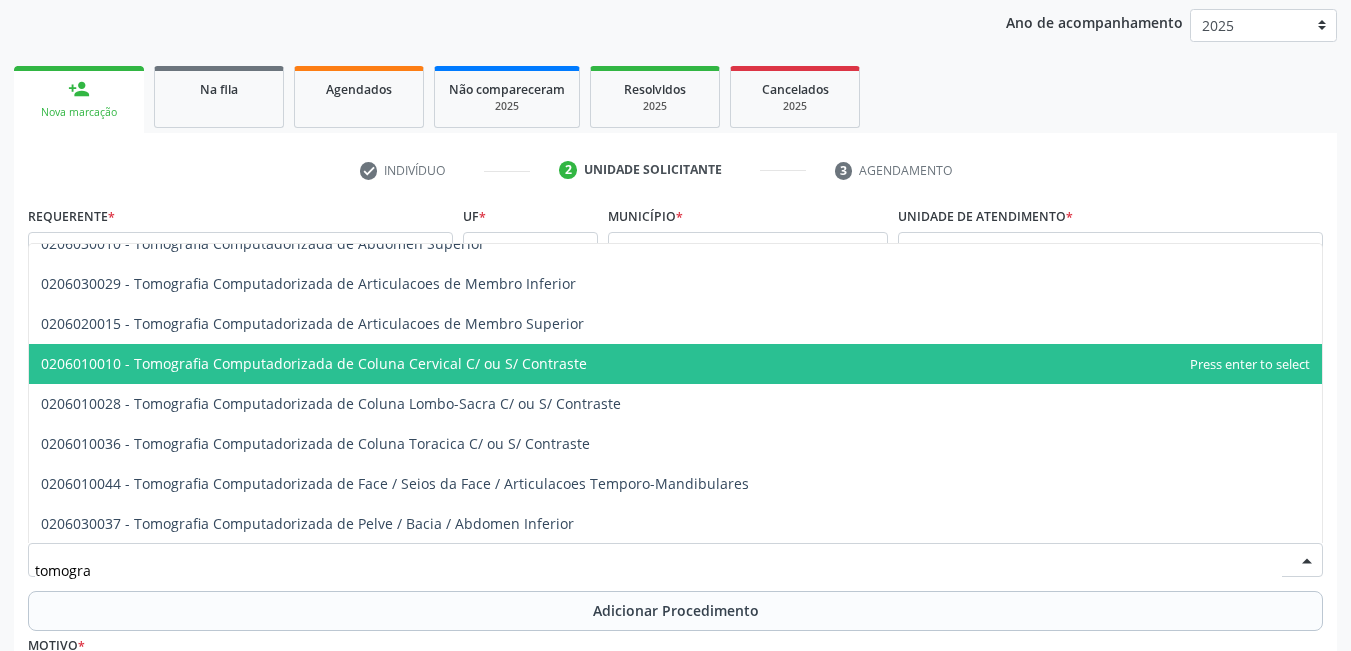 click on "0206010010 - Tomografia Computadorizada de Coluna Cervical C/ ou S/ Contraste" at bounding box center [675, 364] 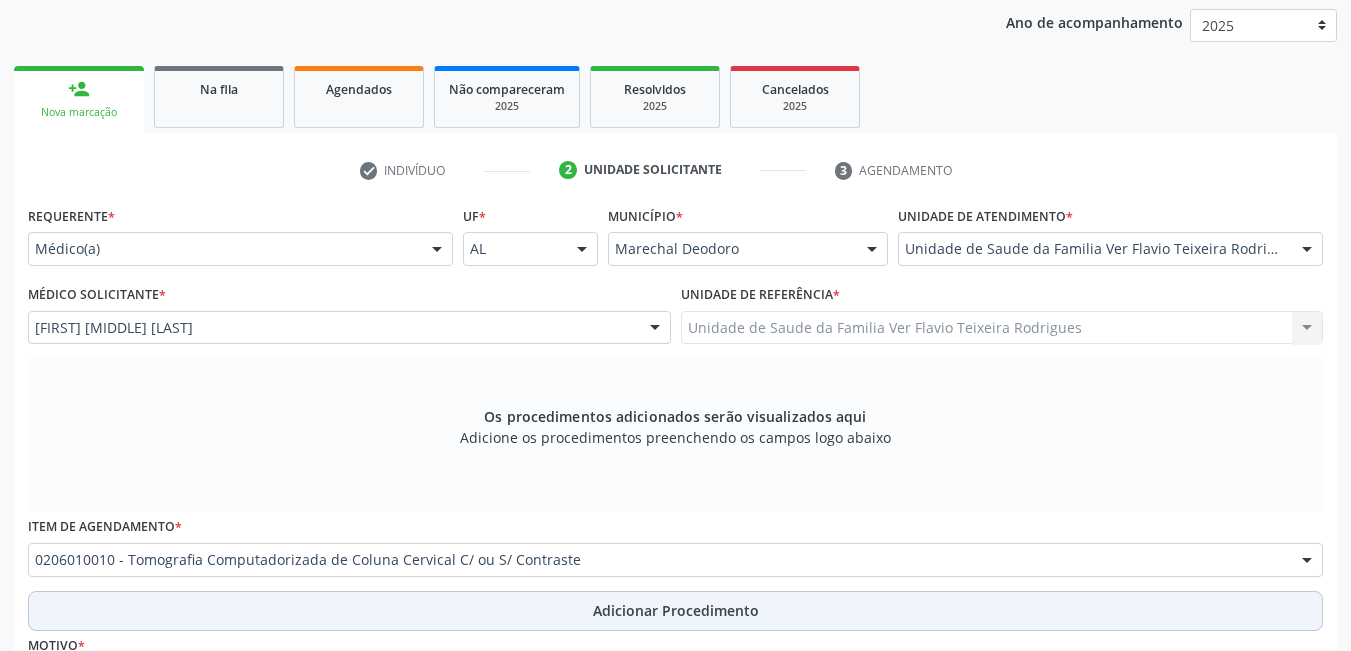 click on "Adicionar Procedimento" at bounding box center (675, 611) 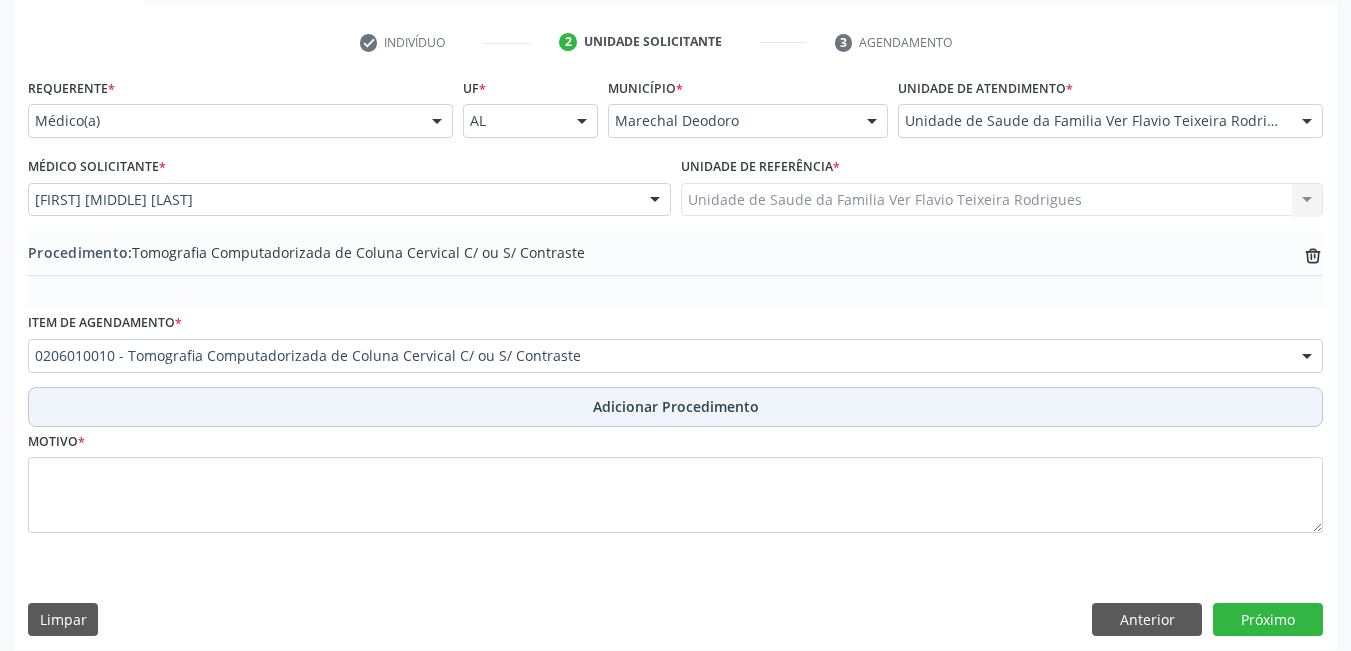 scroll, scrollTop: 402, scrollLeft: 0, axis: vertical 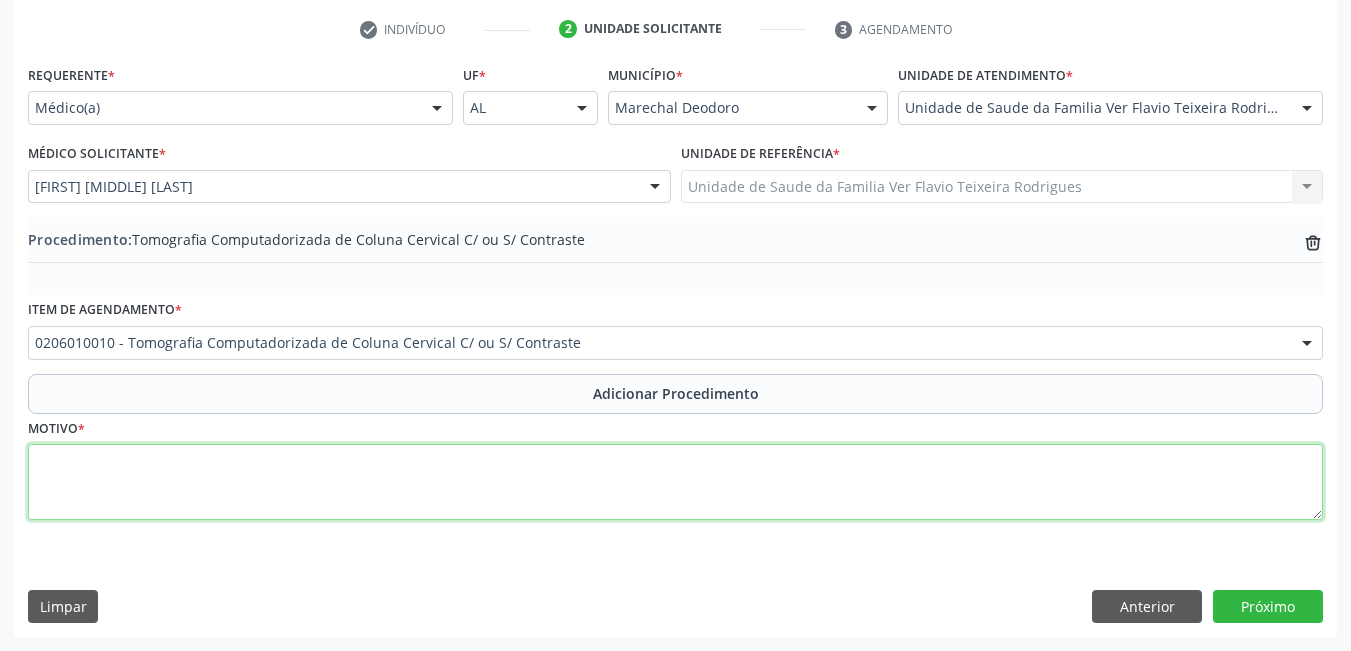 click at bounding box center [675, 482] 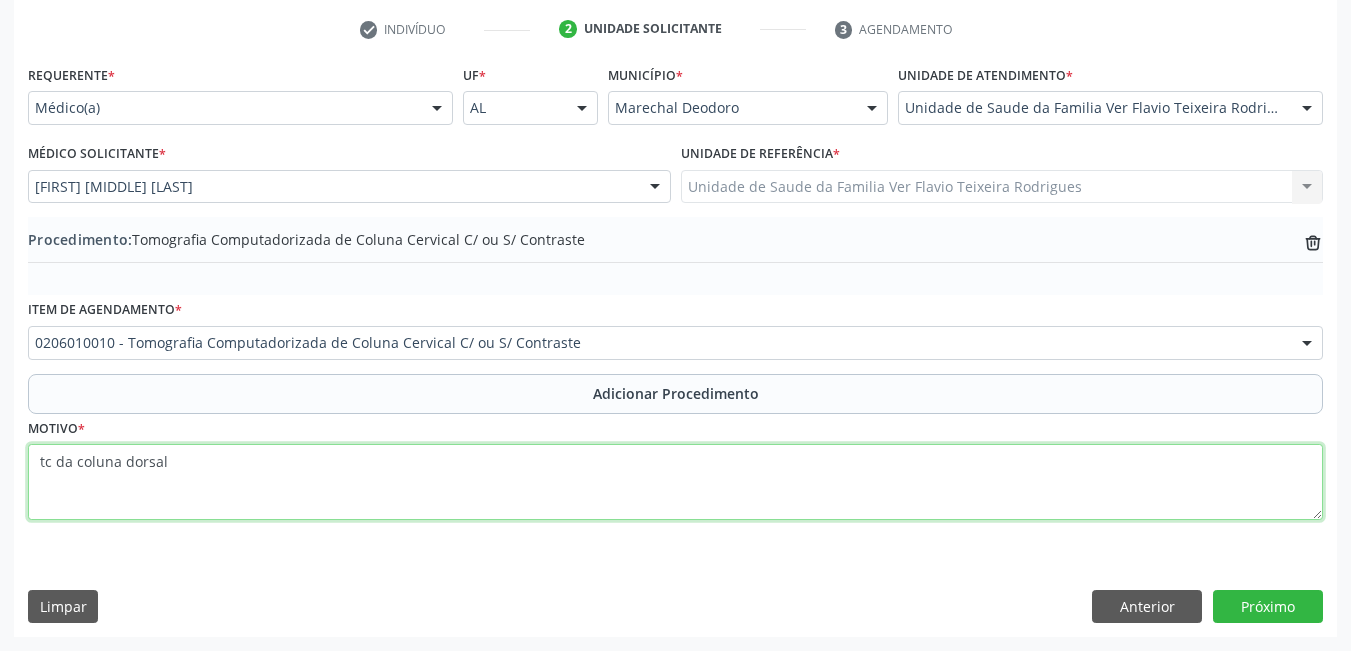 type on "tc da coluna dorsal" 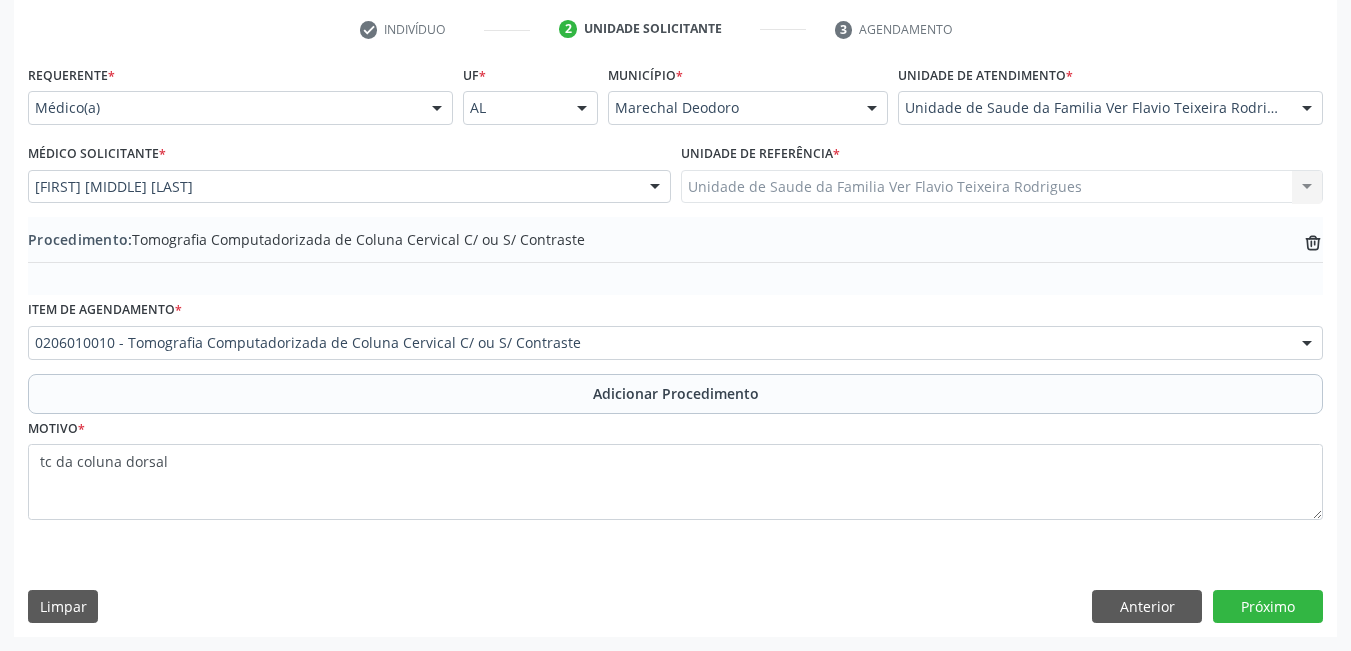 click on "Requerente
*
Médico(a)         Médico(a)   Enfermeiro(a)   Paciente
Nenhum resultado encontrado para: "   "
Não há nenhuma opção para ser exibida.
UF
*
AL         AL
Nenhum resultado encontrado para: "   "
Não há nenhuma opção para ser exibida.
Município
*
Marechal Deodoro         Marechal Deodoro
Nenhum resultado encontrado para: "   "
Não há nenhuma opção para ser exibida.
Unidade de atendimento
*
Unidade de Saude da Familia Ver Flavio Teixeira Rodrigues         Aeronave Baron 58   Aeronave Cessna   Associacao Divina Misericordia   Caps Maria Celia de Araujo Sarmento   Central Municipal de Rede de Frio de Marechal Deodoro   Central de Abastecimento Farmaceutico Caf   Centro Municipal de Especialidade Odontologica   Centro de Parto Normal Imaculada Conceicao   Centro de Saude Professor Estacio de Lima" at bounding box center (675, 348) 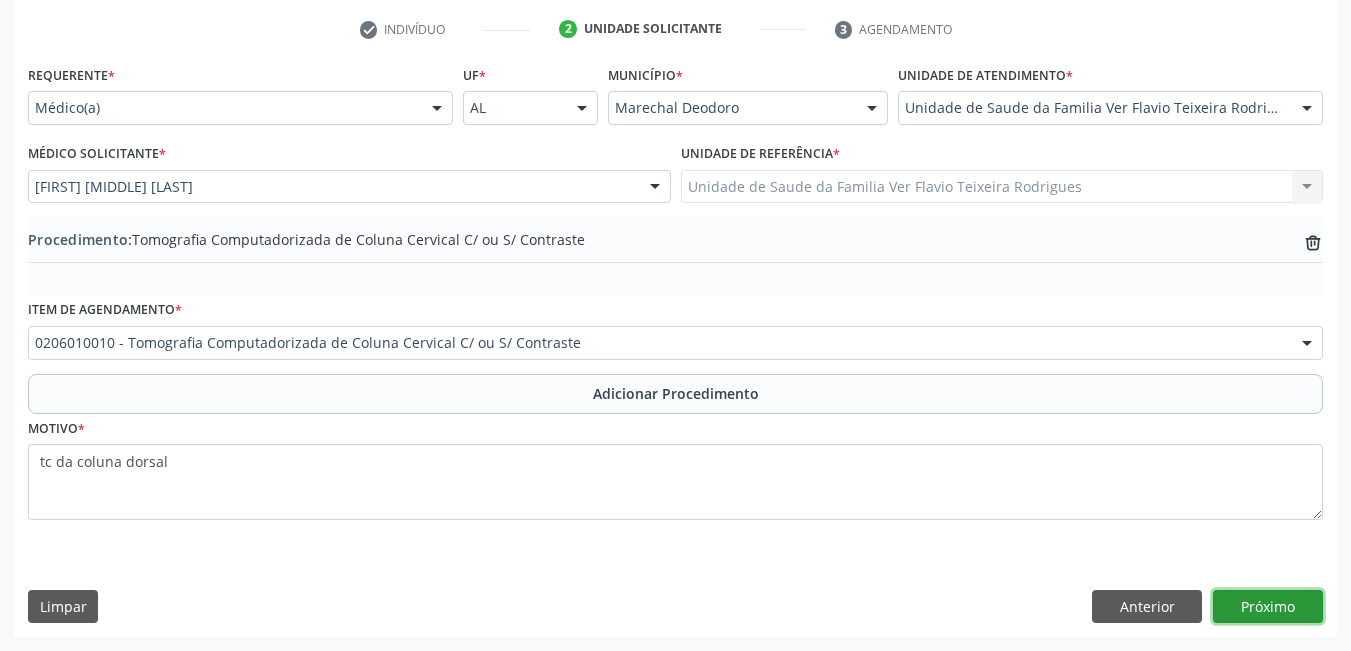 click on "Próximo" at bounding box center (1268, 607) 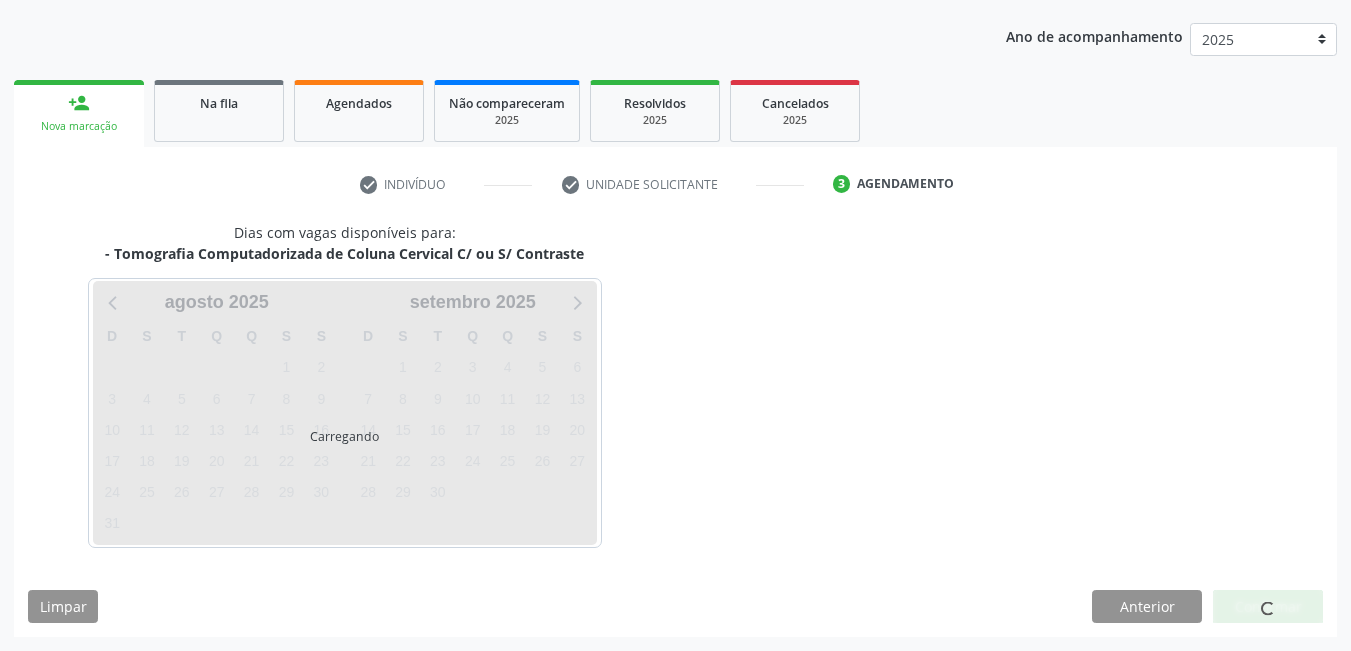scroll, scrollTop: 306, scrollLeft: 0, axis: vertical 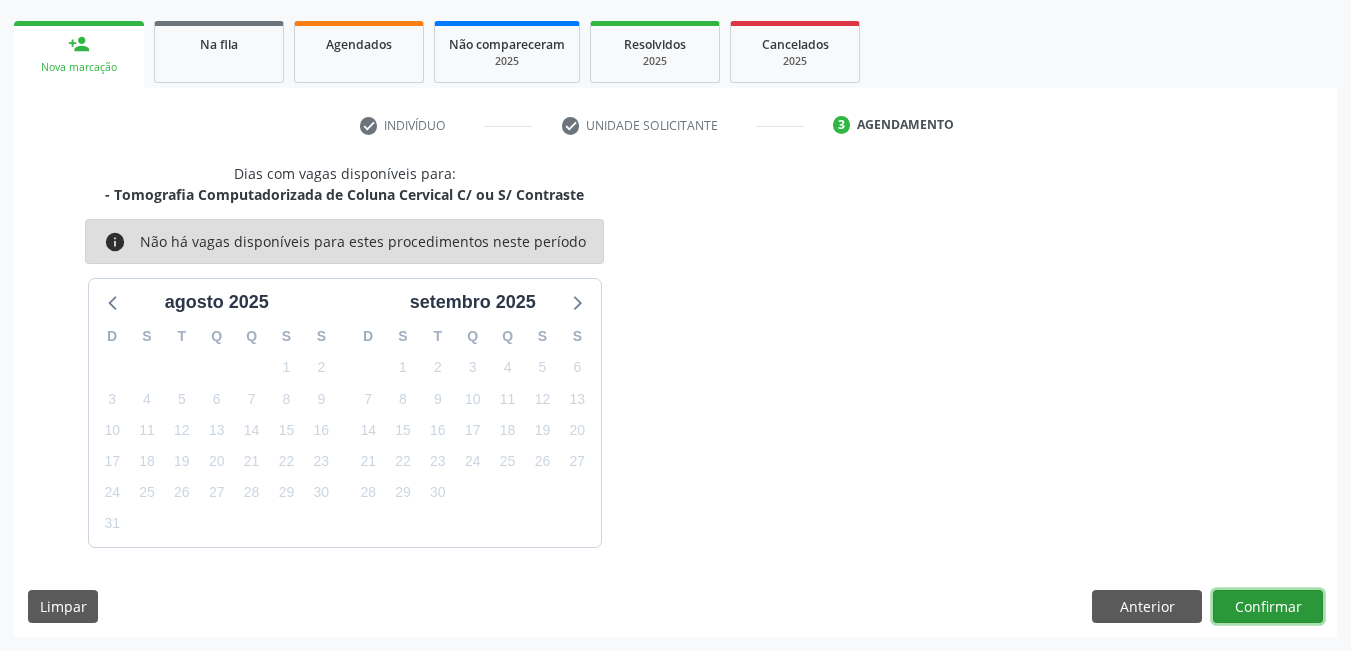 click on "Confirmar" at bounding box center [1268, 607] 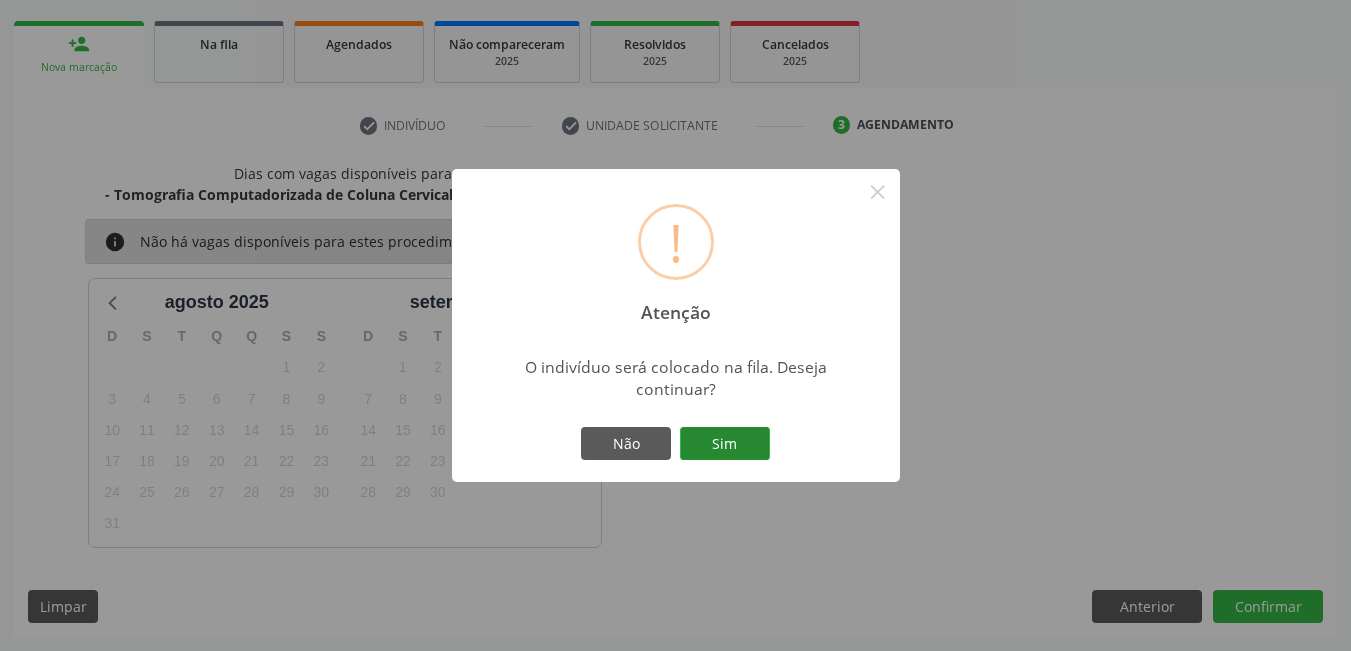 click on "Sim" at bounding box center [725, 444] 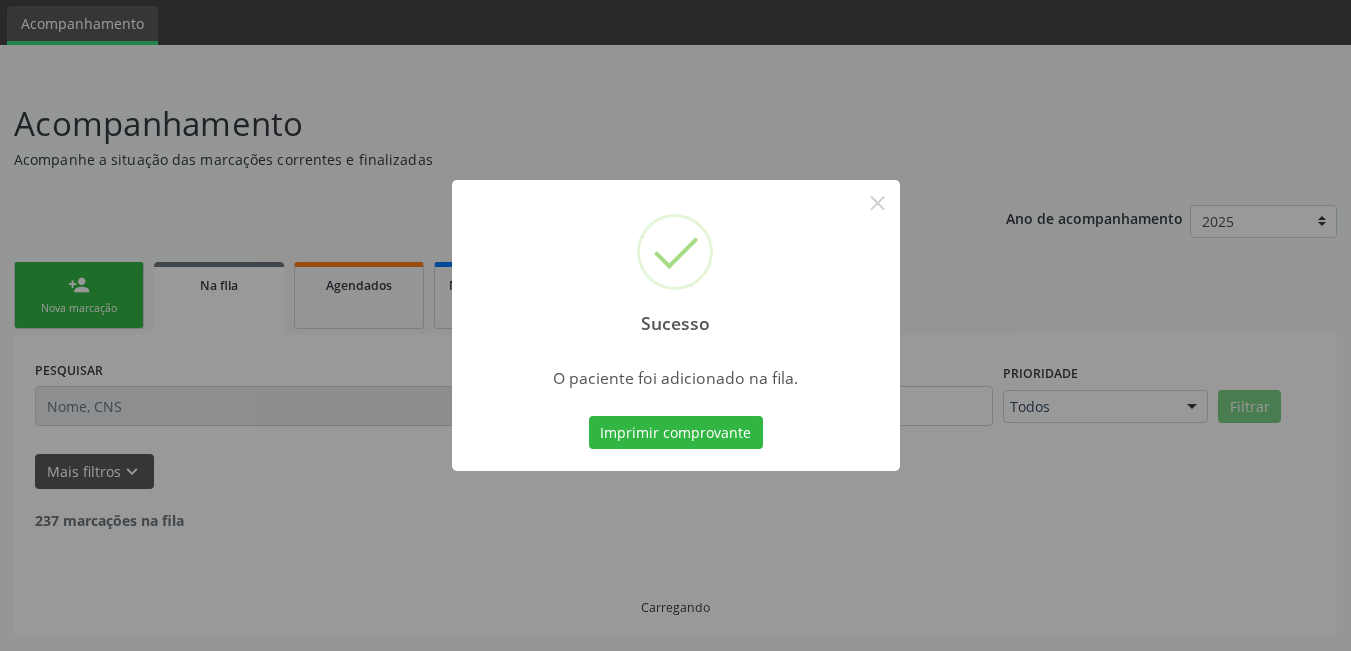 scroll, scrollTop: 44, scrollLeft: 0, axis: vertical 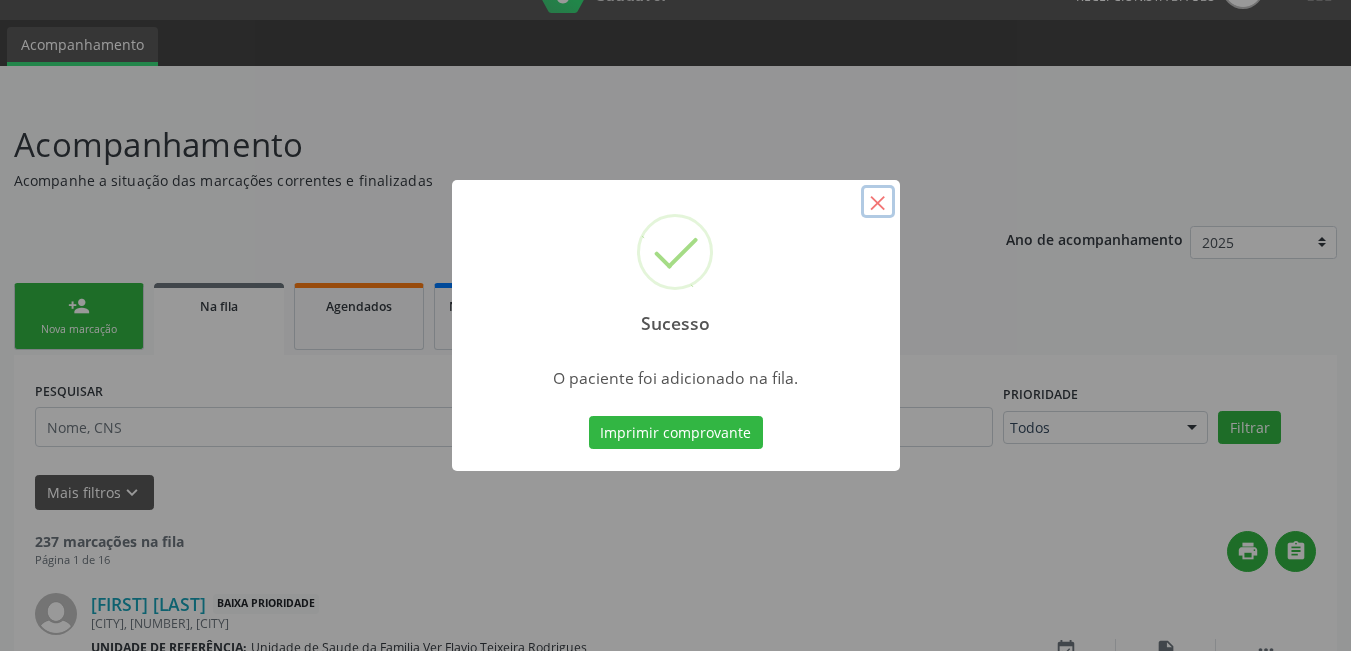 click on "×" at bounding box center (878, 202) 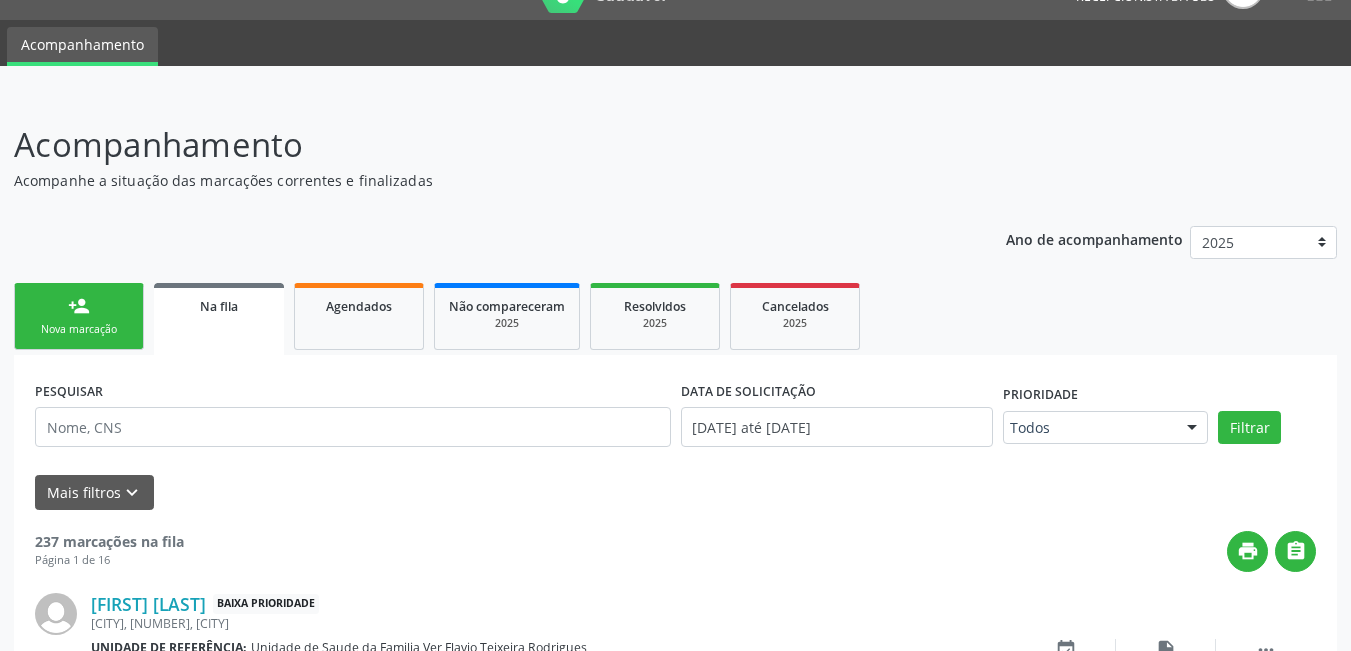 click on "person_add
Nova marcação" at bounding box center [79, 316] 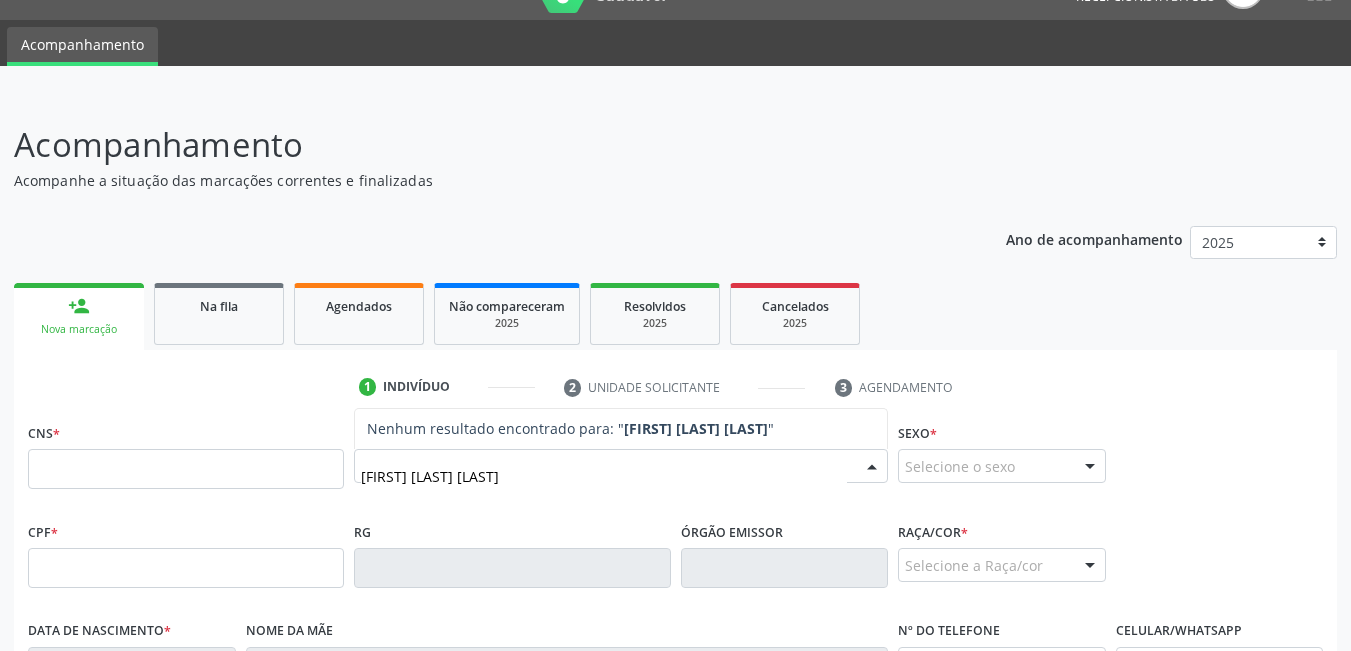 type on "[FIRST] [LAST] [LAST]" 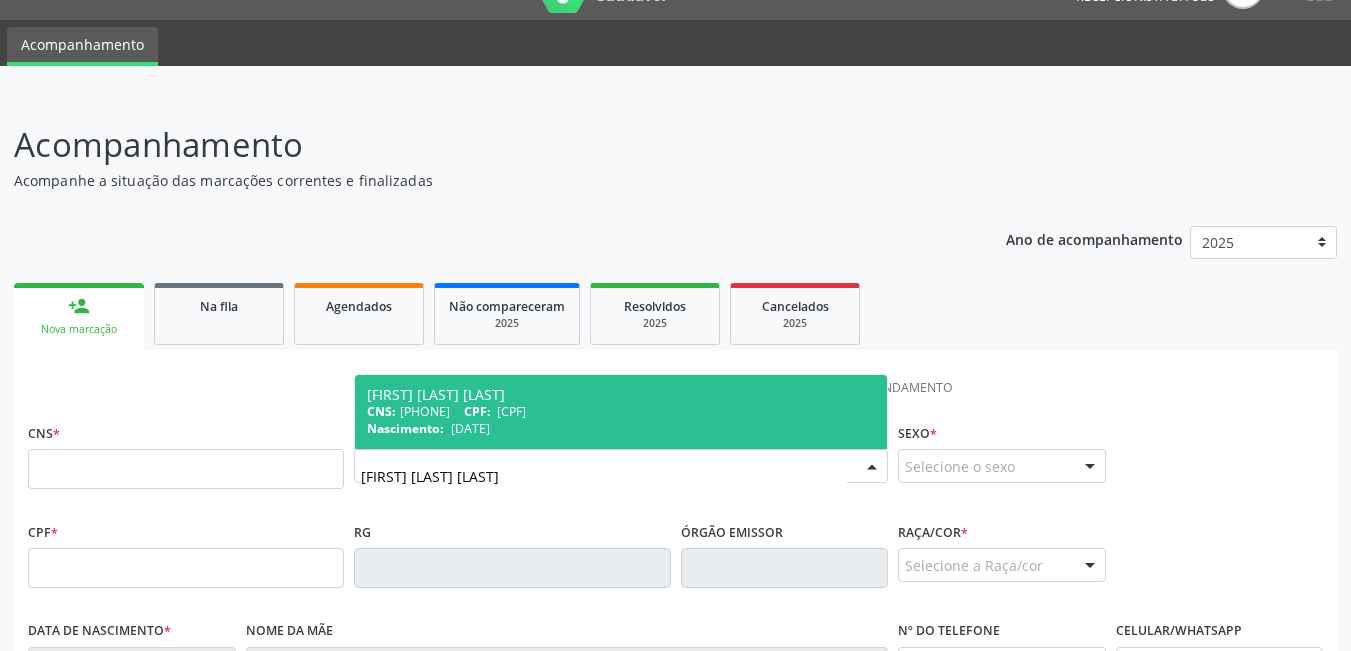 click on "CNS:
[PHONE]
CPF:
[NUMBER]
Nascimento:
[DATE]
Nenhum resultado encontrado para: "   "
Digite o nome
Sexo
*
Feminino         Masculino   Feminino
Nenhum resultado encontrado para: "   "
Não há nenhuma opção para ser exibida.
Está gestante
Sim
CPF
*
[NUMBER]       done
RG
Órgão emissor
Raça/cor
*
03 - Parda         01 - Branca   02 - Preta   04 - Amarela   03 - Parda   05 - Indígena
Nenhum resultado encontrado para: "   "
Não há nenhuma opção para ser exibida.
Data de nascimento
*
[DATE]" at bounding box center (621, 411) 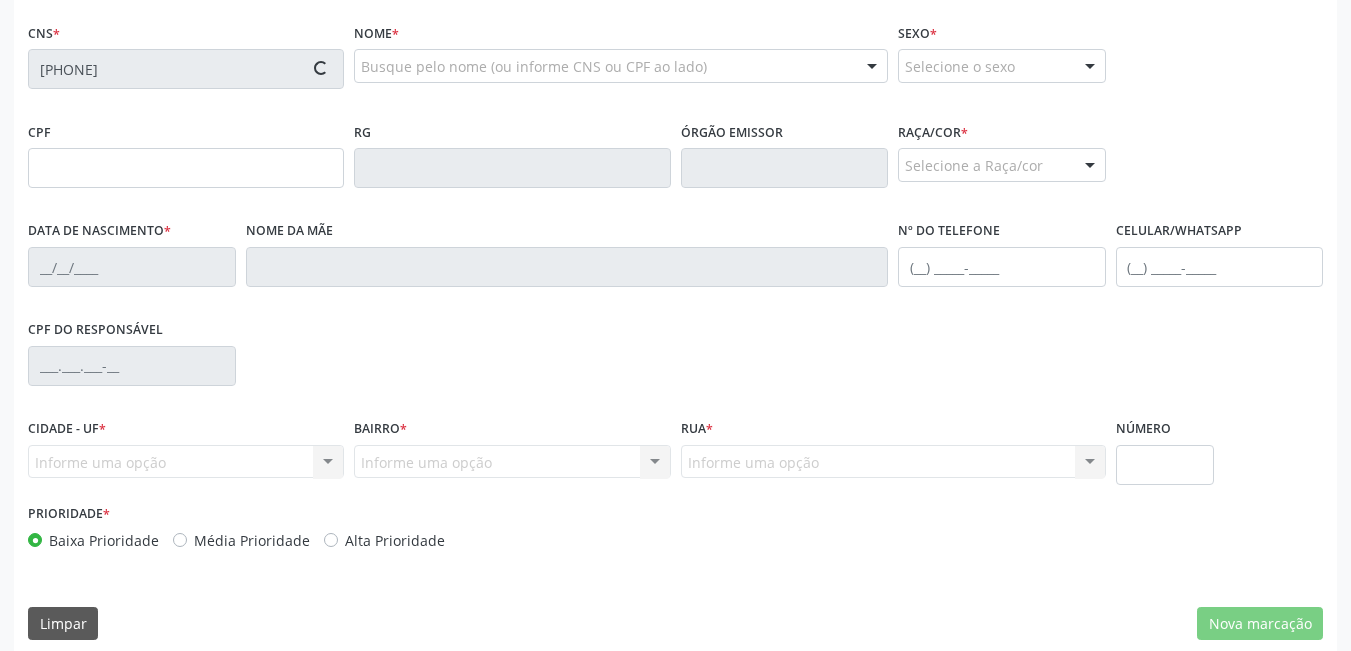 scroll, scrollTop: 461, scrollLeft: 0, axis: vertical 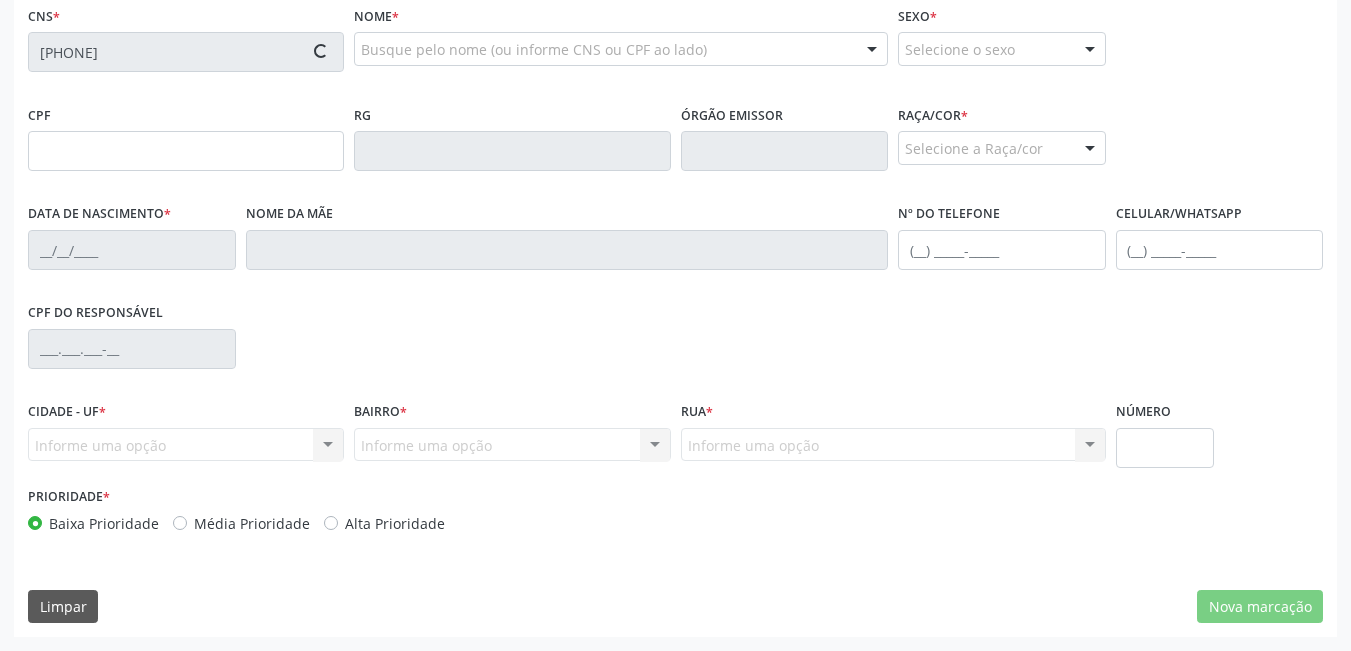 type on "[CPF]" 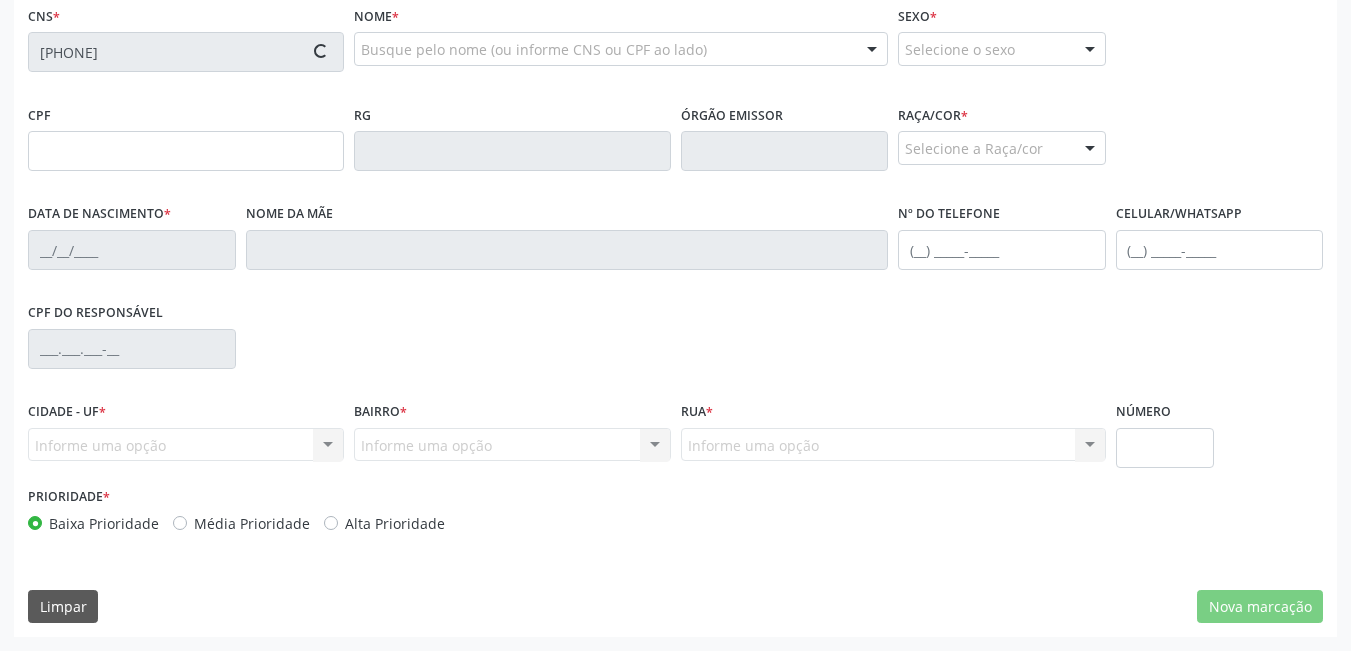 type on "[DATE]" 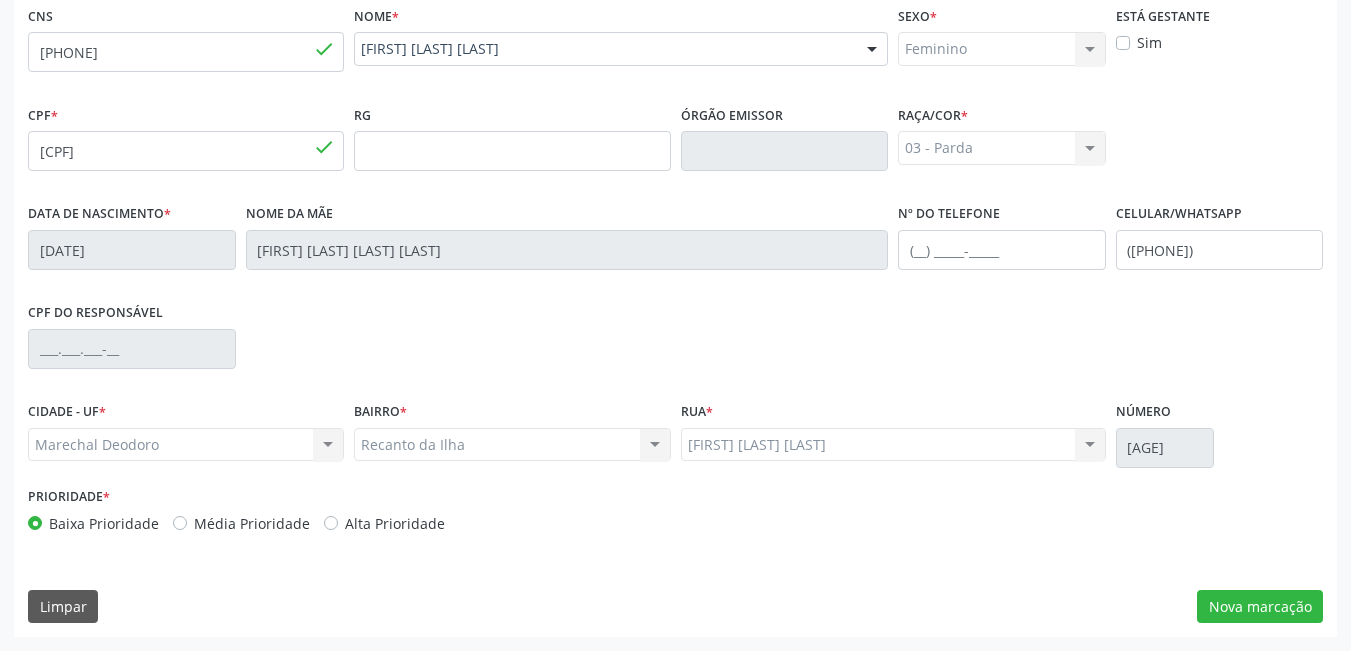 click on "CNS
[PHONE]       done
Nome
*
[FIRST] [LAST] [LAST]
[FIRST] [LAST] [LAST]
CNS:
[PHONE]
CPF:
[CPF]
Nascimento:
[DATE]
Nenhum resultado encontrado para: "   "
Digite o nome
Sexo
*
Feminino         Masculino   Feminino
Nenhum resultado encontrado para: "   "
Não há nenhuma opção para ser exibida.
Está gestante
Sim
CPF
*
[CPF]       done
RG
Órgão emissor
Raça/cor
*
03 - Parda         01 - Branca   02 - Preta   04 - Amarela   03 - Parda   05 - Indígena
Nenhum resultado encontrado para: "   "
Não há nenhuma opção para ser exibida.
Data de nascimento
*" at bounding box center (675, 319) 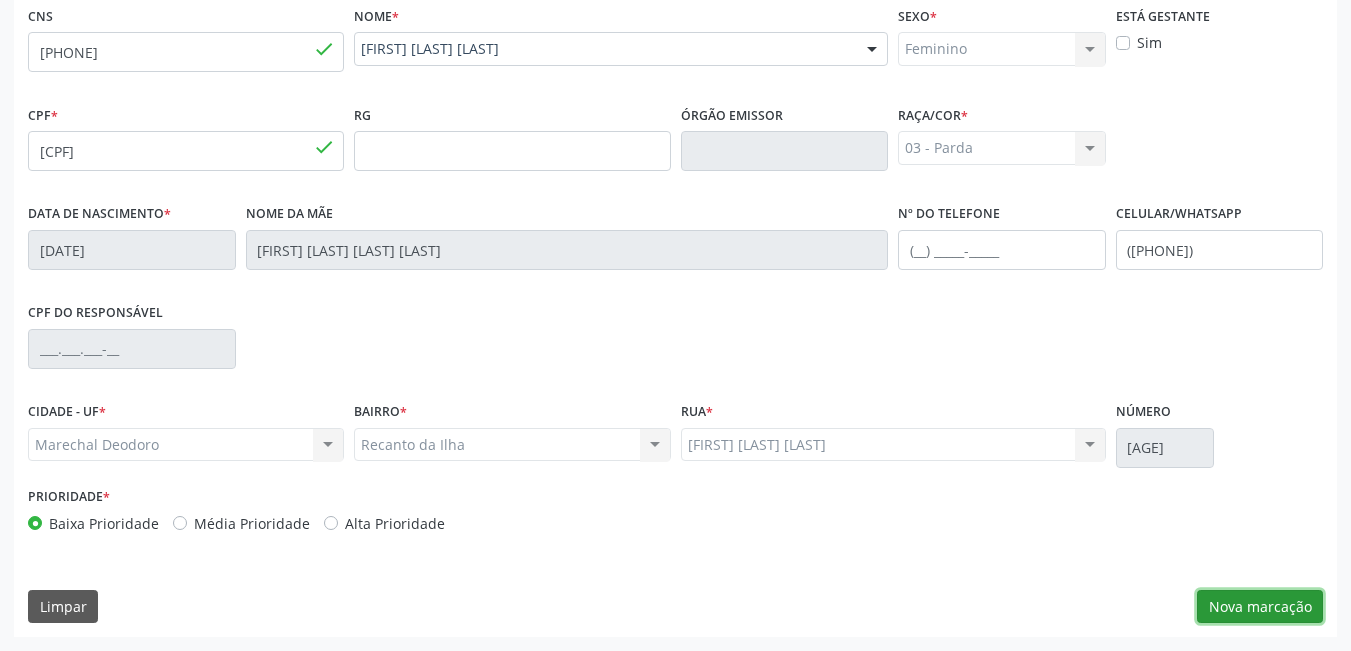 click on "Nova marcação" at bounding box center (1260, 607) 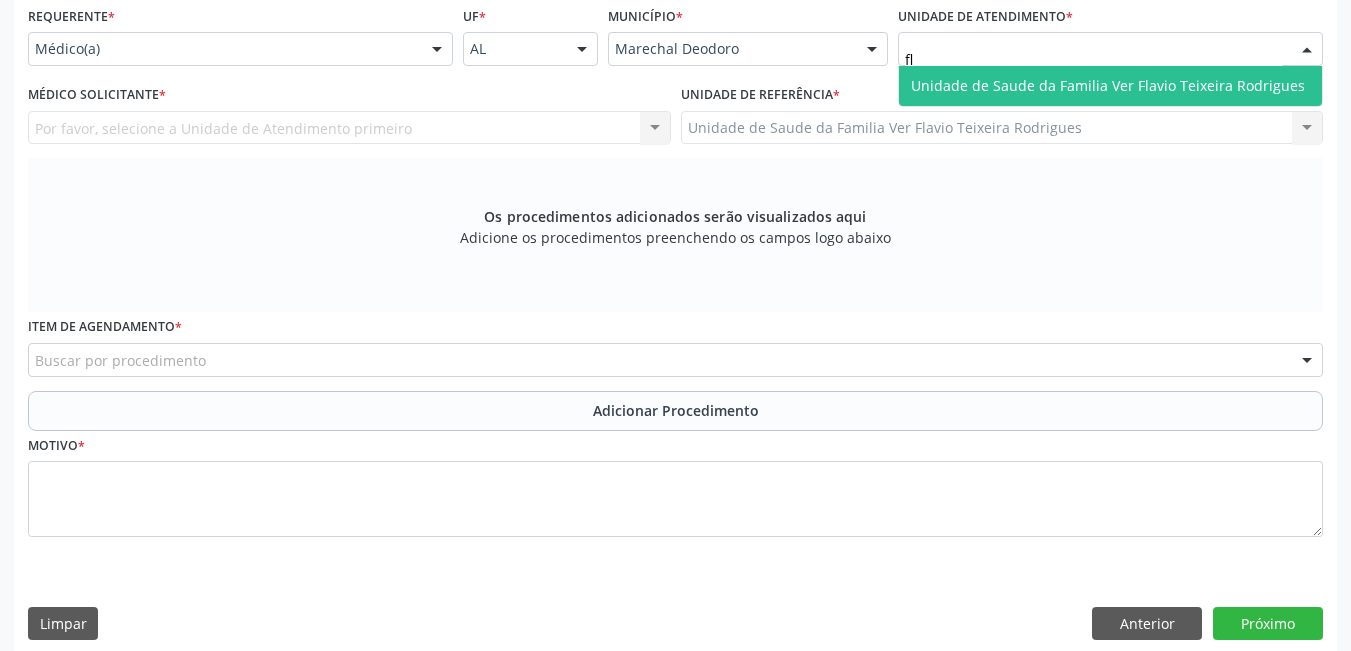 type on "fla" 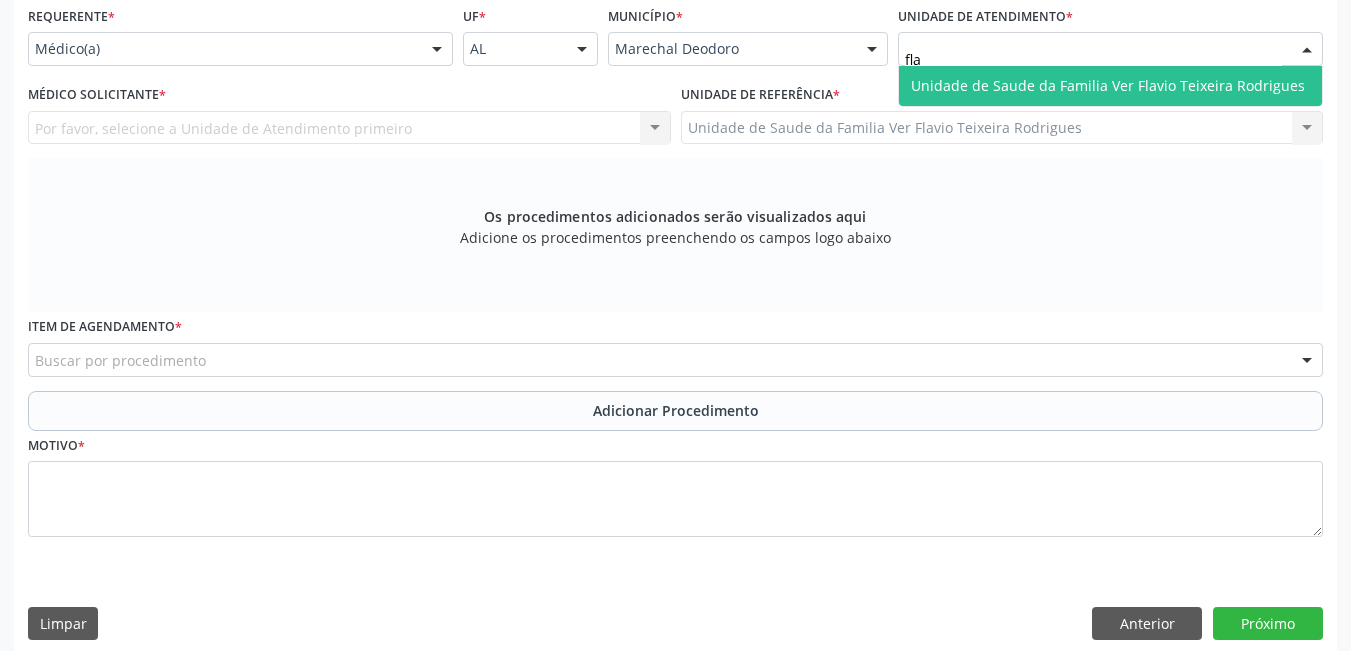 click on "Unidade de Saude da Familia Ver Flavio Teixeira Rodrigues" at bounding box center [1108, 85] 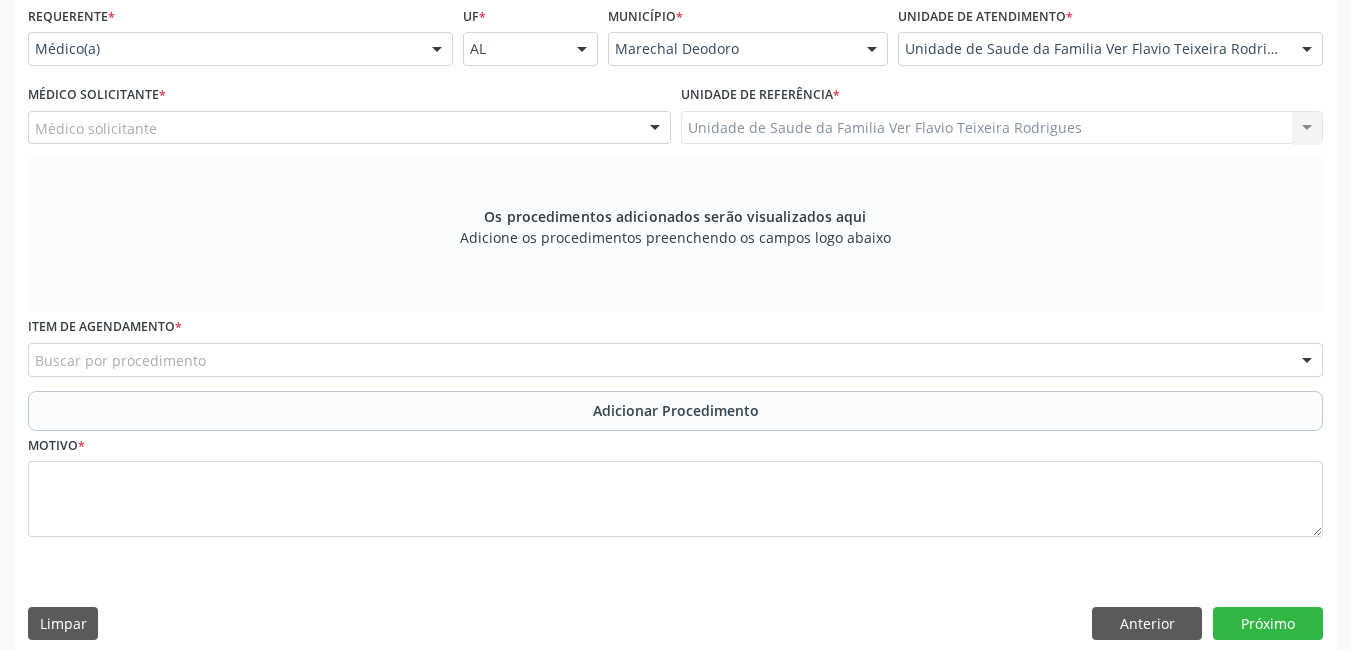 click on "Médico solicitante" at bounding box center (349, 128) 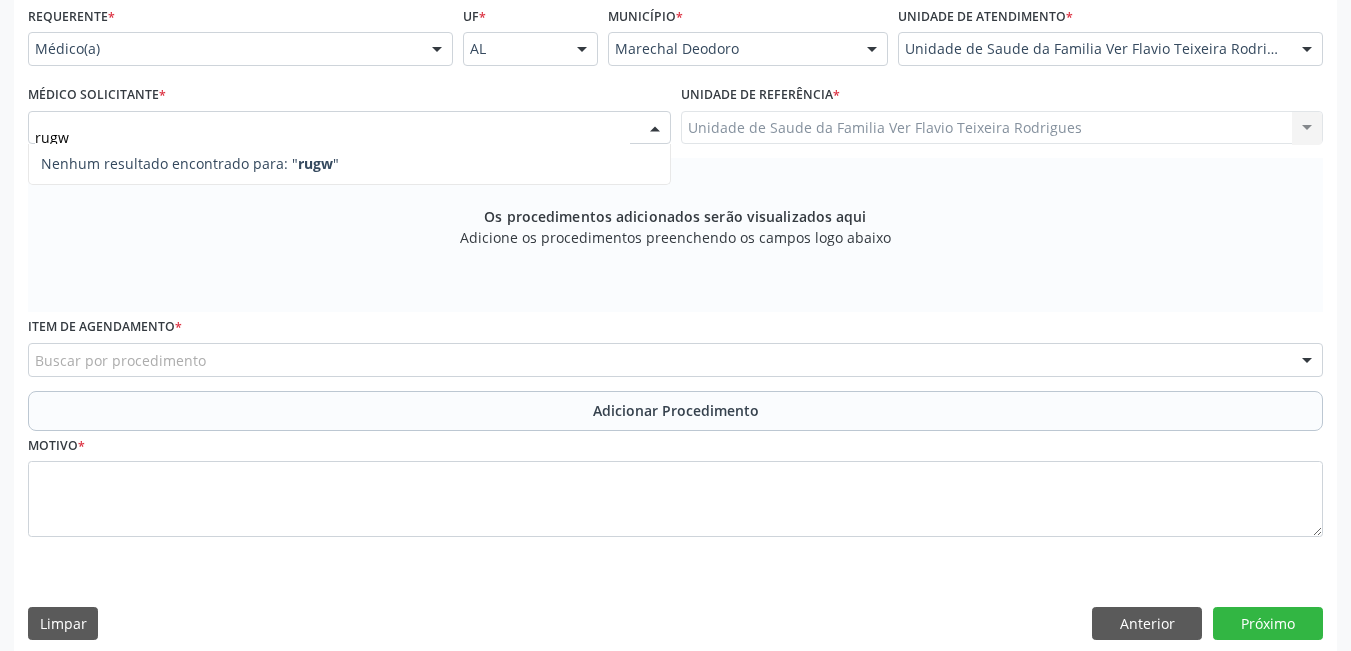 type on "rug" 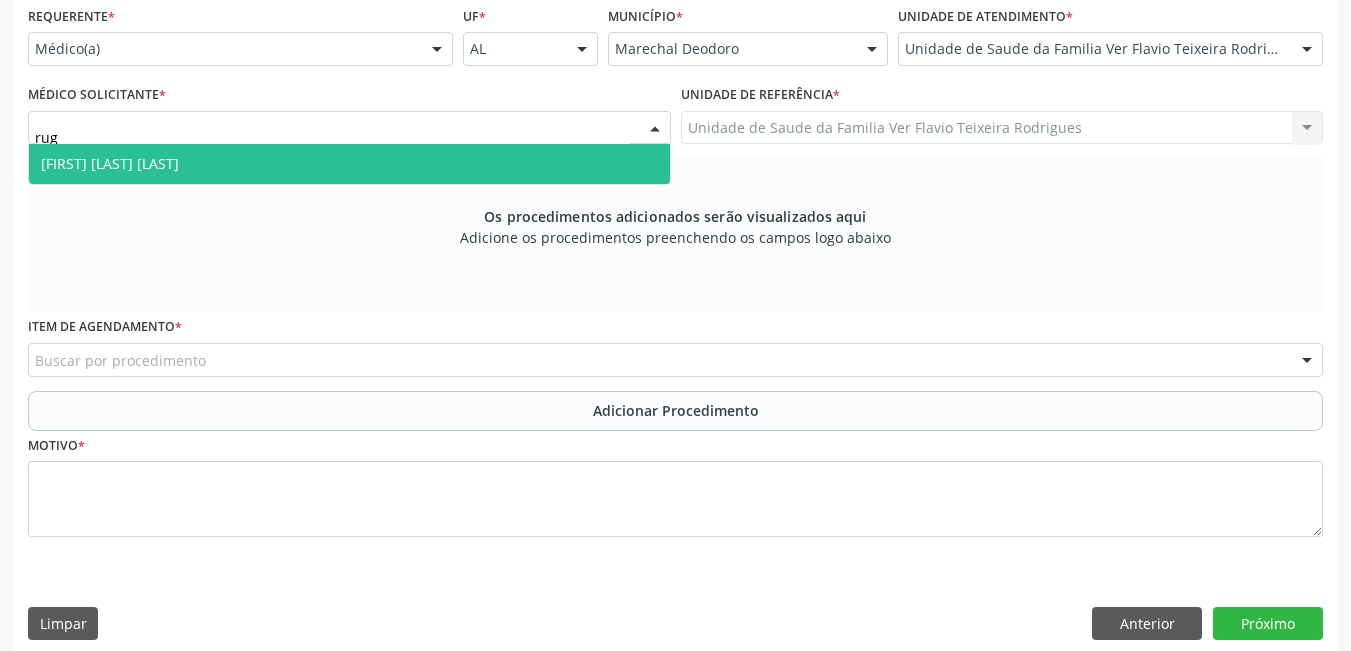click on "[FIRST] [LAST] [LAST]" at bounding box center [349, 164] 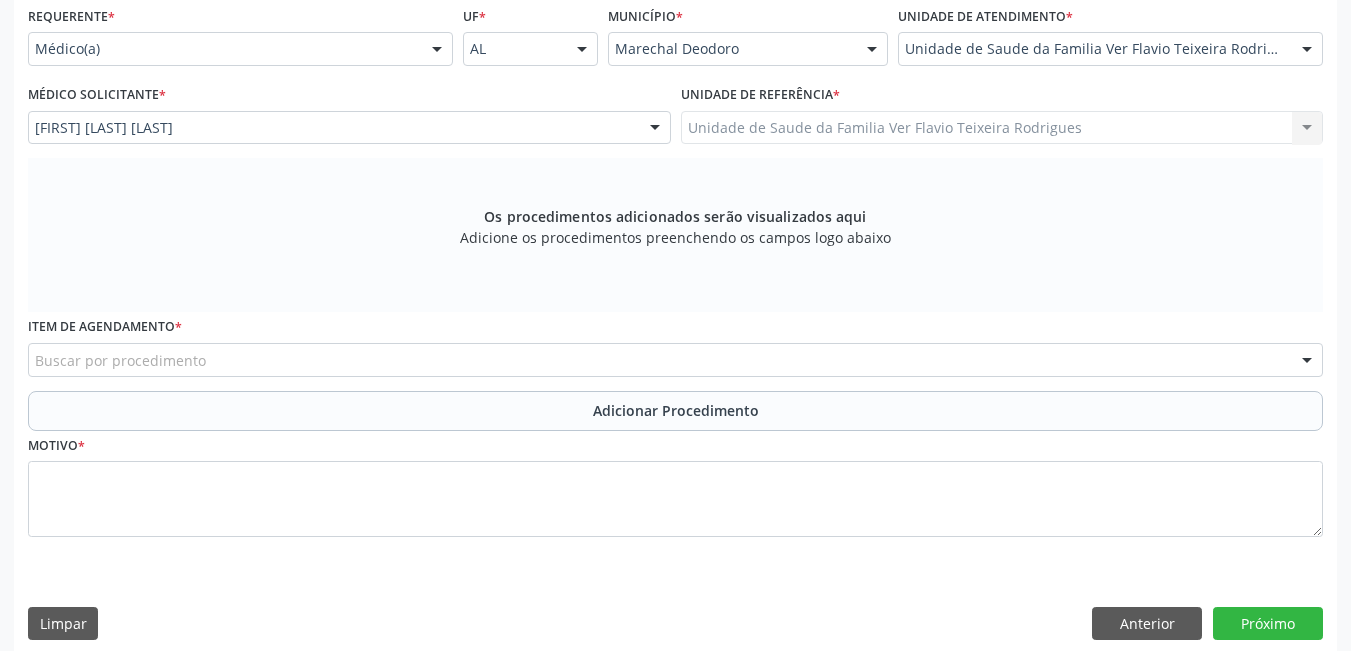 click on "Buscar por procedimento" at bounding box center (675, 360) 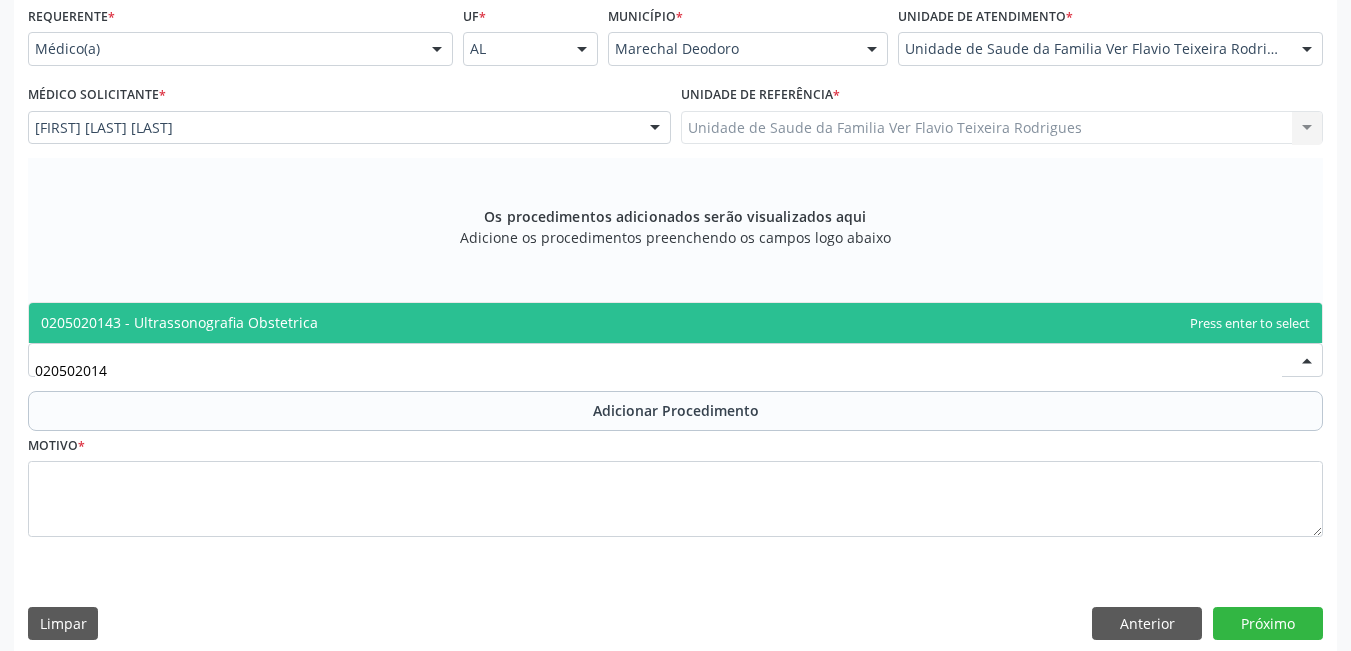 type on "[NUMBER]" 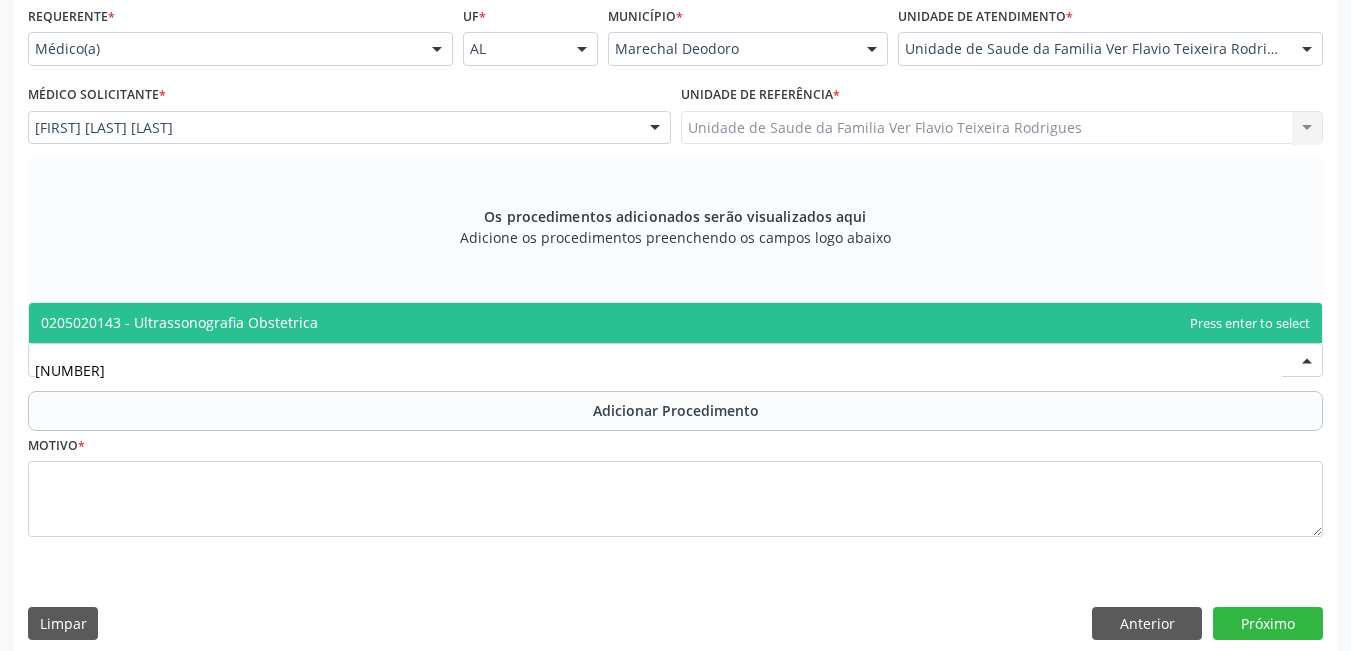 click on "0205020143 - Ultrassonografia Obstetrica" at bounding box center (675, 323) 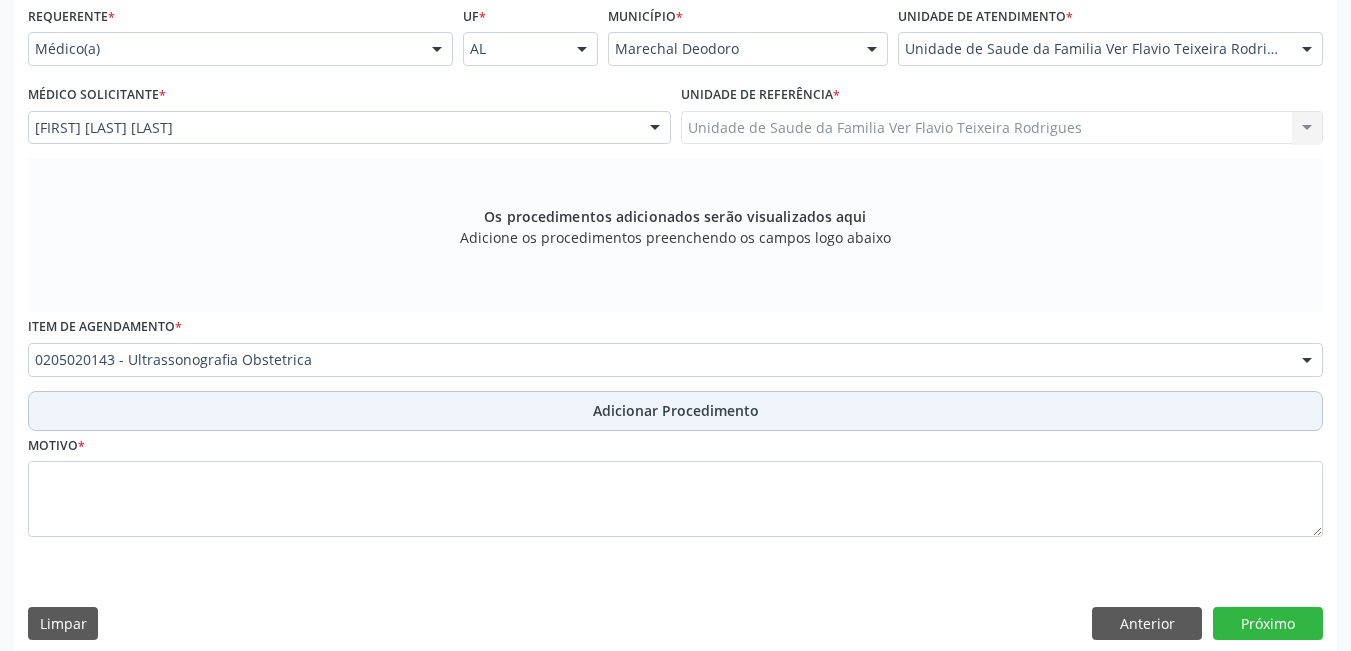 click on "Adicionar Procedimento" at bounding box center (675, 411) 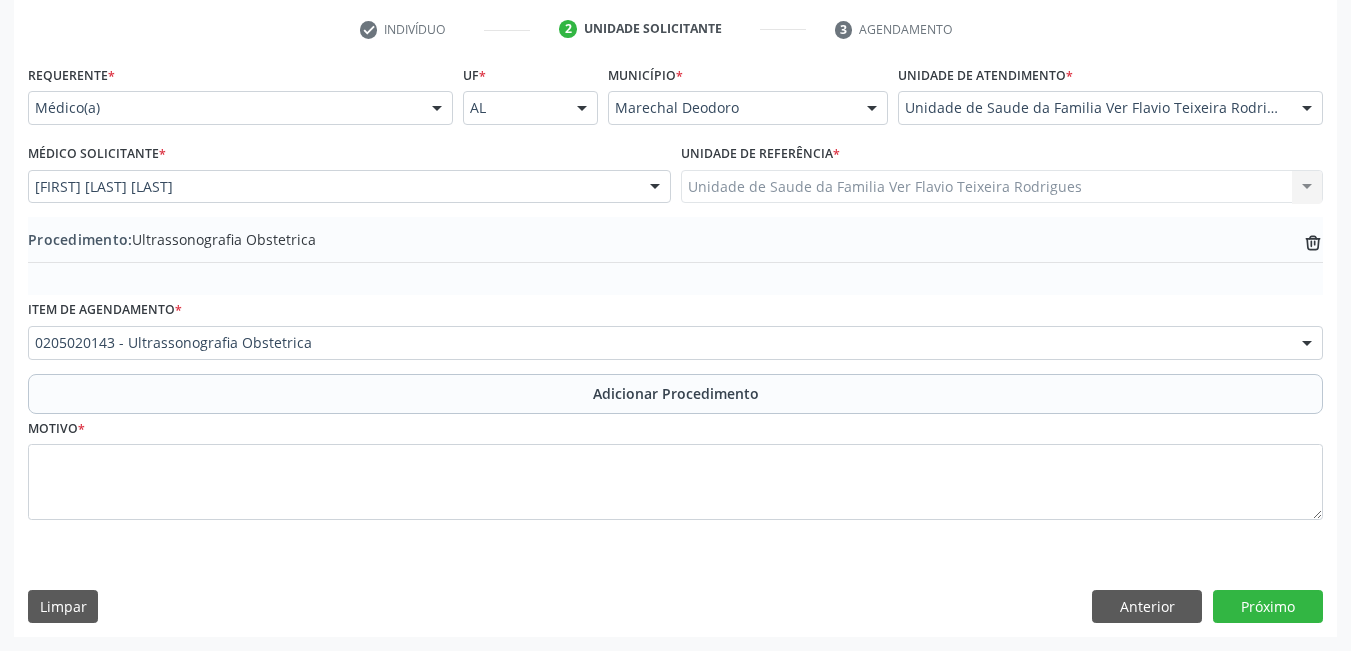 scroll, scrollTop: 402, scrollLeft: 0, axis: vertical 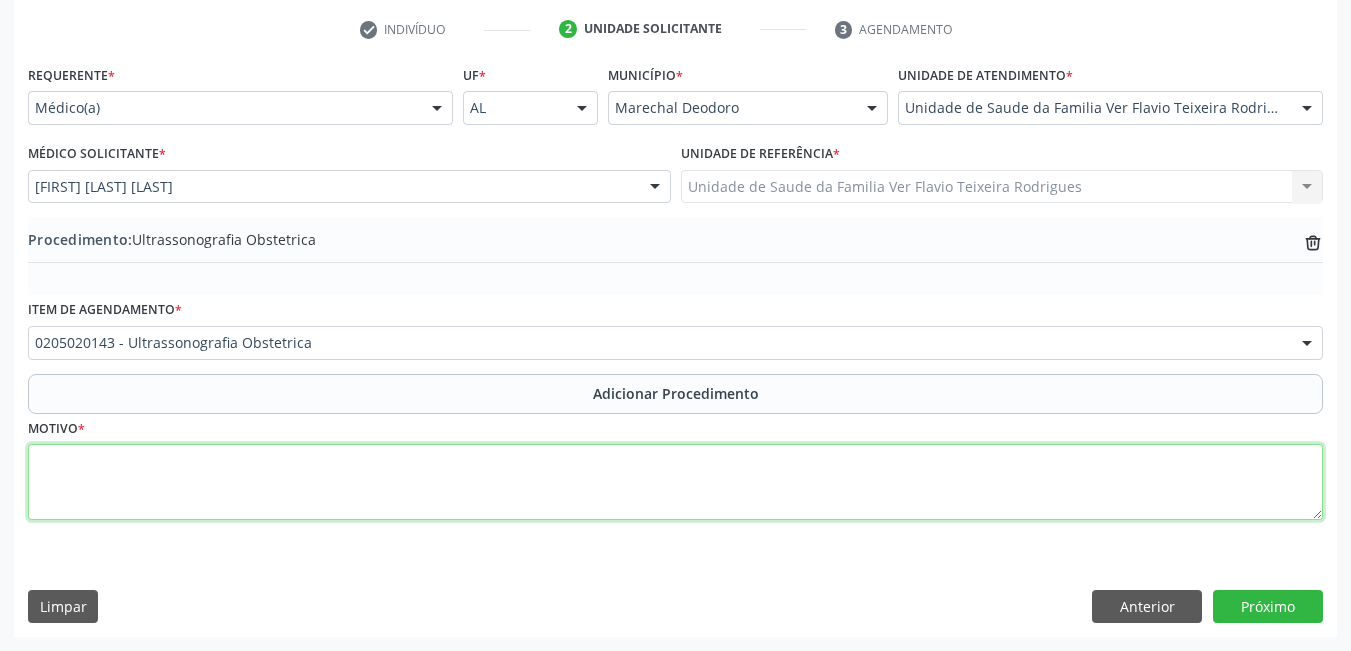click at bounding box center (675, 482) 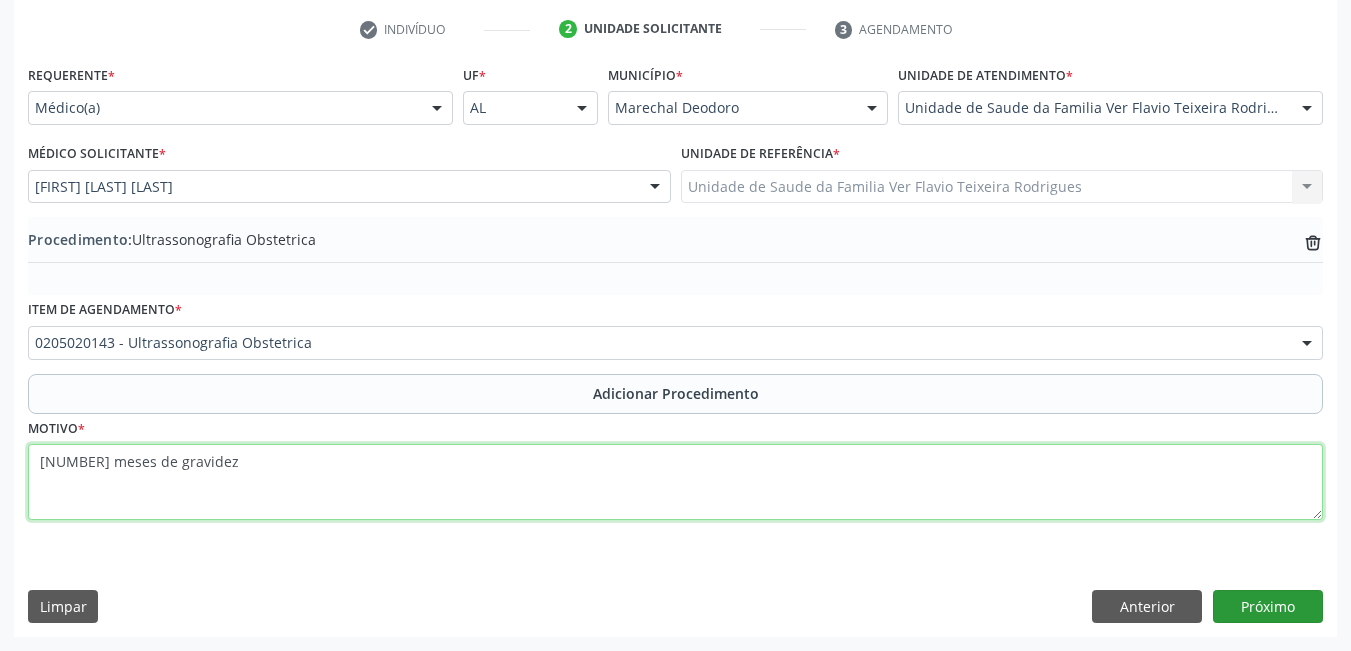 type on "[NUMBER] meses de gravidez" 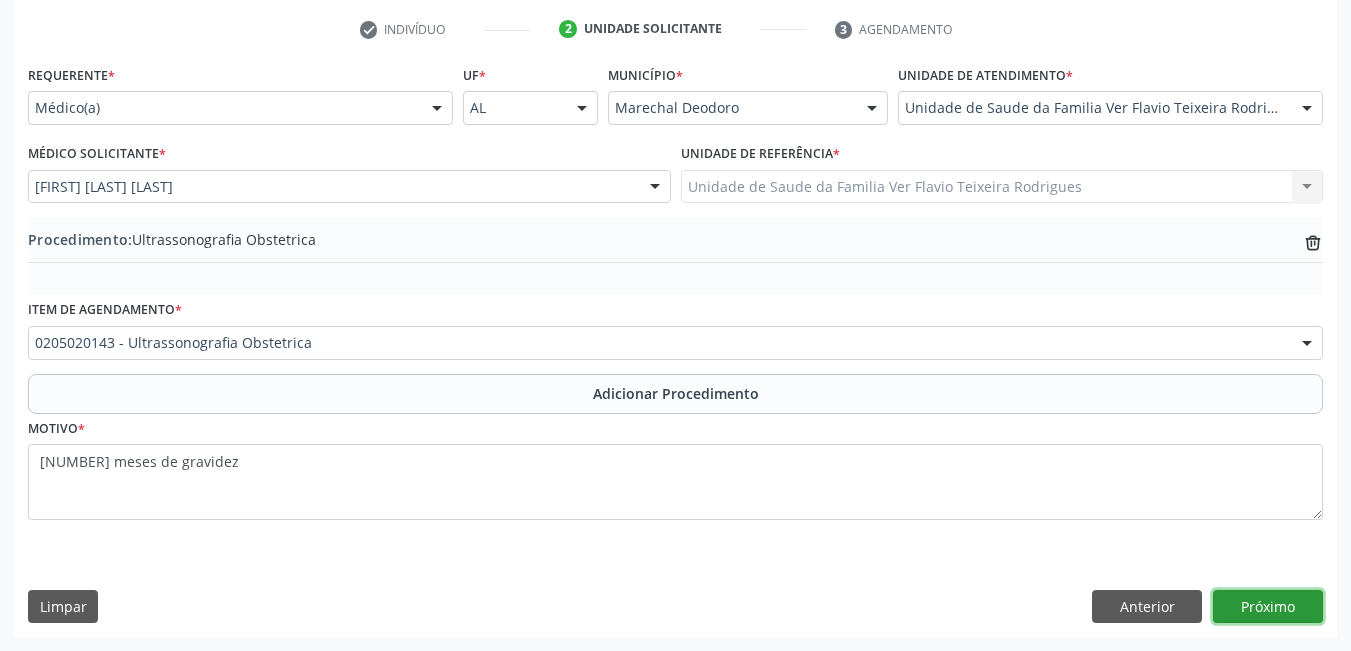 click on "Próximo" at bounding box center [1268, 607] 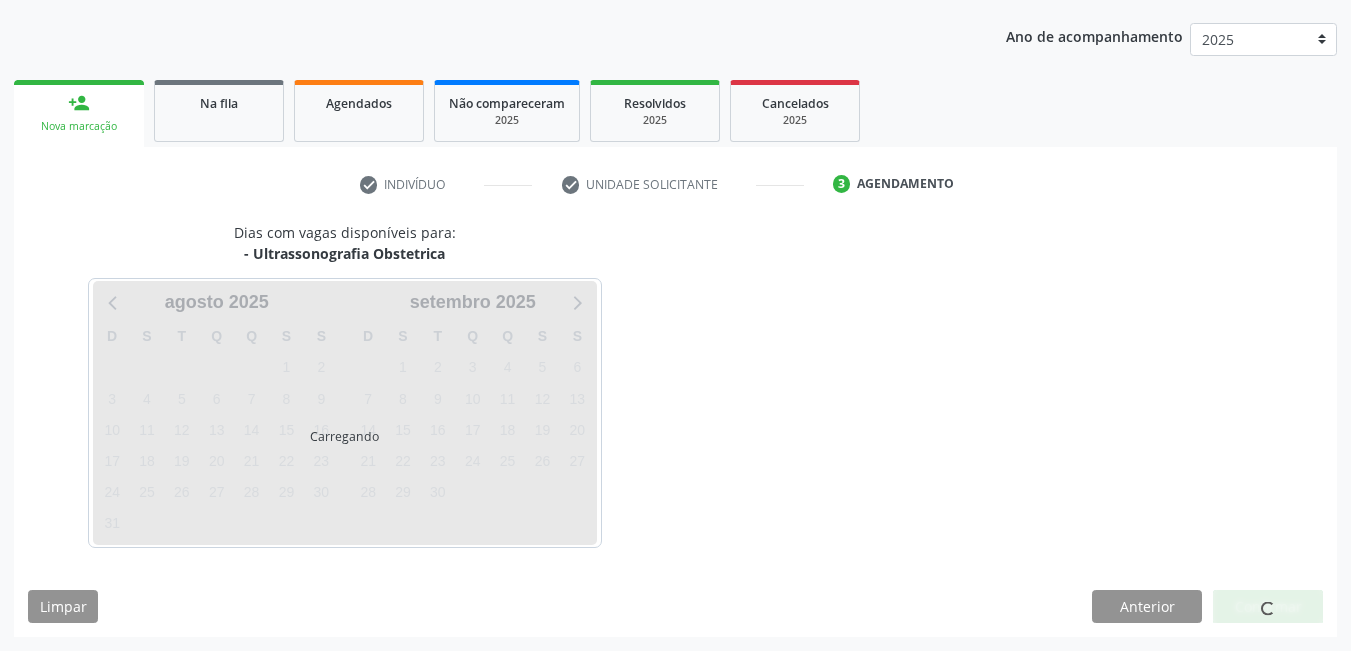 scroll, scrollTop: 306, scrollLeft: 0, axis: vertical 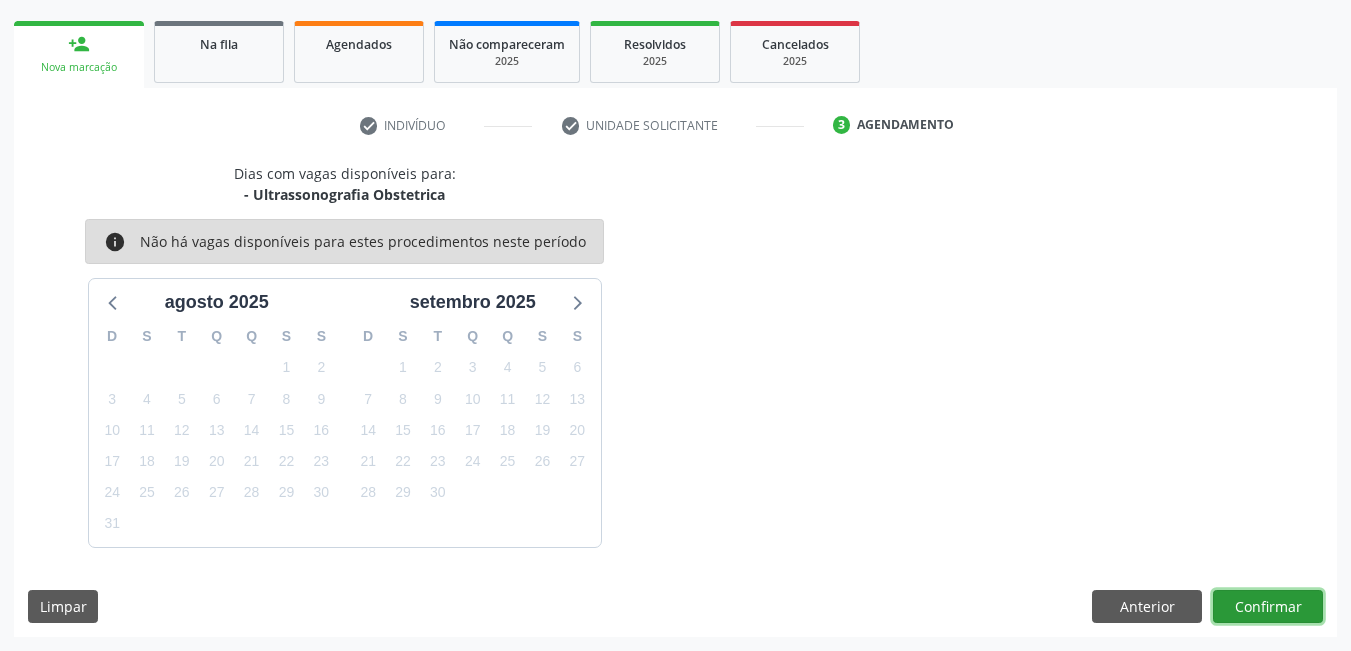 click on "Confirmar" at bounding box center (1268, 607) 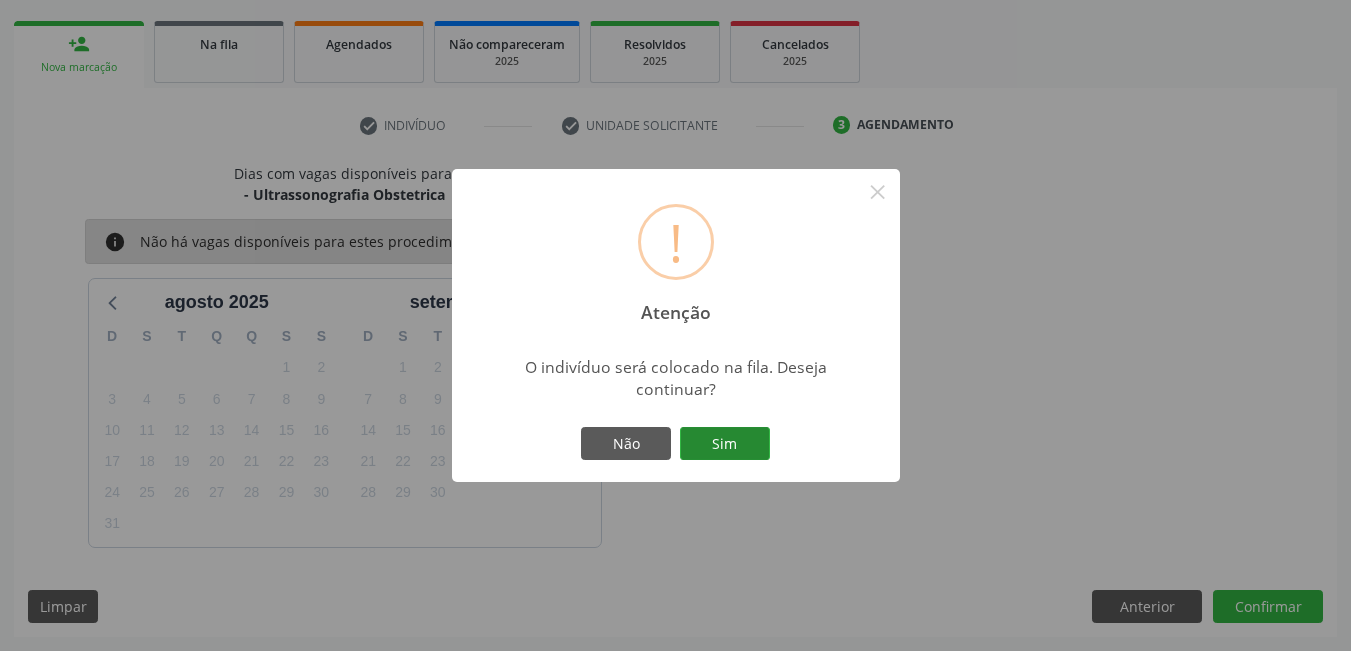 click on "Sim" at bounding box center [725, 444] 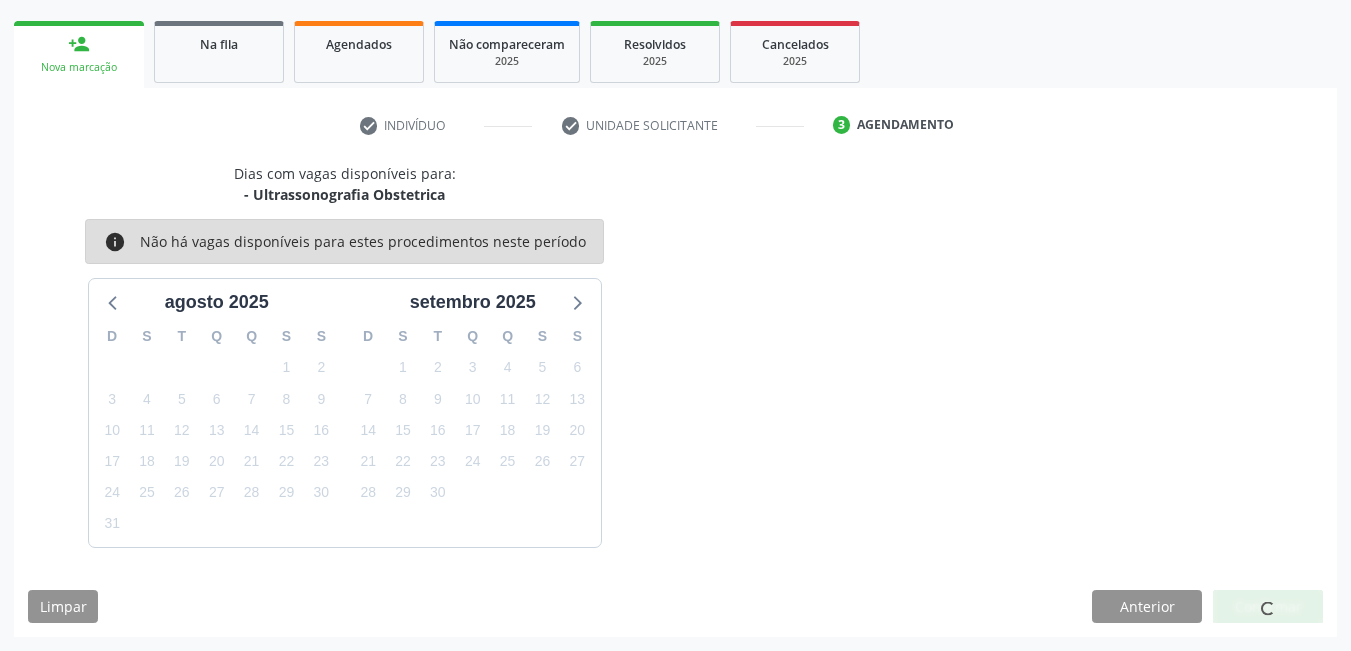 scroll, scrollTop: 44, scrollLeft: 0, axis: vertical 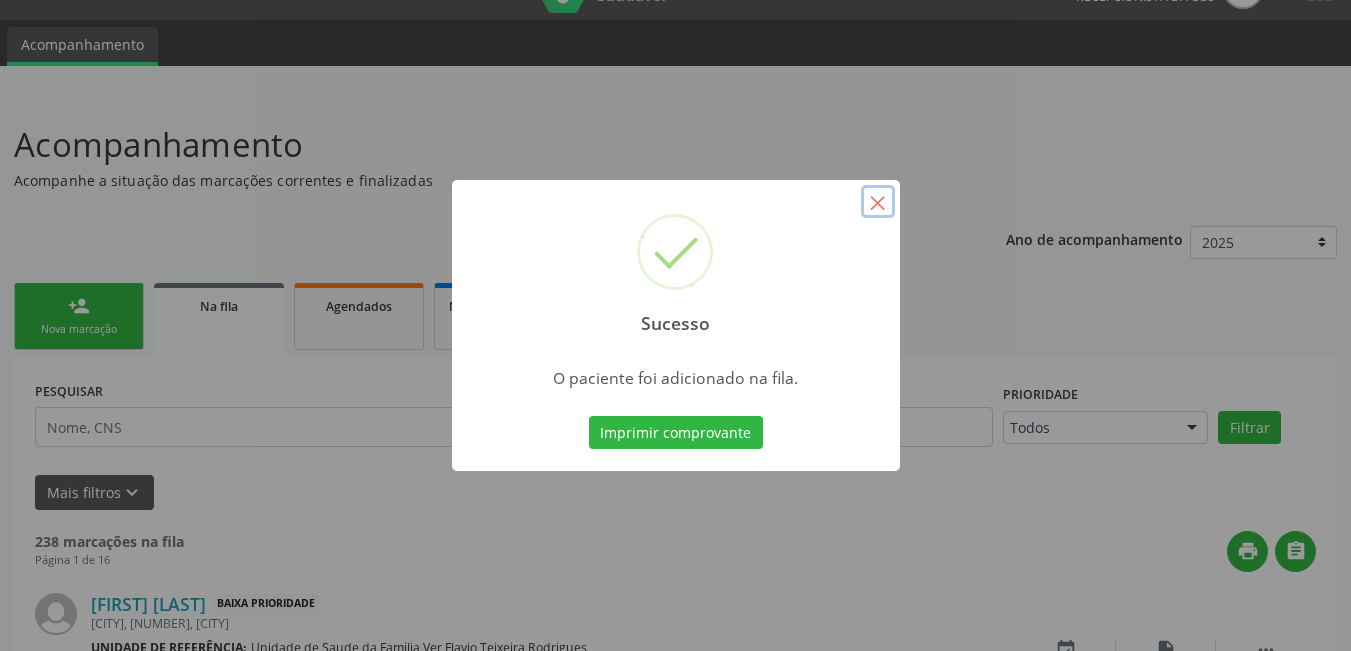 click on "×" at bounding box center (878, 202) 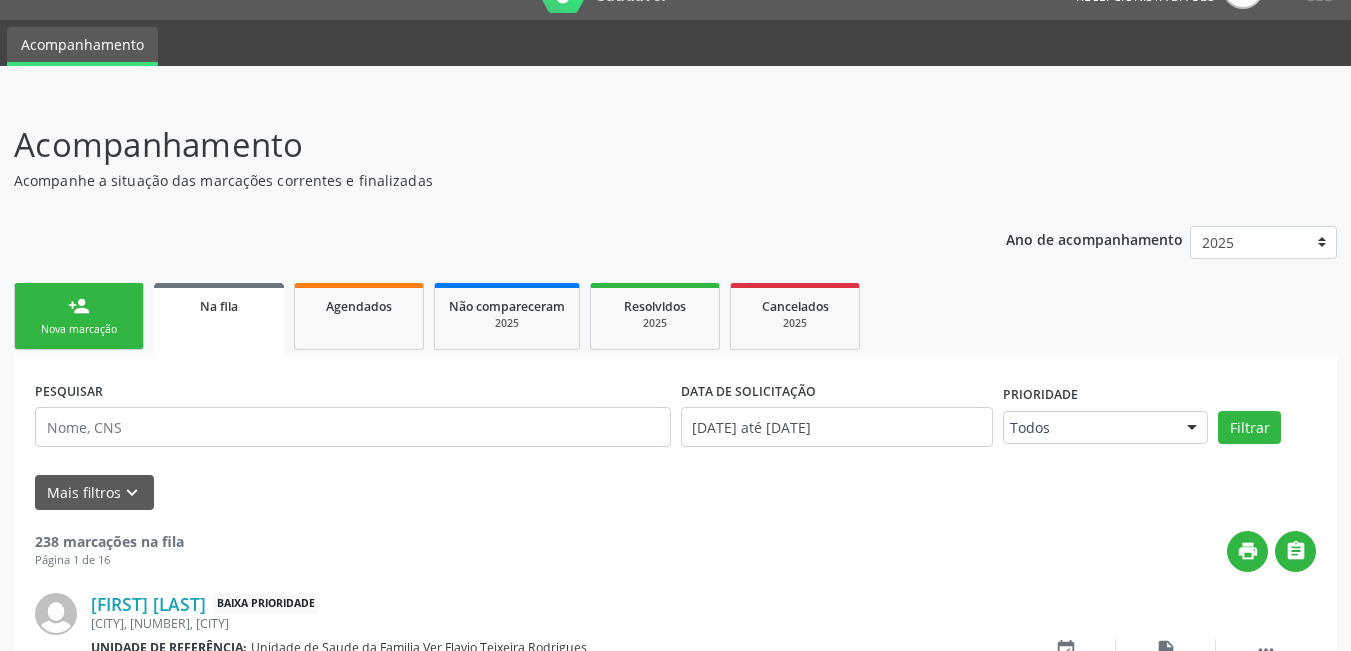 click on "person_add" at bounding box center (79, 306) 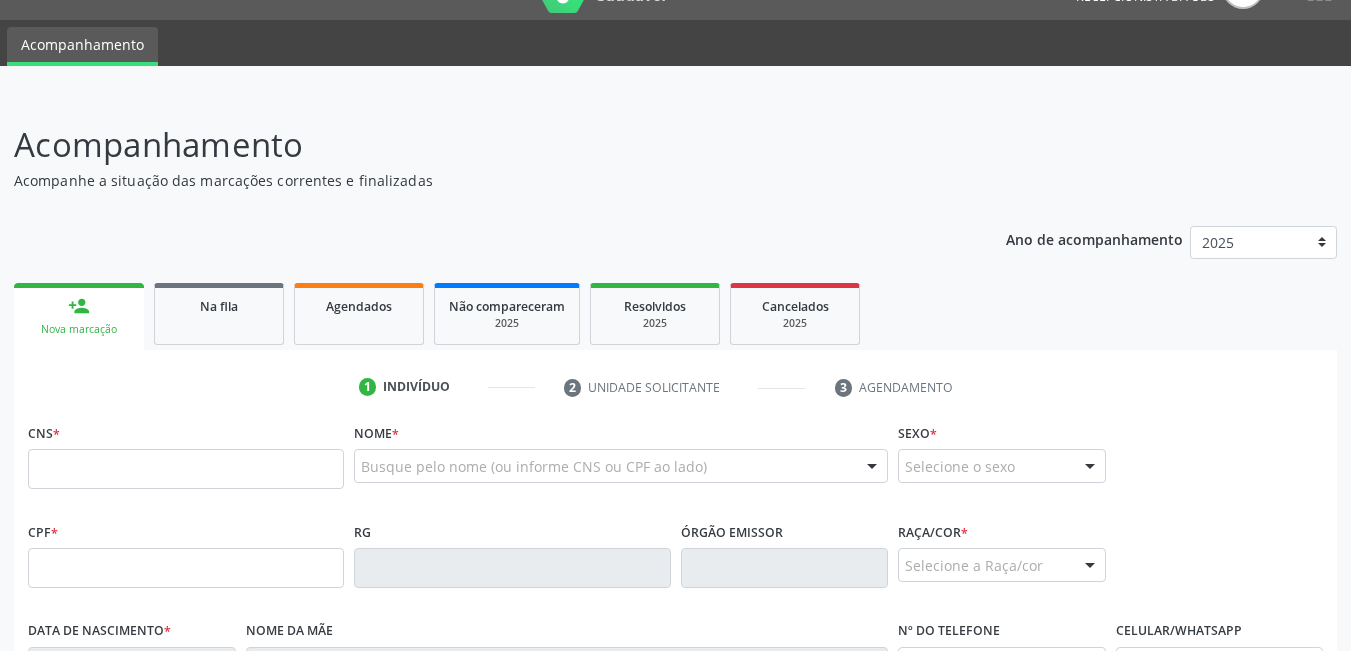 click on "CNS
*" at bounding box center (186, 460) 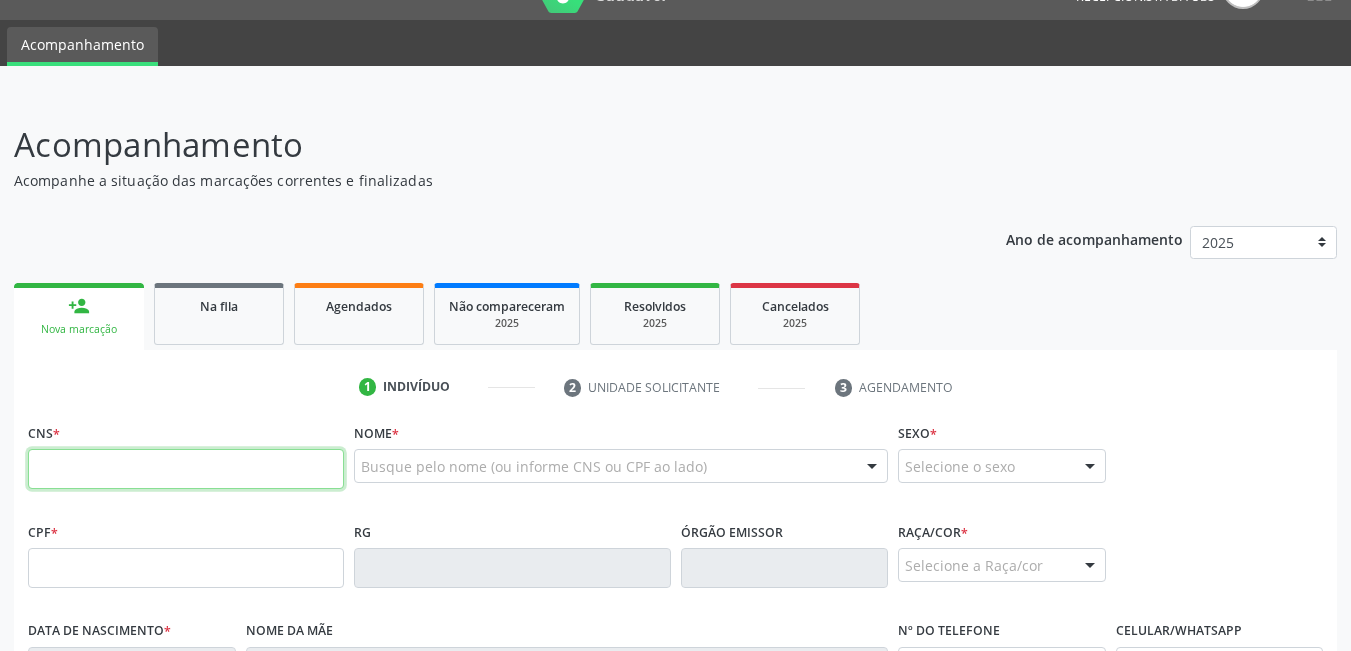 click at bounding box center [186, 469] 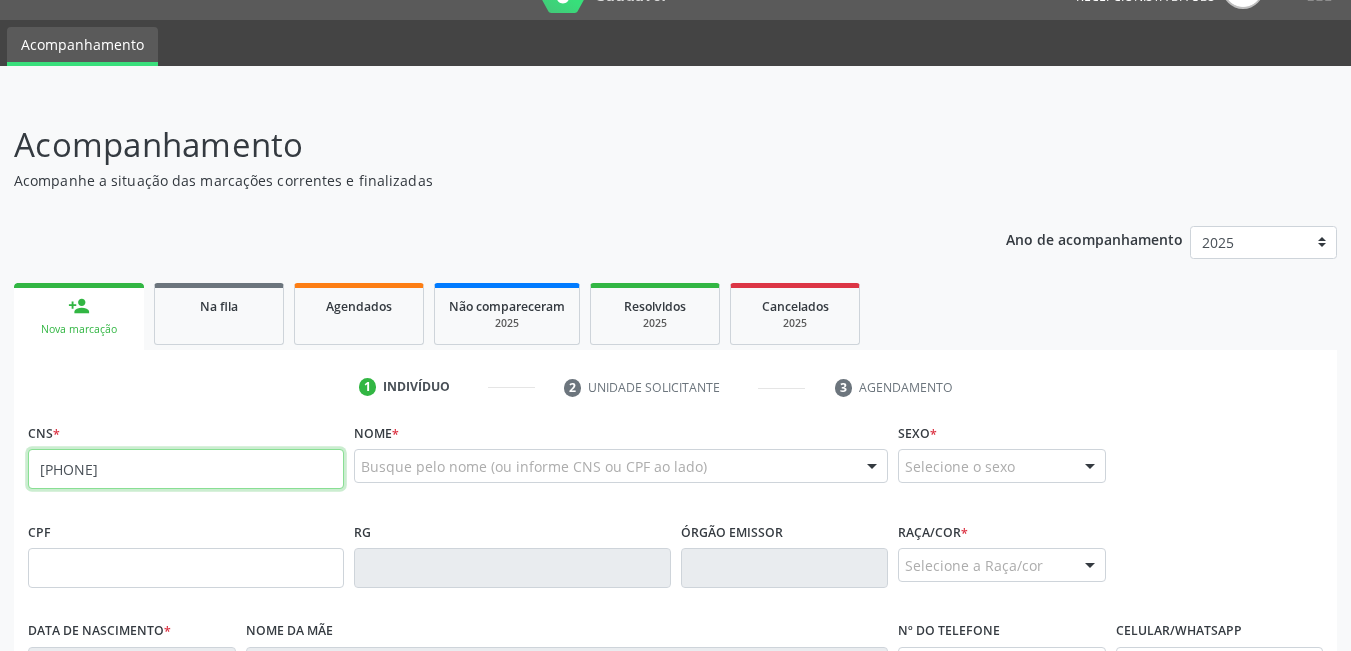 type on "[PHONE]" 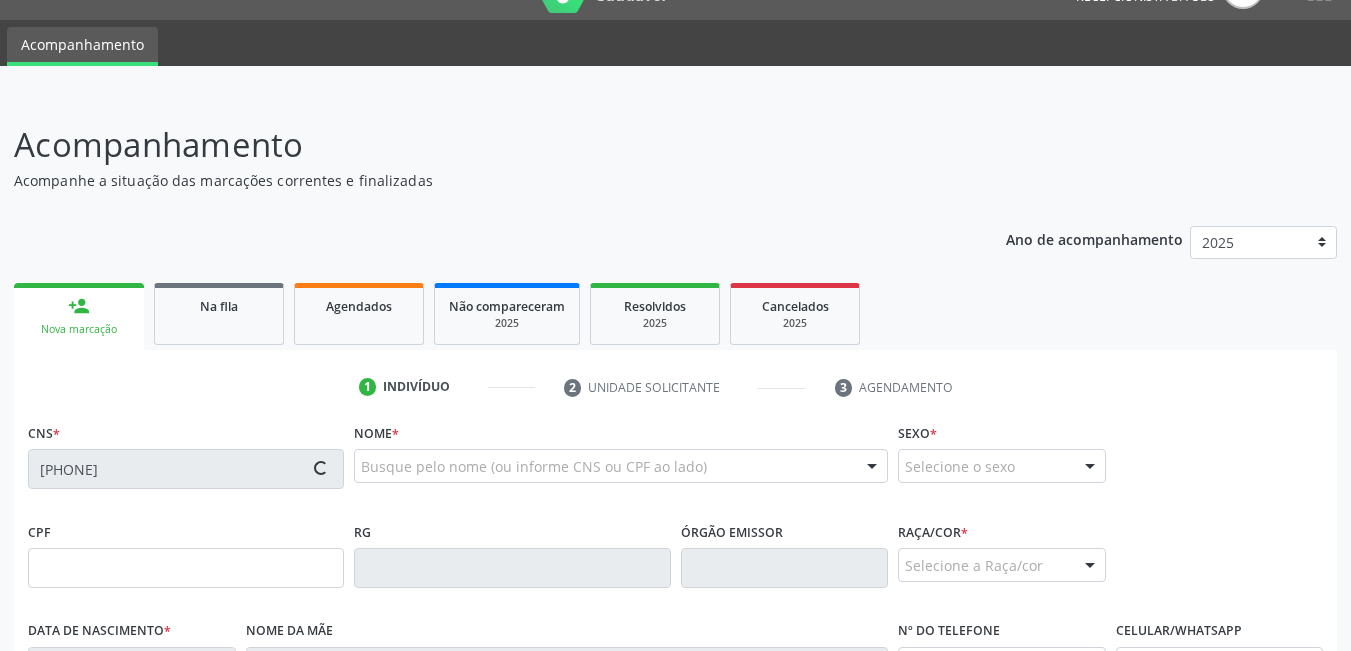 type on "[NUMBER]" 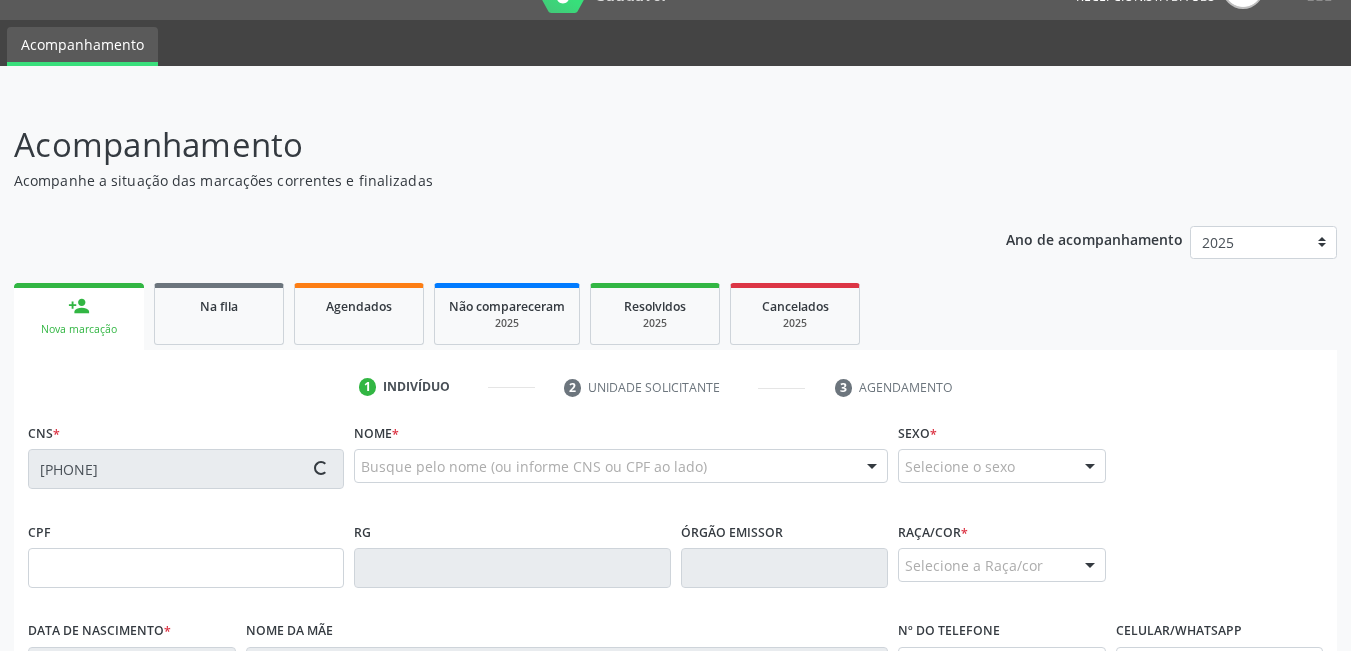 type on "[DATE]" 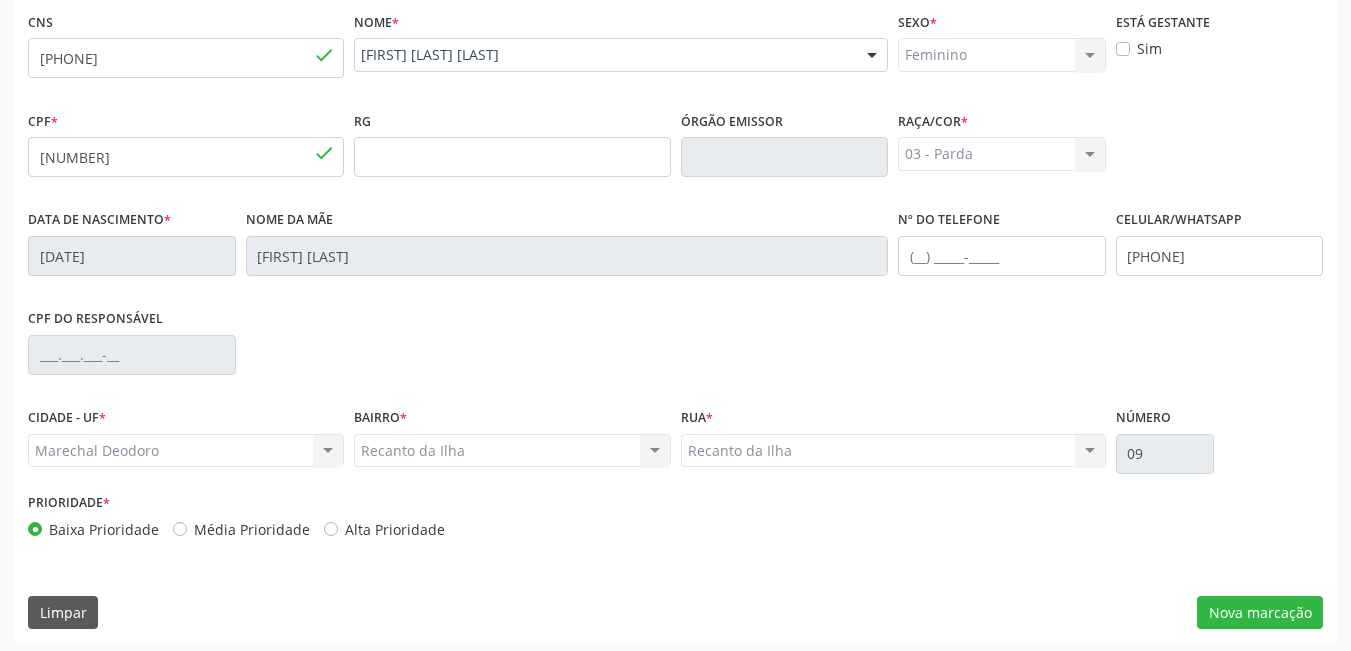 scroll, scrollTop: 461, scrollLeft: 0, axis: vertical 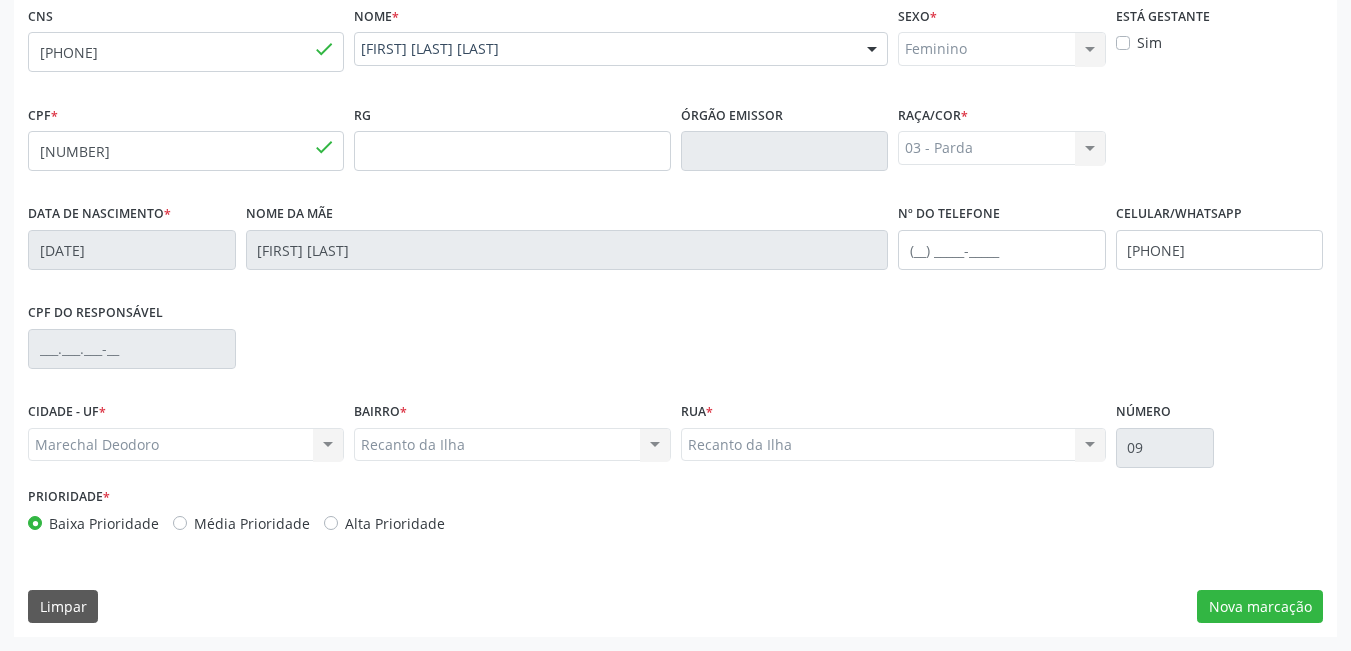 click on "CNS
[PHONE]       done
Nome
*
[FIRST] [LAST] [LAST]
[FIRST] [LAST] [LAST]
CNS:
[PHONE]
CPF:
[NUMBER]
Nascimento:
[DATE]
Nenhum resultado encontrado para: "   "
Digite o nome
Sexo
*
Feminino         Masculino   Feminino
Nenhum resultado encontrado para: "   "
Não há nenhuma opção para ser exibida.
Está gestante
Sim
CPF
*
[NUMBER]       done
RG
Órgão emissor
Raça/cor
*
03 - Parda         01 - Branca   02 - Preta   04 - Amarela   03 - Parda   05 - Indígena
Nenhum resultado encontrado para: "   "
Não há nenhuma opção para ser exibida.
Data de nascimento
*
[DATE]" at bounding box center (675, 319) 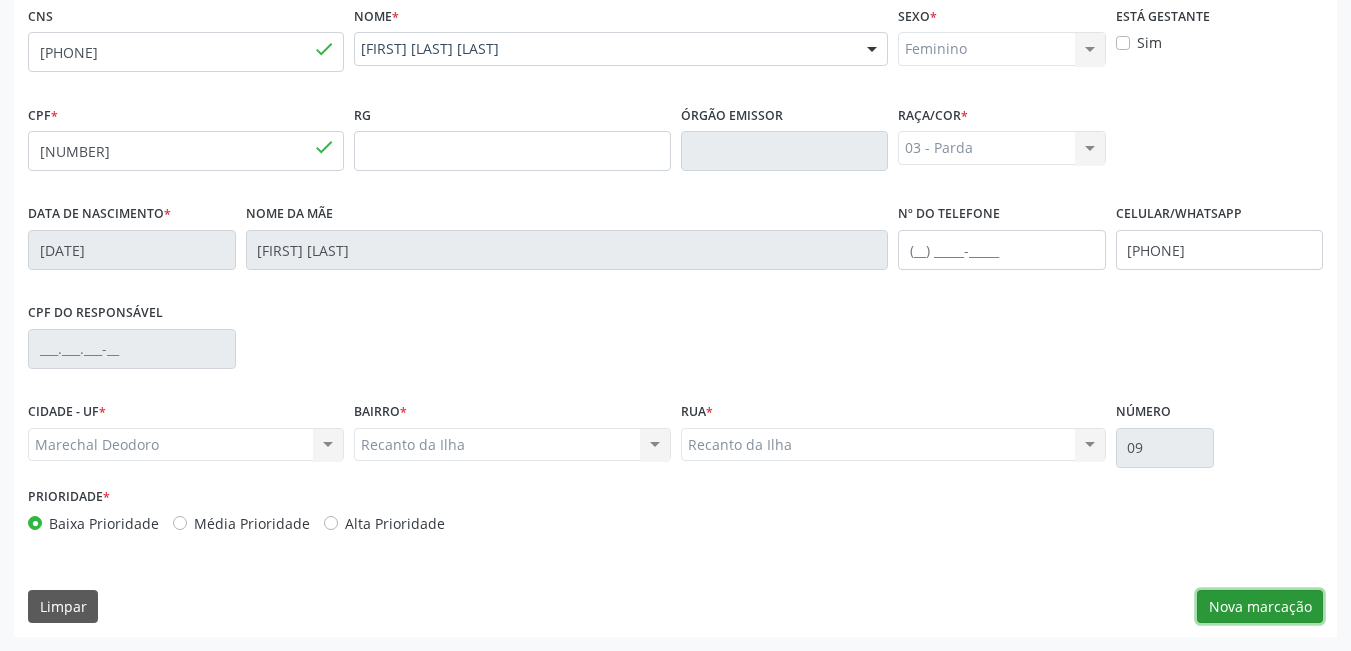 click on "Nova marcação" at bounding box center (1260, 607) 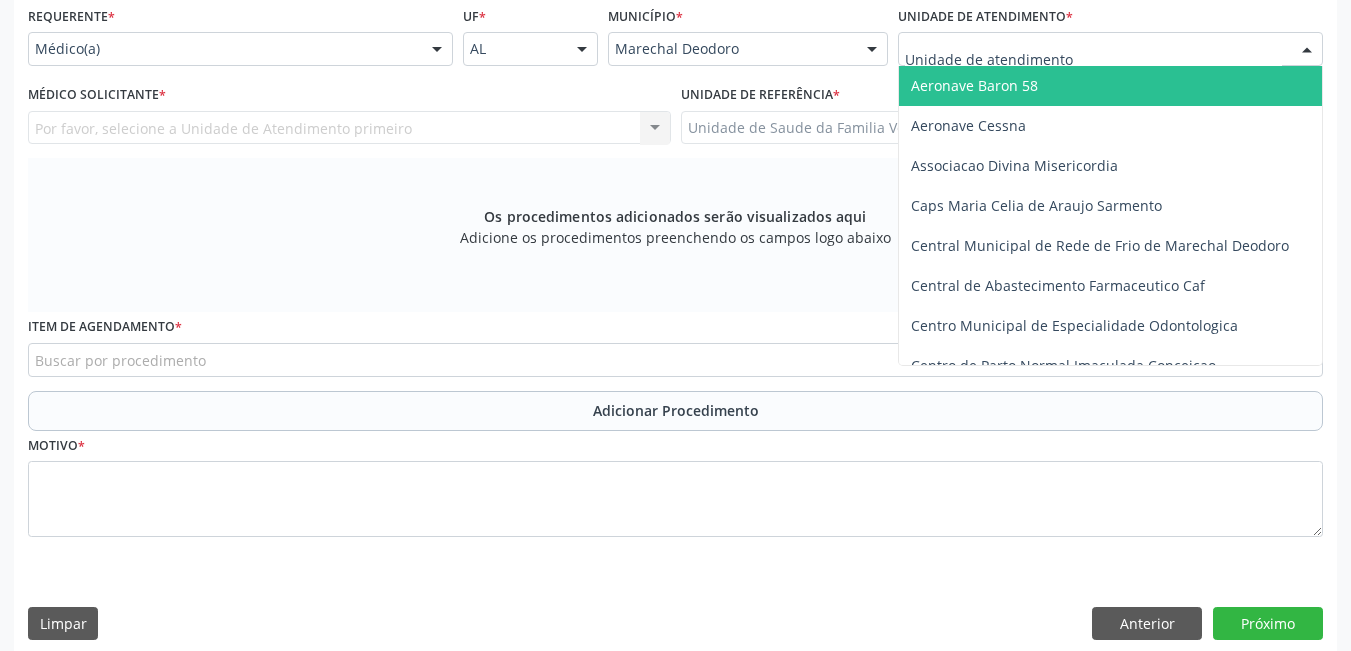 click at bounding box center (1110, 49) 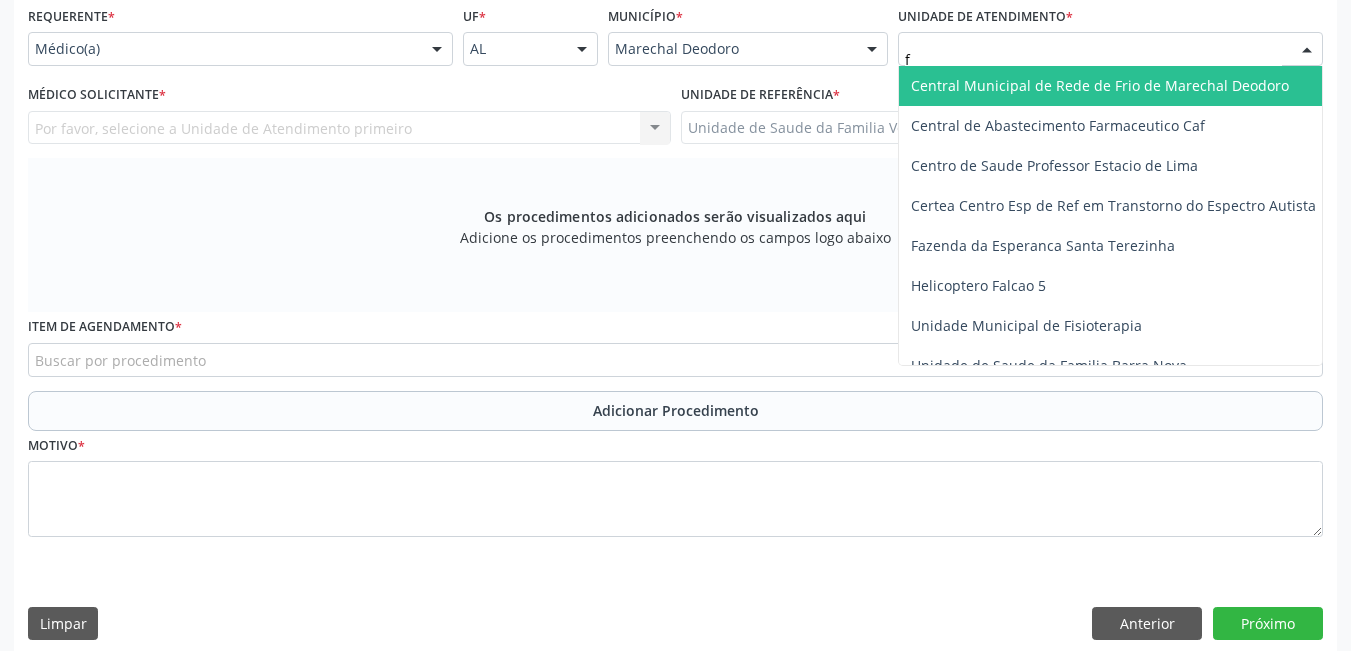 type on "fl" 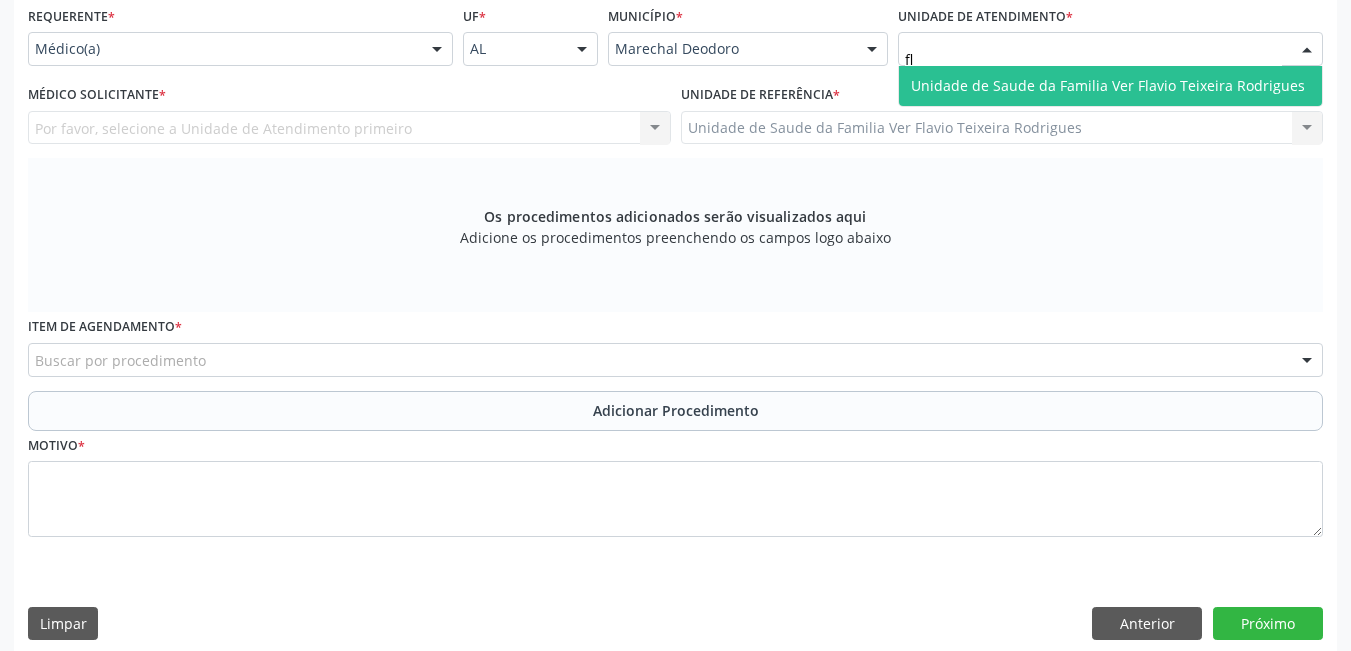 click on "Unidade de Saude da Familia Ver Flavio Teixeira Rodrigues" at bounding box center (1108, 85) 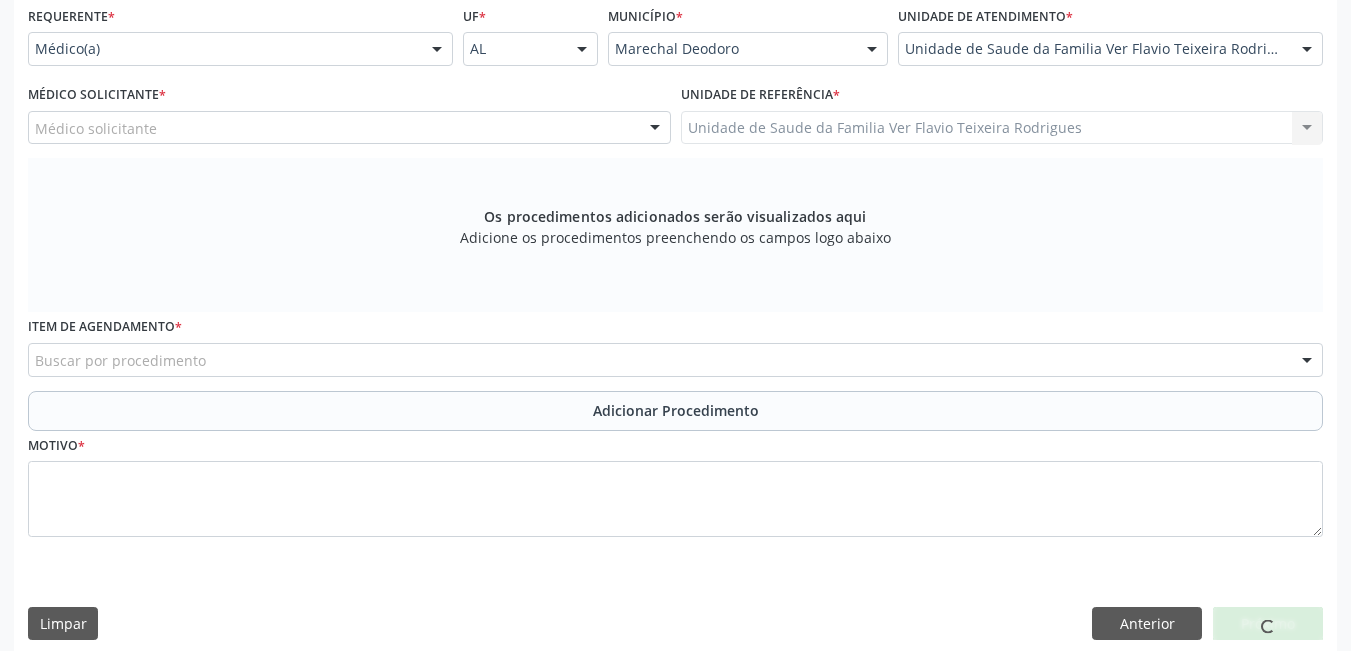 click on "Médico solicitante
[FIRST] [LAST]   [FIRST] [LAST]   [FIRST] [LAST]   [FIRST] [LAST]   [FIRST] [LAST]   [FIRST] [LAST]   [FIRST] [LAST]   [FIRST] [LAST]   [FIRST] [LAST]   [FIRST] [LAST]   [FIRST] [LAST]   [FIRST] [LAST]   [FIRST] [LAST]   [FIRST] [LAST]   [FIRST] [LAST]   [FIRST] [LAST]   [FIRST] [LAST]   [FIRST] [LAST]   [FIRST] [LAST]   [FIRST] [LAST]   [FIRST] [LAST]   [FIRST] [LAST]   [FIRST] [LAST]   [FIRST] [LAST]   [FIRST] [LAST]
Nenhum resultado encontrado para: "   "
Não há nenhuma opção para ser exibida." at bounding box center (349, 128) 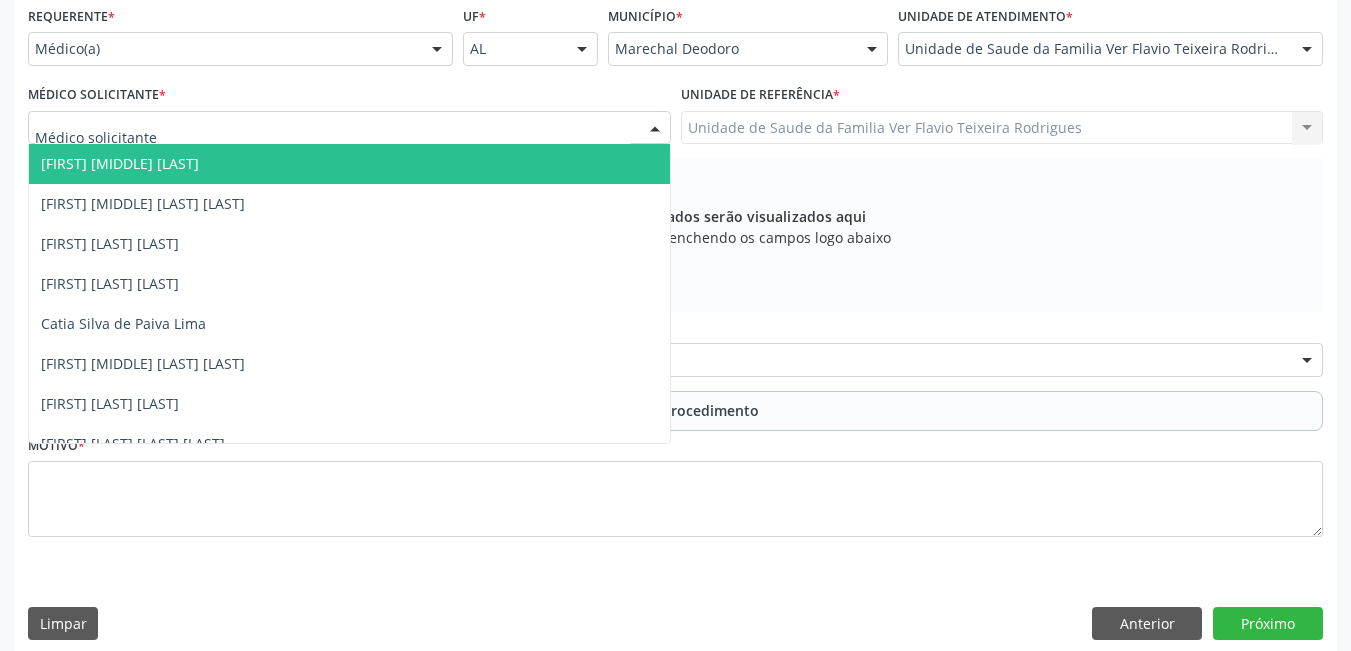 click on "[FIRST] [MIDDLE] [LAST]" at bounding box center (120, 163) 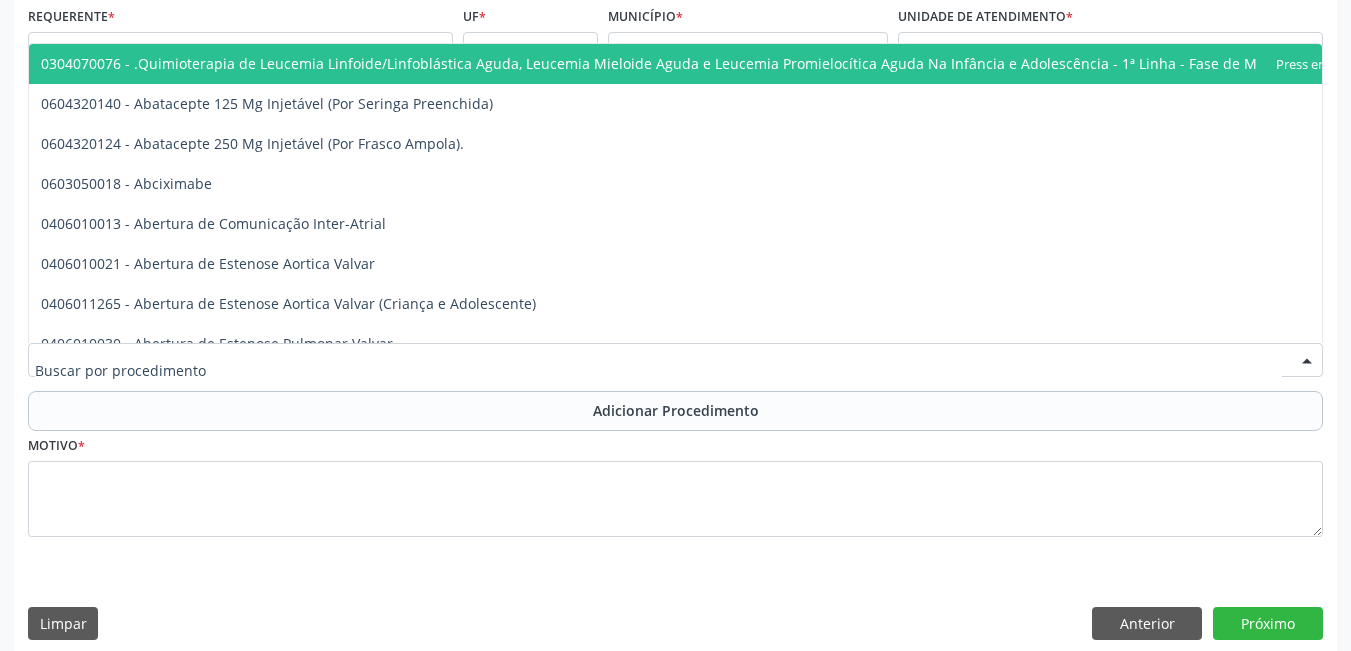 click at bounding box center (675, 360) 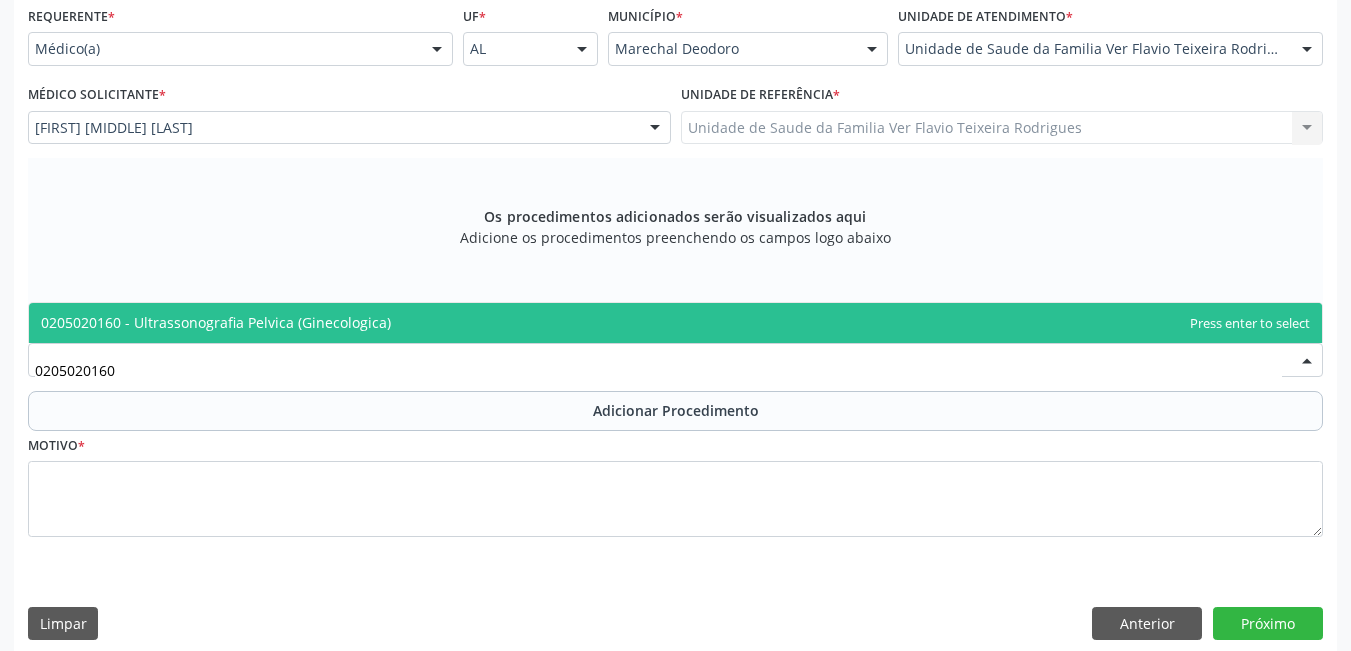 click on "0205020160 - Ultrassonografia Pelvica (Ginecologica)" at bounding box center (675, 323) 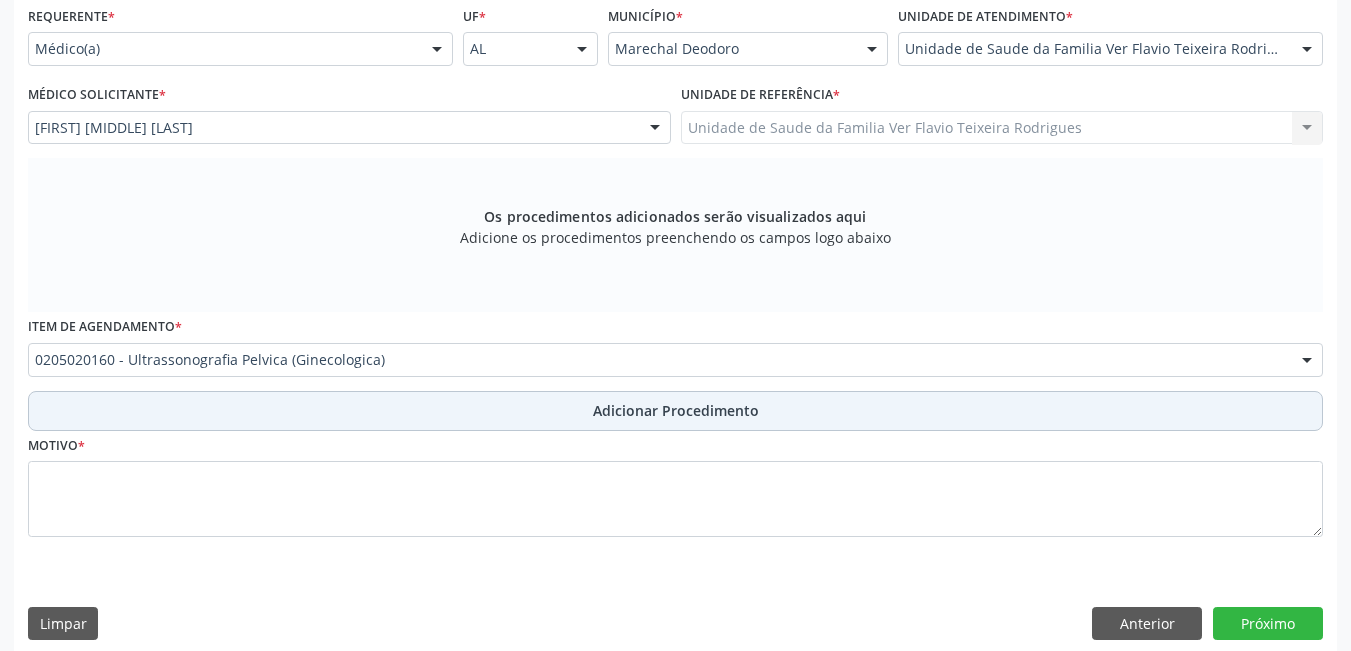 click on "Adicionar Procedimento" at bounding box center [676, 410] 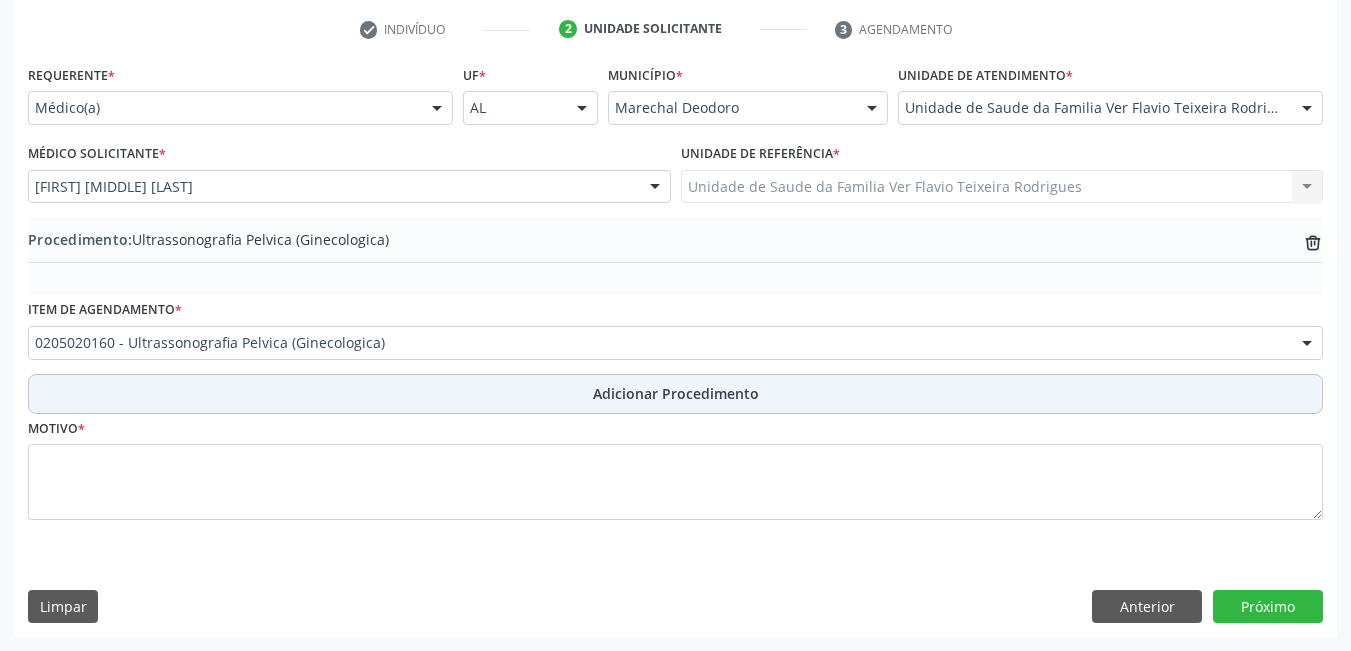 scroll, scrollTop: 402, scrollLeft: 0, axis: vertical 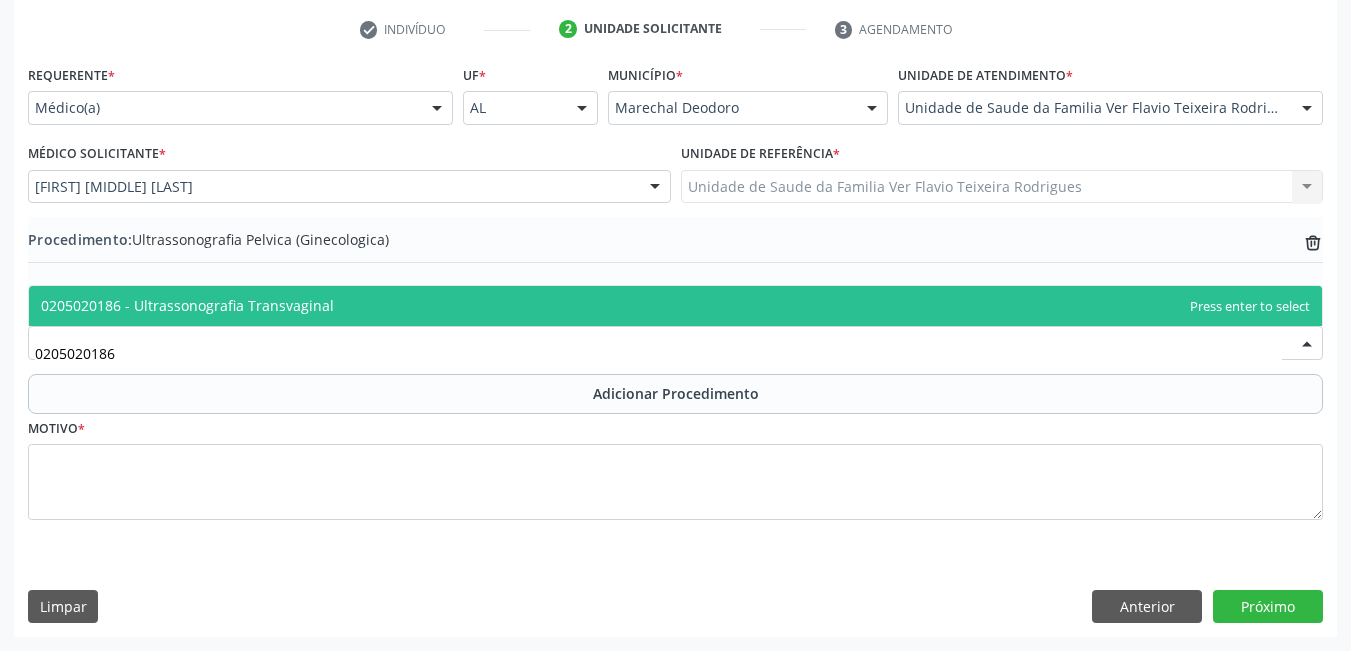click on "0205020186 - Ultrassonografia Transvaginal" at bounding box center (187, 305) 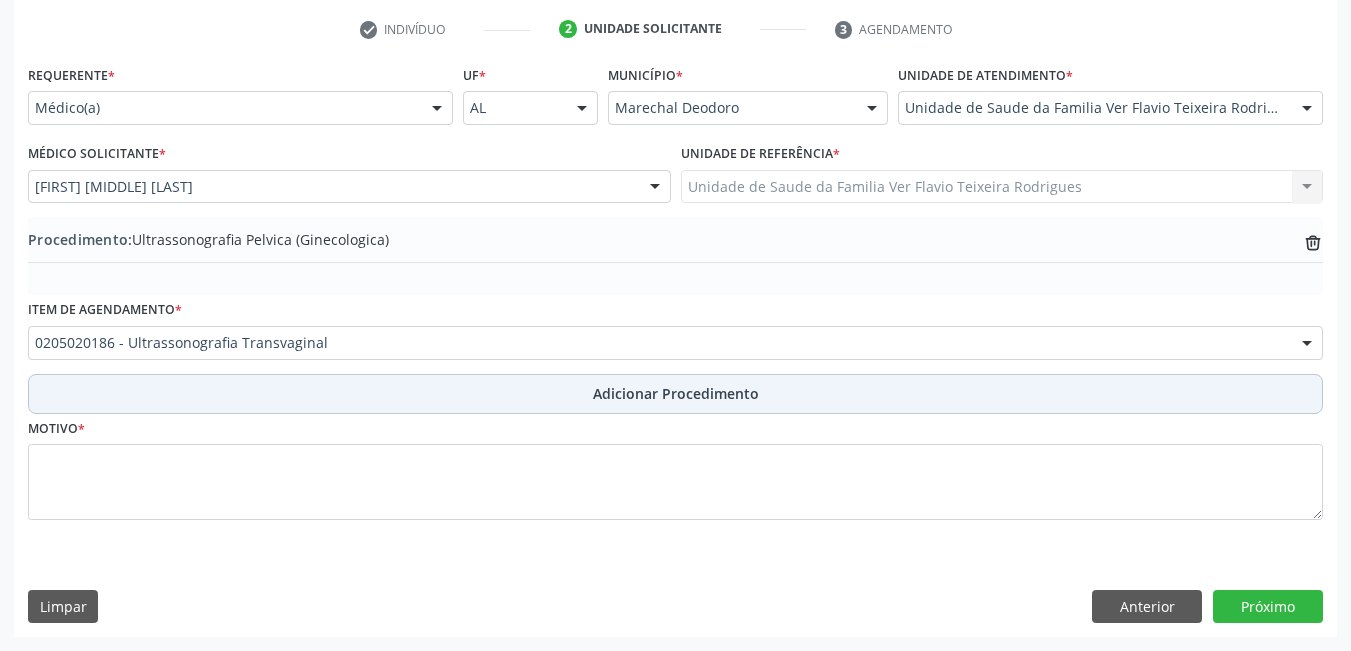 click on "Adicionar Procedimento" at bounding box center [675, 394] 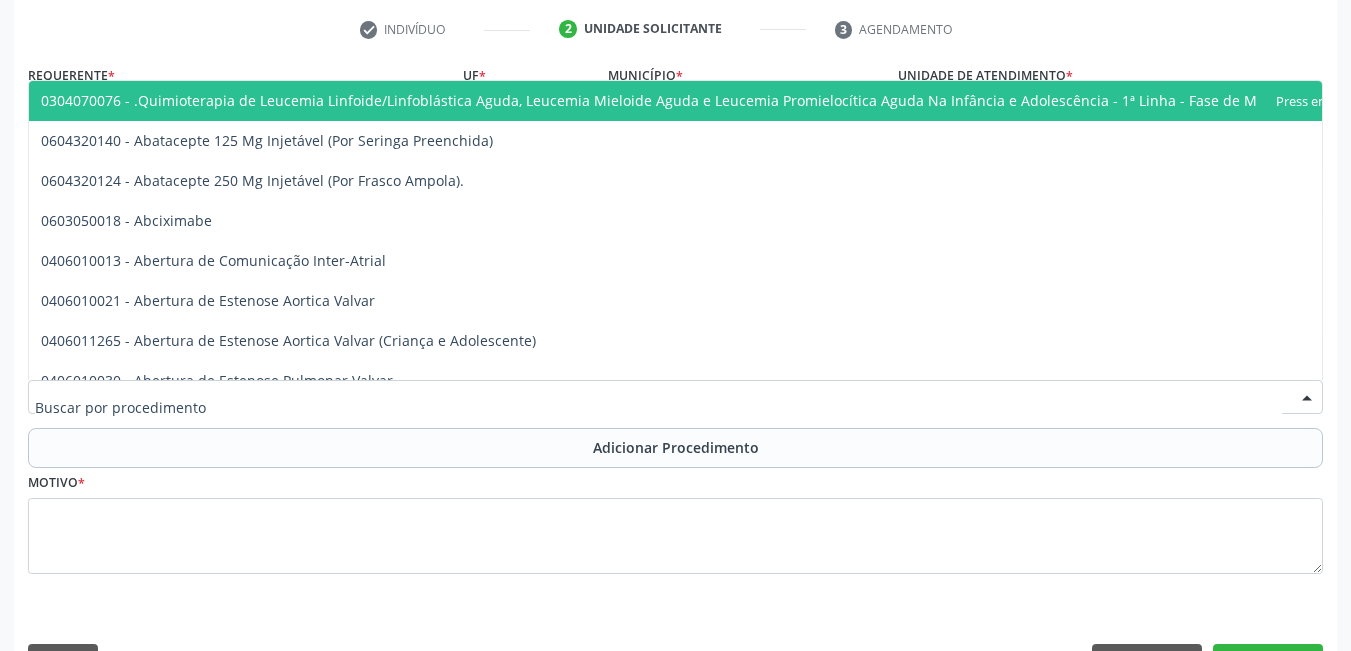 click at bounding box center [675, 397] 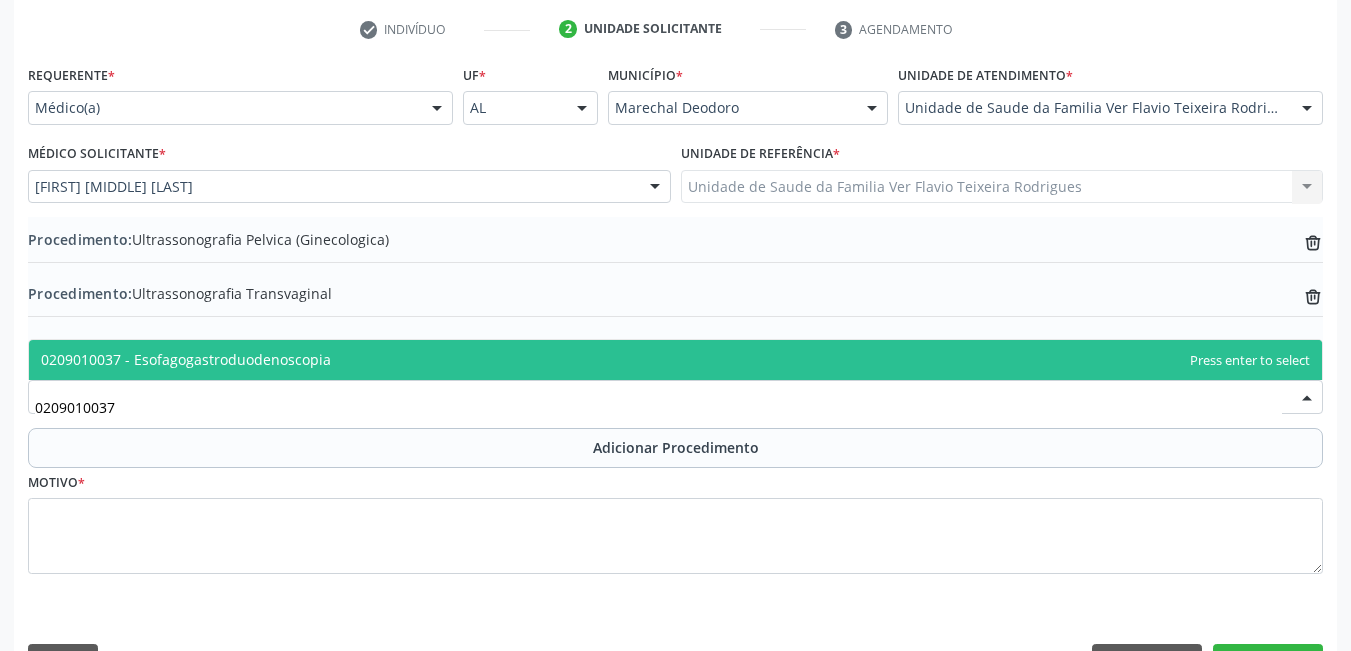 click on "0209010037 - Esofagogastroduodenoscopia" at bounding box center (675, 360) 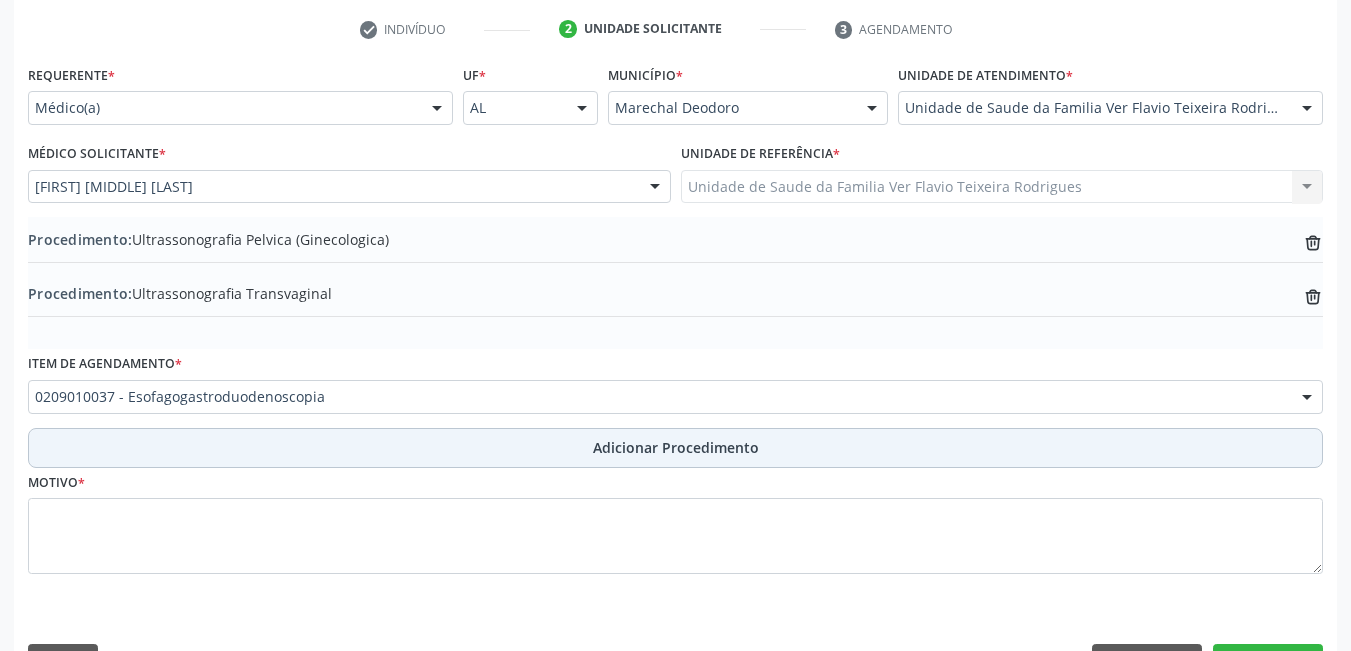click on "Adicionar Procedimento" at bounding box center (675, 448) 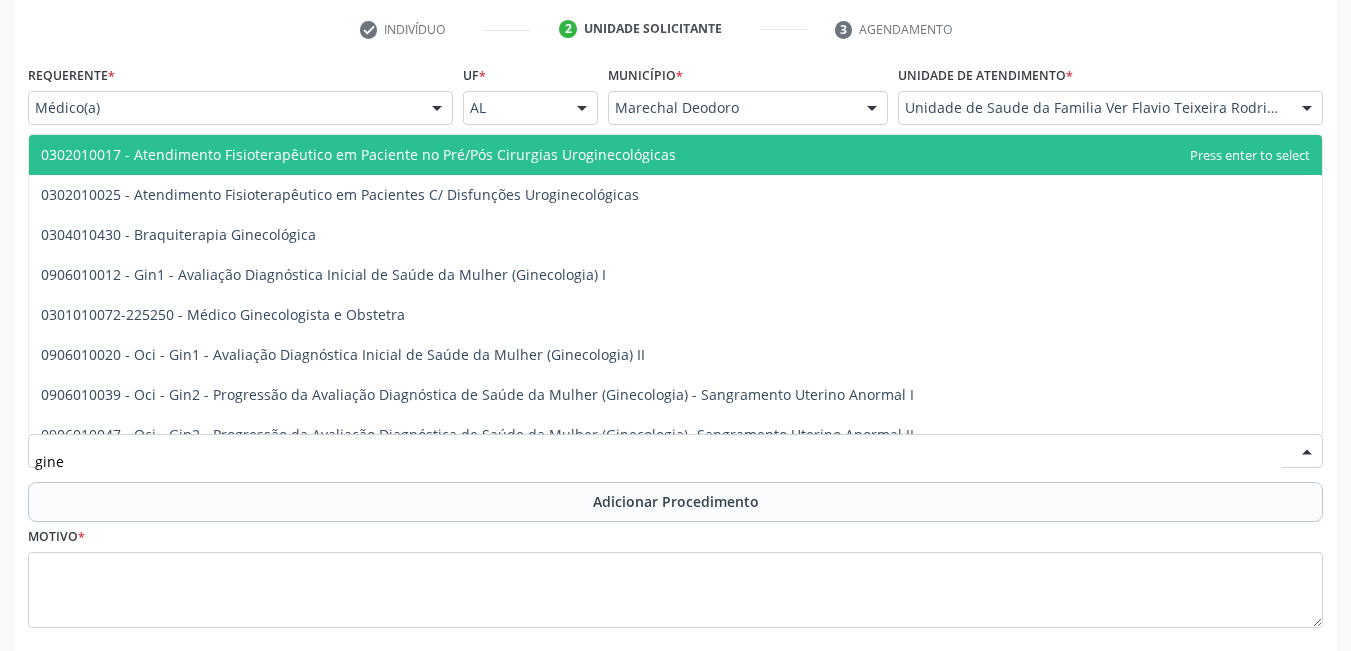 type on "ginec" 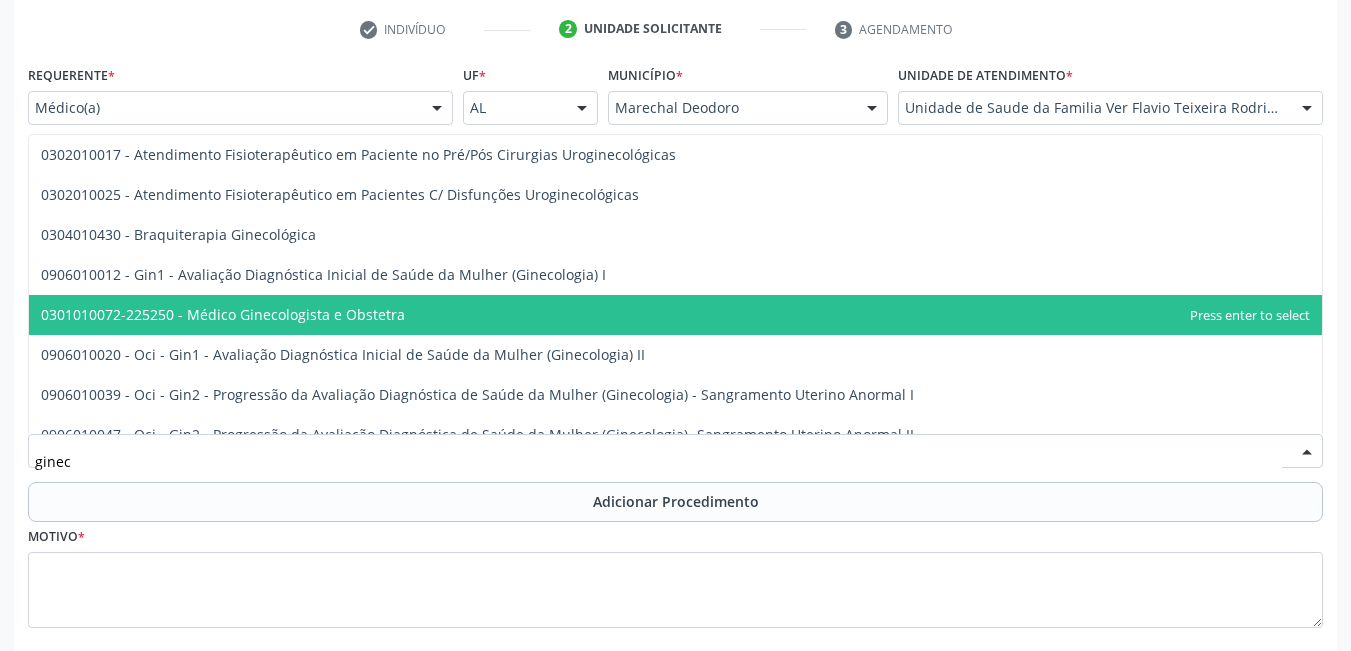 click on "0301010072-225250 - Médico Ginecologista e Obstetra" at bounding box center [223, 314] 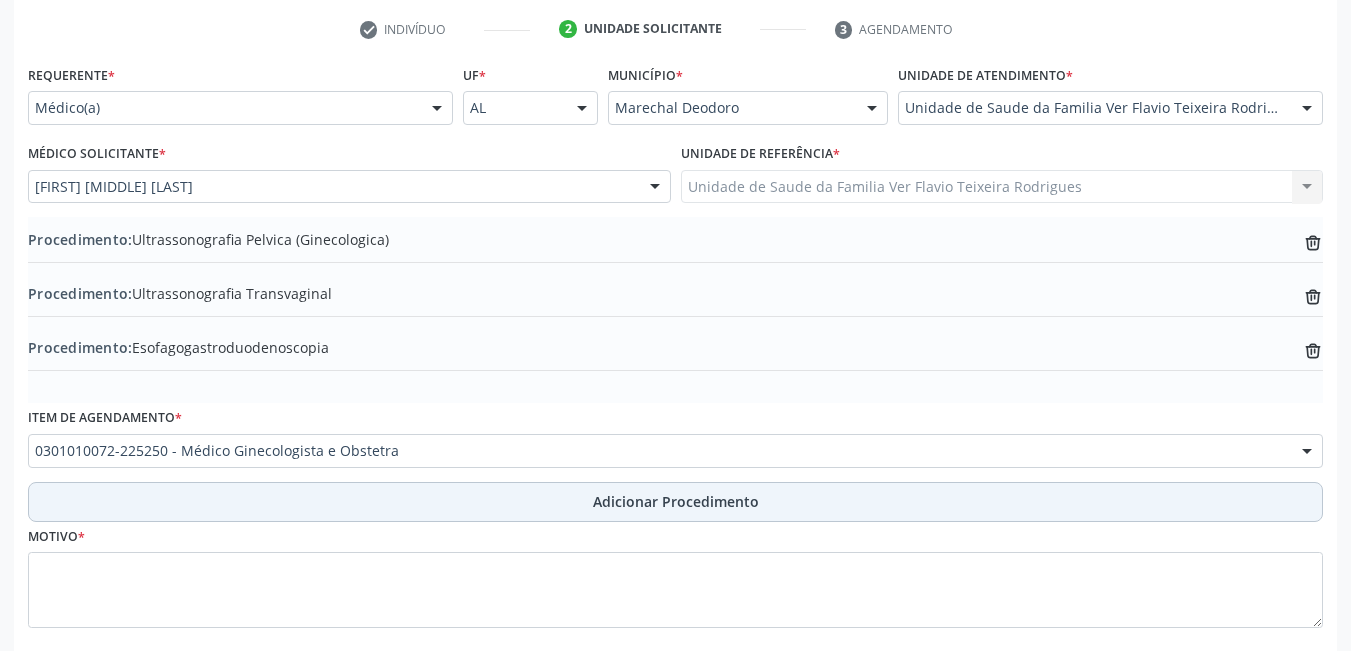 click on "Adicionar Procedimento" at bounding box center (675, 502) 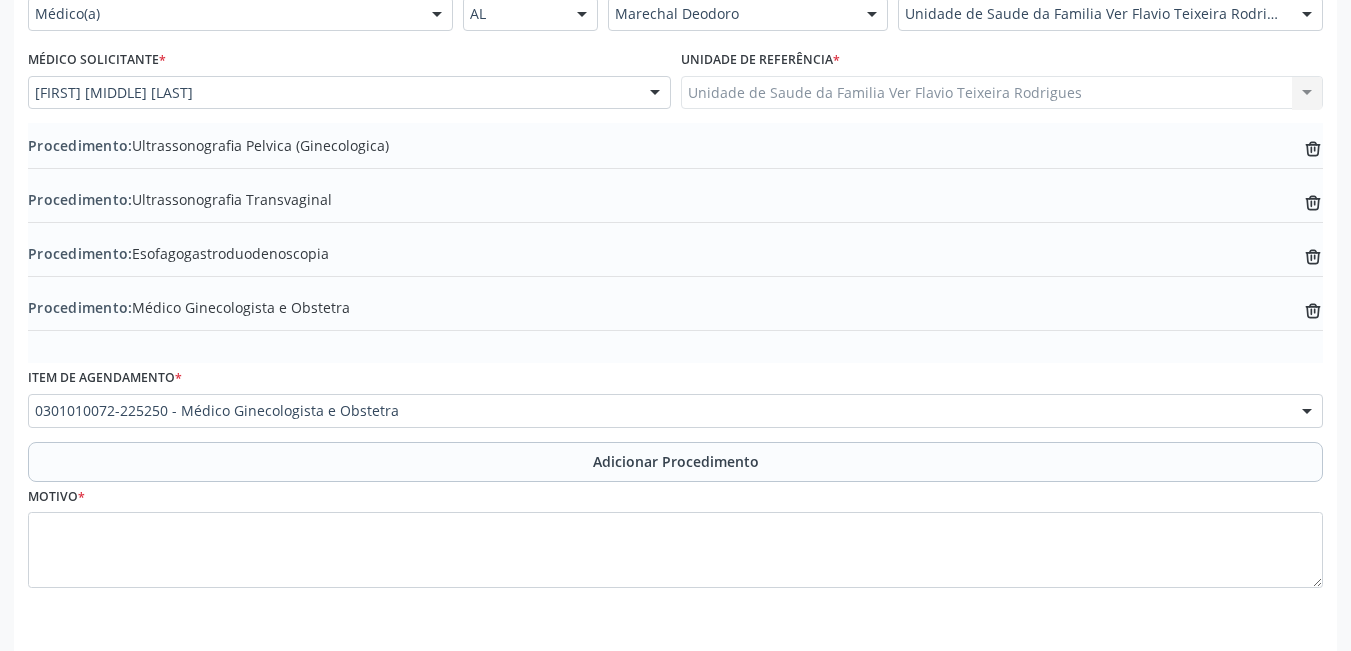 scroll, scrollTop: 564, scrollLeft: 0, axis: vertical 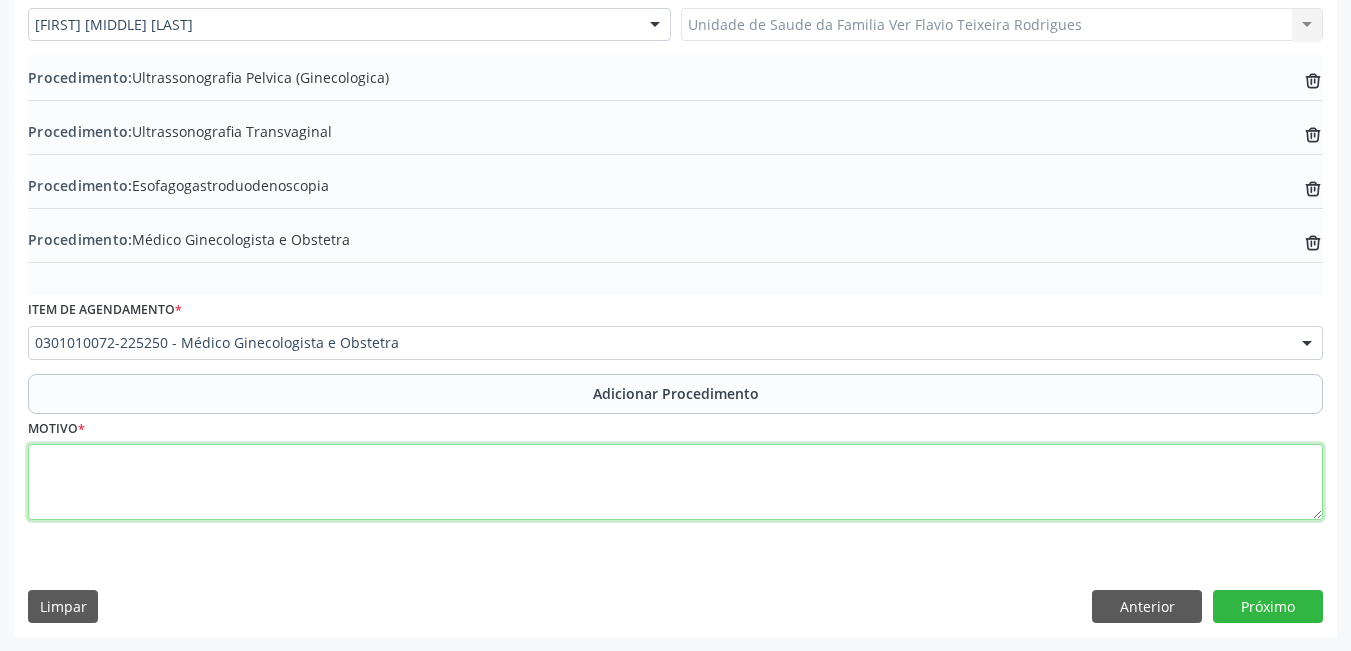 click at bounding box center (675, 482) 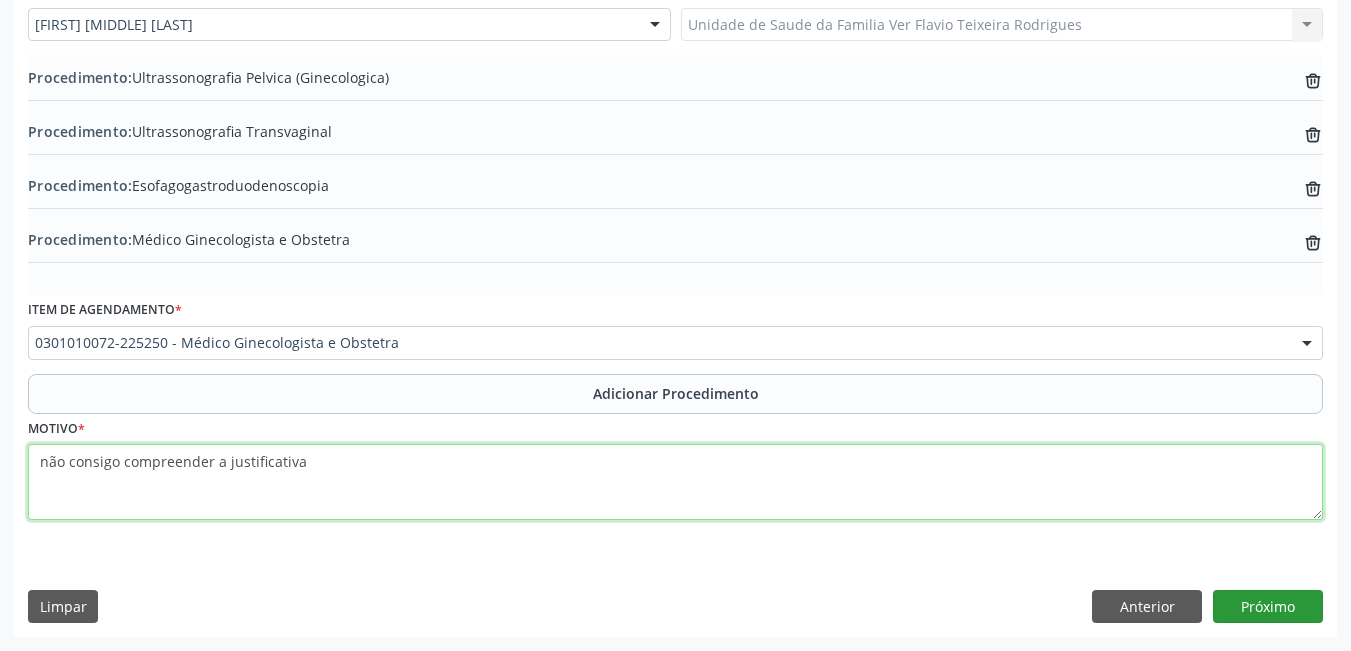 type on "não consigo compreender a justificativa" 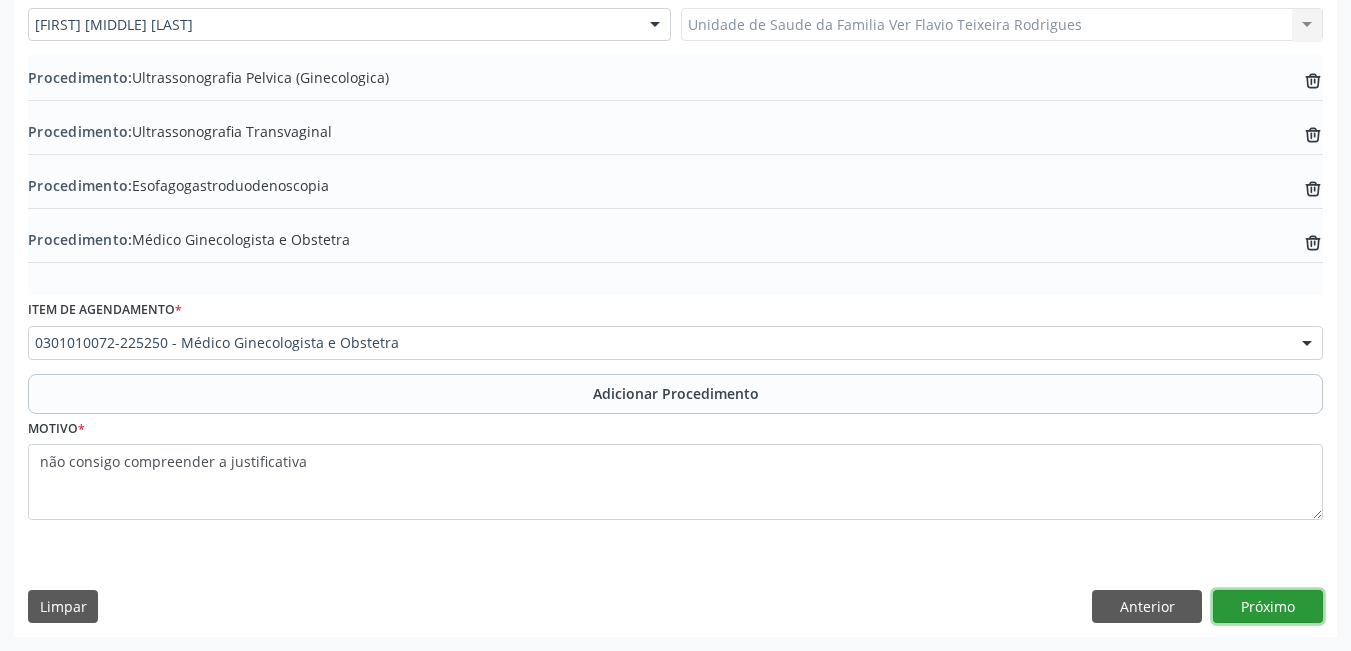 click on "Próximo" at bounding box center (1268, 607) 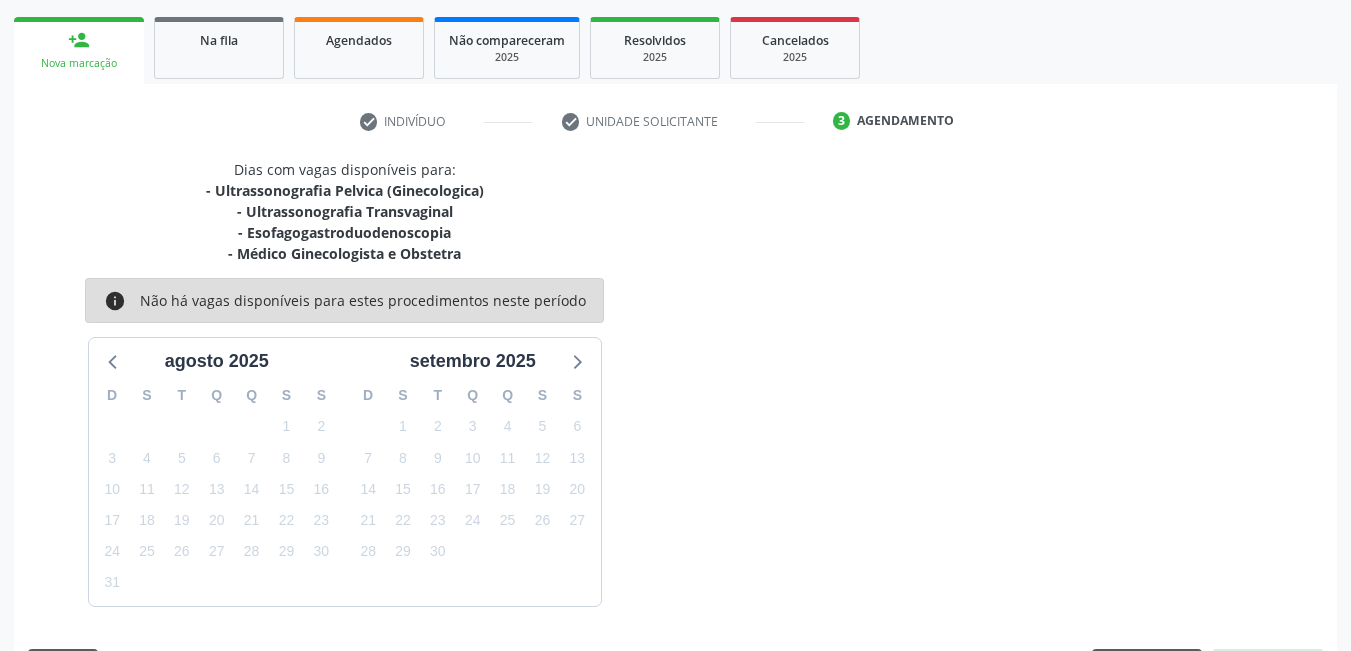 scroll, scrollTop: 369, scrollLeft: 0, axis: vertical 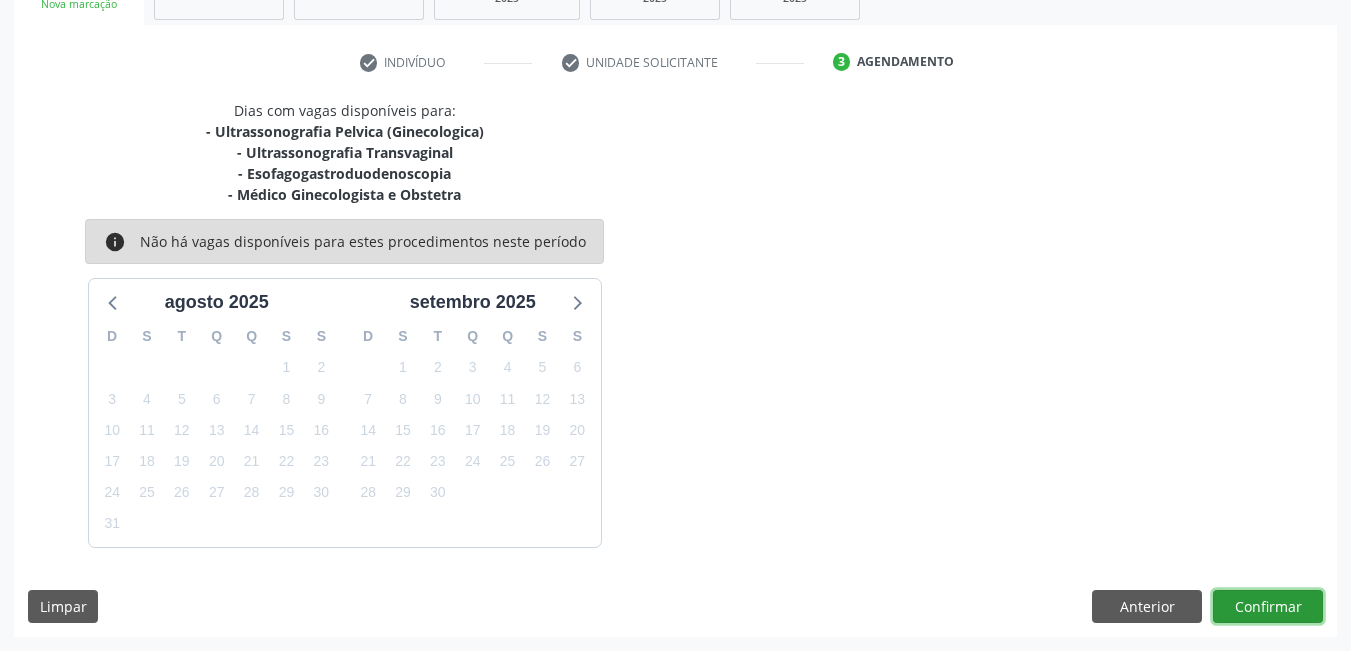 click on "Confirmar" at bounding box center [1268, 607] 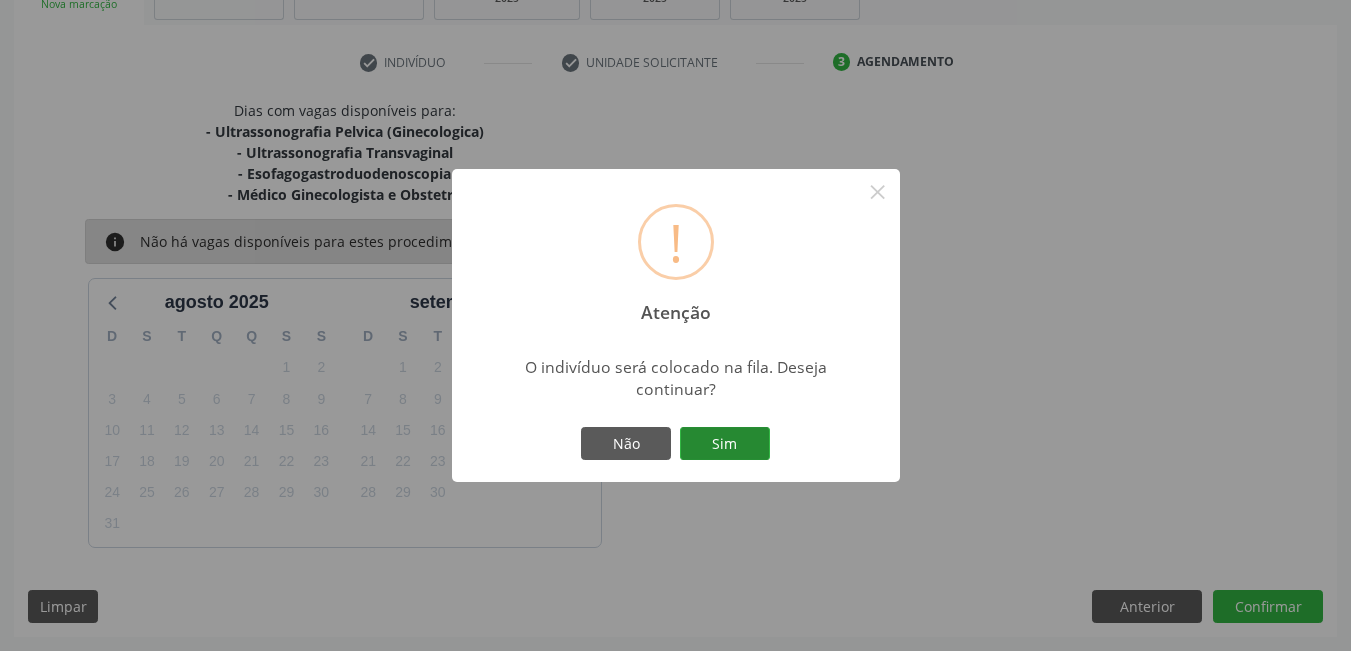 click on "Sim" at bounding box center [725, 444] 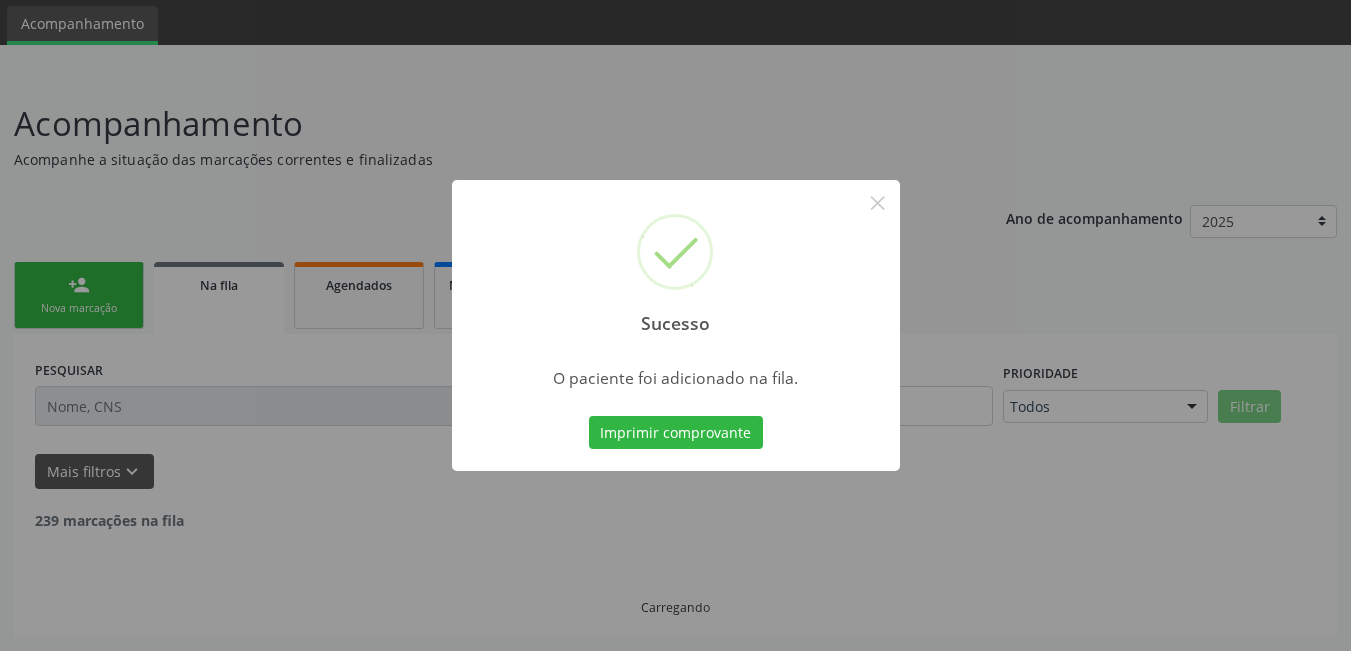 scroll, scrollTop: 44, scrollLeft: 0, axis: vertical 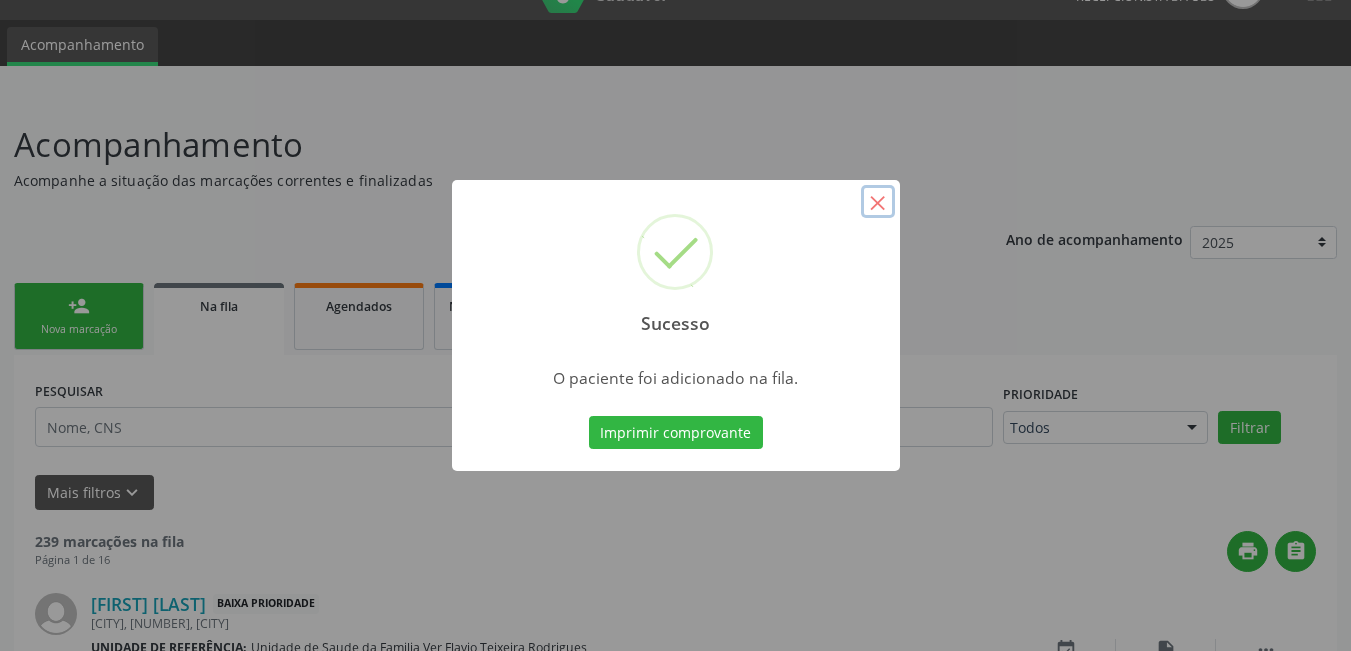 click on "×" at bounding box center [878, 202] 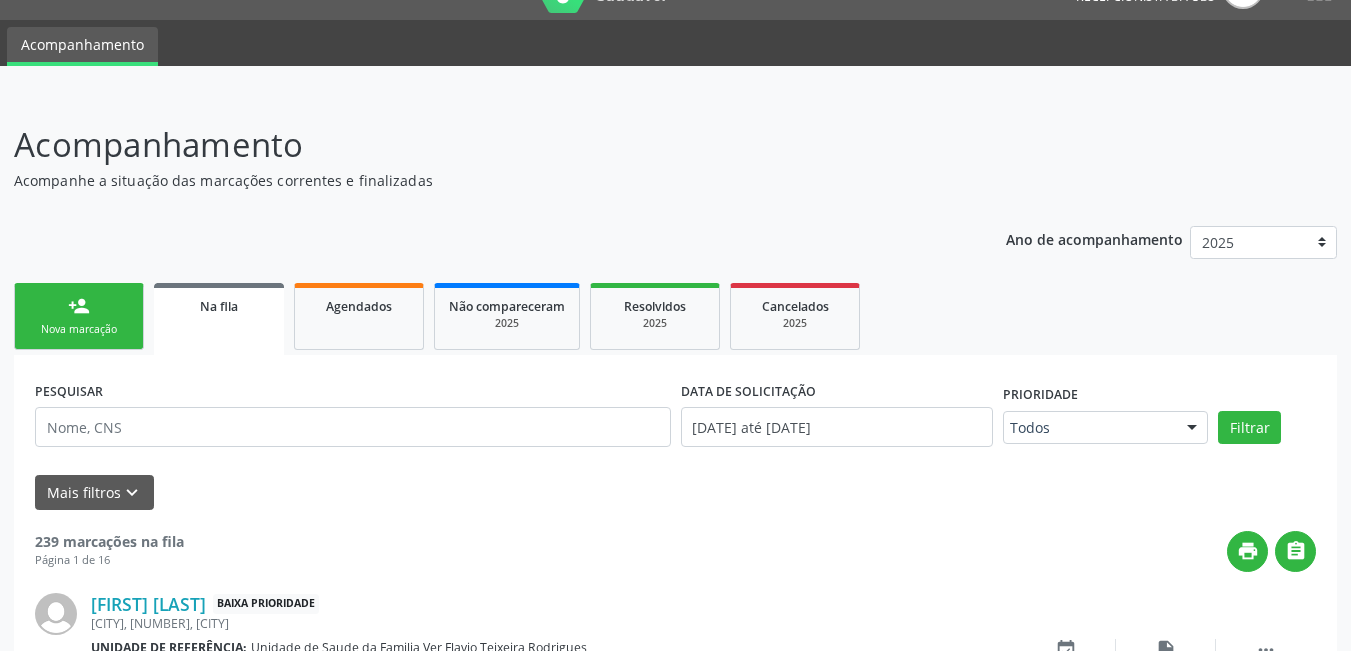 click on "person_add" at bounding box center (79, 306) 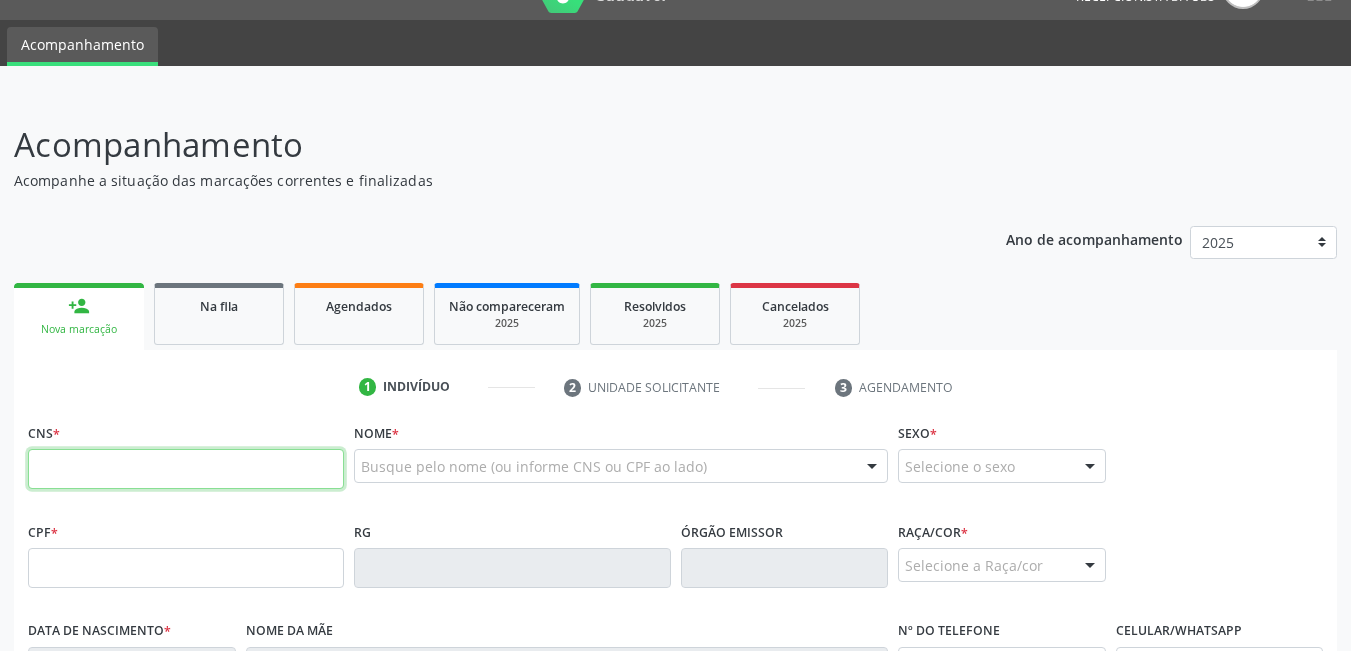 paste on "[PHONE]" 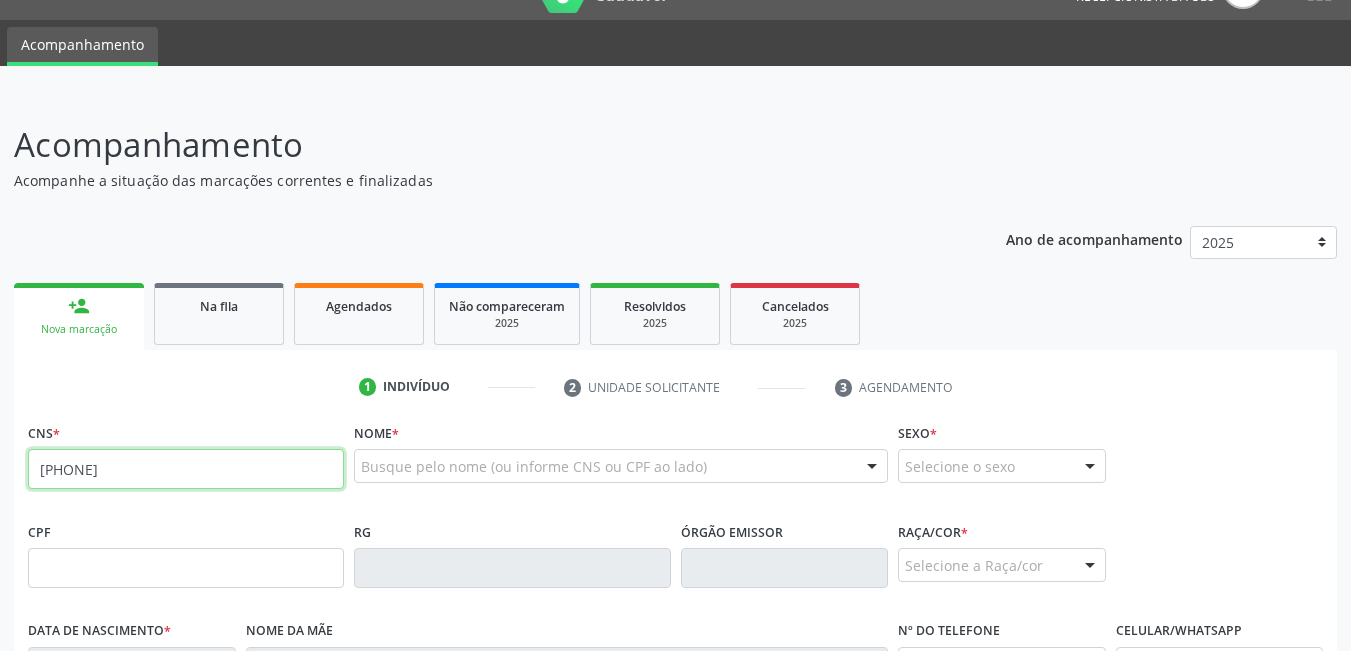 type on "[PHONE]" 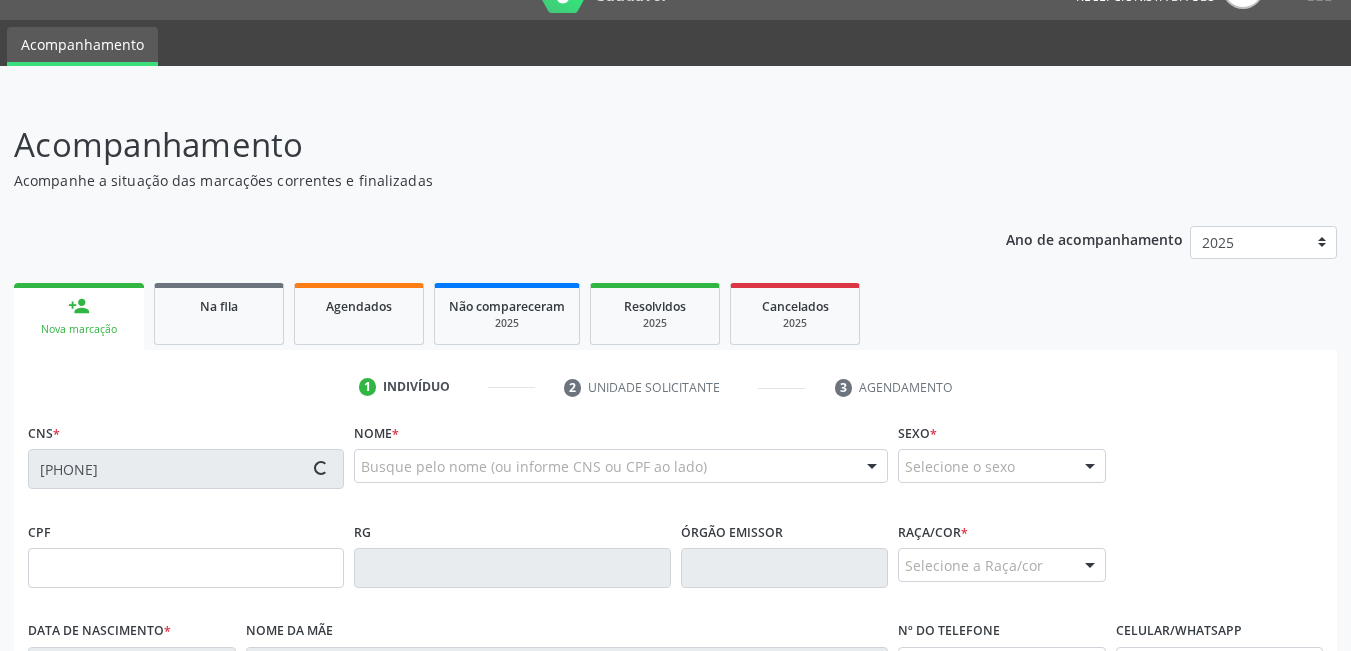 type on "[CPF]" 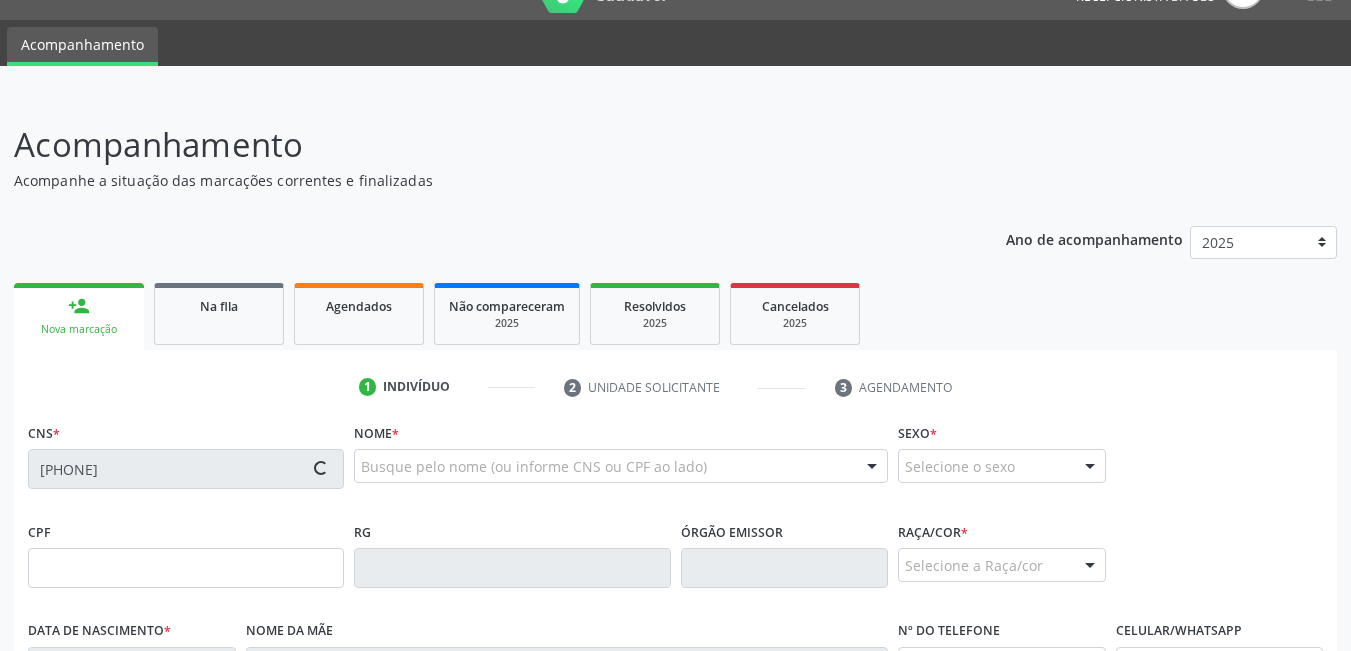 type on "[DATE]" 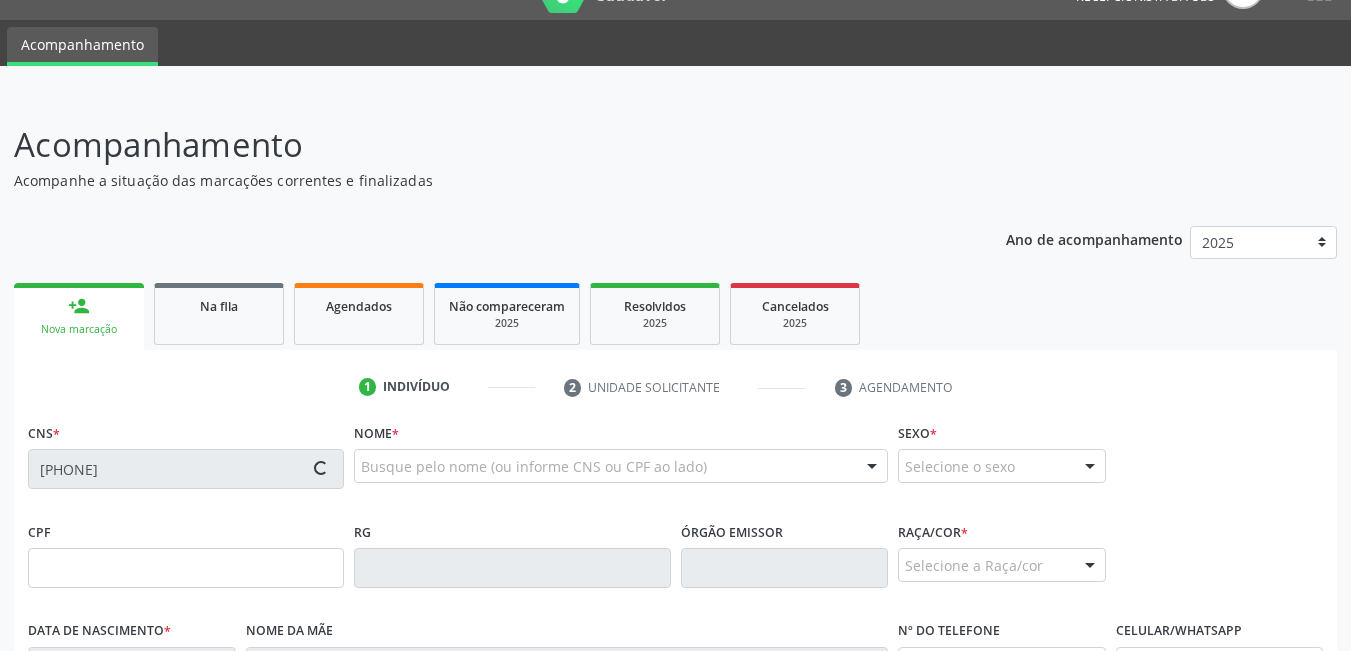 type on "264" 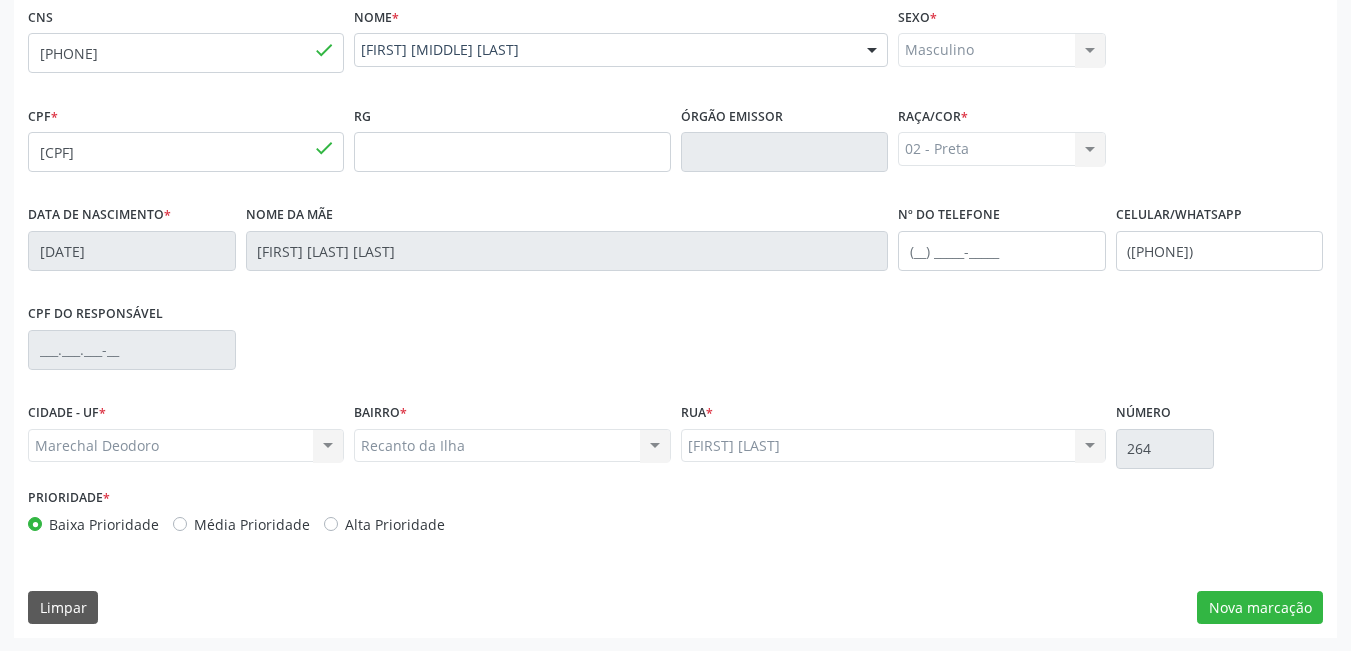 scroll, scrollTop: 461, scrollLeft: 0, axis: vertical 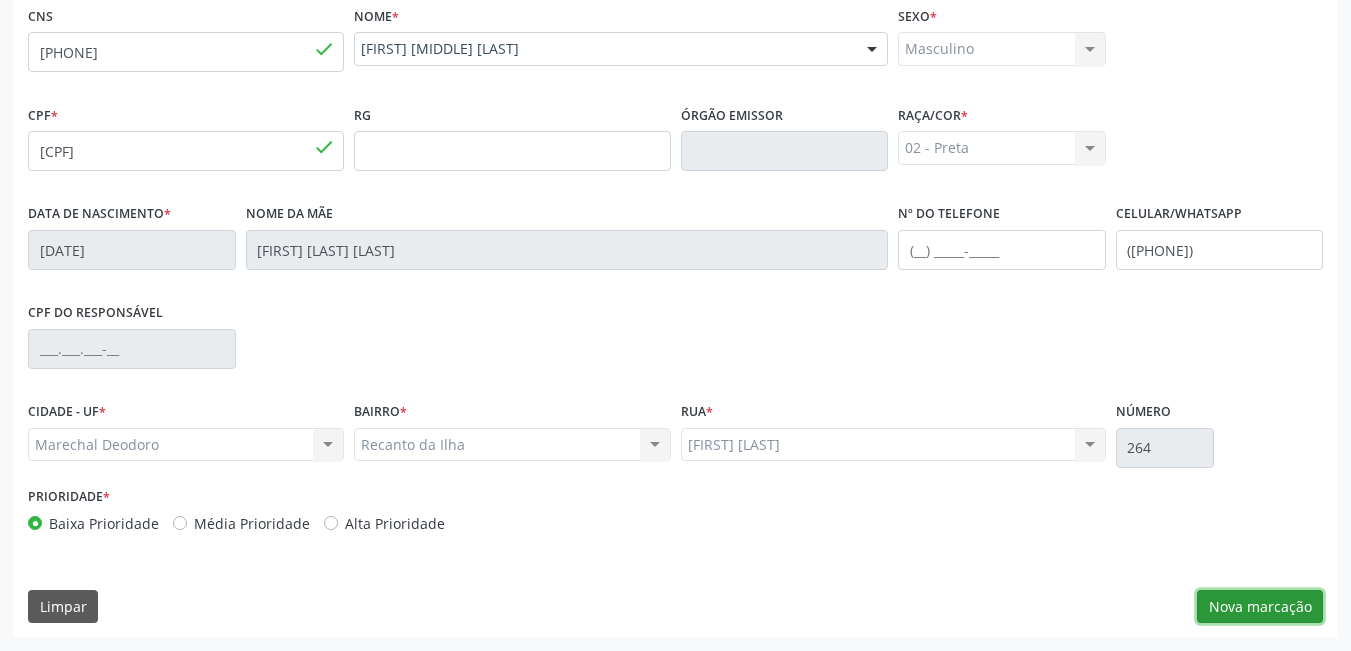 click on "Nova marcação" at bounding box center (1260, 607) 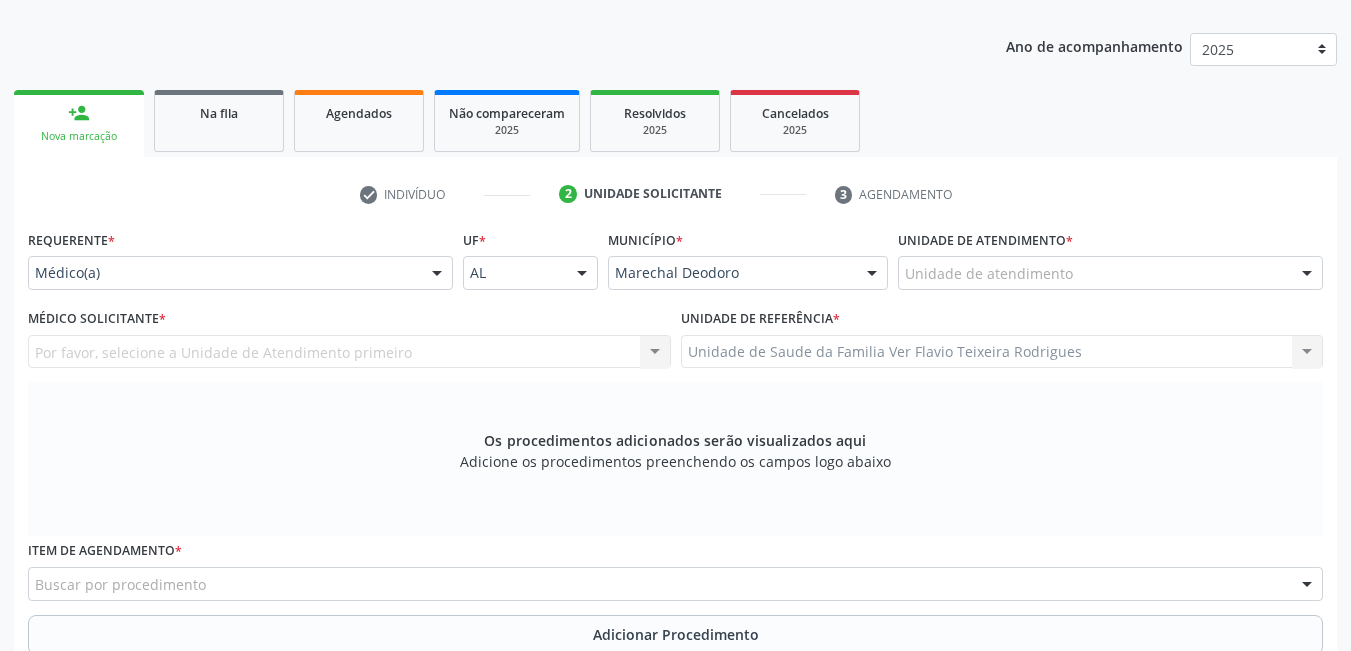 scroll, scrollTop: 161, scrollLeft: 0, axis: vertical 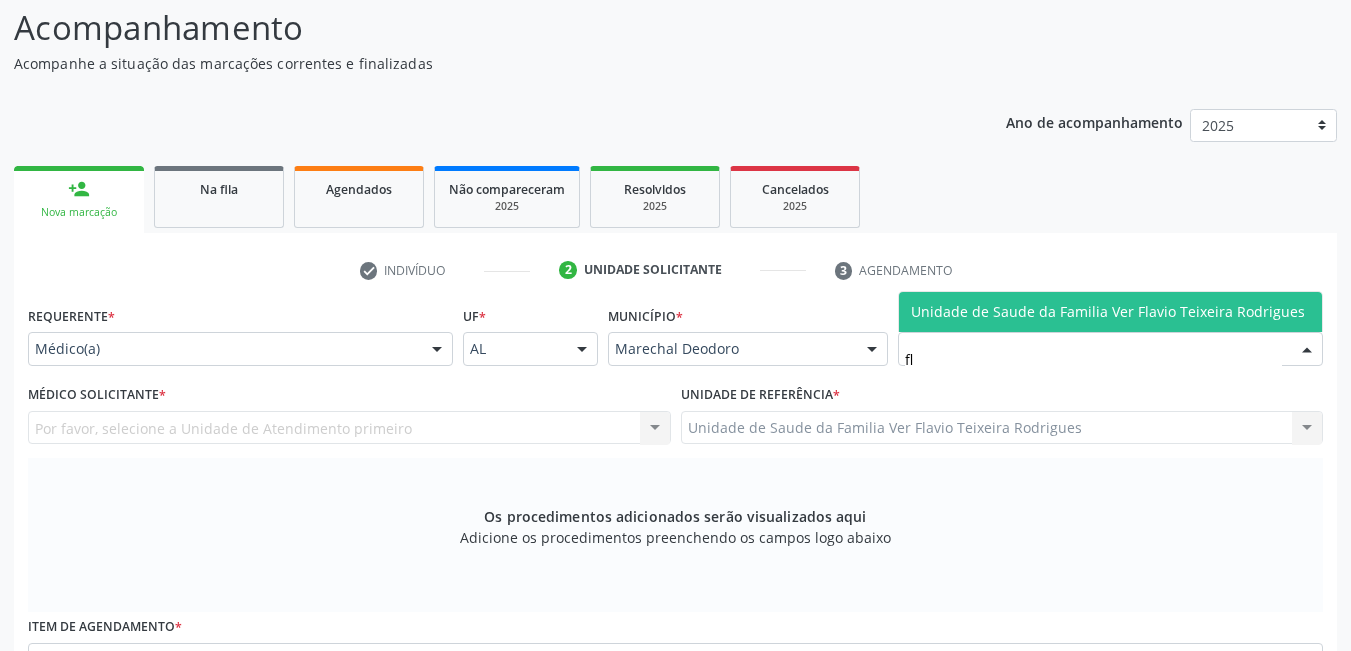 type on "fla" 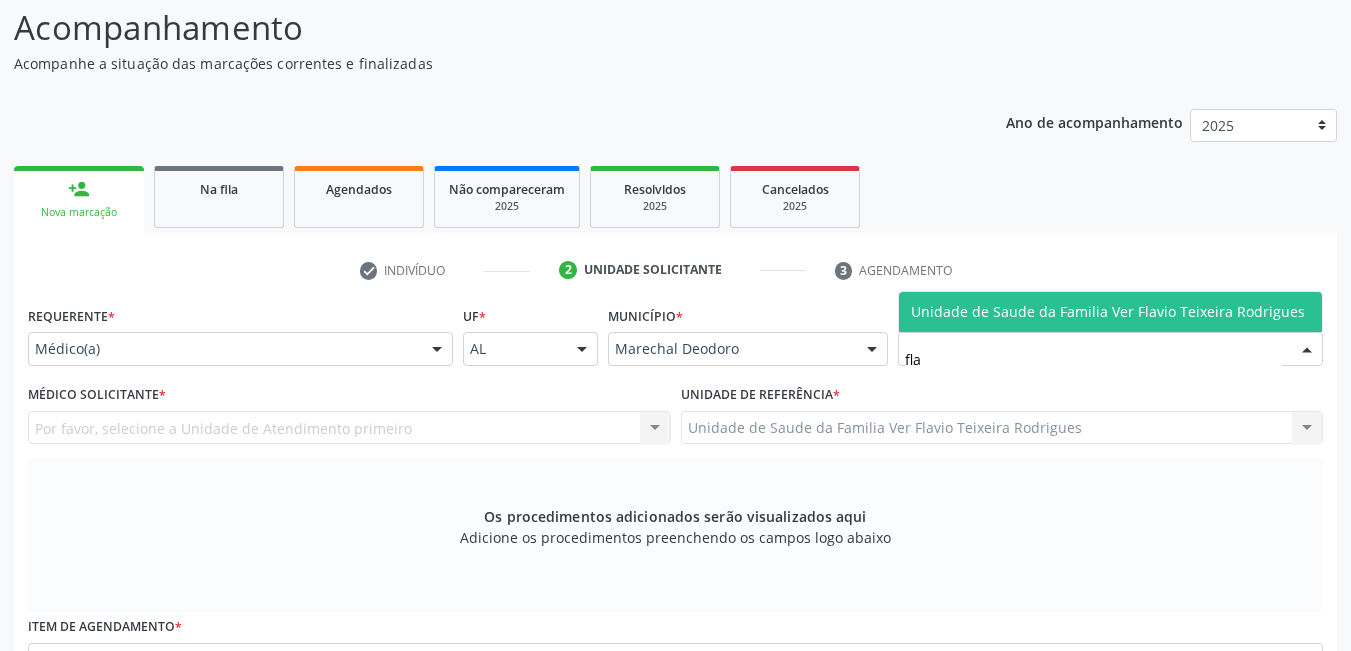 click on "Unidade de Saude da Familia Ver Flavio Teixeira Rodrigues" at bounding box center (1110, 312) 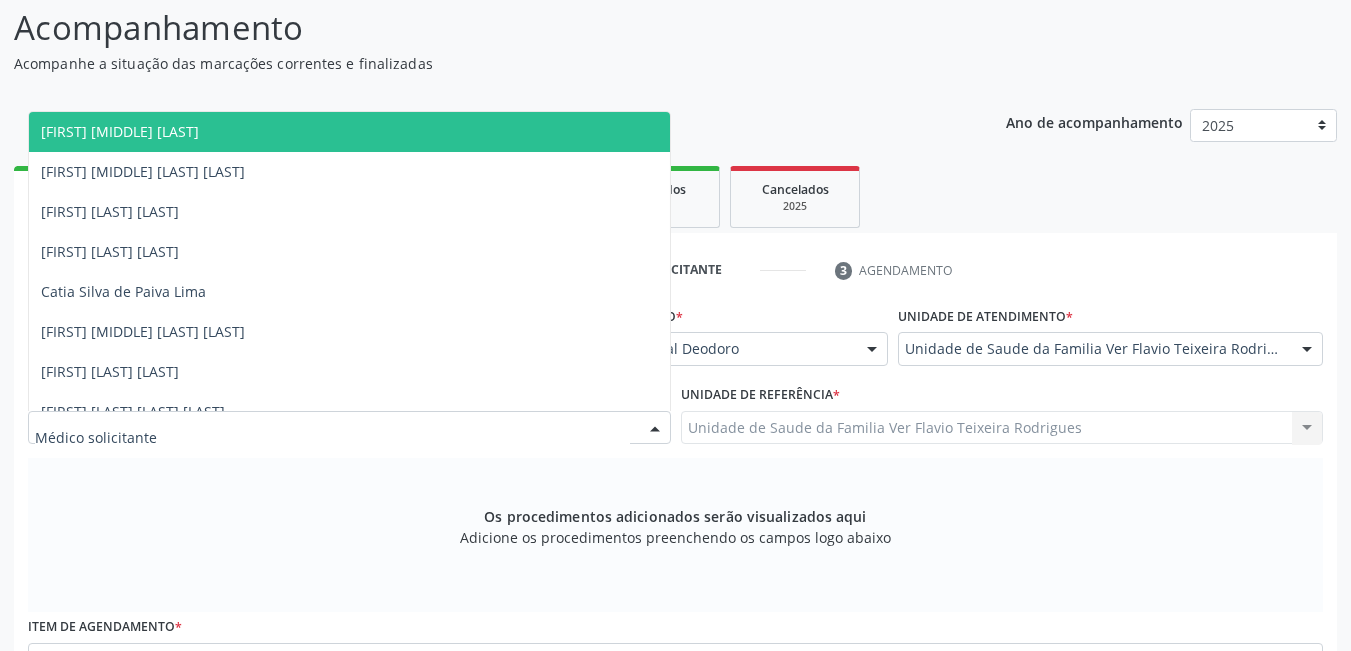 click at bounding box center [349, 428] 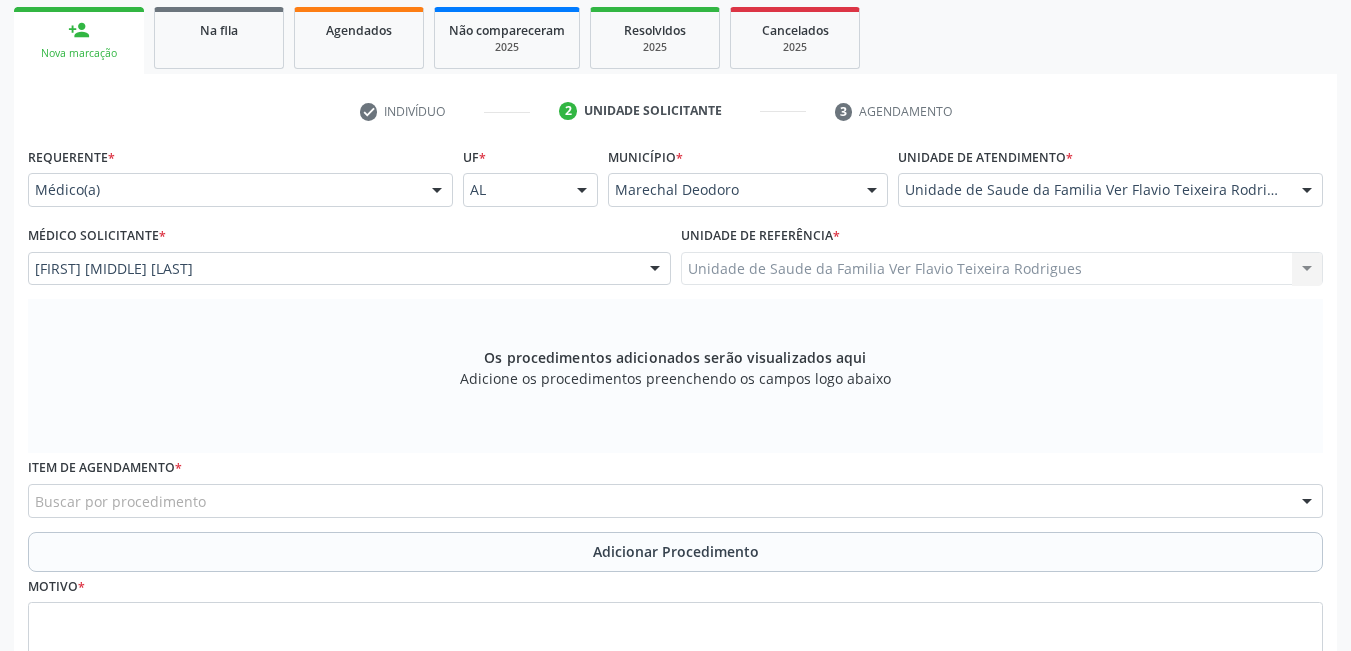 scroll, scrollTop: 461, scrollLeft: 0, axis: vertical 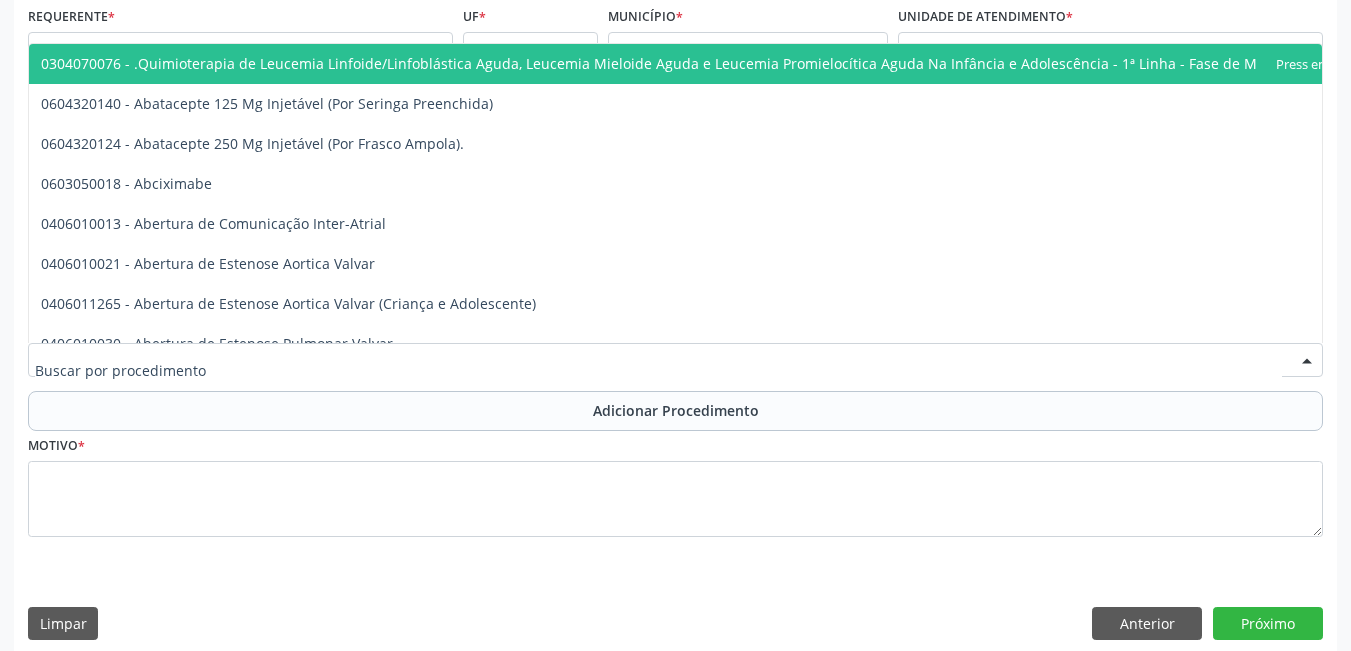 click at bounding box center [675, 360] 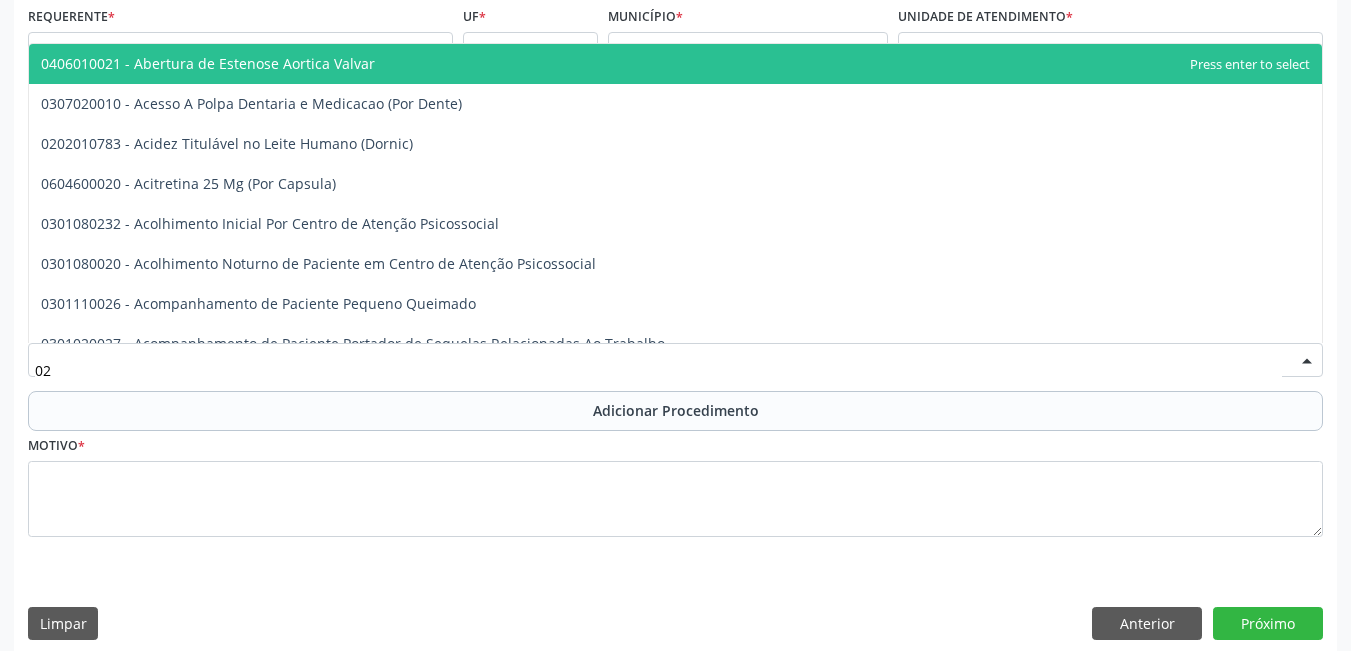 type on "0" 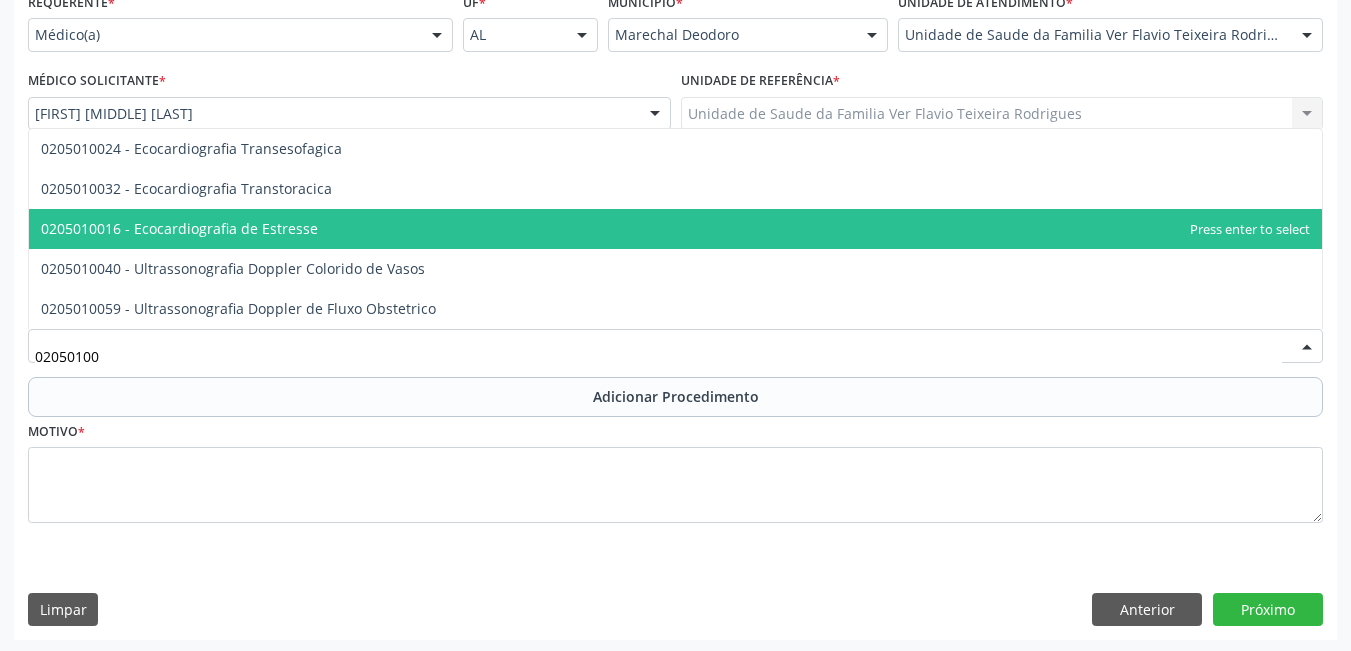 scroll, scrollTop: 478, scrollLeft: 0, axis: vertical 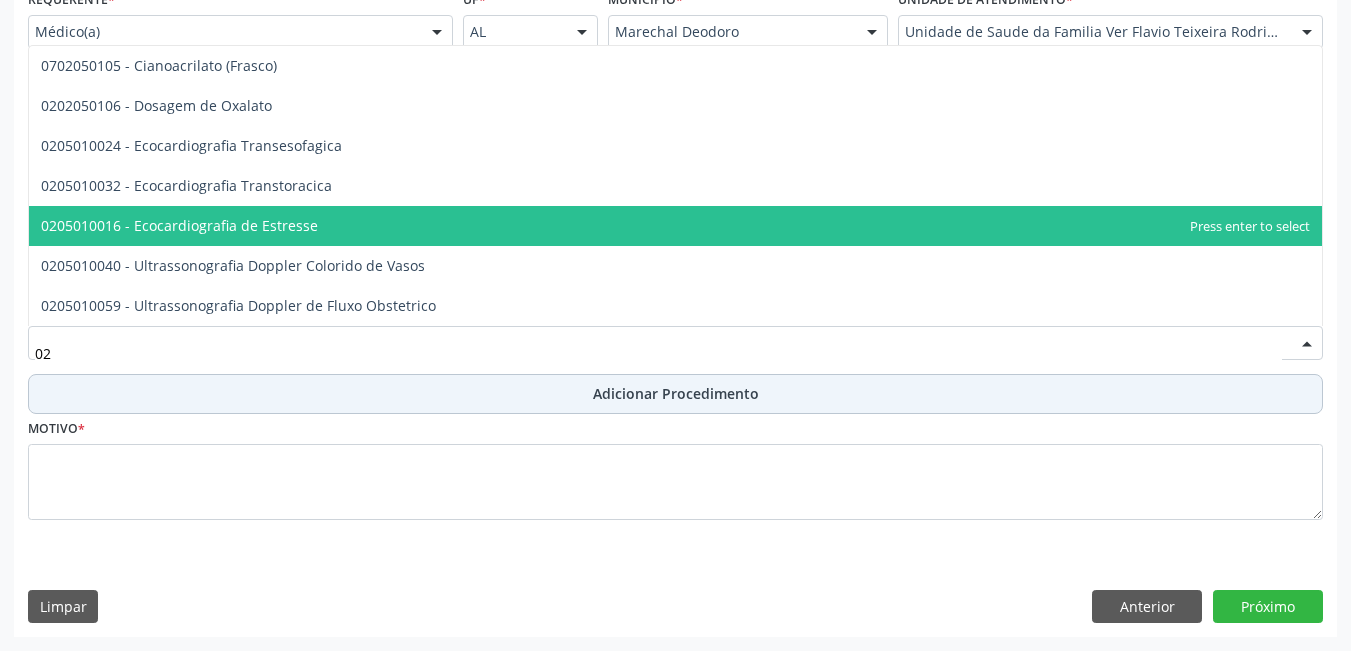 type on "0" 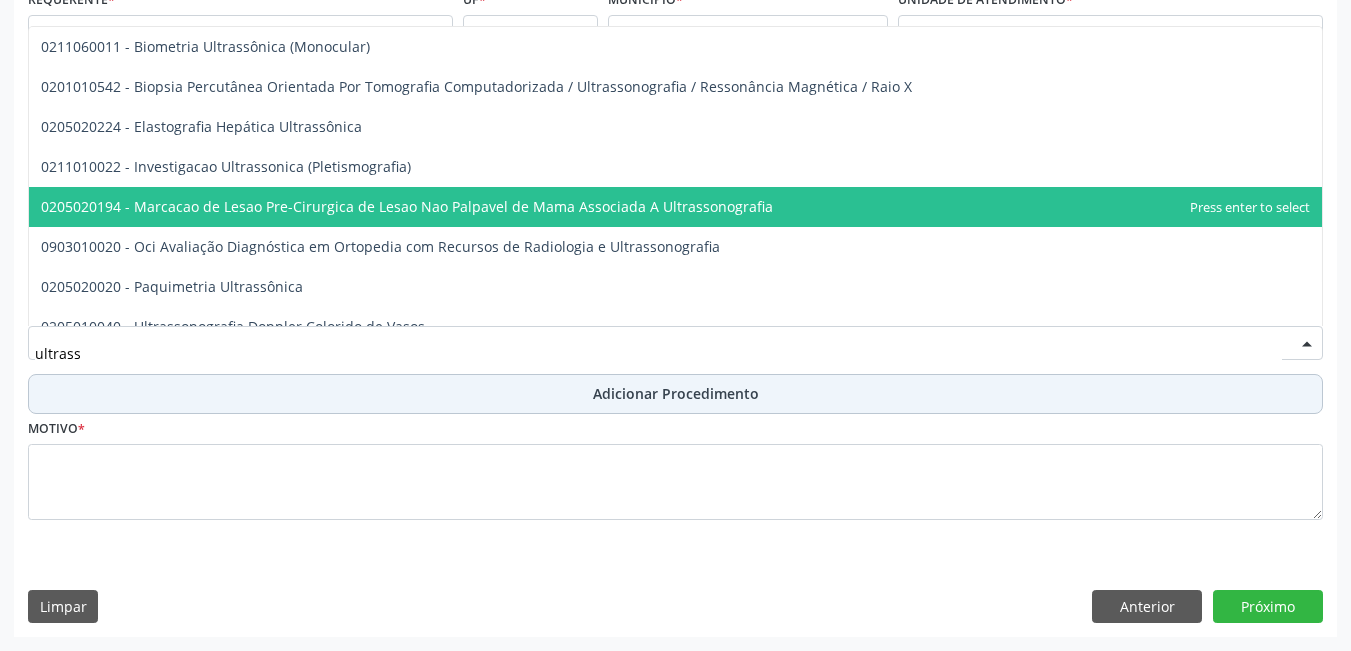 type on "ultrasso" 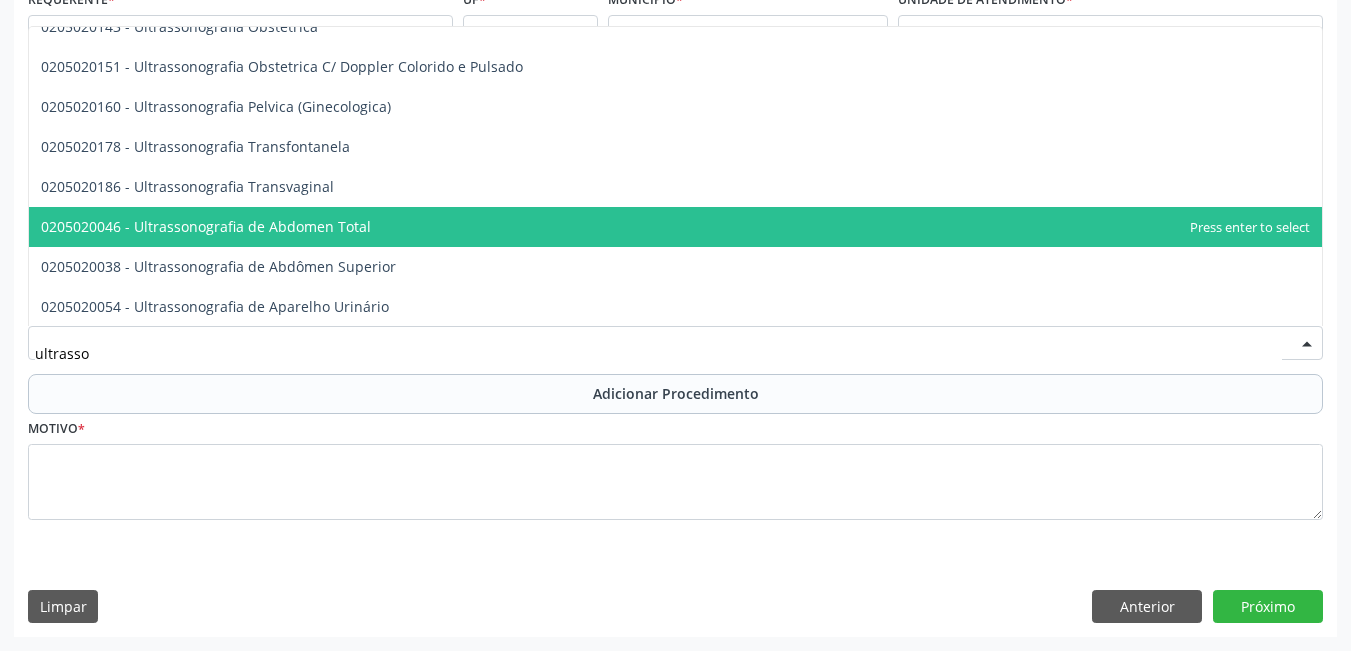 scroll, scrollTop: 400, scrollLeft: 0, axis: vertical 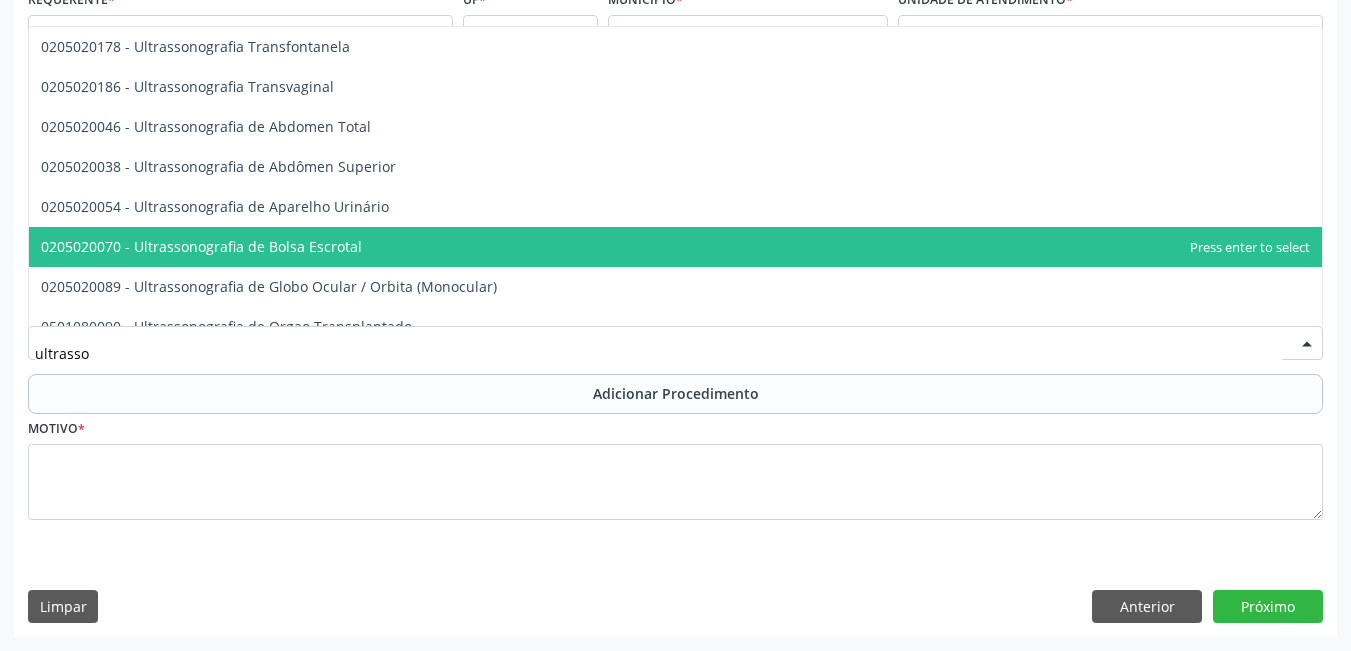 click on "0205020070 - Ultrassonografia de Bolsa Escrotal" at bounding box center [675, 247] 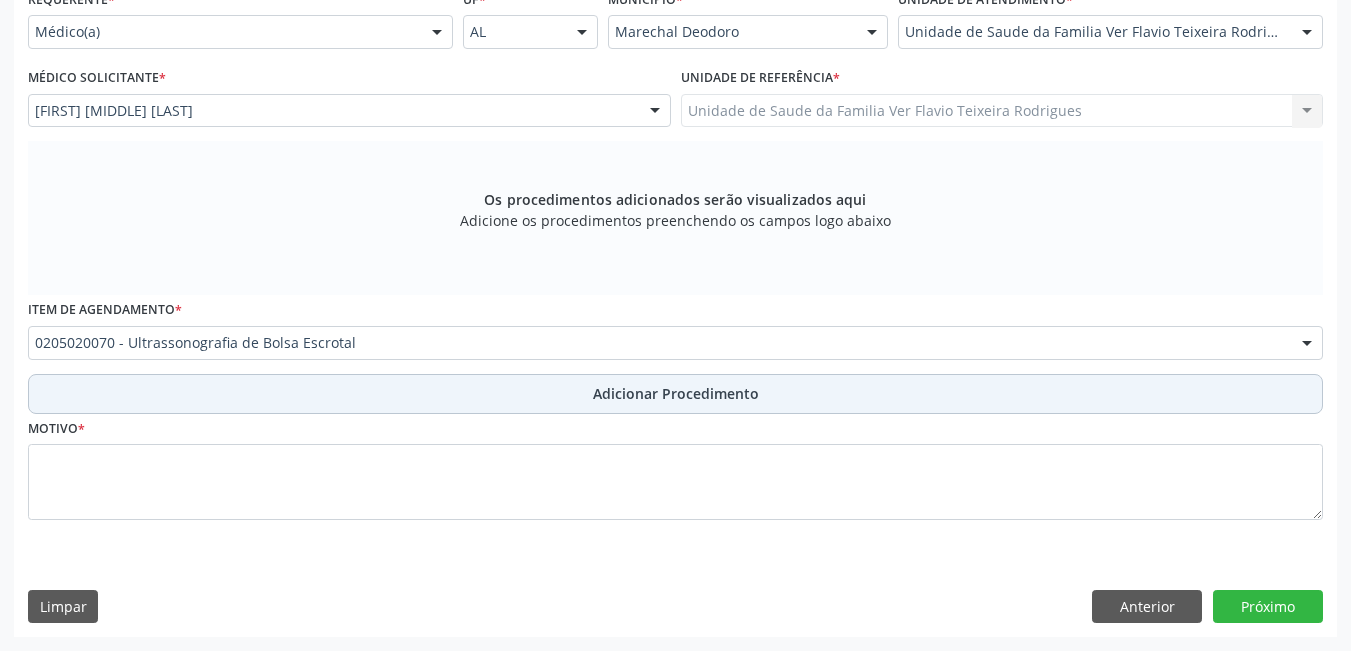 click on "Adicionar Procedimento" at bounding box center [675, 394] 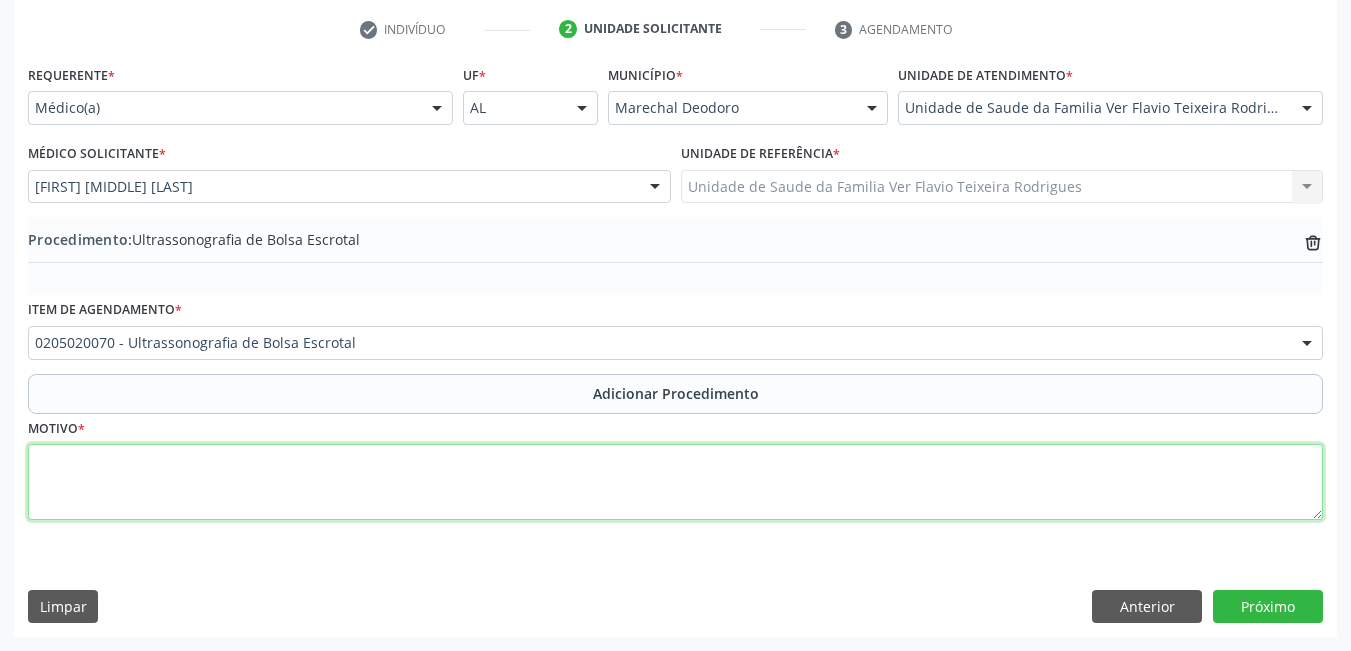 click at bounding box center (675, 482) 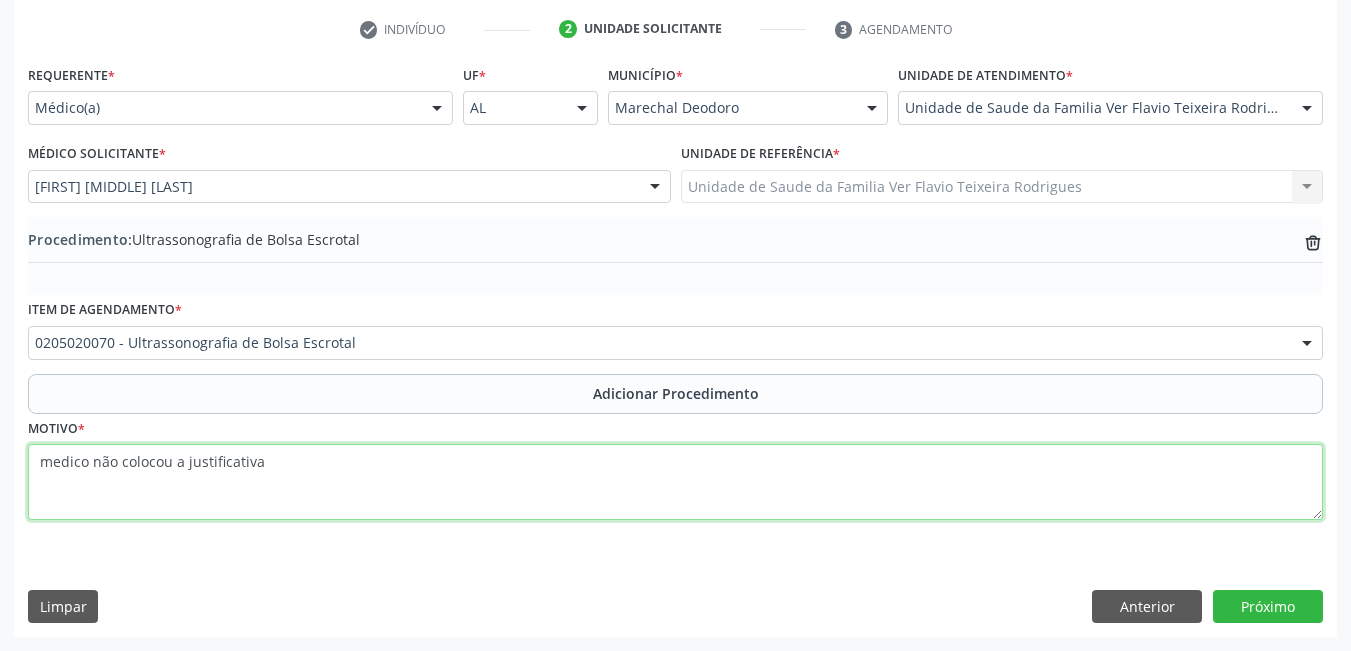 type on "medico não colocou a justificativa" 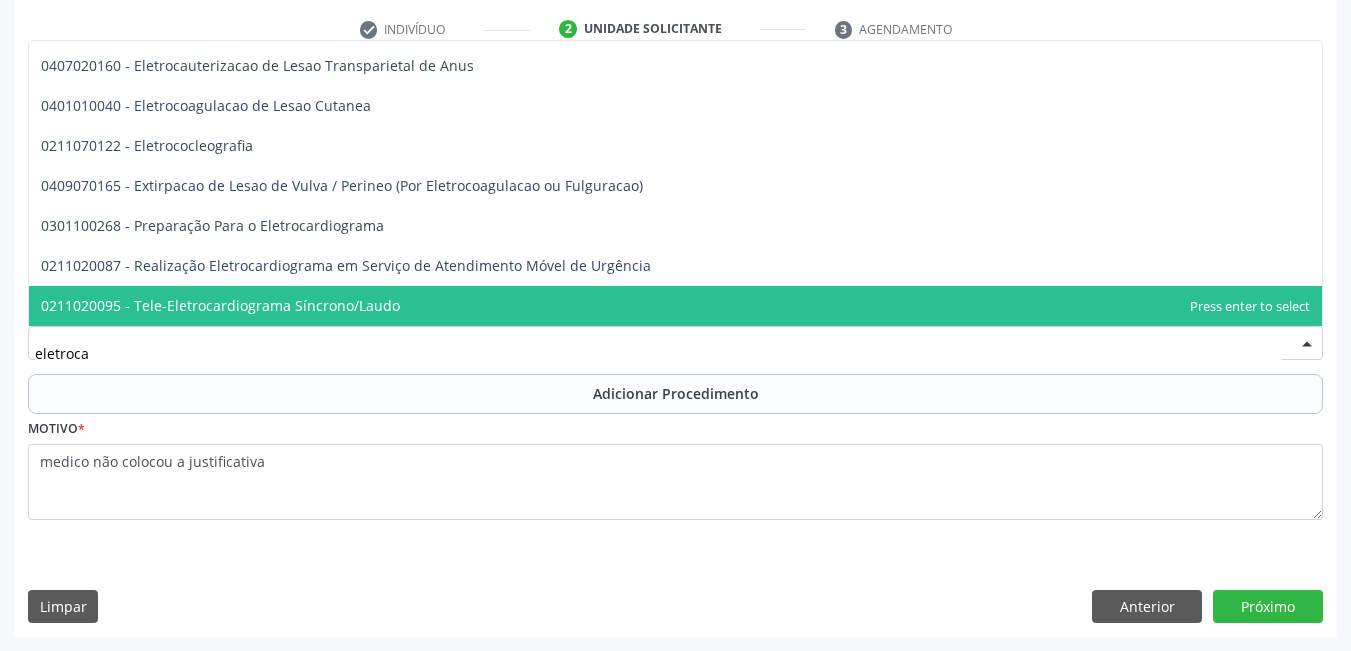 scroll, scrollTop: 0, scrollLeft: 0, axis: both 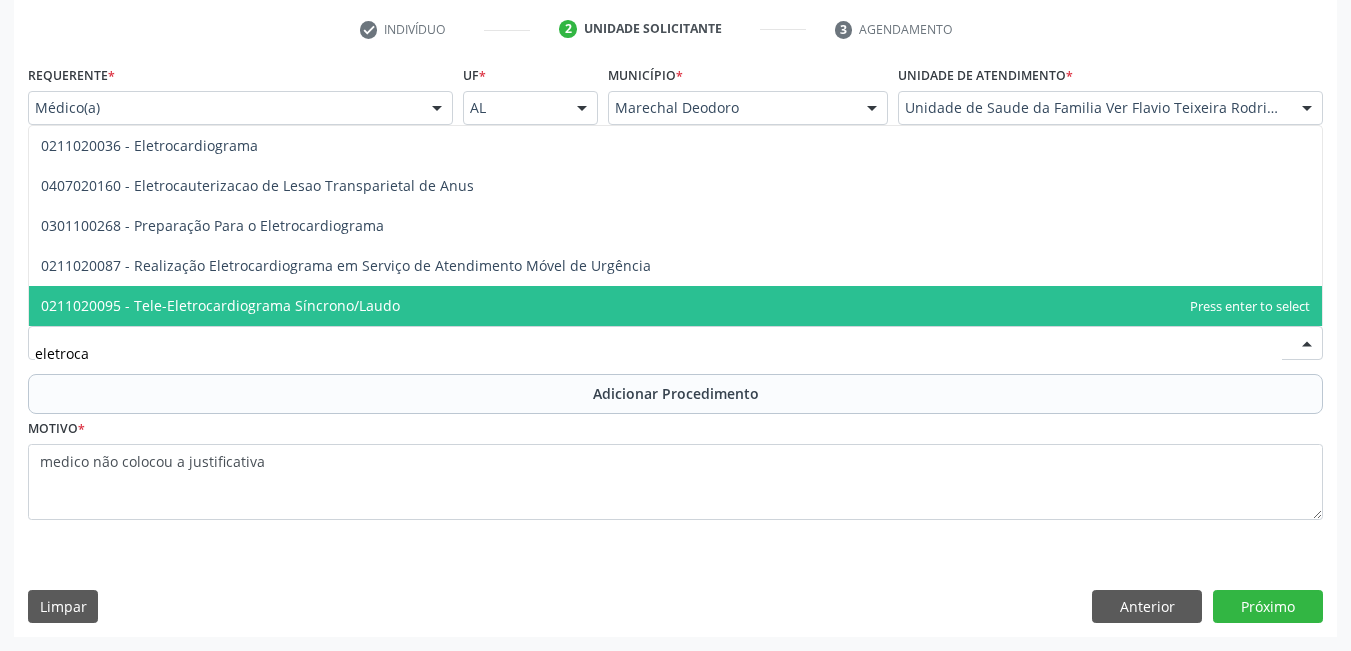 type on "eletrocar" 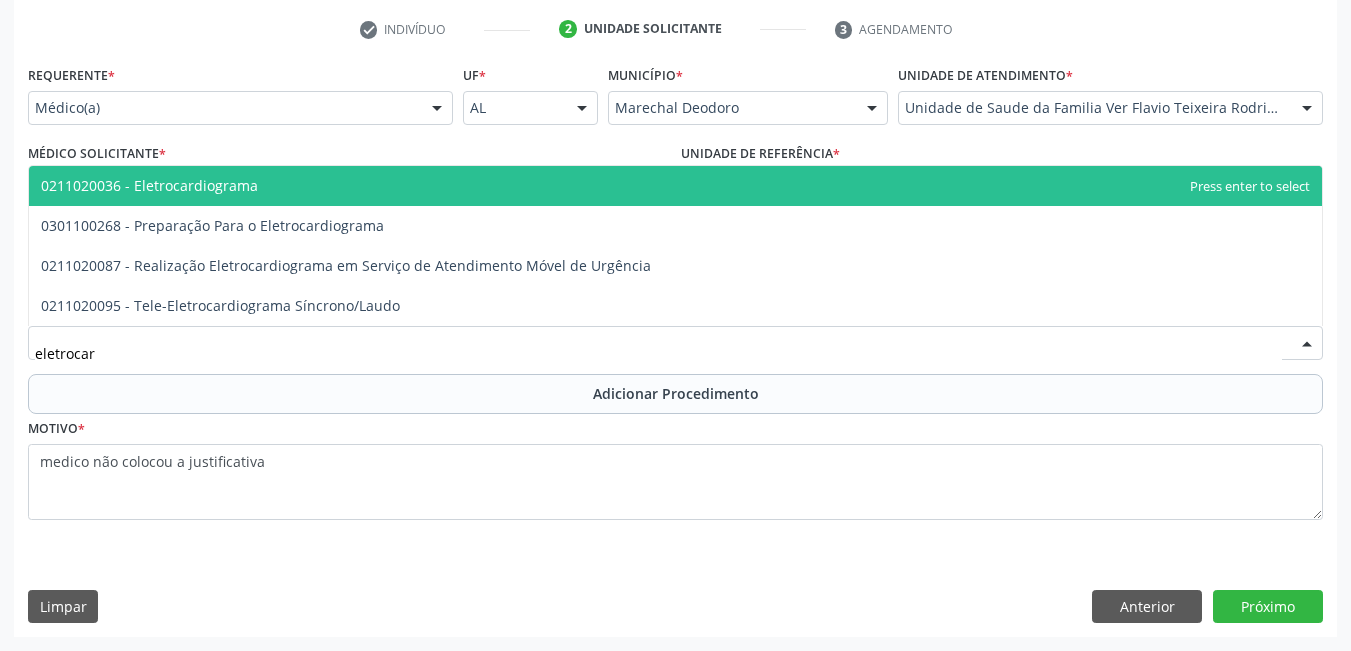 click on "0211020036 - Eletrocardiograma" at bounding box center [149, 185] 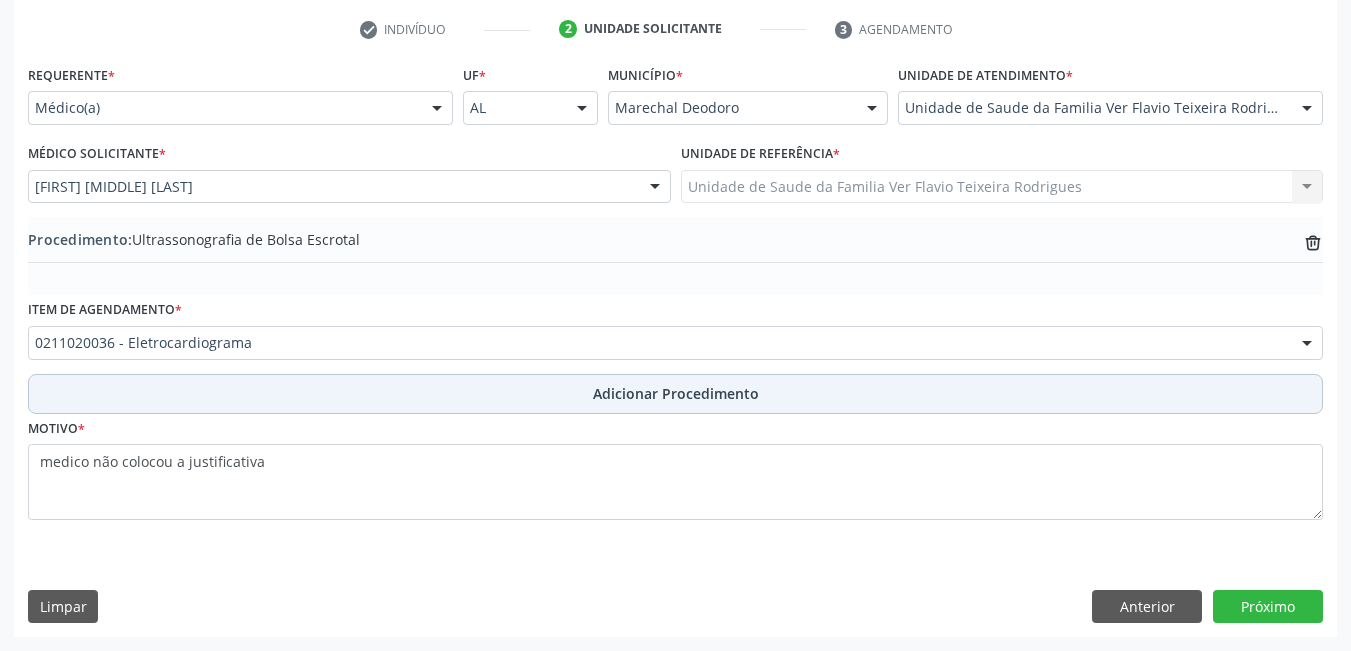 click on "Adicionar Procedimento" at bounding box center [675, 394] 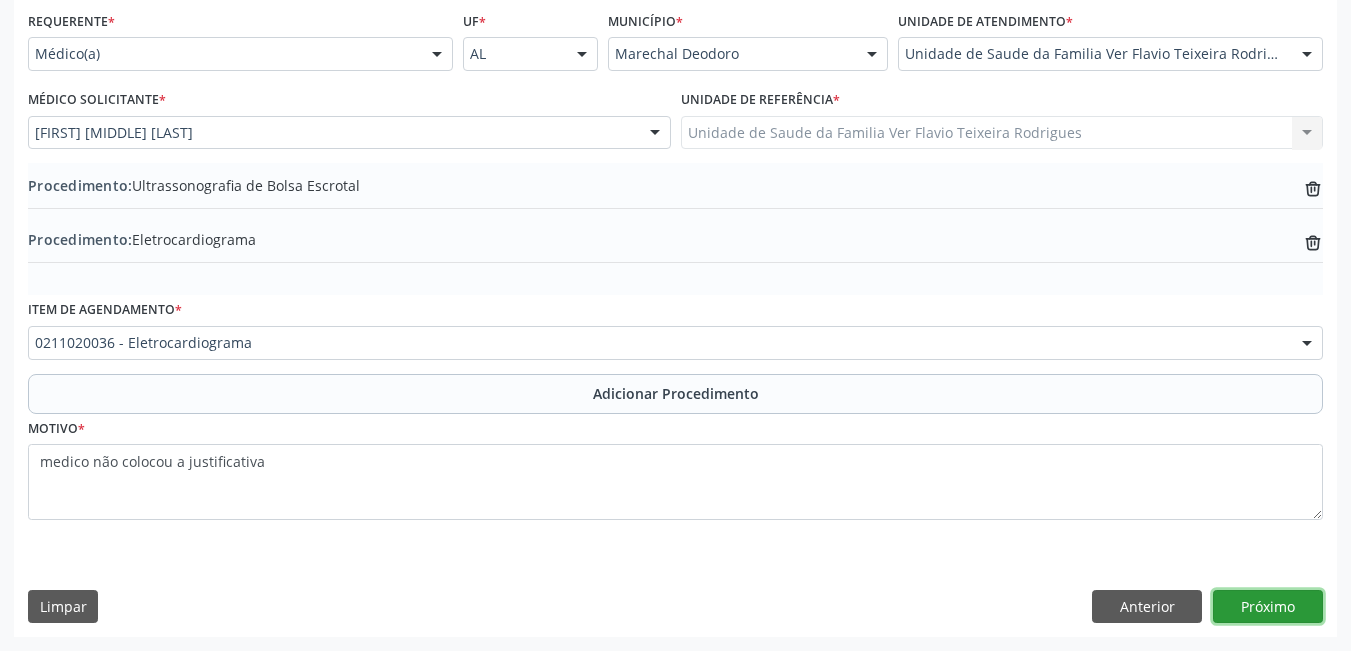 click on "Próximo" at bounding box center (1268, 607) 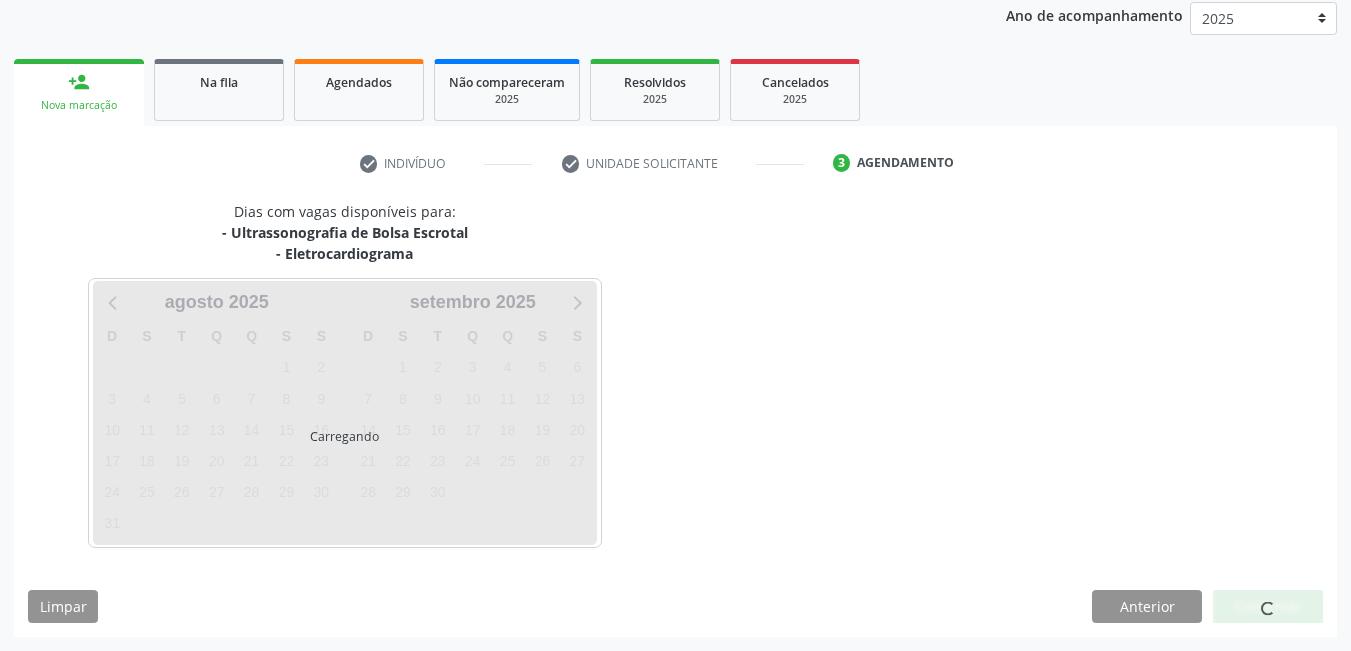 scroll, scrollTop: 327, scrollLeft: 0, axis: vertical 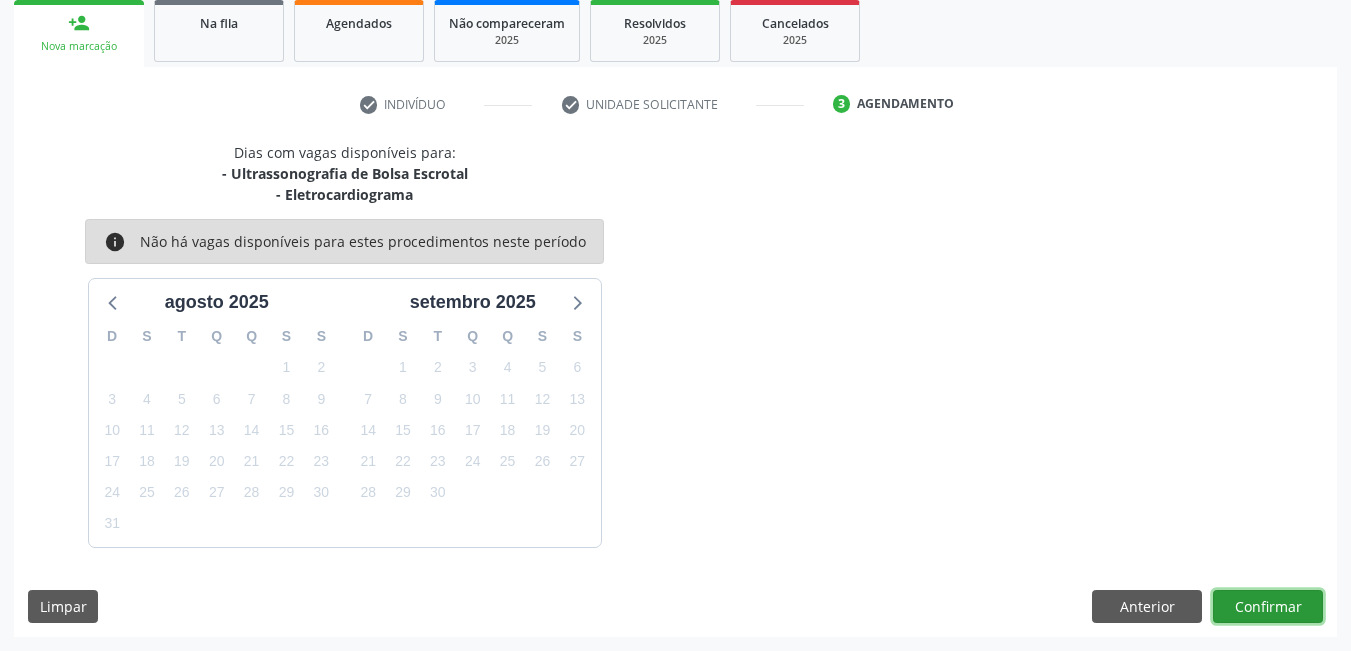 click on "Confirmar" at bounding box center [1268, 607] 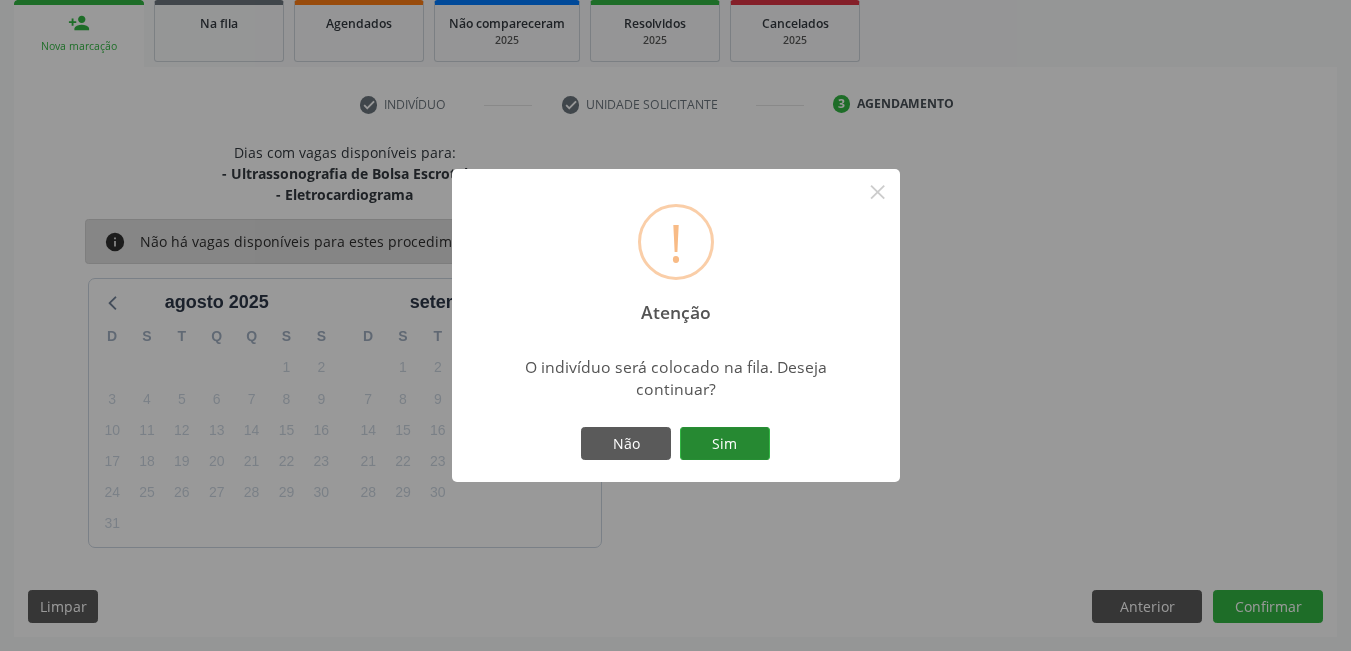 click on "Sim" at bounding box center (725, 444) 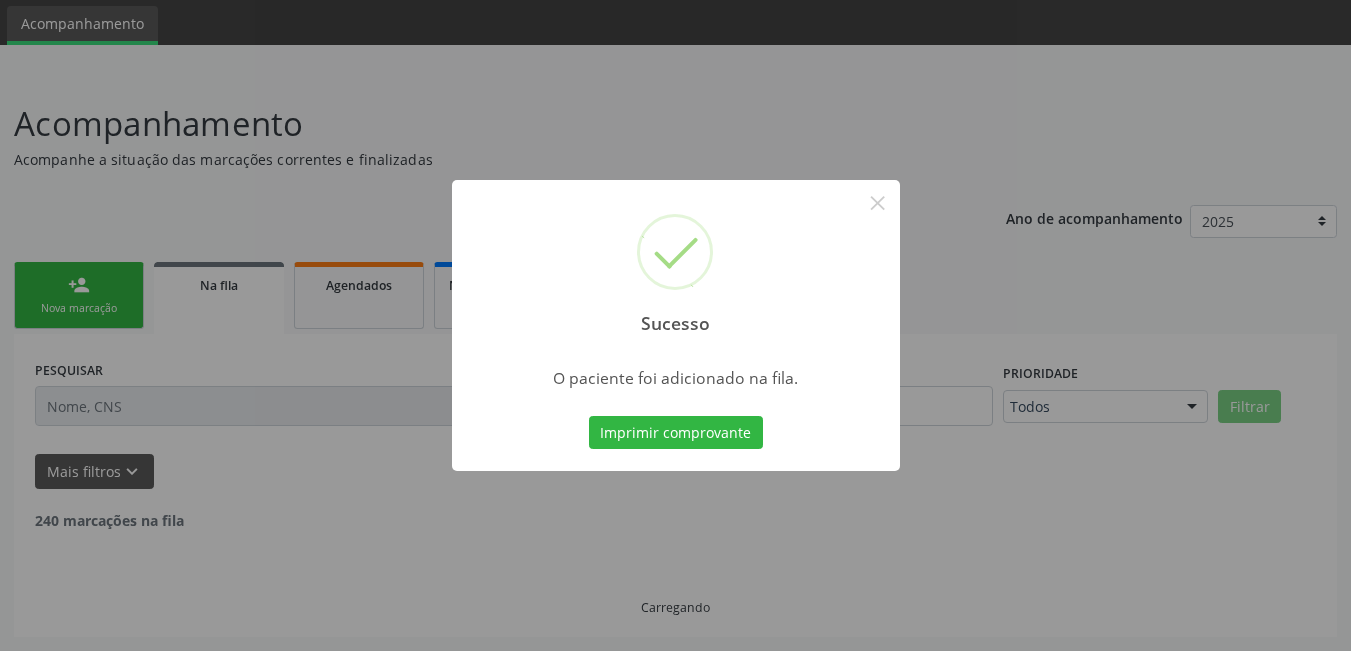 scroll, scrollTop: 44, scrollLeft: 0, axis: vertical 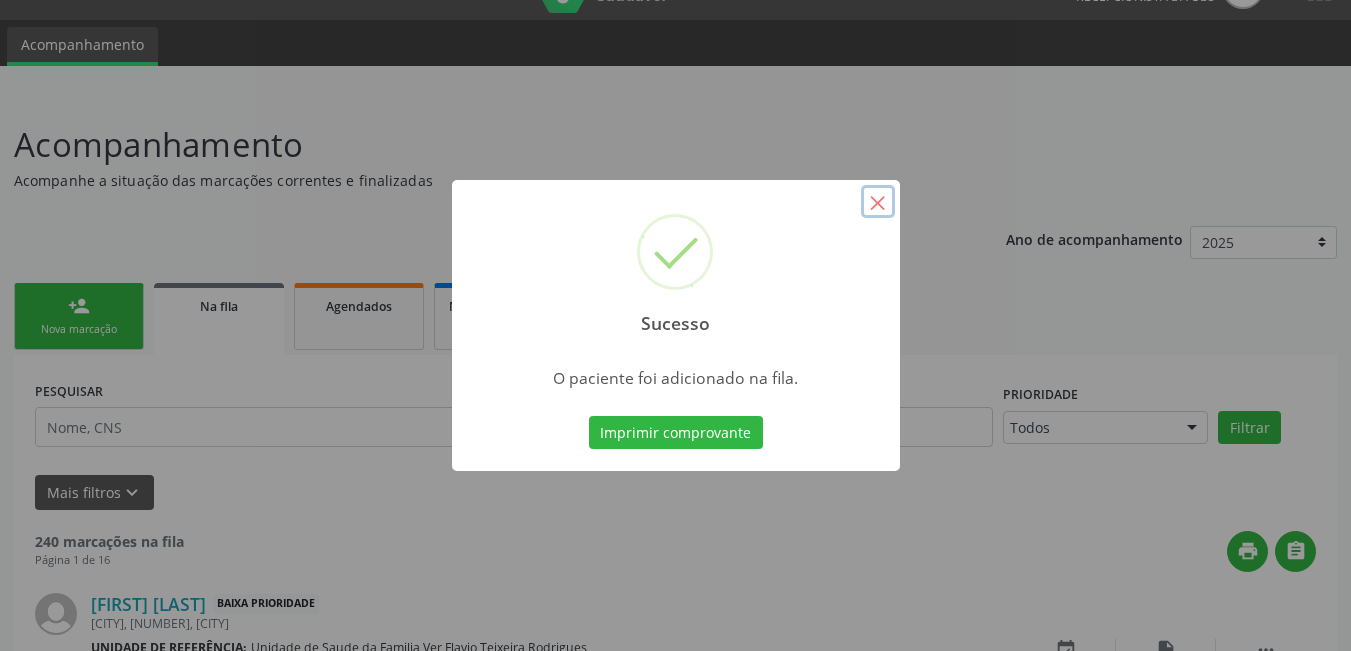 click on "×" at bounding box center (878, 202) 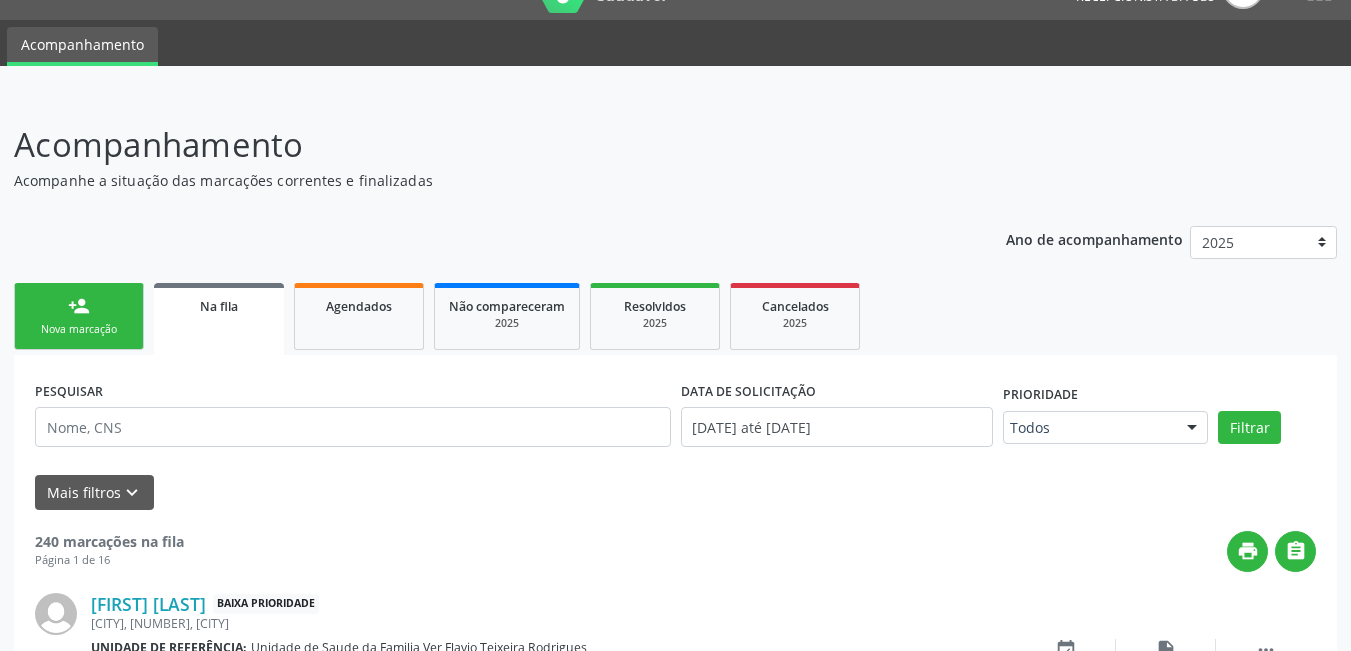 click on "person_add" at bounding box center [79, 306] 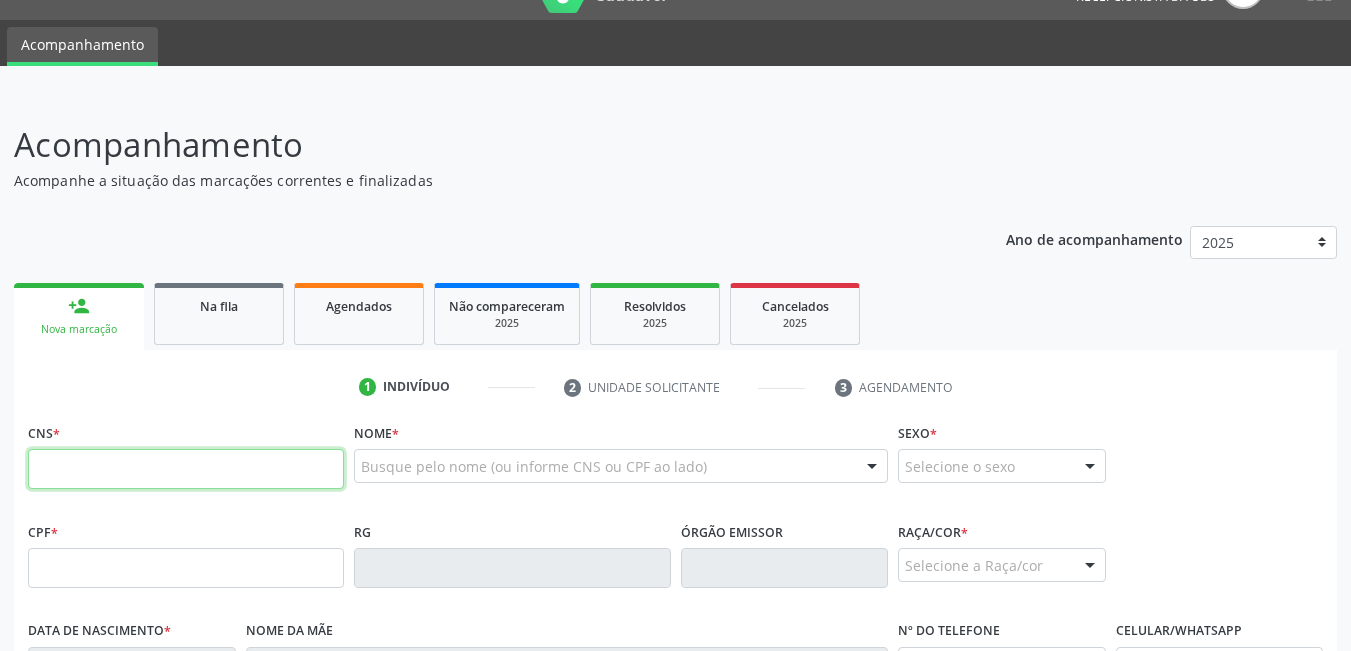 click at bounding box center [186, 469] 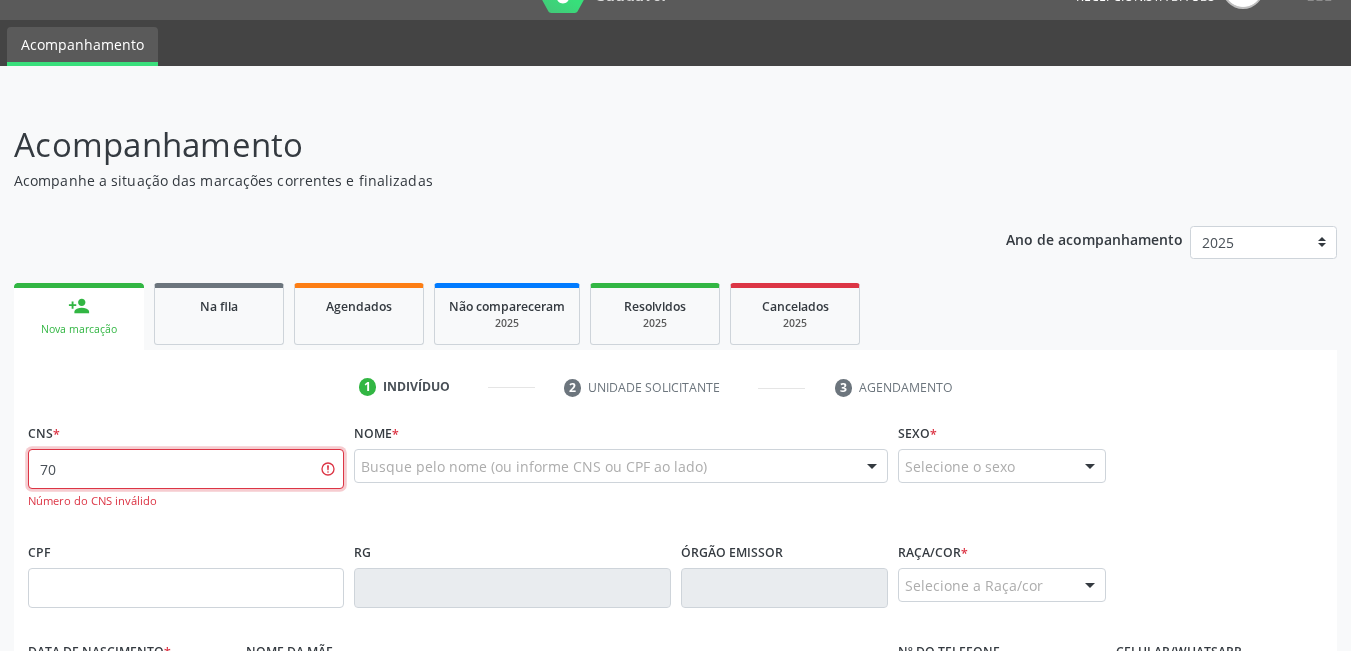 type on "7" 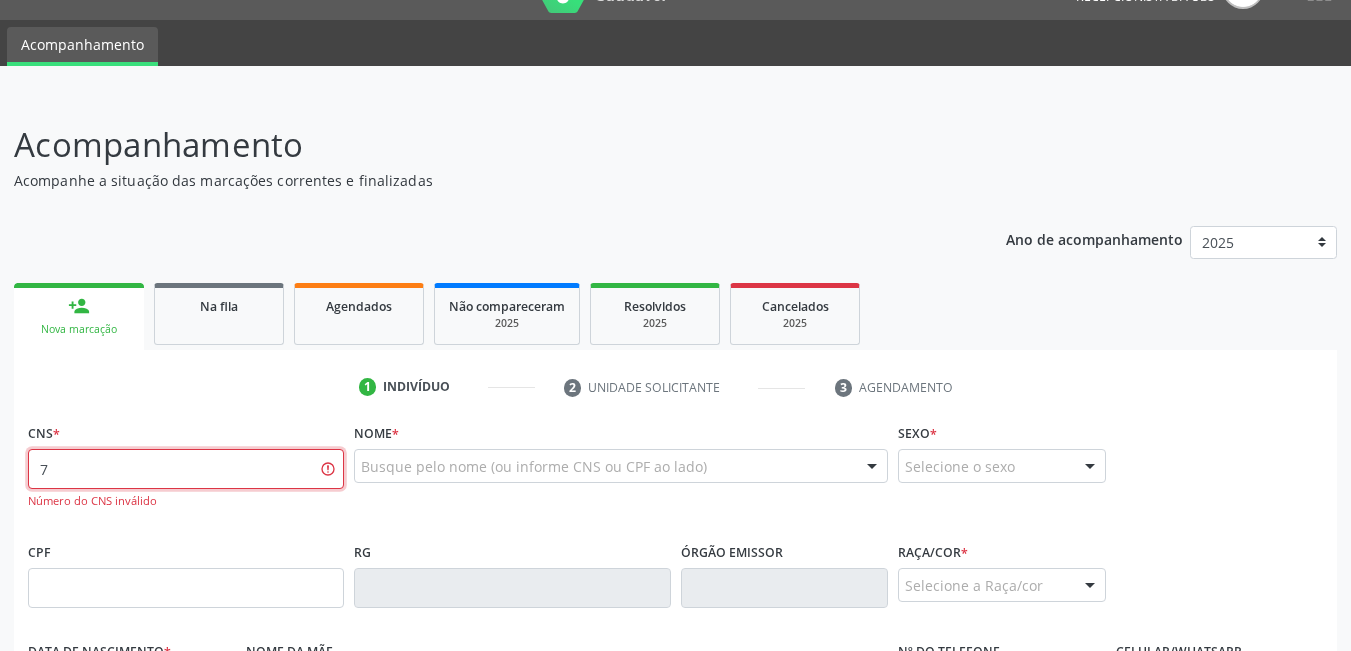 type 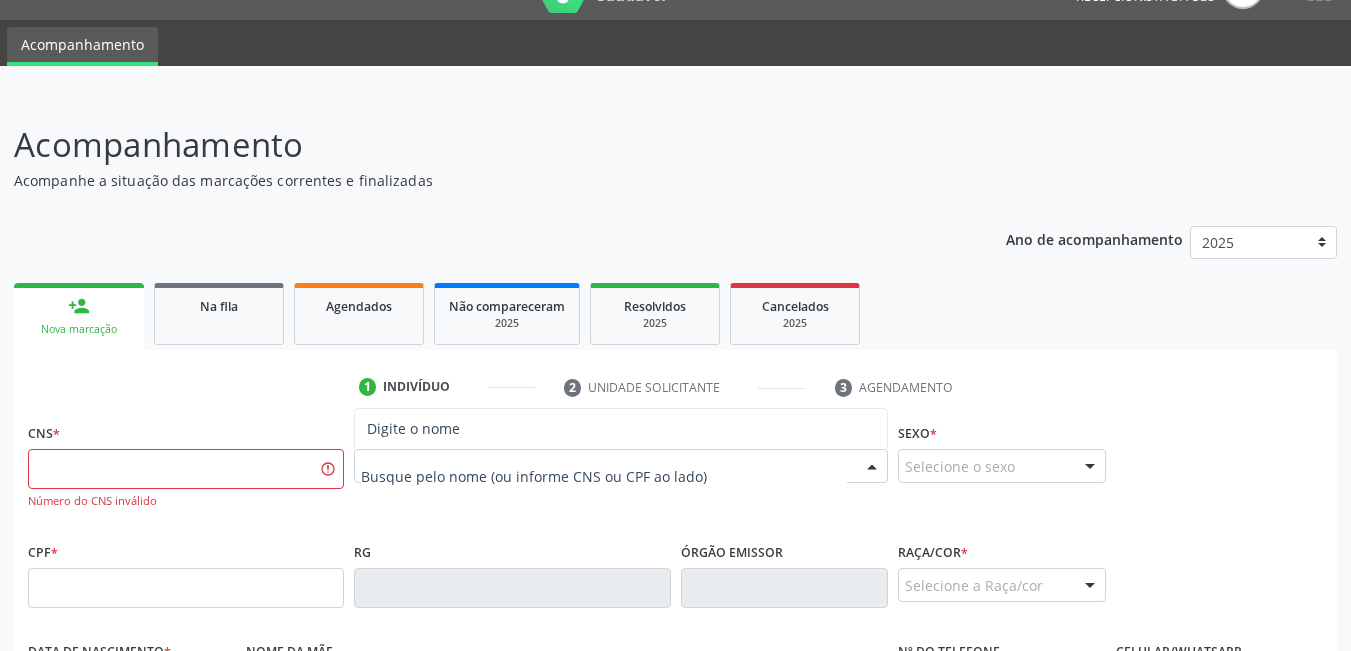 click at bounding box center [621, 466] 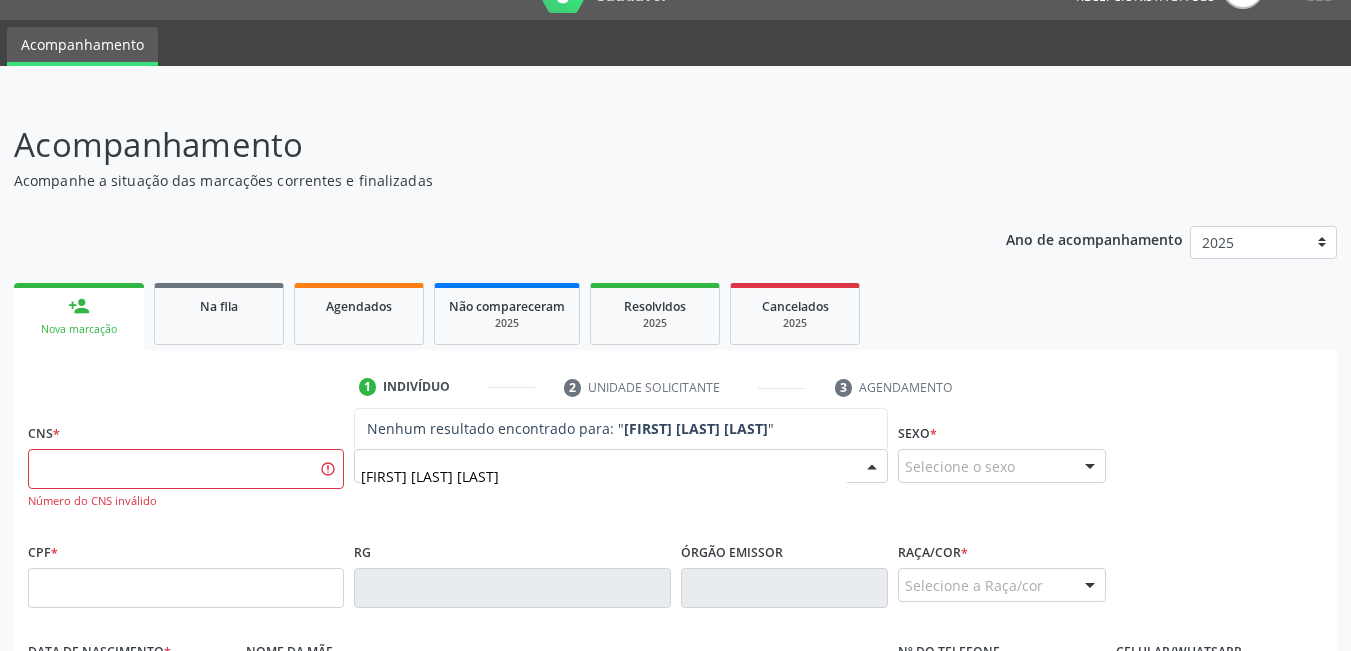 type on "[FIRST] [LAST] [LAST]" 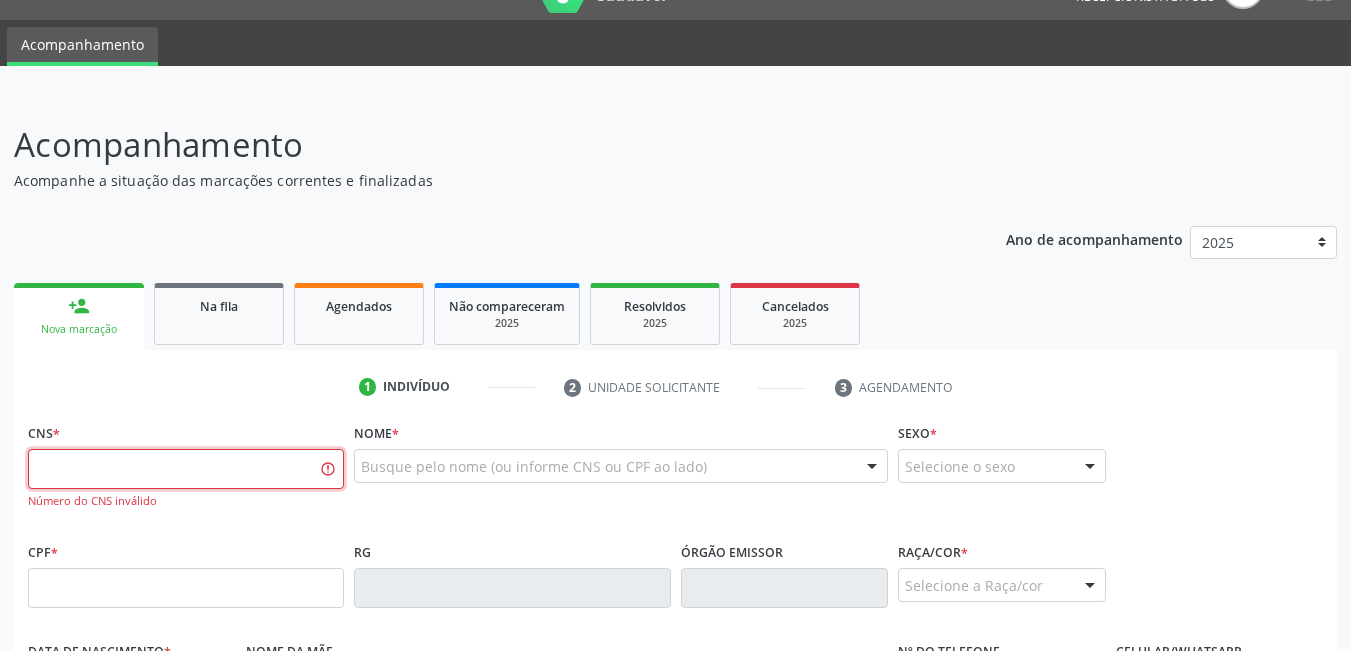 click at bounding box center (186, 469) 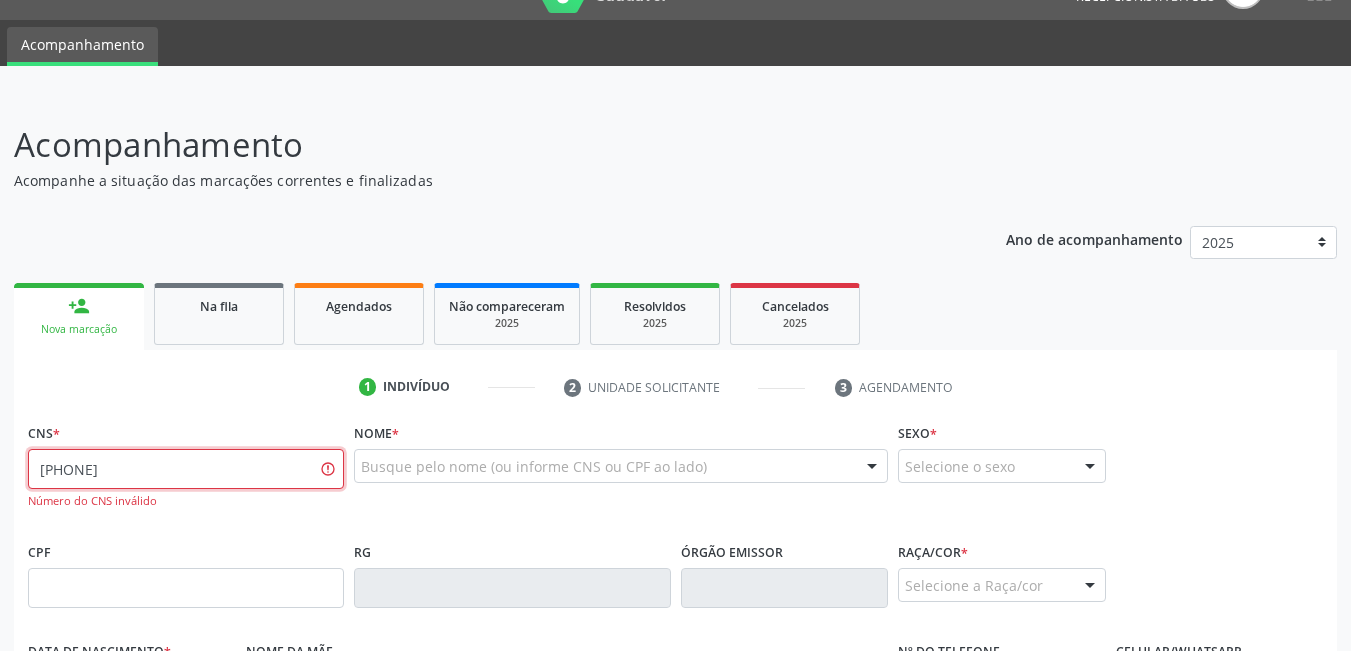 type on "[PHONE]" 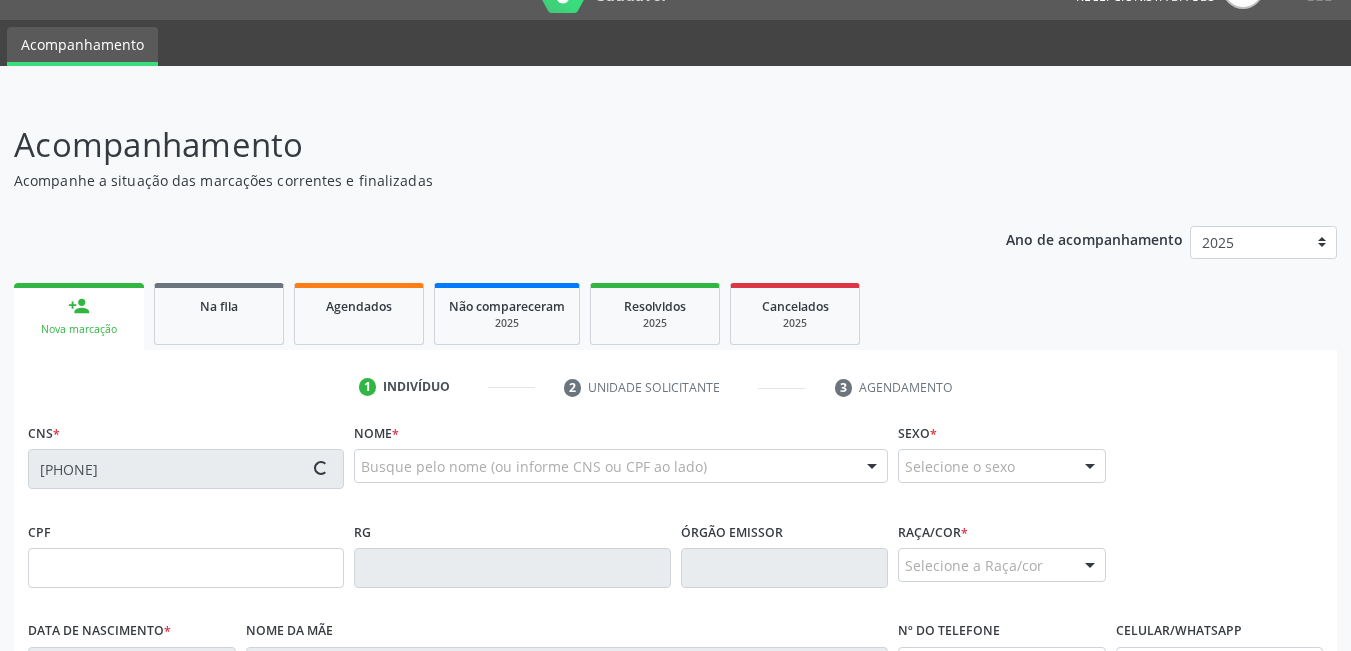 type on "[DATE]" 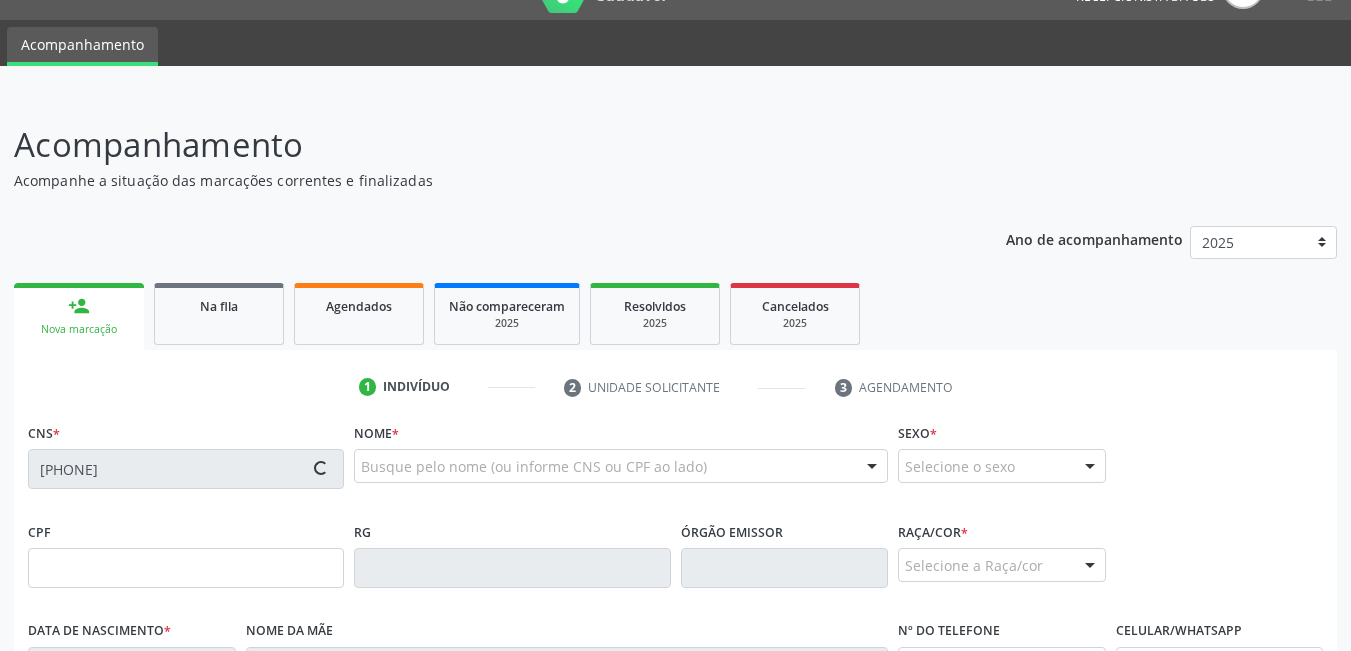 type on "[FIRST] [LAST] [LAST]" 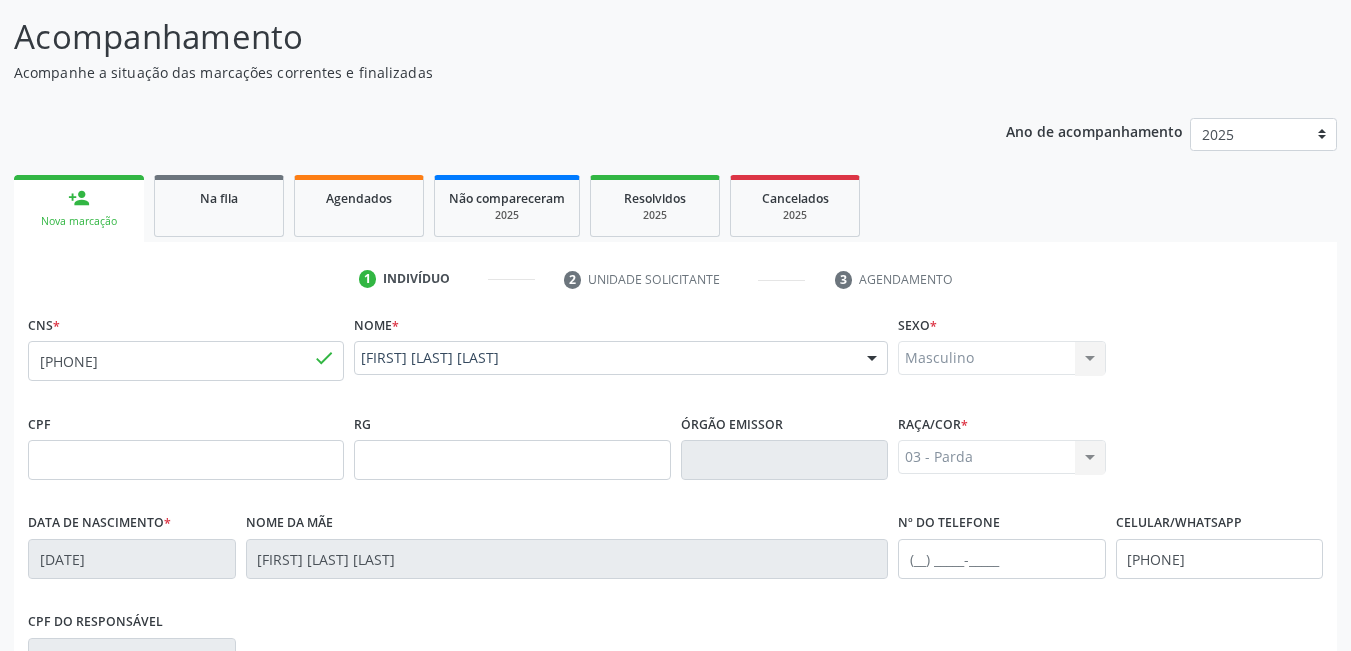 scroll, scrollTop: 461, scrollLeft: 0, axis: vertical 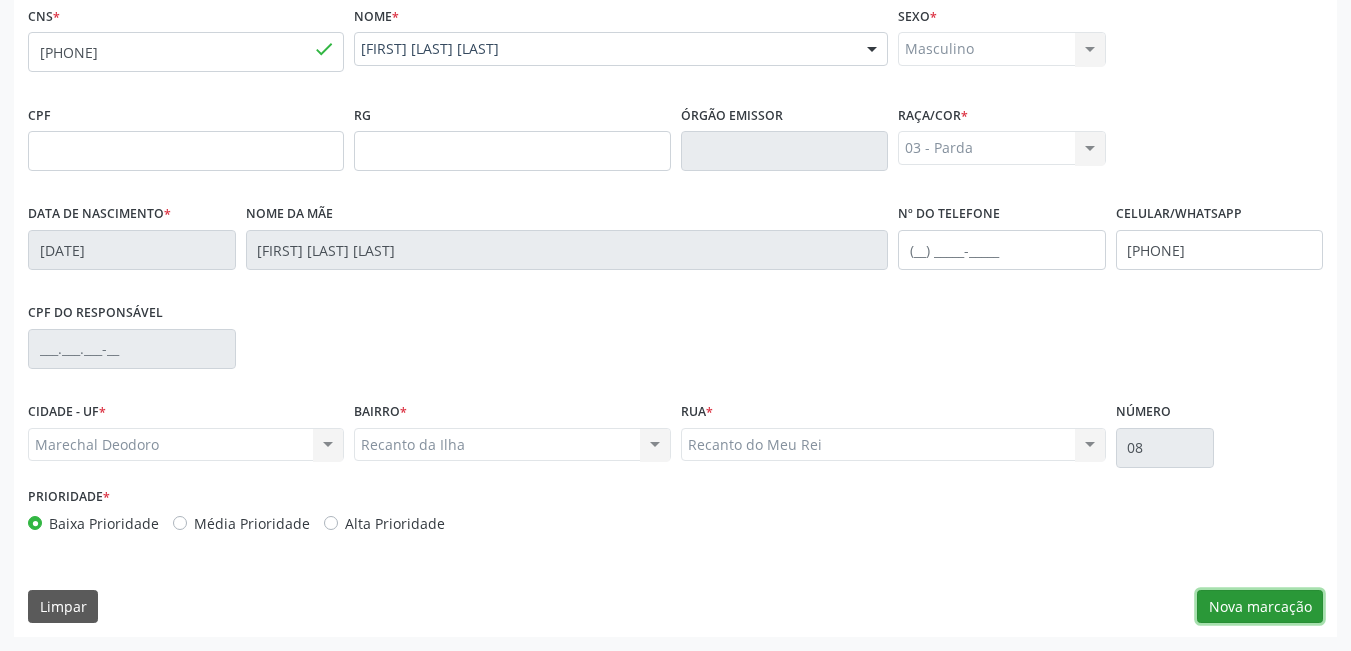 click on "Nova marcação" at bounding box center [1260, 607] 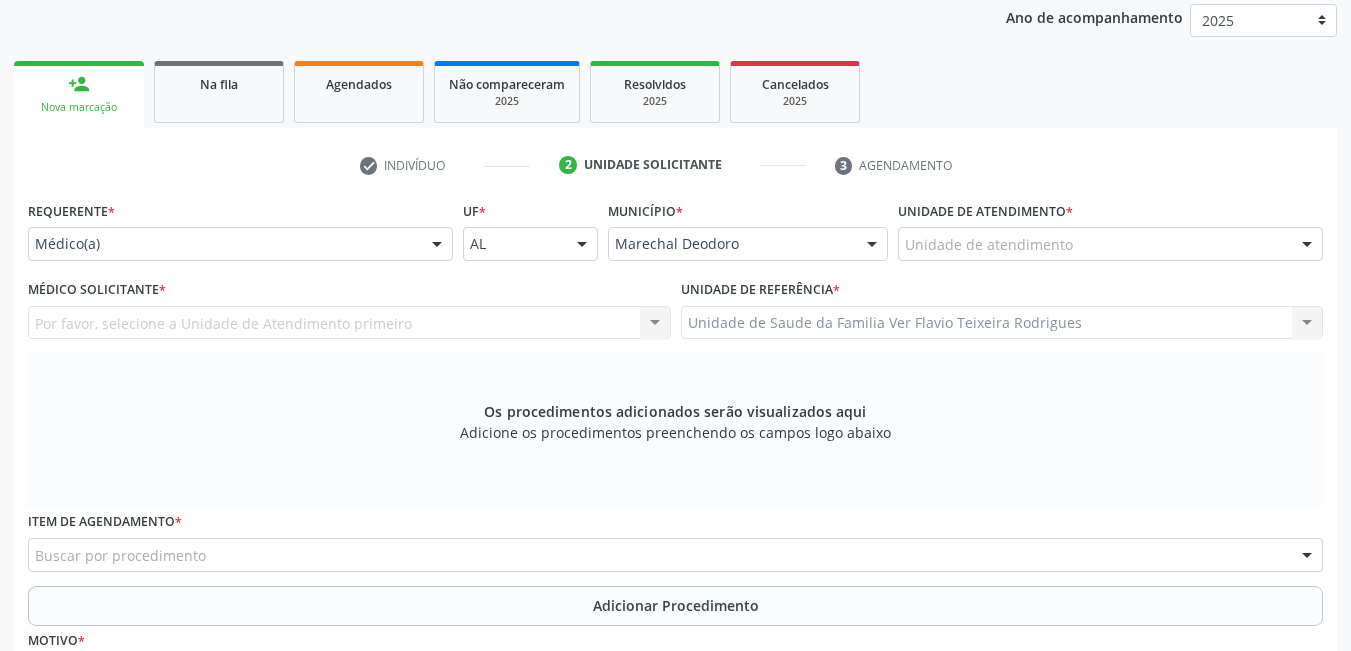 scroll, scrollTop: 261, scrollLeft: 0, axis: vertical 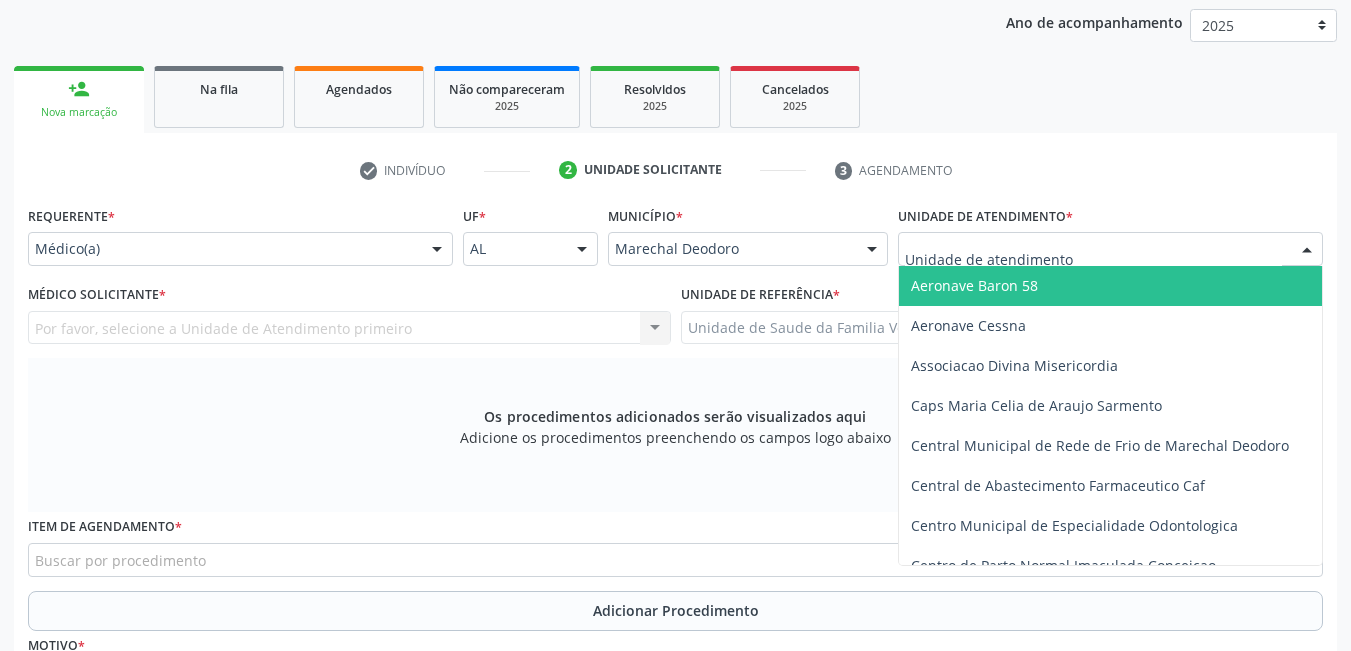 click at bounding box center [1110, 249] 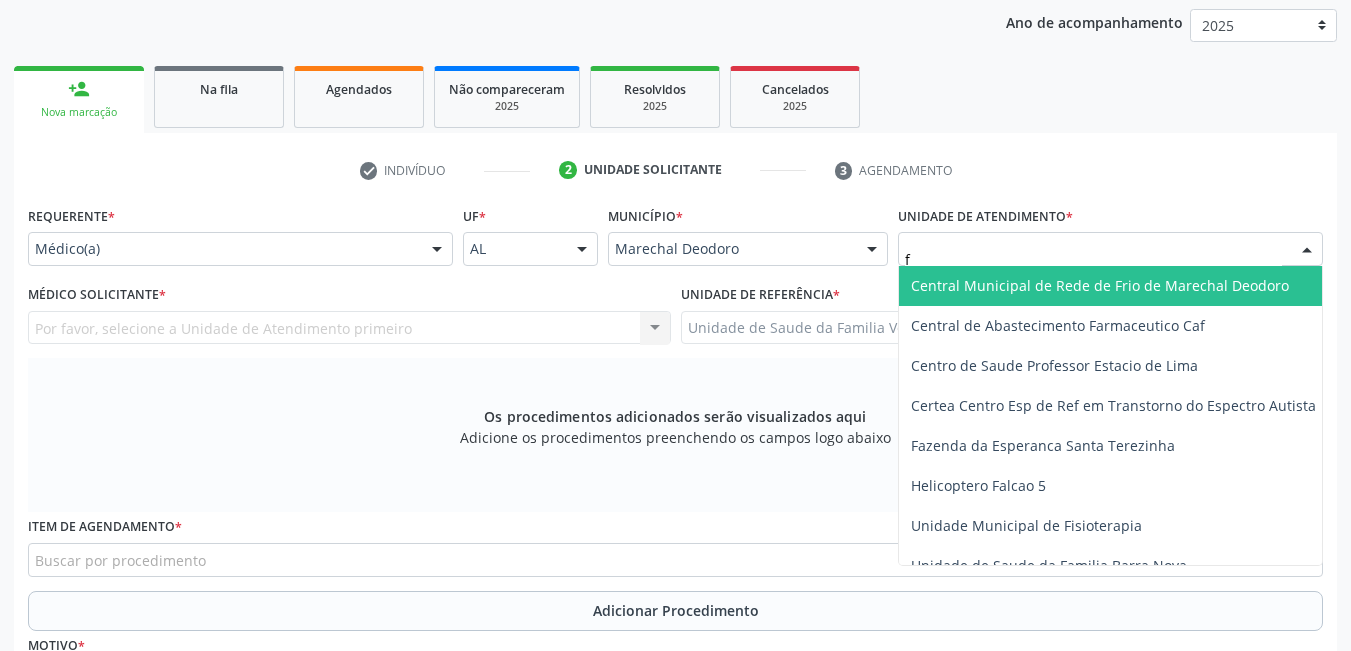 type on "fl" 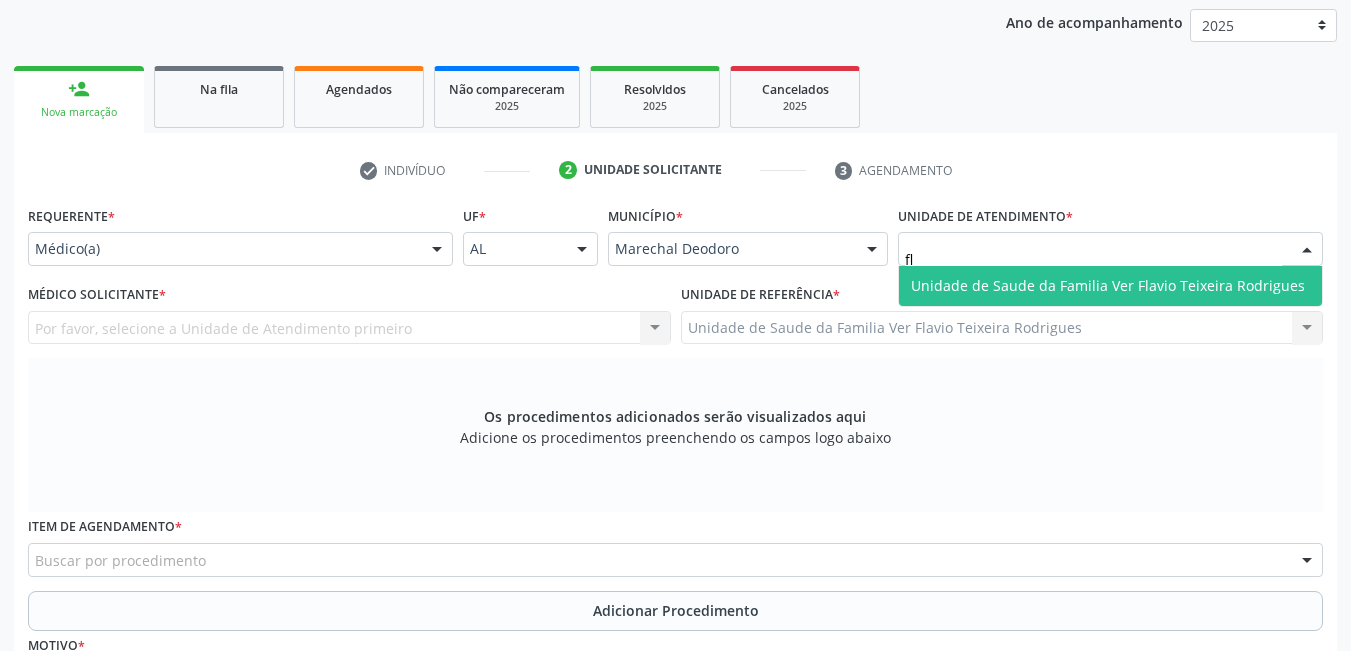 click on "Unidade de Saude da Familia Ver Flavio Teixeira Rodrigues" at bounding box center (1108, 285) 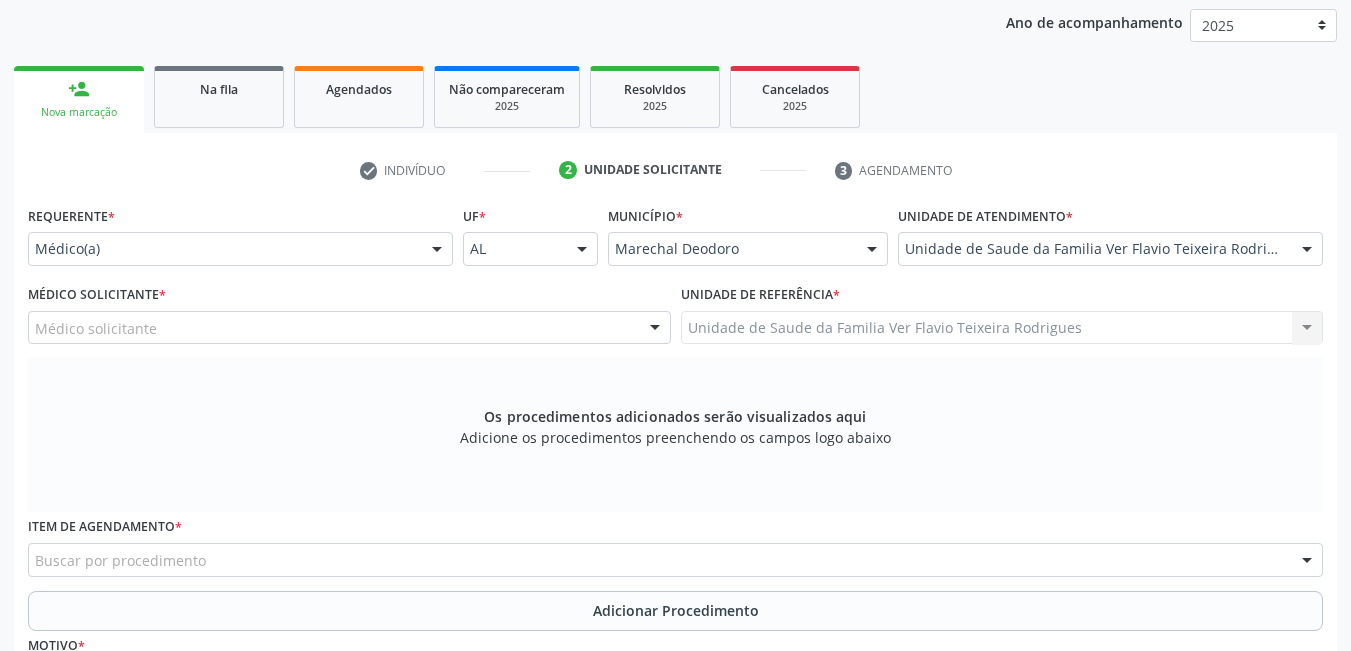 click on "Médico solicitante" at bounding box center (349, 328) 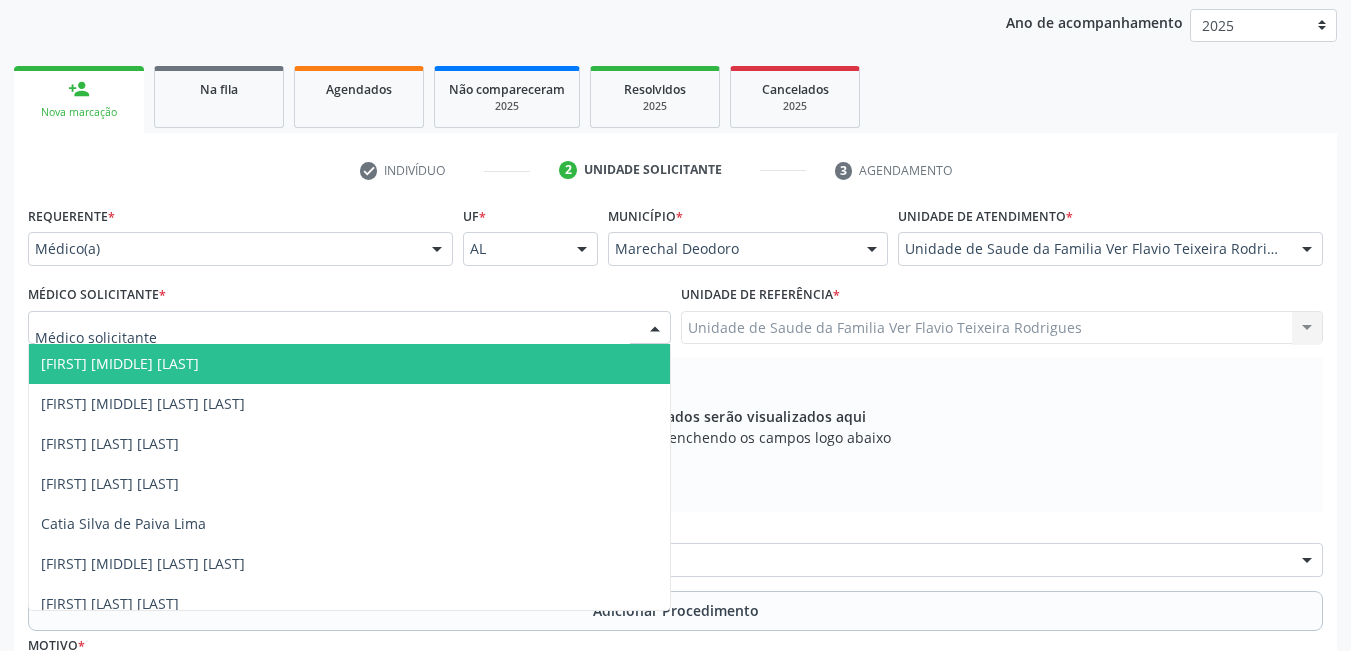 click on "[FIRST] [MIDDLE] [LAST]" at bounding box center [349, 364] 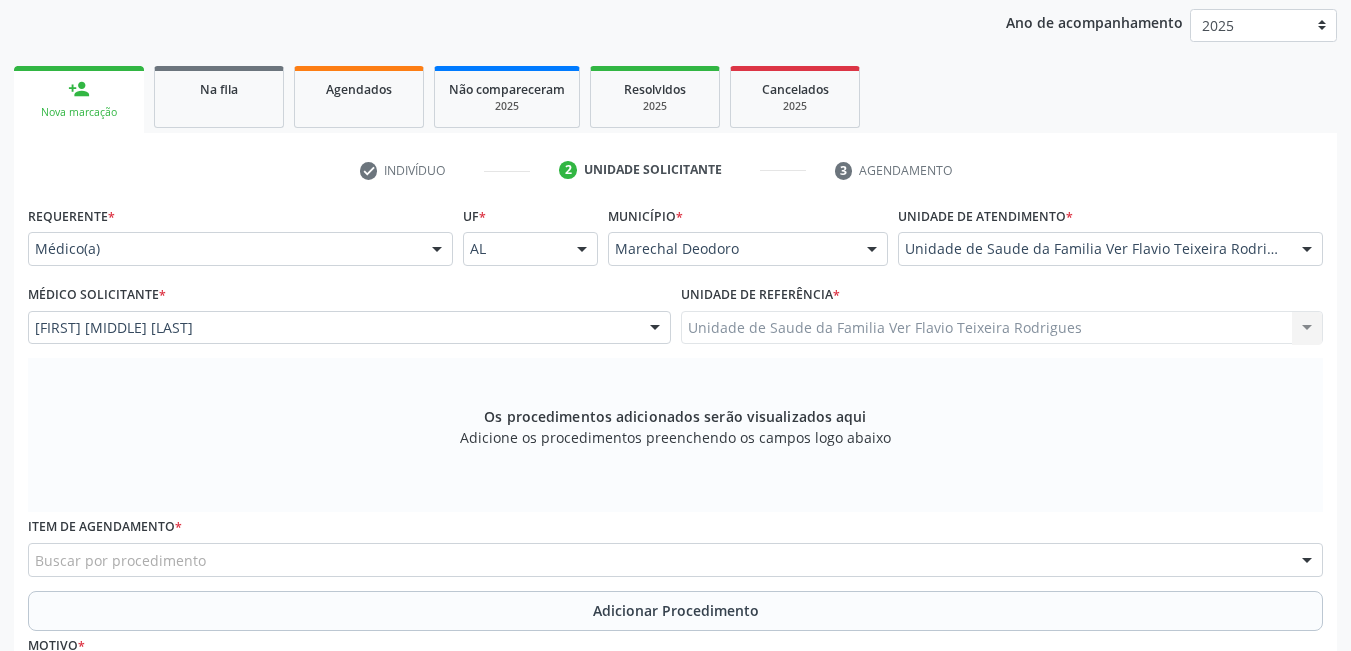 click on "Buscar por procedimento" at bounding box center (675, 560) 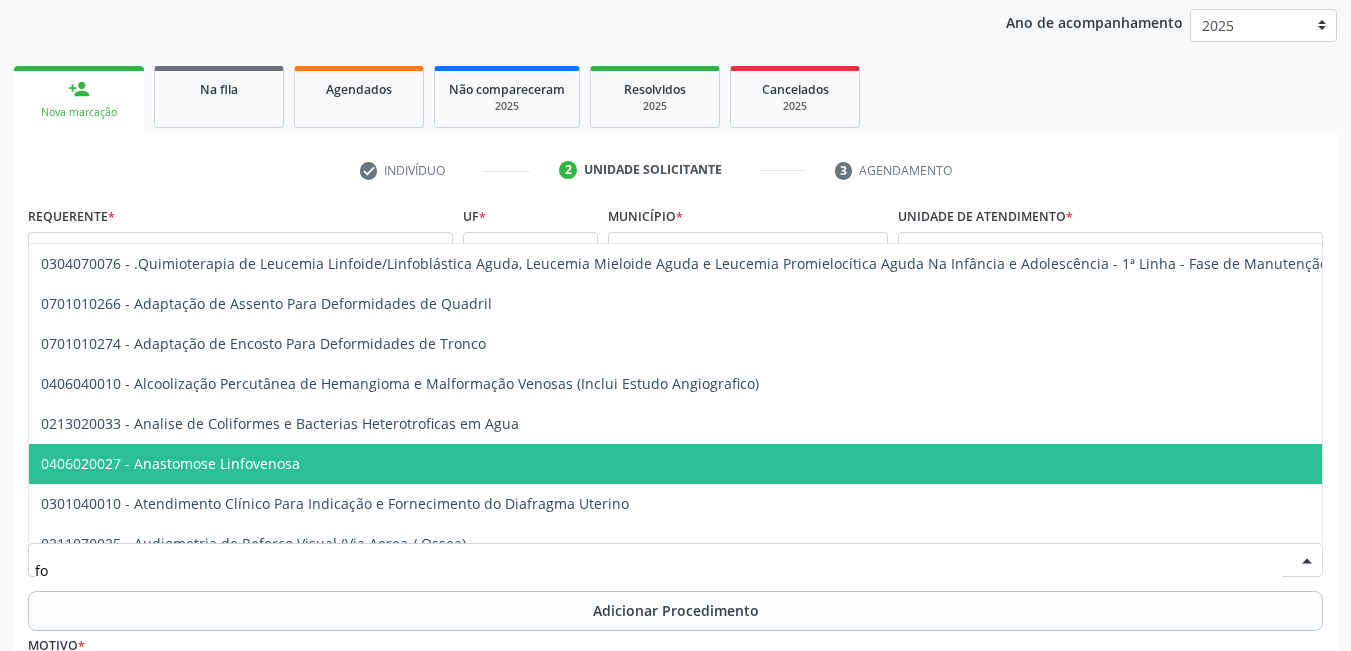 type on "f" 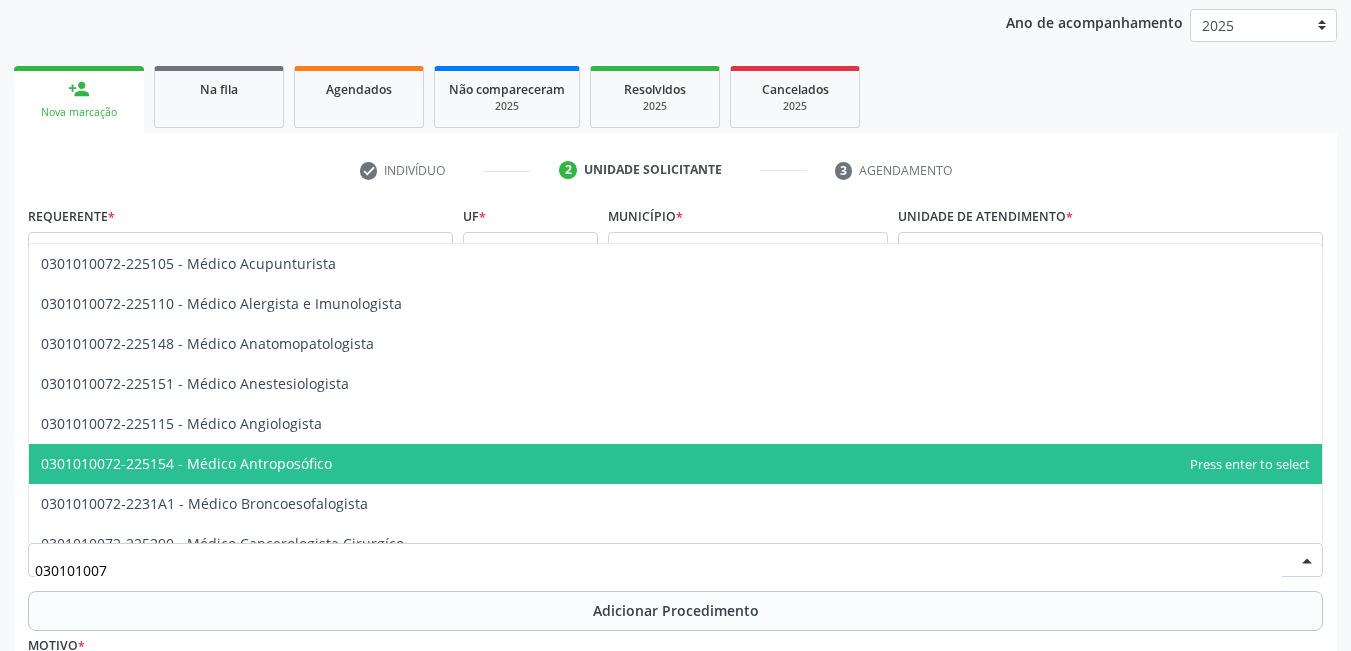 type on "0301010072" 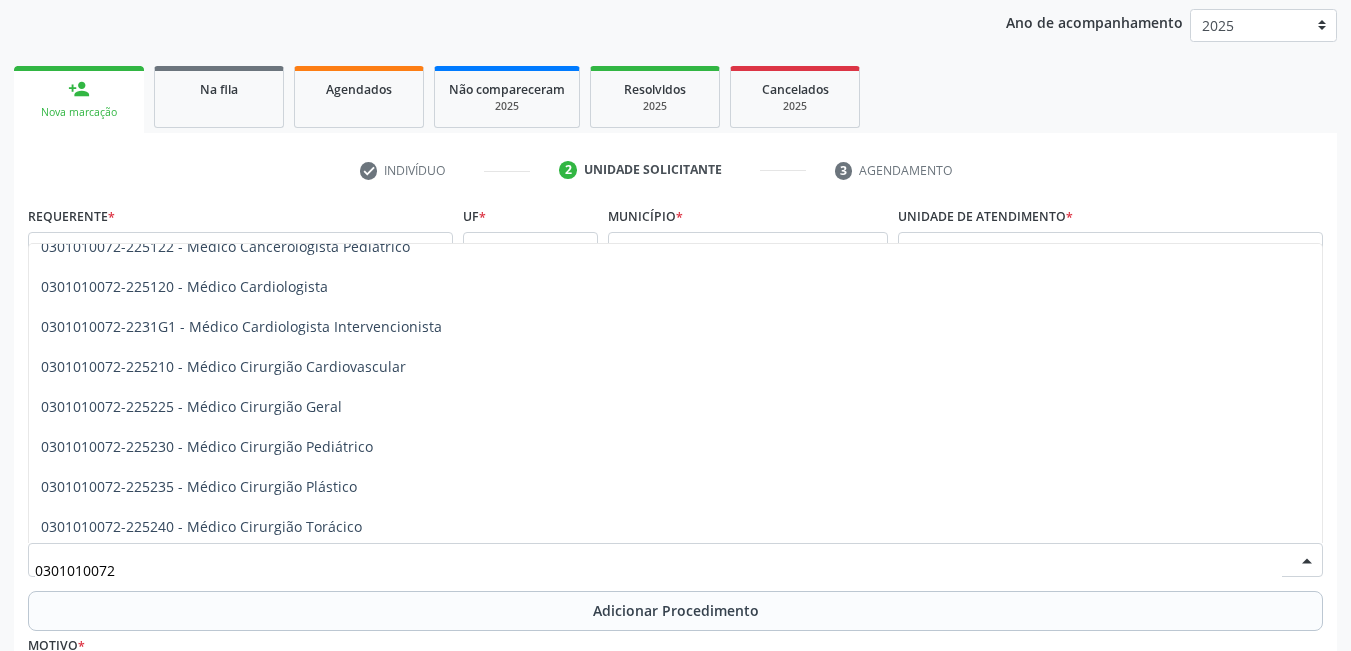 scroll, scrollTop: 400, scrollLeft: 0, axis: vertical 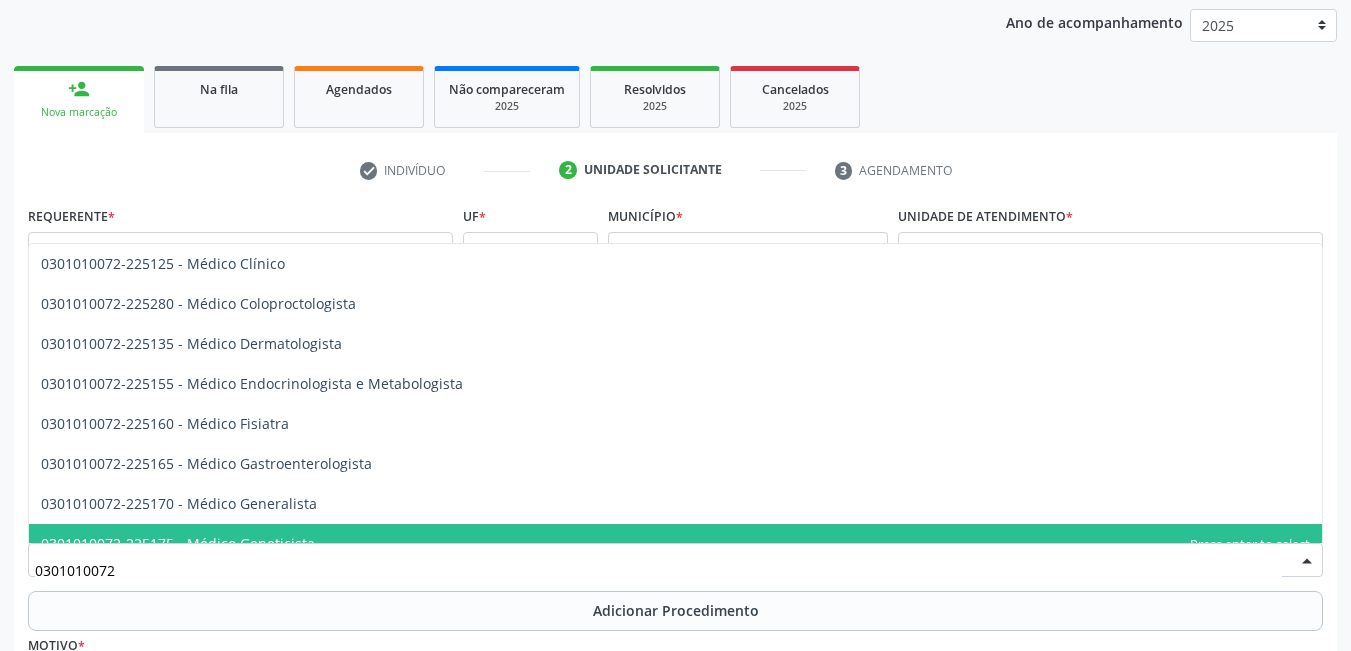 drag, startPoint x: 131, startPoint y: 565, endPoint x: 9, endPoint y: 556, distance: 122.33152 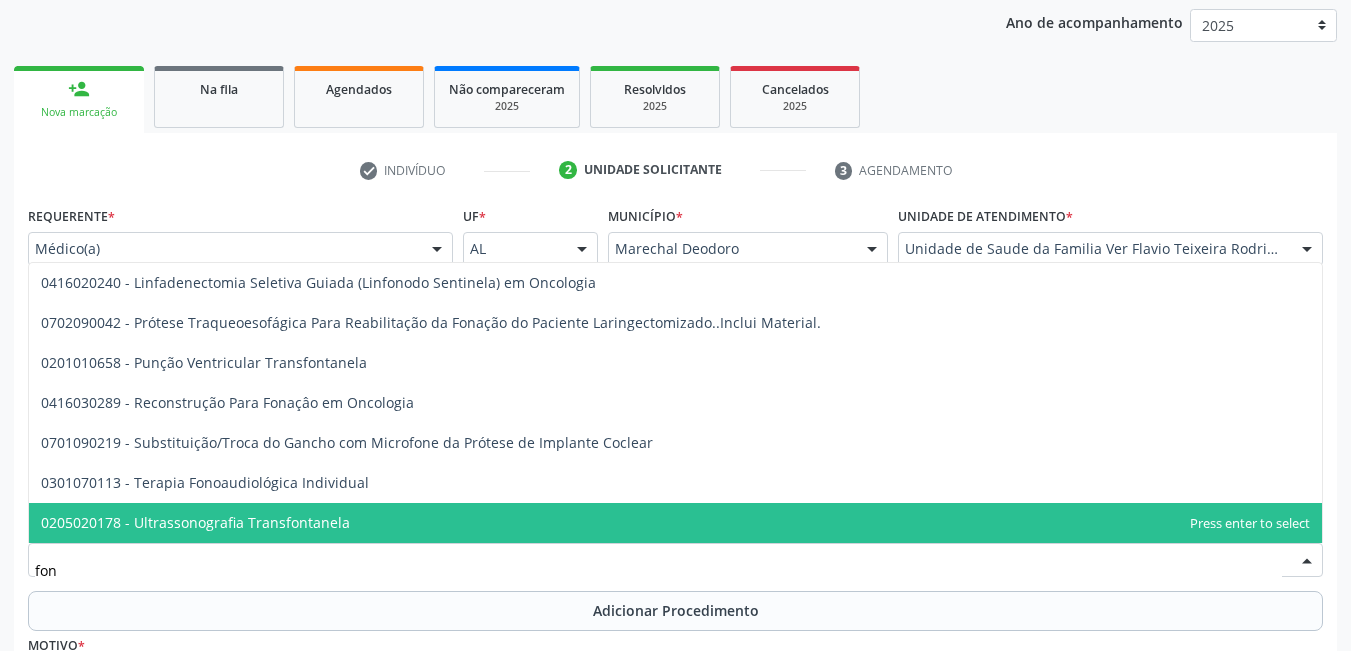 scroll, scrollTop: 0, scrollLeft: 0, axis: both 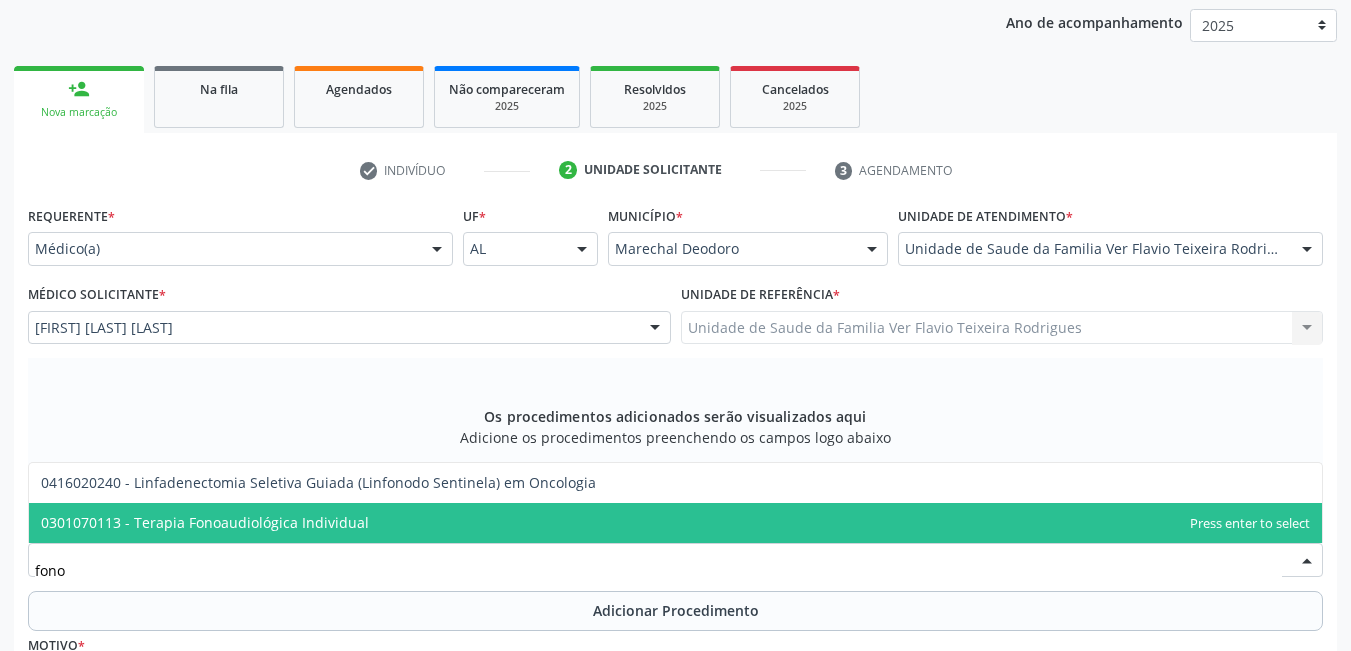 click on "0301070113 - Terapia Fonoaudiológica Individual" at bounding box center (205, 522) 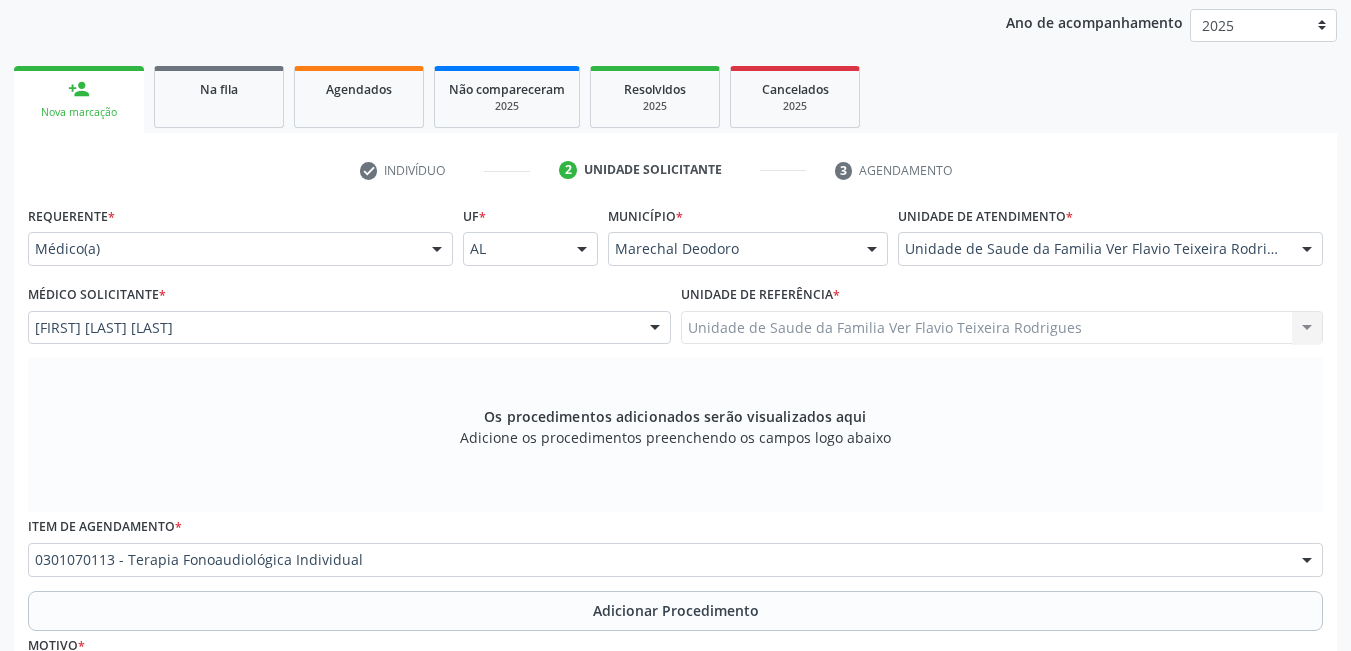 scroll, scrollTop: 361, scrollLeft: 0, axis: vertical 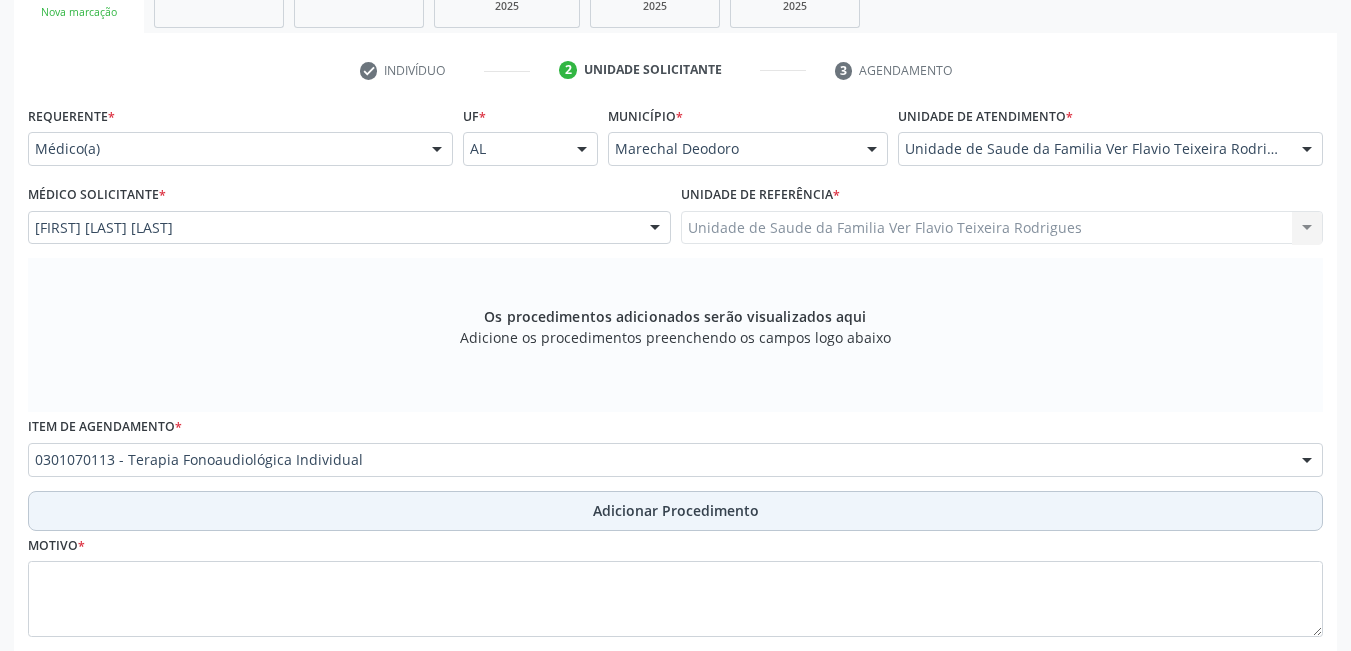 click on "Adicionar Procedimento" at bounding box center [675, 511] 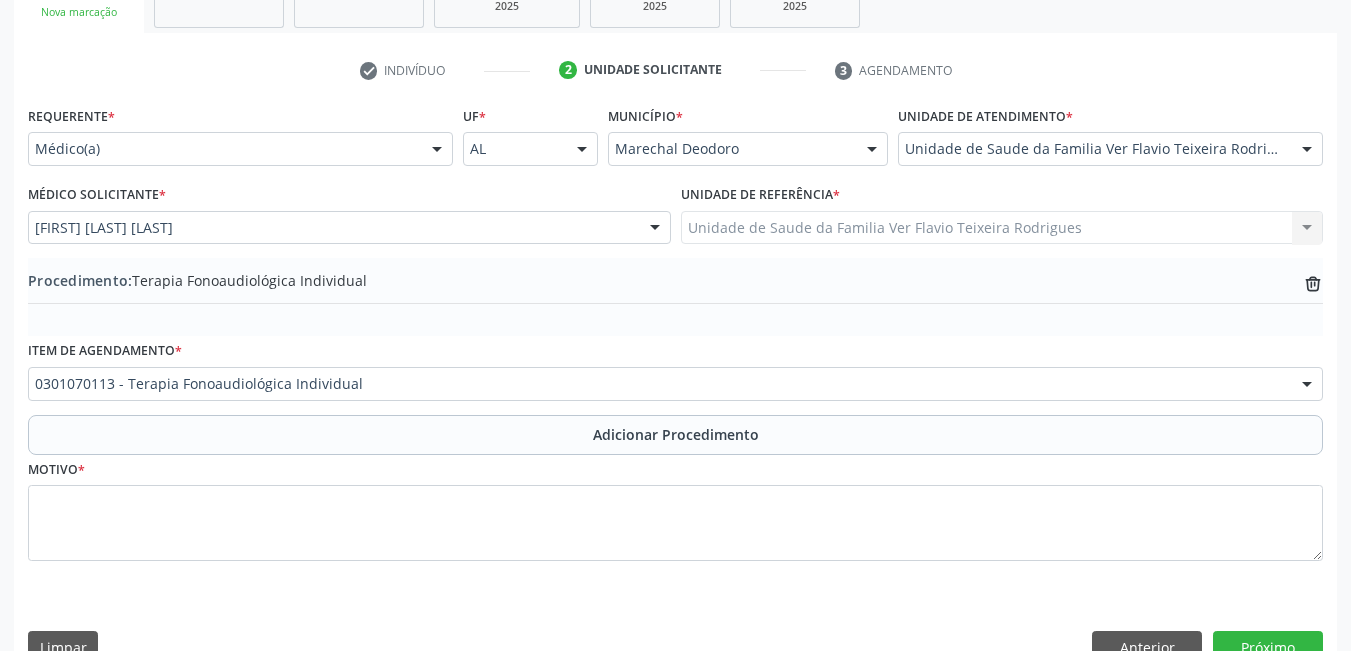 click on "Procedimento:
Terapia Fonoaudiológica Individual
trash-outline icon" at bounding box center [675, 291] 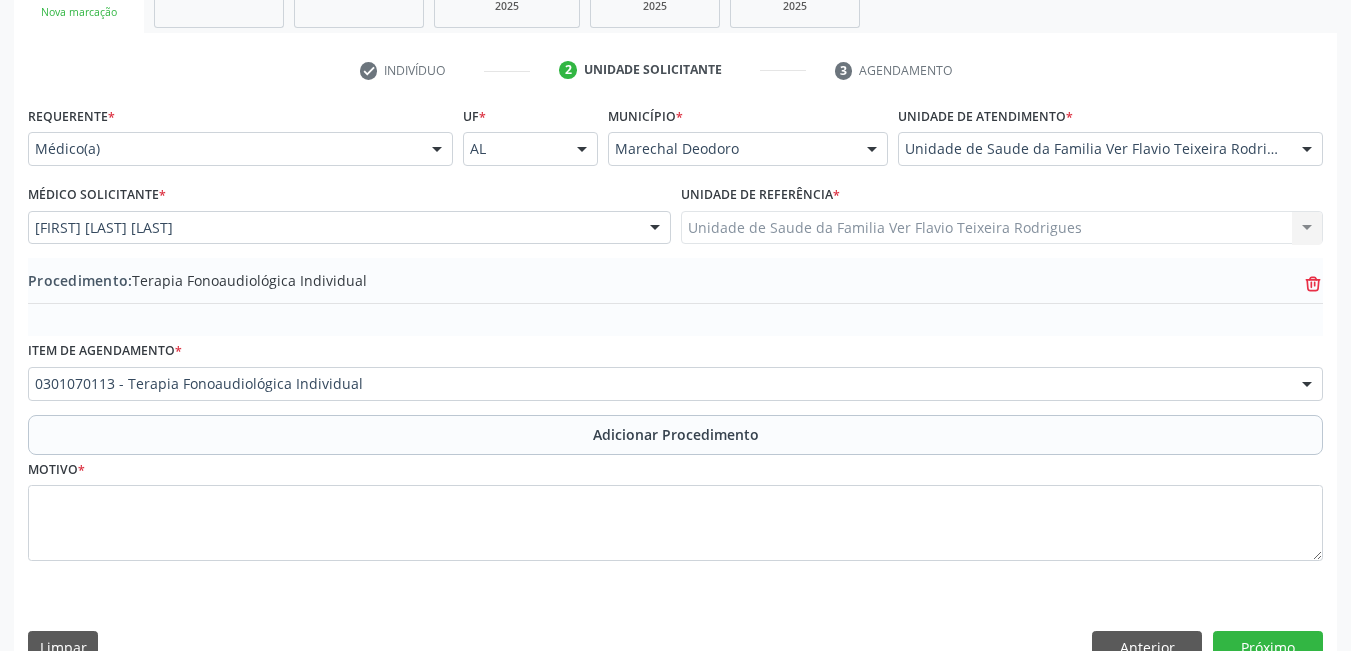 click 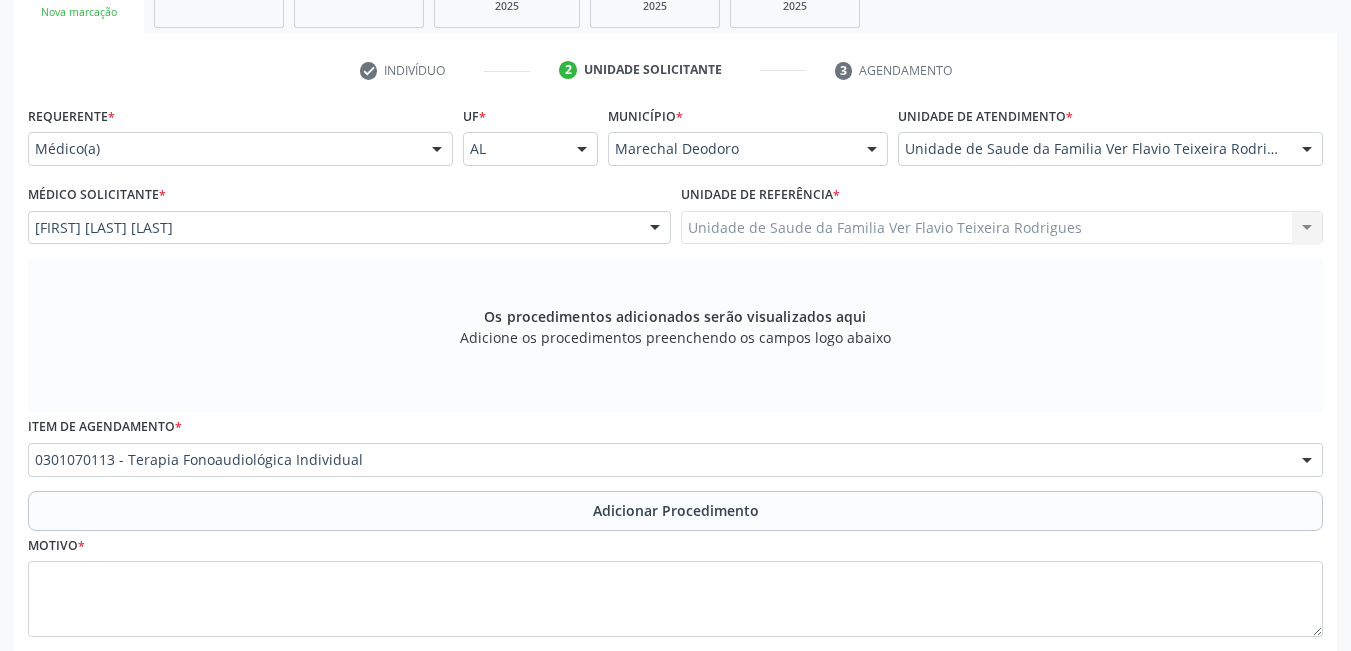 click on "0301070113 - Terapia Fonoaudiológica Individual" at bounding box center [675, 460] 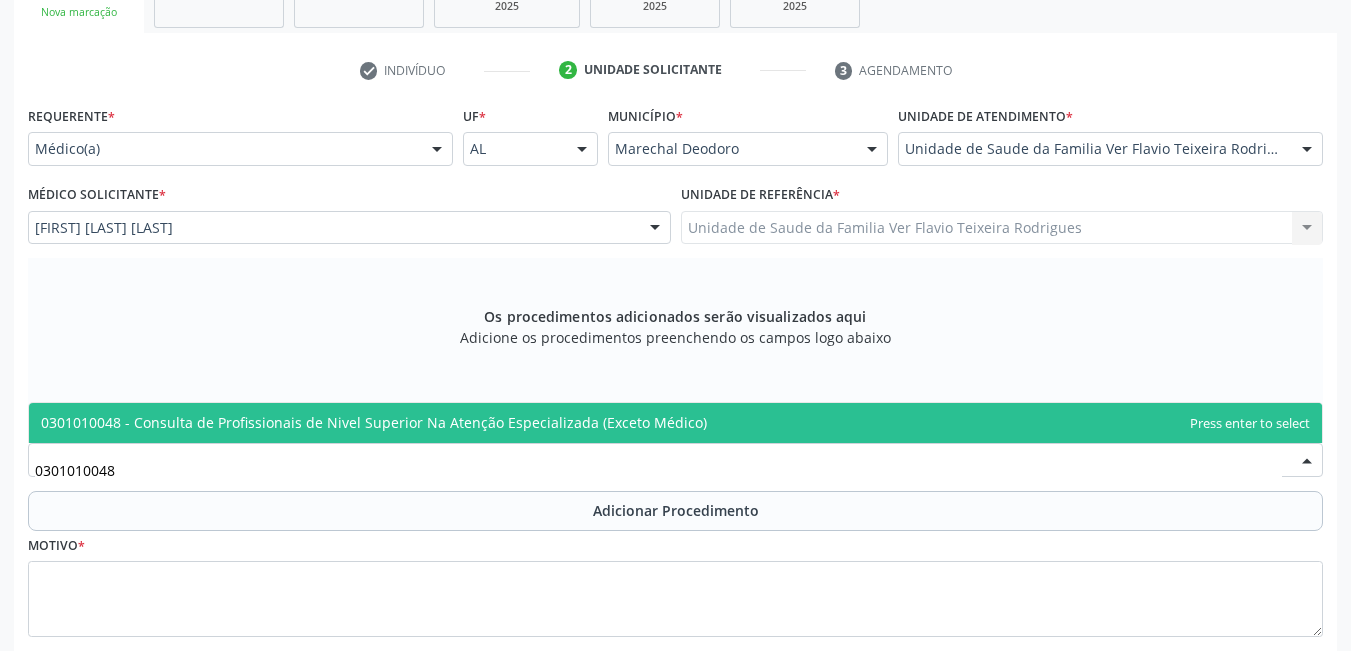 type on "0301010048" 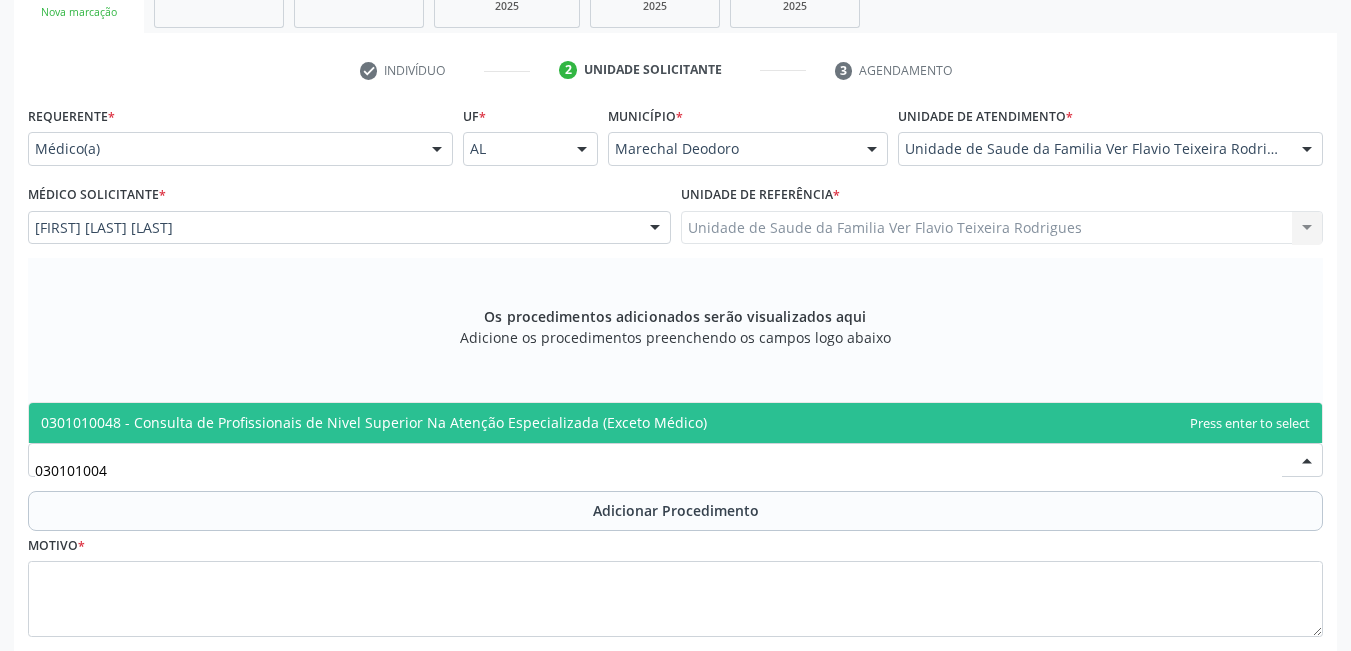 type on "0301010048" 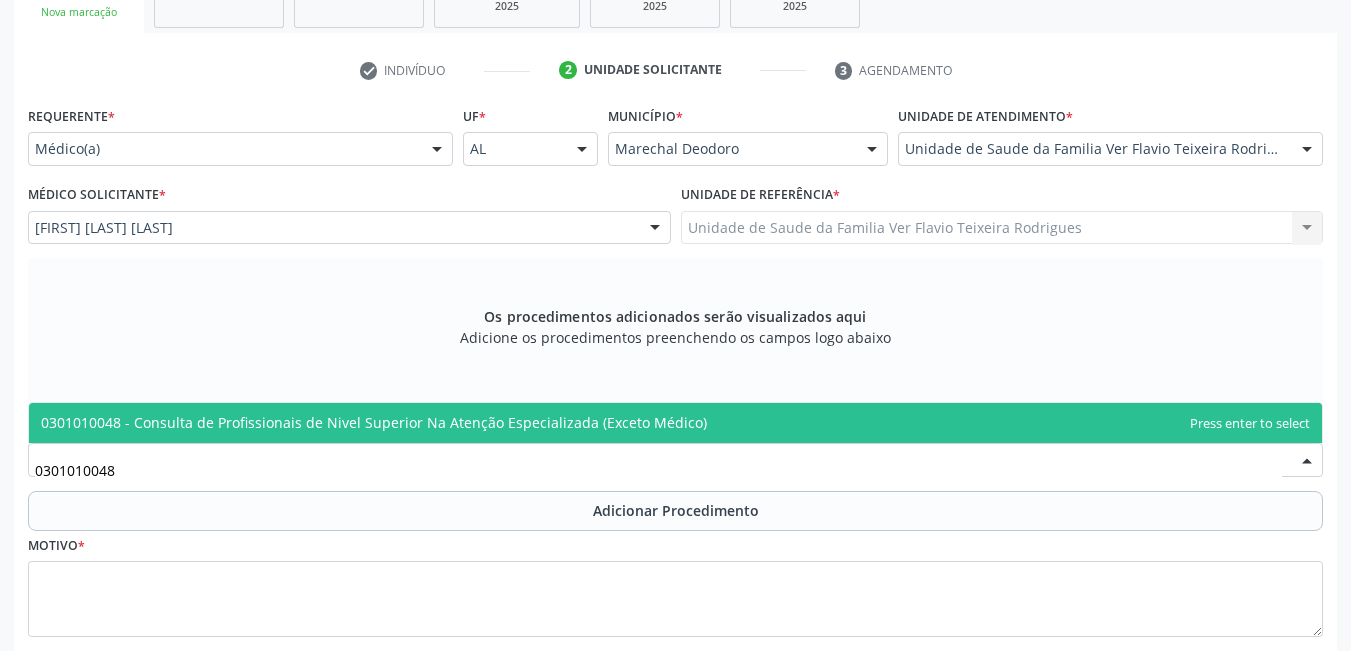 click on "0301010048 - Consulta de Profissionais de Nivel Superior Na Atenção Especializada (Exceto Médico)" at bounding box center [374, 422] 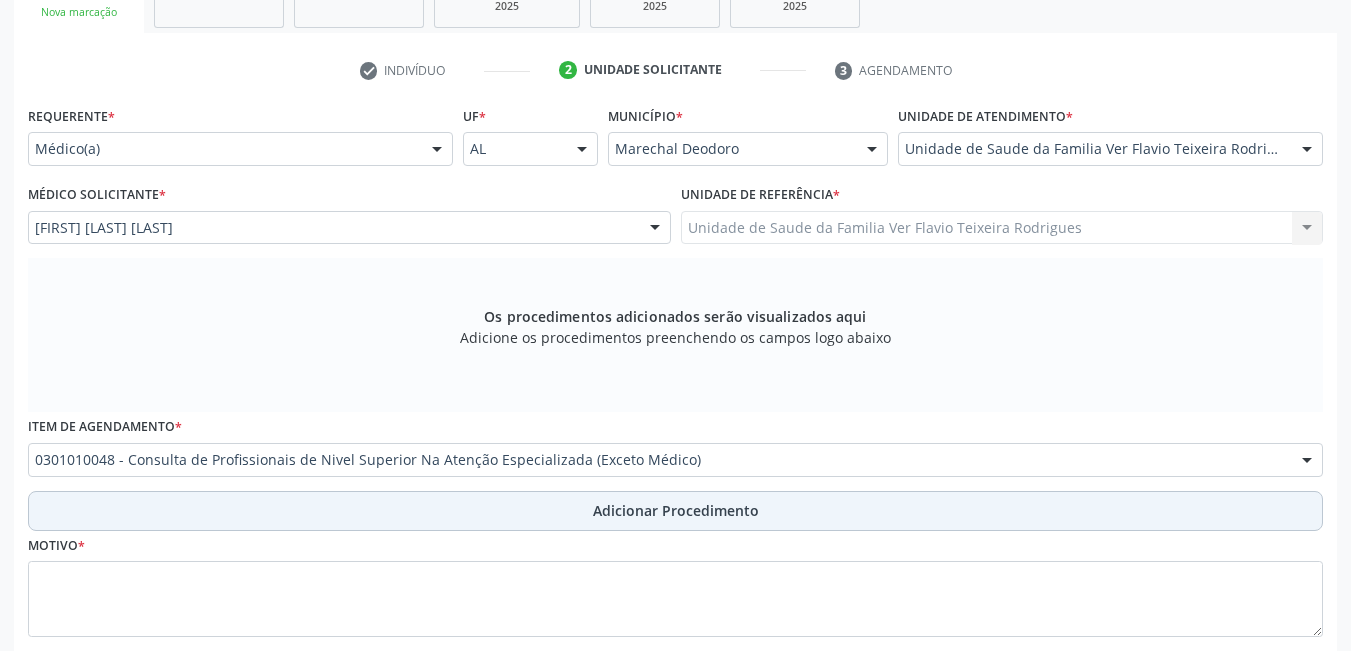 click on "Adicionar Procedimento" at bounding box center (675, 511) 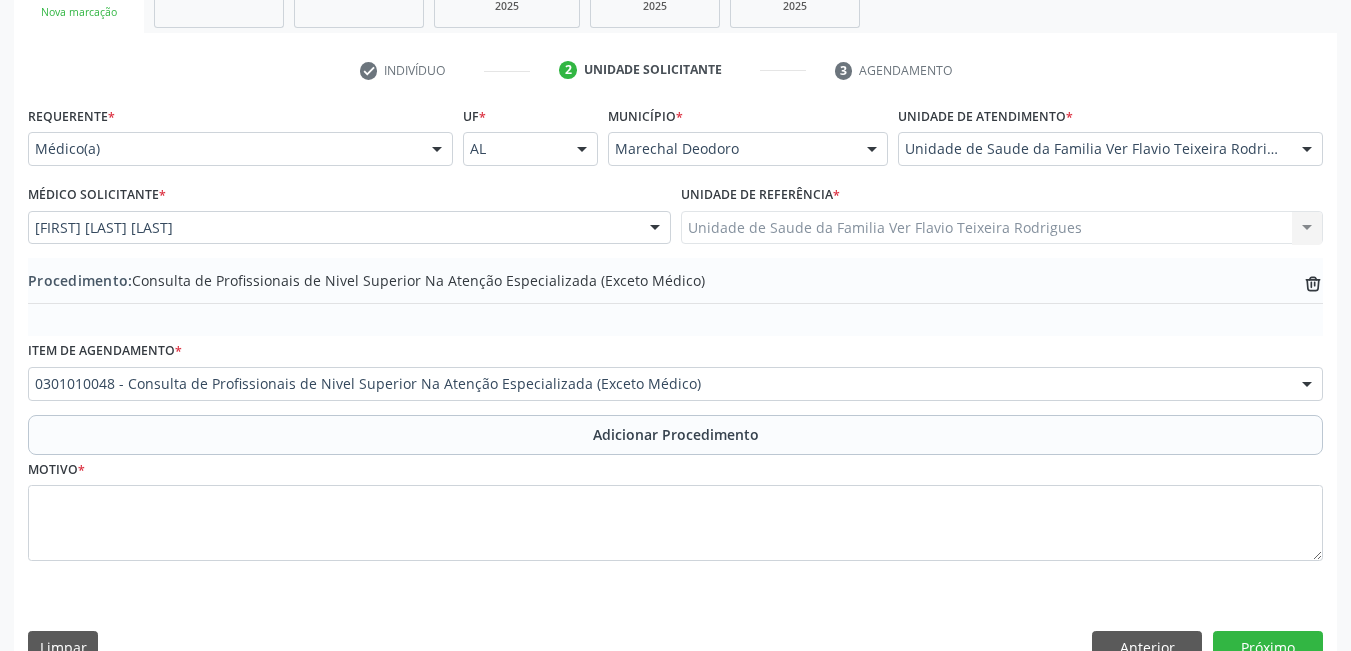 click on "Motivo
*" at bounding box center [675, 515] 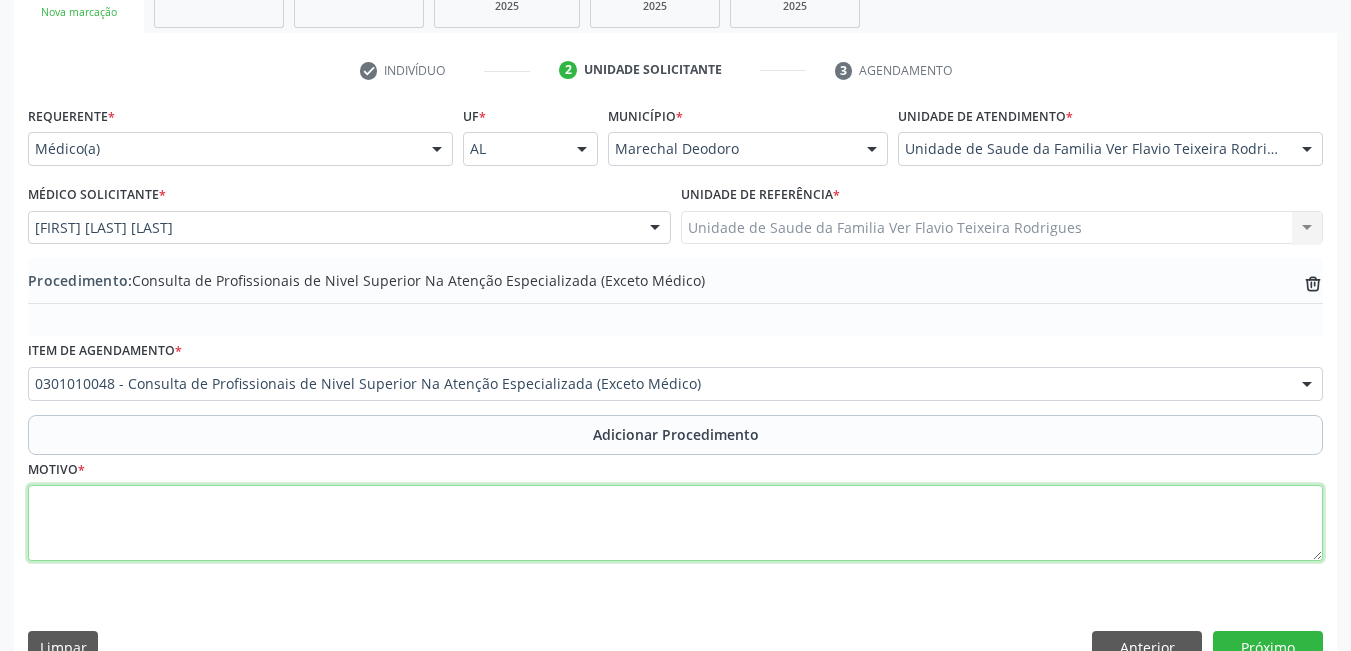 click at bounding box center [675, 523] 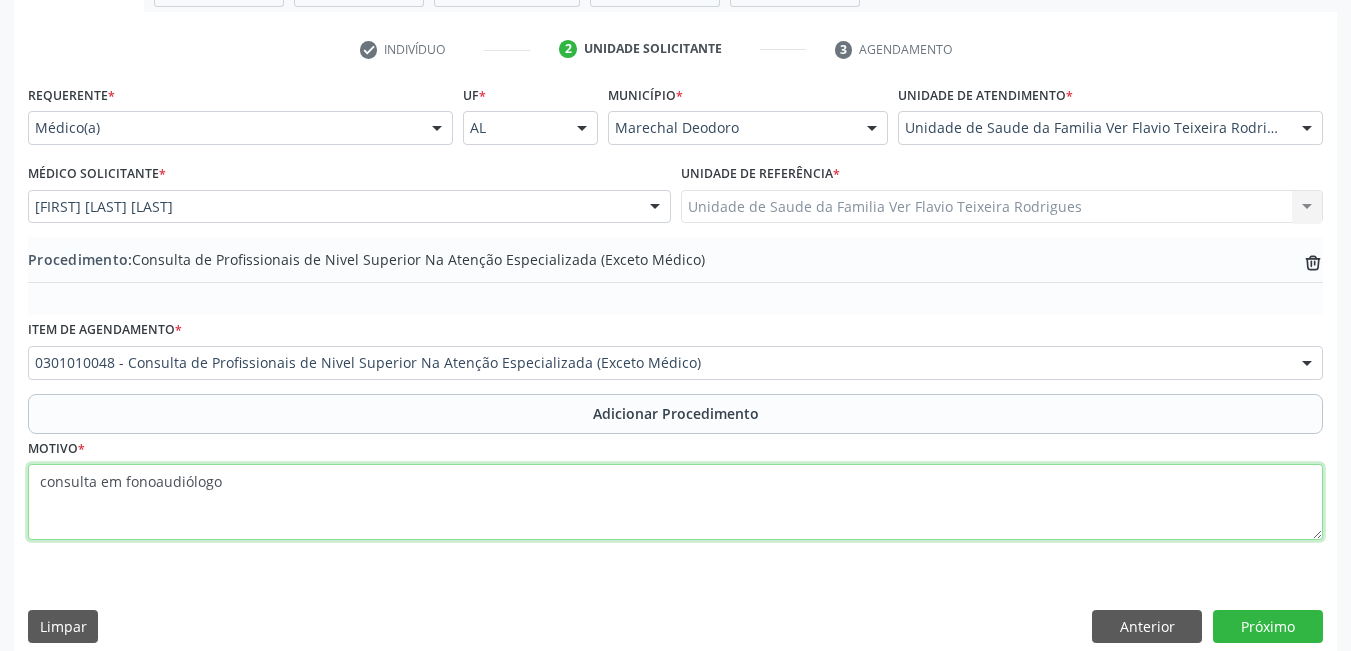 scroll, scrollTop: 402, scrollLeft: 0, axis: vertical 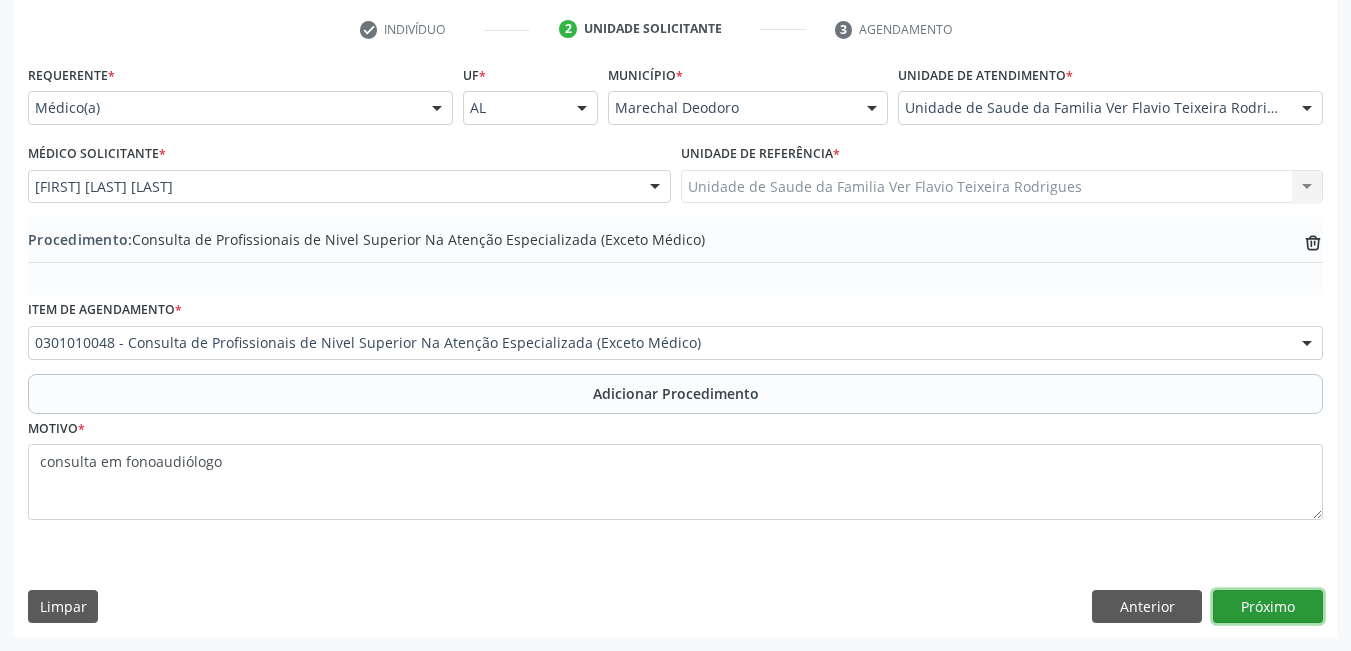 click on "Próximo" at bounding box center [1268, 607] 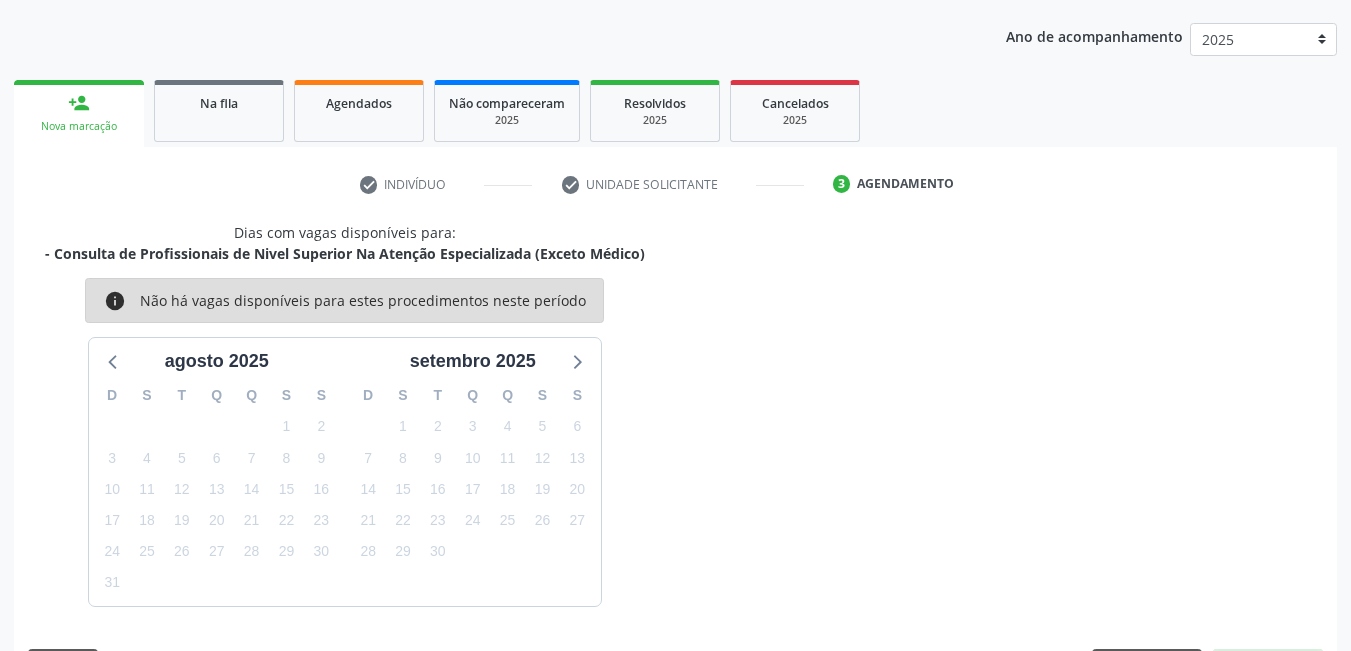 scroll, scrollTop: 306, scrollLeft: 0, axis: vertical 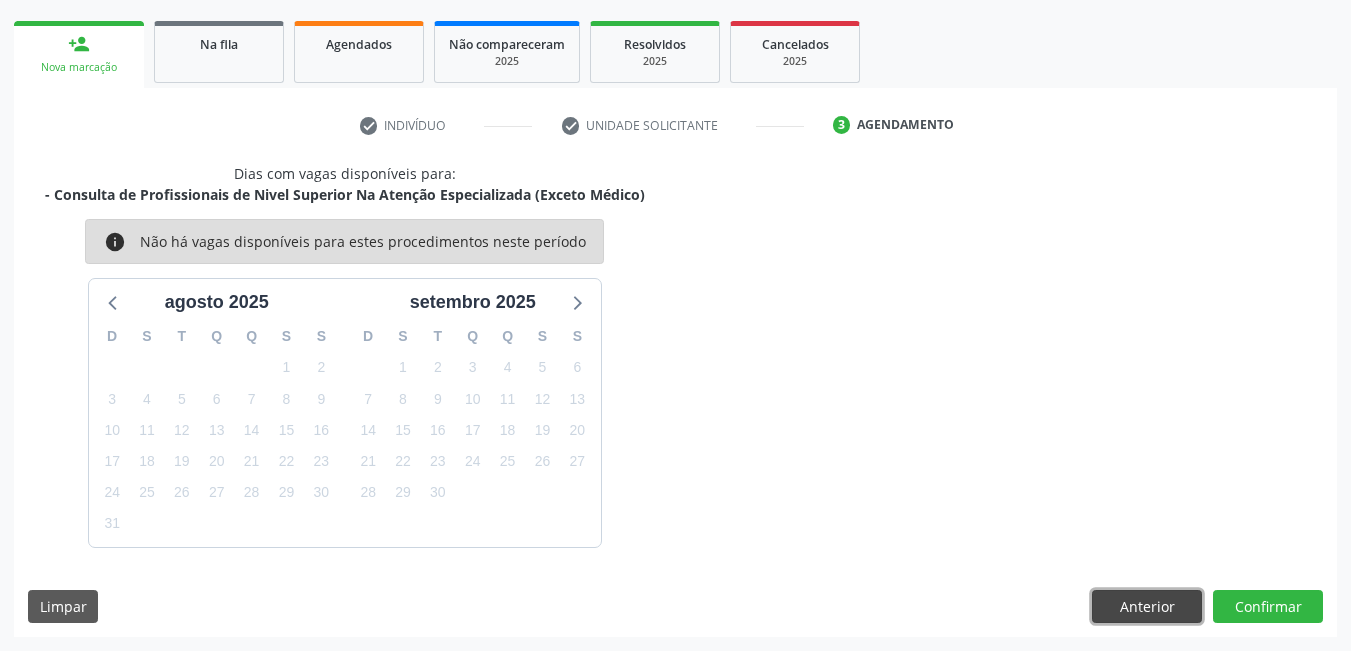 click on "Anterior" at bounding box center [1147, 607] 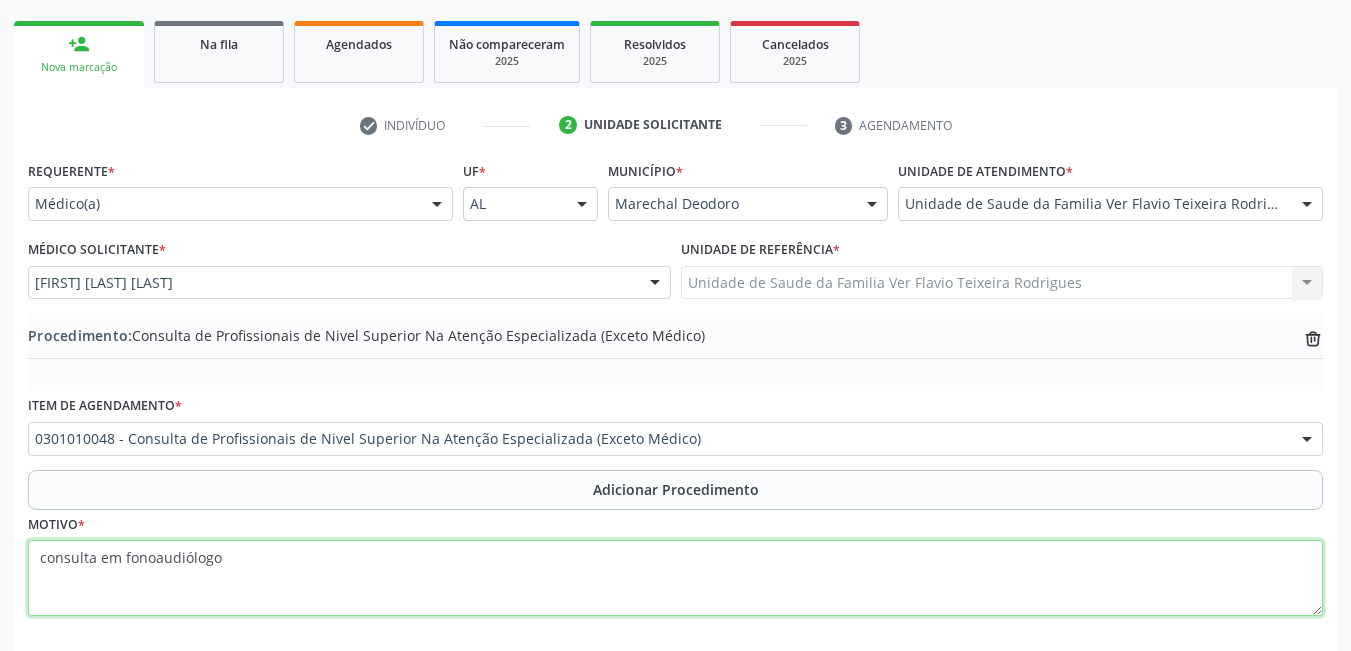click on "consulta em fonoaudiólogo" at bounding box center (675, 578) 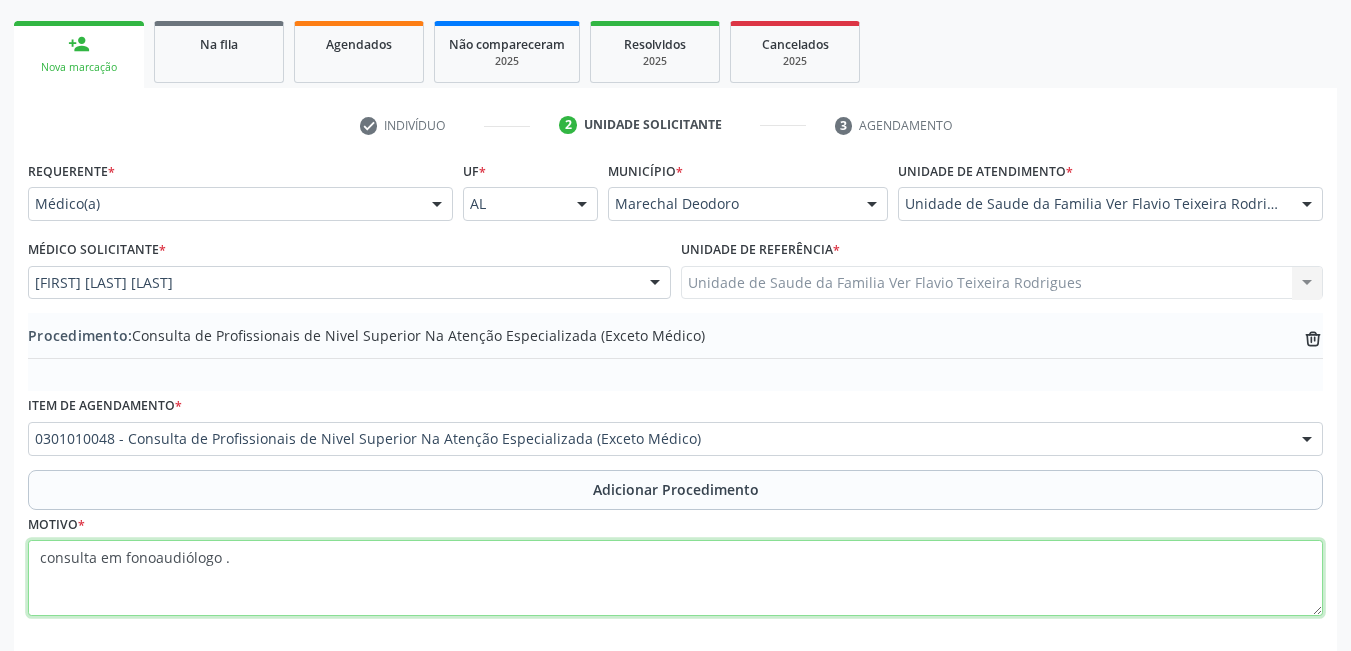 paste on "não consigo compreender a justificativa" 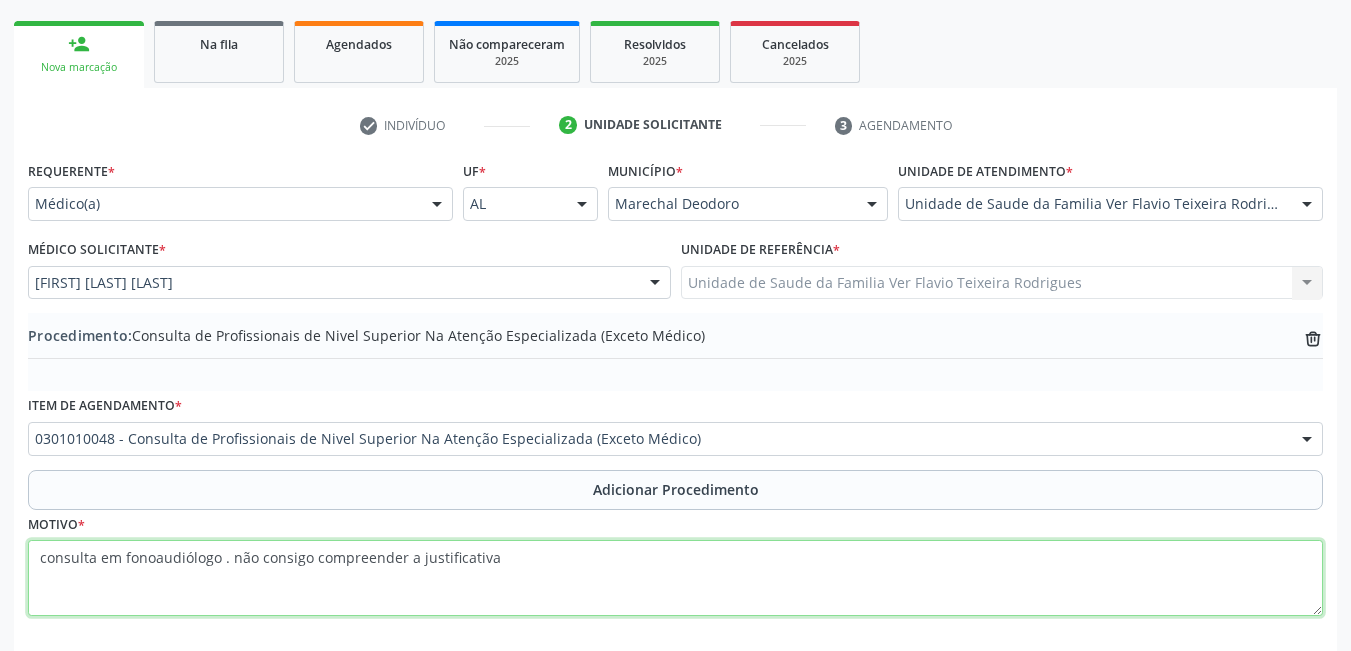 click on "consulta em fonoaudiólogo . não consigo compreender a justificativa" at bounding box center [675, 578] 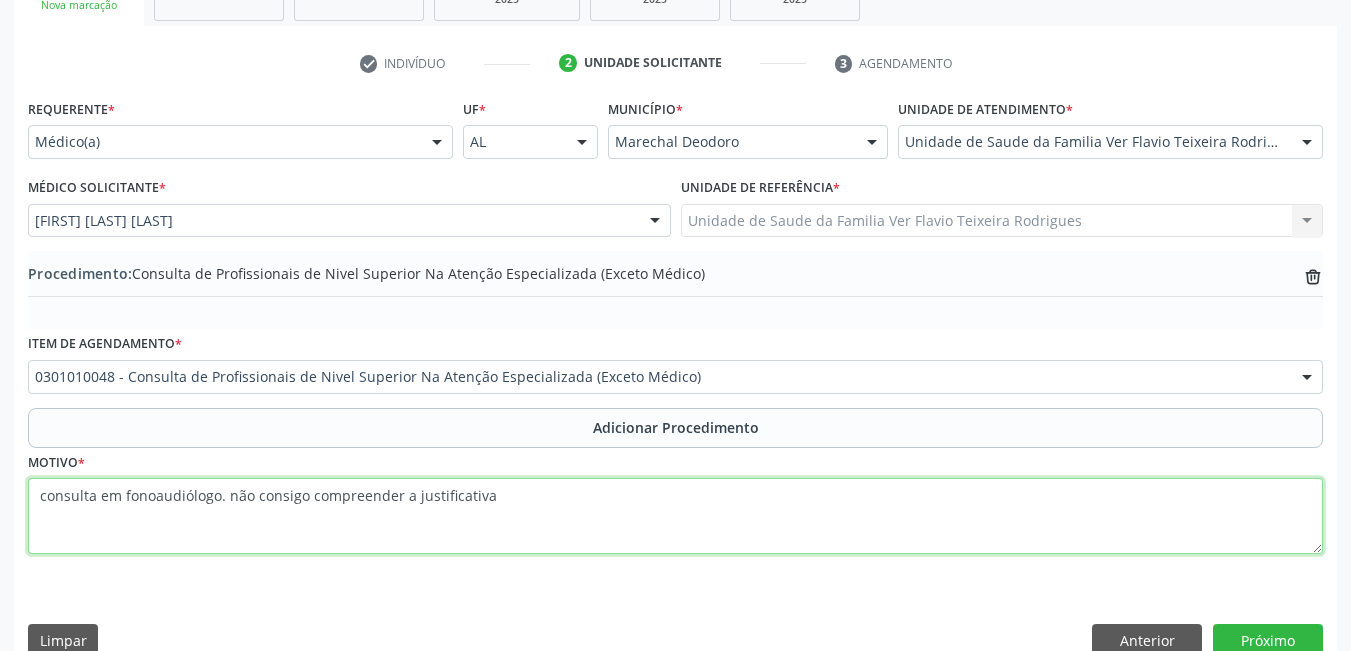 scroll, scrollTop: 402, scrollLeft: 0, axis: vertical 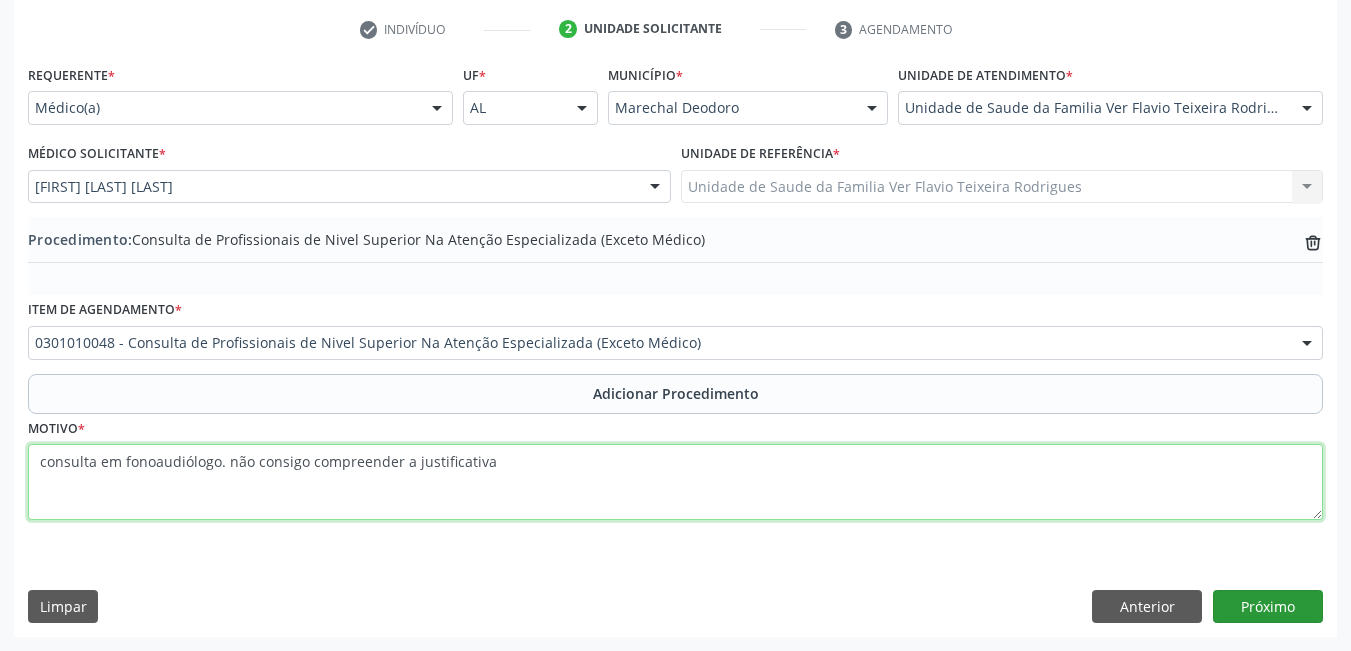 type on "consulta em fonoaudiólogo. não consigo compreender a justificativa" 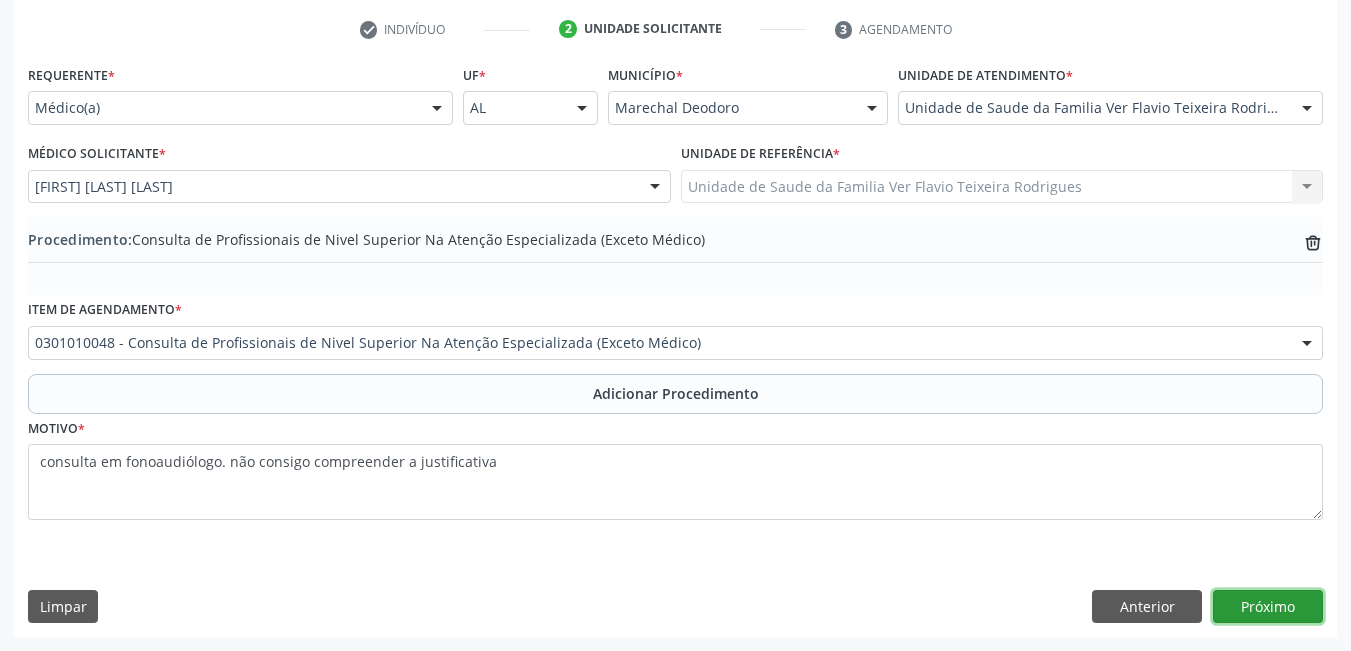 click on "Próximo" at bounding box center (1268, 607) 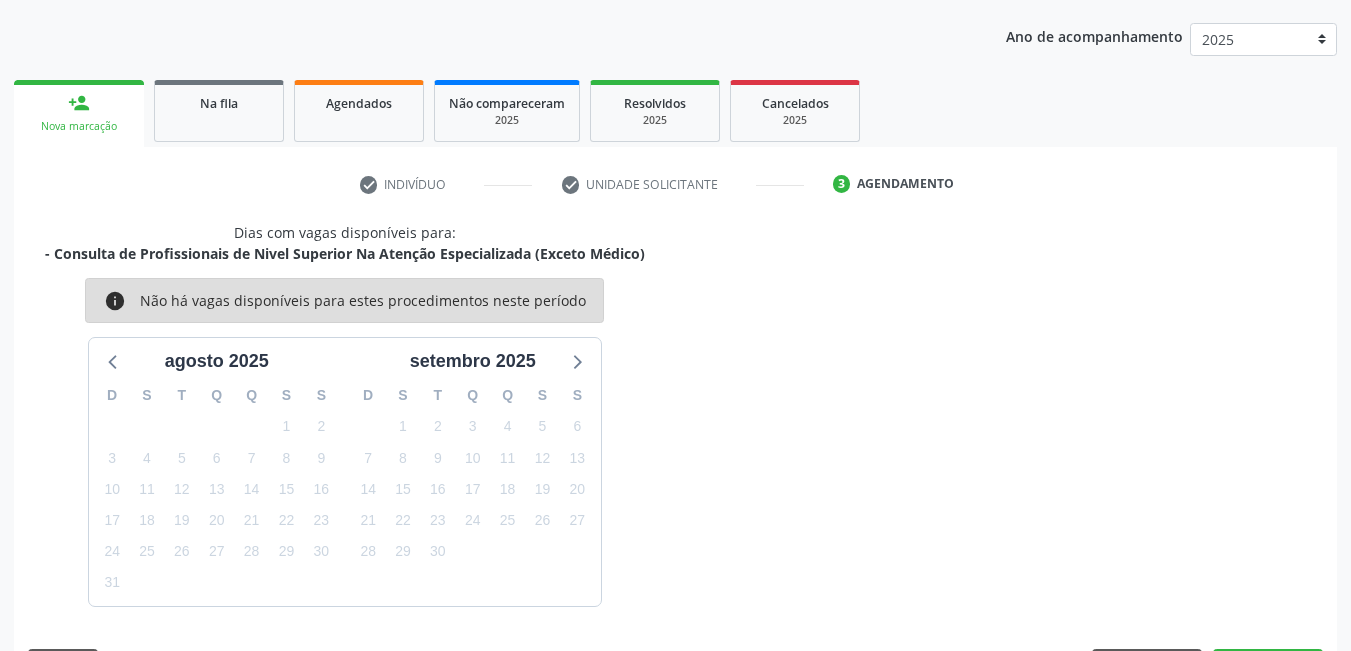 scroll, scrollTop: 306, scrollLeft: 0, axis: vertical 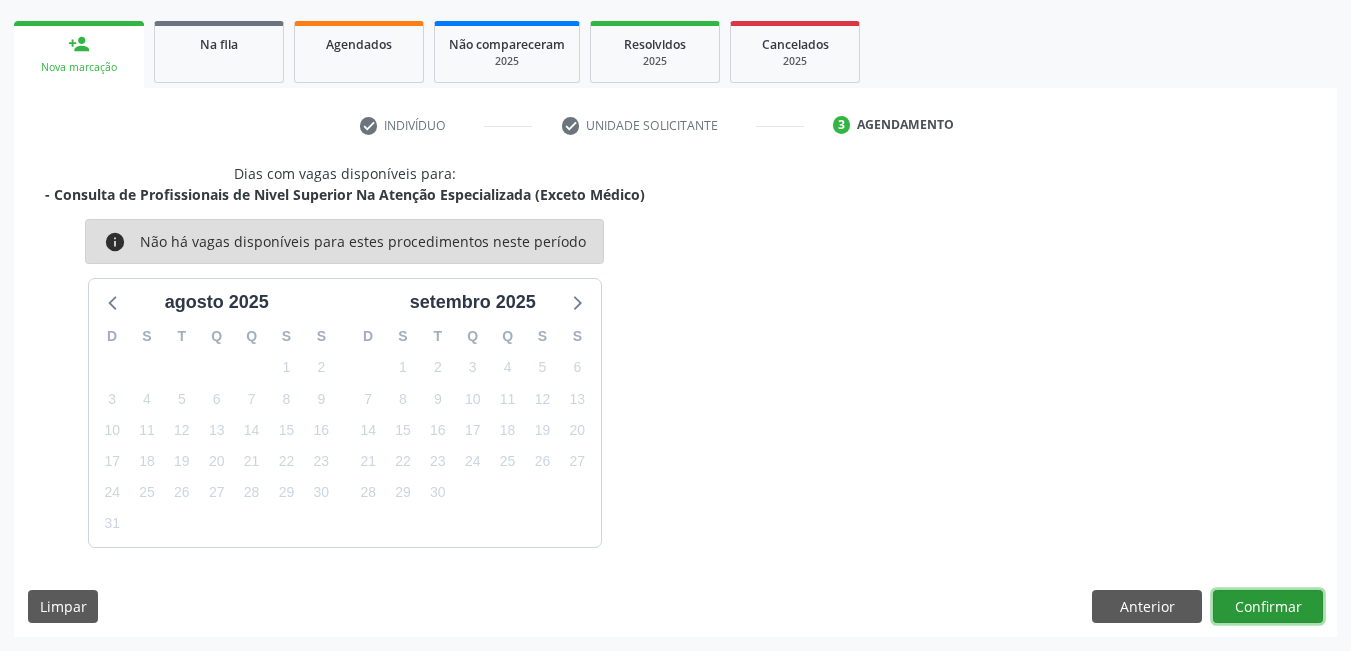 click on "Confirmar" at bounding box center [1268, 607] 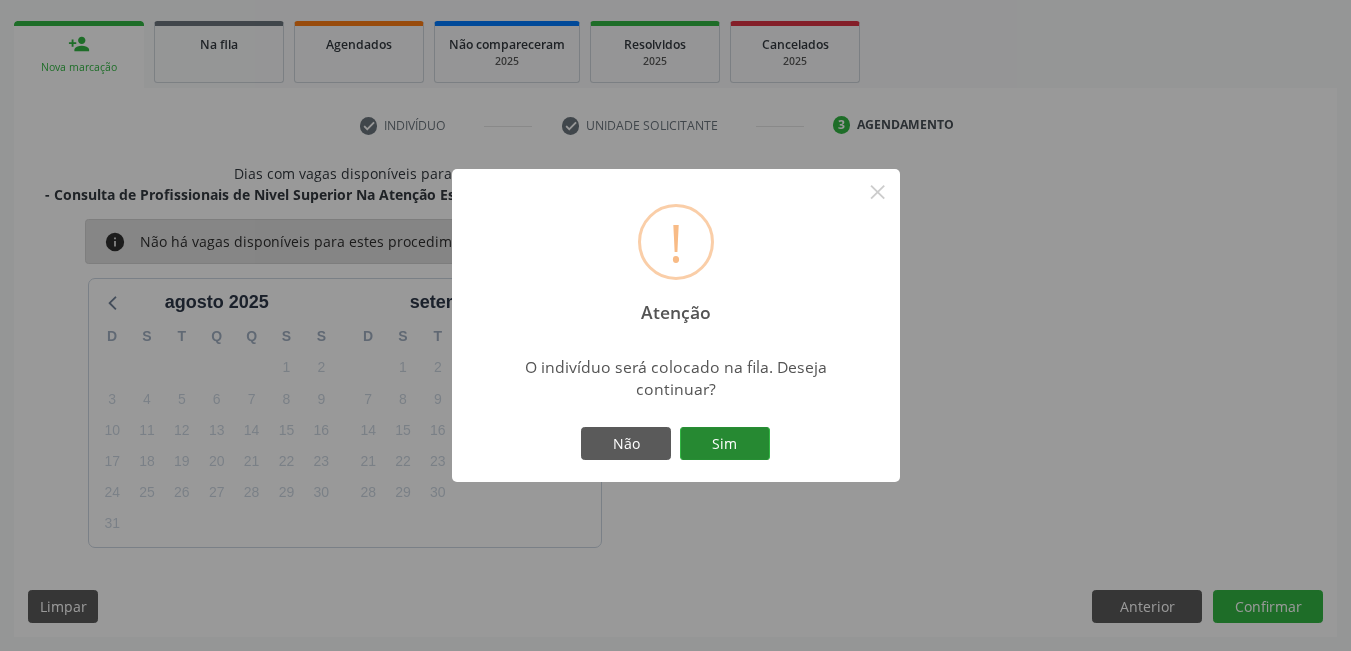 click on "Sim" at bounding box center [725, 444] 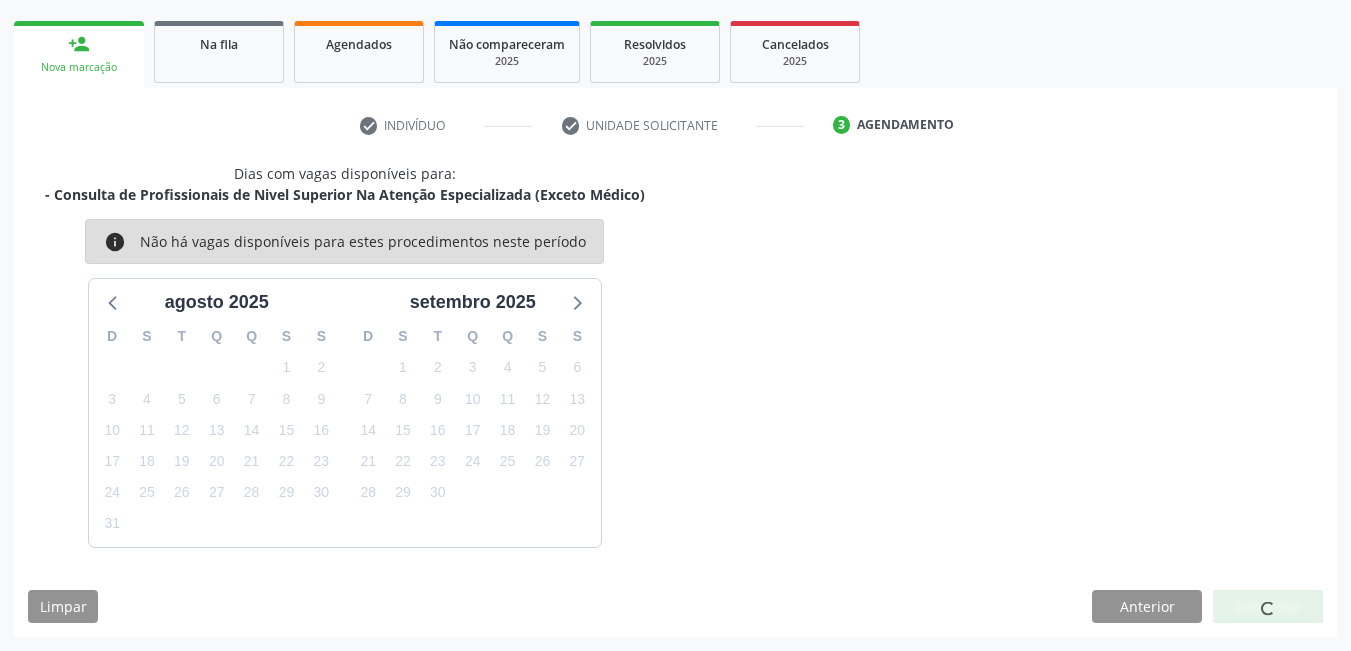 scroll, scrollTop: 44, scrollLeft: 0, axis: vertical 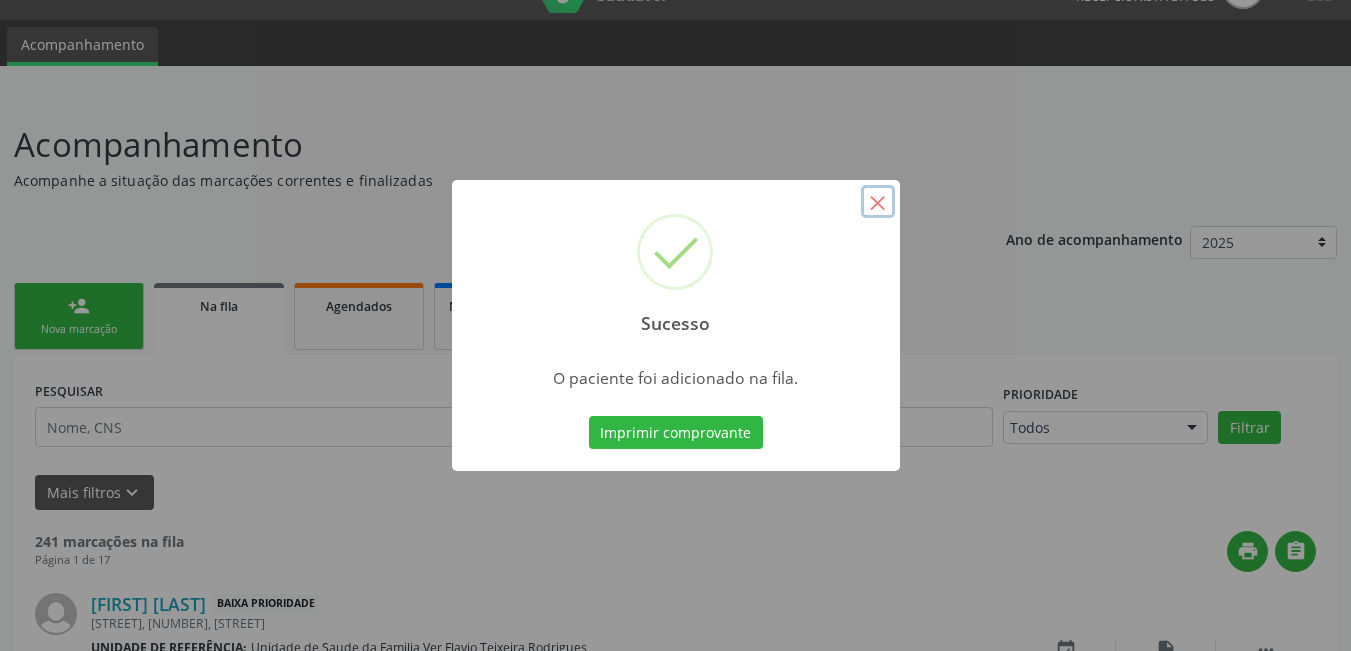 click on "×" at bounding box center [878, 202] 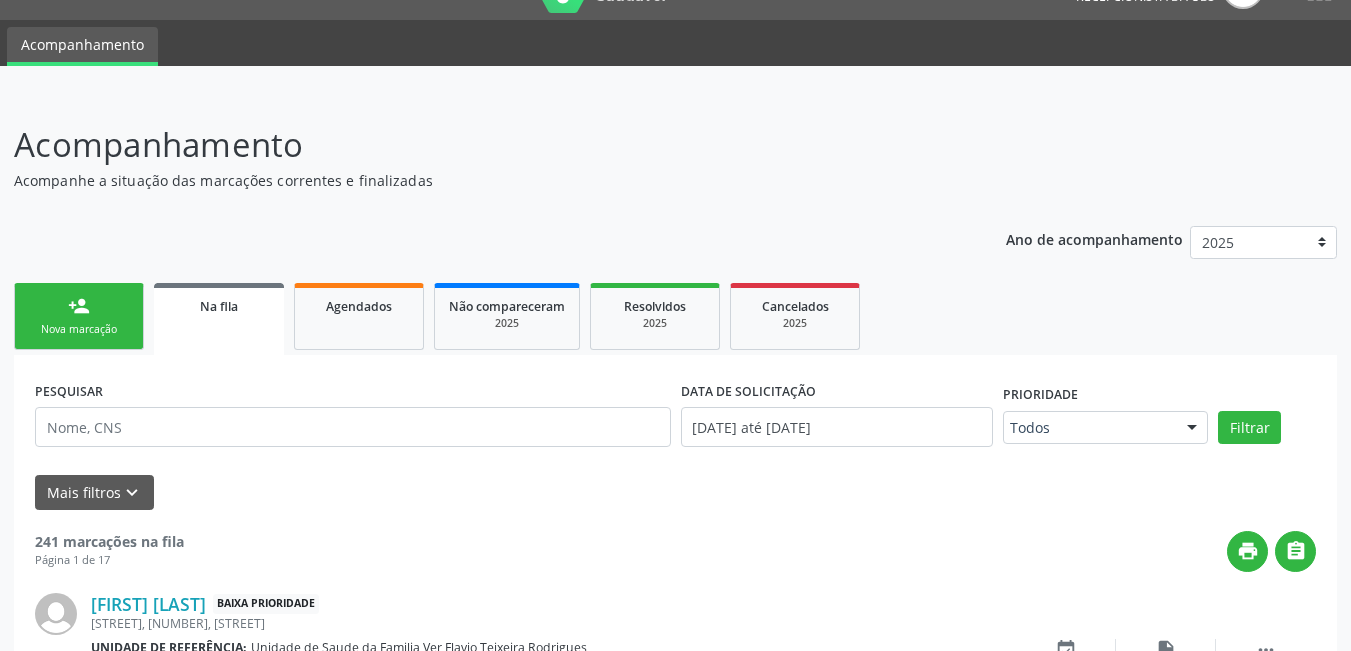click on "Acompanhamento
Acompanhe a situação das marcação correntes e finalizadas
Relatórios
Ano de acompanhamento
2025
person_add
Nova marcação
Na fila   Agendados   Não compareceram
2025
Resolvidos
2025
Cancelados
2025
PESQUISAR
DATA DE SOLICITAÇÃO
[DATE] até [DATE]
Prioridade
Todos         Todos   Baixa Prioridade   Média Prioridade   Alta Prioridade
Nenhum resultado encontrado para: "   "
Não há nenhuma opção para ser exibida.
Filtrar
Grupo/Subgrupo
Selecione um grupo ou subgrupo
Todos os grupos e subgrupos
01 - Ações de promoção e prevenção em saúde
01.01 - Ações coletivas/individuais em saúde
01.02 - Vigilância em saúde" at bounding box center [675, 1754] 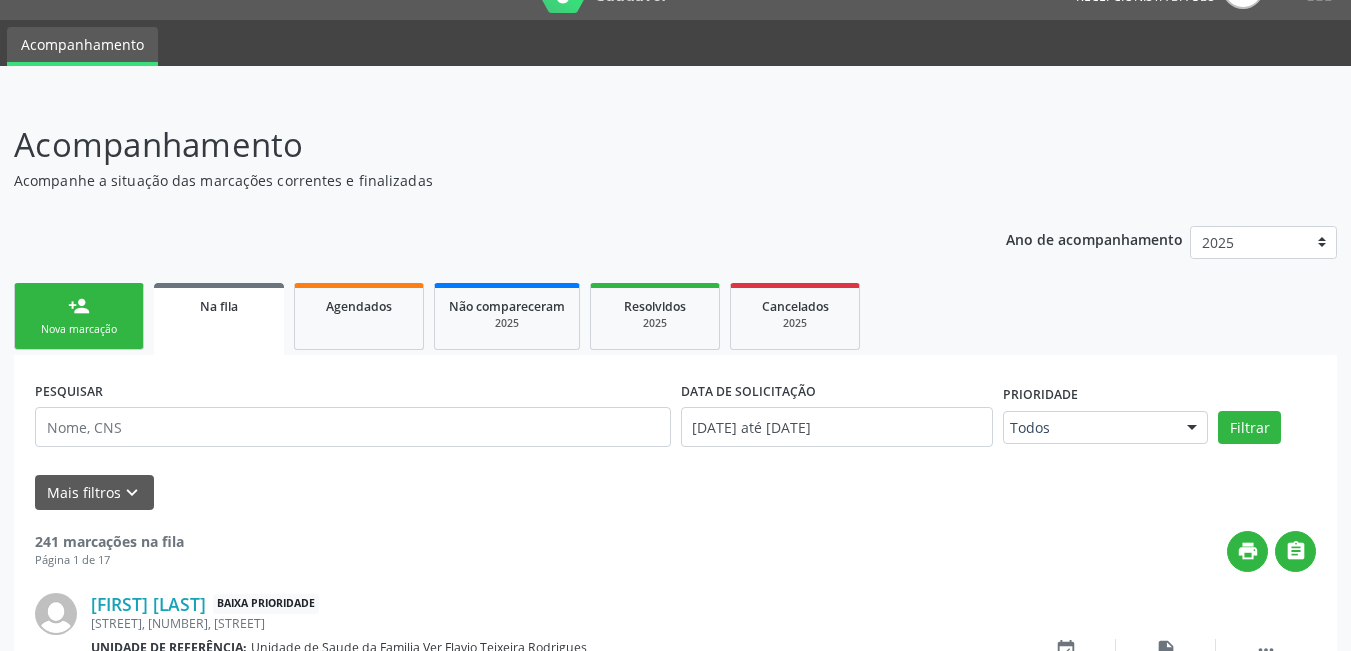 click on "person_add" at bounding box center (79, 306) 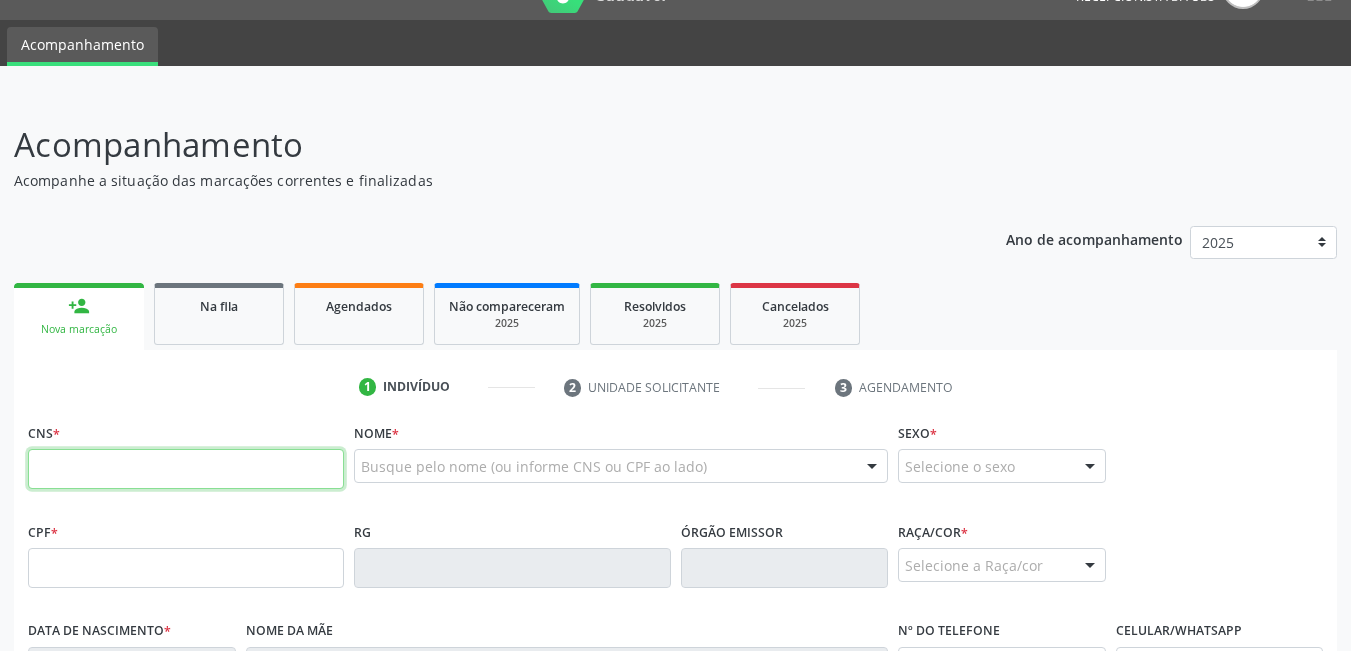 click at bounding box center (186, 469) 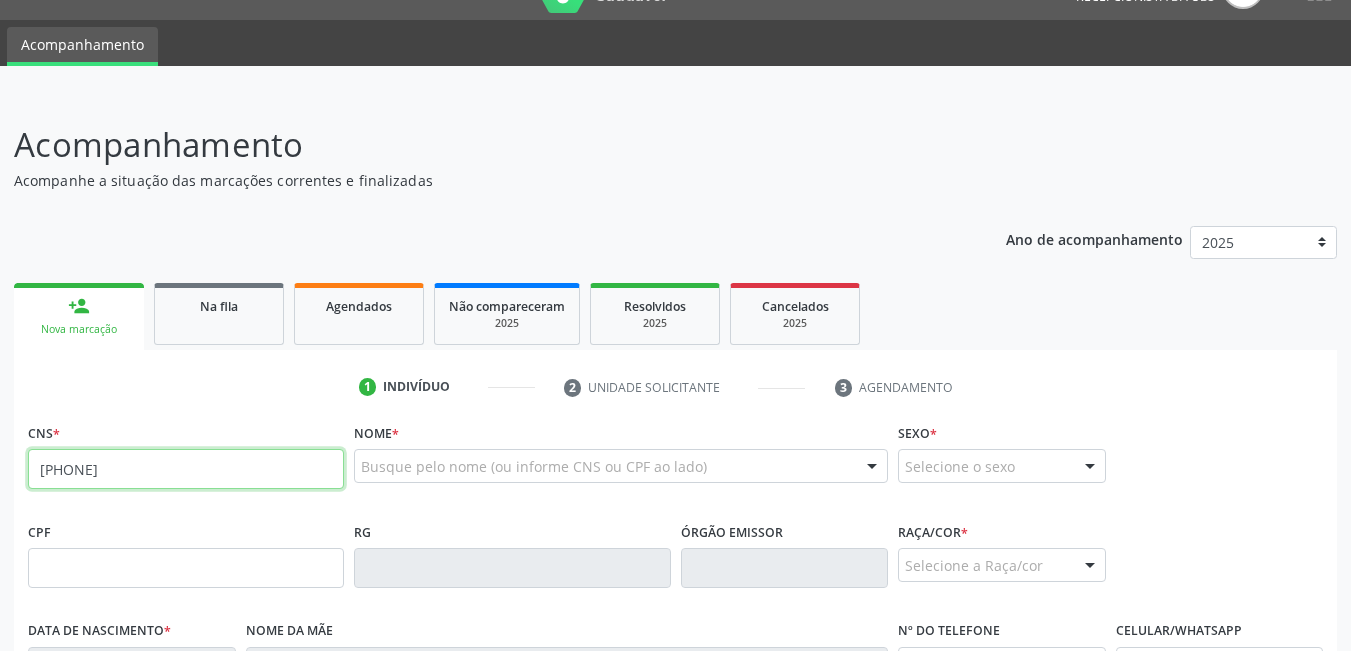 type on "700 3049 7472 0130" 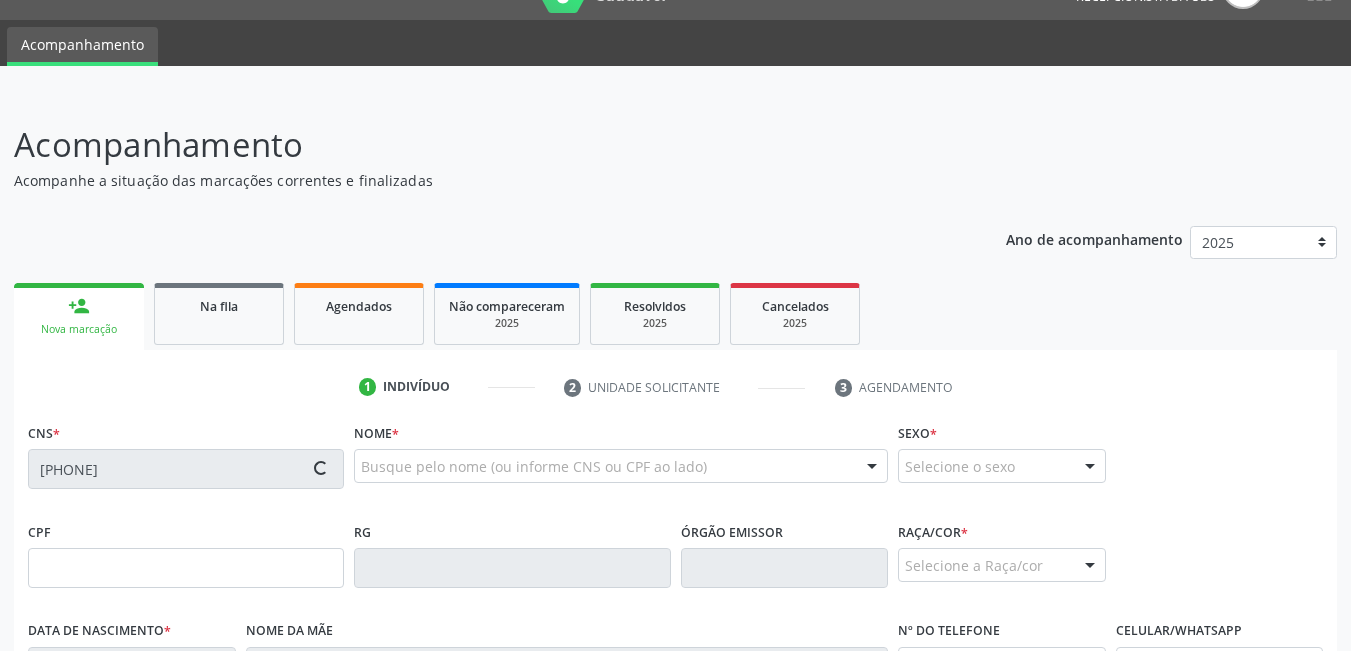 type on "175.969.104-67" 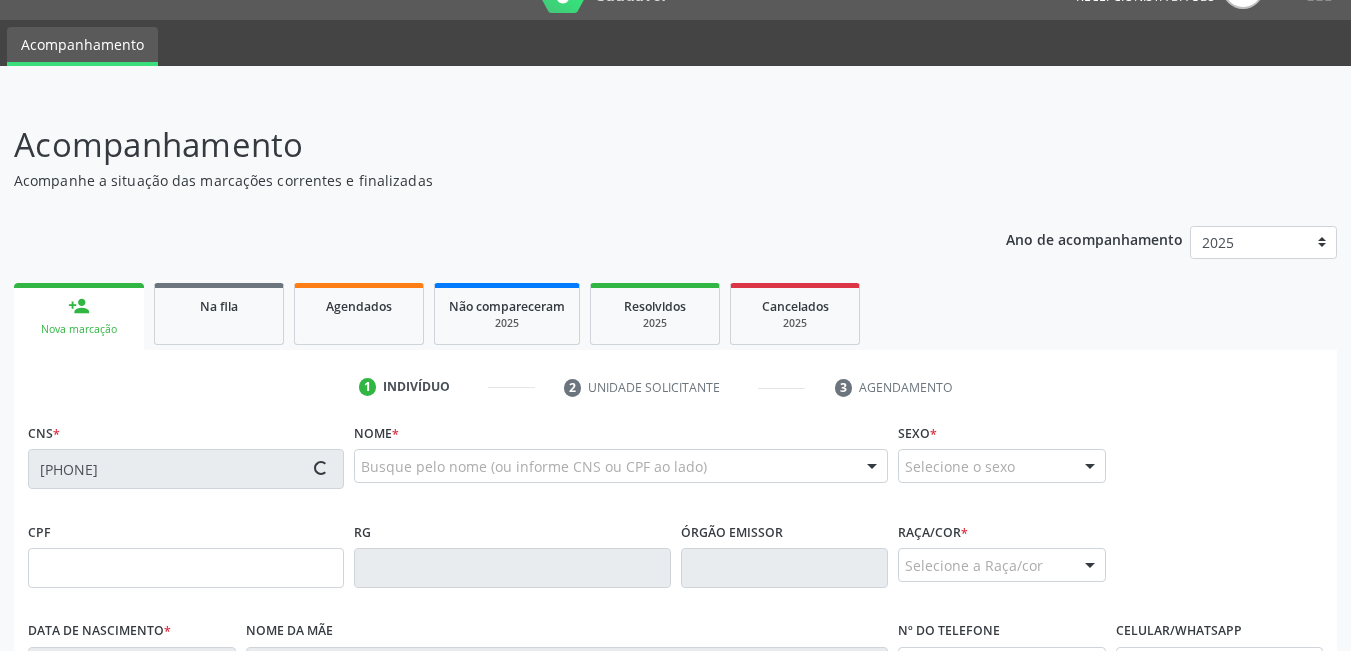 type on "20/03/2021" 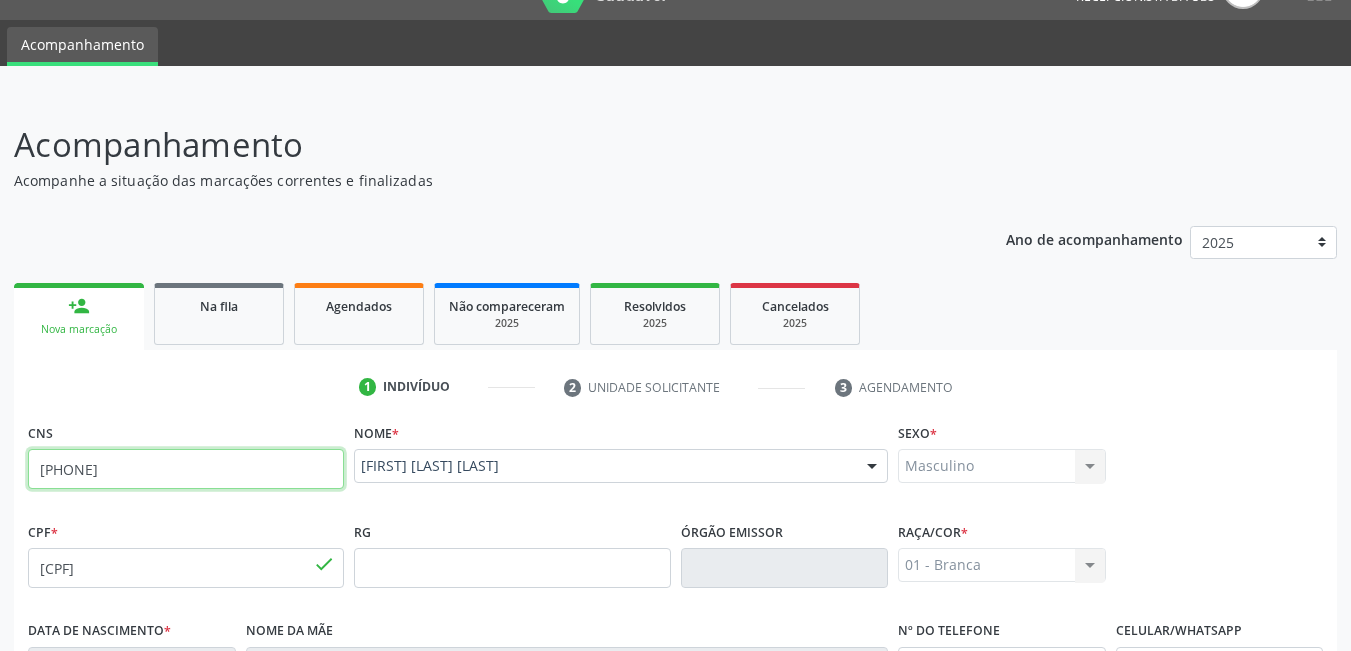 click on "700 3049 7472 0130" at bounding box center (186, 469) 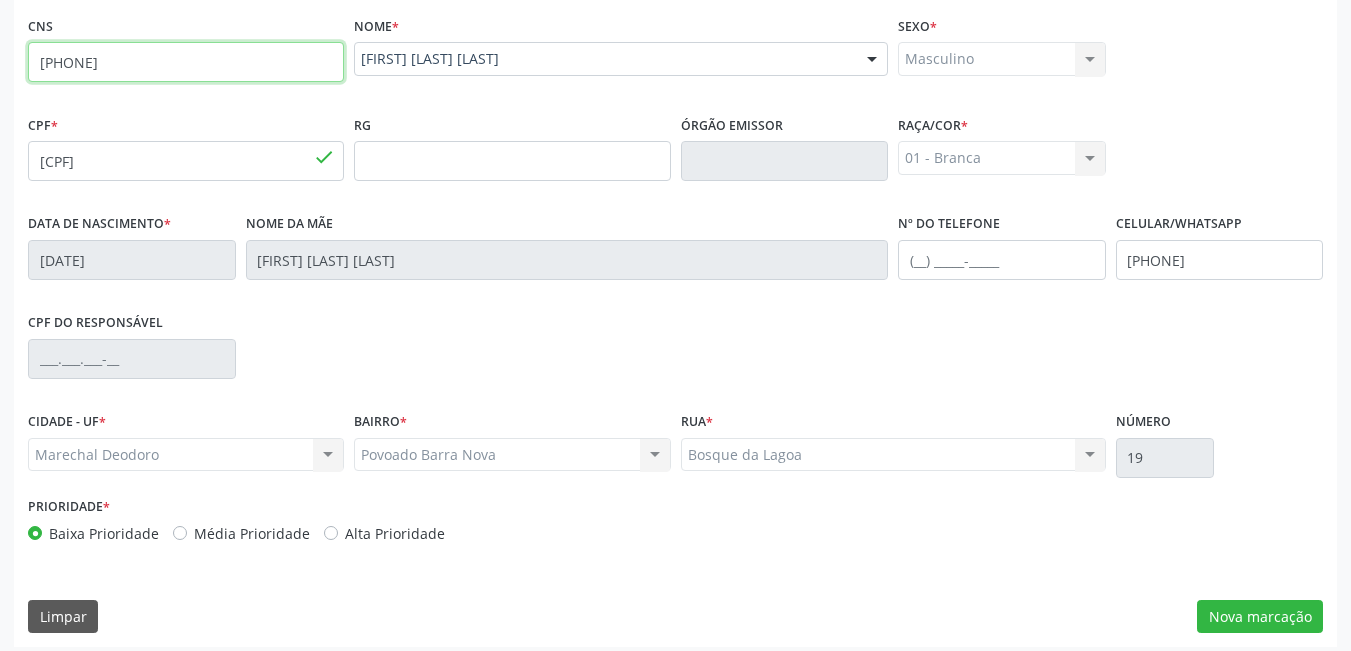 scroll, scrollTop: 461, scrollLeft: 0, axis: vertical 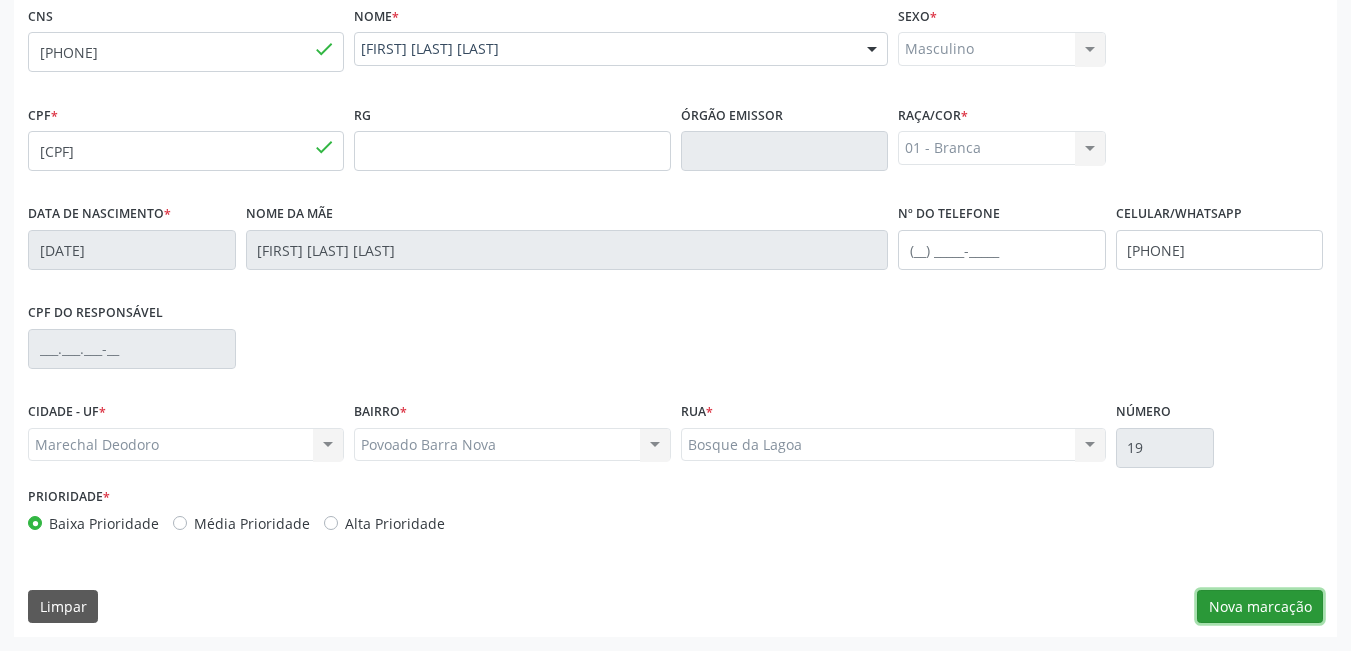 click on "Nova marcação" at bounding box center [1260, 607] 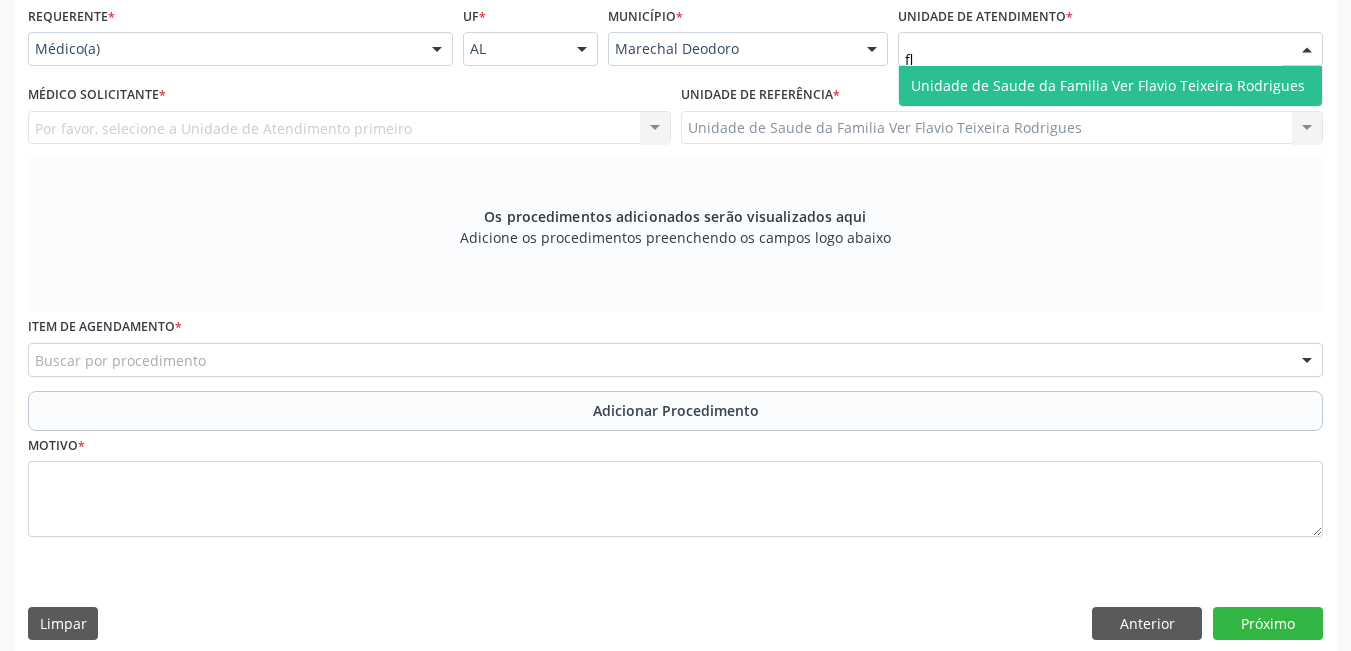 type on "fla" 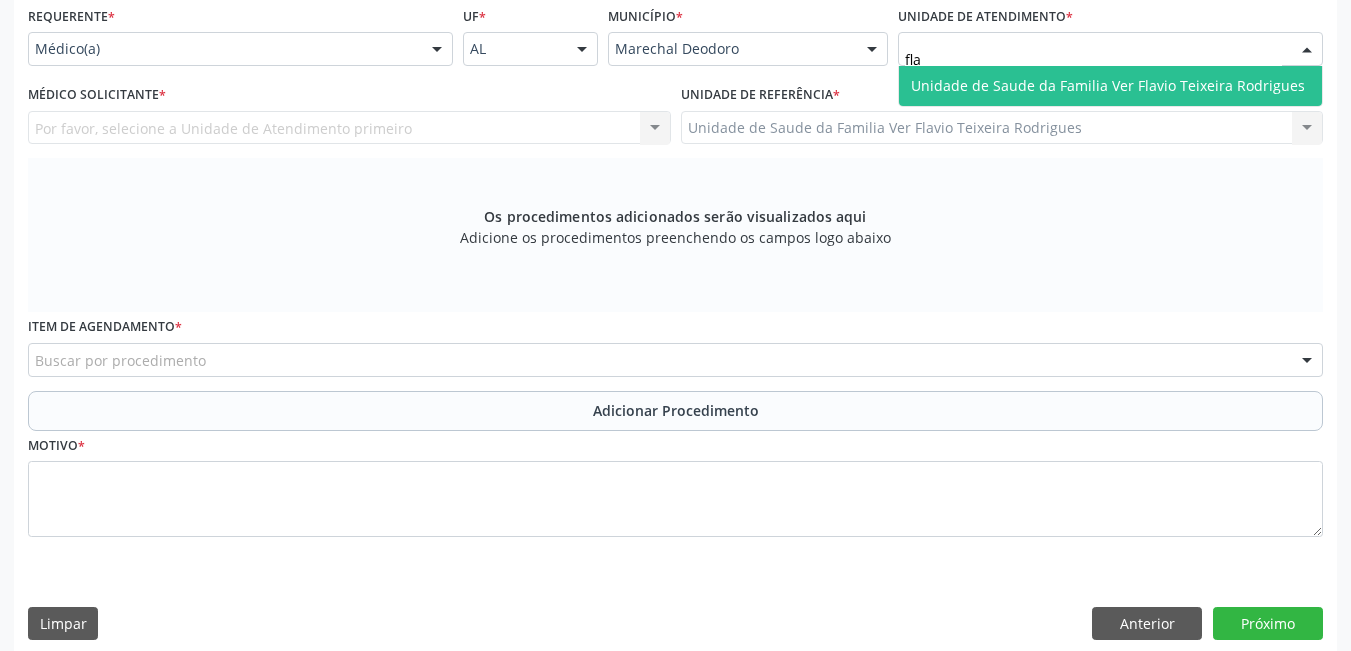 click on "Unidade de Saude da Familia Ver Flavio Teixeira Rodrigues" at bounding box center (1108, 85) 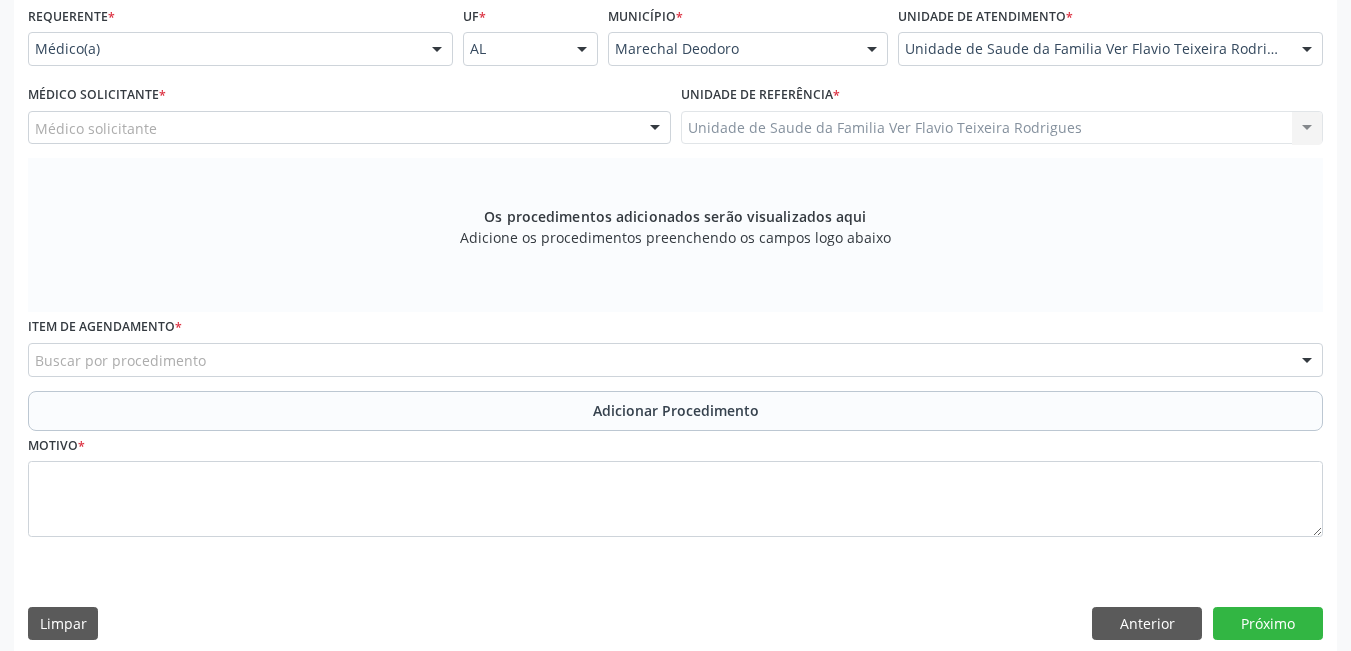 click on "Médico solicitante" at bounding box center [349, 128] 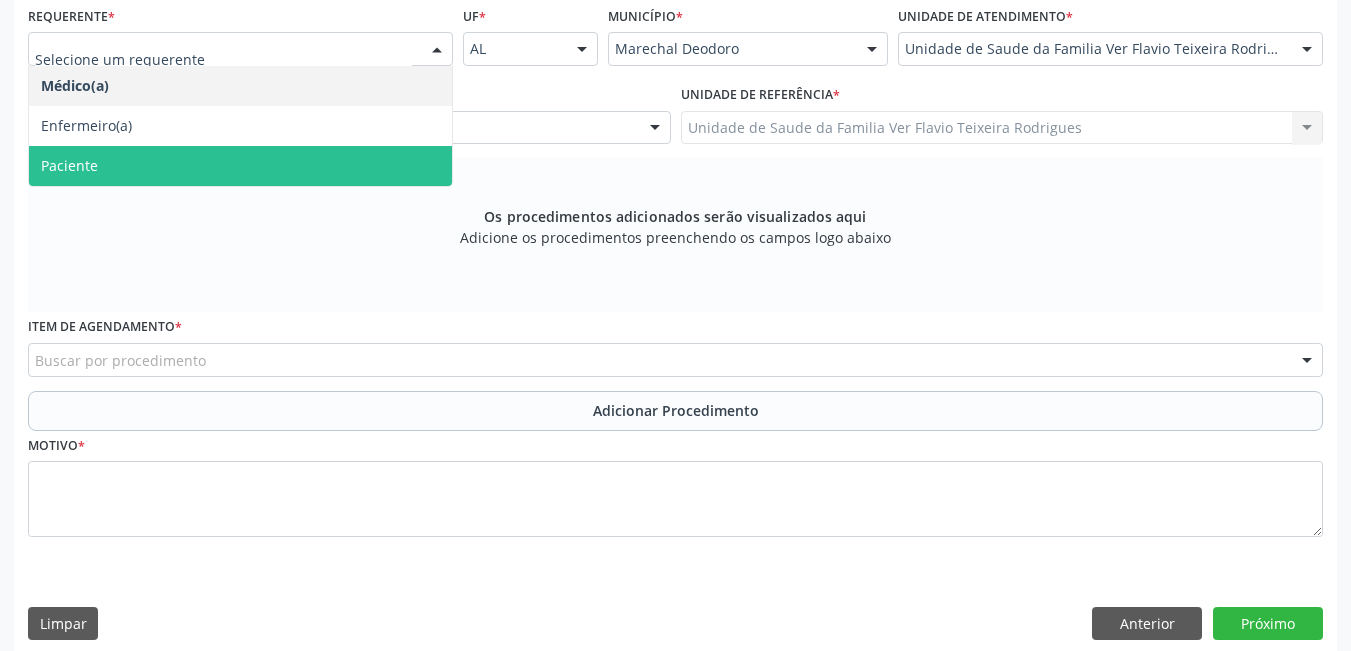 click on "Paciente" at bounding box center (240, 166) 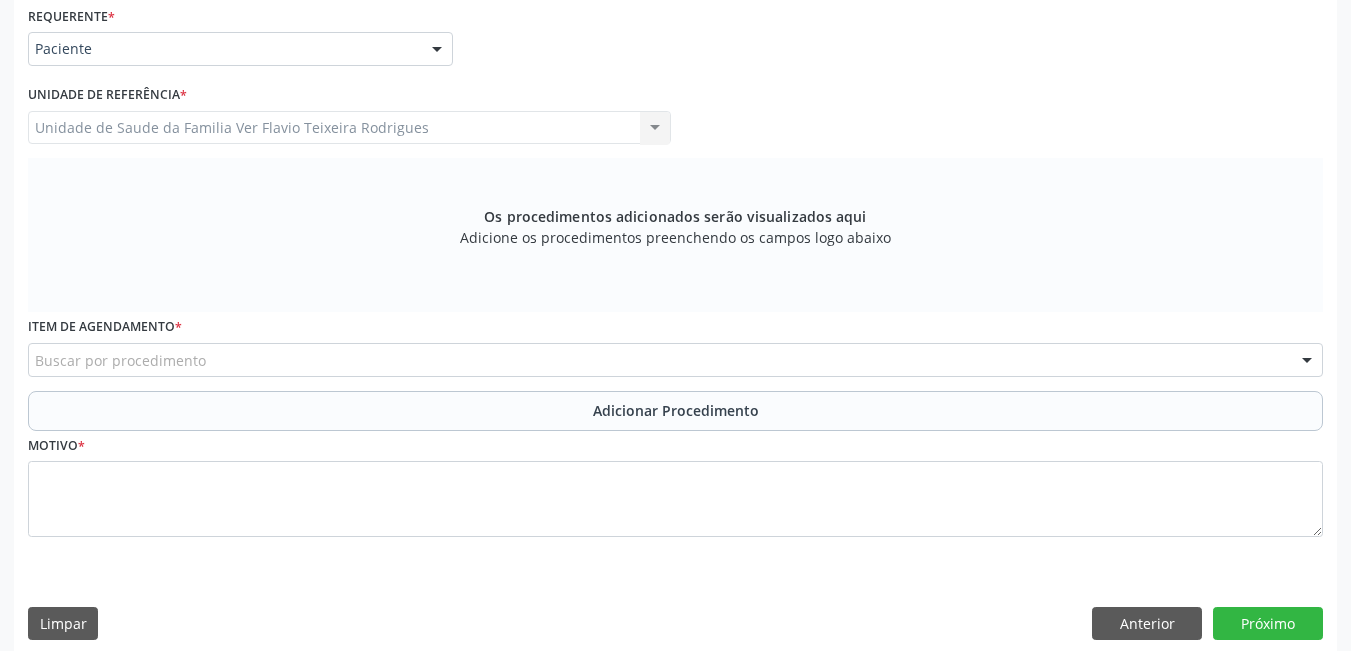click on "Paciente" at bounding box center (240, 49) 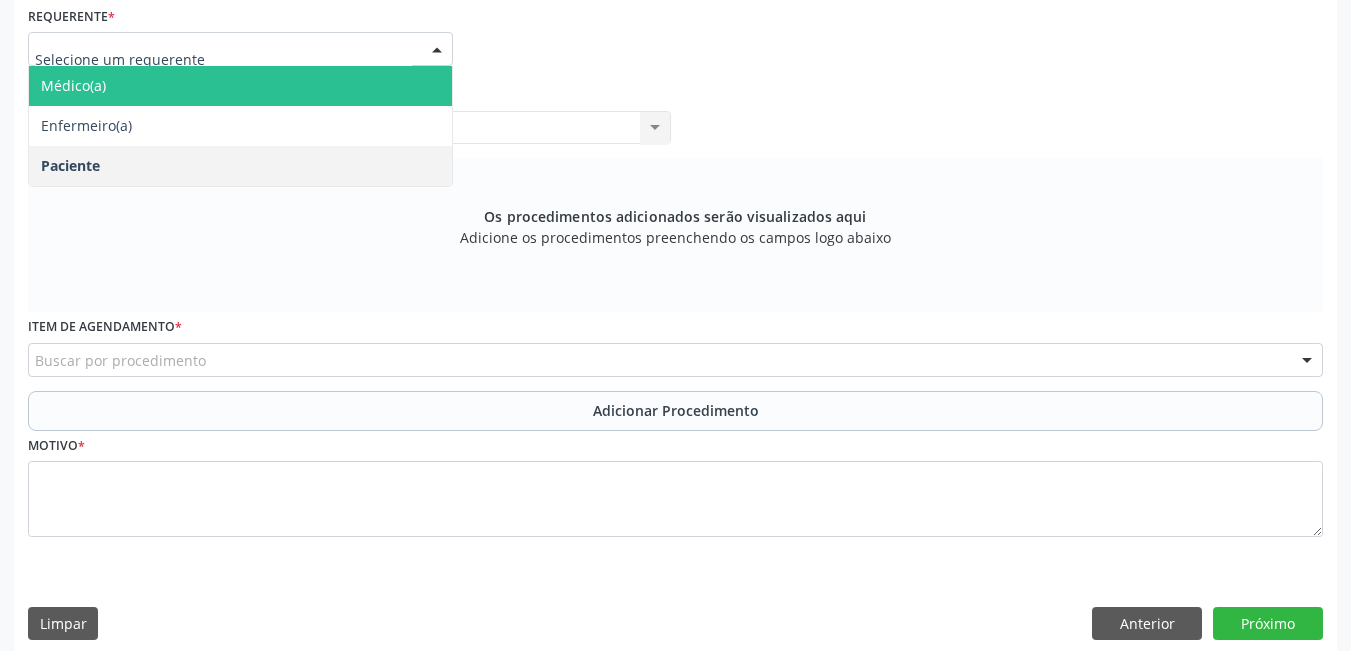 click on "Médico(a)" at bounding box center (240, 86) 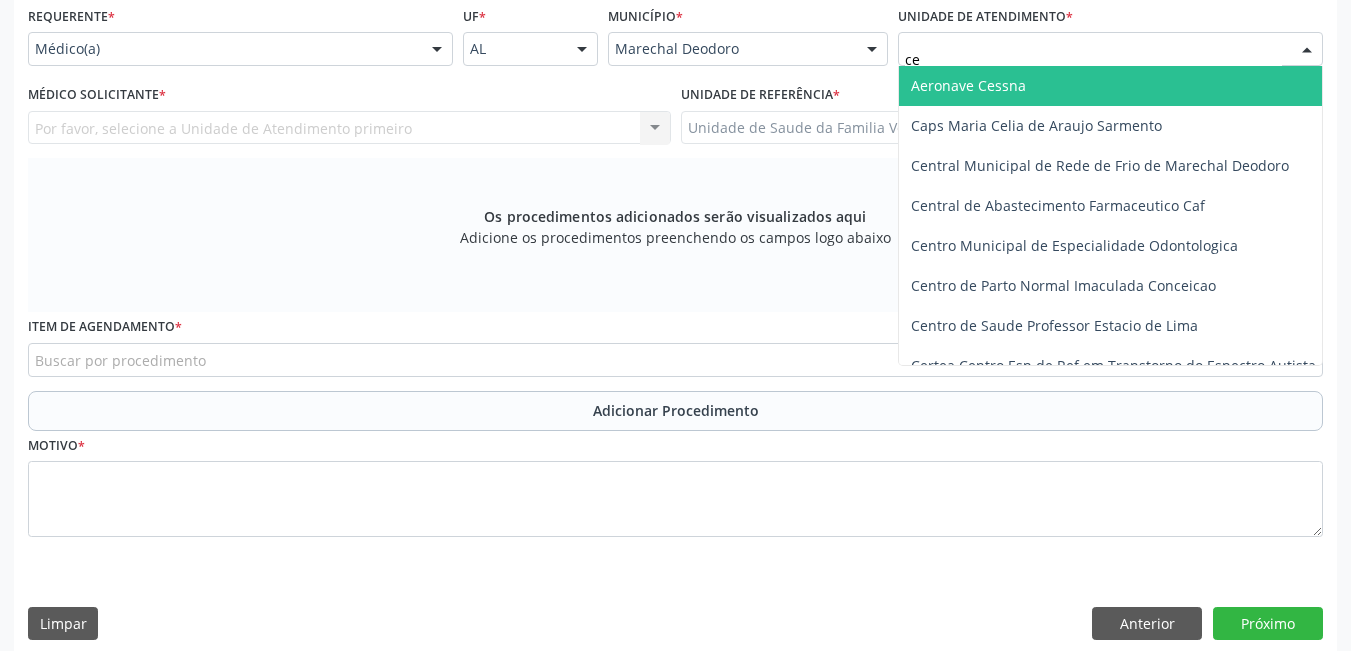 type on "cer" 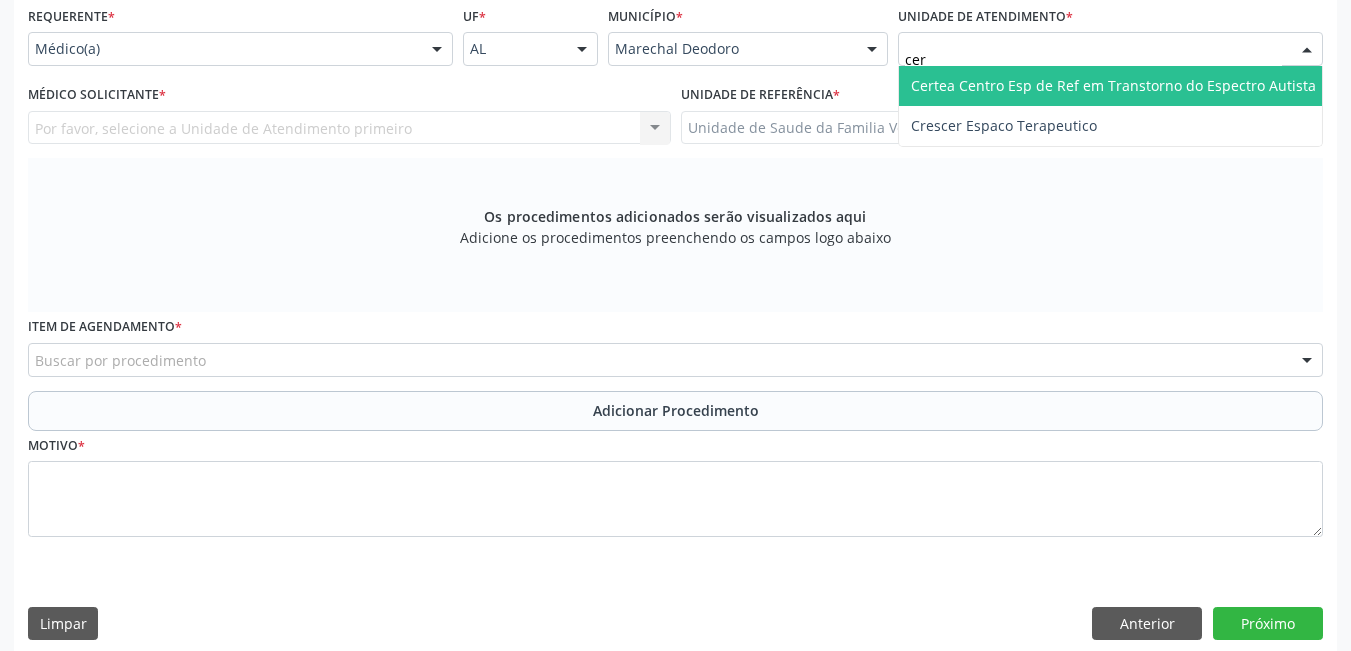 click on "Certea Centro Esp de Ref em Transtorno do Espectro Autista" at bounding box center (1113, 85) 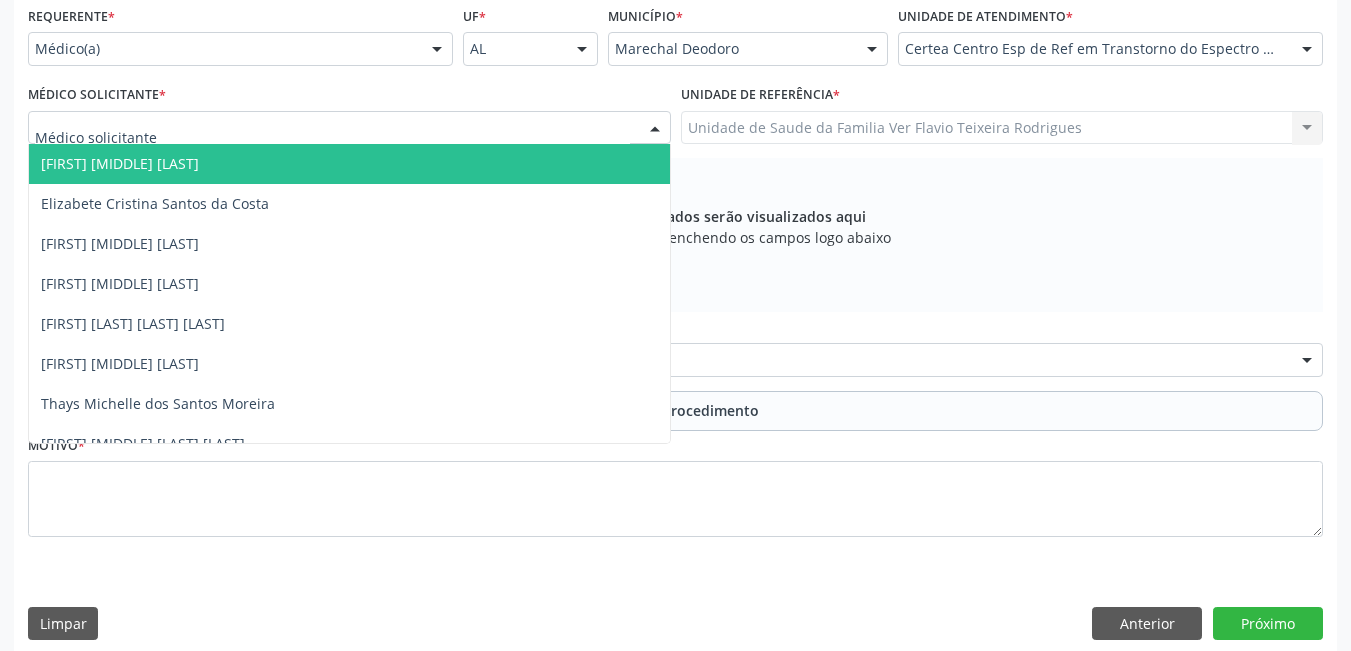 click at bounding box center [349, 128] 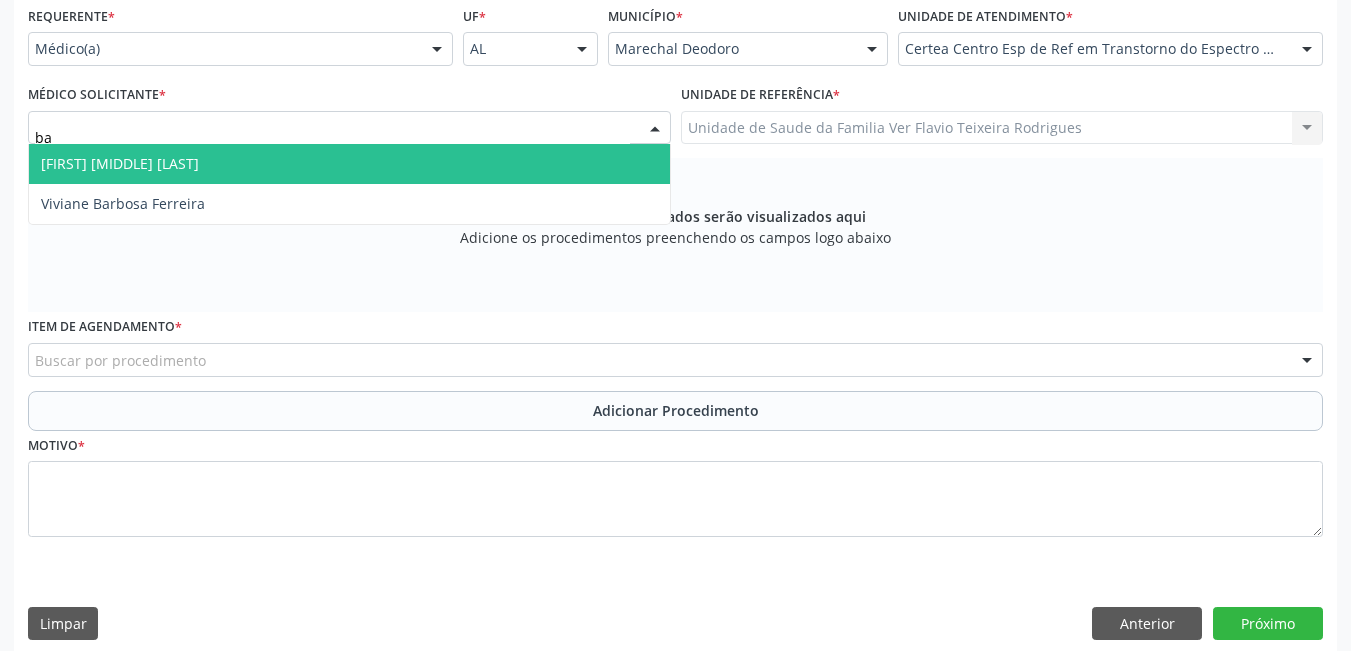 type on "bar" 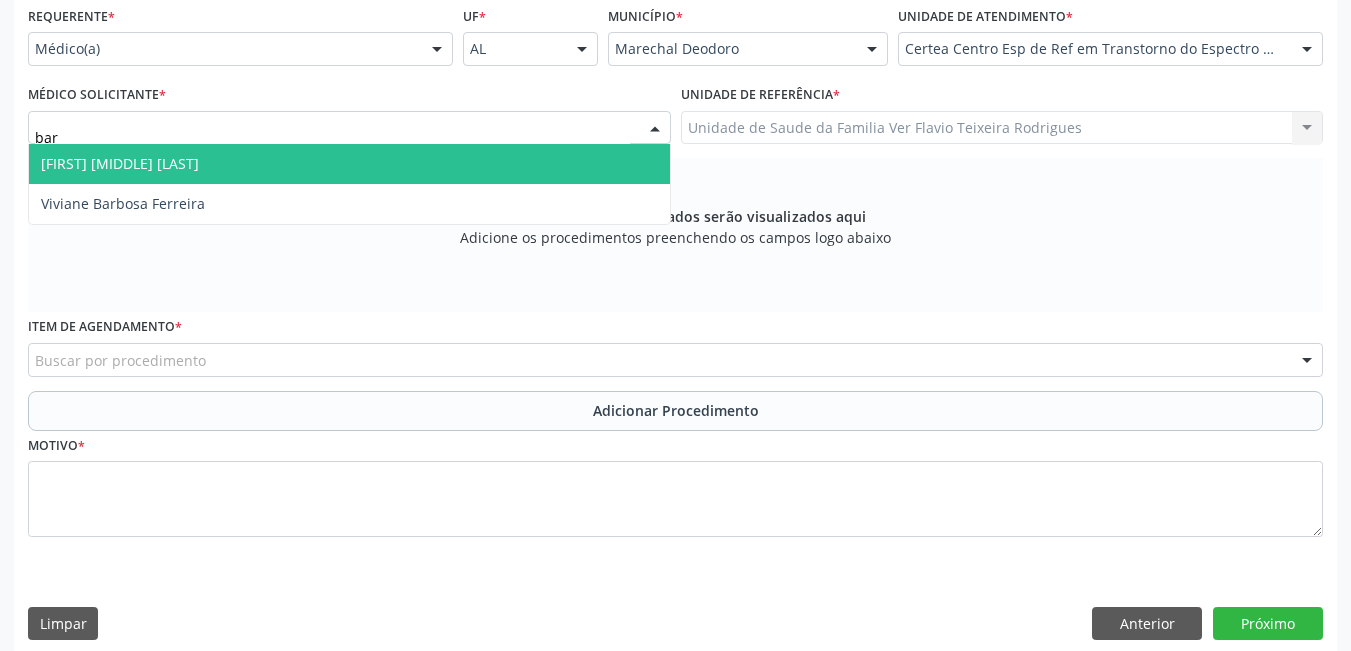 click on "Barbara Helena Bernardes Cabral" at bounding box center (349, 164) 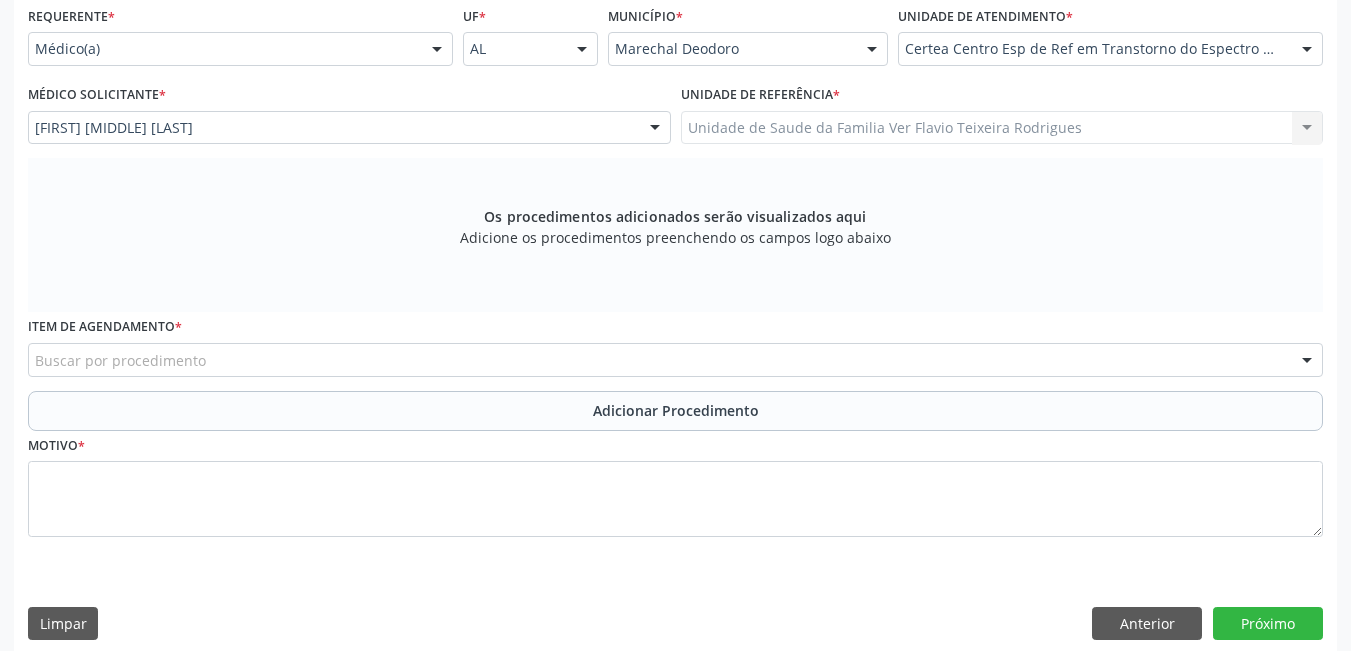 click on "Buscar por procedimento" at bounding box center (675, 360) 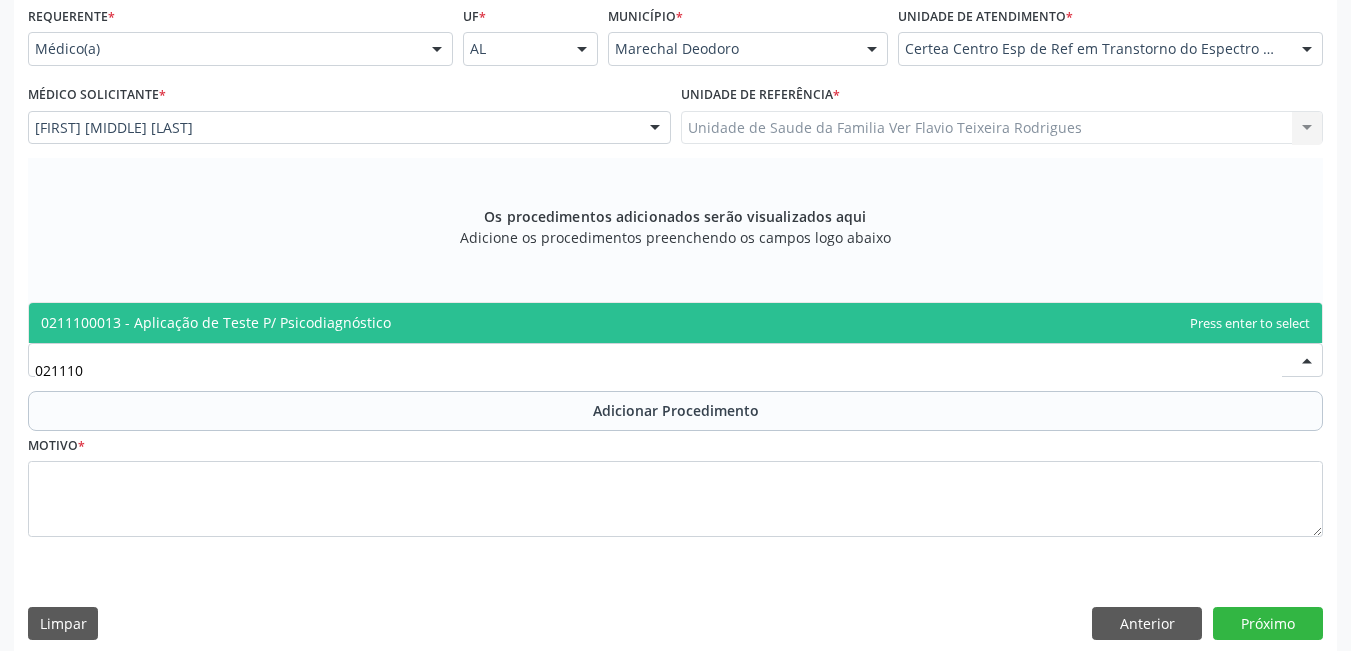 type on "0211100" 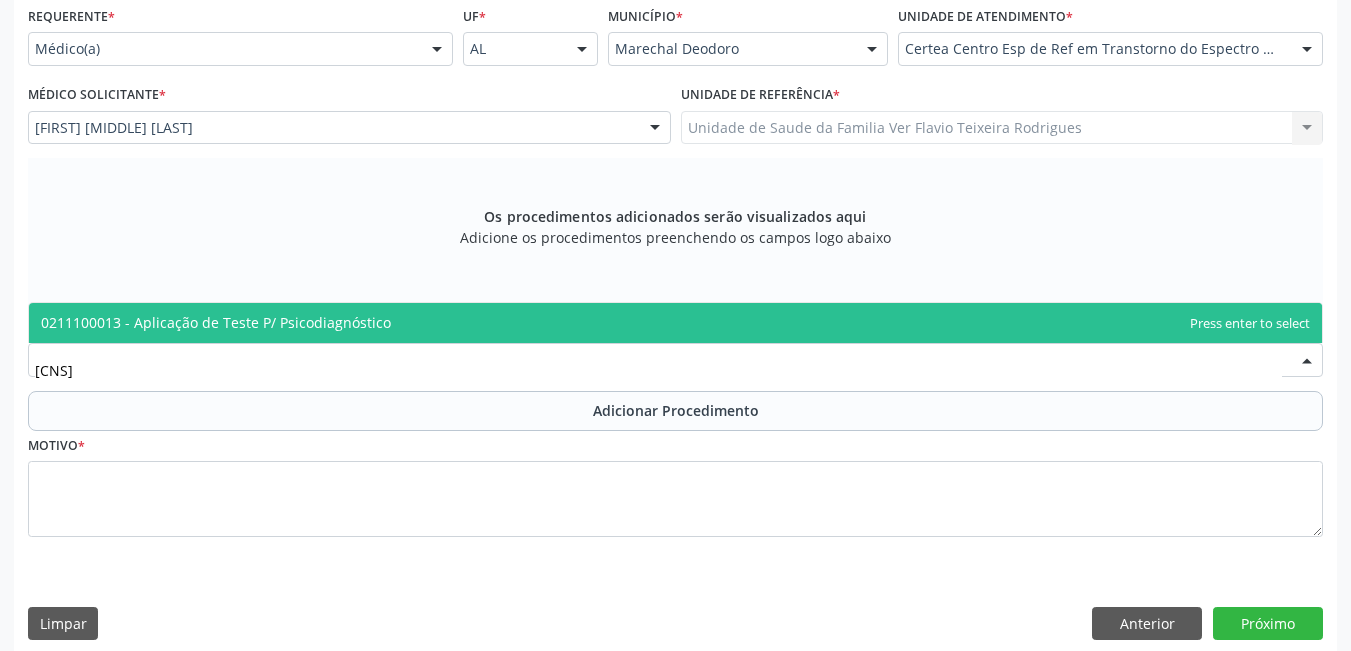 click on "0211100013 - Aplicação de Teste P/ Psicodiagnóstico" at bounding box center (216, 322) 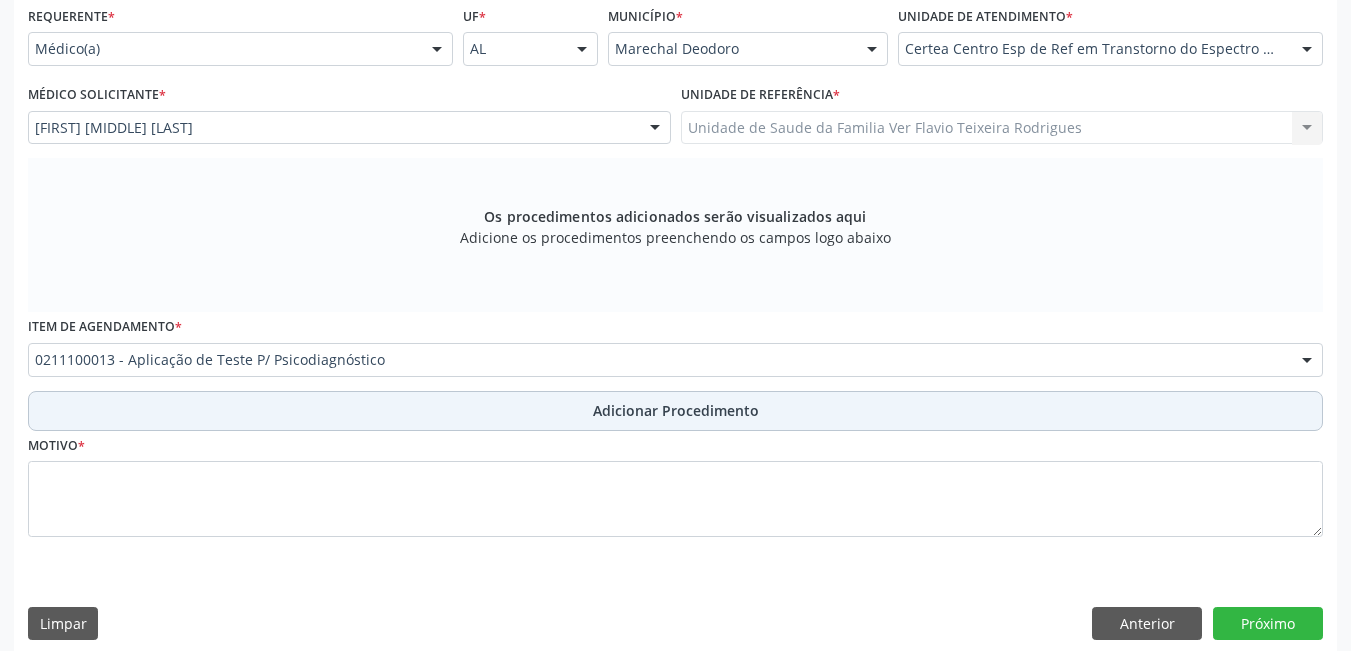 click on "Adicionar Procedimento" at bounding box center [676, 410] 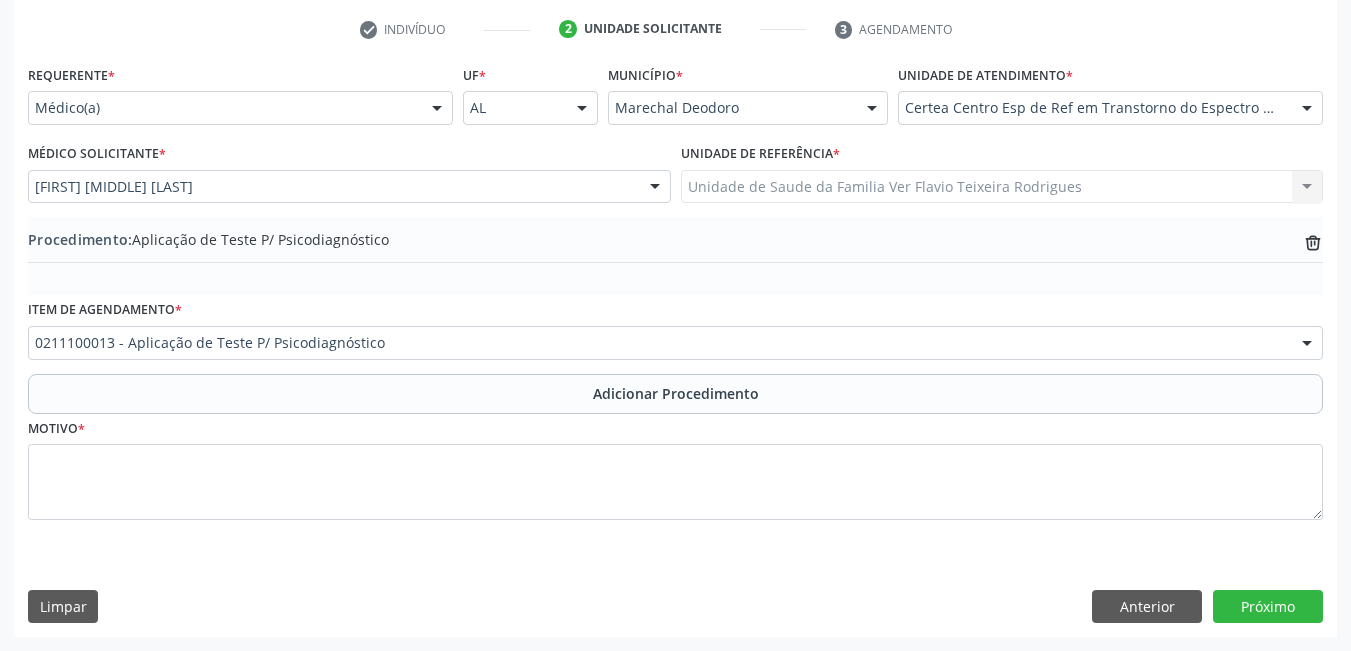 click on "Motivo
*" at bounding box center [675, 467] 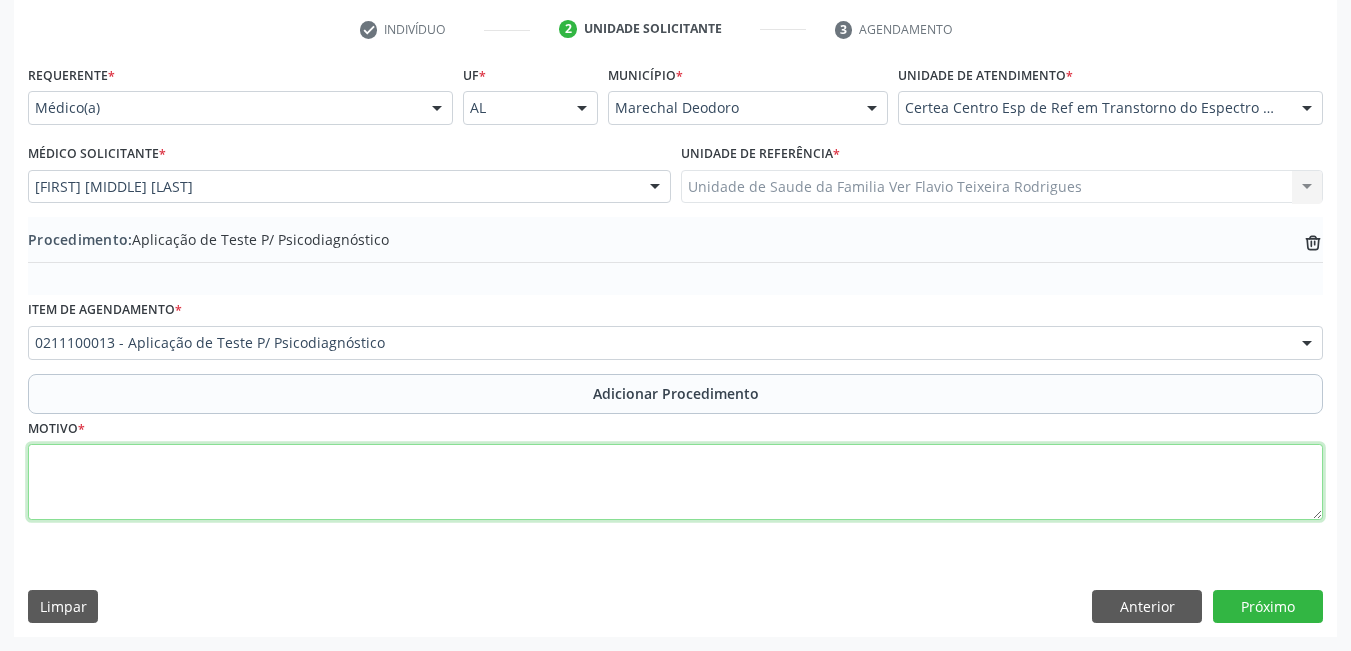 click at bounding box center [675, 482] 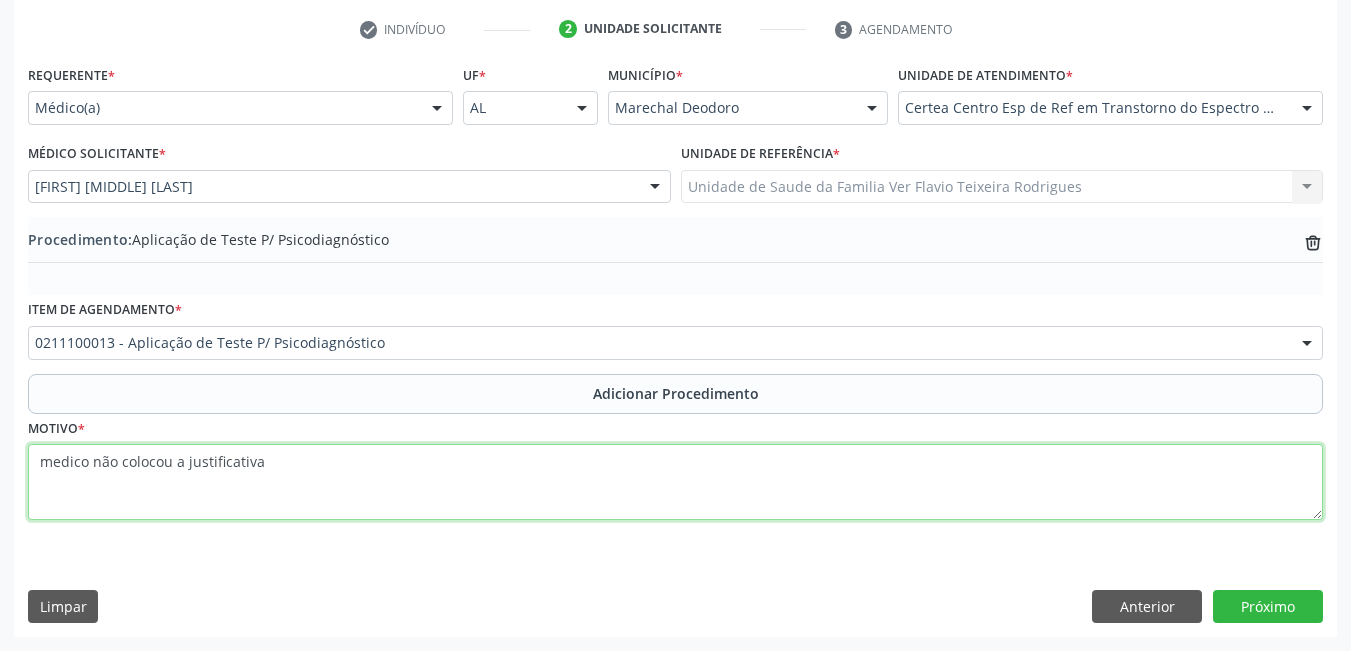 paste on "medico não colocou a justificativa" 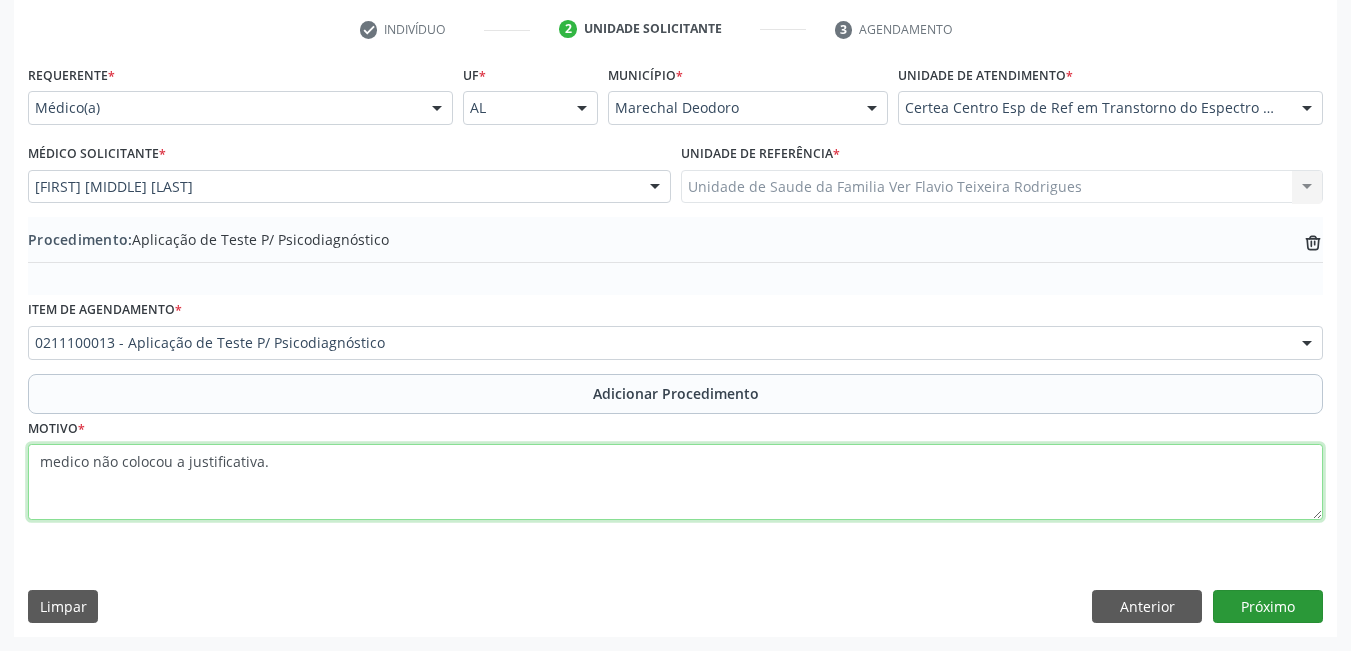 type on "medico não colocou a justificativa." 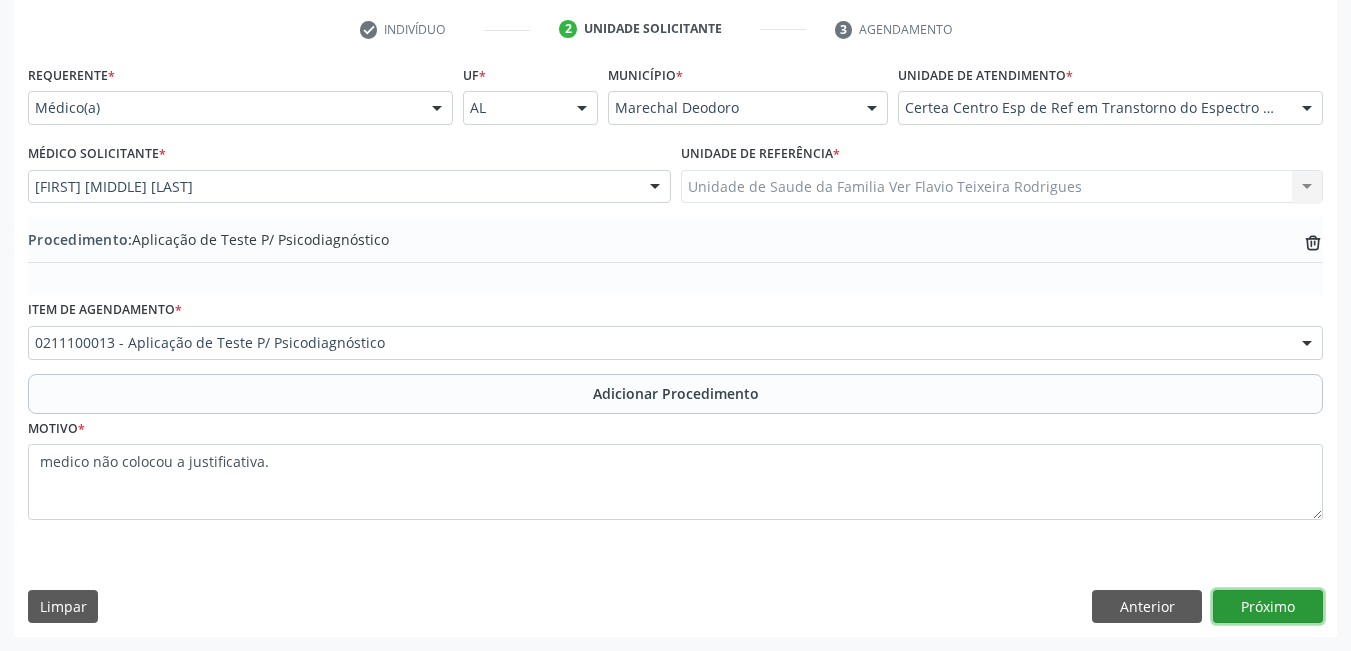 click on "Próximo" at bounding box center (1268, 607) 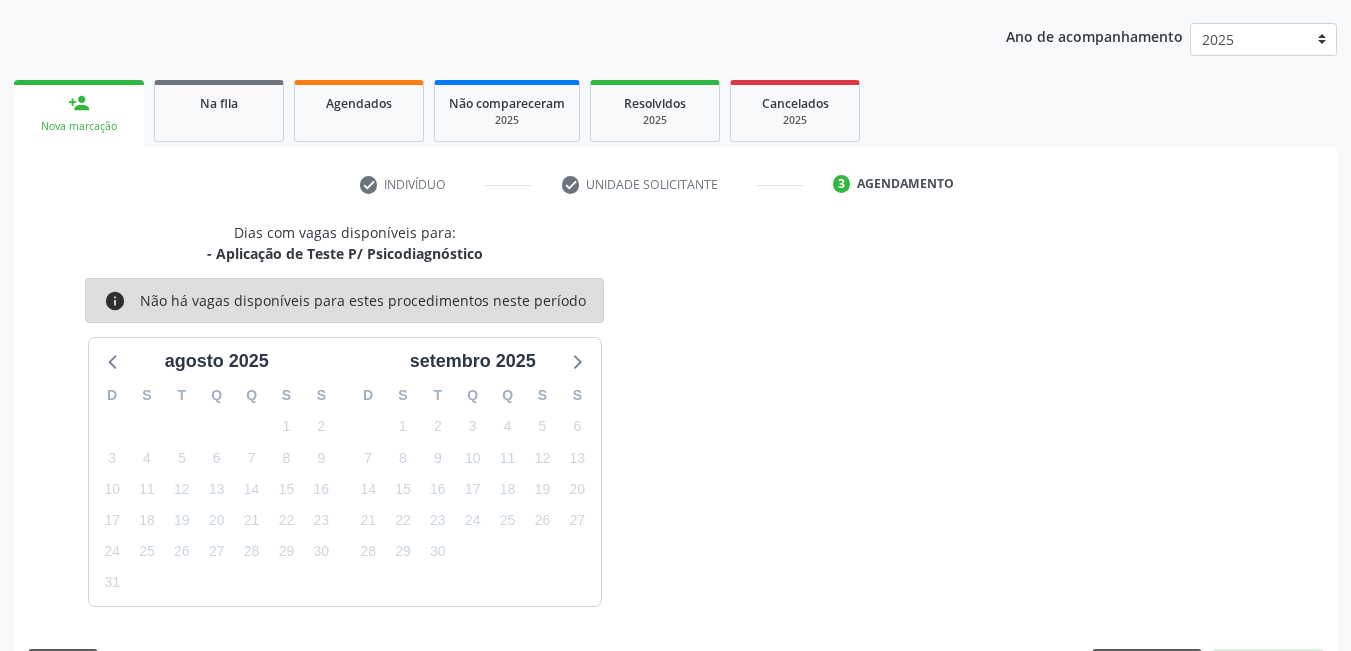 scroll, scrollTop: 306, scrollLeft: 0, axis: vertical 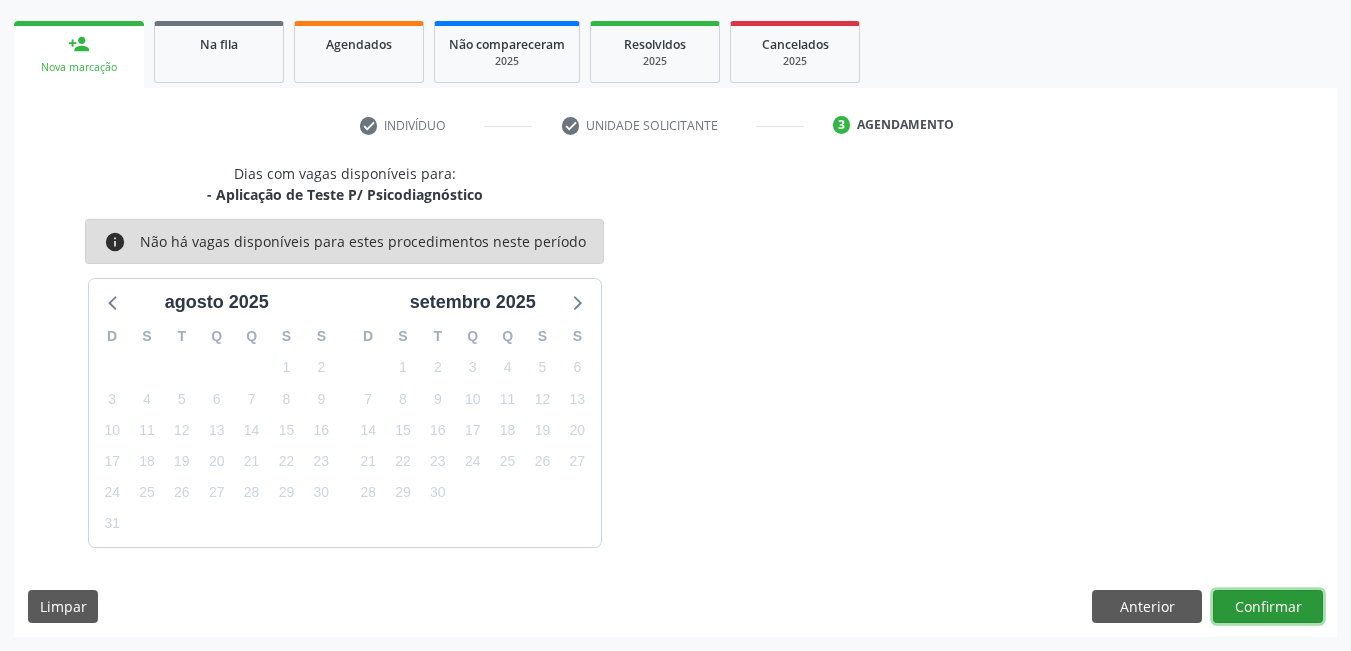 click on "Confirmar" at bounding box center (1268, 607) 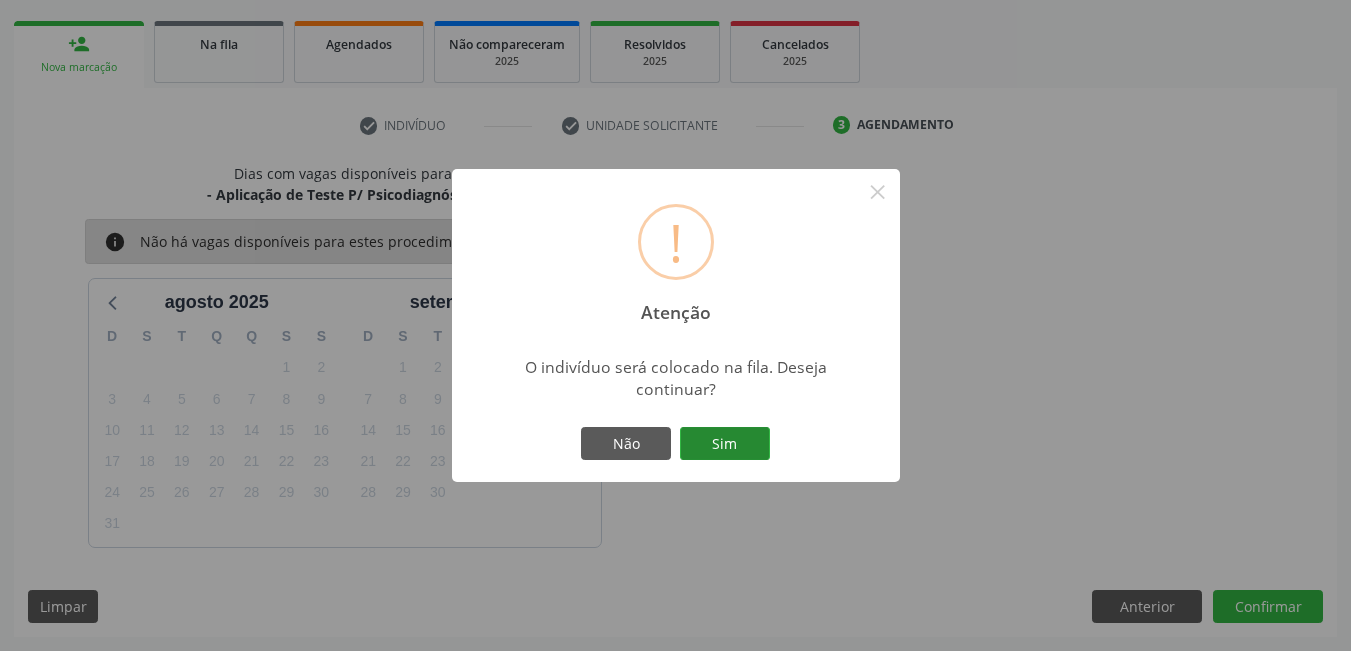 click on "Sim" at bounding box center (725, 444) 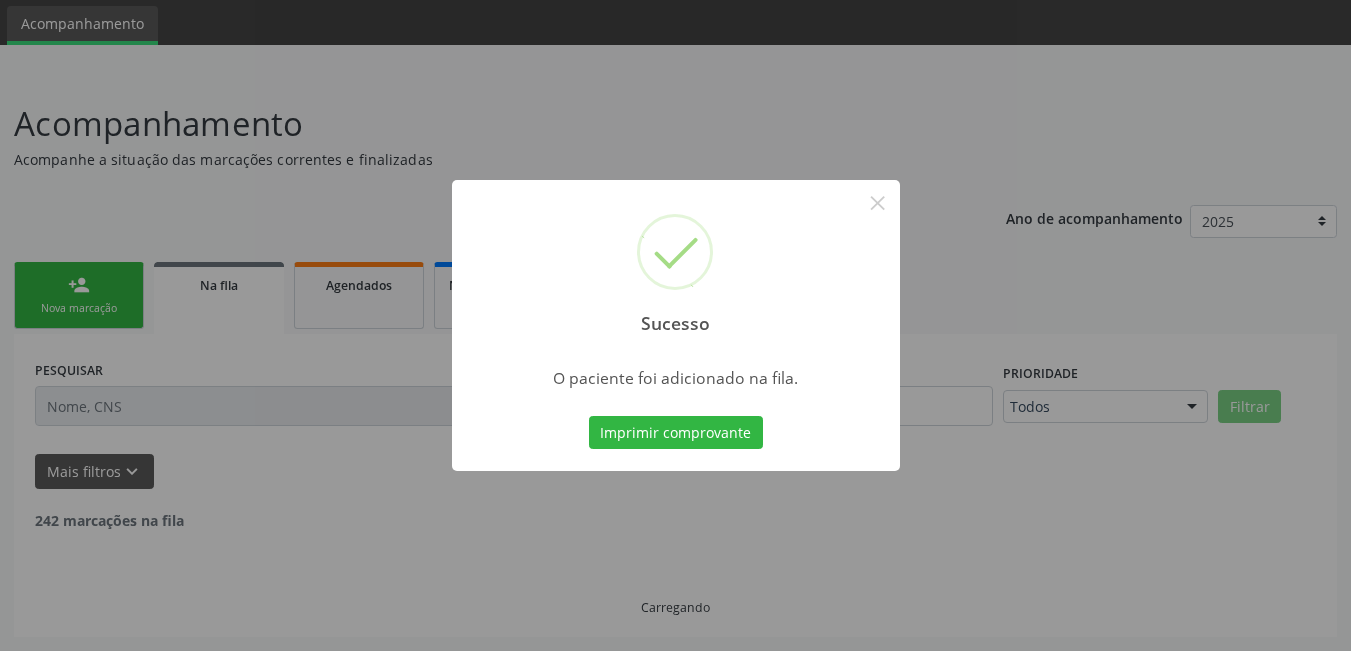 scroll, scrollTop: 44, scrollLeft: 0, axis: vertical 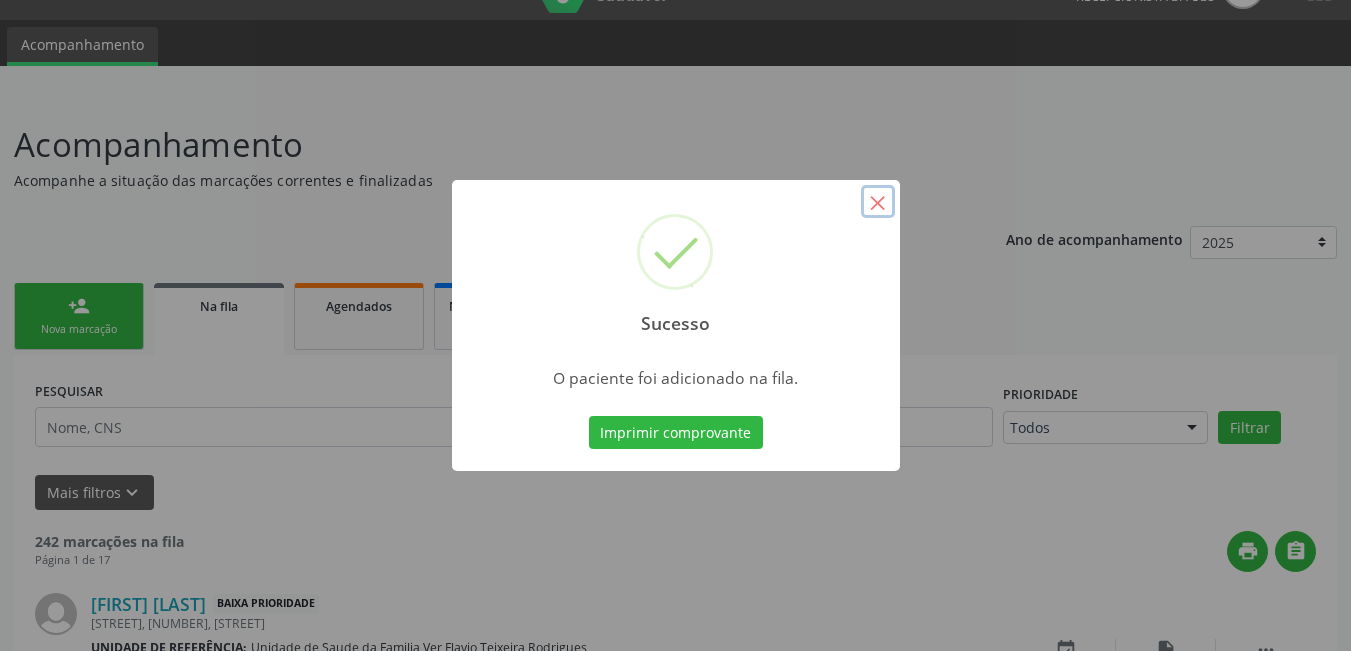 click on "×" at bounding box center [878, 202] 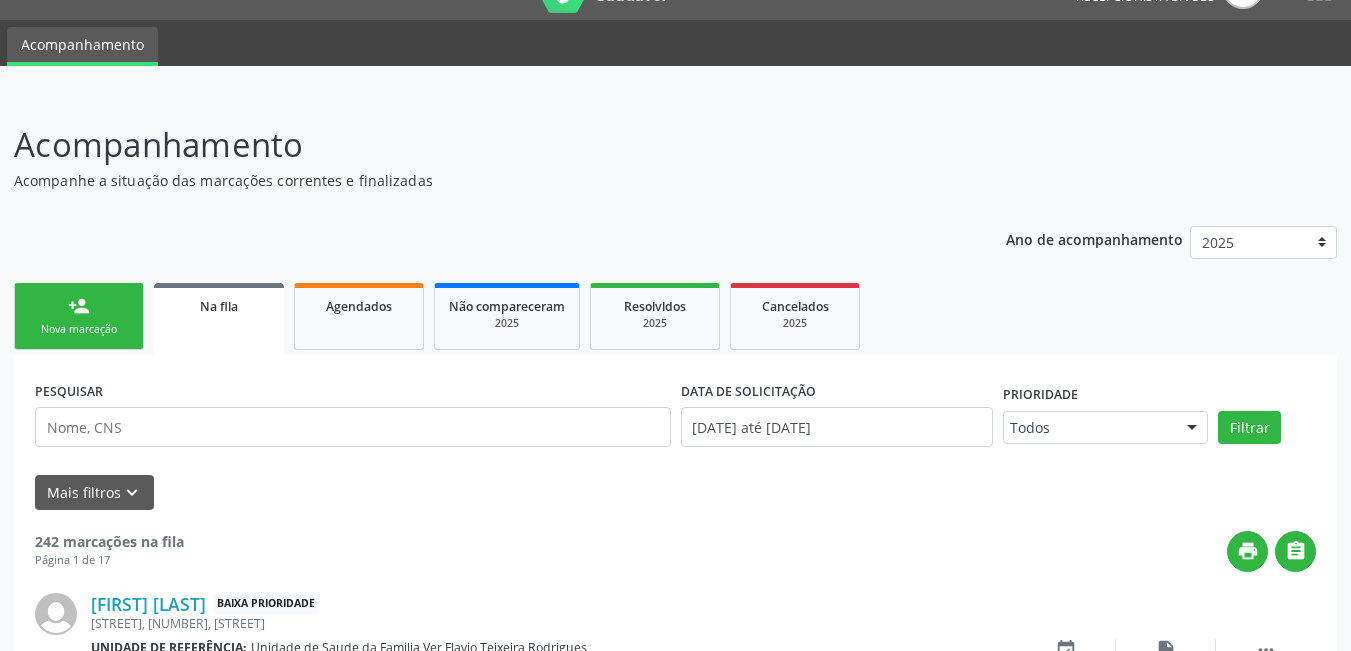 click on "person_add" at bounding box center [79, 306] 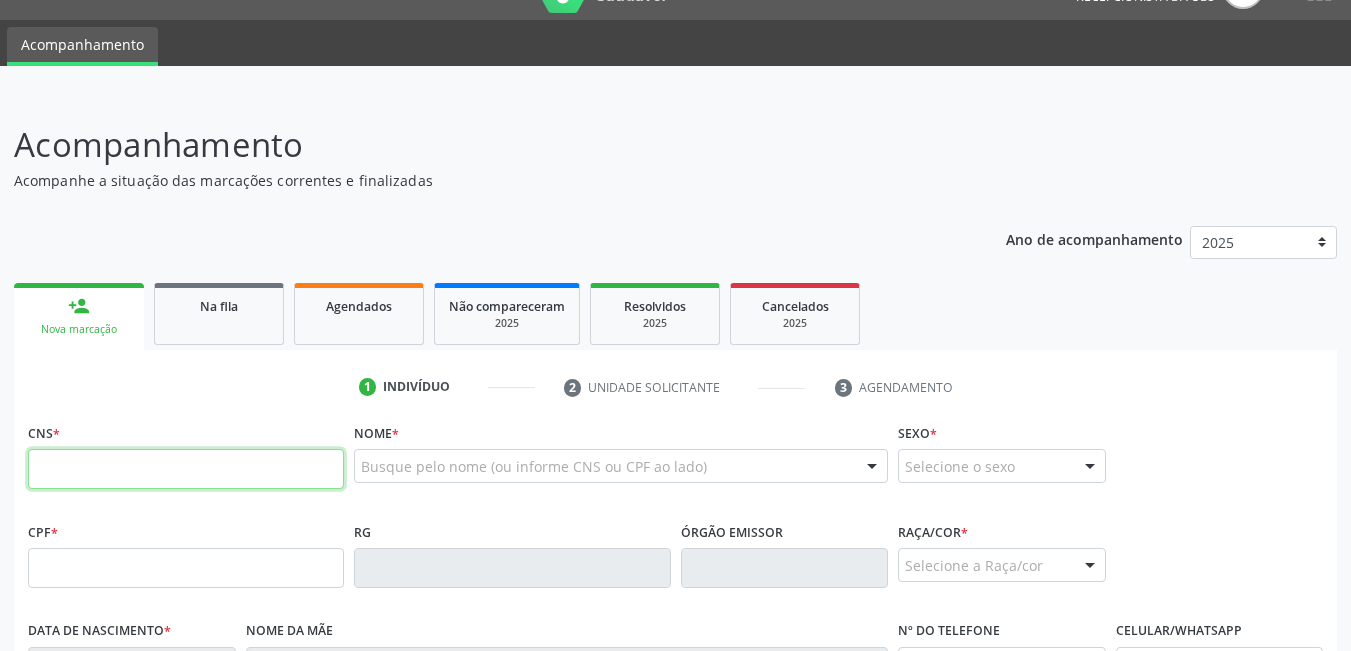 click at bounding box center [186, 469] 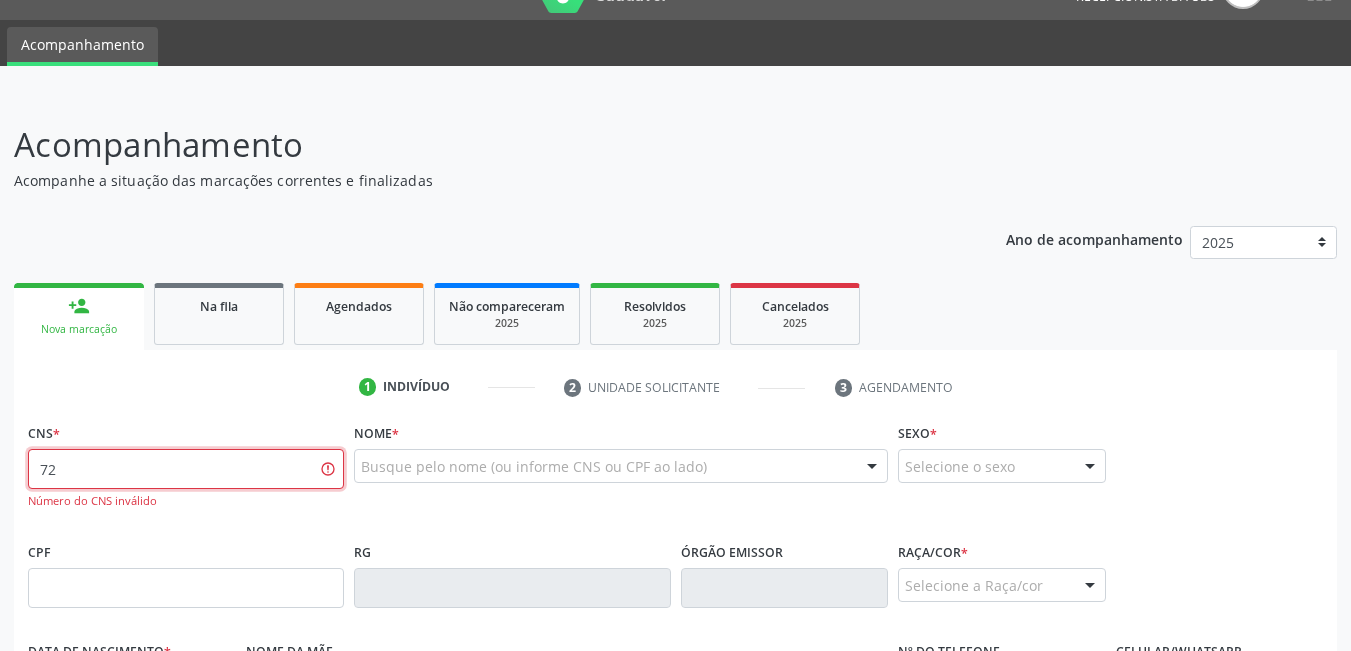 type on "7" 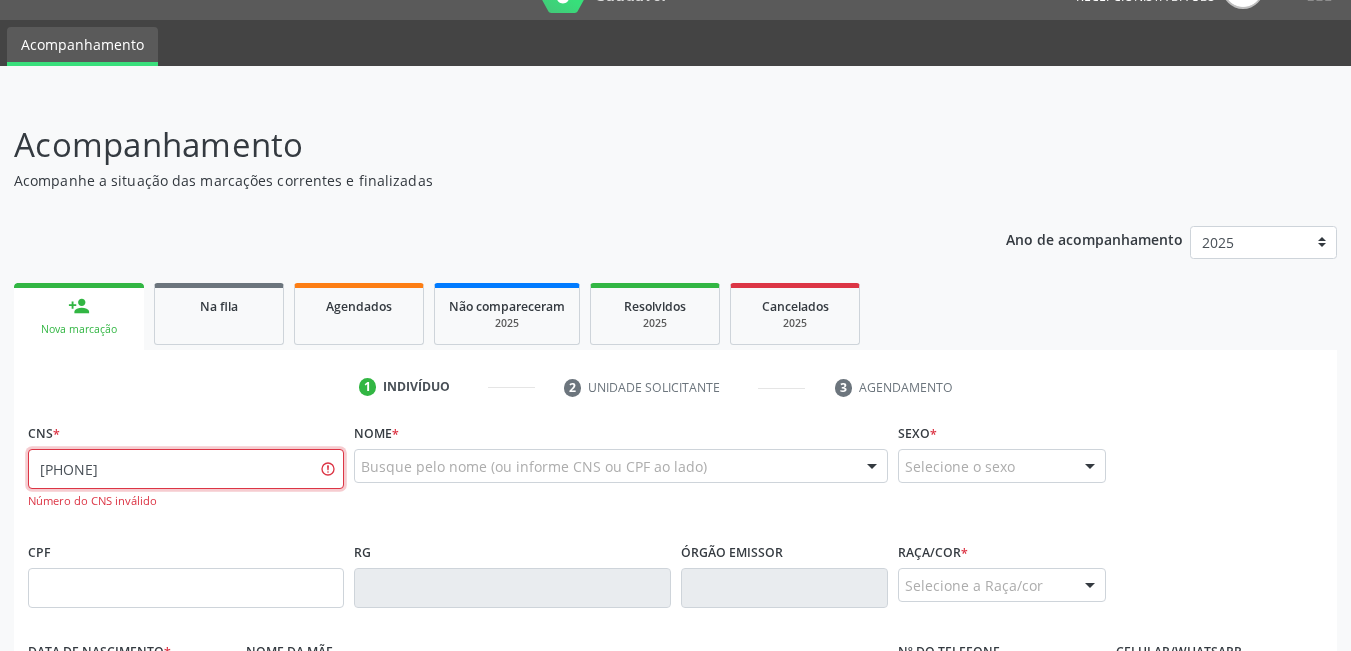 type on "702 4085 6187 9022" 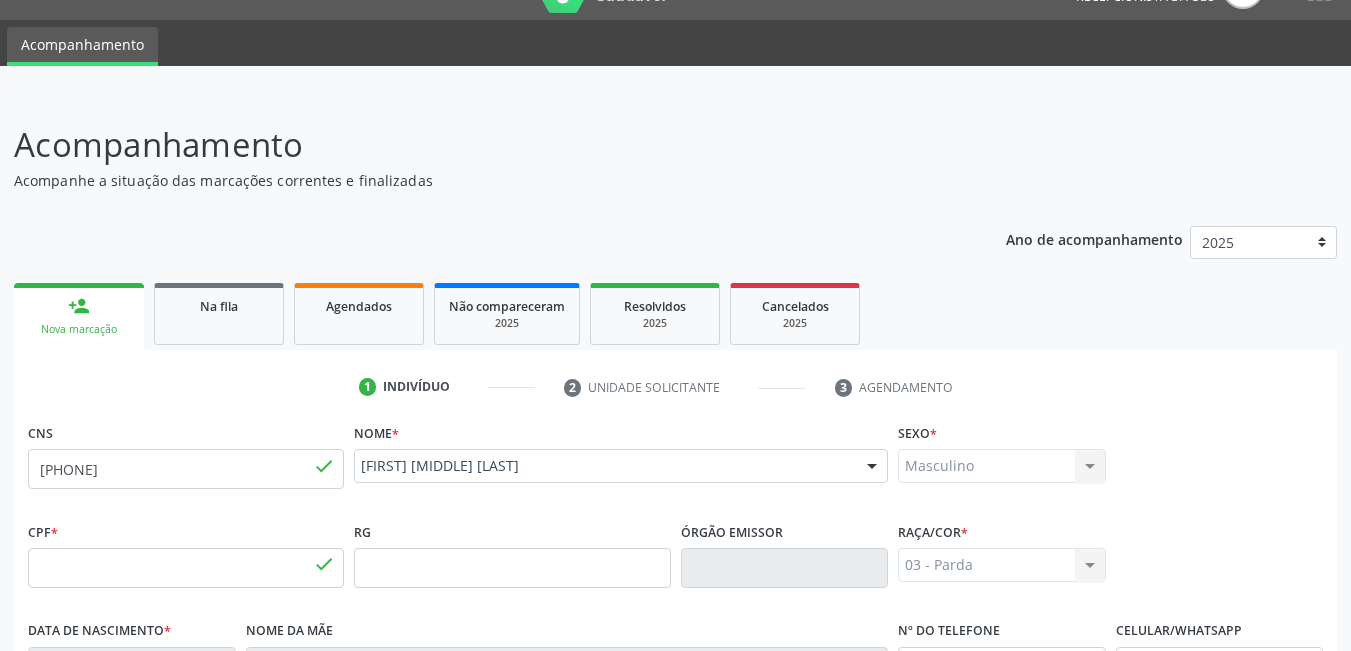 type on "159.965.584-59" 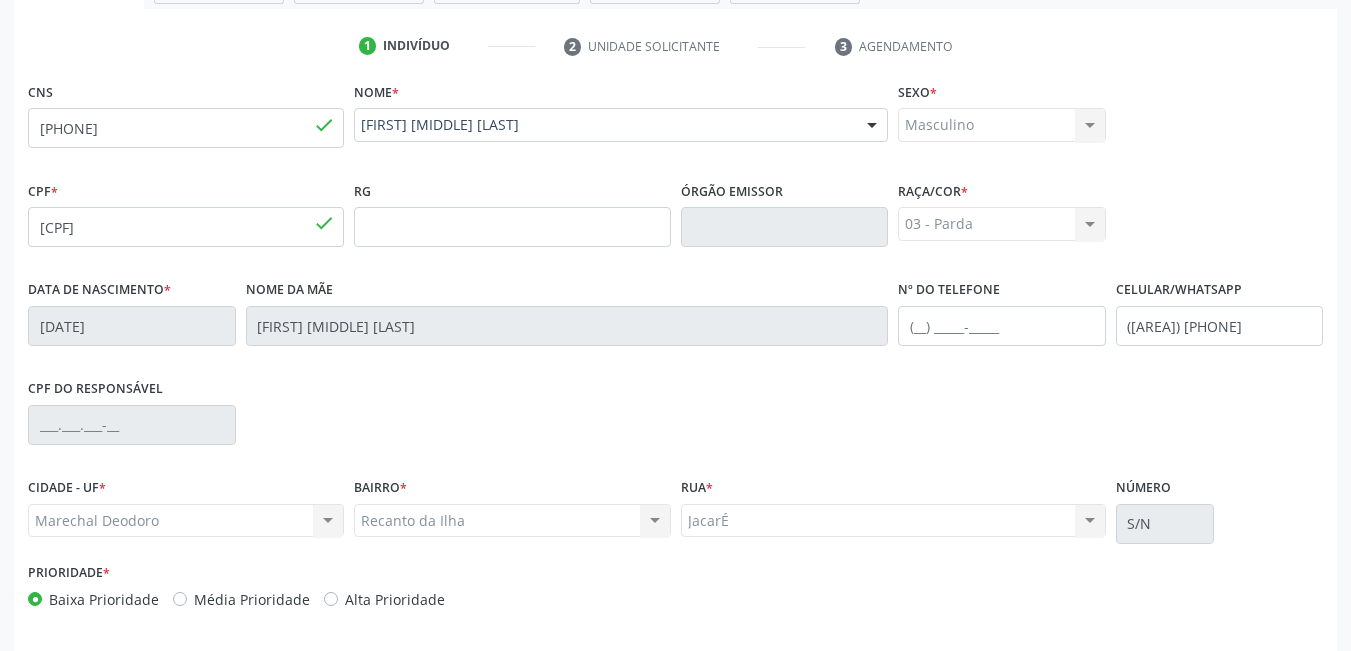 scroll, scrollTop: 444, scrollLeft: 0, axis: vertical 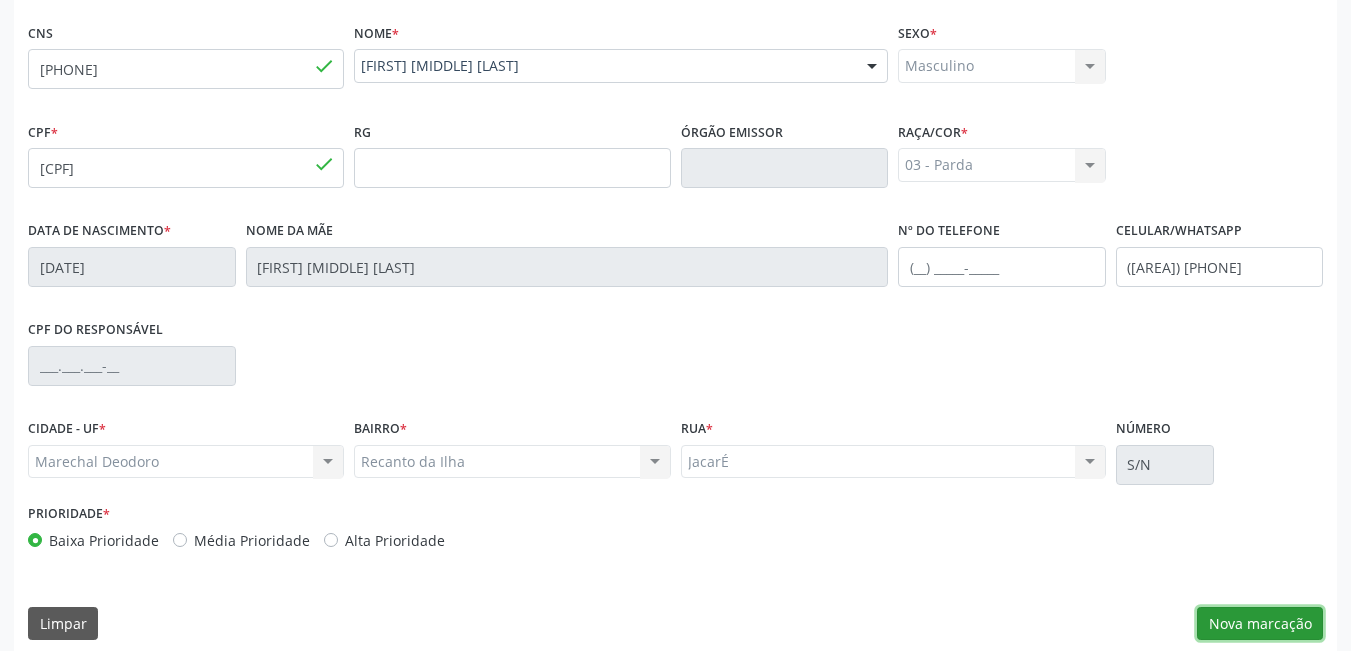 click on "Nova marcação" at bounding box center [1260, 624] 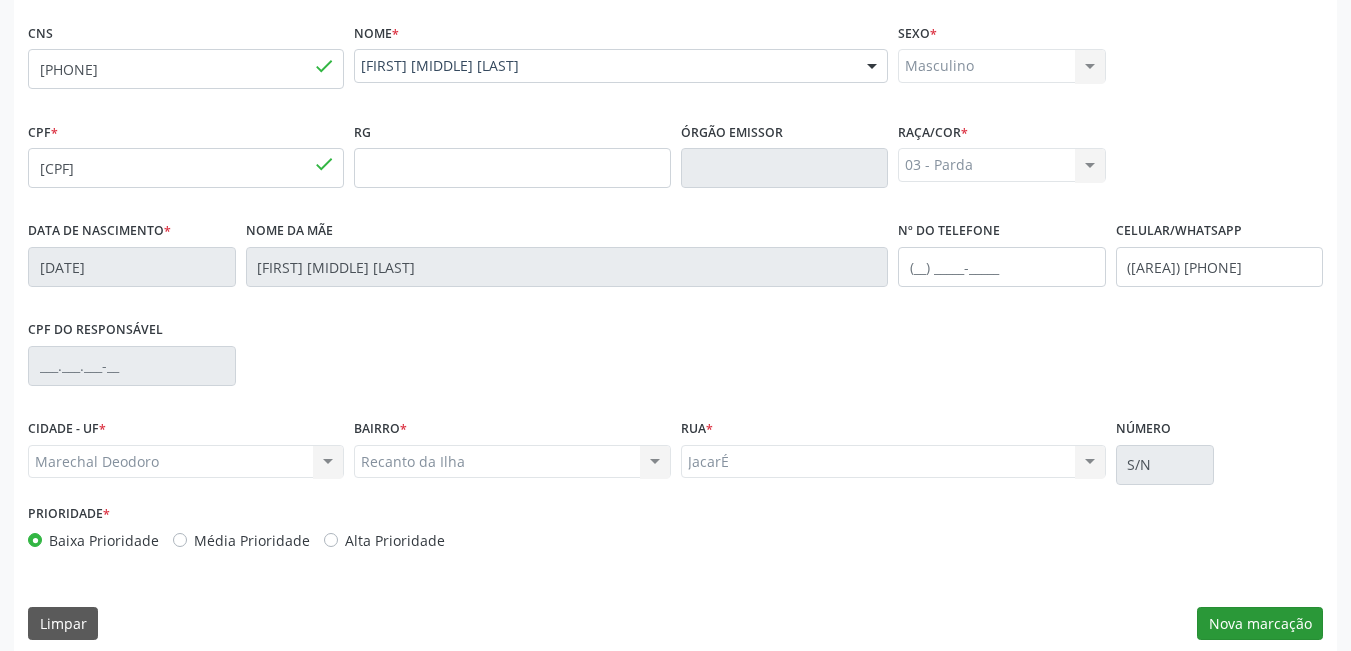 click on "Requerente
*
Médico(a)         Médico(a)   Enfermeiro(a)   Paciente
Nenhum resultado encontrado para: "   "
Não há nenhuma opção para ser exibida.
UF
*
AL         AL
Nenhum resultado encontrado para: "   "
Não há nenhuma opção para ser exibida.
Município
*
Marechal Deodoro         Marechal Deodoro
Nenhum resultado encontrado para: "   "
Não há nenhuma opção para ser exibida.
Unidade de atendimento
*
Unidade de atendimento
Aeronave Baron 58   Aeronave Cessna   Associacao Divina Misericordia   Caps Maria Celia de Araujo Sarmento   Central Municipal de Rede de Frio de Marechal Deodoro   Central de Abastecimento Farmaceutico Caf   Centro Municipal de Especialidade Odontologica   Centro de Parto Normal Imaculada Conceicao   Centro de Saude Professor Estacio de Lima" at bounding box center (0, 0) 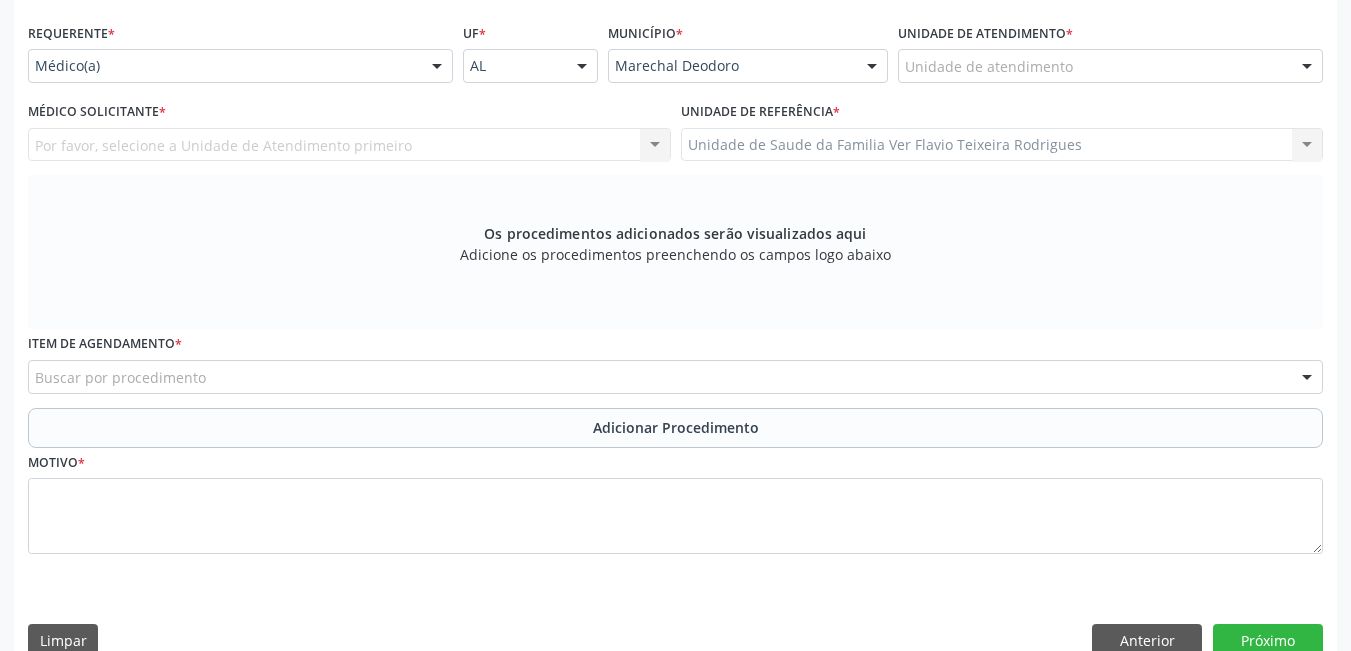 scroll, scrollTop: 344, scrollLeft: 0, axis: vertical 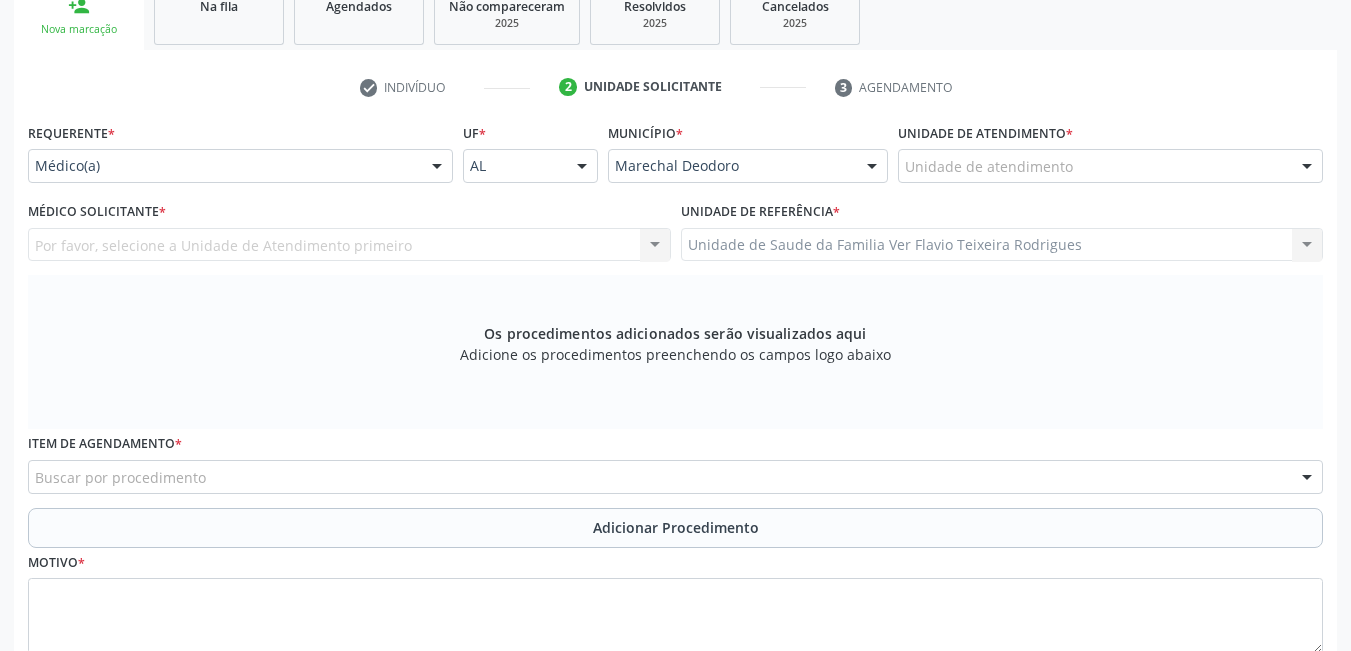 click on "Os procedimentos adicionados serão visualizados aqui
Adicione os procedimentos preenchendo os campos logo abaixo" at bounding box center (675, 352) 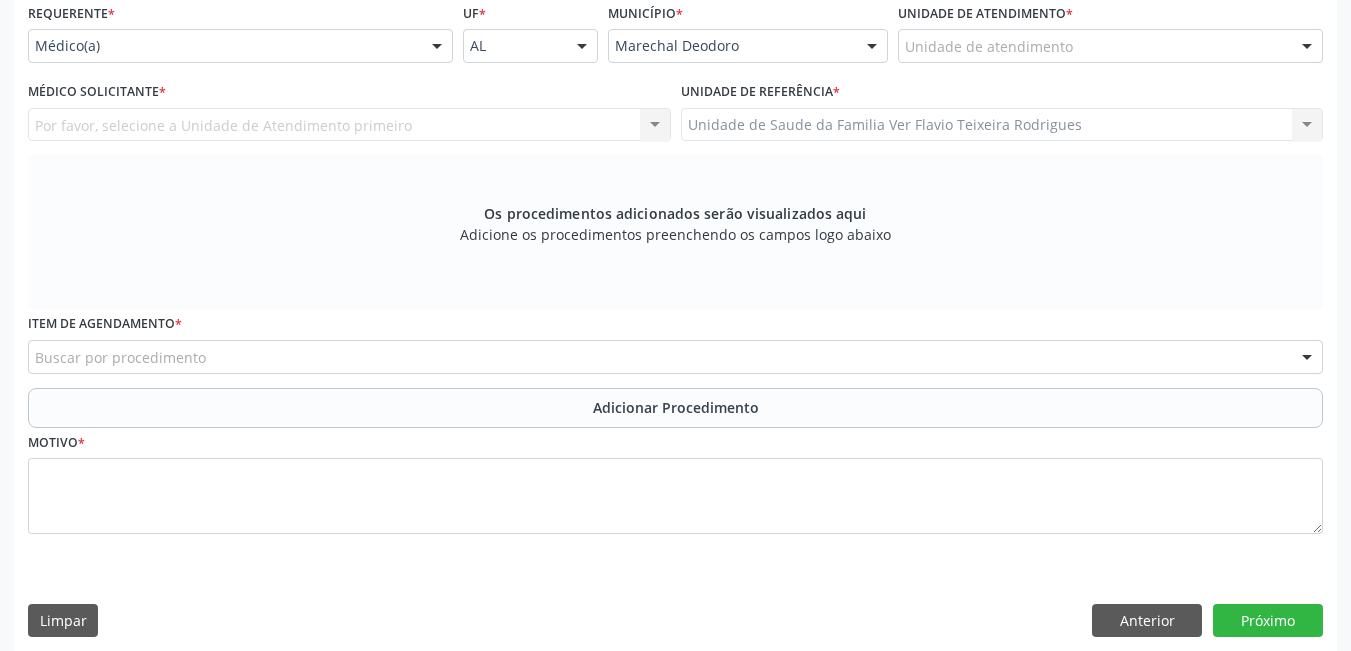 scroll, scrollTop: 478, scrollLeft: 0, axis: vertical 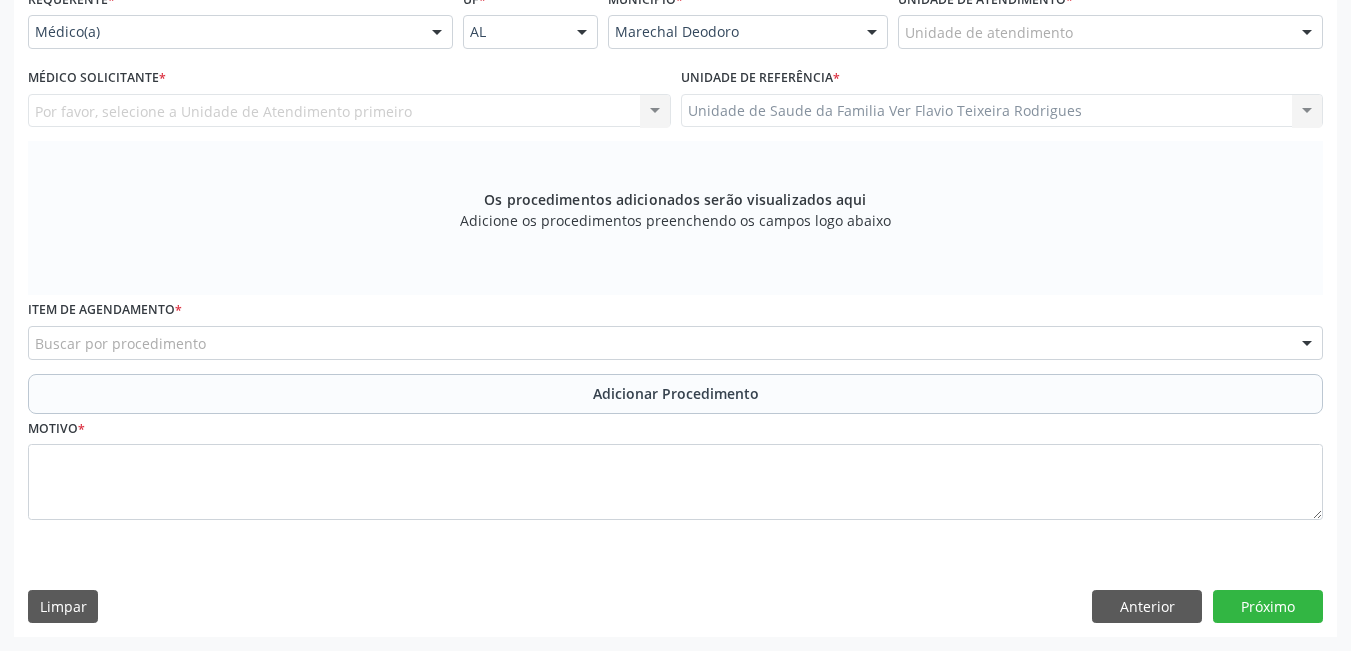 click on "Médico Solicitante
*
Por favor, selecione a Unidade de Atendimento primeiro
Nenhum resultado encontrado para: "   "
Não há nenhuma opção para ser exibida." at bounding box center [349, 95] 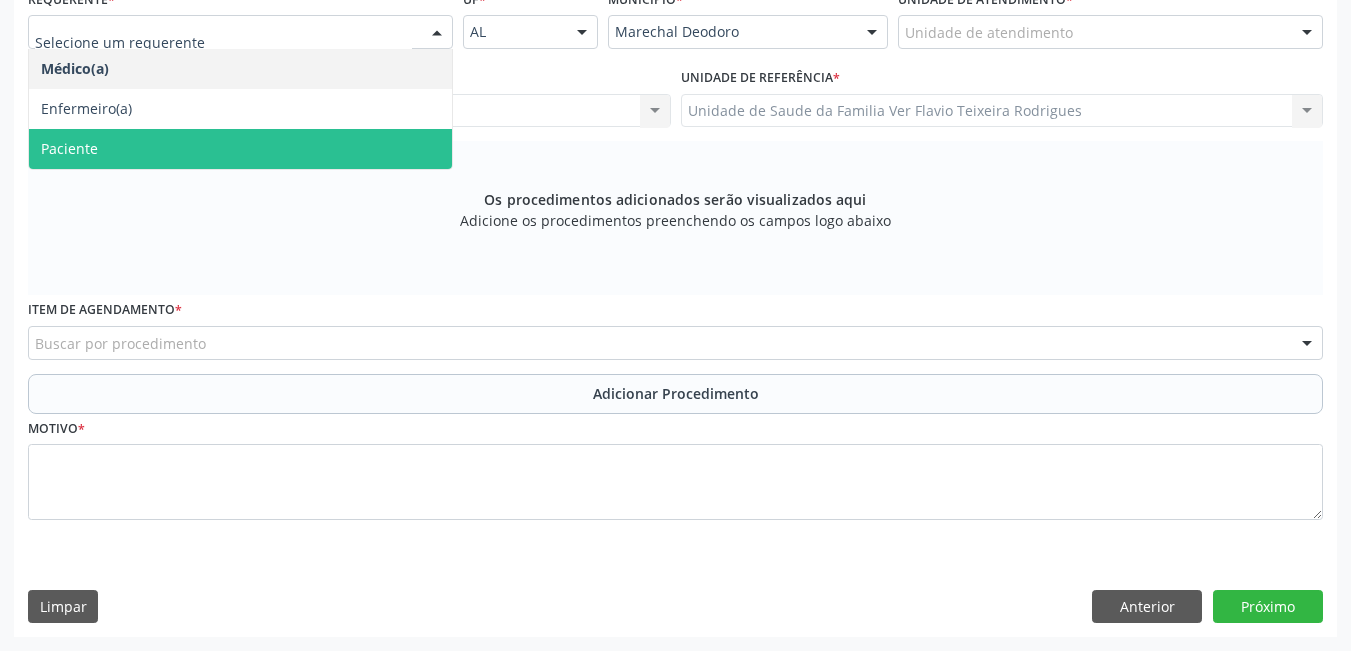 click on "Paciente" at bounding box center (240, 149) 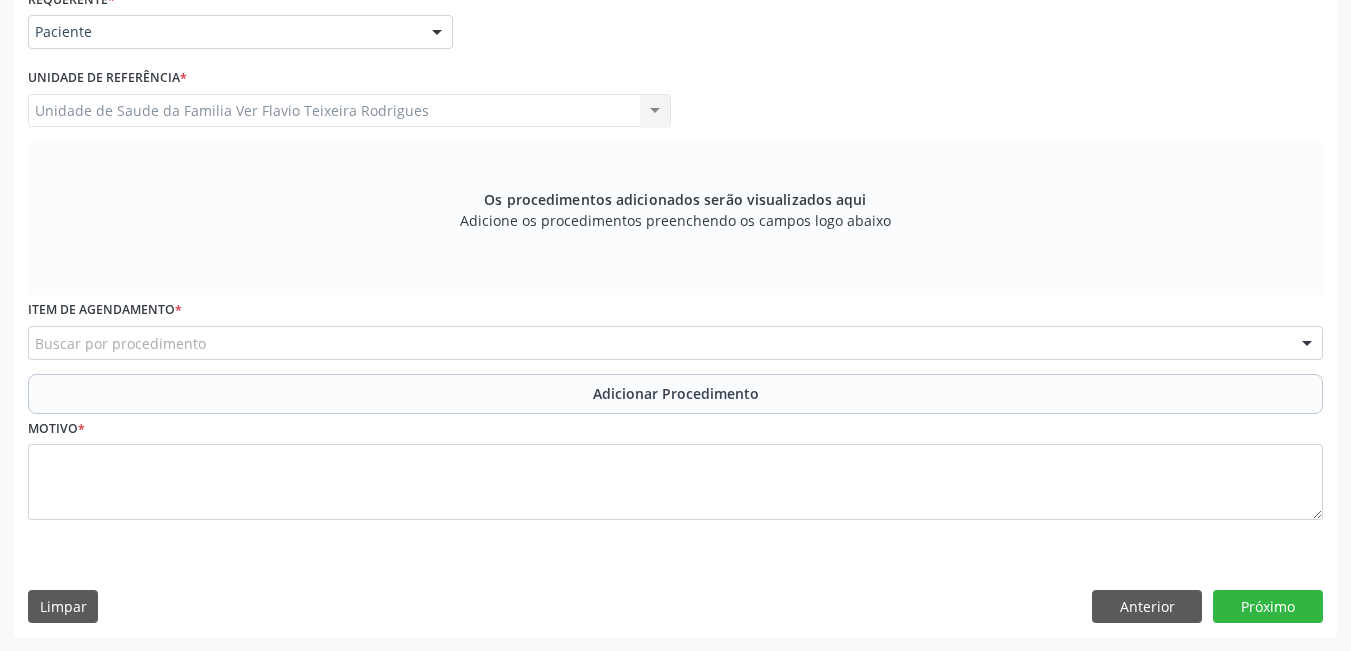 click on "Buscar por procedimento" at bounding box center (675, 343) 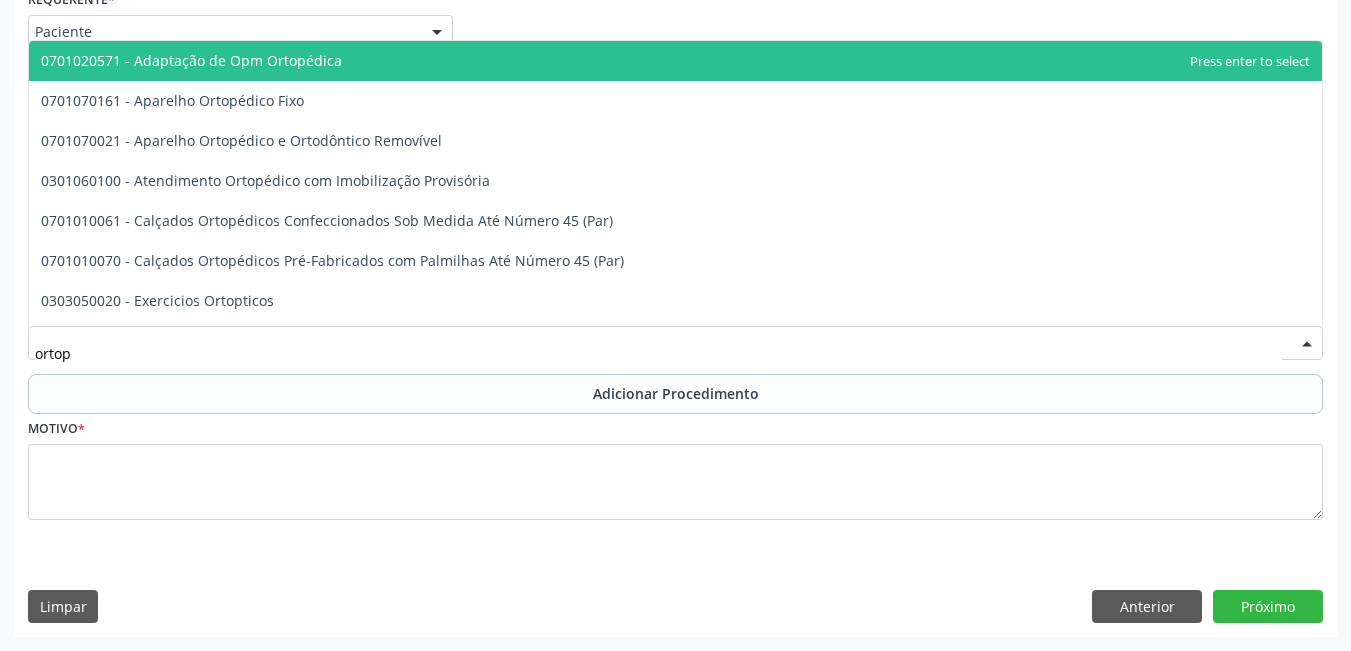 type on "ortope" 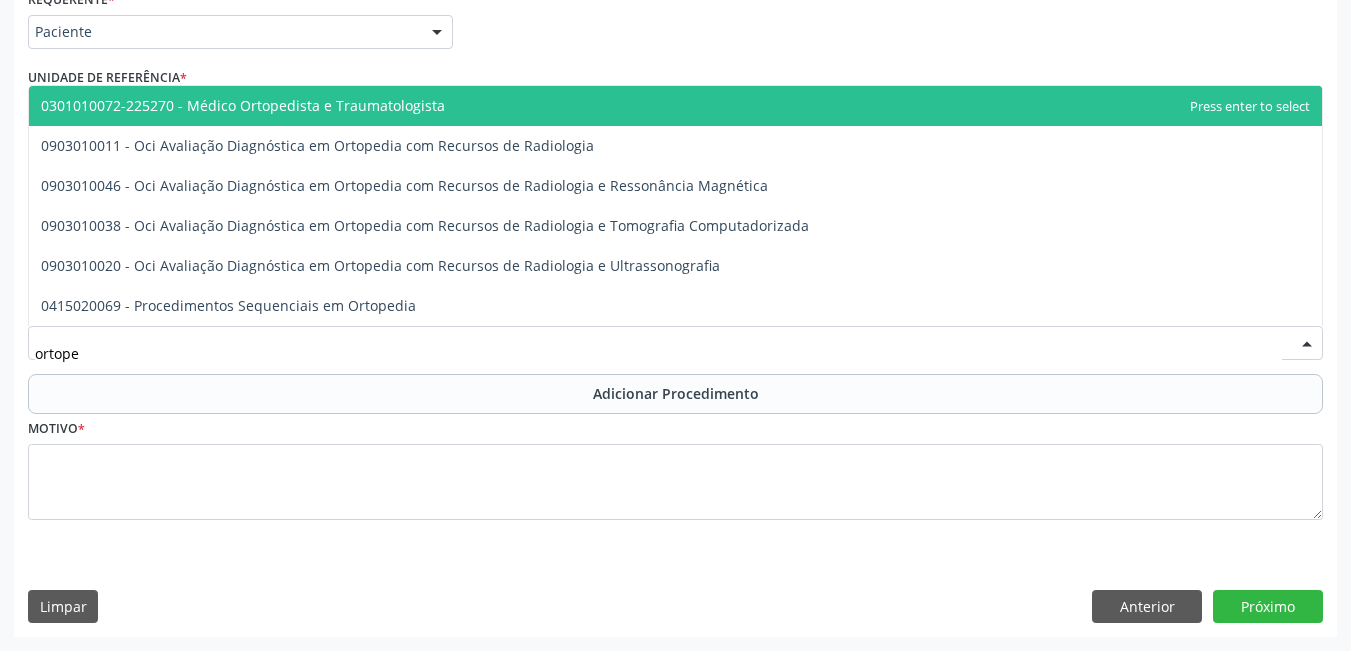 click on "0301010072-225270 - Médico Ortopedista e Traumatologista" at bounding box center [675, 106] 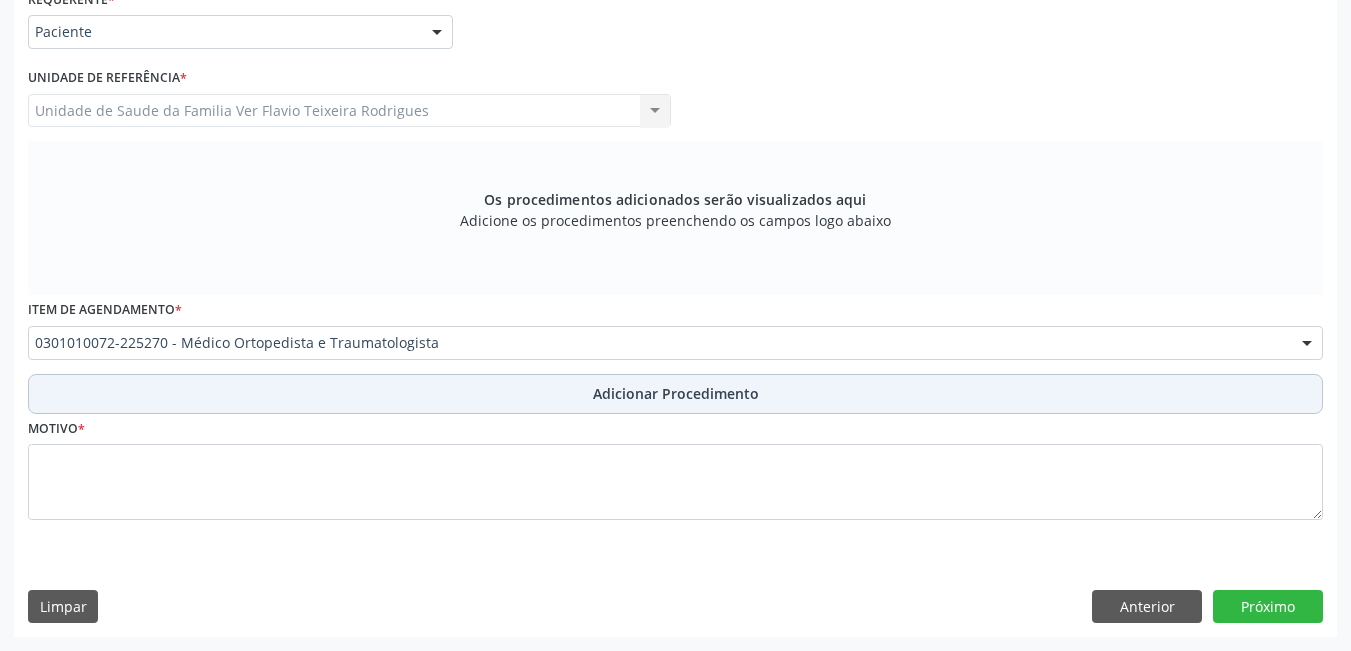 click on "Adicionar Procedimento" at bounding box center [675, 394] 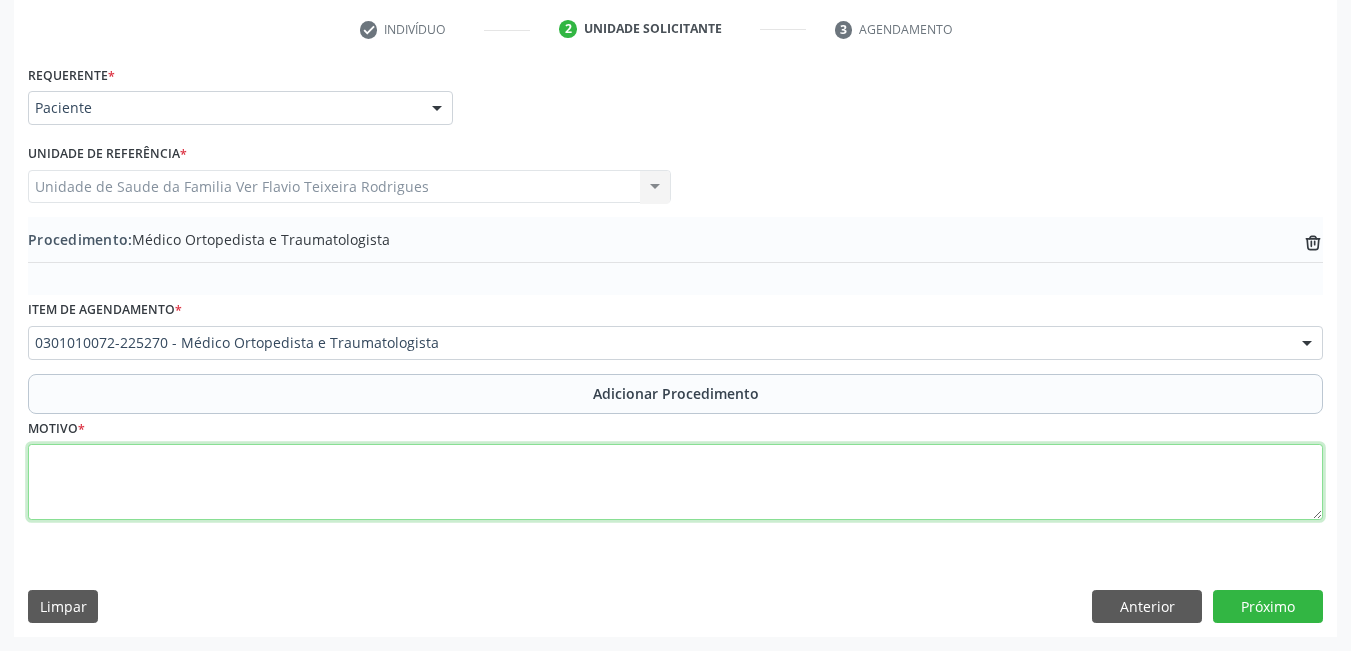 click at bounding box center [675, 482] 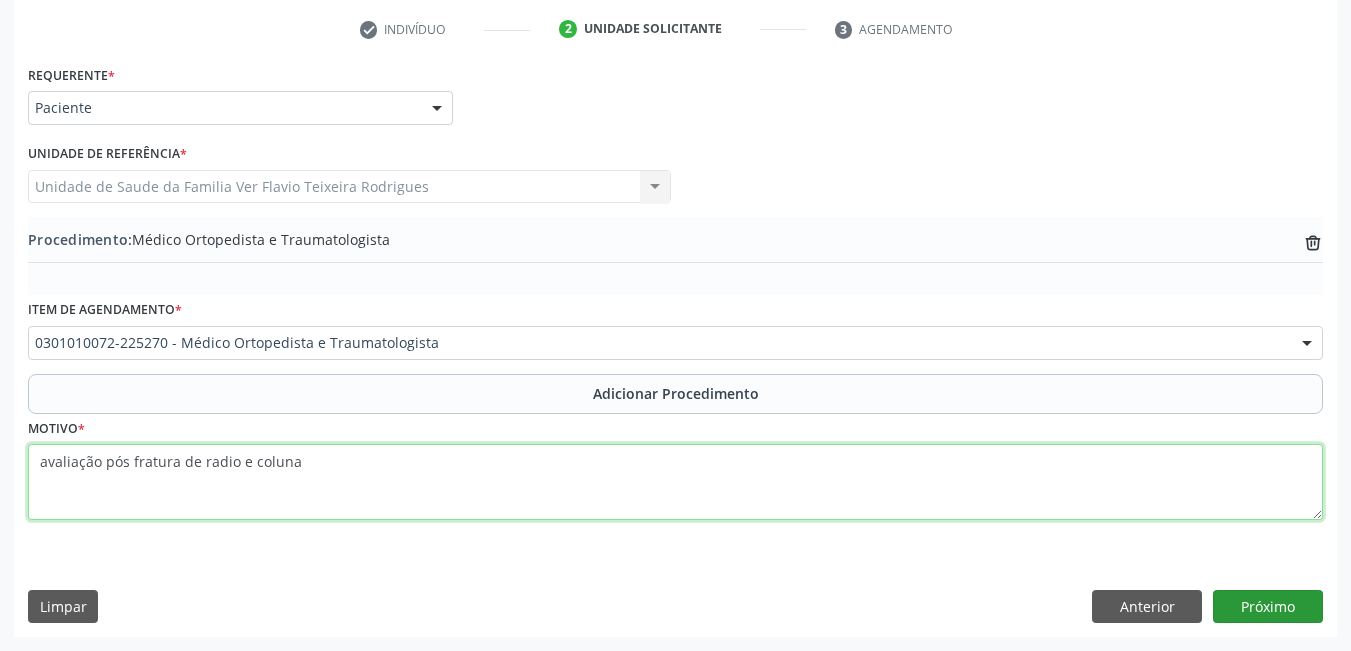 type on "avaliação pós fratura de radio e coluna" 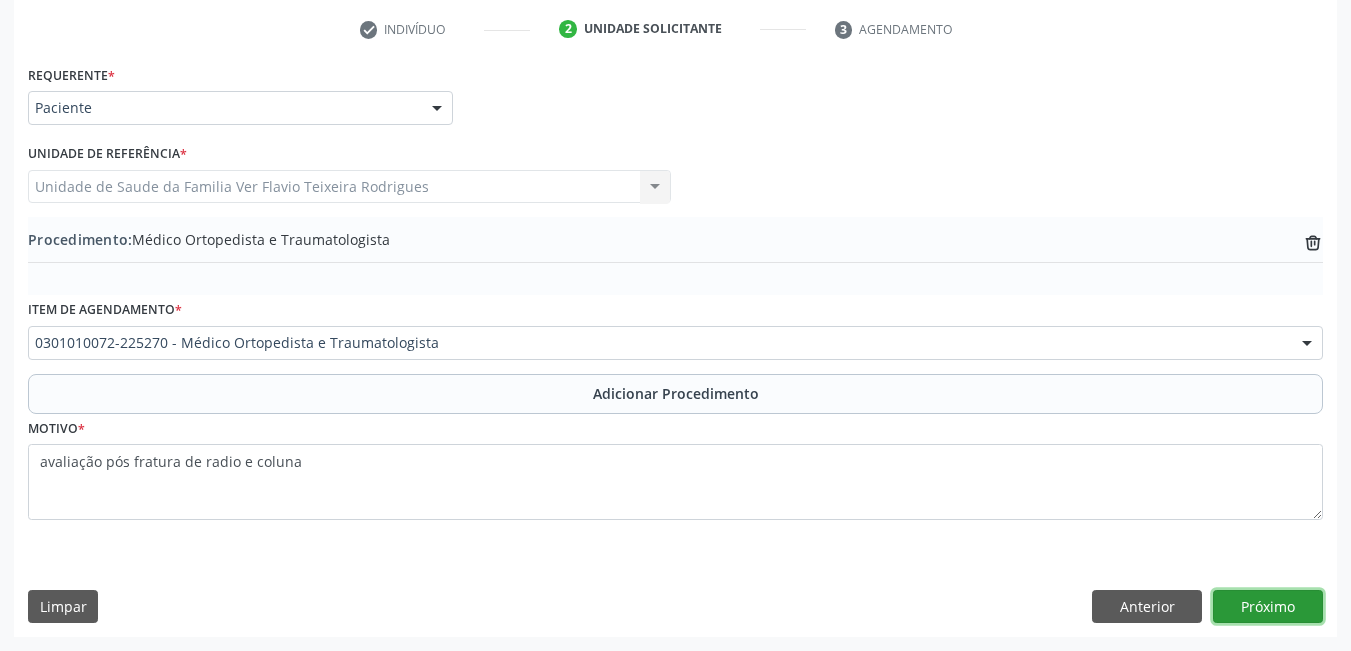 click on "Próximo" at bounding box center [1268, 607] 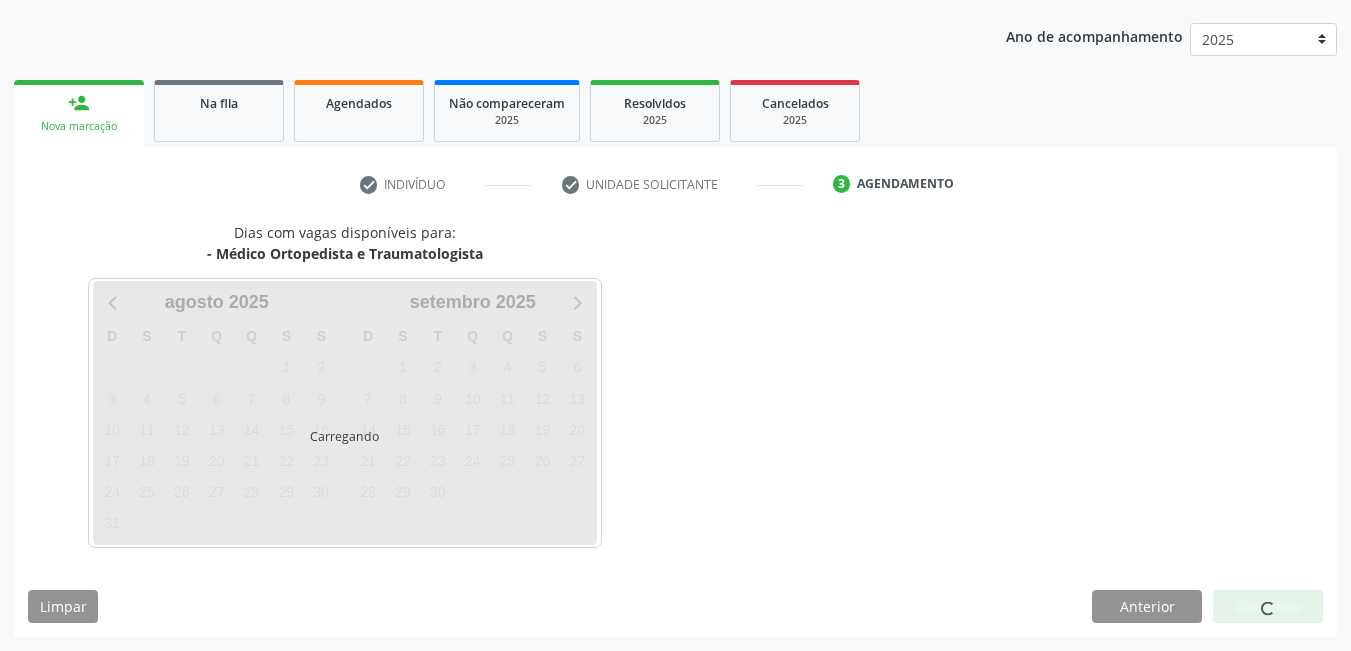 scroll, scrollTop: 306, scrollLeft: 0, axis: vertical 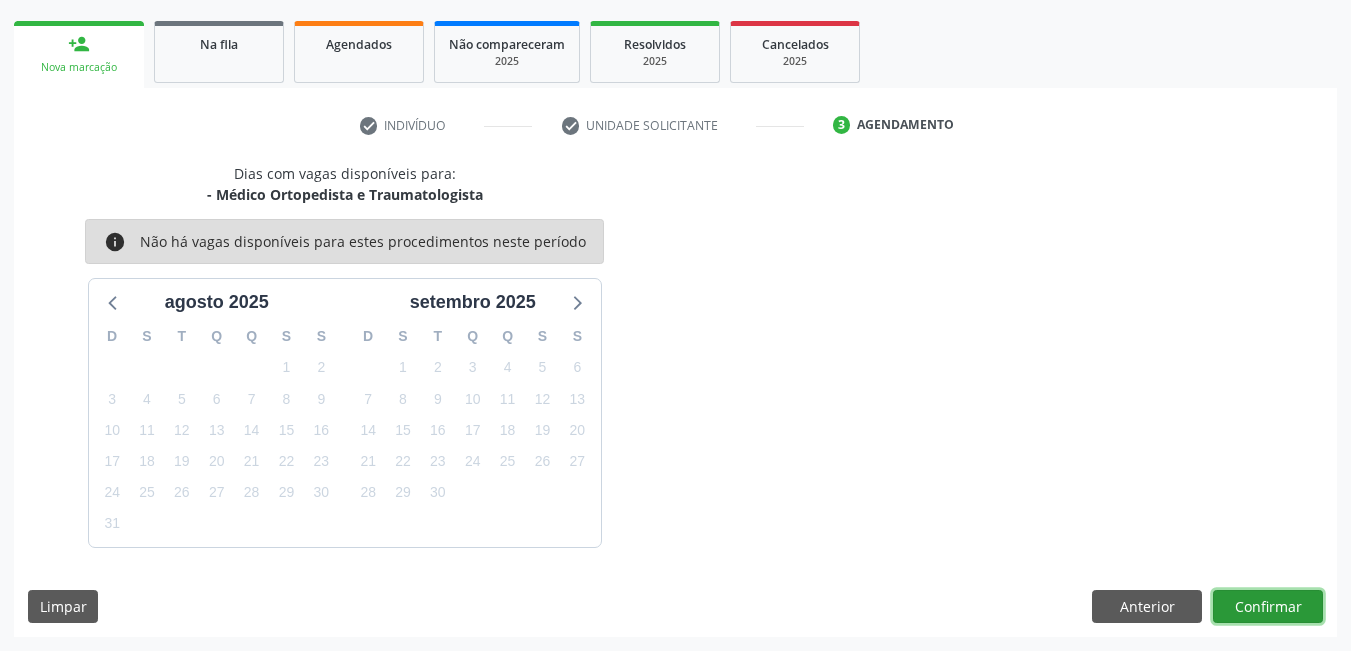 click on "Confirmar" at bounding box center [1268, 607] 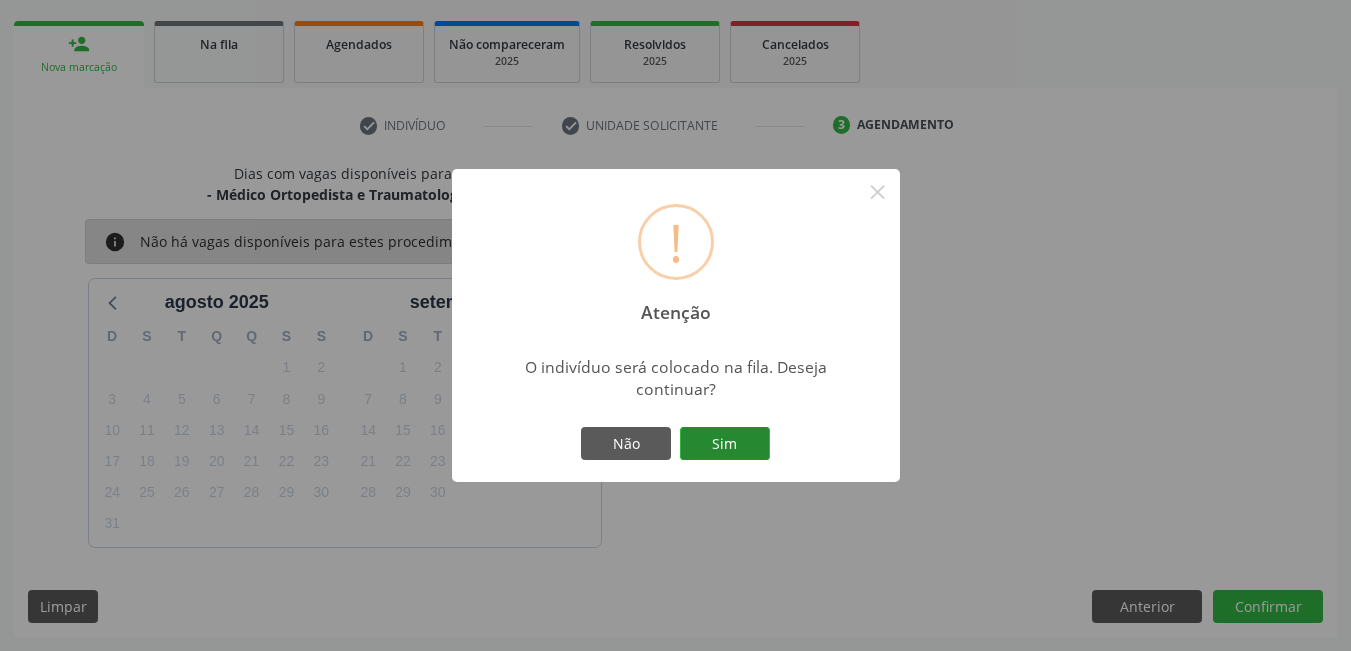 click on "Sim" at bounding box center [725, 444] 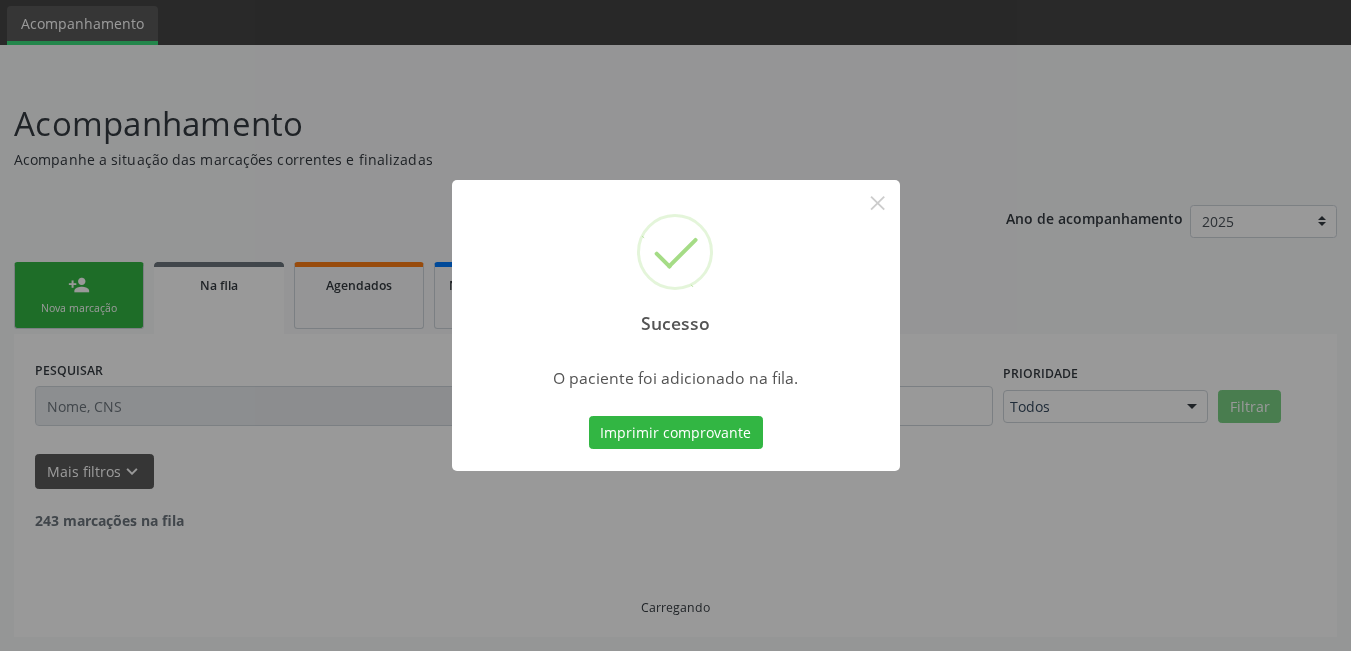 scroll, scrollTop: 44, scrollLeft: 0, axis: vertical 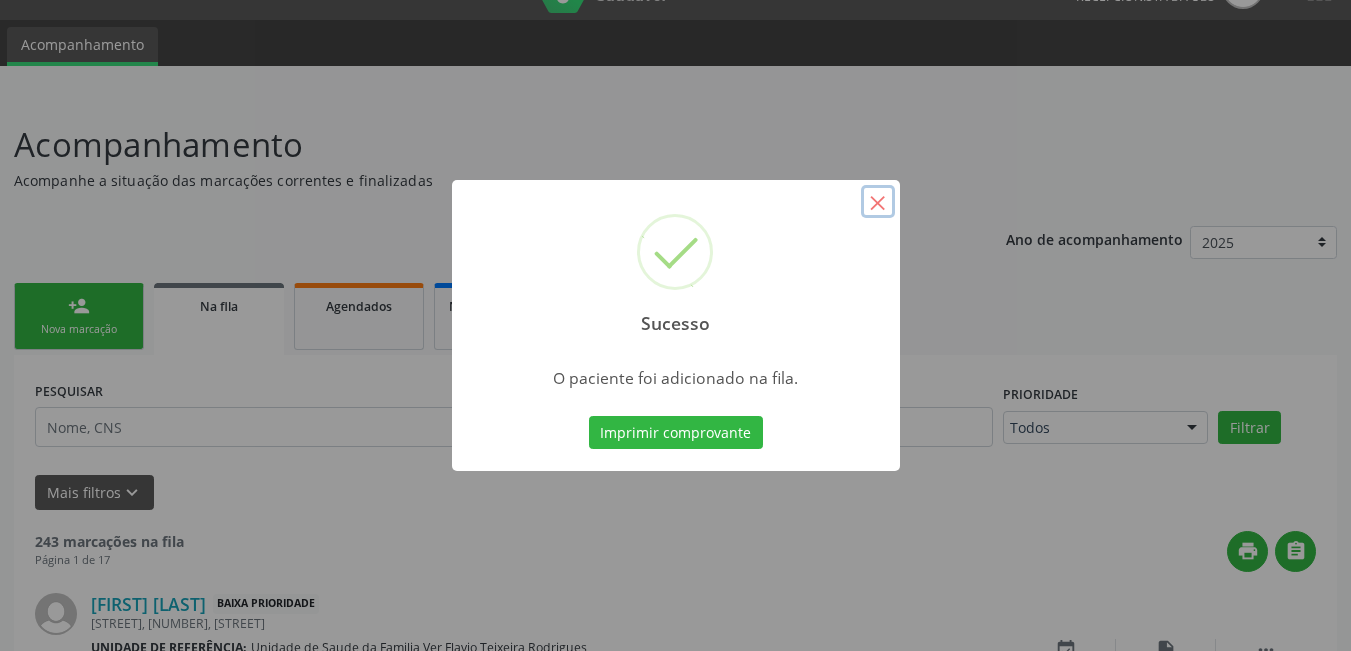 click on "×" at bounding box center [878, 202] 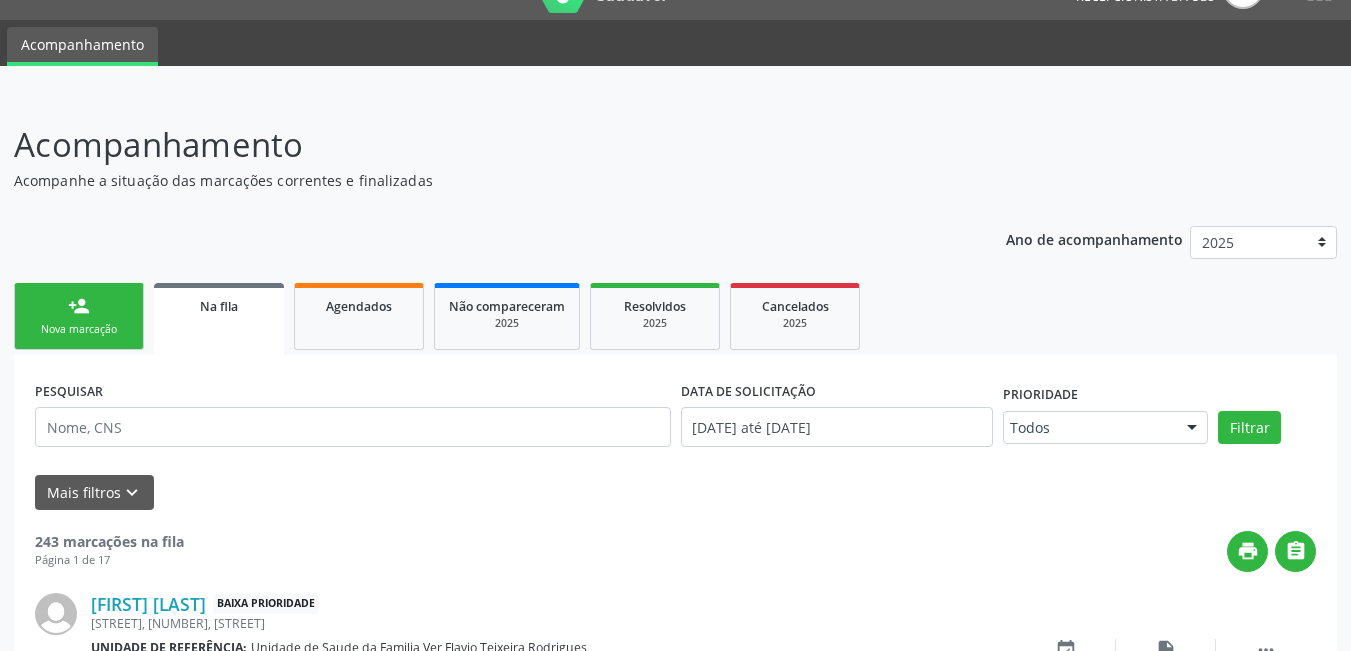 click on "person_add
Nova marcação" at bounding box center (79, 316) 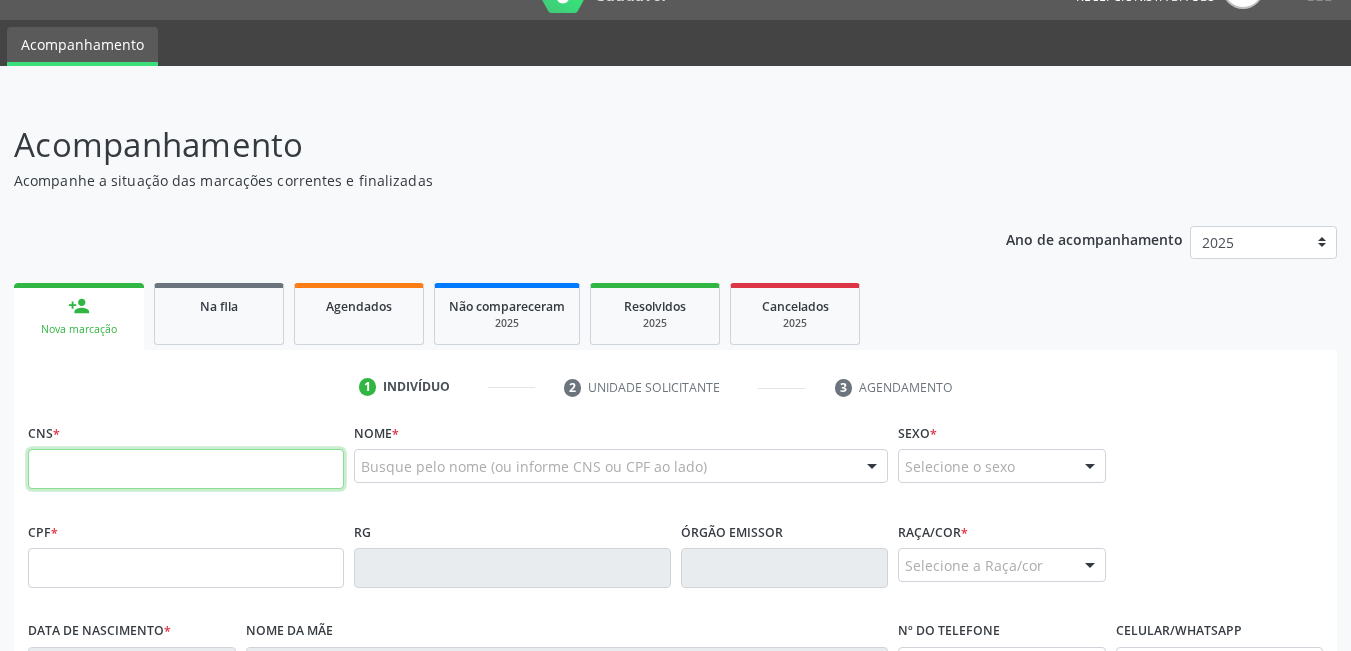 click at bounding box center (186, 469) 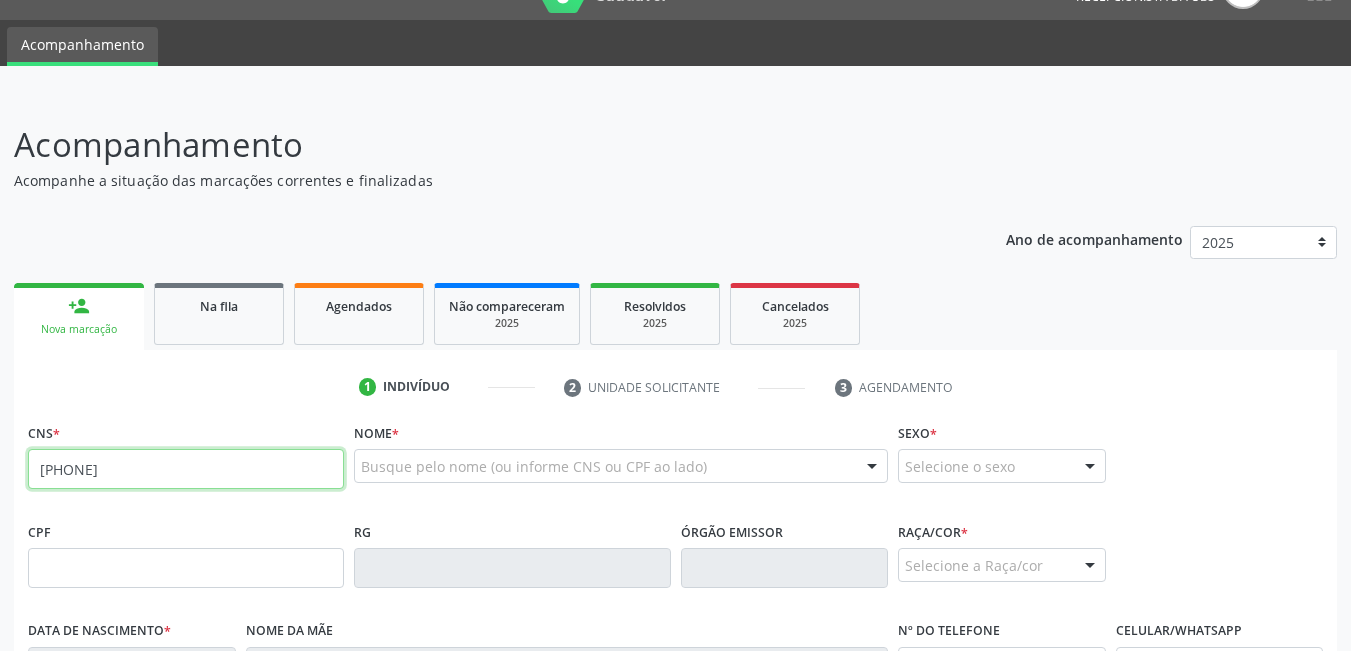 type on "704 2022 9859 2581" 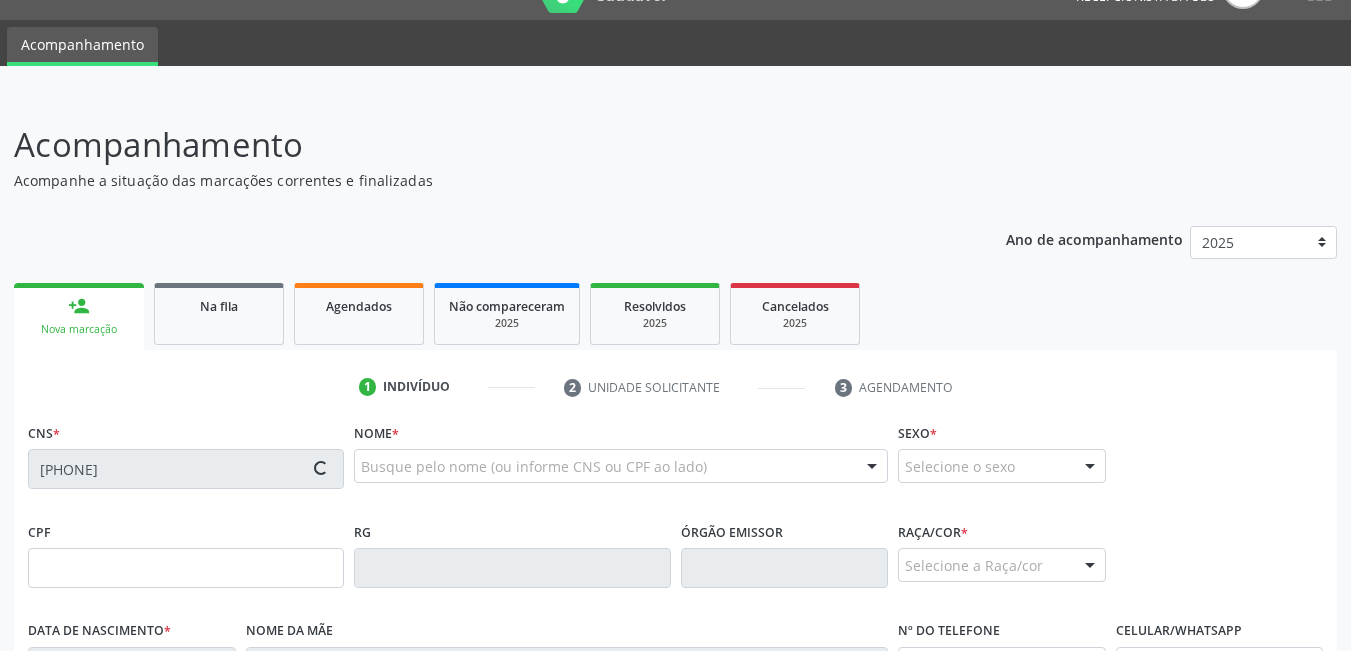 type on "814.239.854-00" 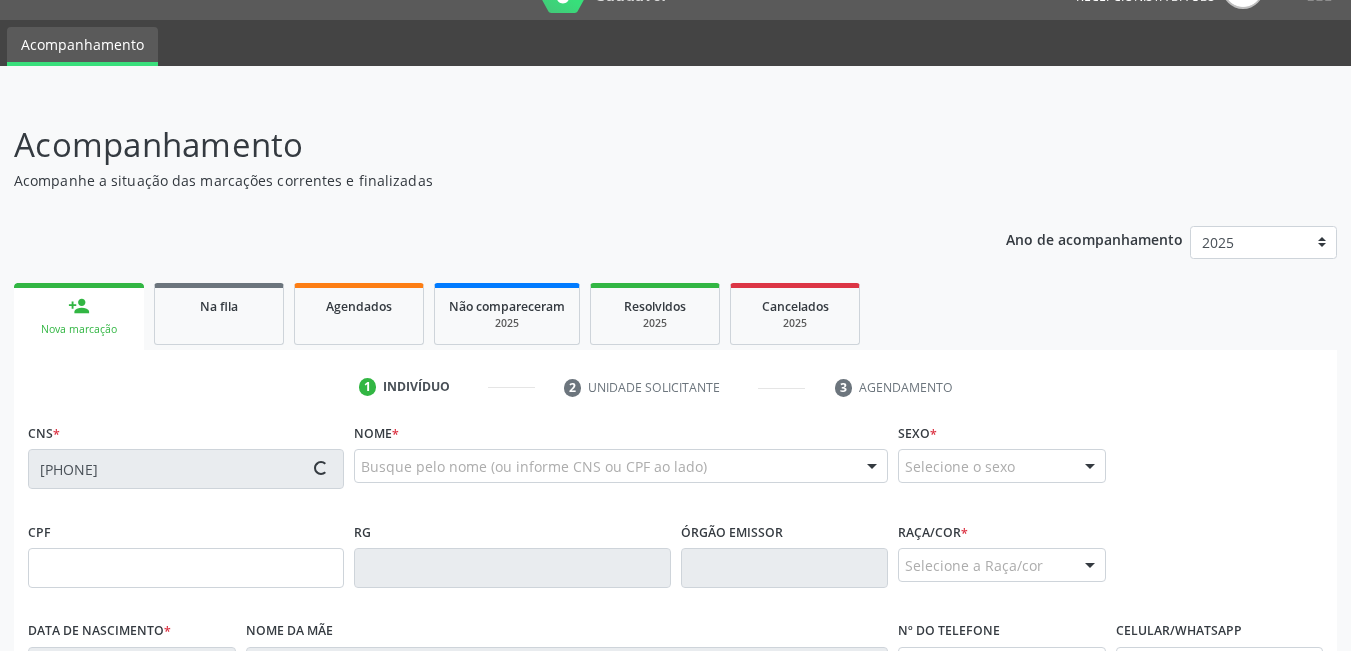 type on "28/02/1967" 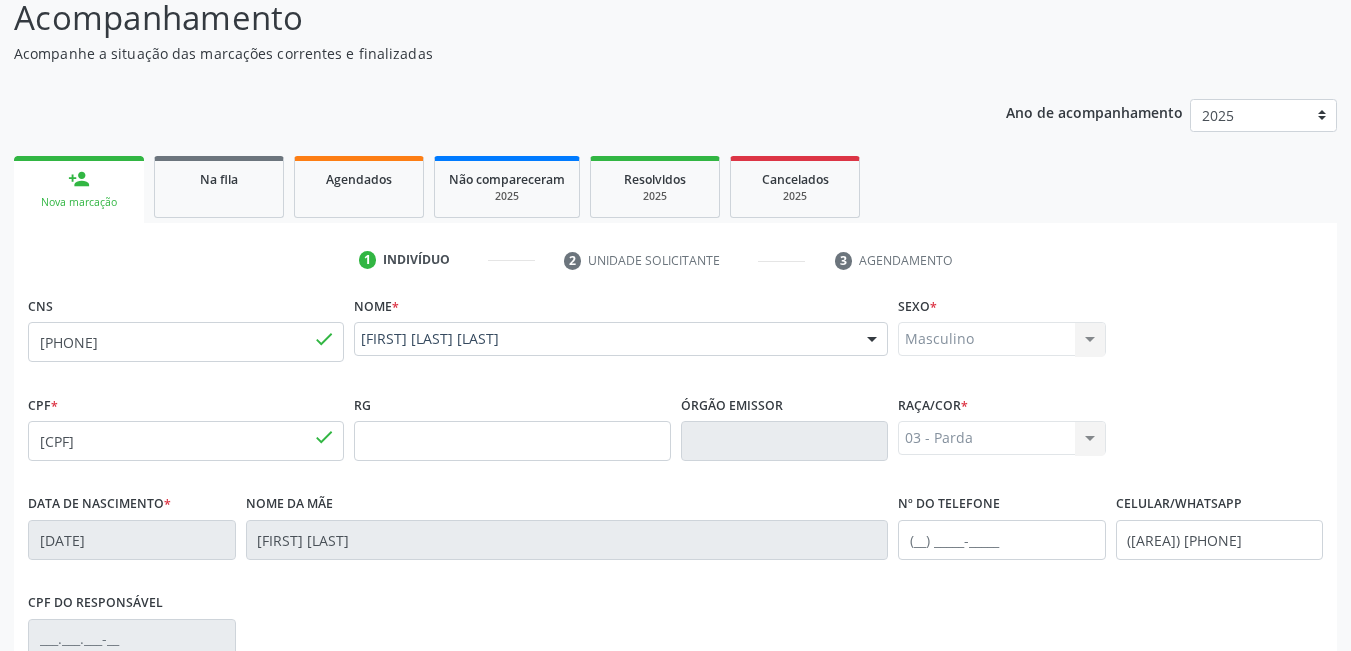 scroll, scrollTop: 444, scrollLeft: 0, axis: vertical 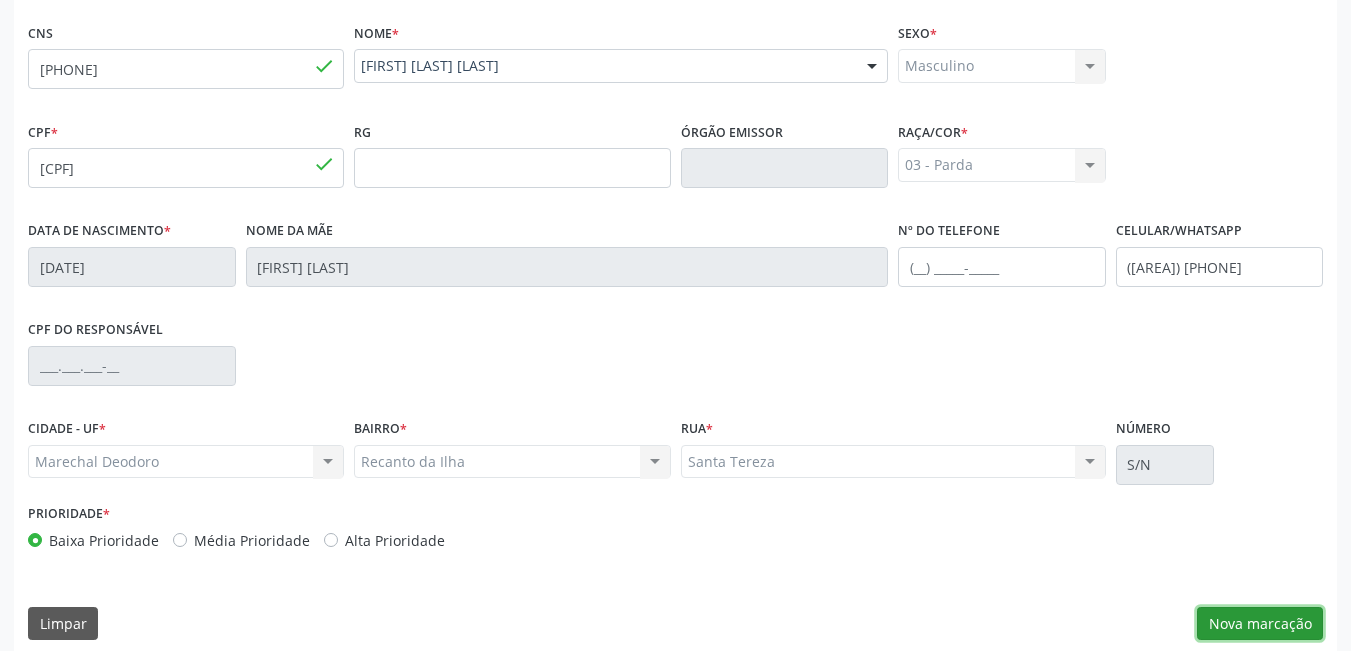 click on "Nova marcação" at bounding box center (1260, 624) 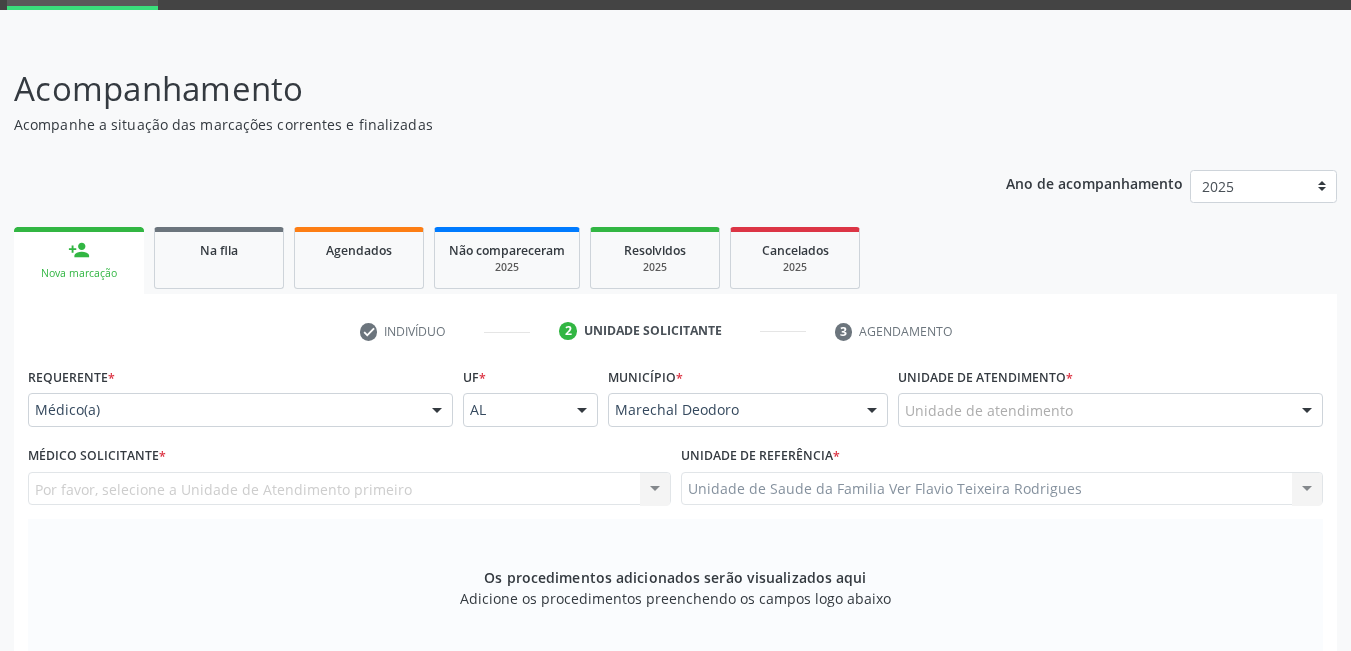 scroll, scrollTop: 400, scrollLeft: 0, axis: vertical 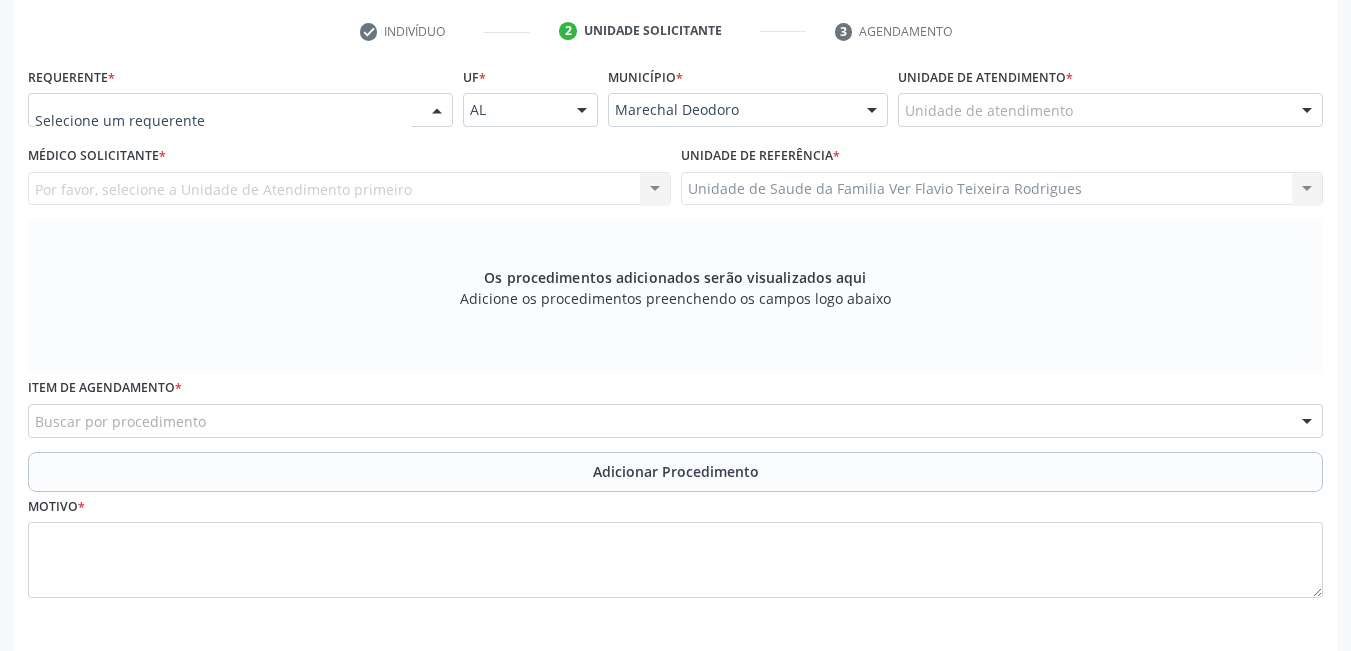 click at bounding box center [437, 111] 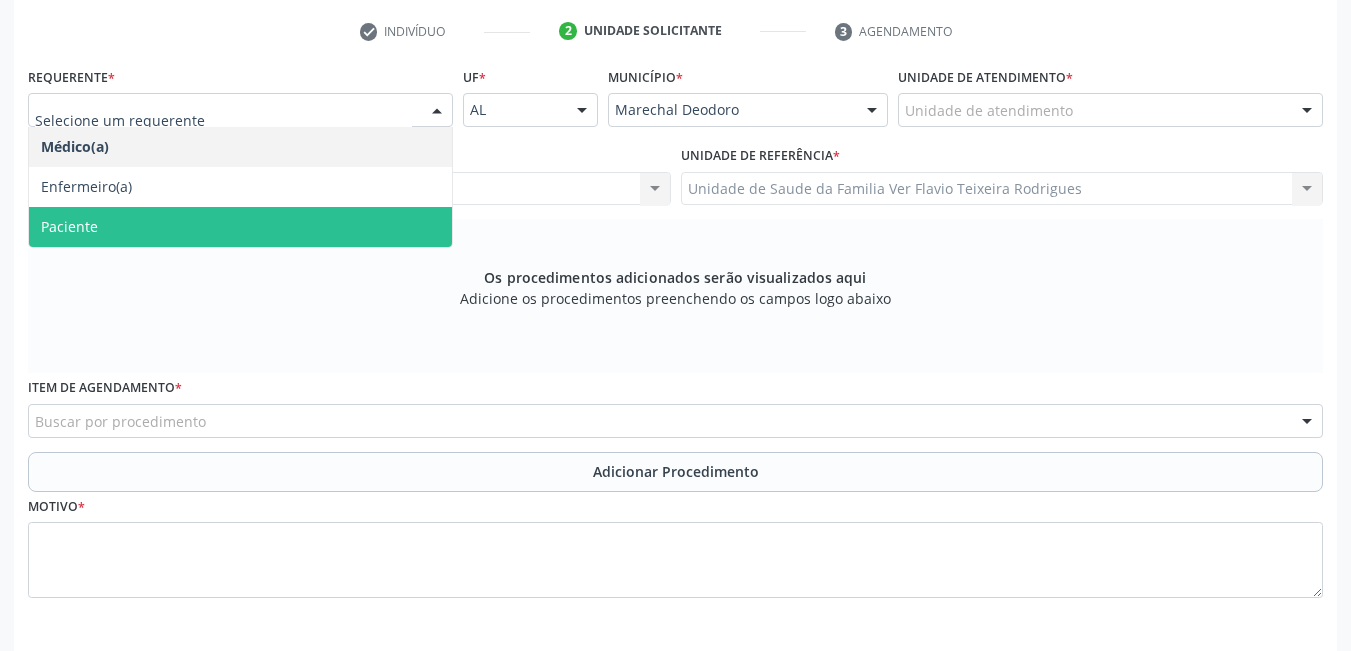 click on "Paciente" at bounding box center [240, 227] 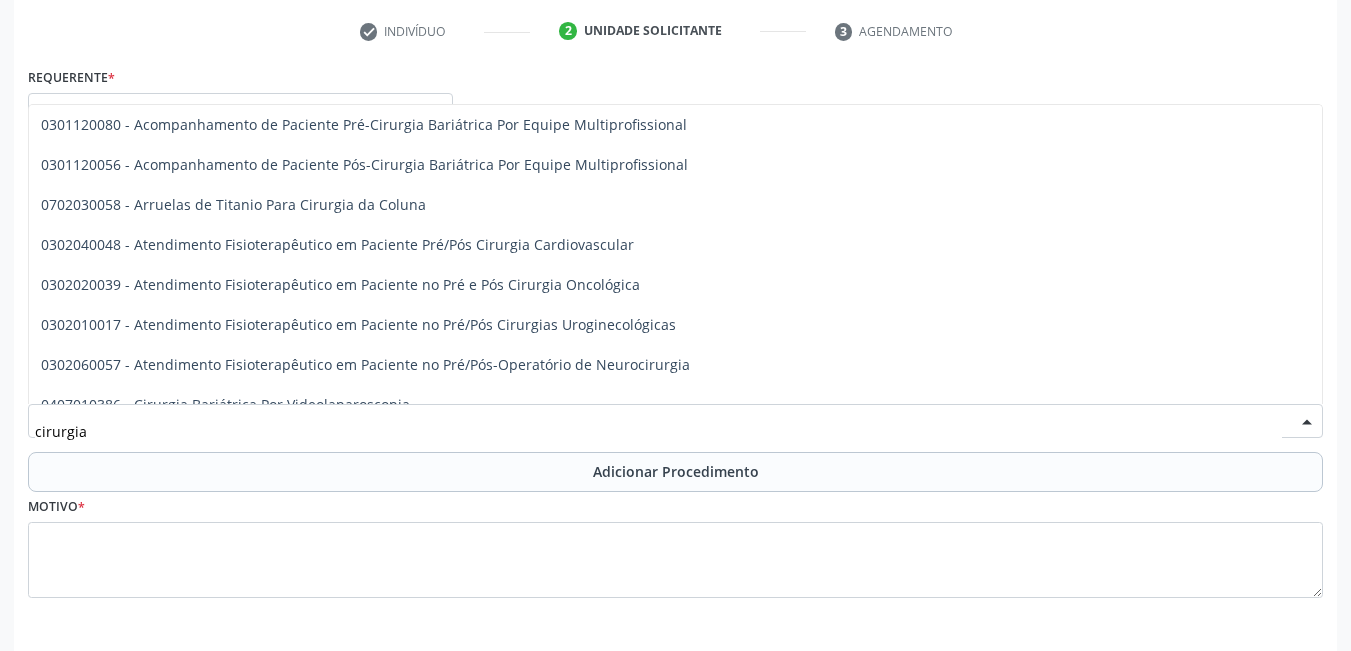 scroll, scrollTop: 500, scrollLeft: 0, axis: vertical 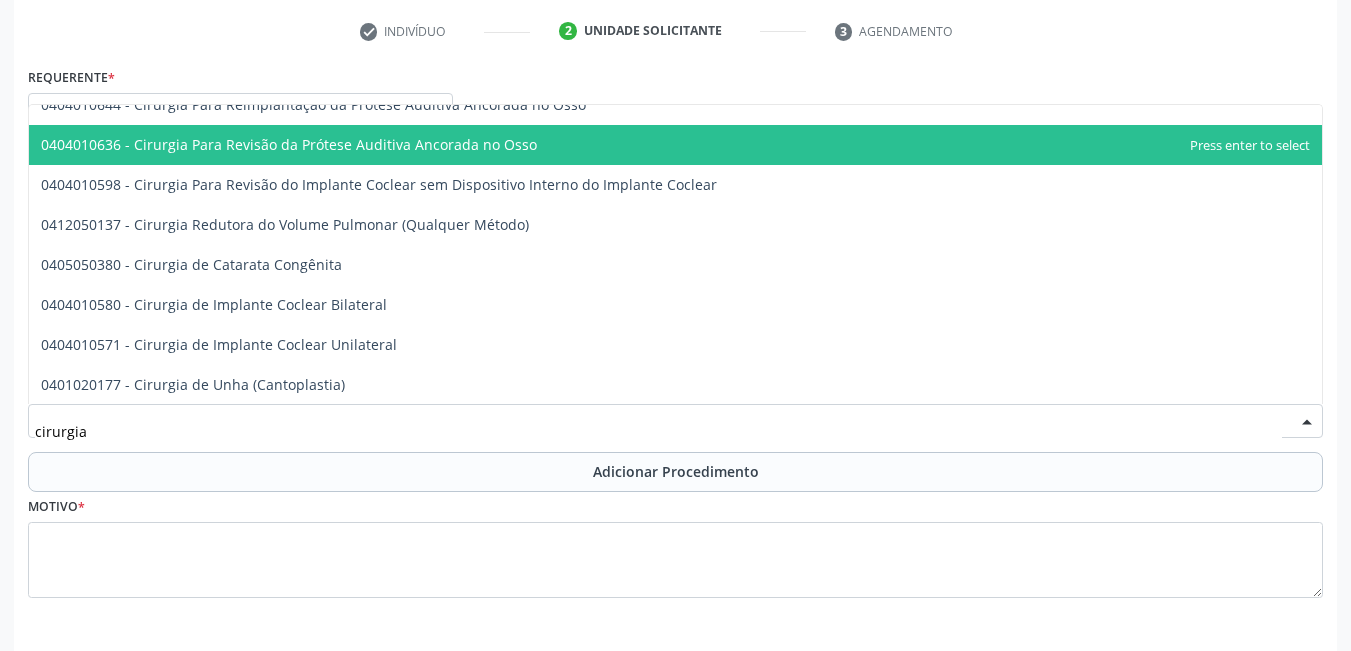 drag, startPoint x: 152, startPoint y: 417, endPoint x: 125, endPoint y: 422, distance: 27.45906 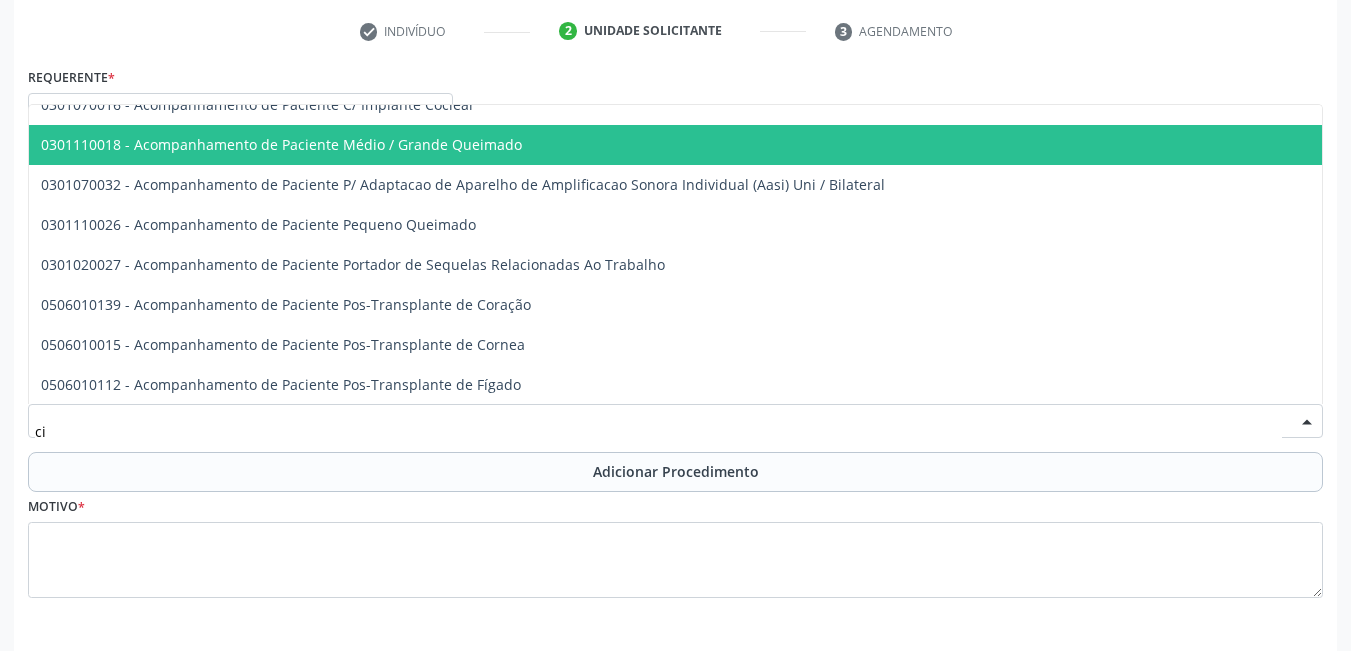 type on "c" 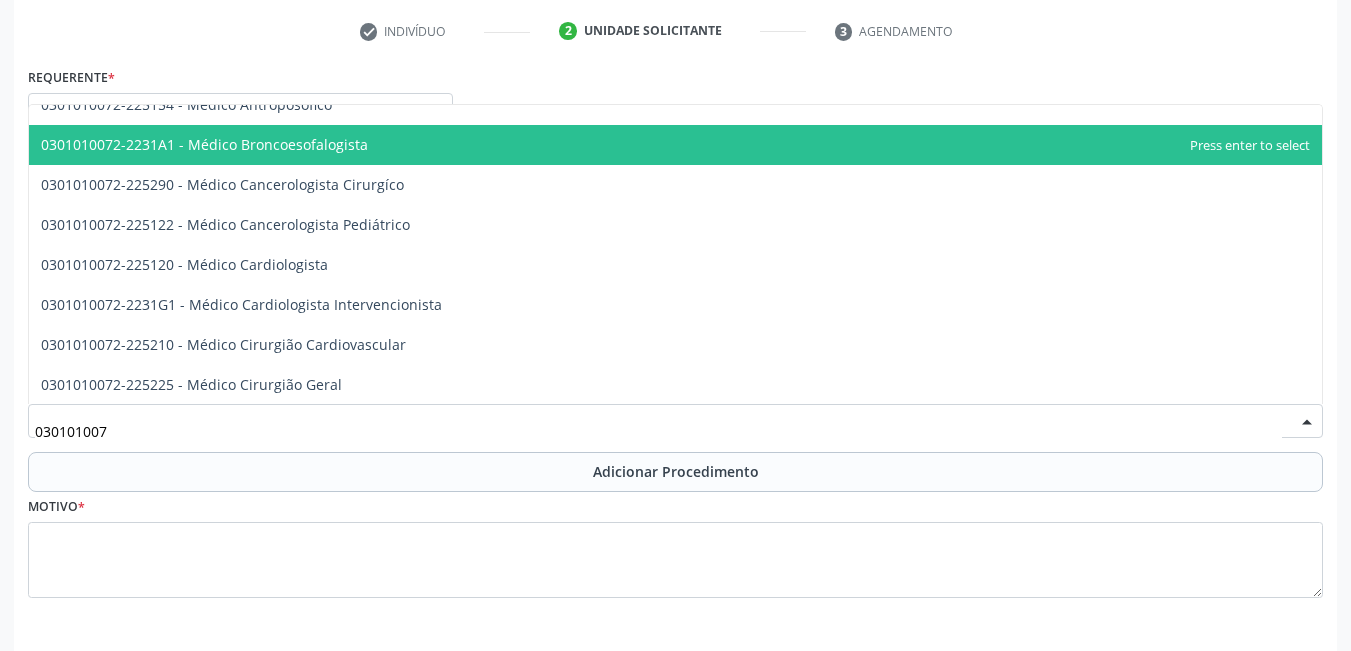 type on "0301010072" 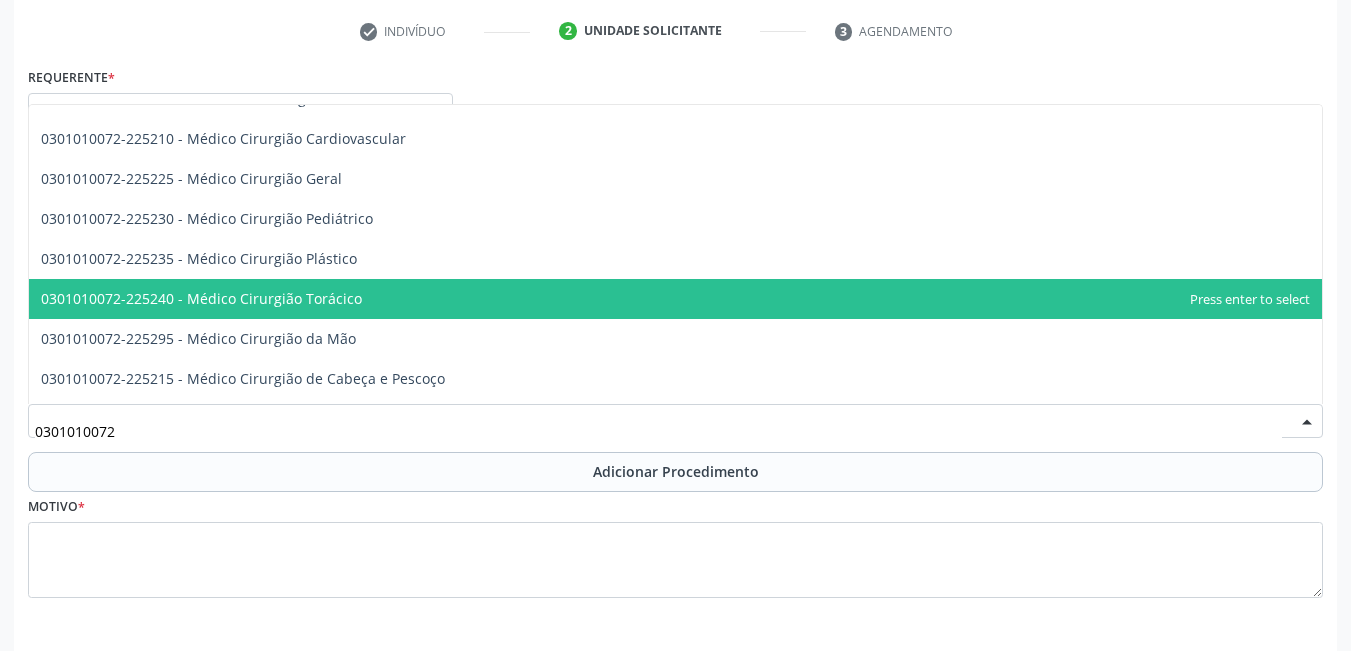 scroll, scrollTop: 300, scrollLeft: 0, axis: vertical 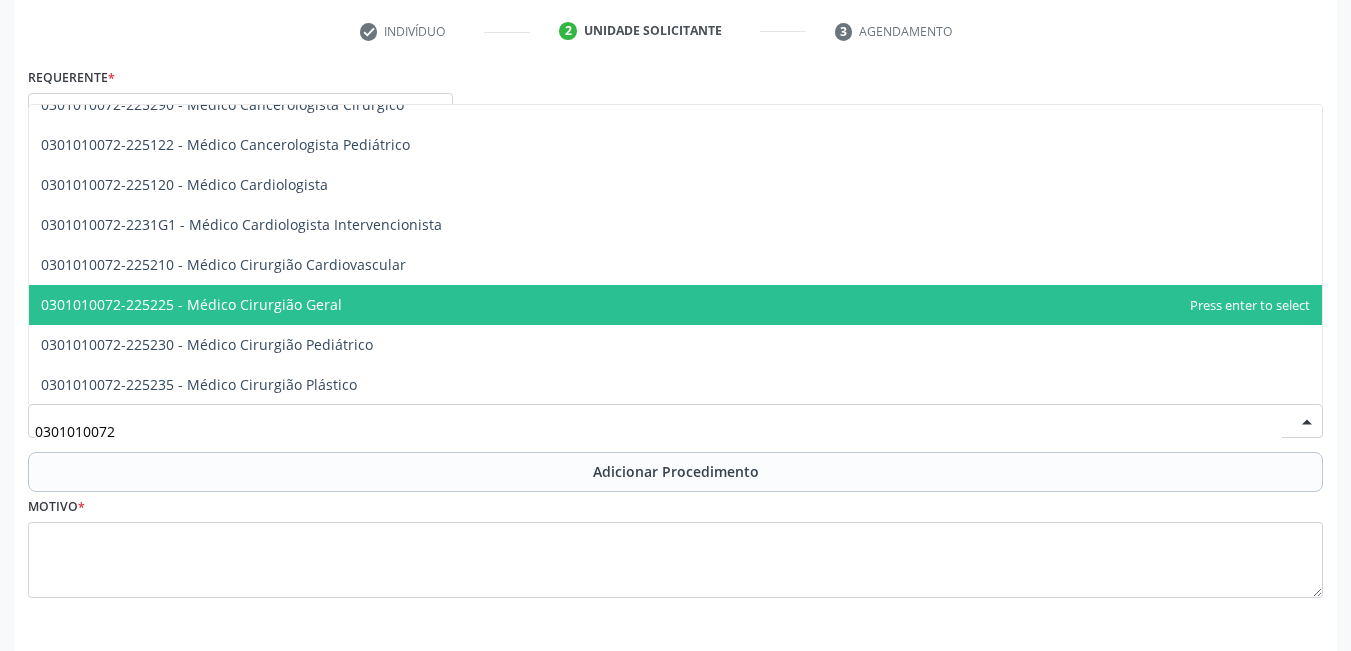 click on "0301010072-225225 - Médico Cirurgião Geral" at bounding box center [191, 304] 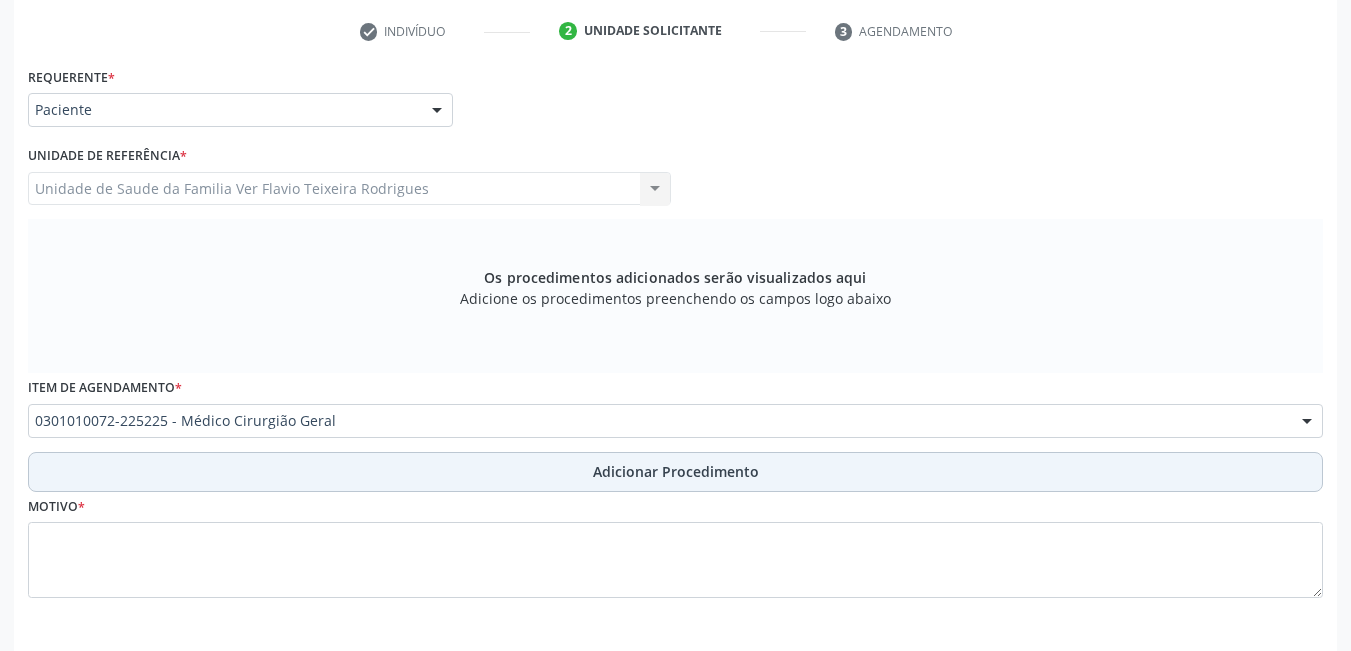 click on "Adicionar Procedimento" at bounding box center (676, 471) 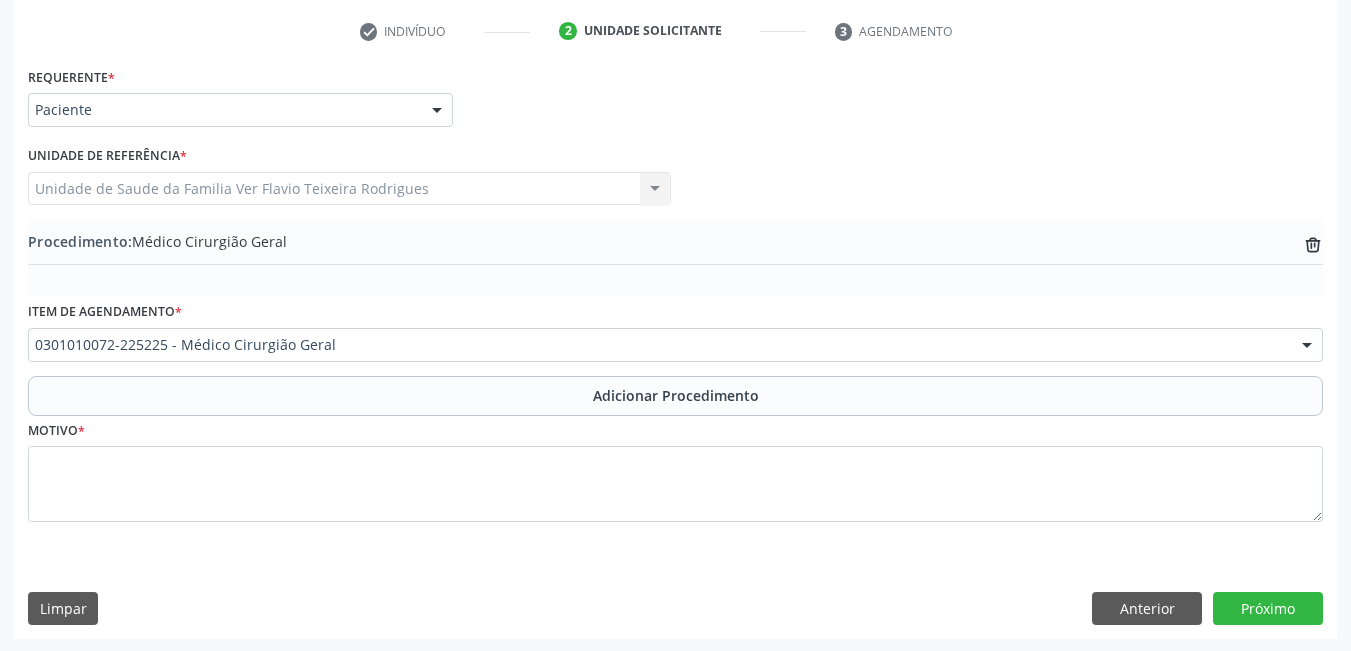 scroll, scrollTop: 0, scrollLeft: 0, axis: both 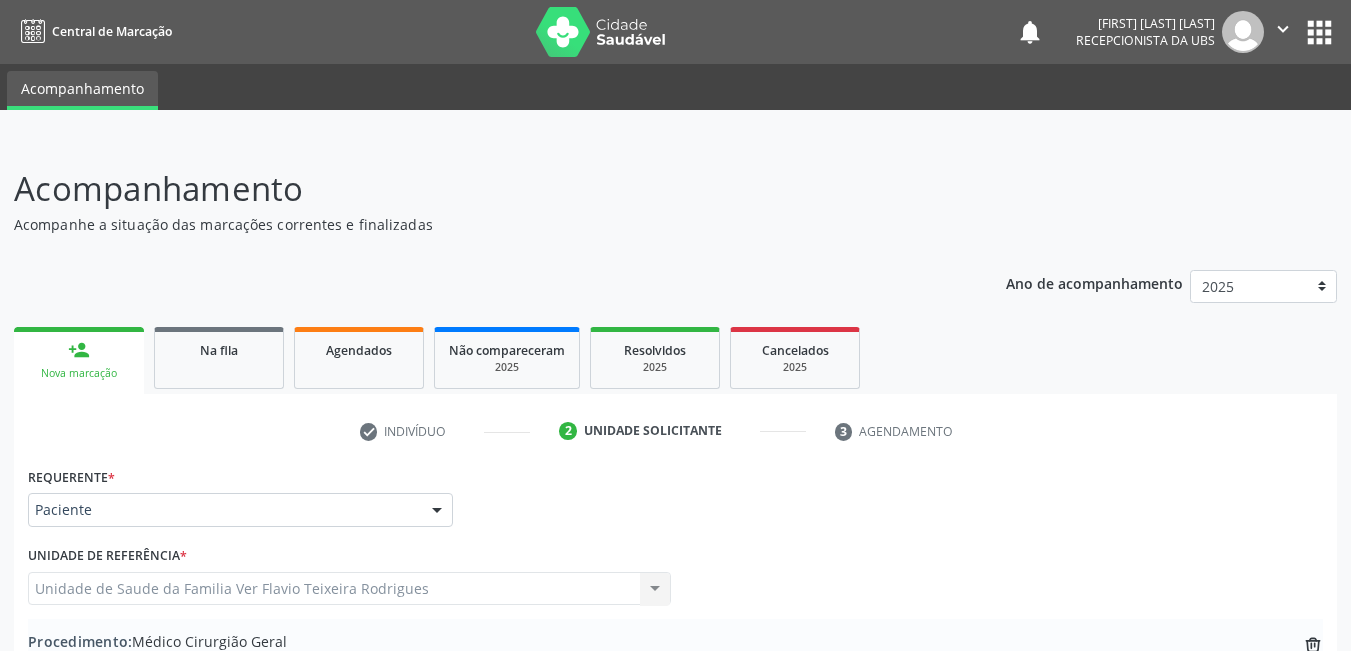 click on "Próximo" at bounding box center (1268, 1009) 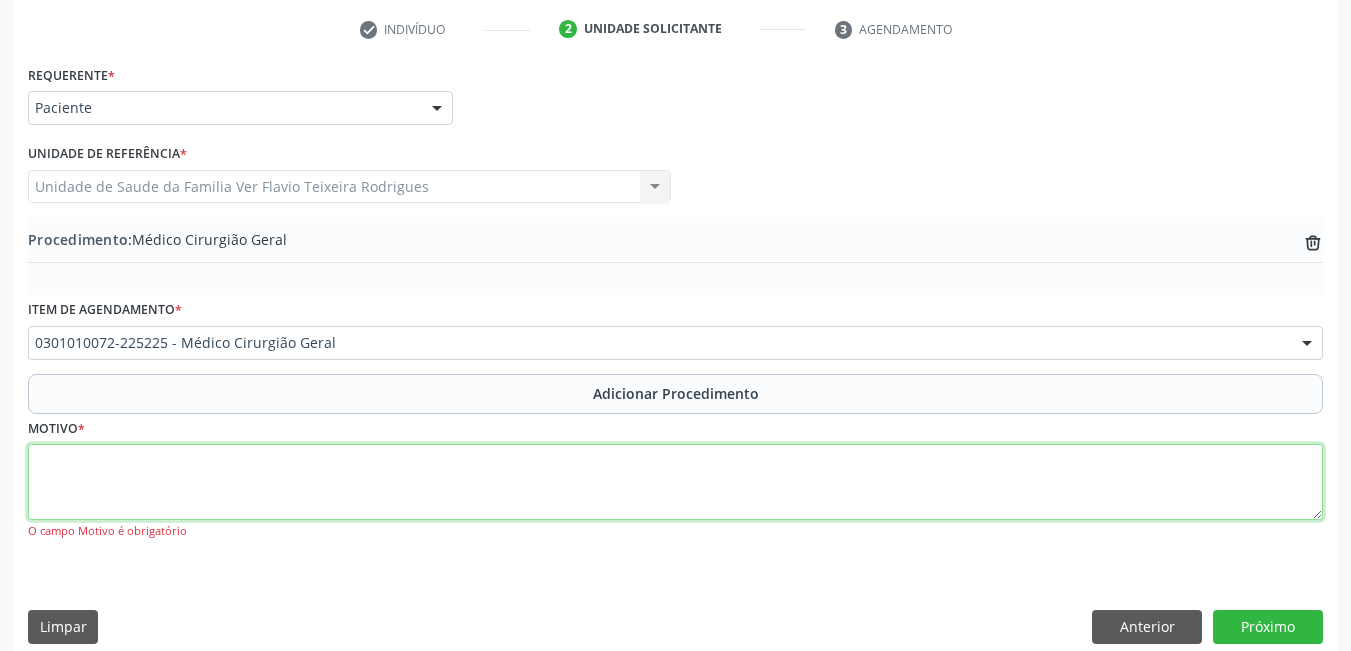 click at bounding box center (675, 482) 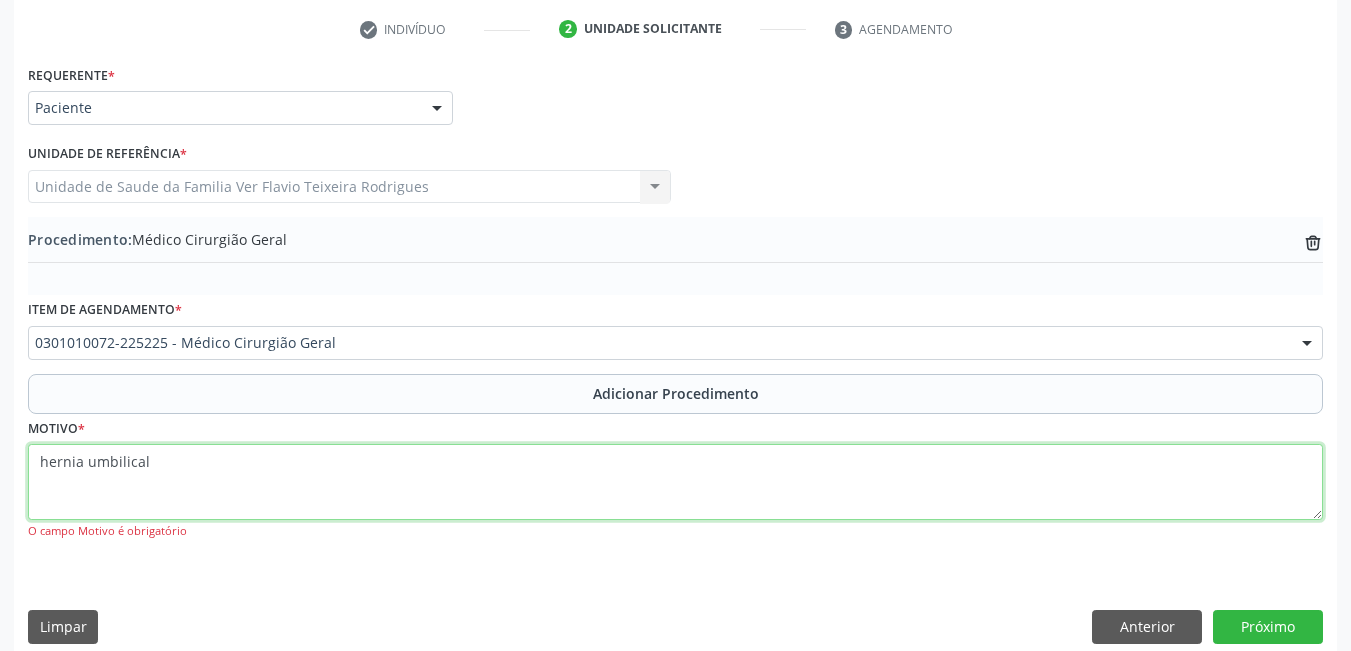 type on "hernia umbilical" 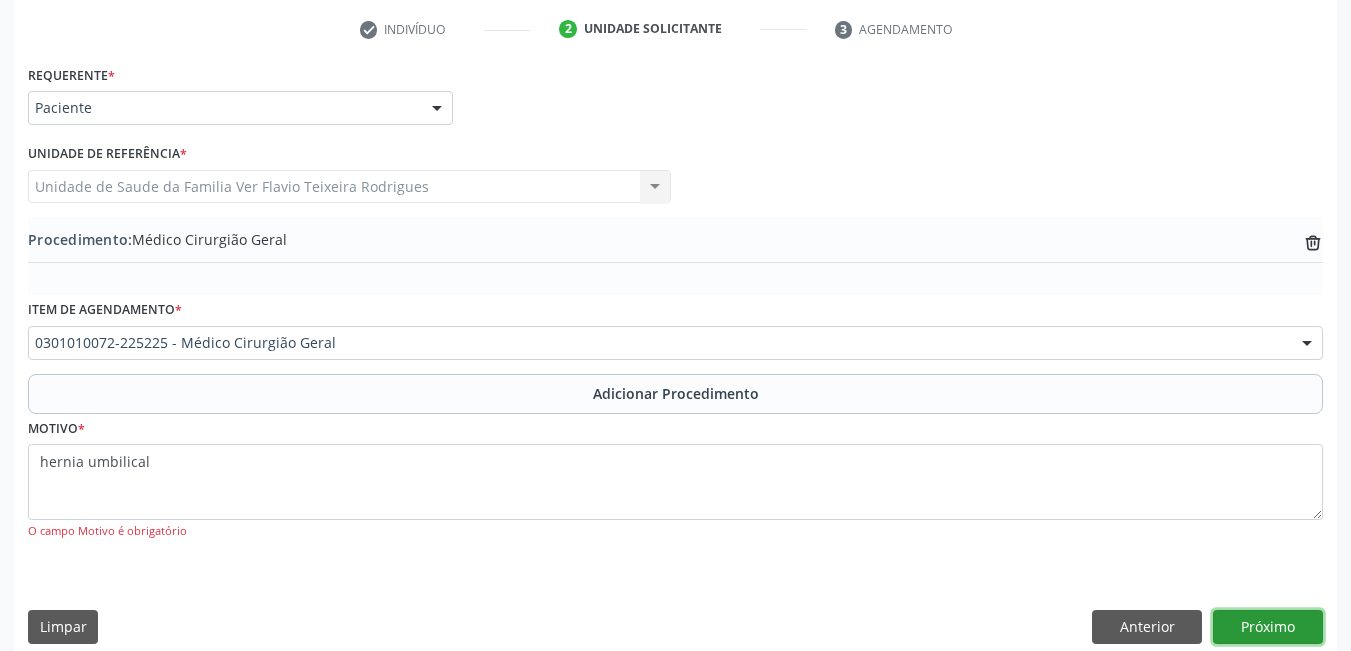 click on "Próximo" at bounding box center [1268, 627] 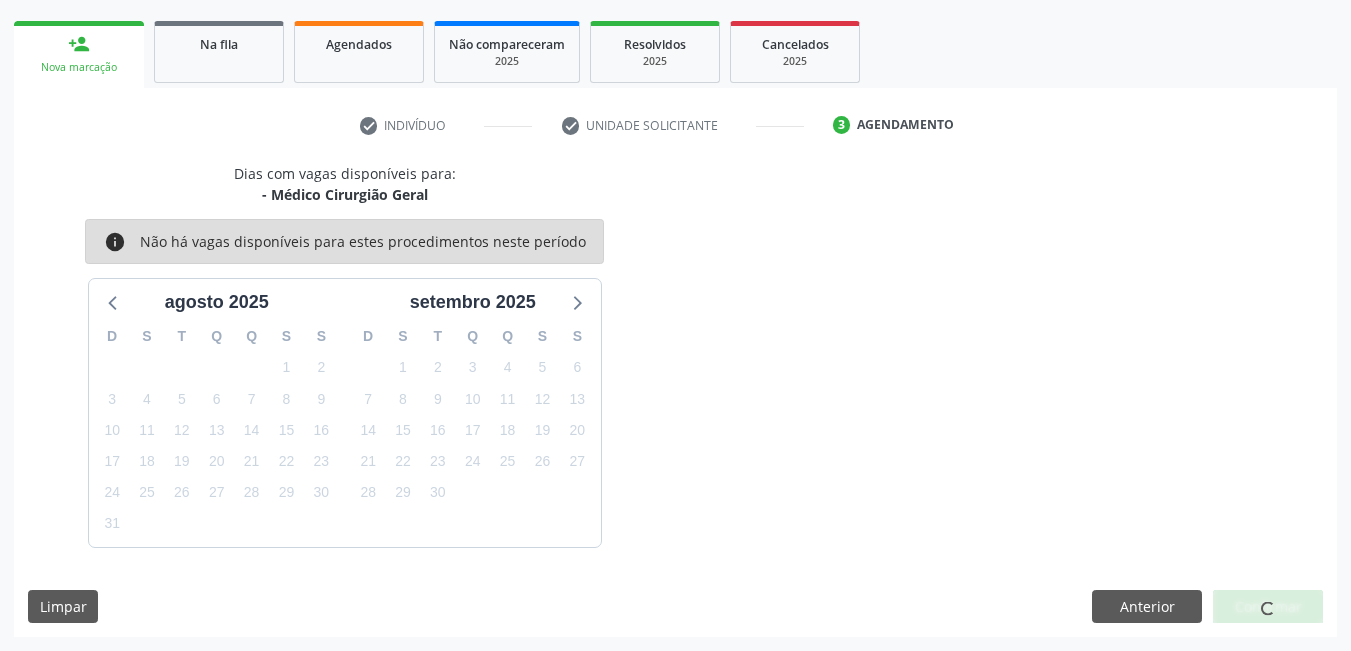 scroll, scrollTop: 306, scrollLeft: 0, axis: vertical 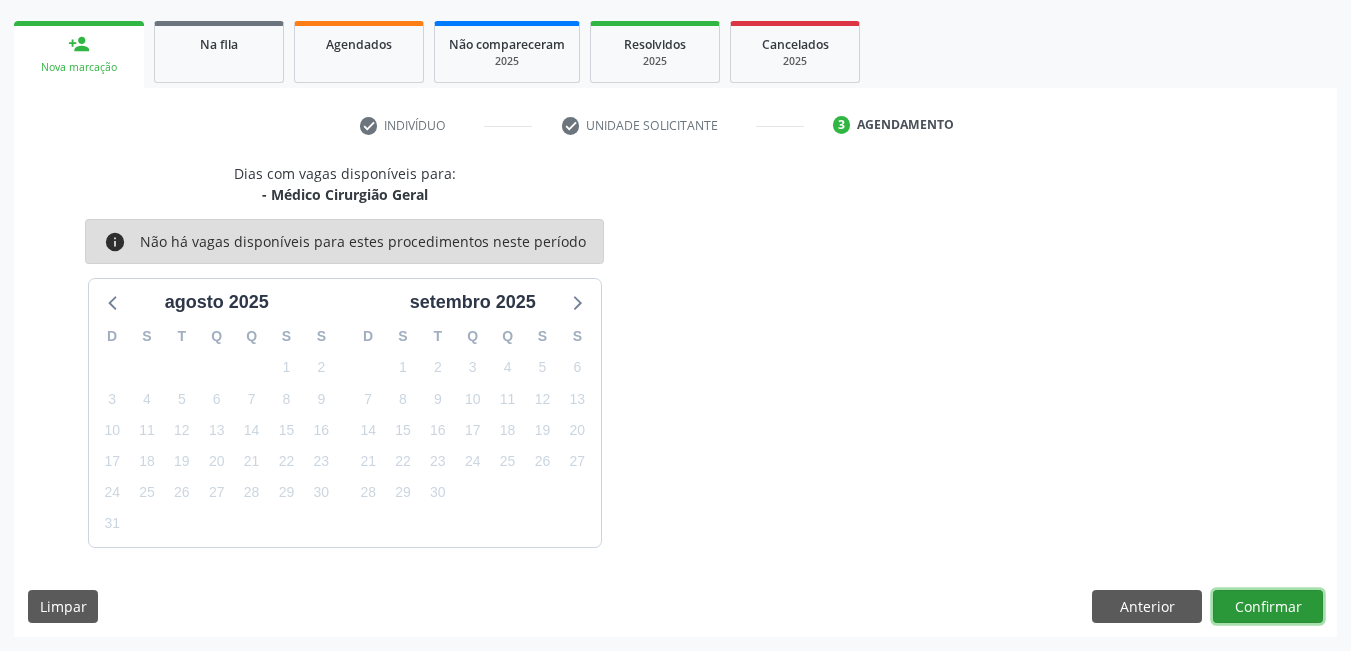 click on "Confirmar" at bounding box center [1268, 607] 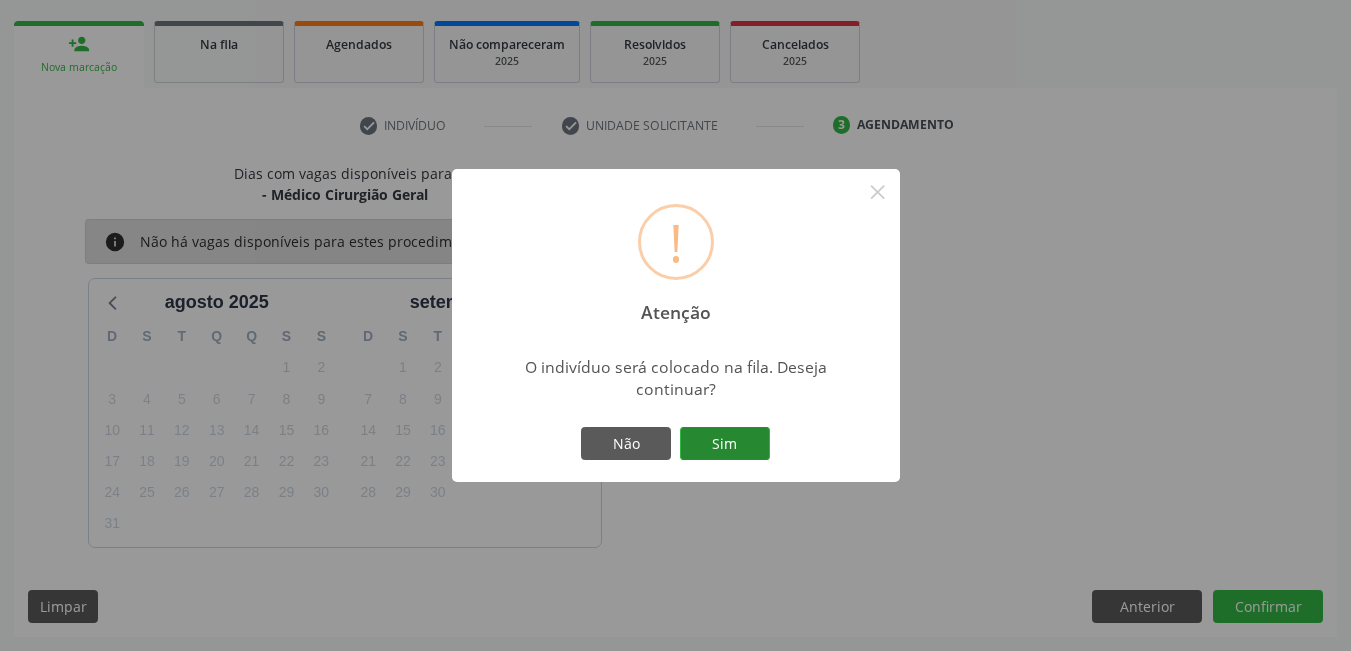 click on "Sim" at bounding box center (725, 444) 